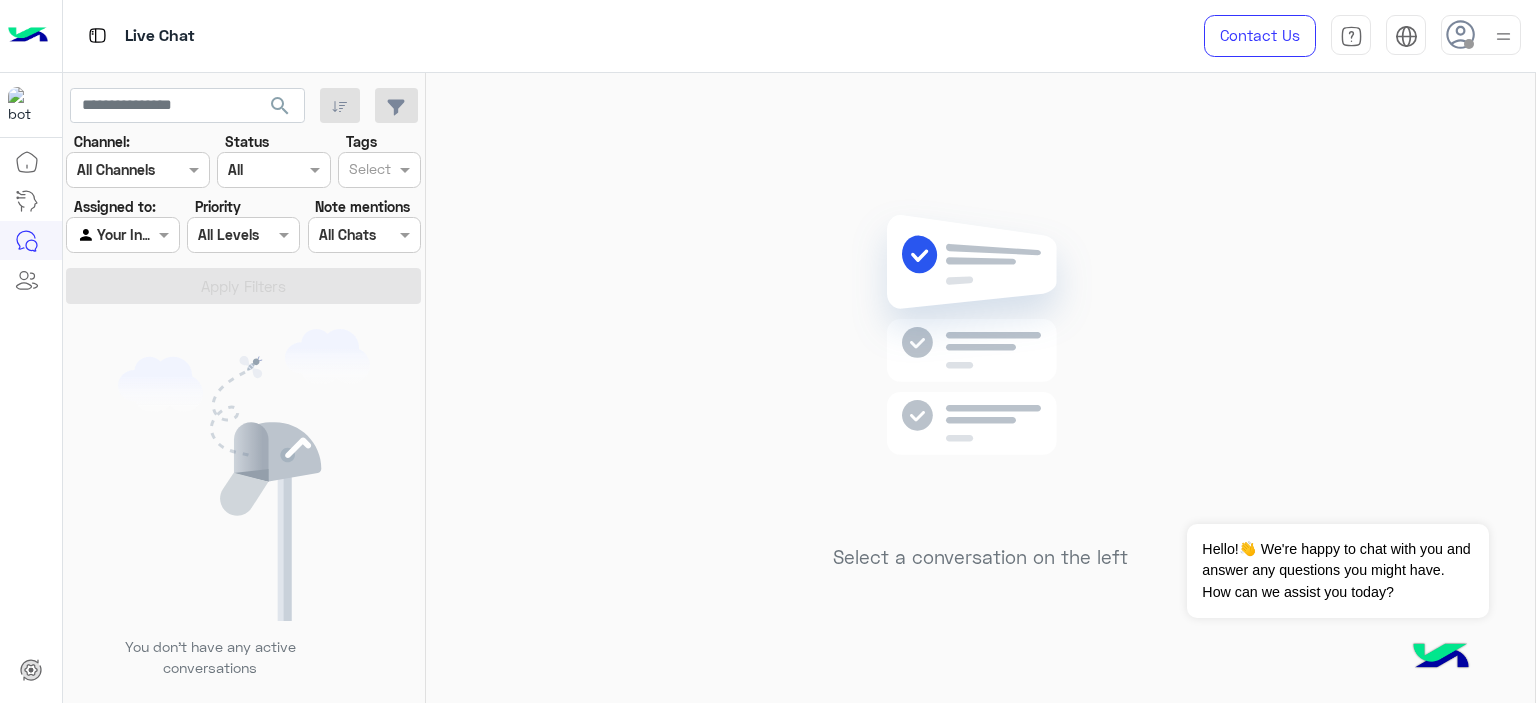 scroll, scrollTop: 0, scrollLeft: 0, axis: both 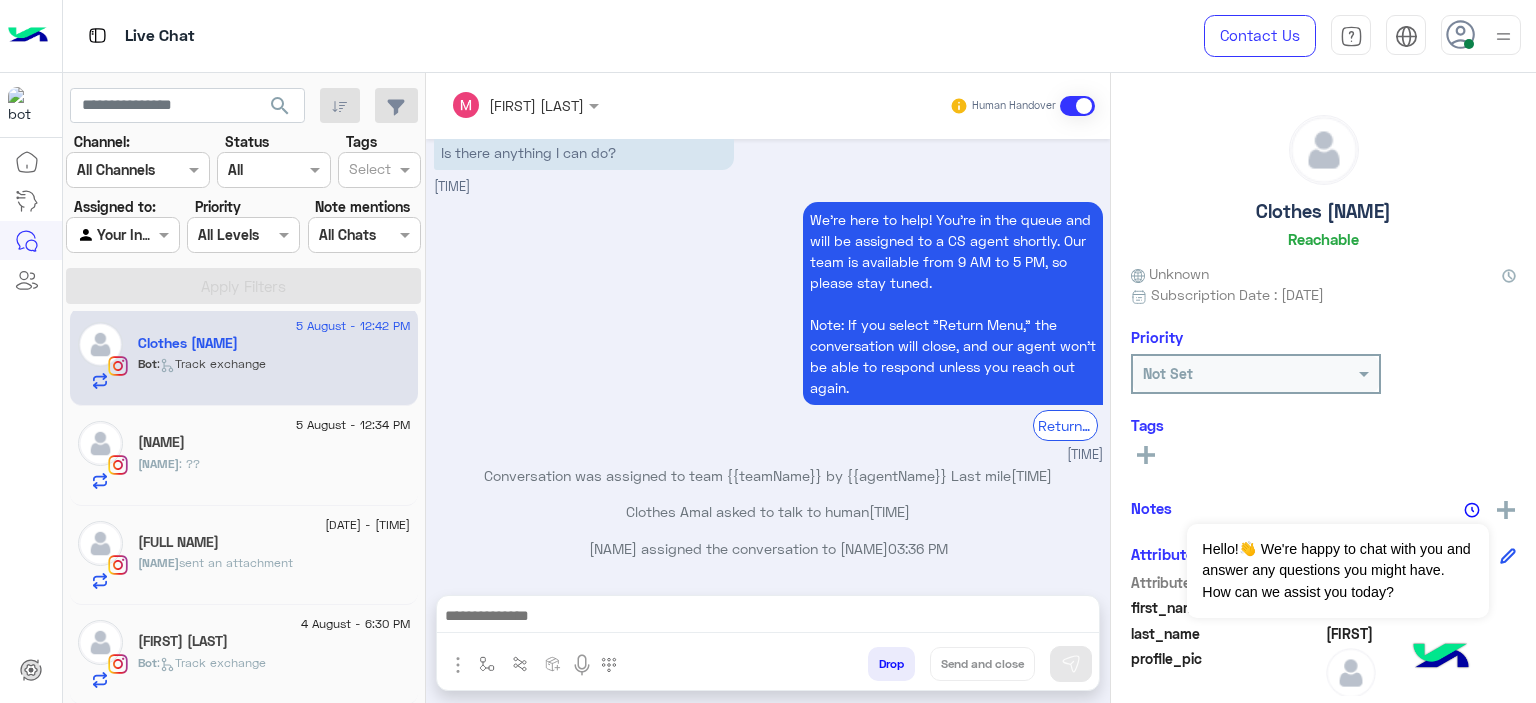 click on ":   Track exchange" 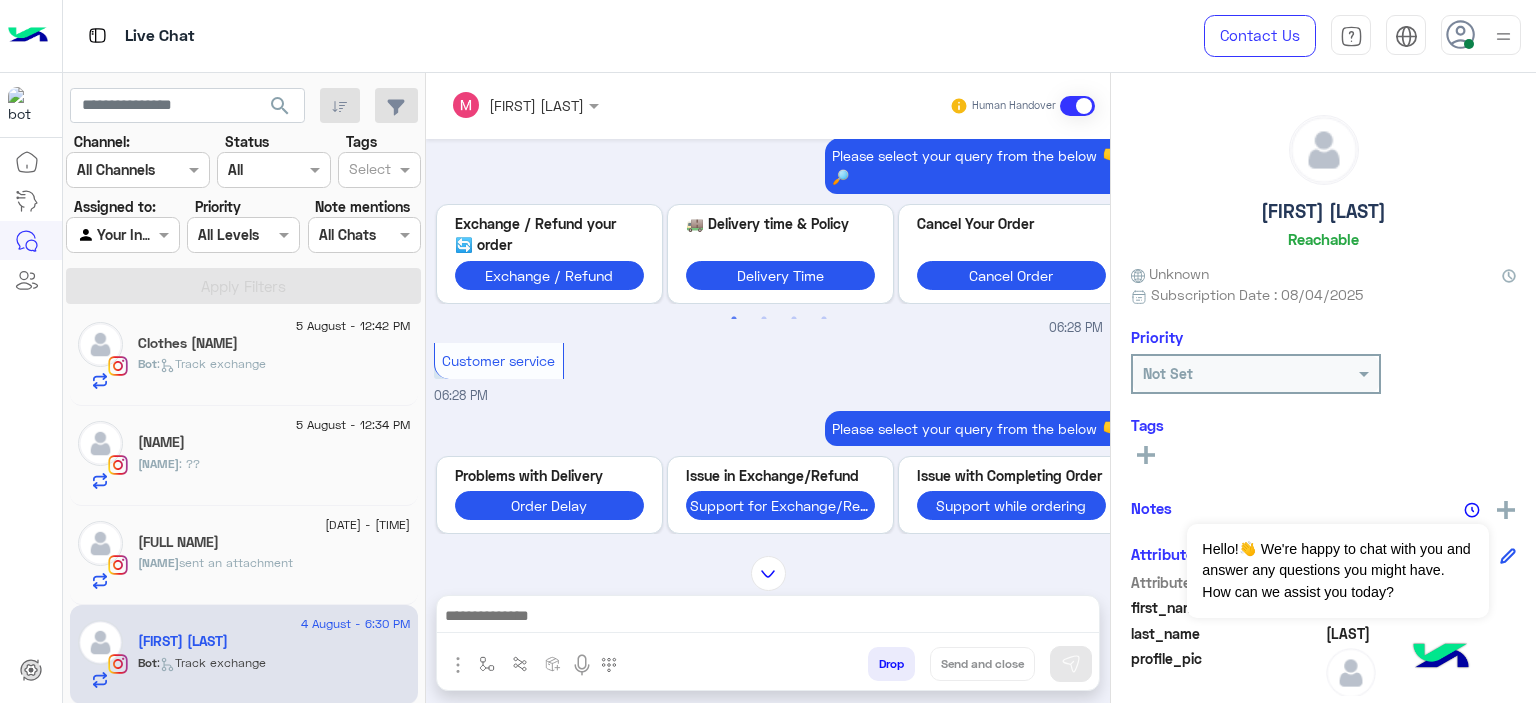 scroll, scrollTop: 371, scrollLeft: 0, axis: vertical 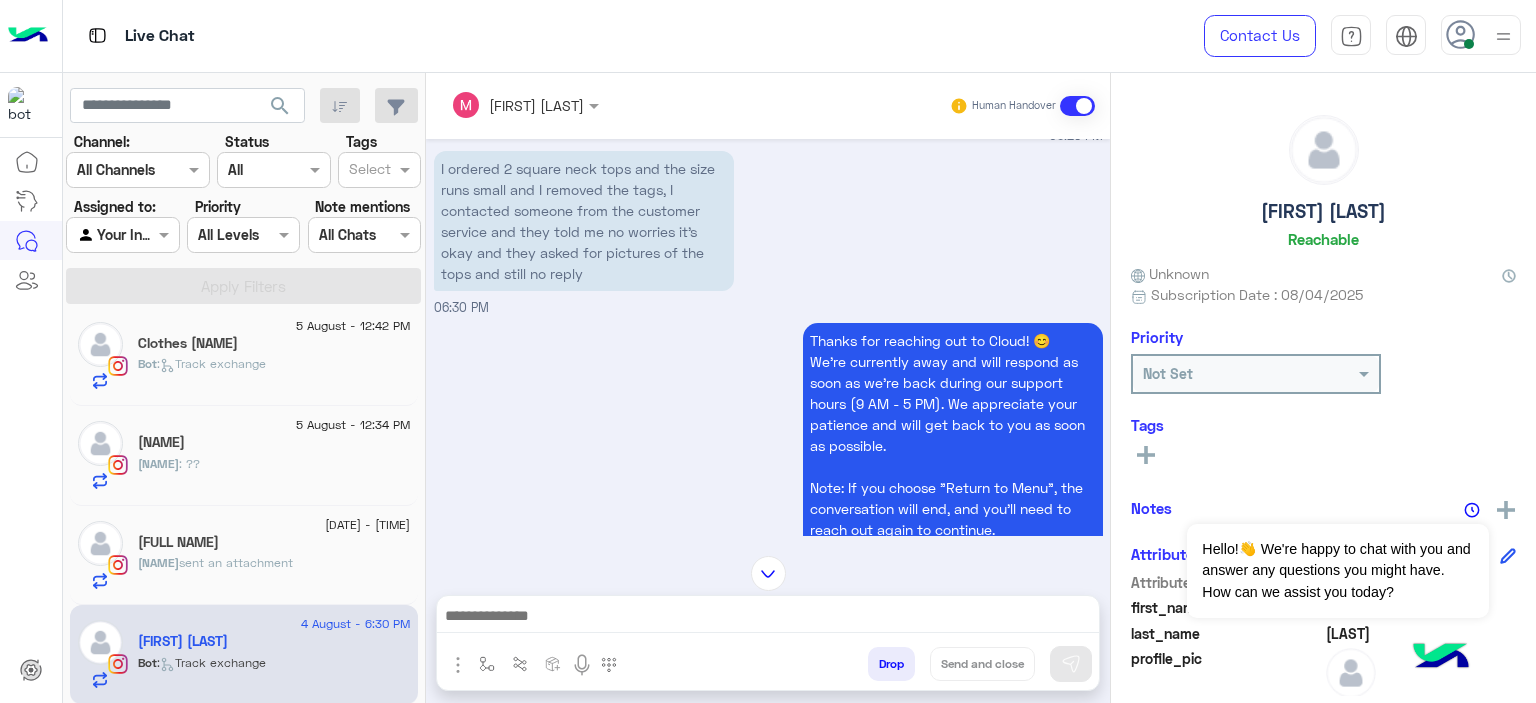 click on "sent an attachment" 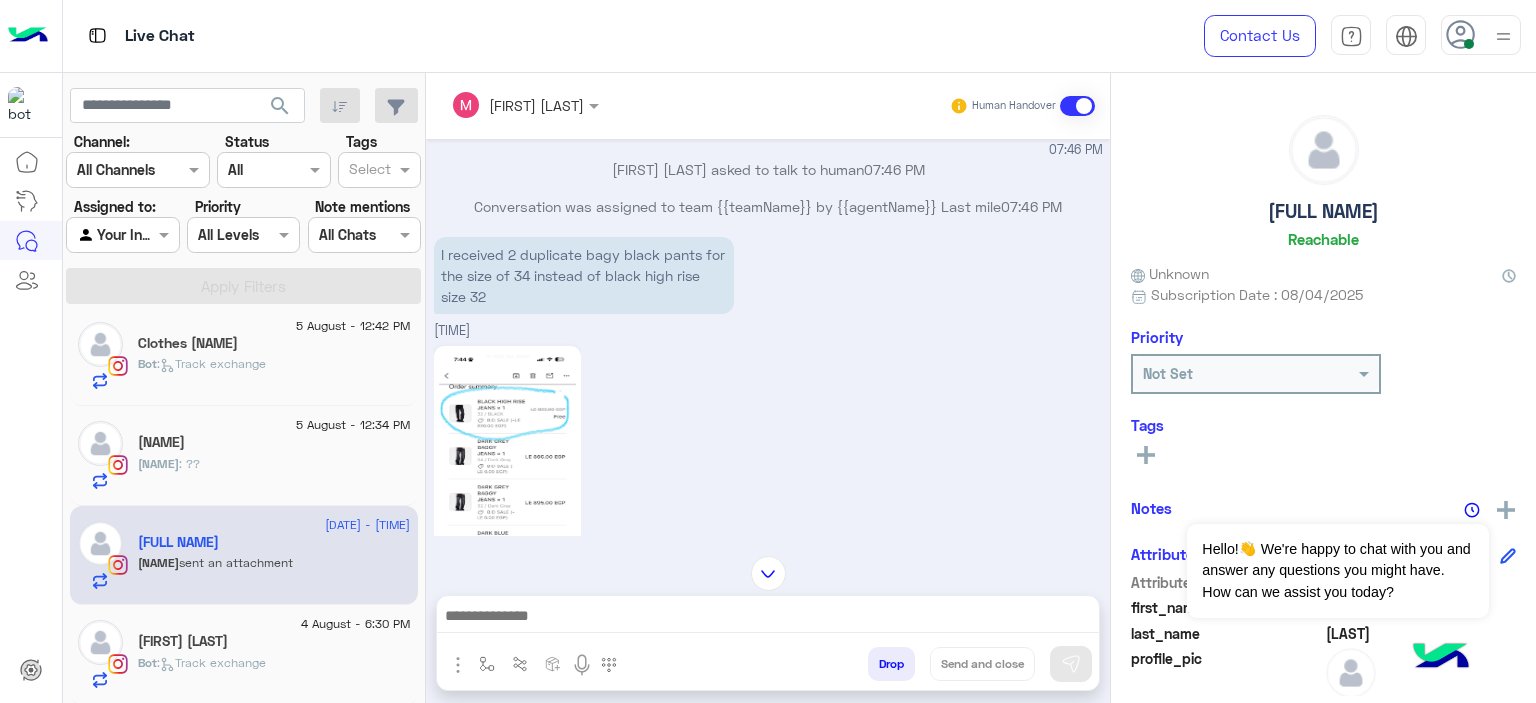 scroll, scrollTop: 1558, scrollLeft: 0, axis: vertical 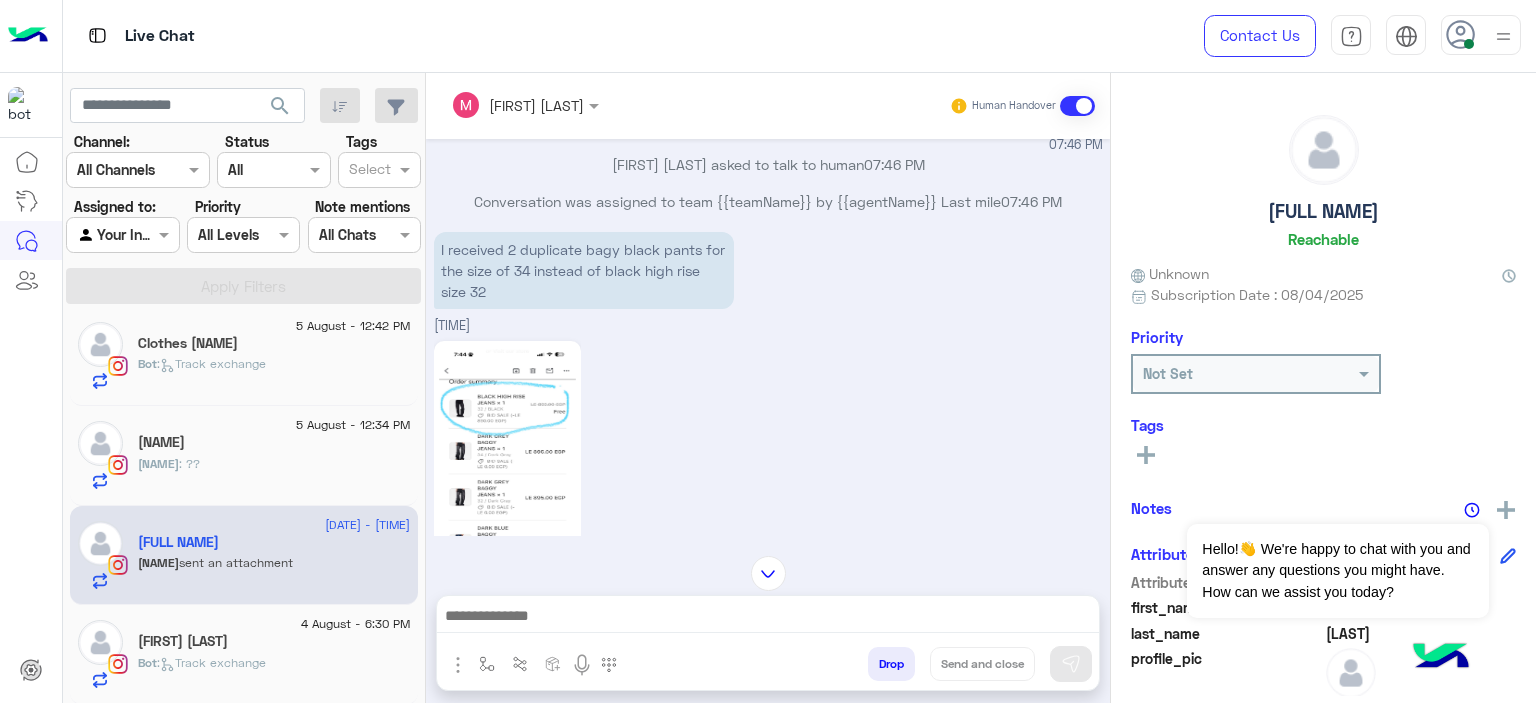 click on "4 August - 6:30 PM" 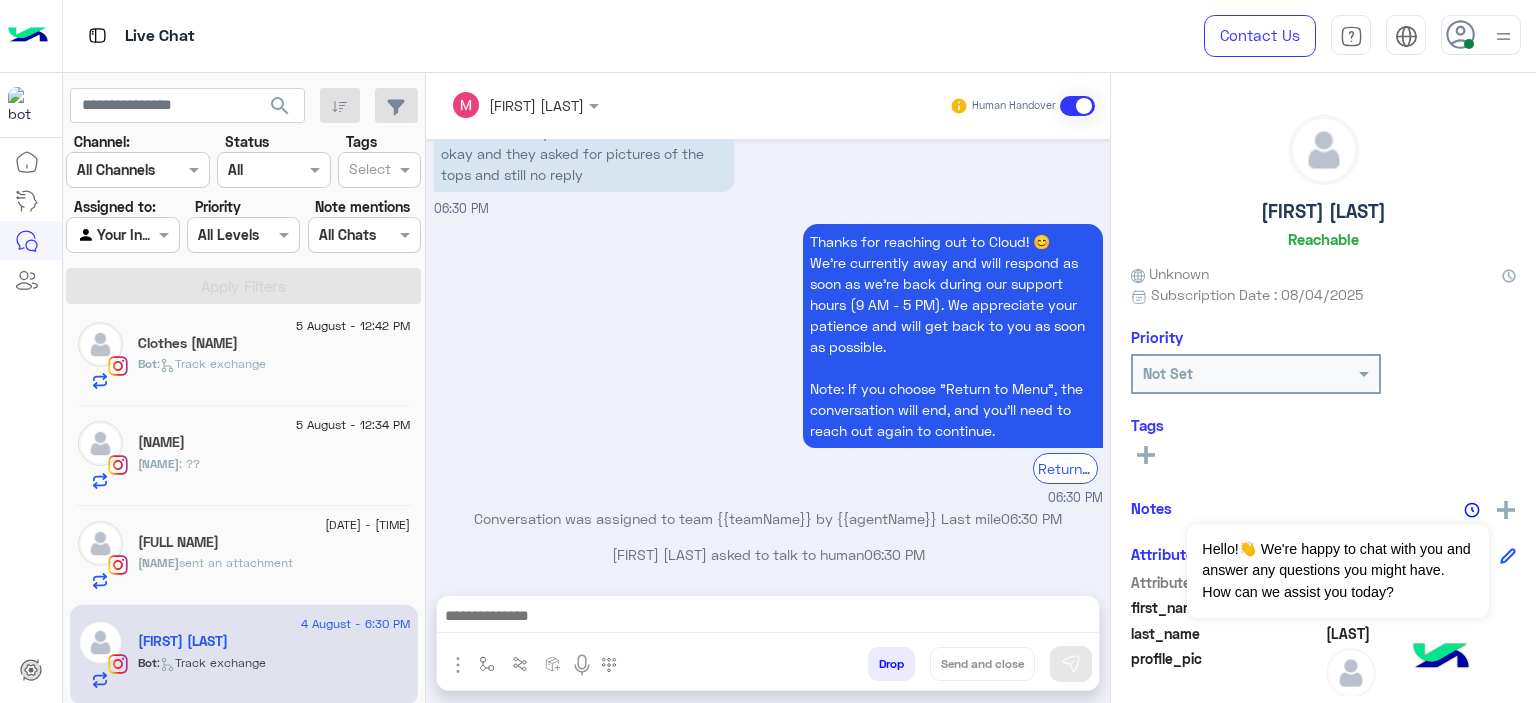 scroll, scrollTop: 1340, scrollLeft: 0, axis: vertical 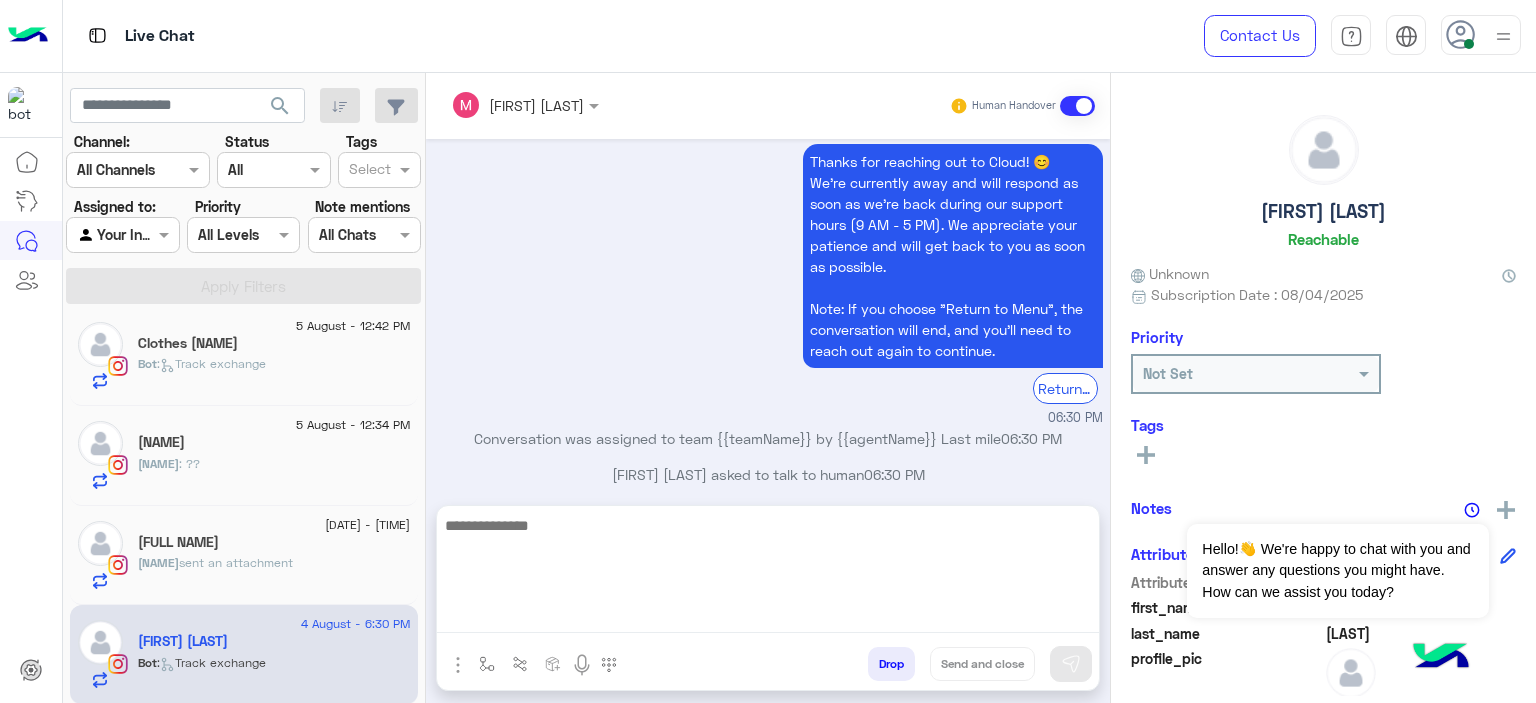click at bounding box center (768, 573) 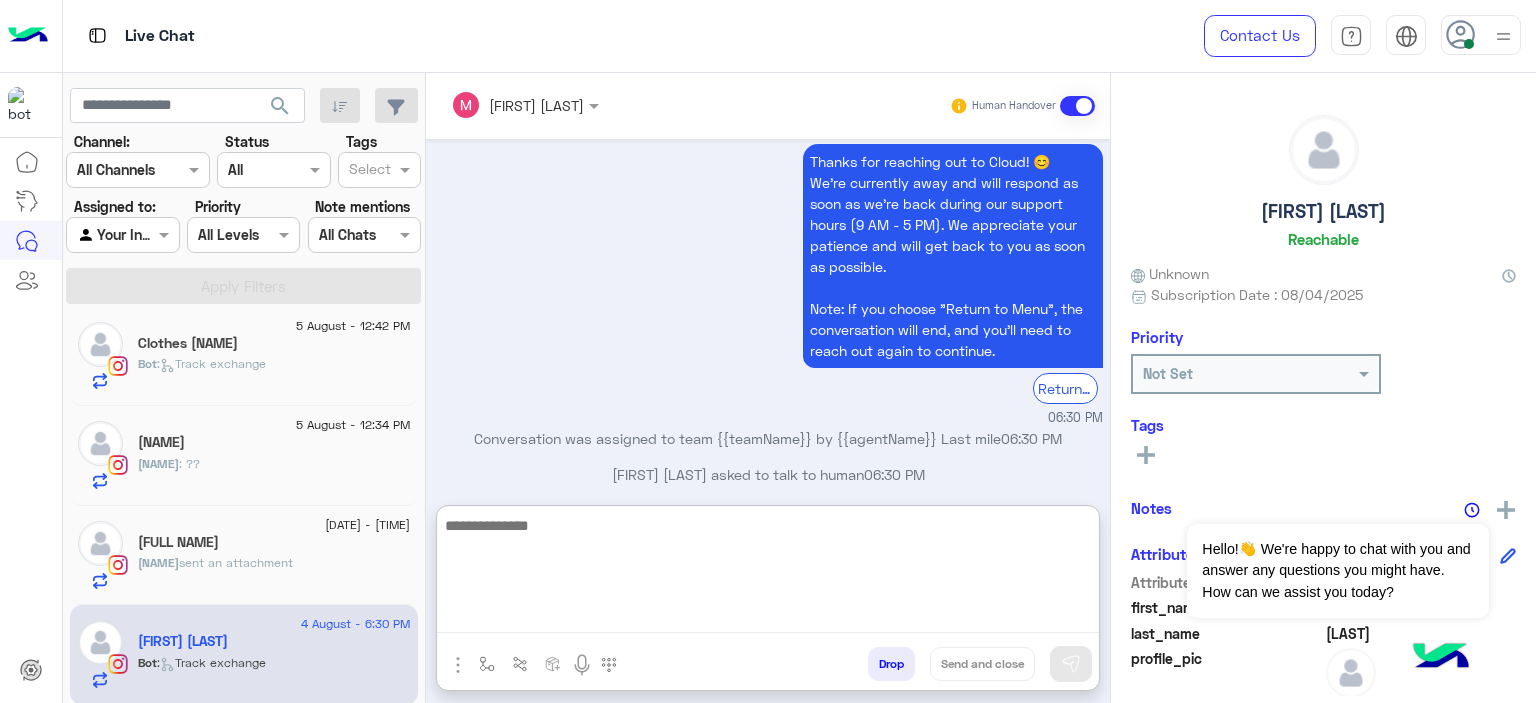 paste on "**********" 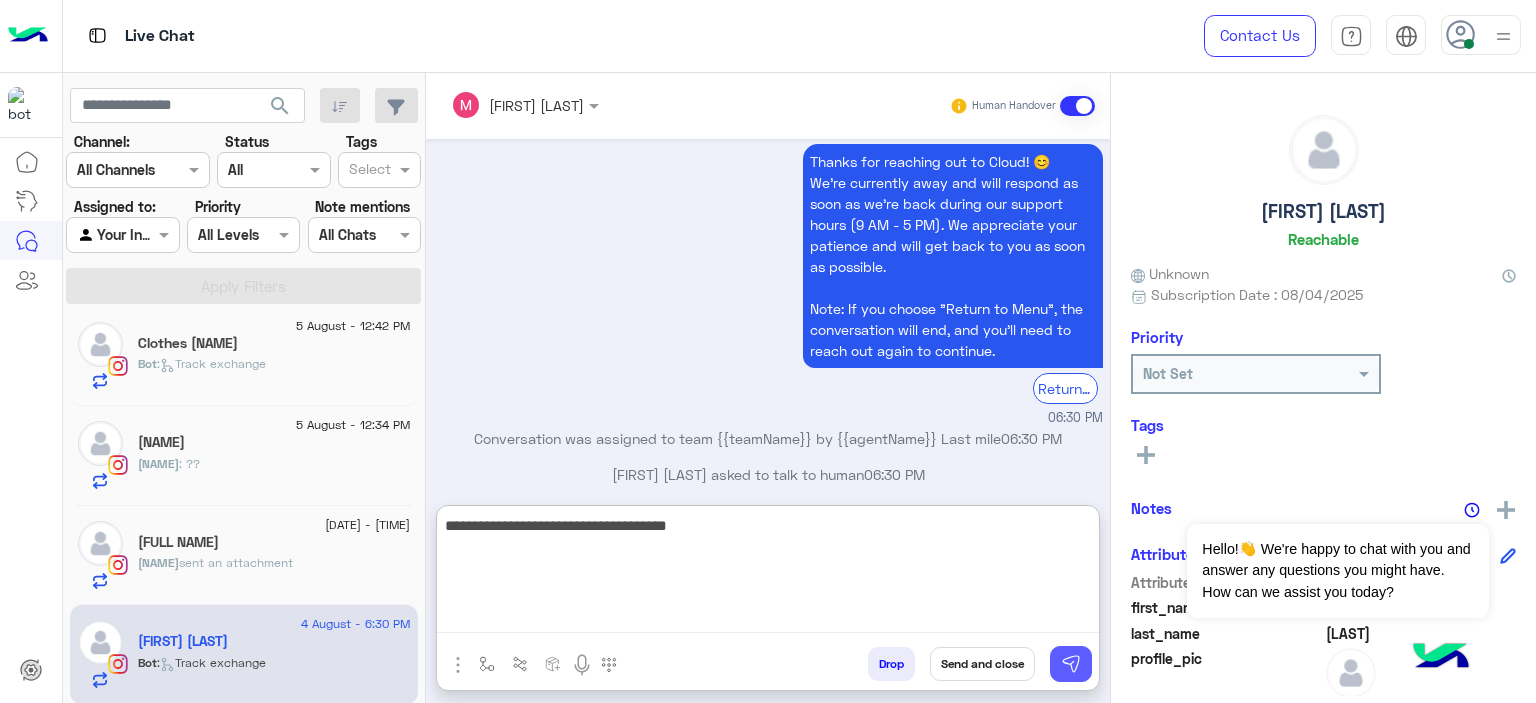 type on "**********" 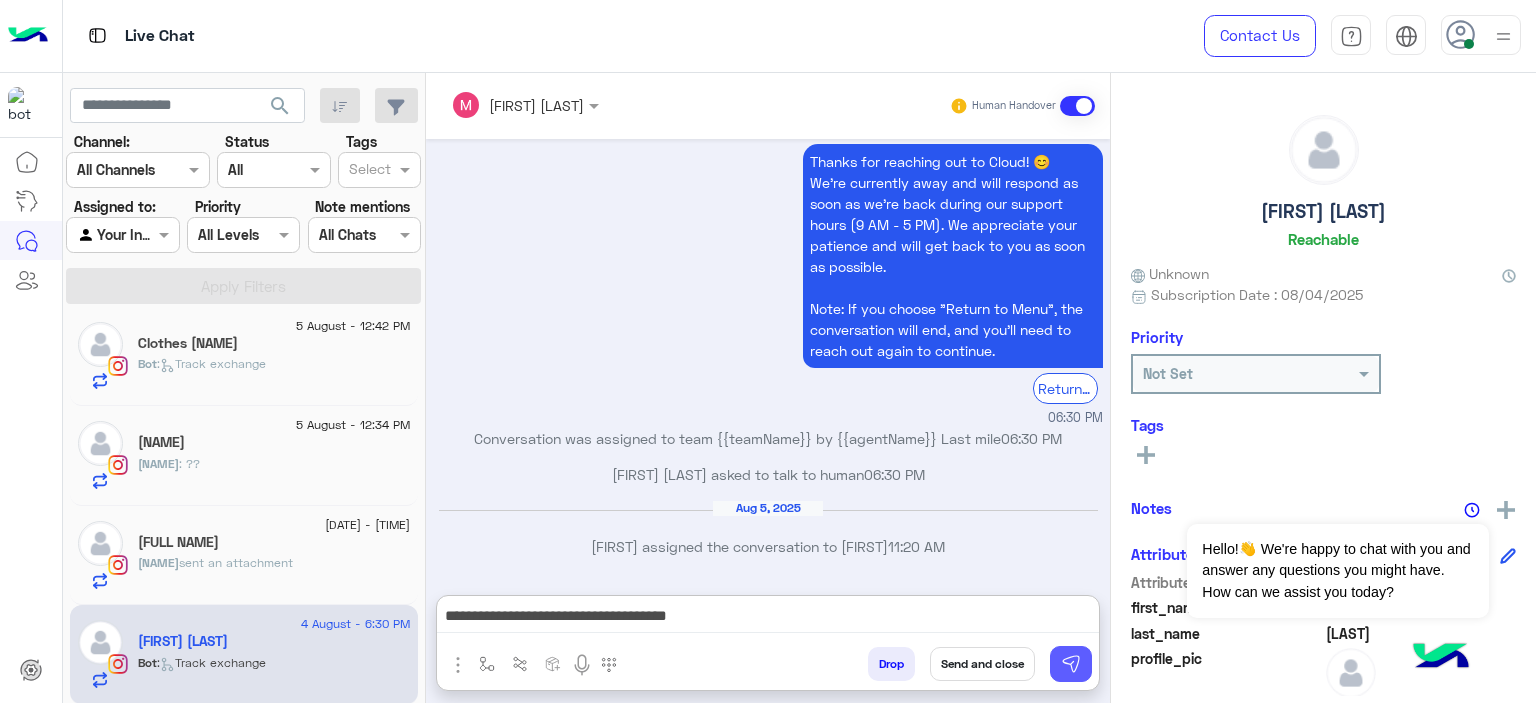 click at bounding box center [1071, 664] 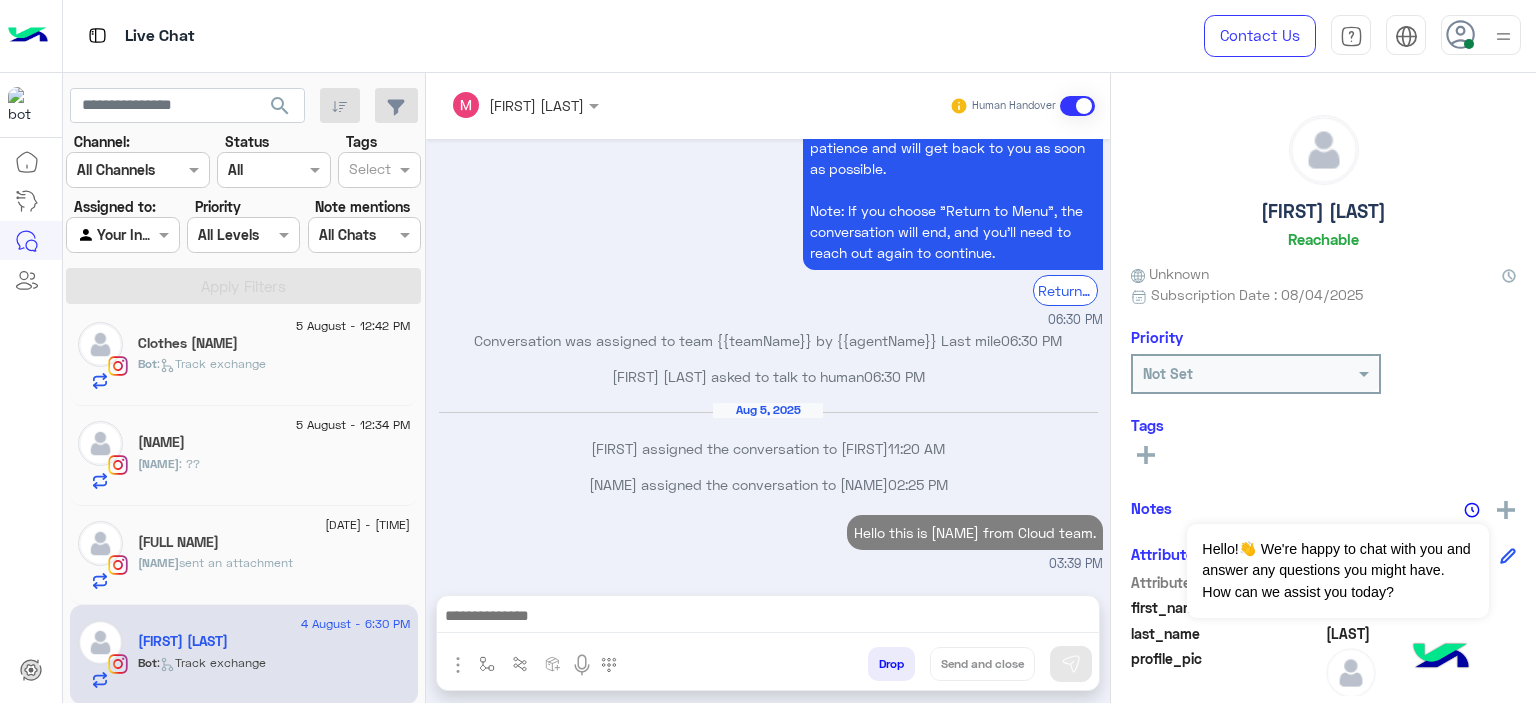 scroll, scrollTop: 1453, scrollLeft: 0, axis: vertical 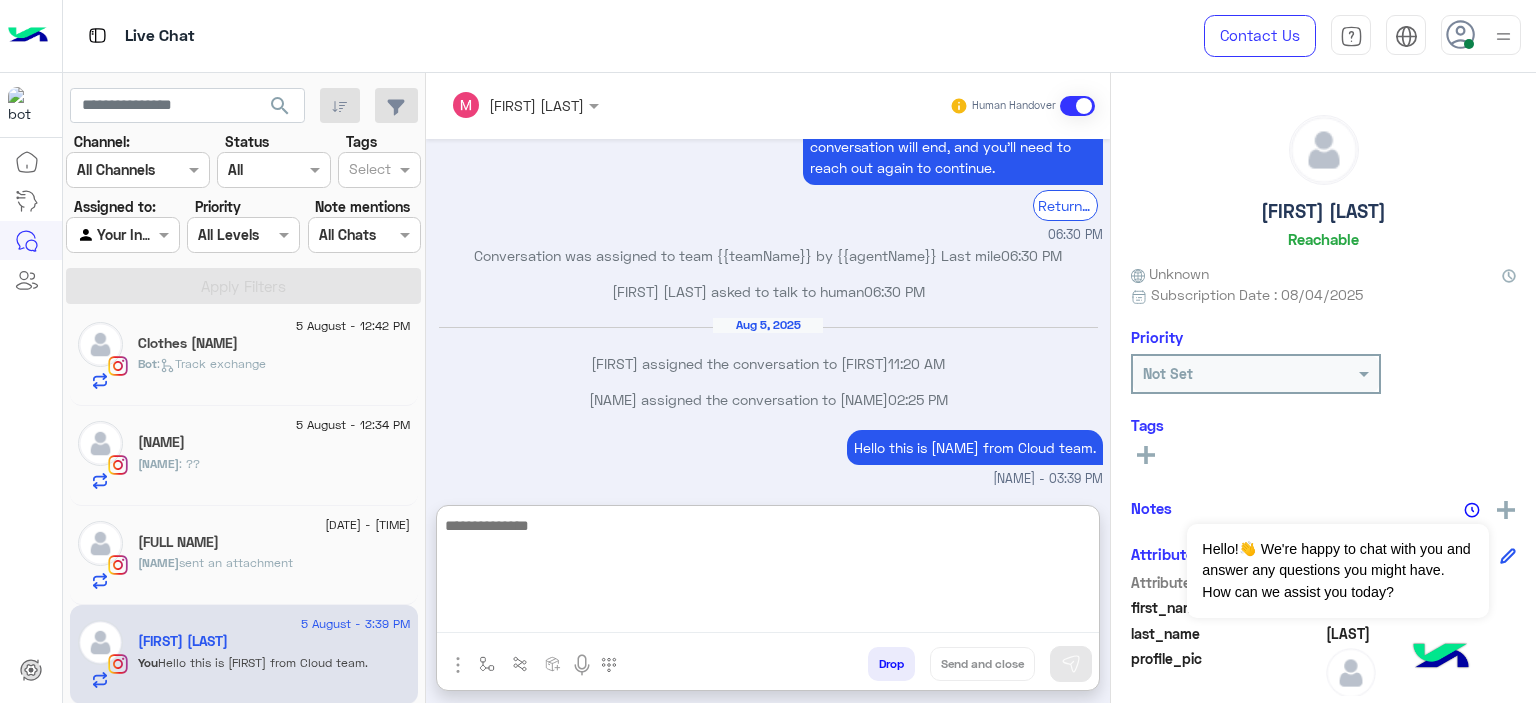 click at bounding box center (768, 573) 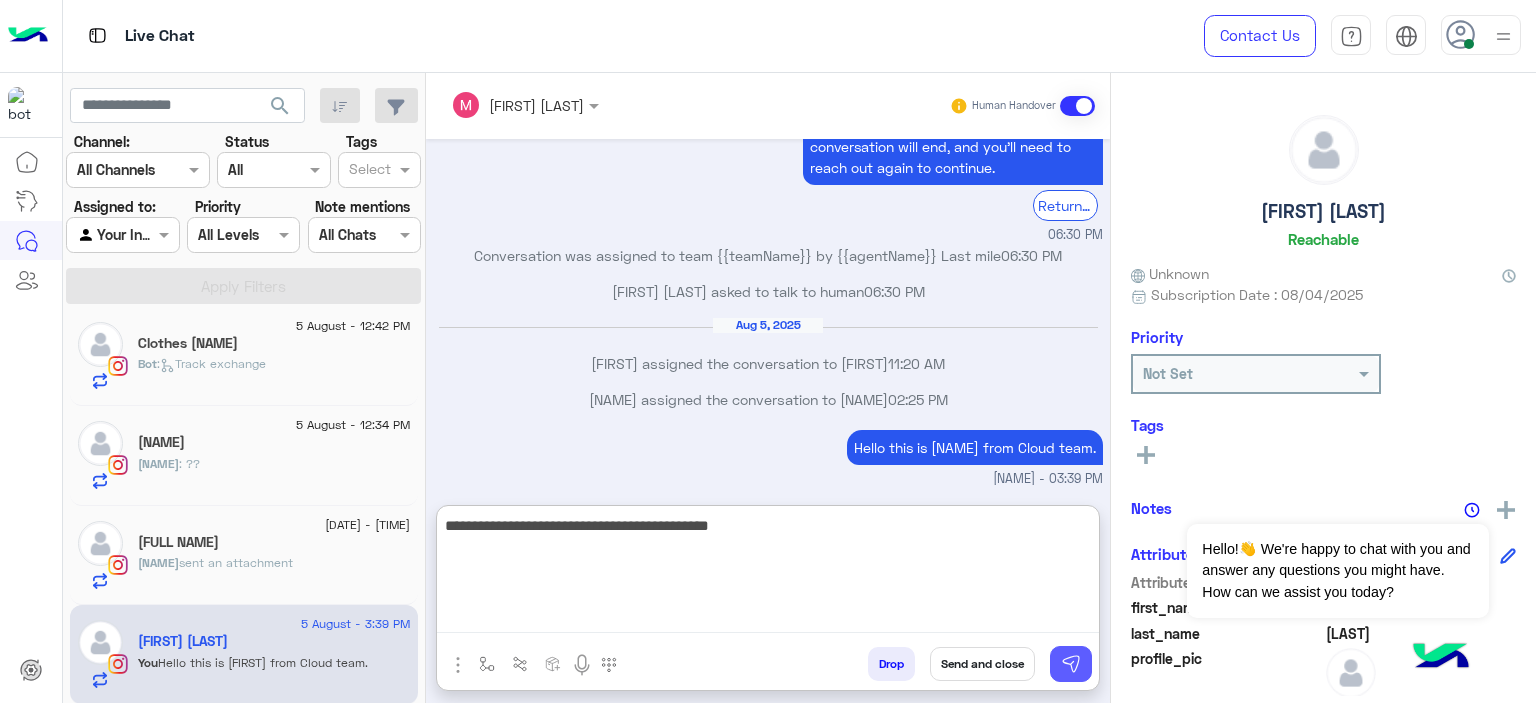 type on "**********" 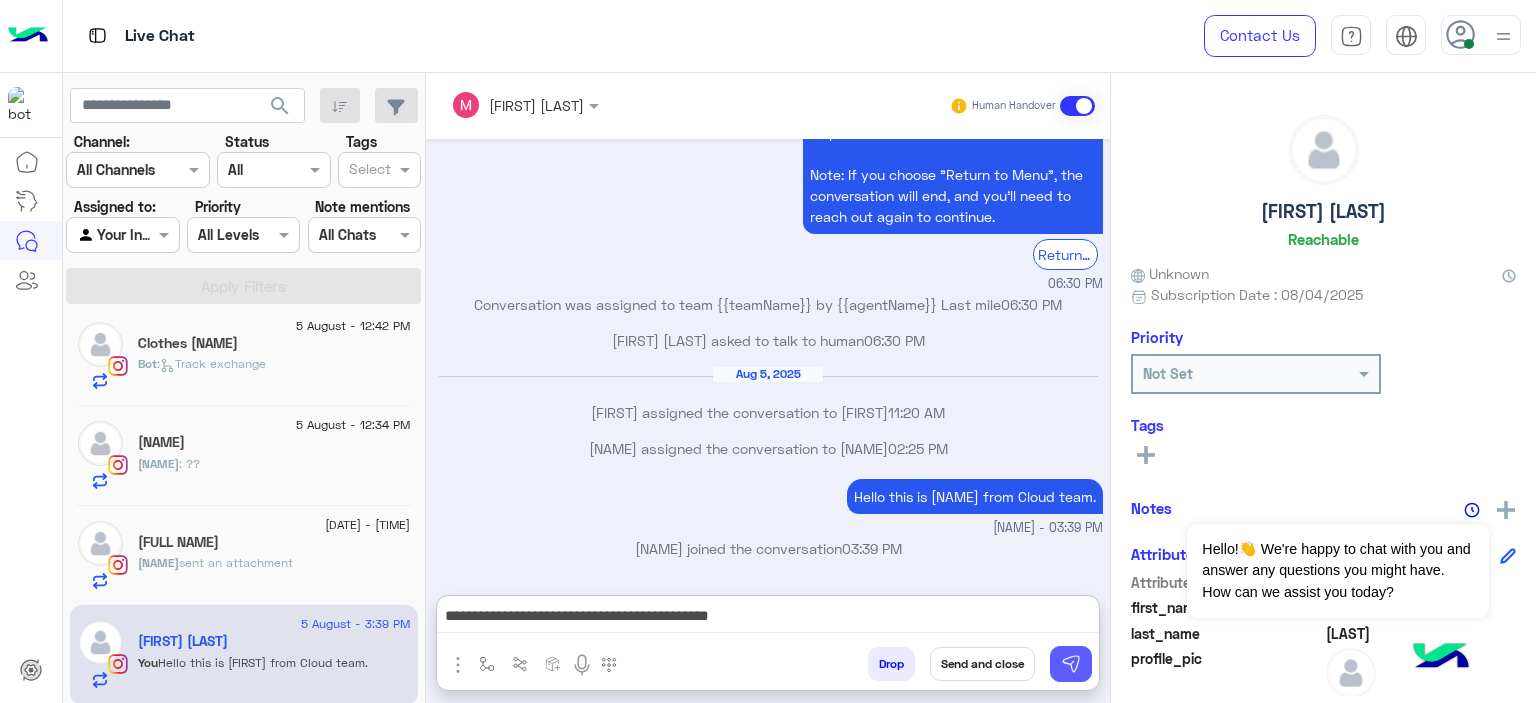 click at bounding box center (1071, 664) 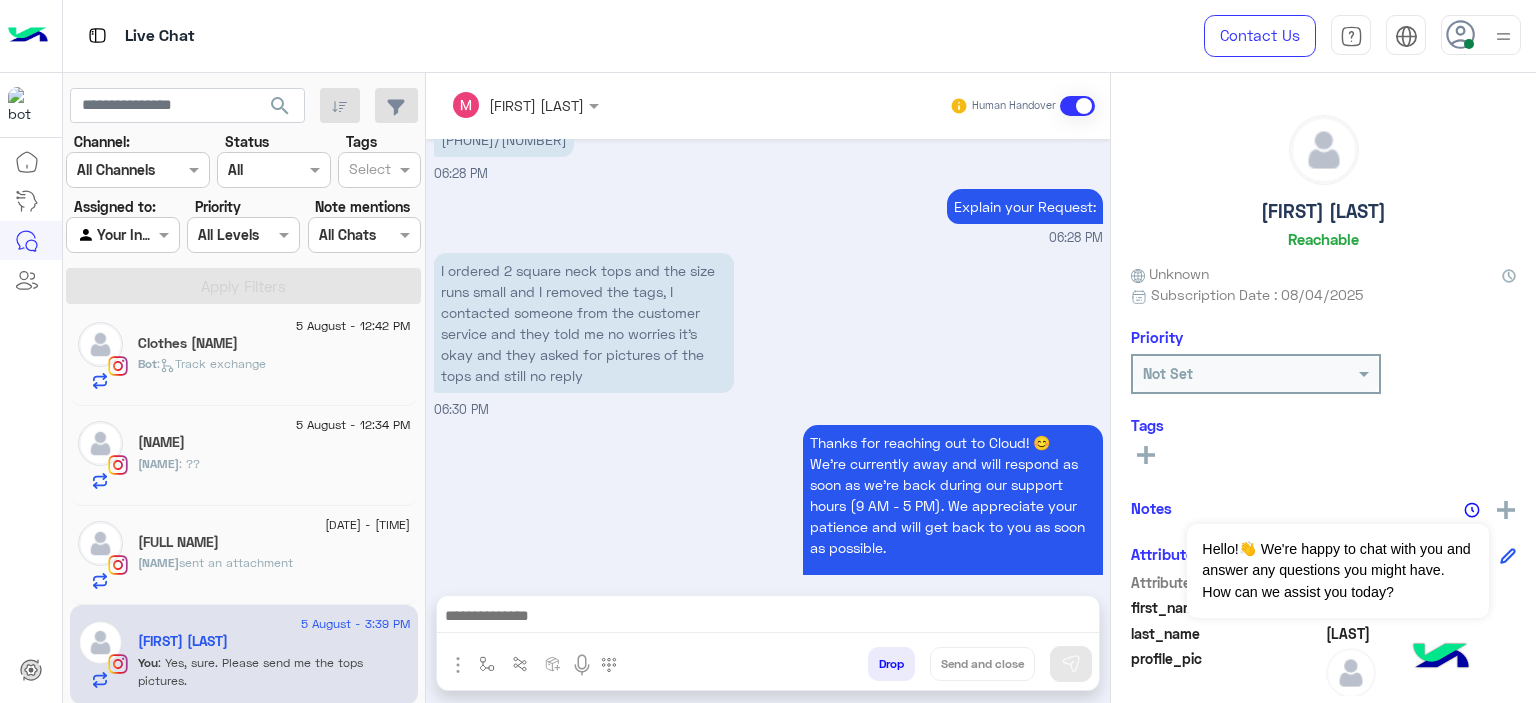 scroll, scrollTop: 1574, scrollLeft: 0, axis: vertical 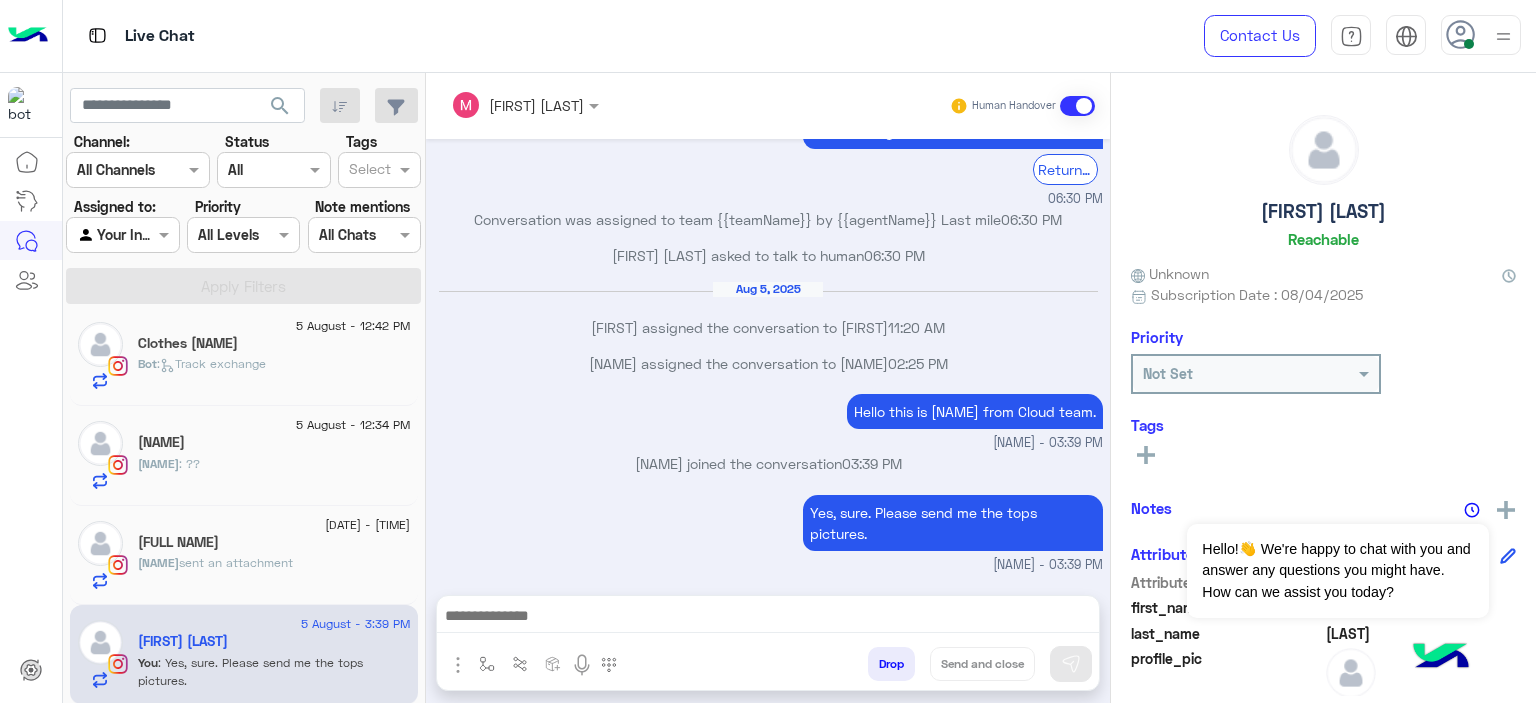 click on "[FULL NAME]" 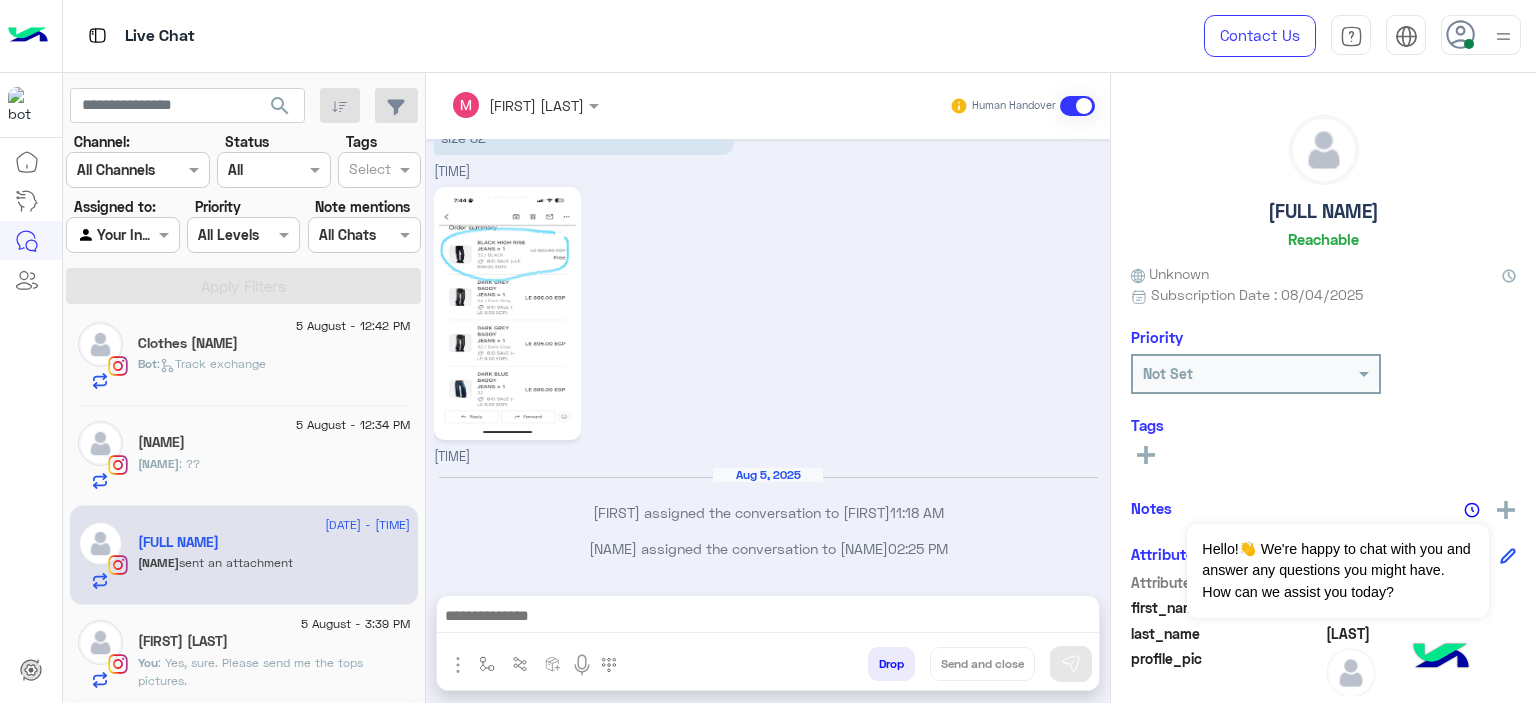 scroll, scrollTop: 1770, scrollLeft: 0, axis: vertical 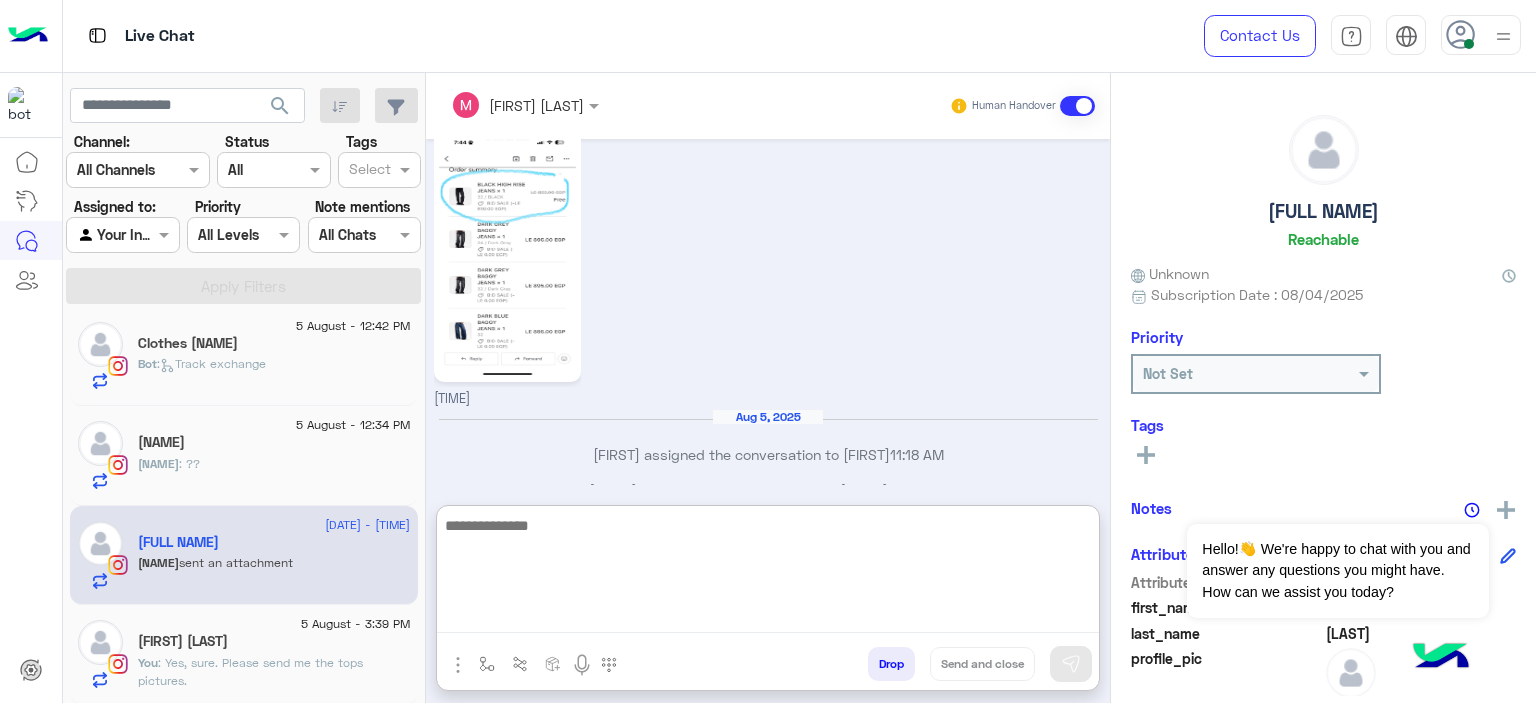 click at bounding box center [768, 573] 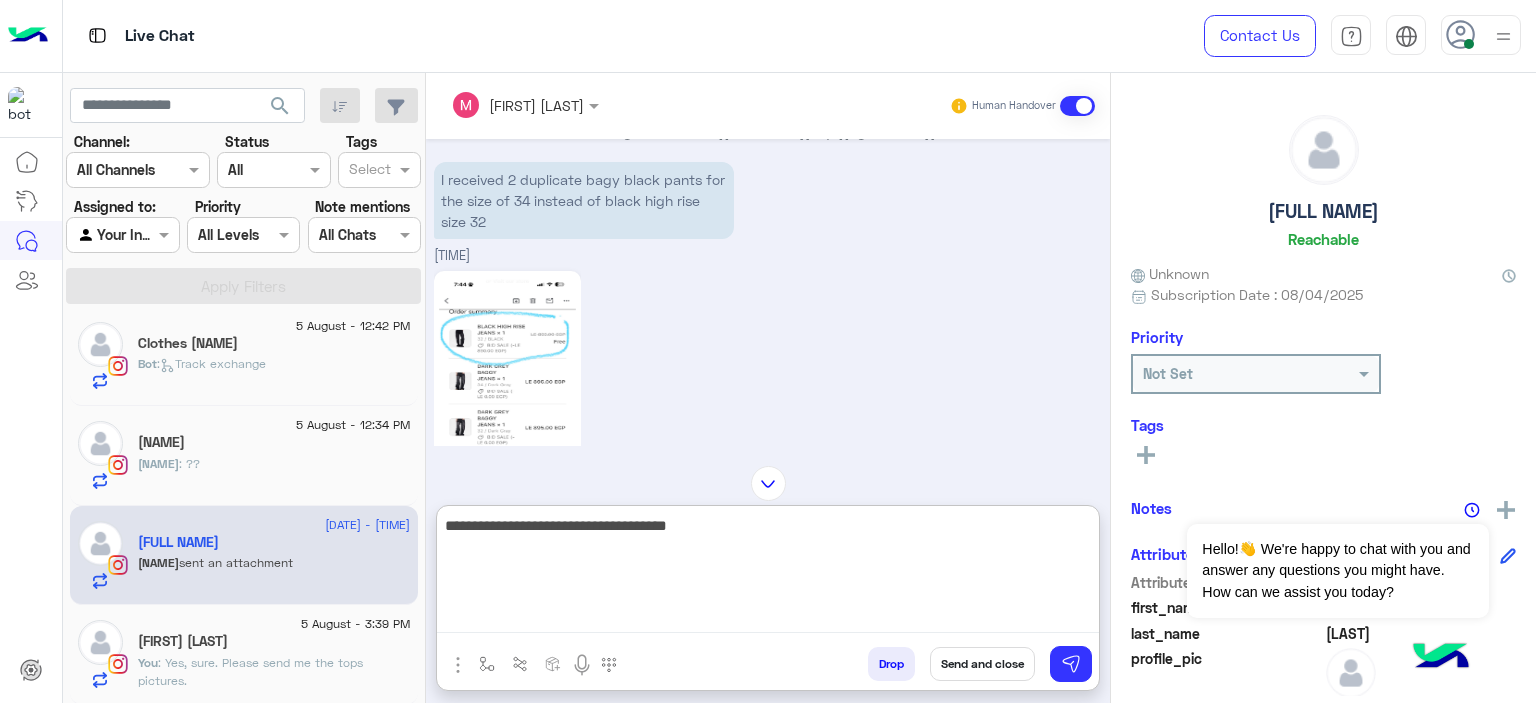 scroll, scrollTop: 1629, scrollLeft: 0, axis: vertical 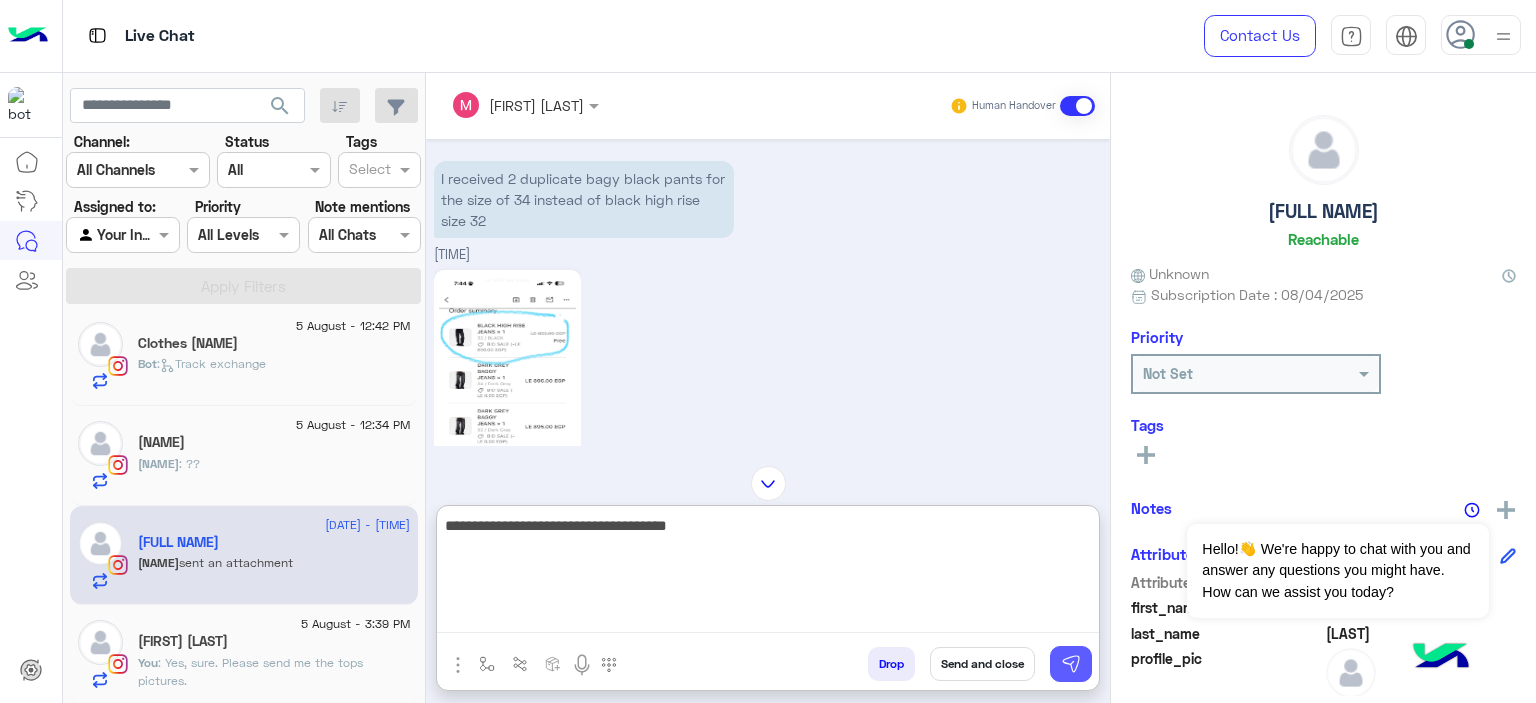 type on "**********" 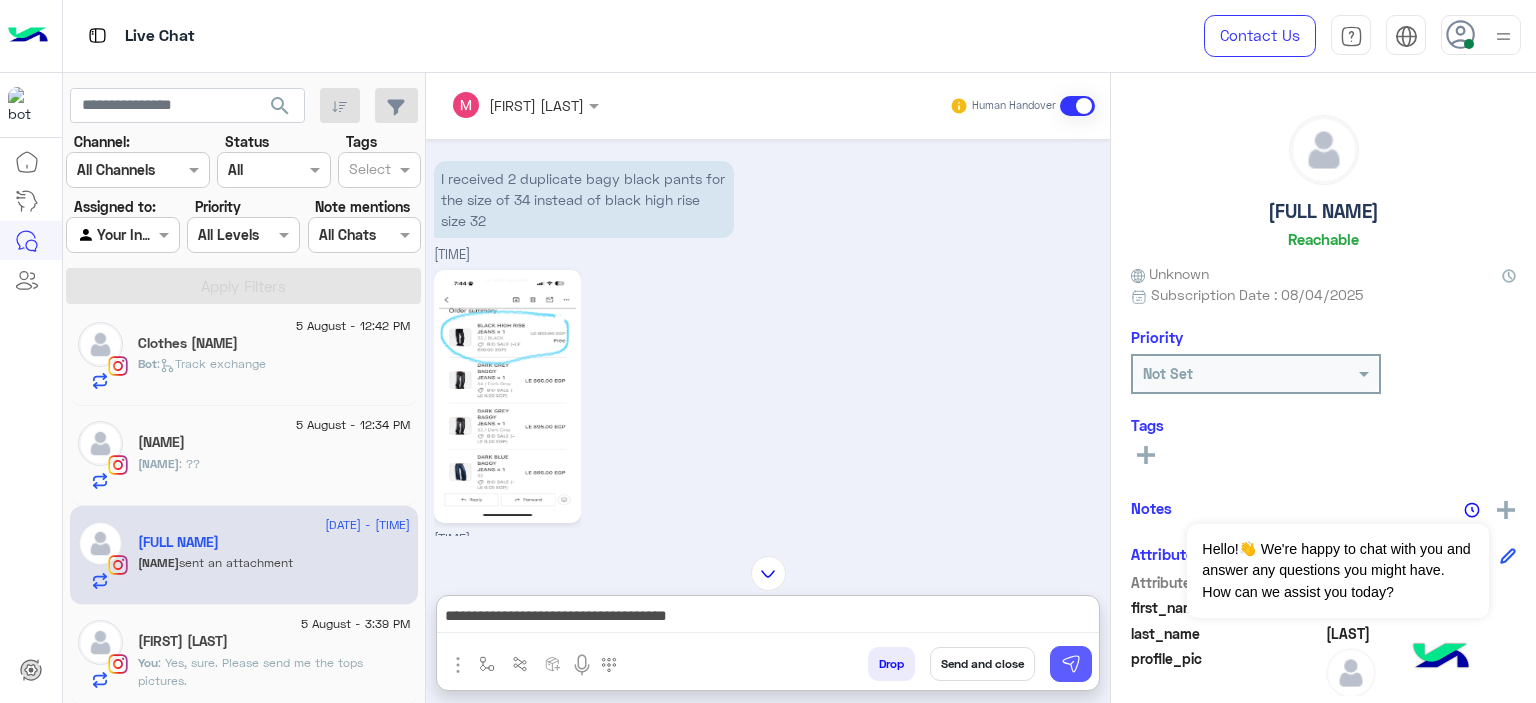 click at bounding box center (1071, 664) 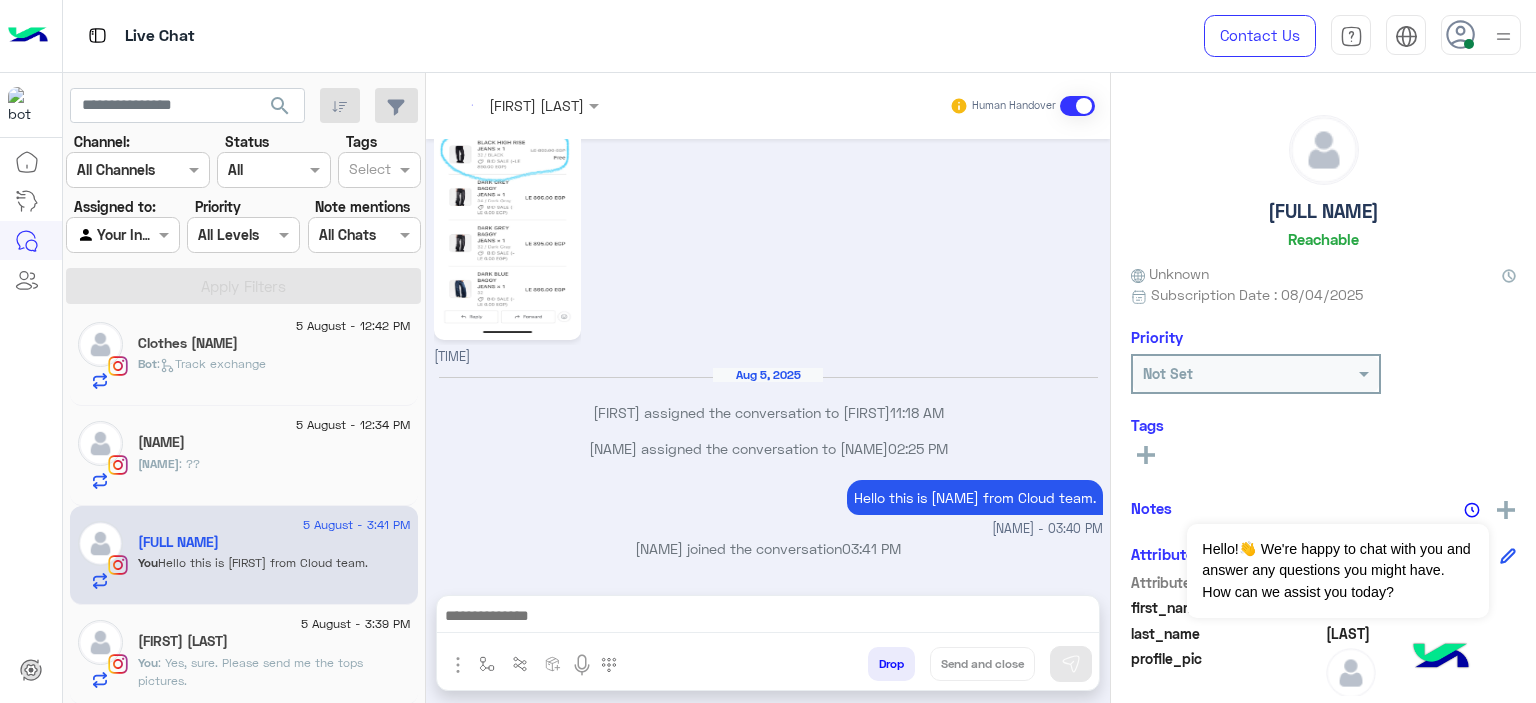scroll, scrollTop: 1870, scrollLeft: 0, axis: vertical 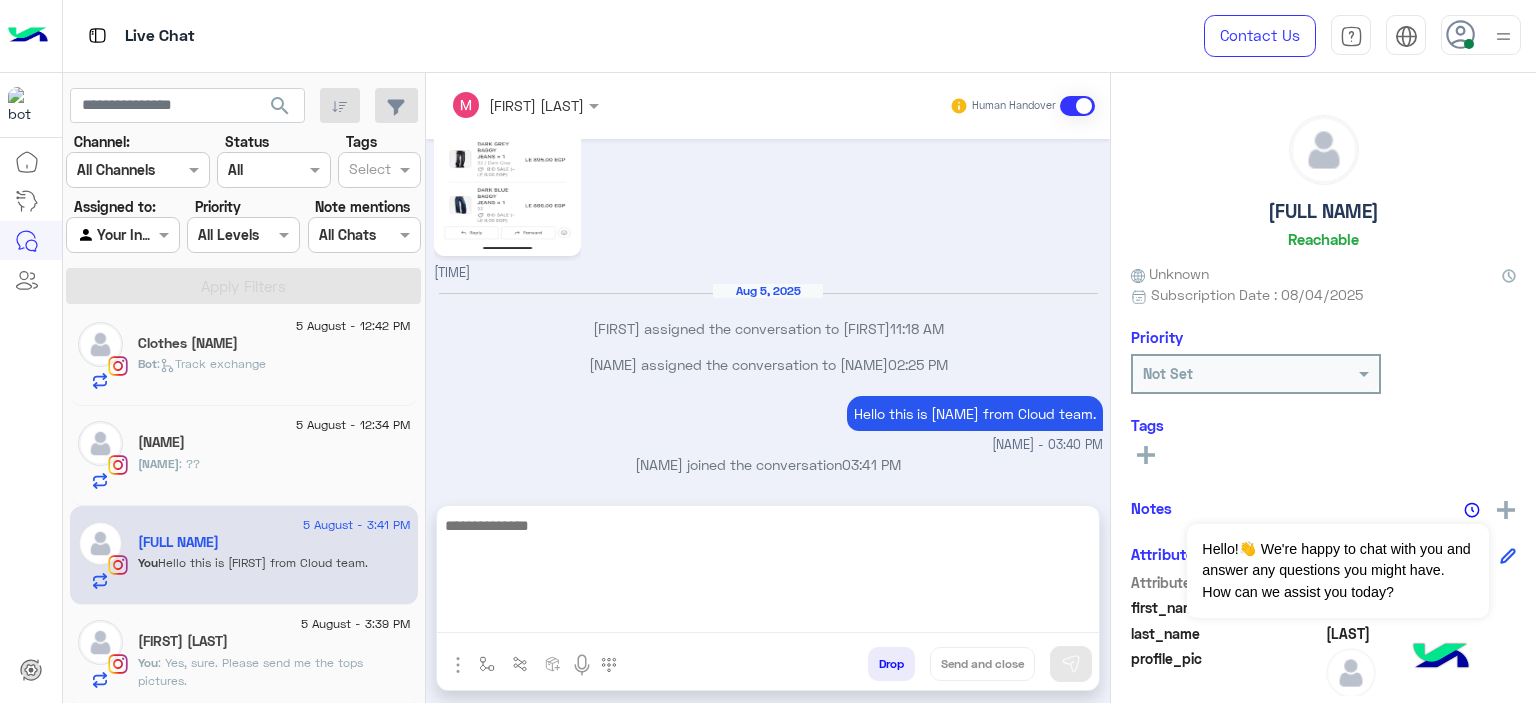 click at bounding box center [768, 573] 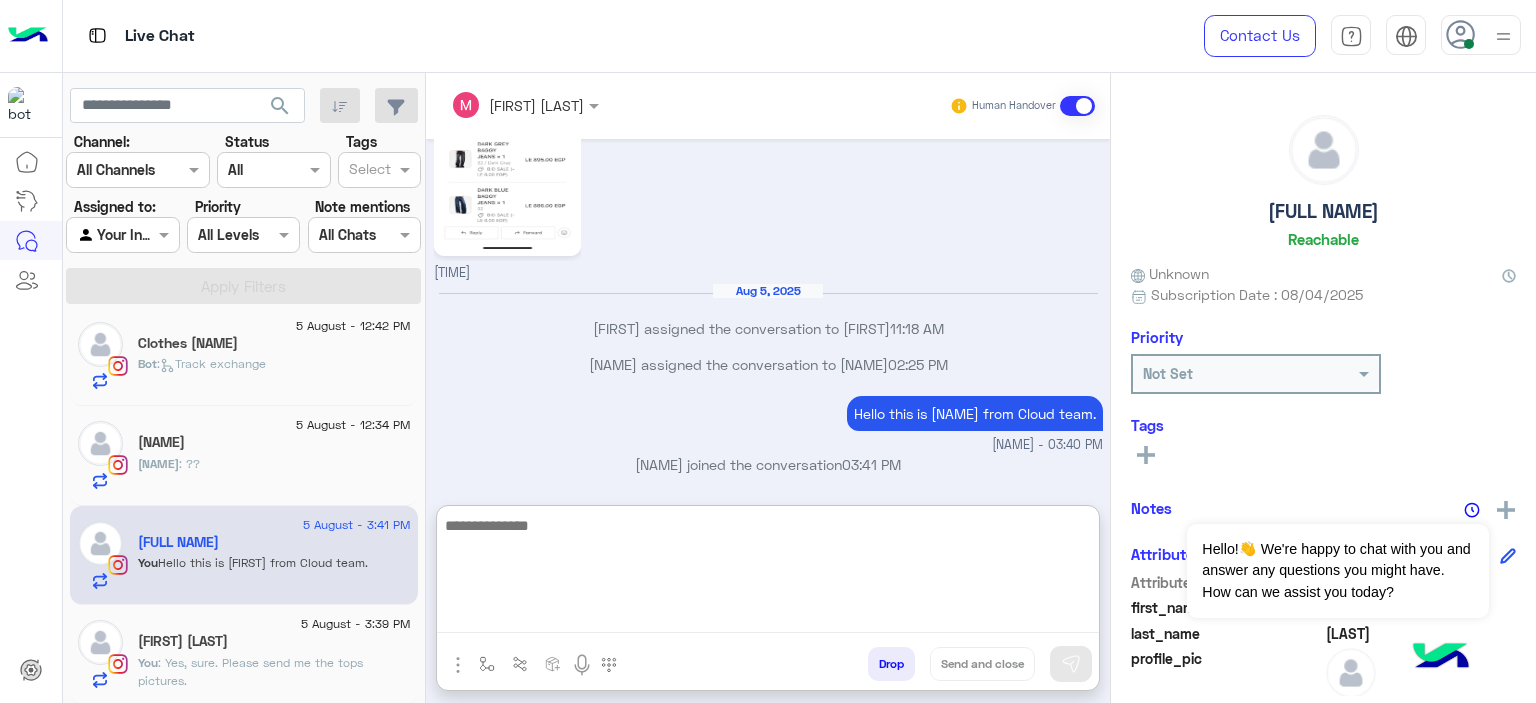 paste on "**********" 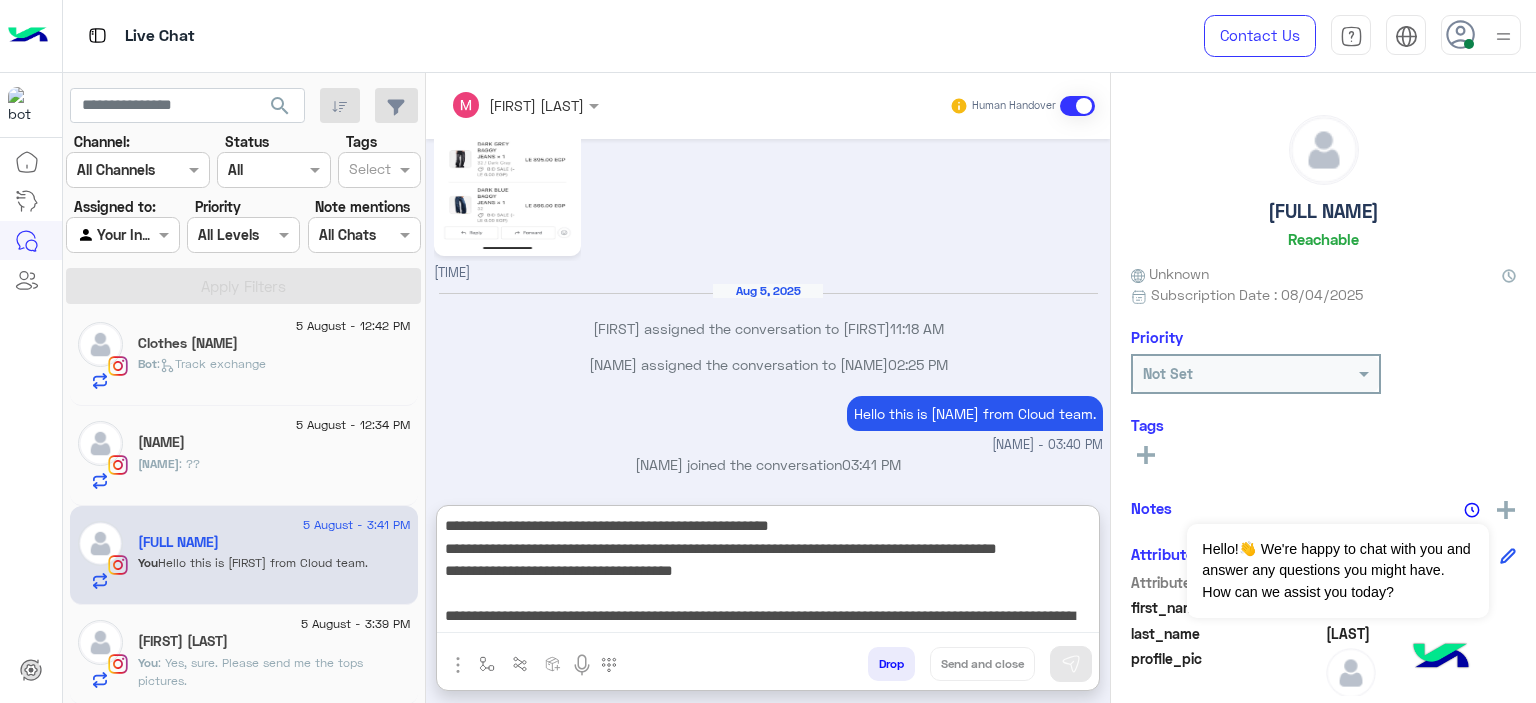 scroll, scrollTop: 105, scrollLeft: 0, axis: vertical 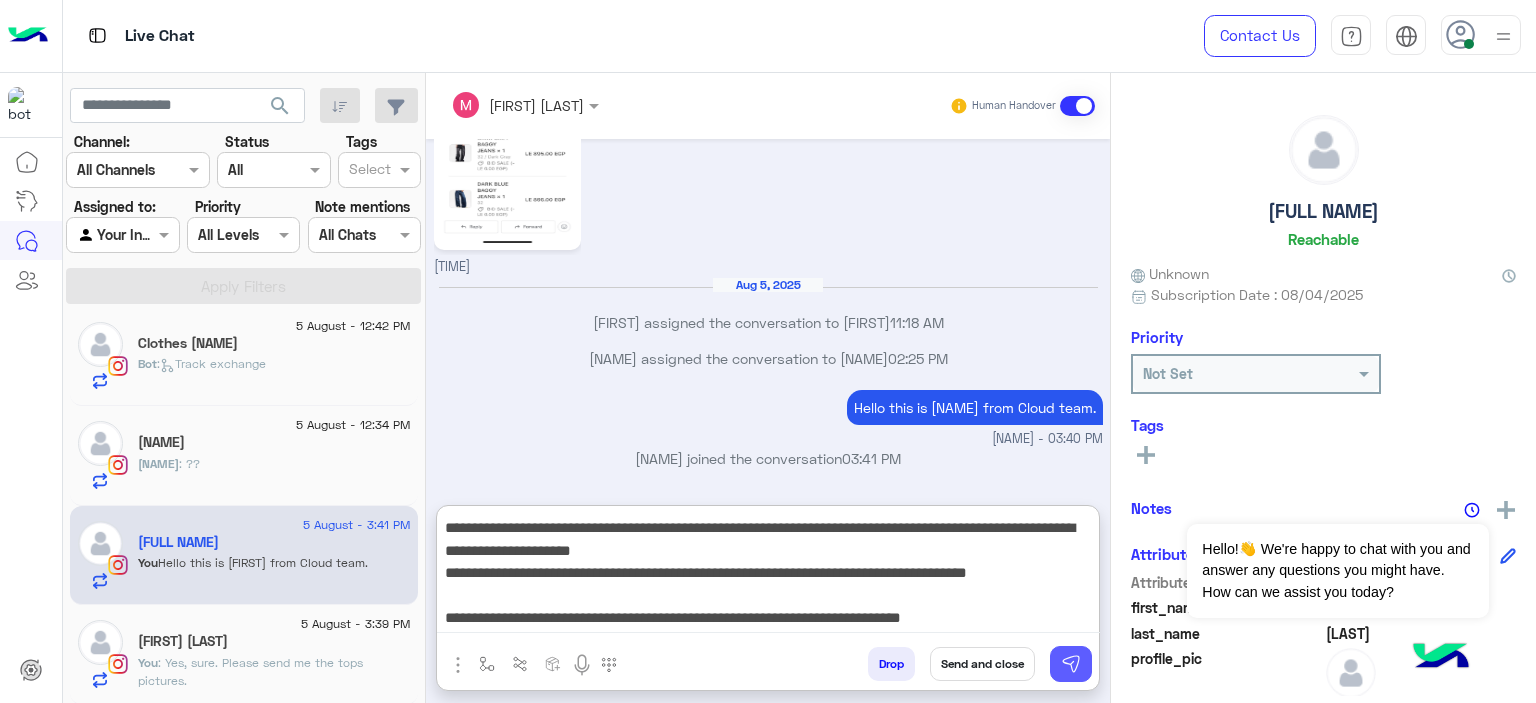 type on "**********" 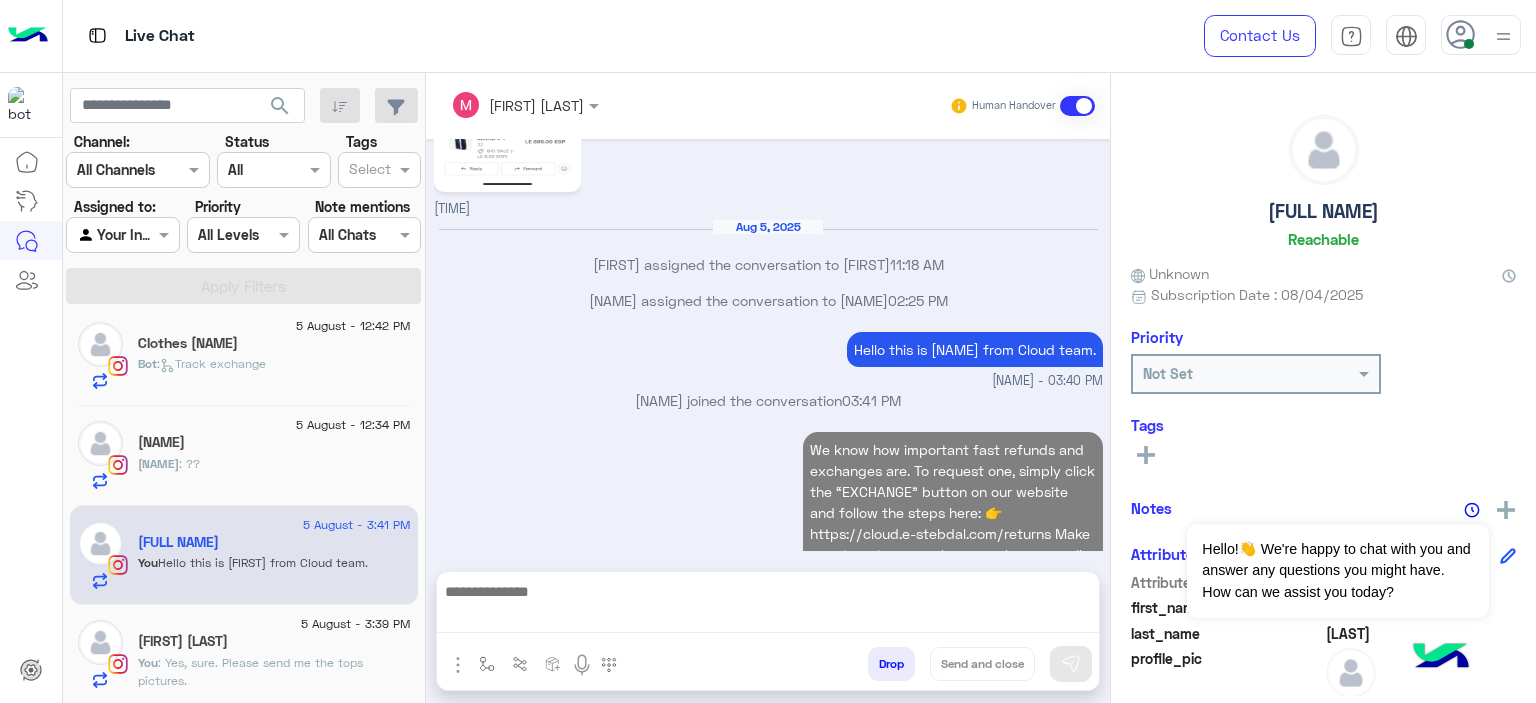 scroll, scrollTop: 2186, scrollLeft: 0, axis: vertical 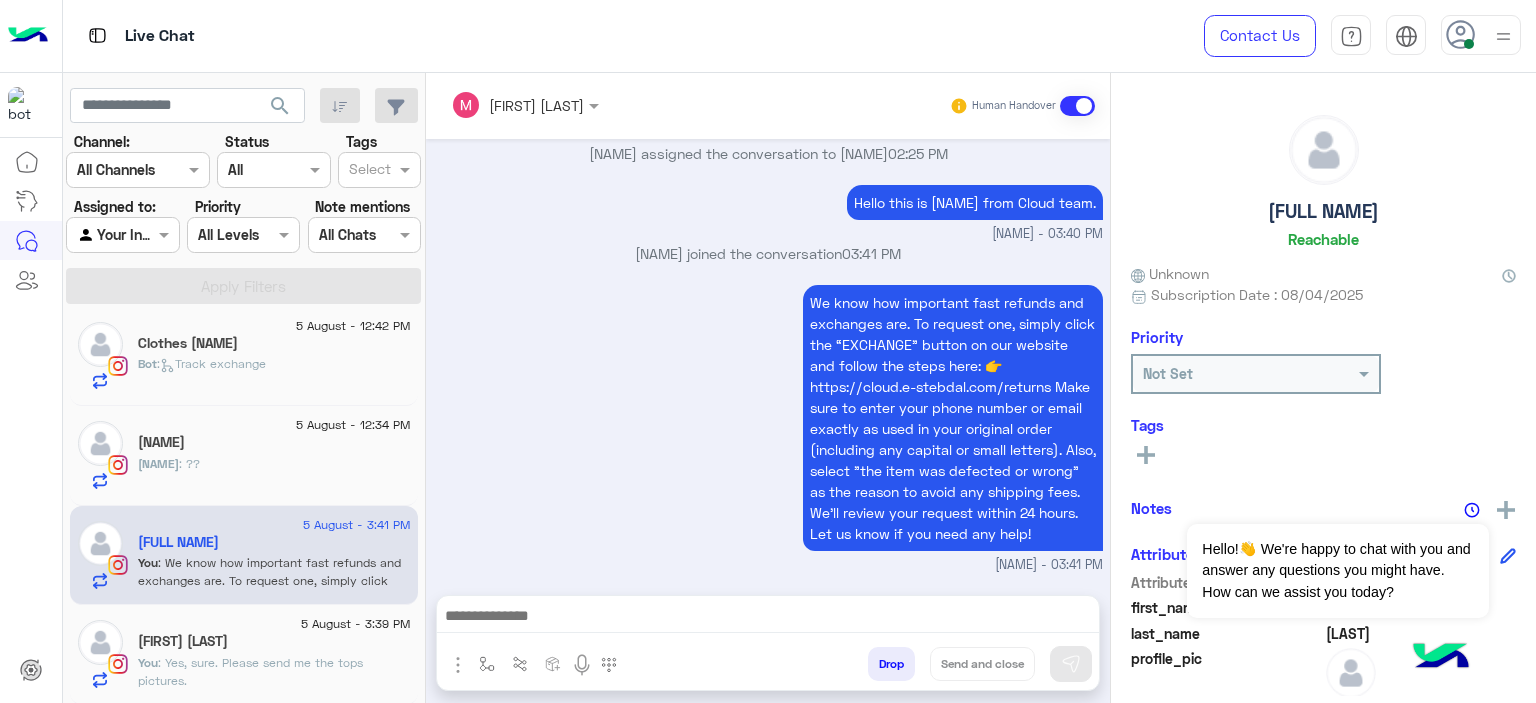 click on "[FIRST] [LAST]" 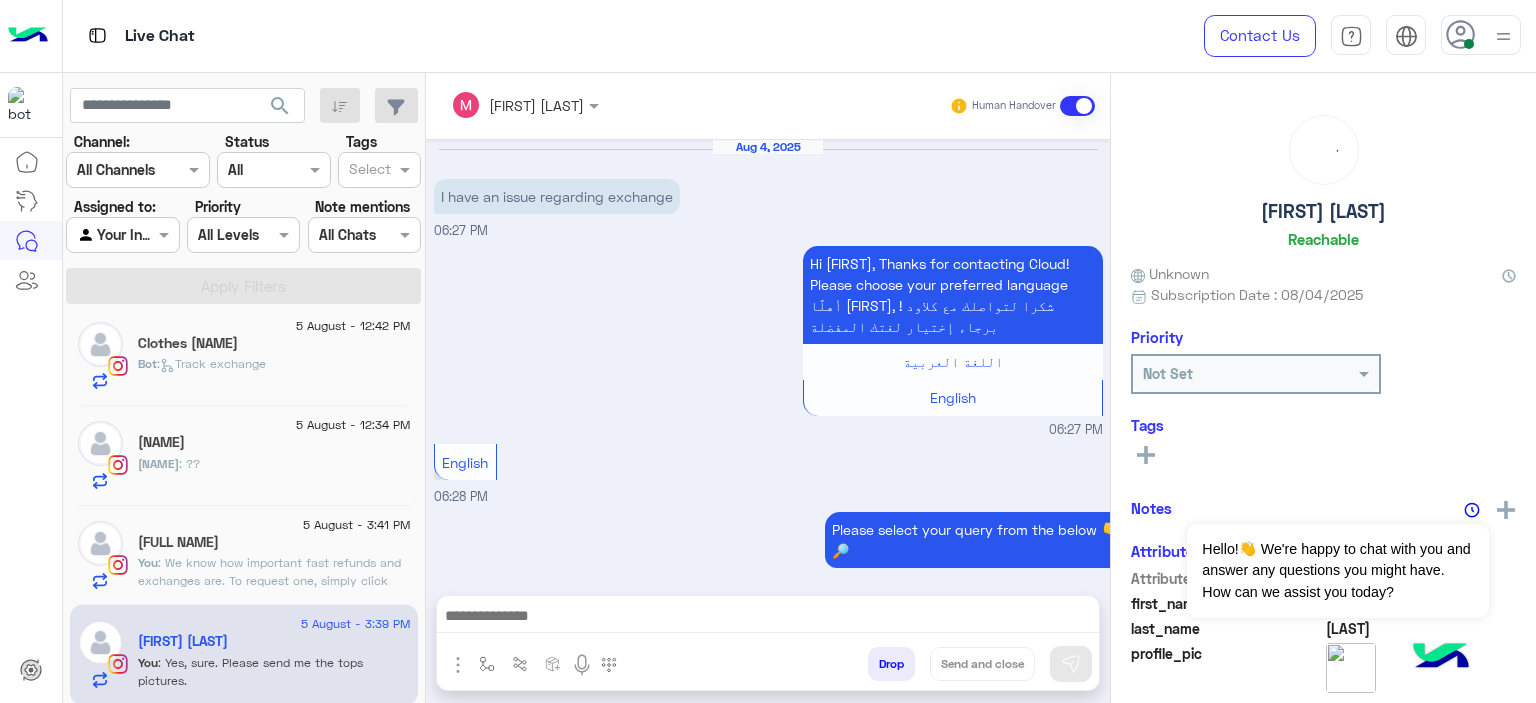 scroll, scrollTop: 1574, scrollLeft: 0, axis: vertical 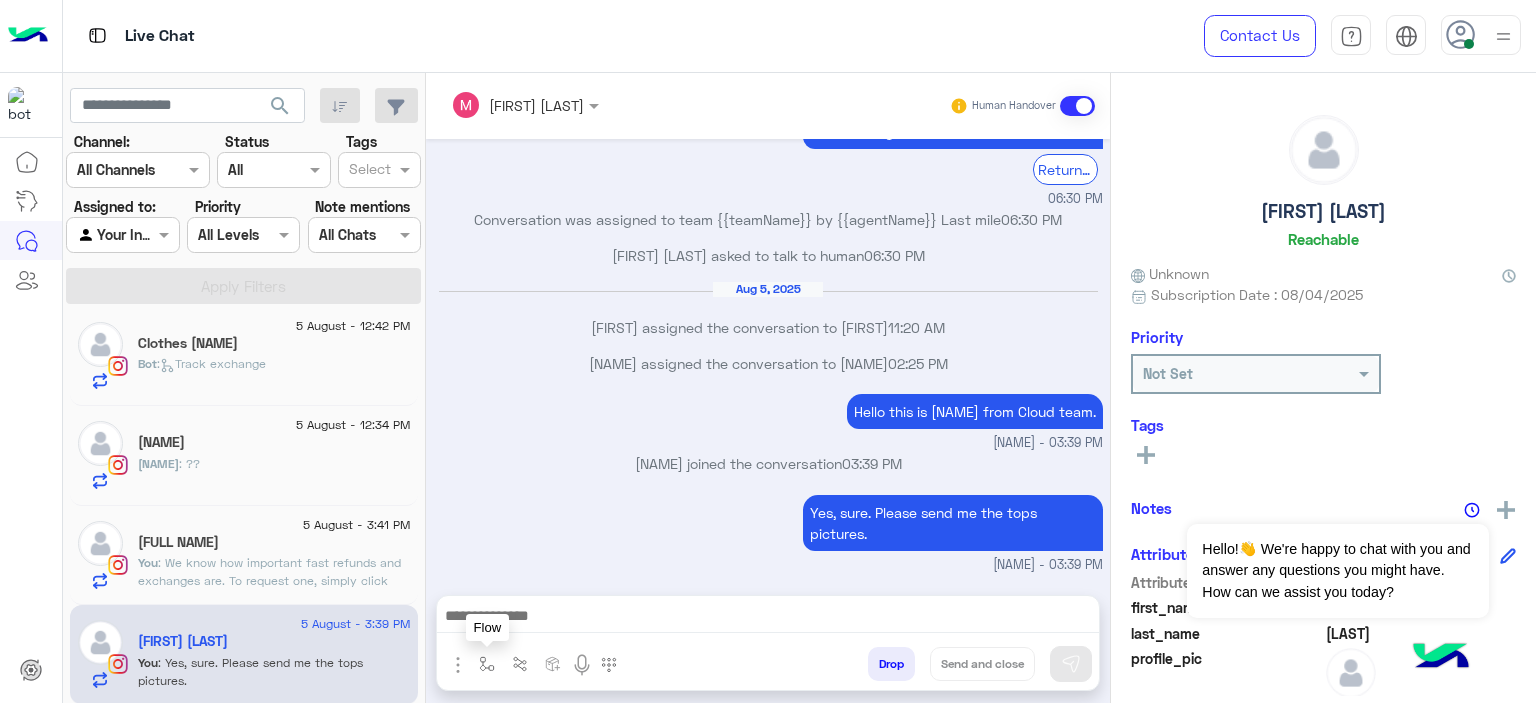 click at bounding box center (487, 663) 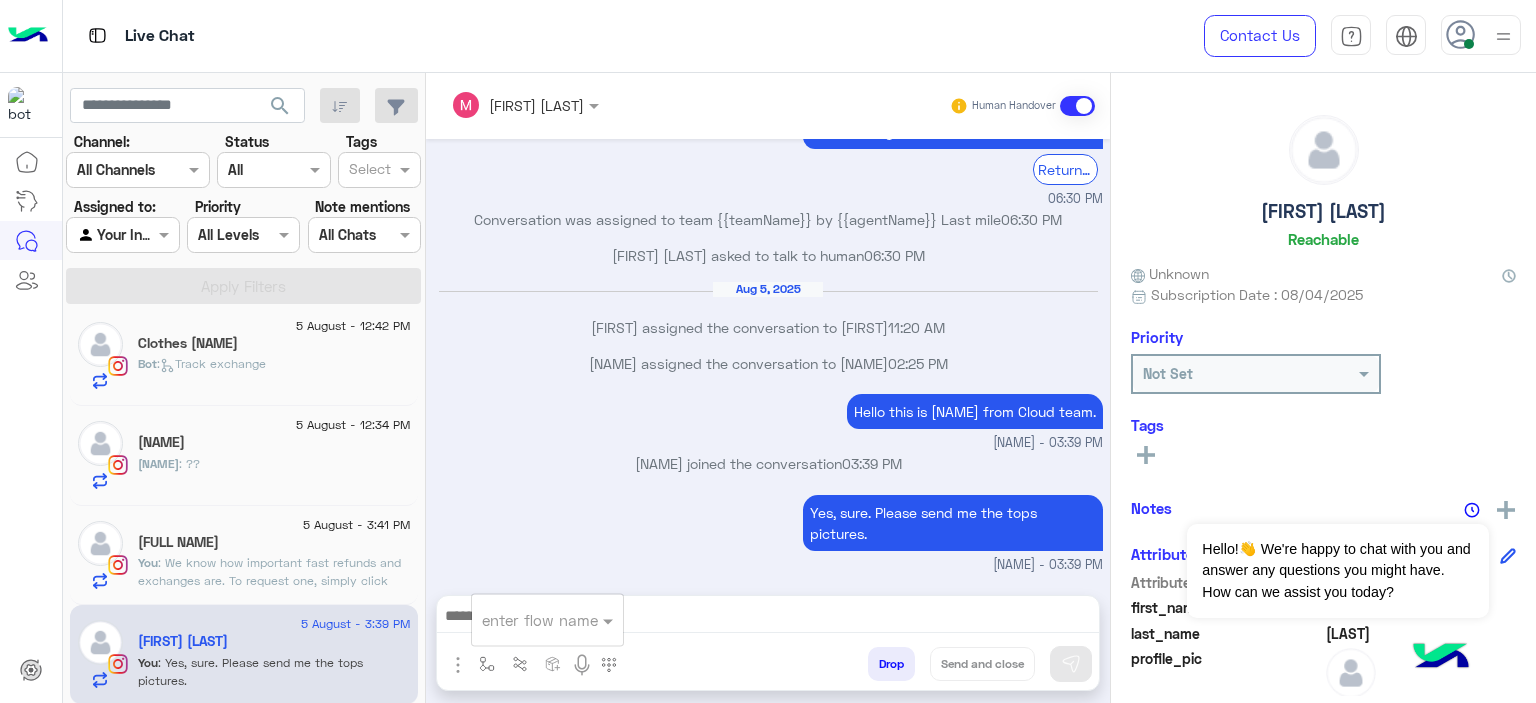 click at bounding box center (523, 620) 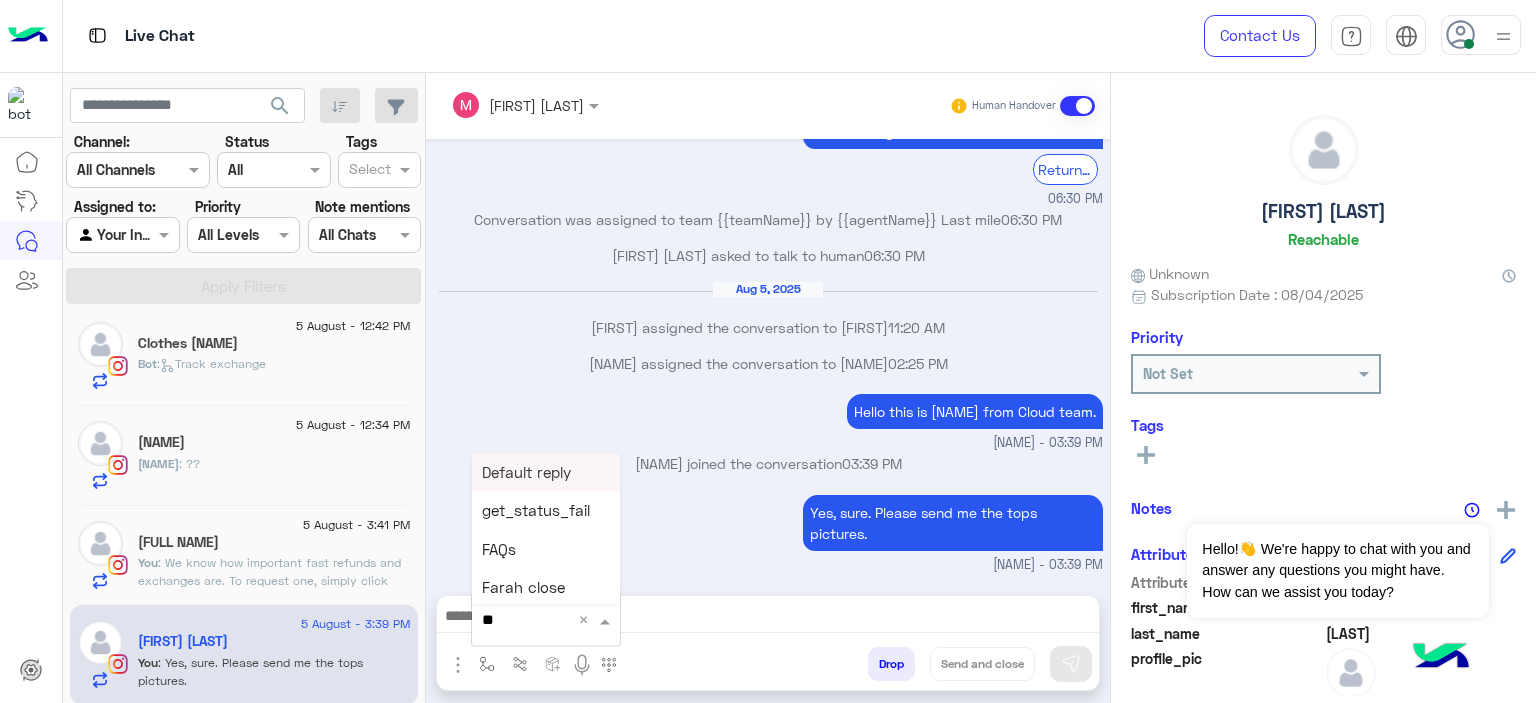 type on "***" 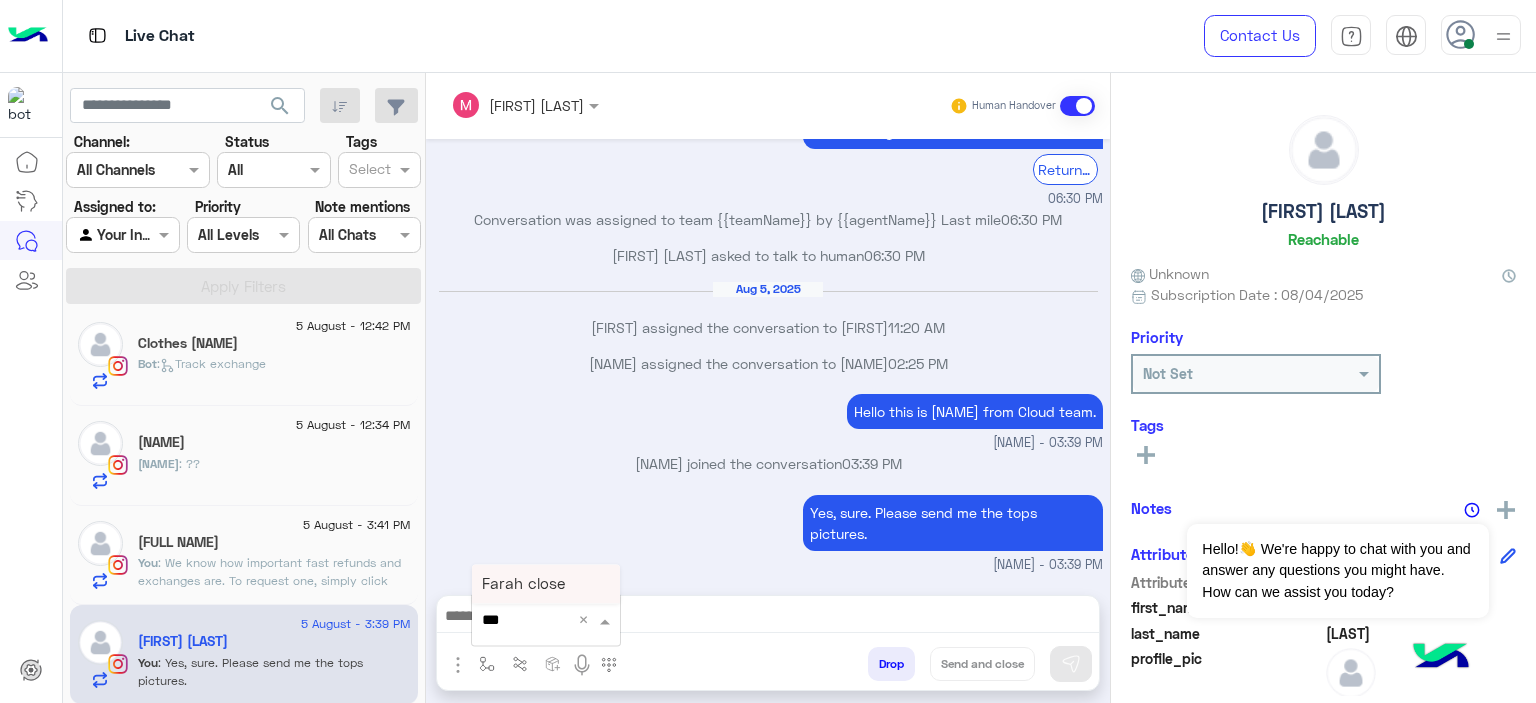 click on "Farah close" at bounding box center [546, 584] 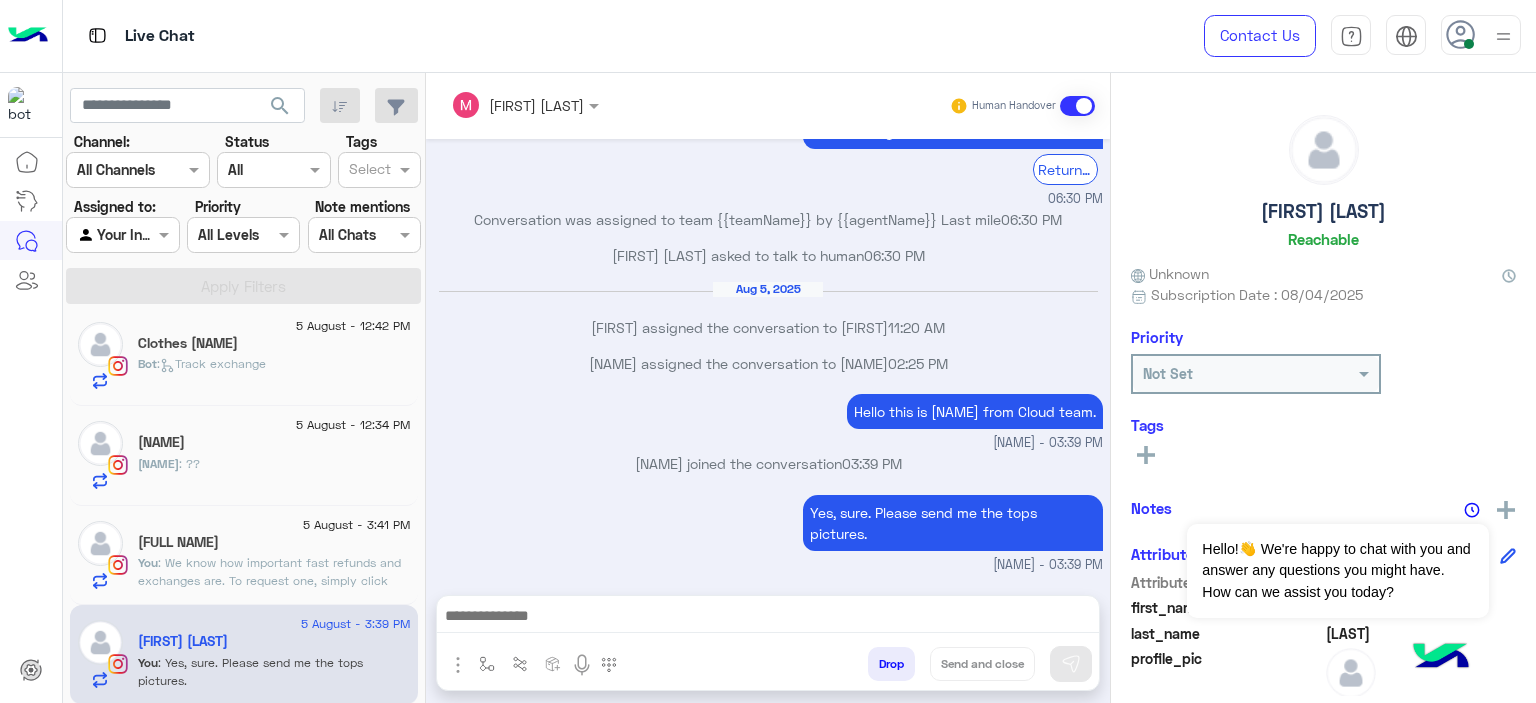 type on "**********" 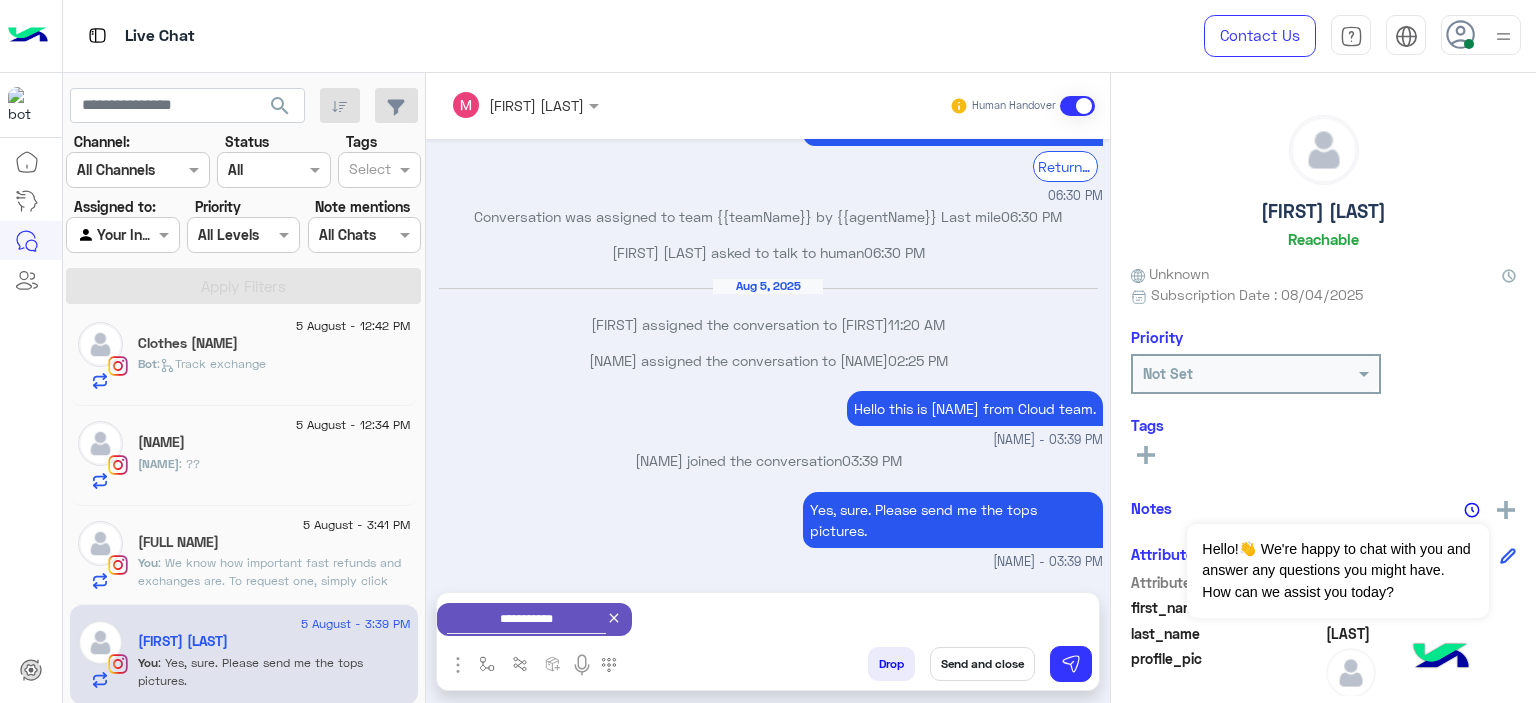 click on "Send and close" at bounding box center (982, 664) 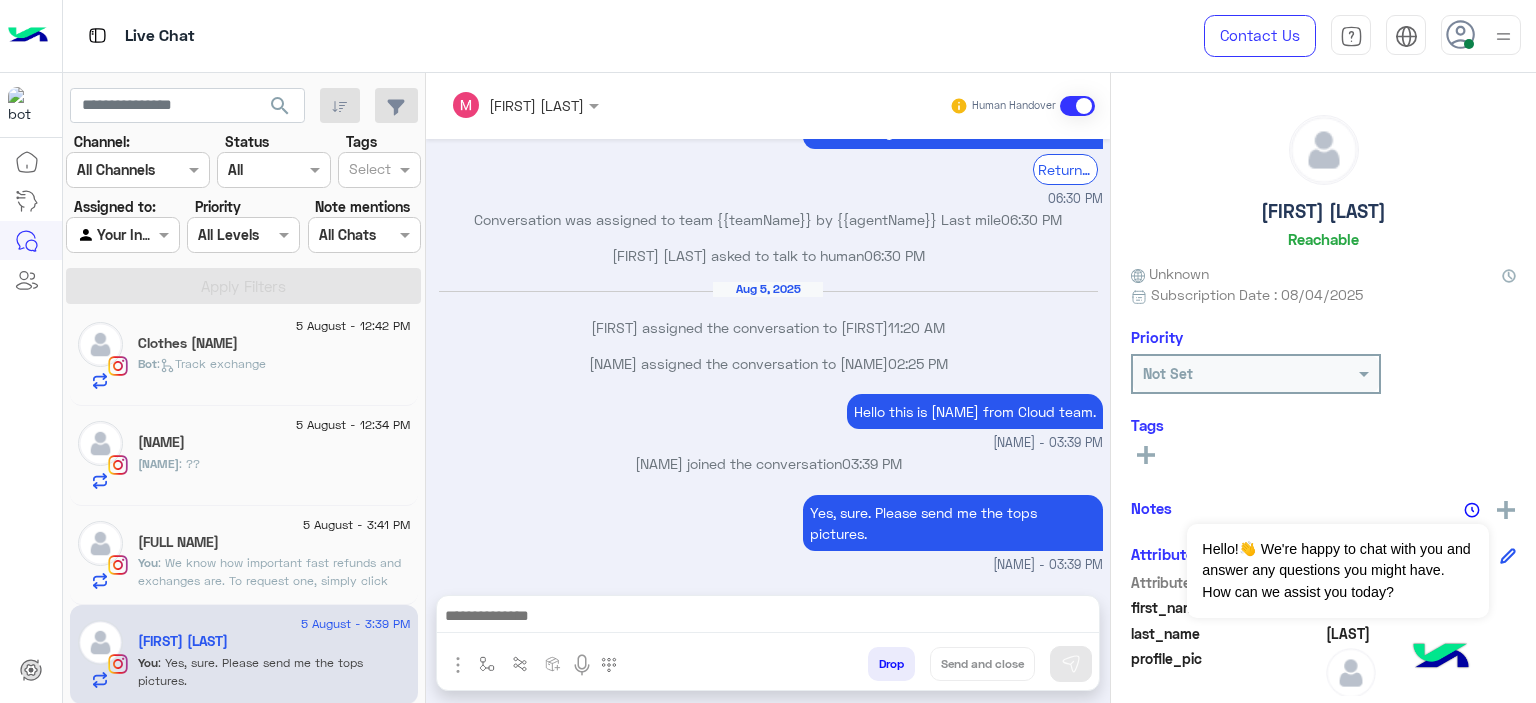 scroll, scrollTop: 1611, scrollLeft: 0, axis: vertical 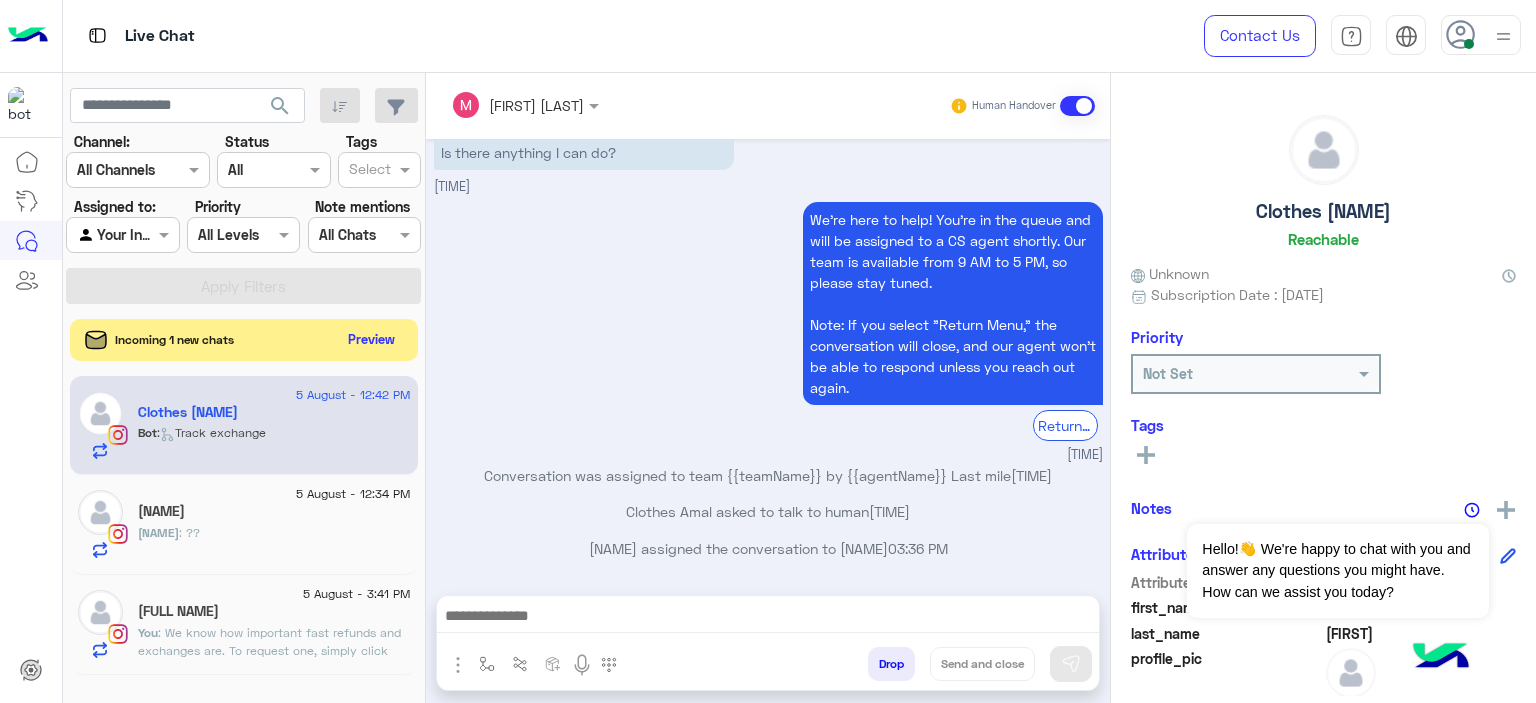 click on "Preview" 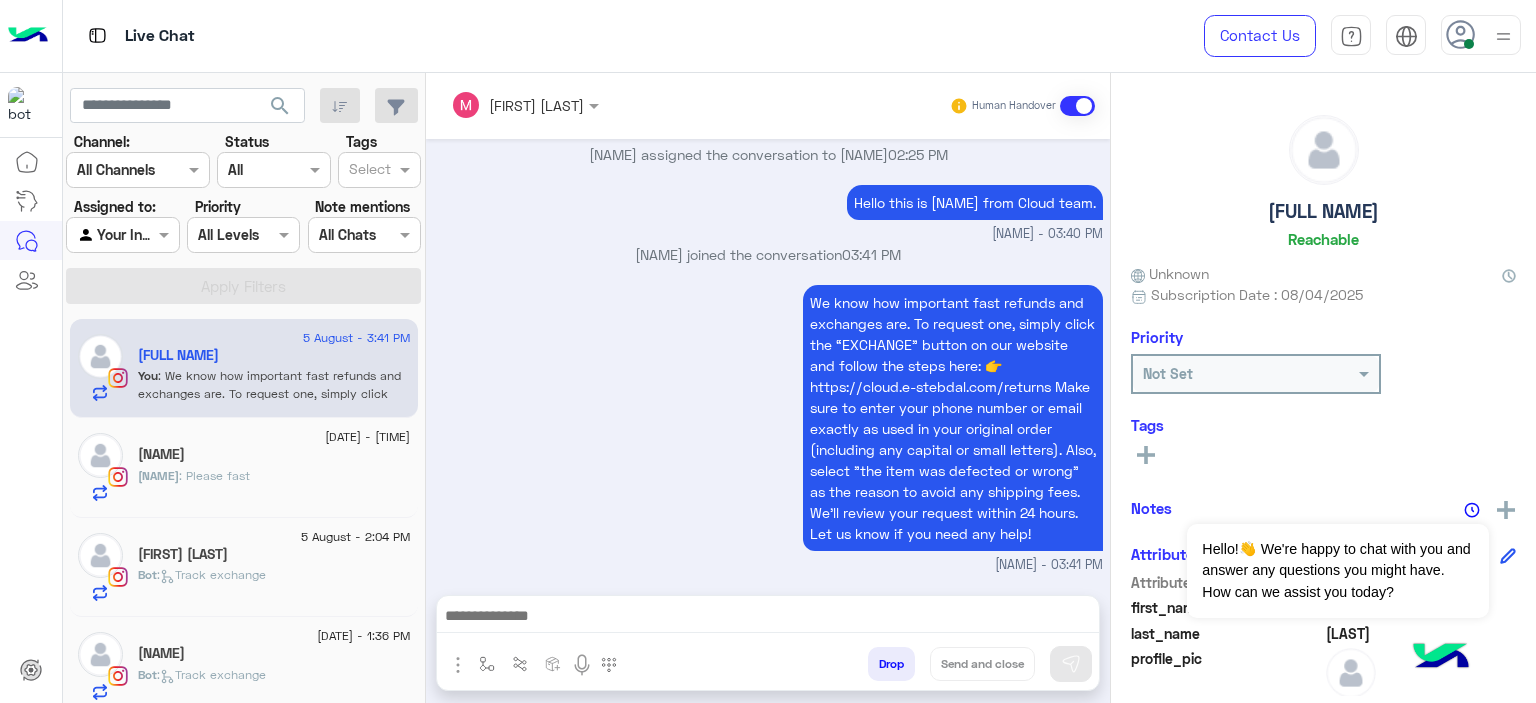 scroll, scrollTop: 2120, scrollLeft: 0, axis: vertical 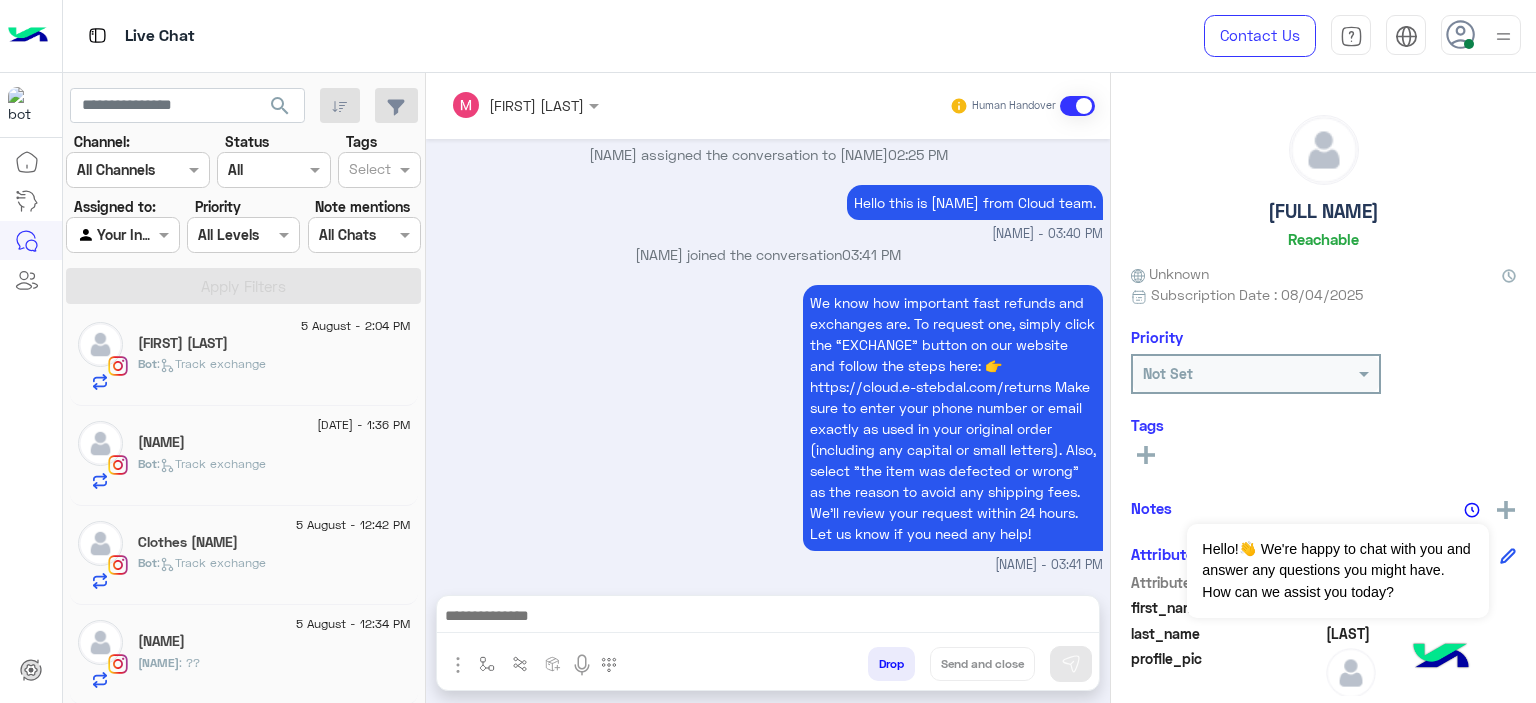 click on "[FIRST]. : ??" 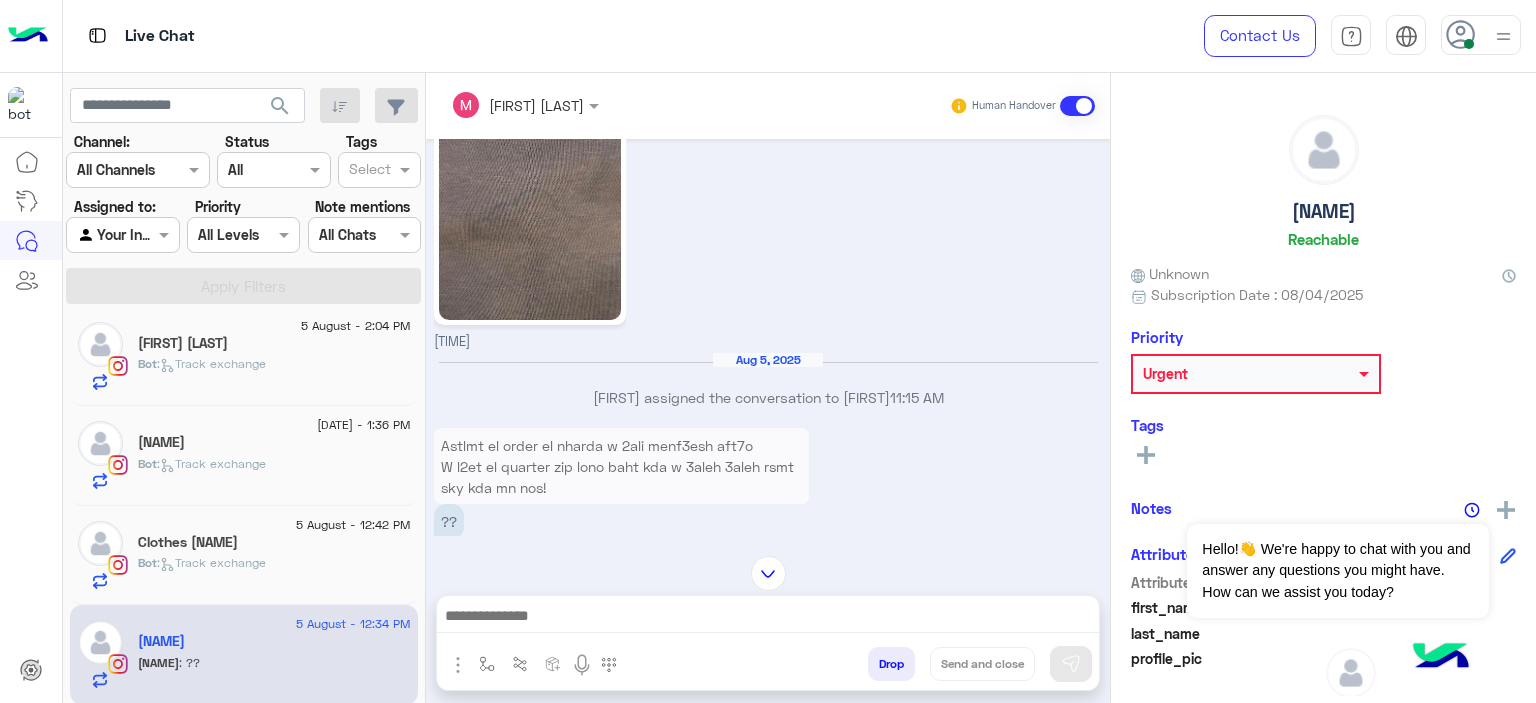 scroll, scrollTop: 2906, scrollLeft: 0, axis: vertical 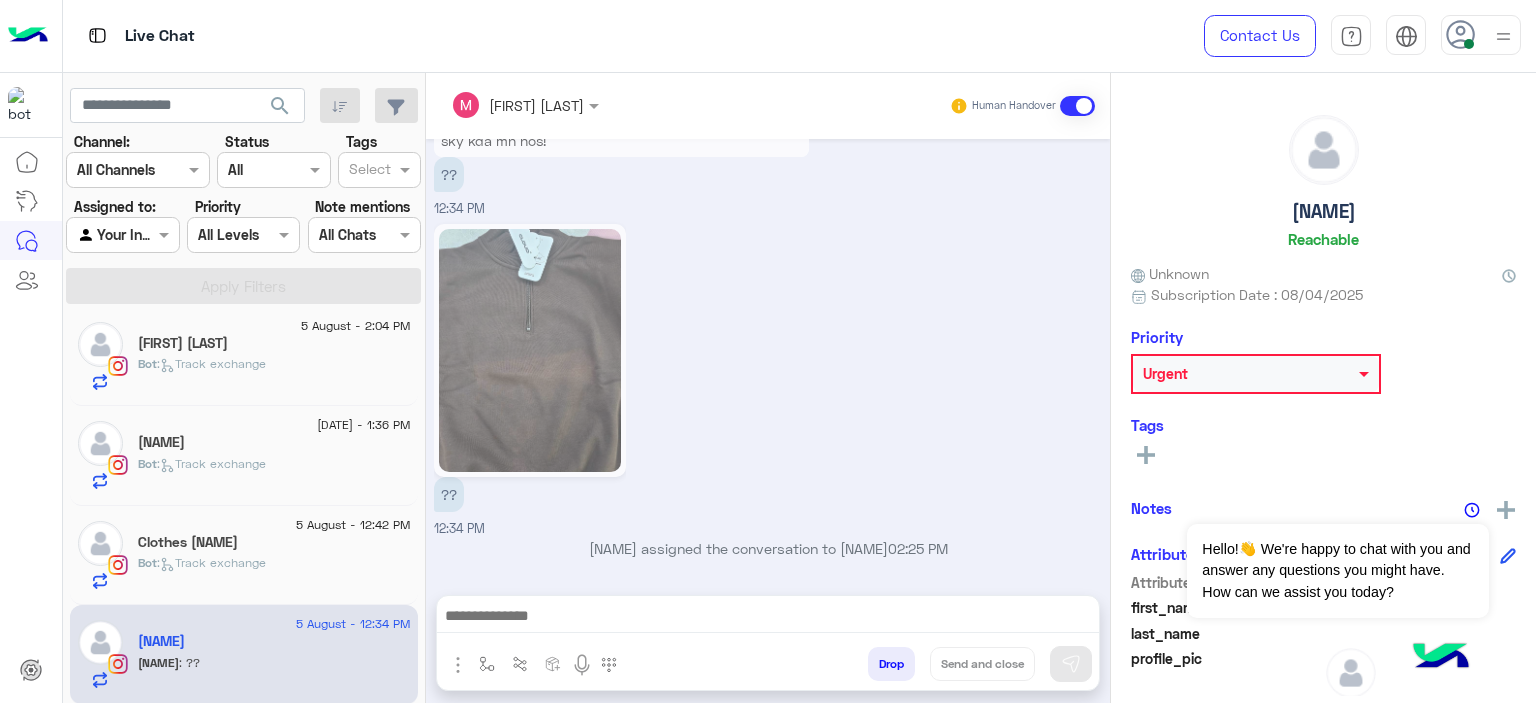 click at bounding box center [768, 618] 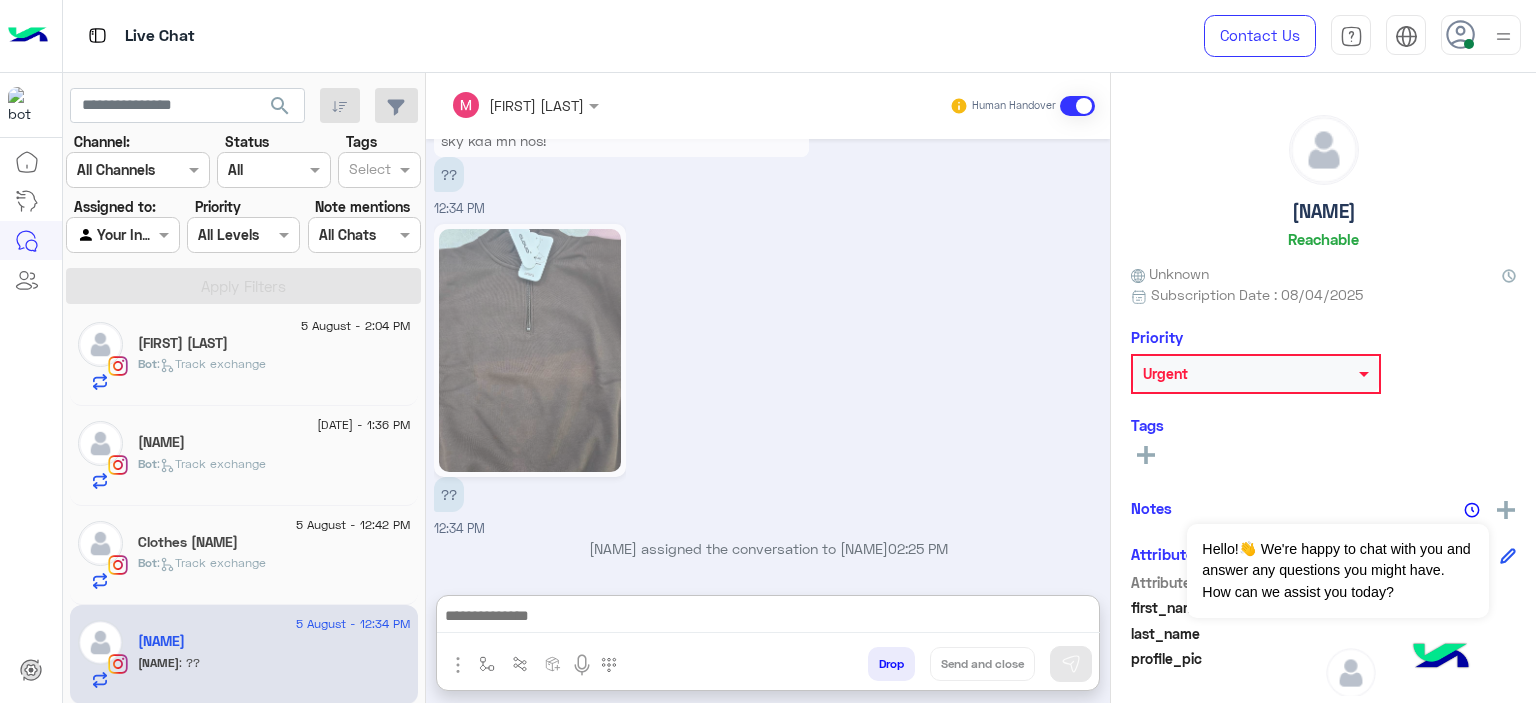scroll, scrollTop: 2945, scrollLeft: 0, axis: vertical 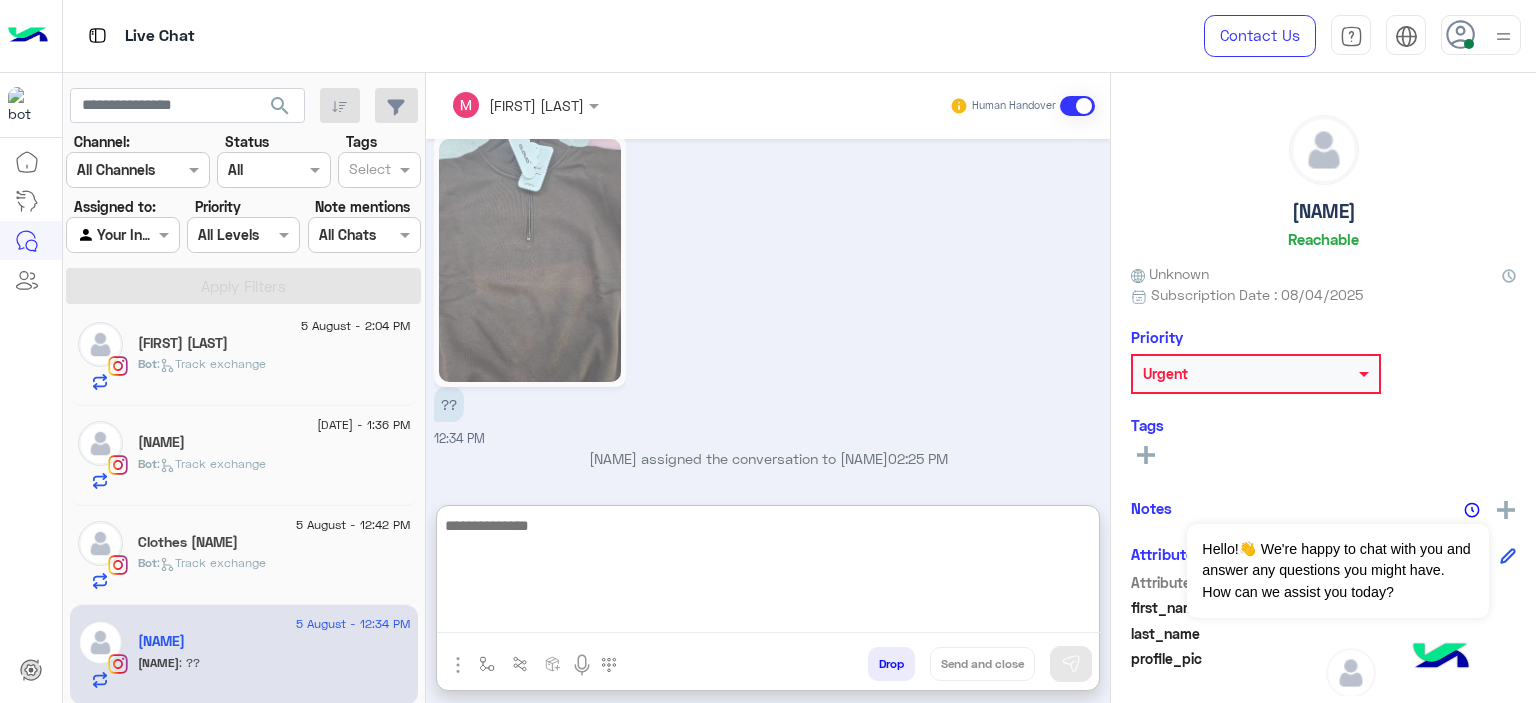 paste on "**********" 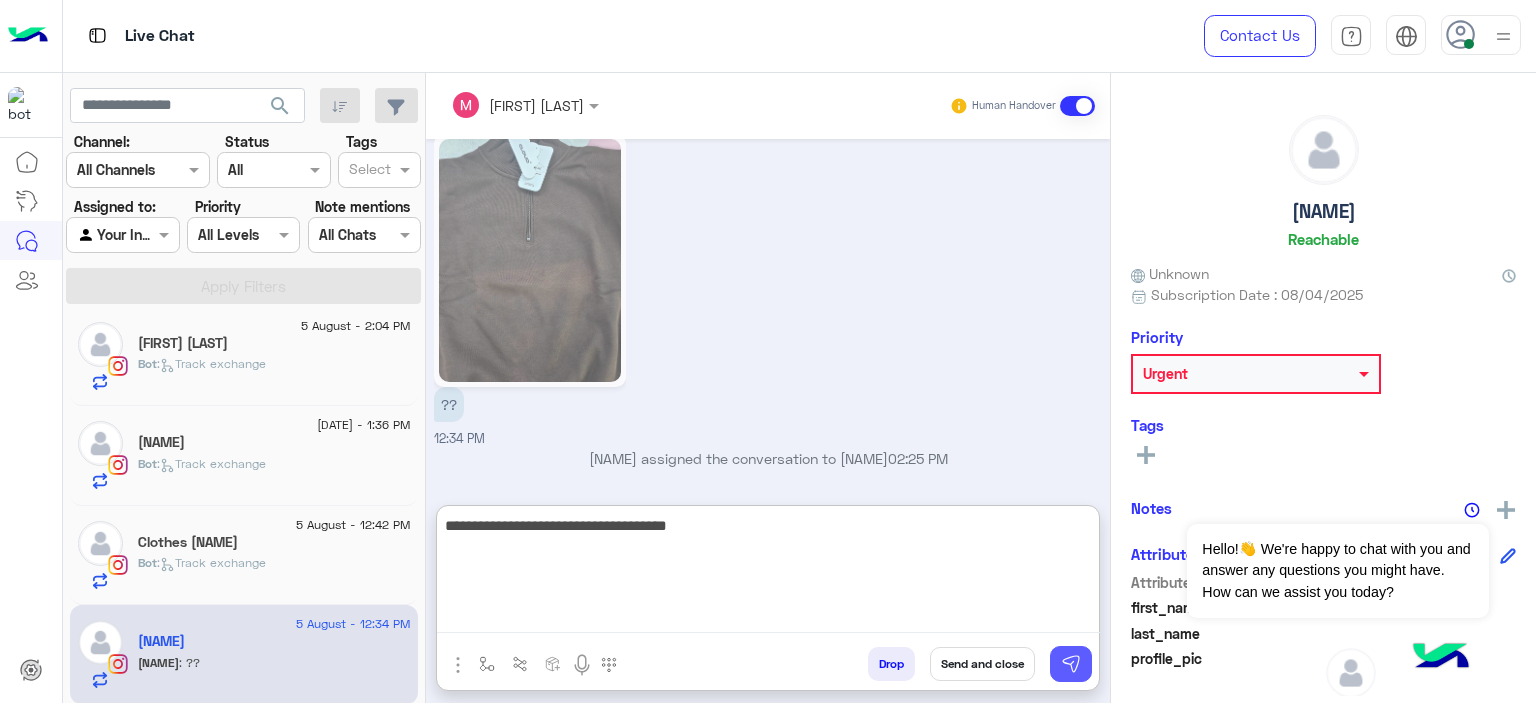 type on "**********" 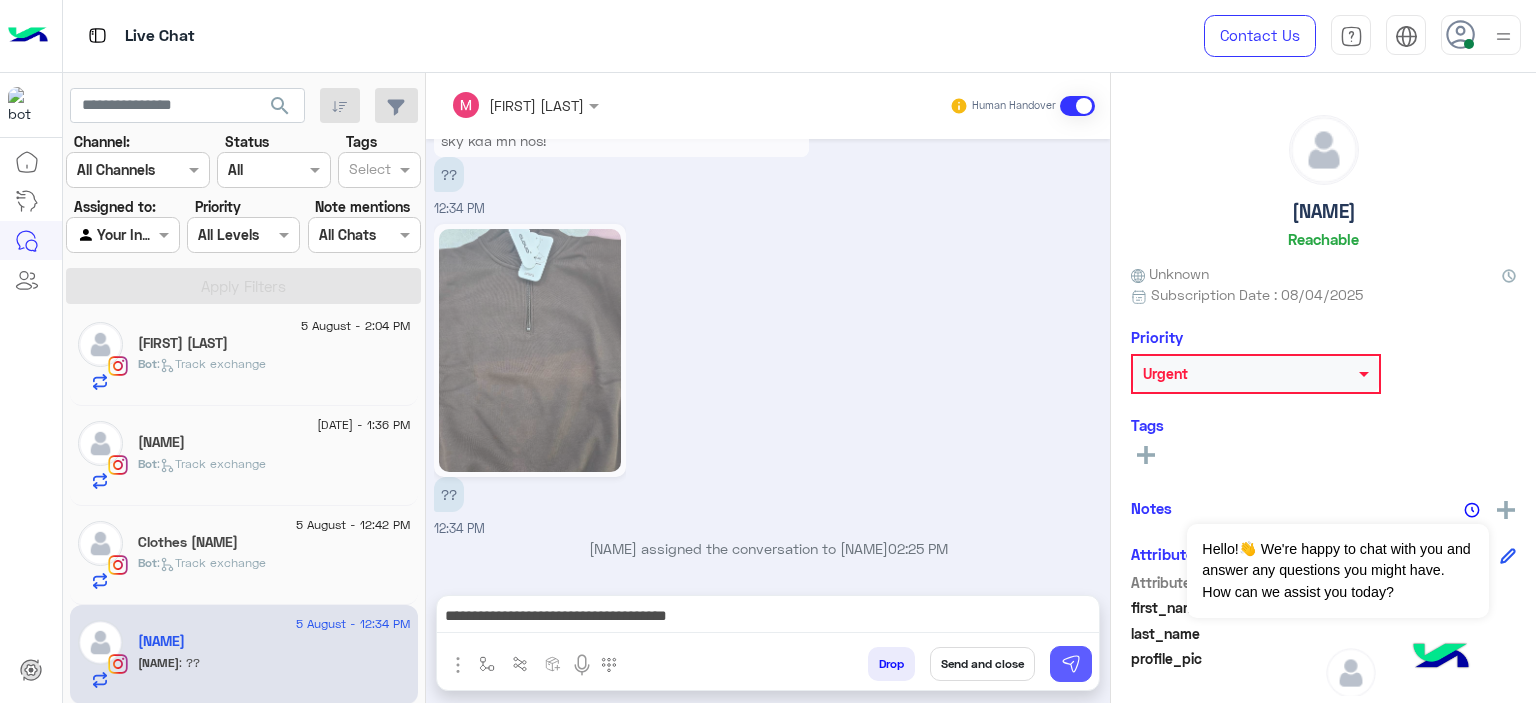 scroll, scrollTop: 2906, scrollLeft: 0, axis: vertical 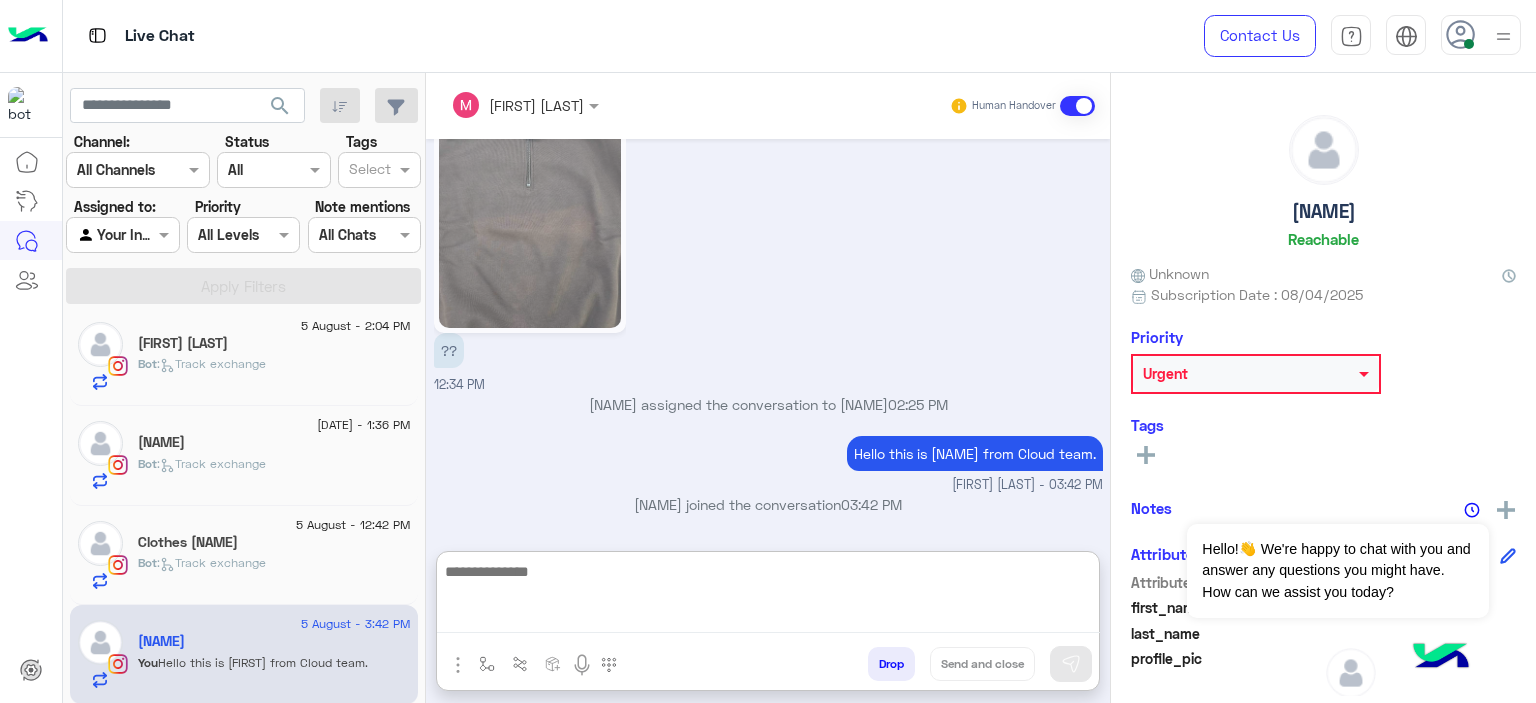 click at bounding box center [768, 596] 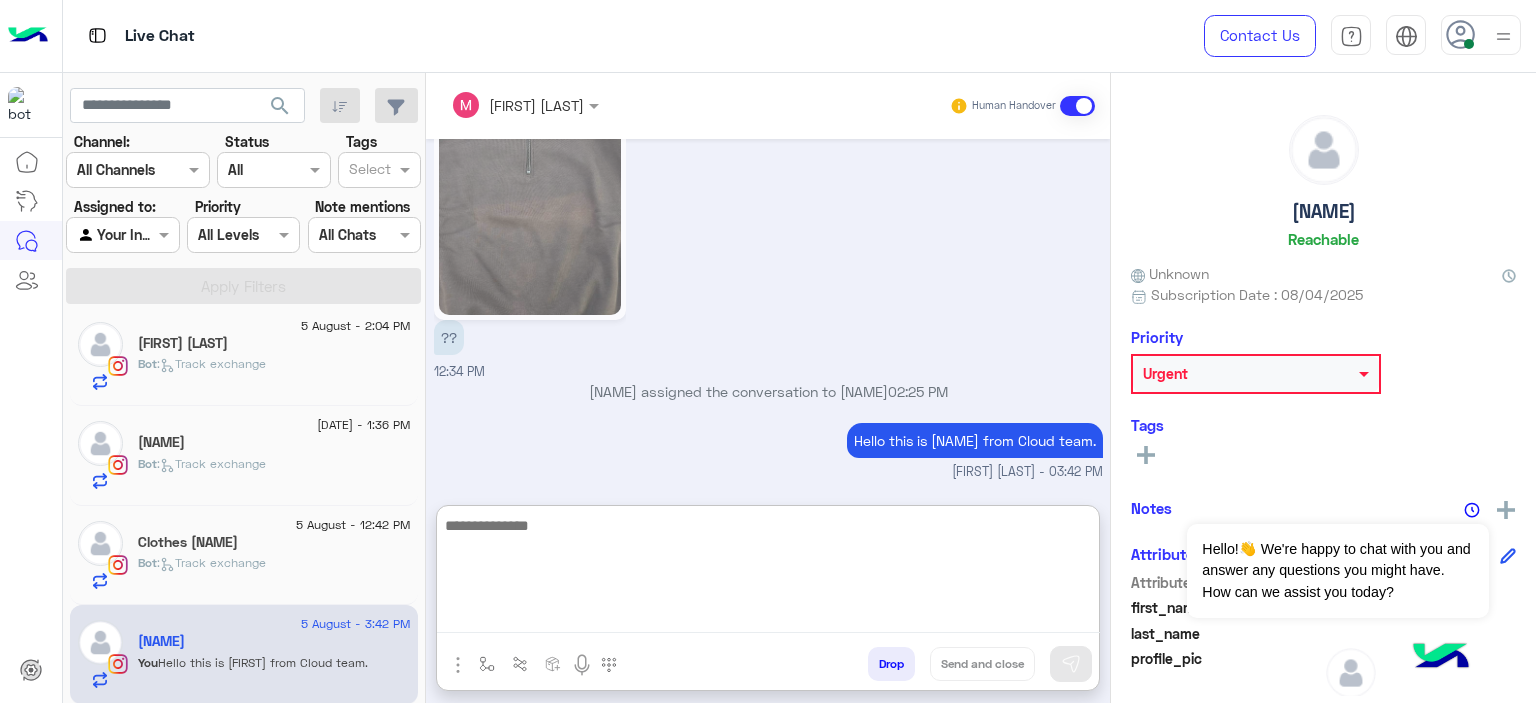 paste on "**********" 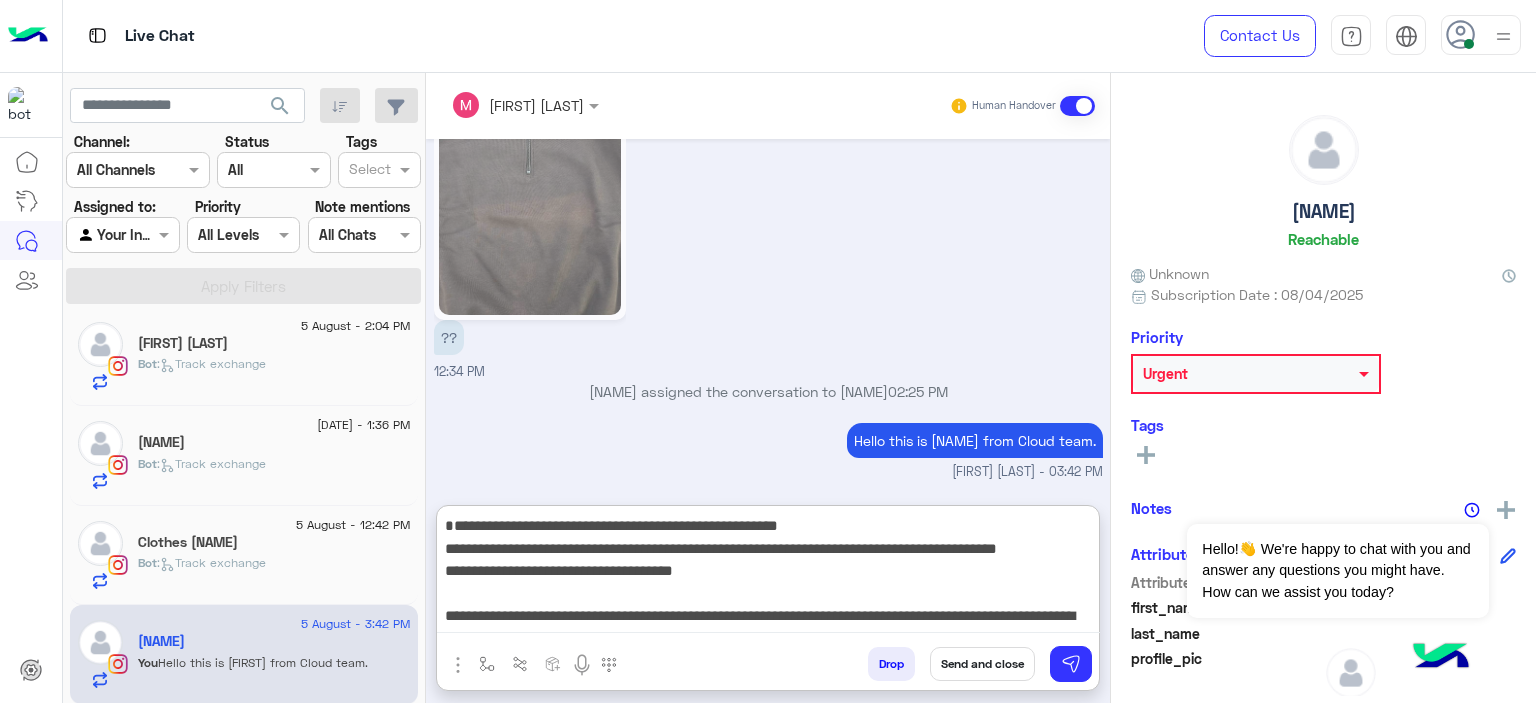 scroll, scrollTop: 128, scrollLeft: 0, axis: vertical 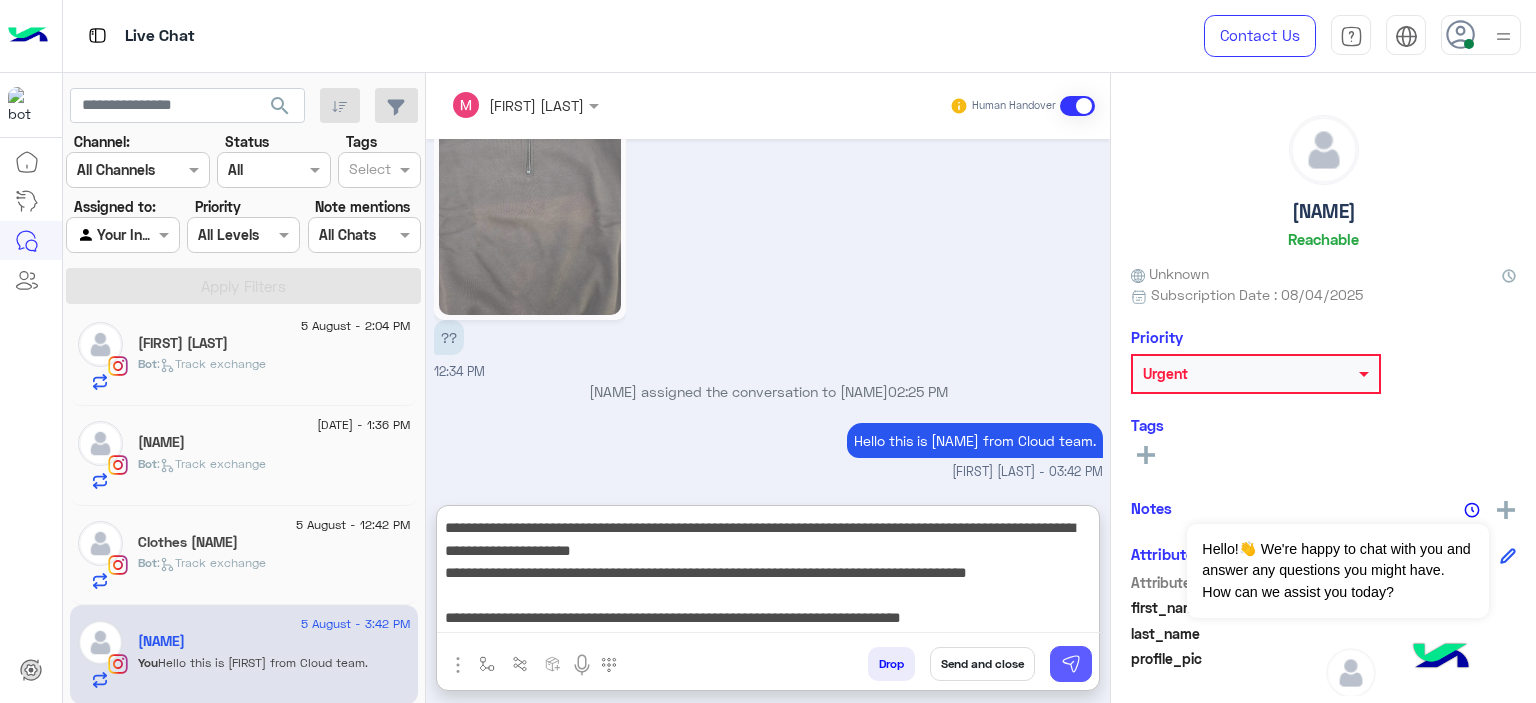 type on "**********" 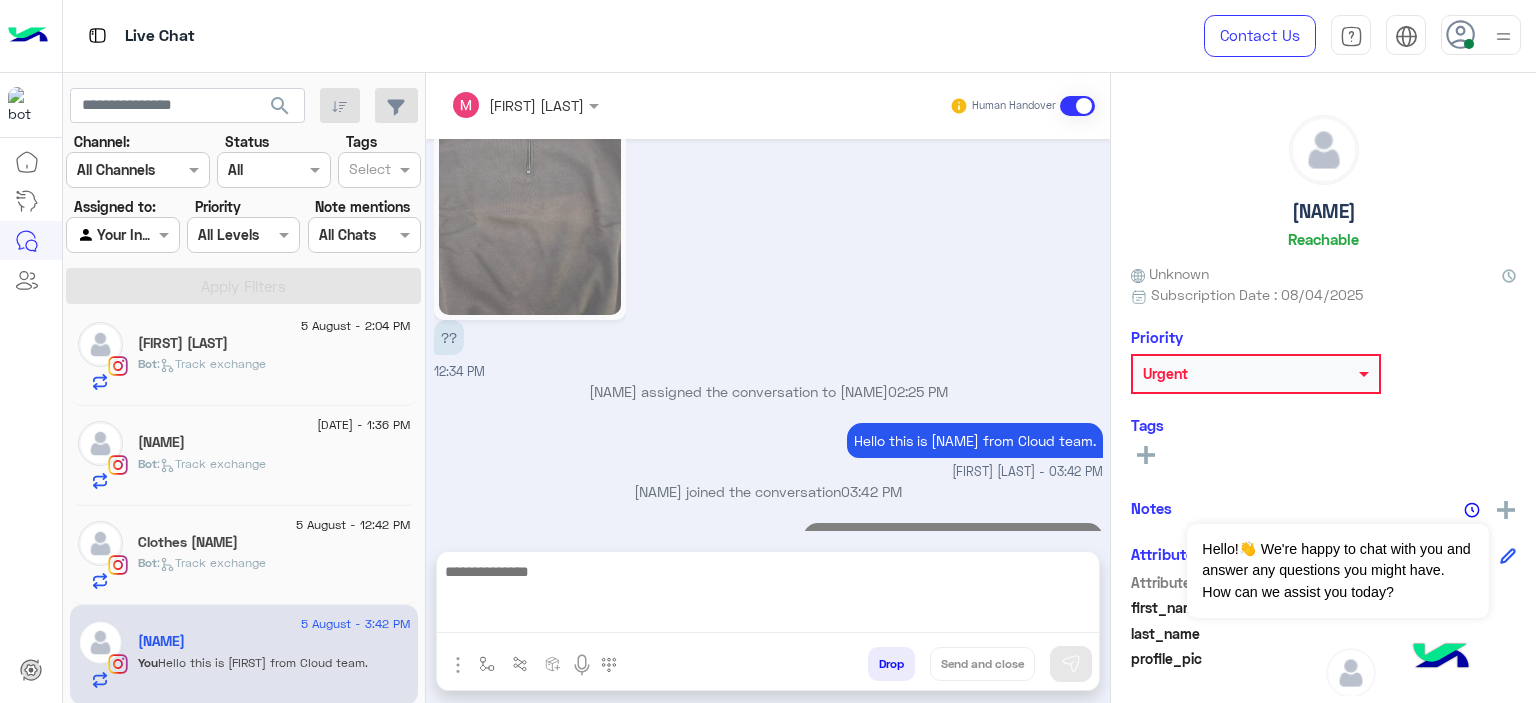 scroll, scrollTop: 0, scrollLeft: 0, axis: both 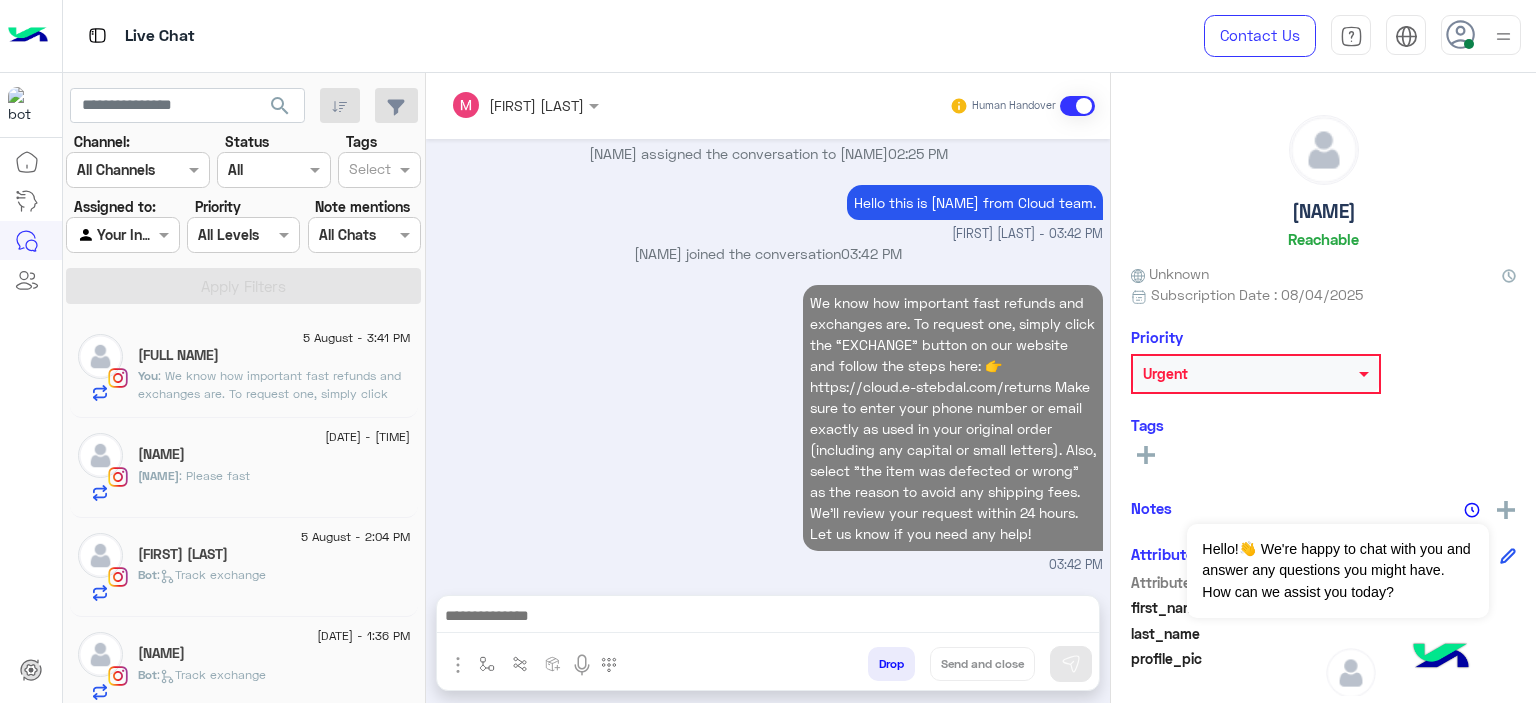 click on ": We know how important fast refunds and exchanges are.
To request one, simply click the “EXCHANGE” button on our website and follow the steps here:
👉 https://cloud.e-stebdal.com/returns
Make sure to enter your phone number or email exactly as used in your original order (including any capital or small letters).
Also, select "the item was defected or wrong" as the reason to avoid any shipping fees.
We’ll review your request within 24 hours. Let us know if you need any help!" 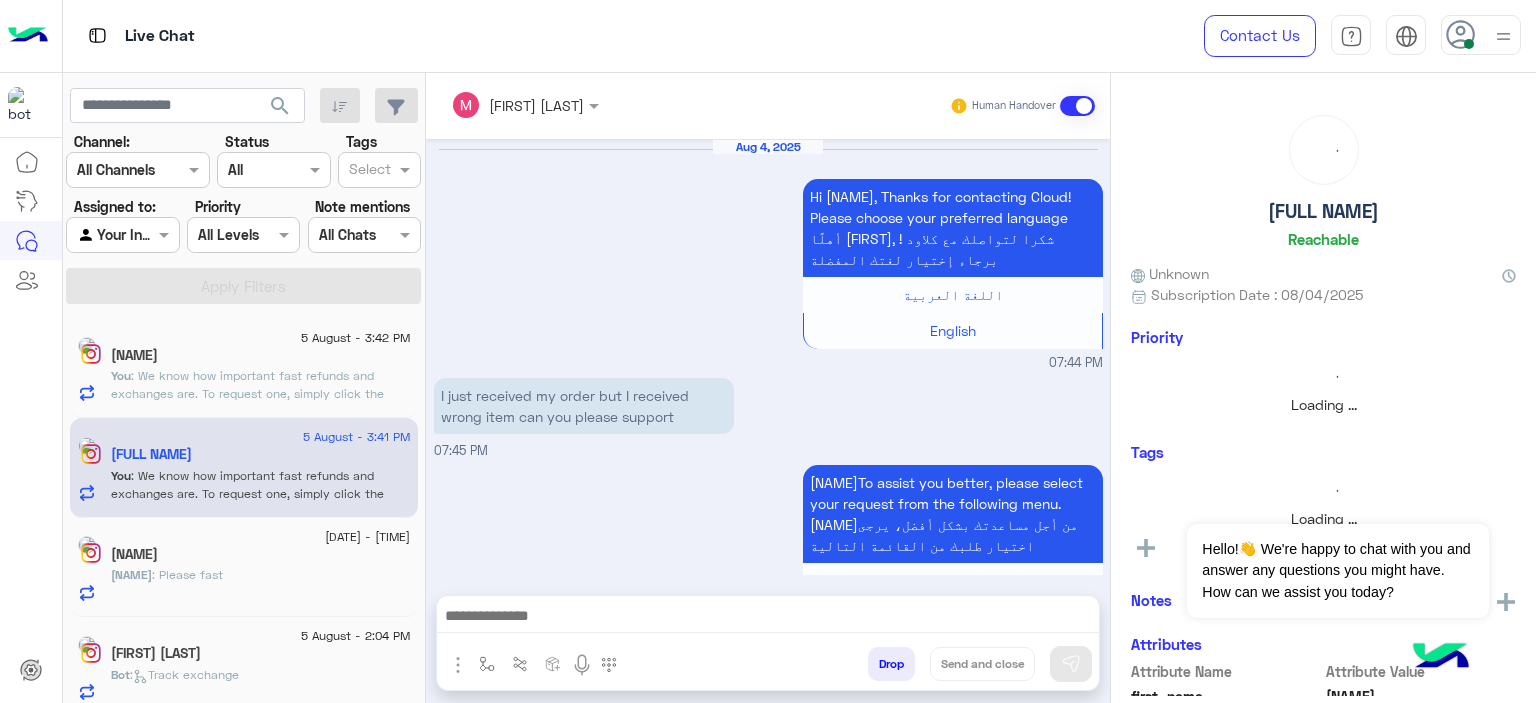 scroll, scrollTop: 2120, scrollLeft: 0, axis: vertical 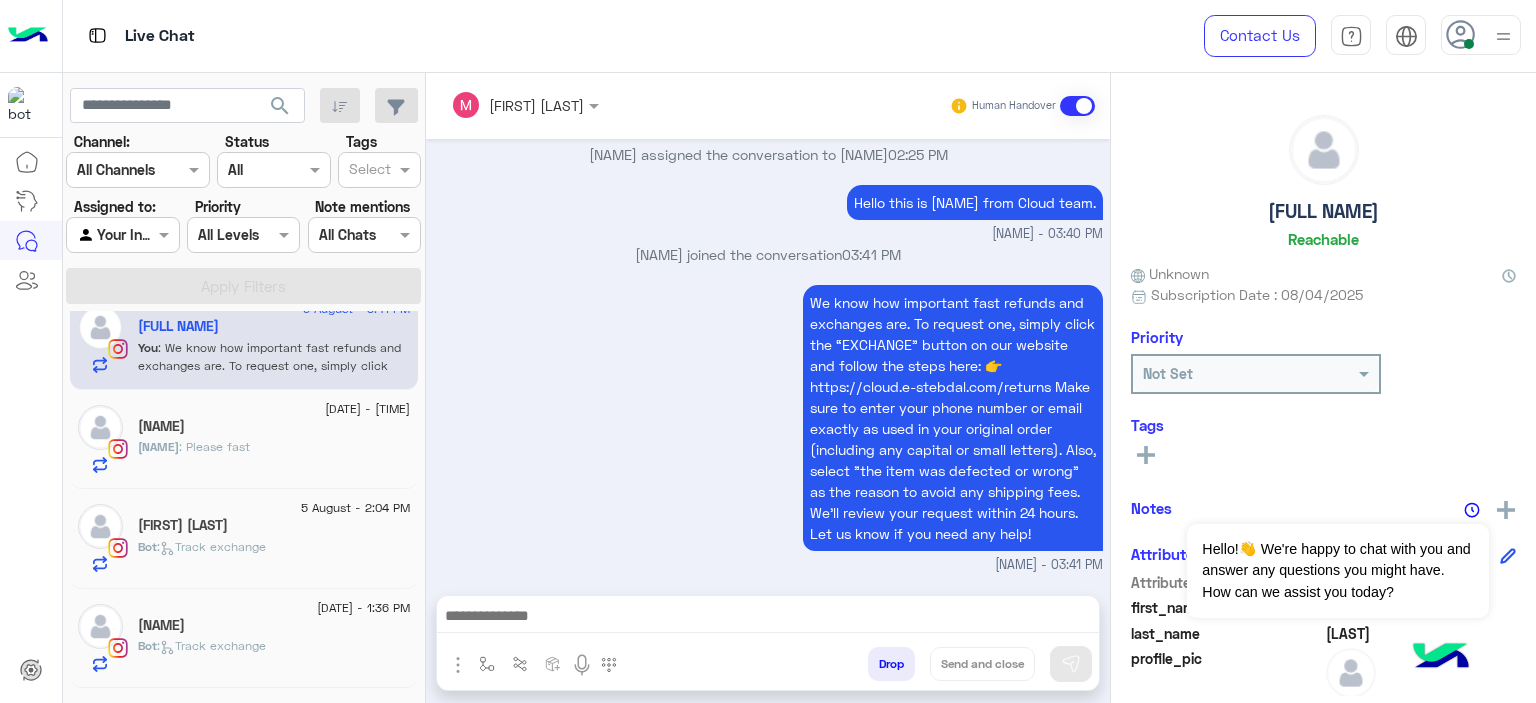 click on "سُعاد : Please fast" 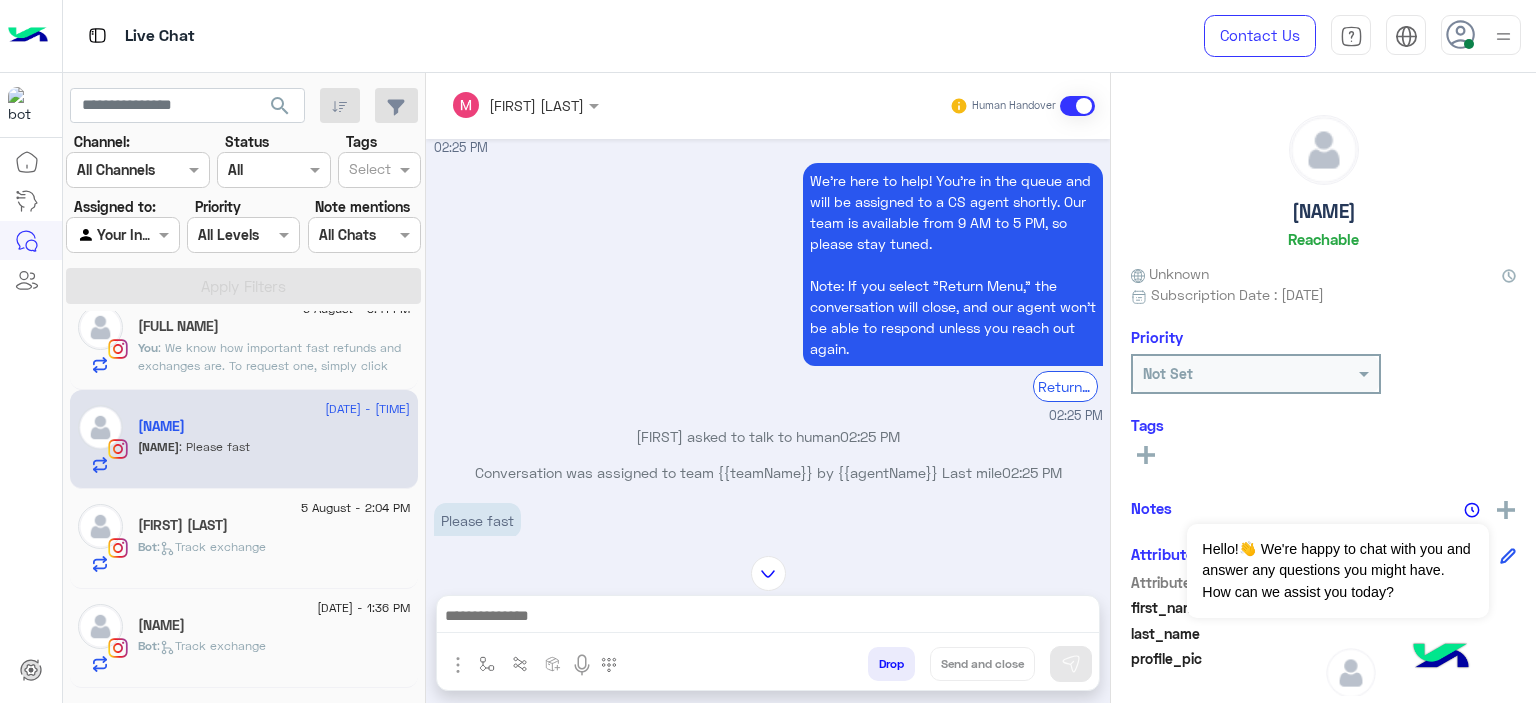 scroll, scrollTop: 1857, scrollLeft: 0, axis: vertical 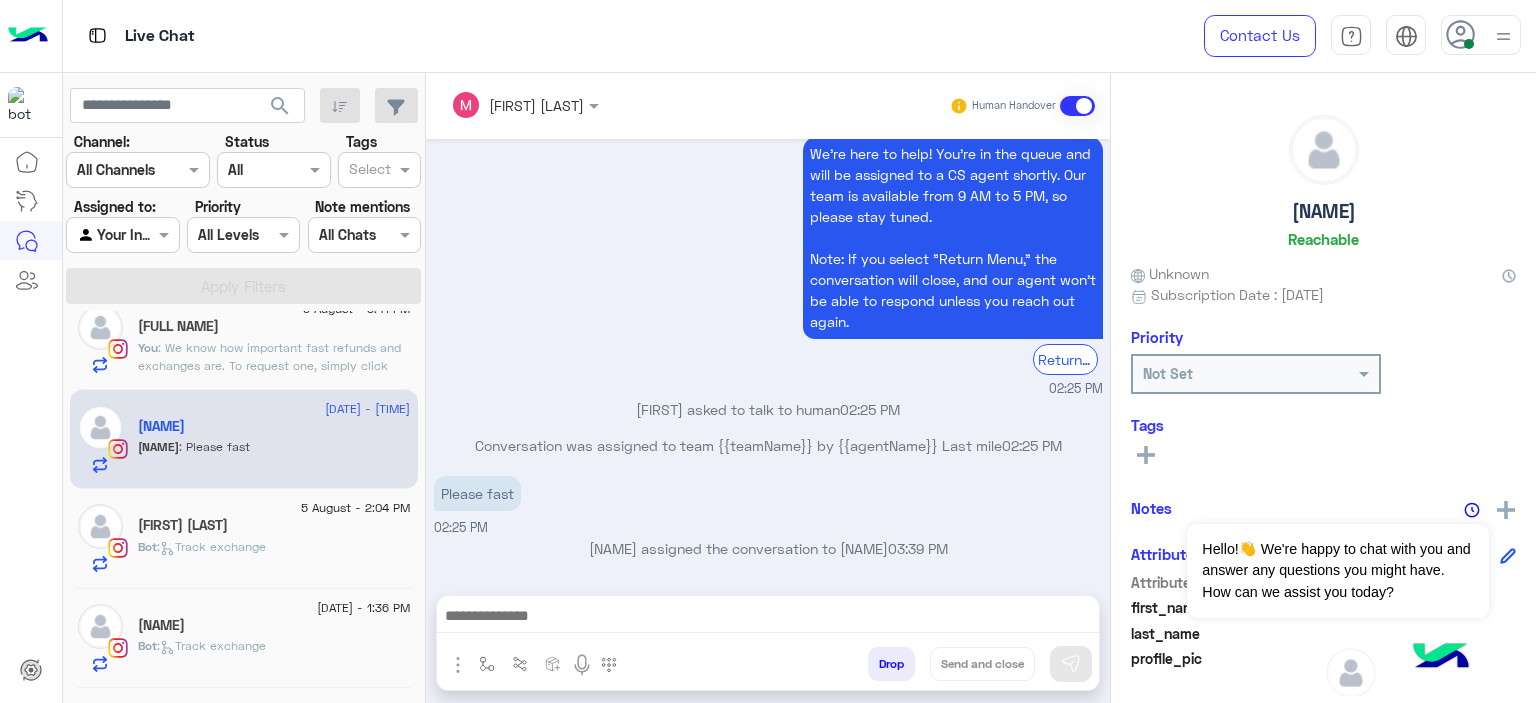 click at bounding box center [768, 618] 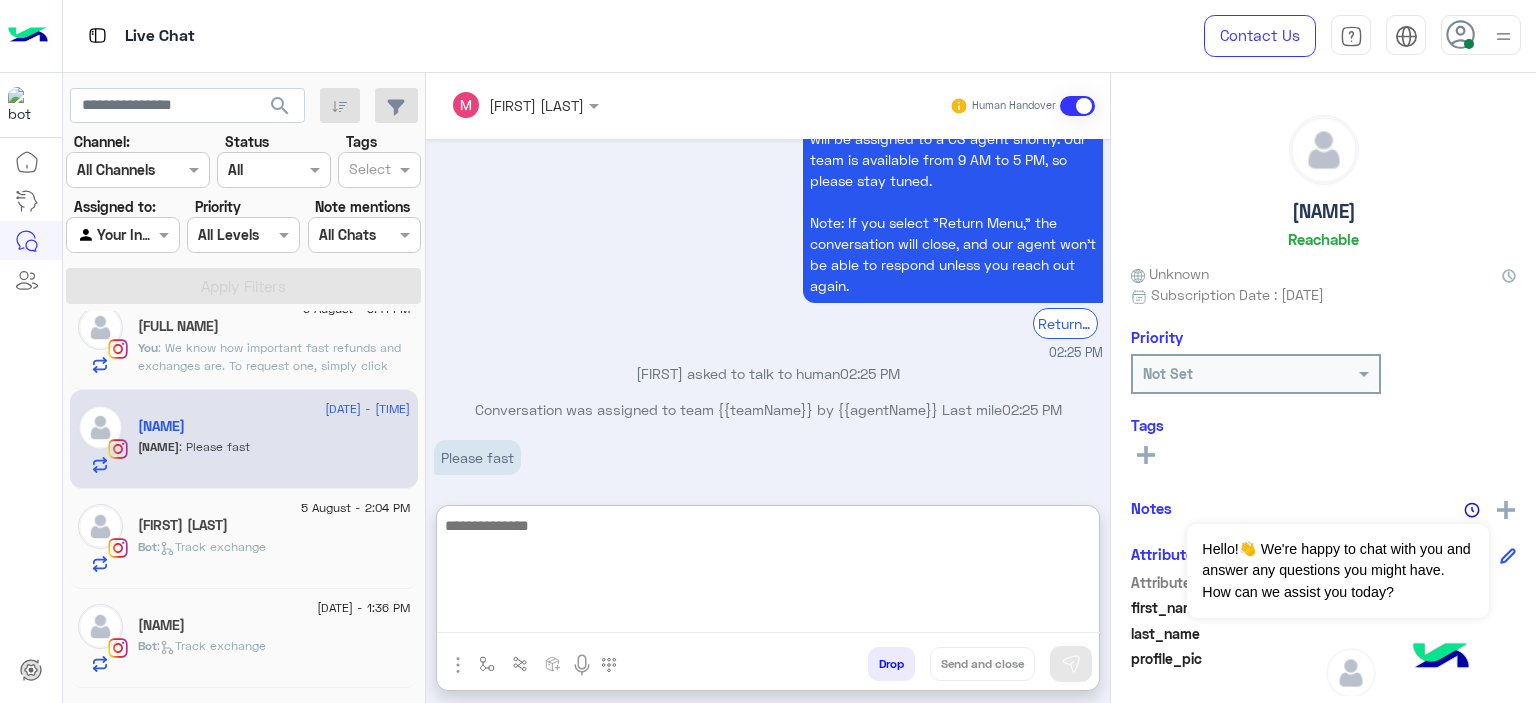 paste on "**********" 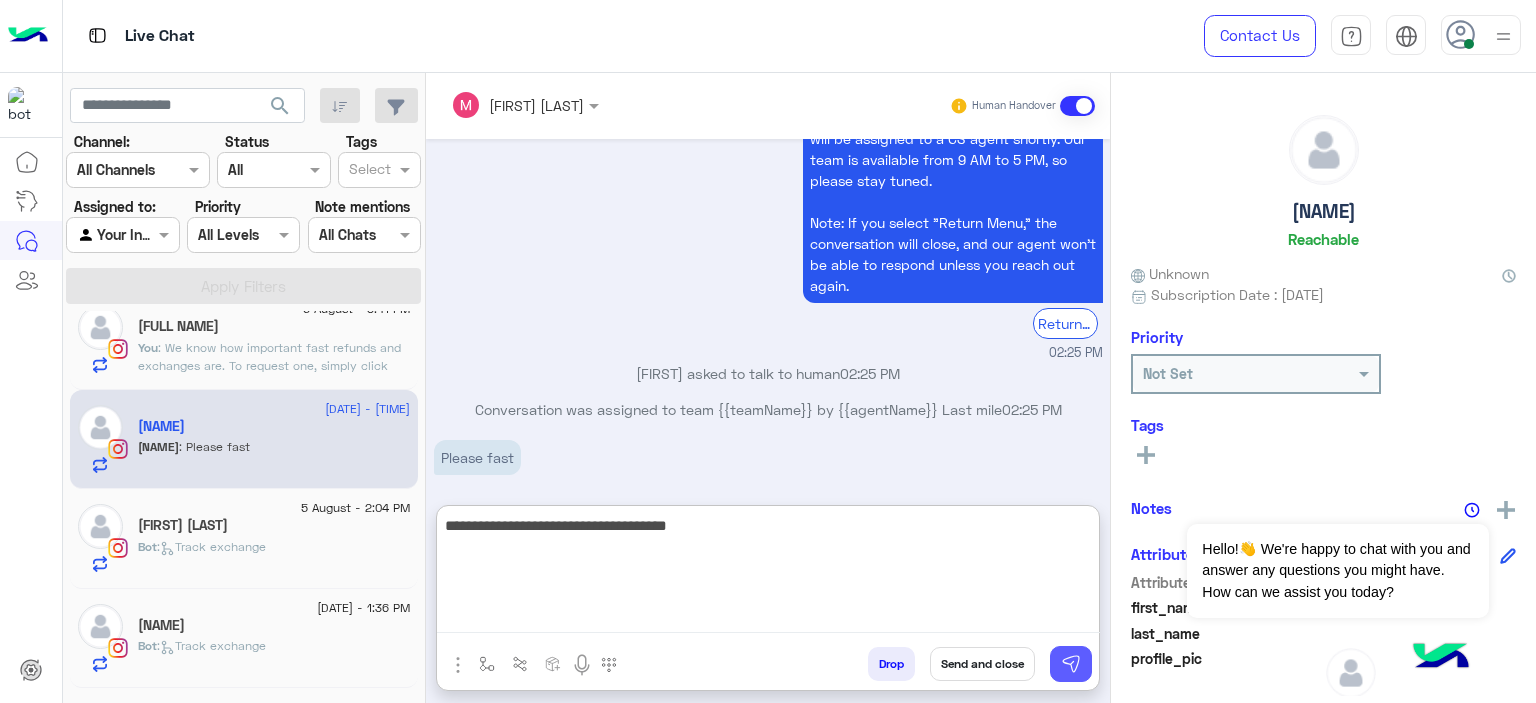 type on "**********" 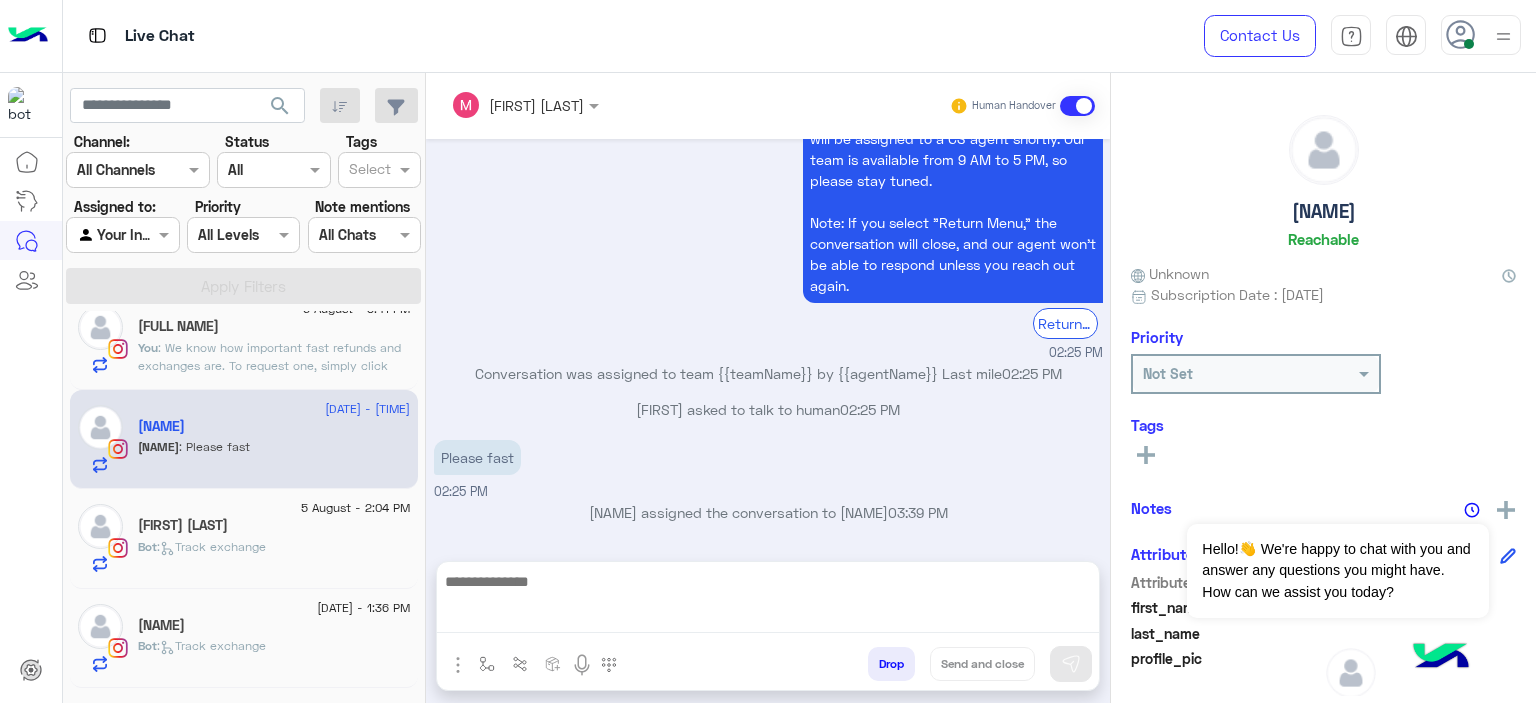 scroll, scrollTop: 1920, scrollLeft: 0, axis: vertical 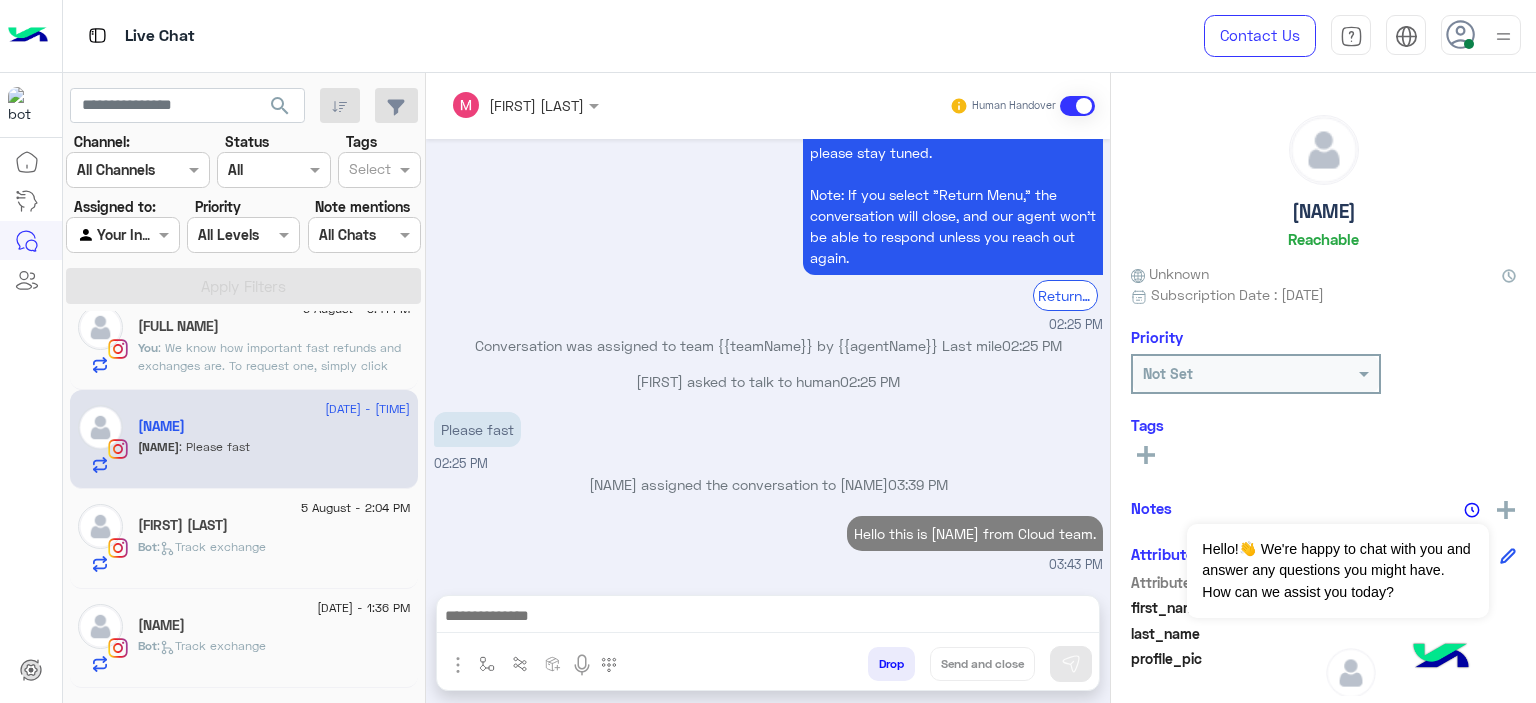 click on ": We know how important fast refunds and exchanges are.
To request one, simply click the “EXCHANGE” button on our website and follow the steps here:
👉 https://cloud.e-stebdal.com/returns
Make sure to enter your phone number or email exactly as used in your original order (including any capital or small letters).
Also, select "the item was defected or wrong" as the reason to avoid any shipping fees.
We’ll review your request within 24 hours. Let us know if you need any help!" 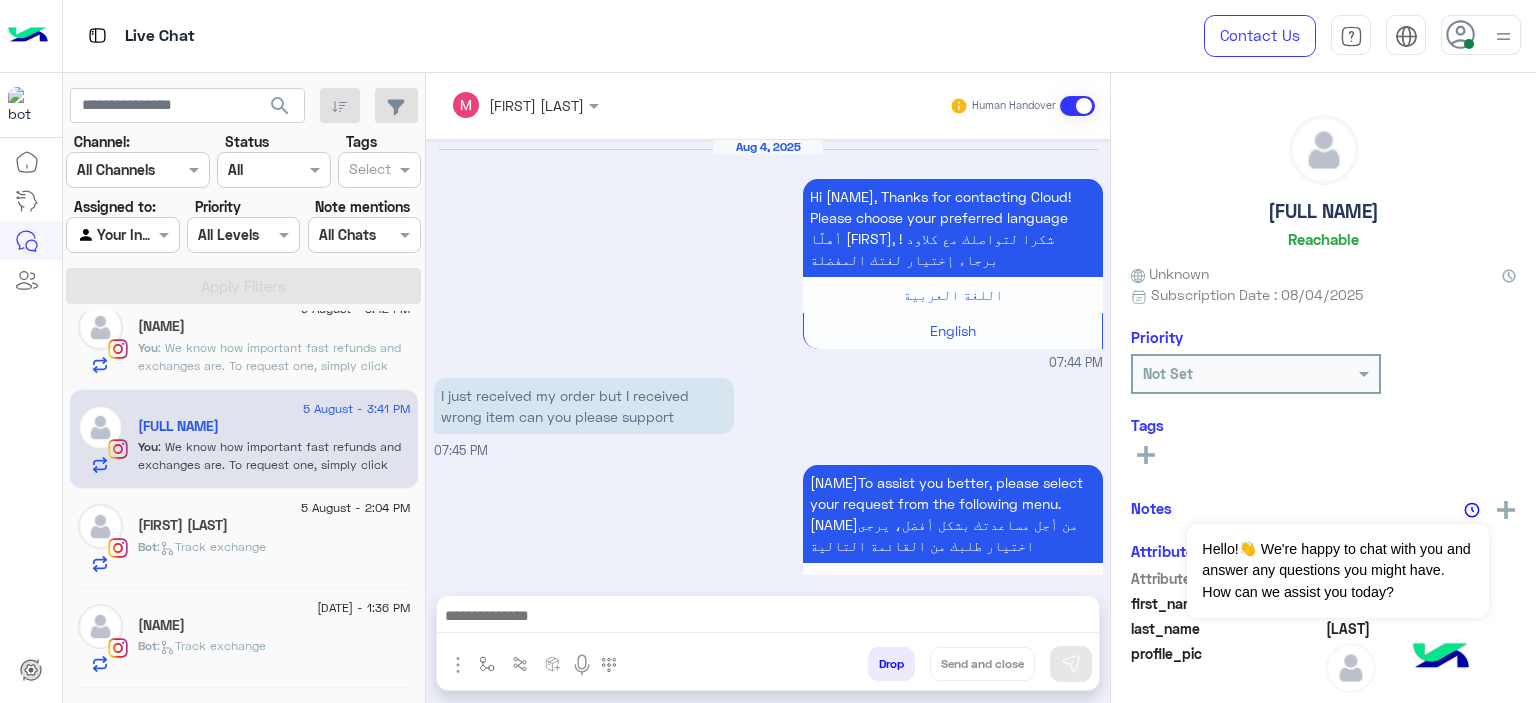 scroll, scrollTop: 2120, scrollLeft: 0, axis: vertical 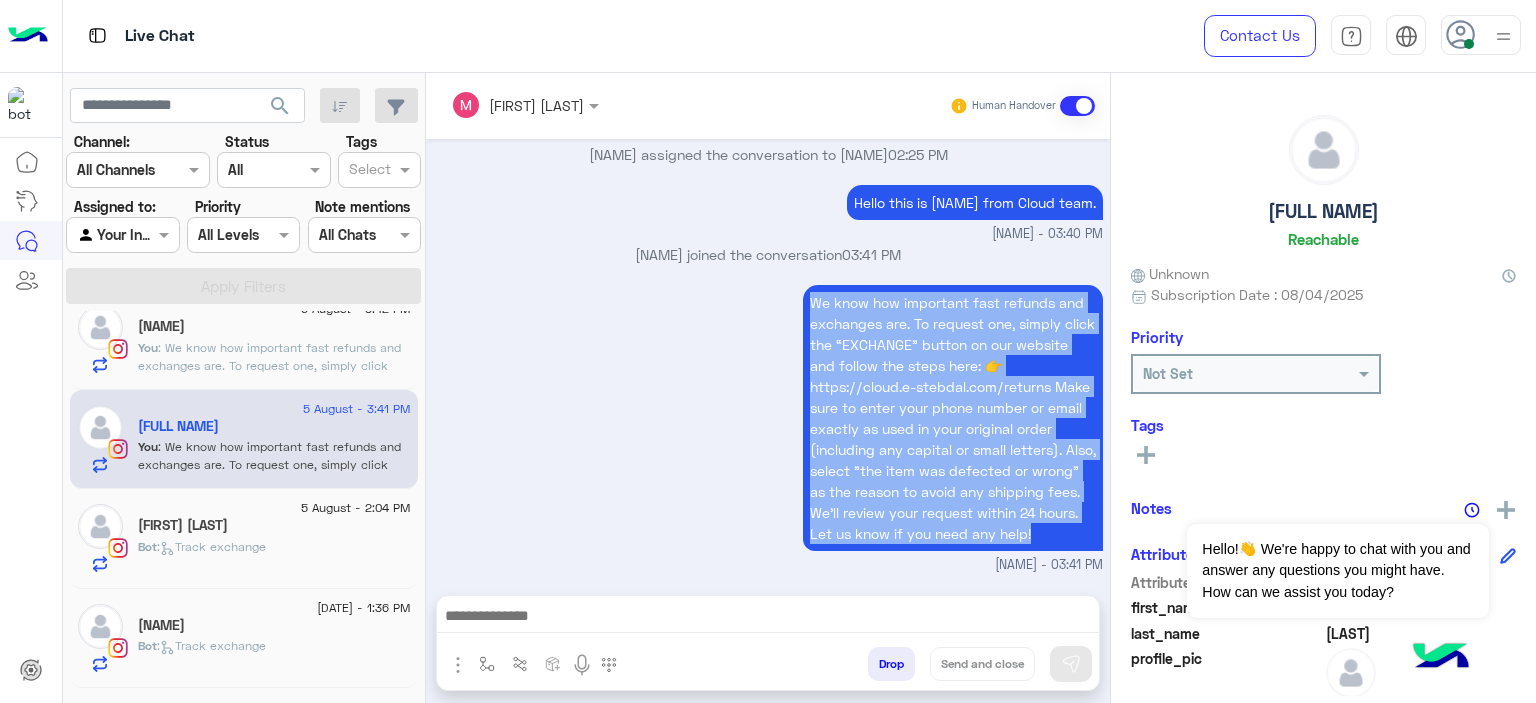 drag, startPoint x: 804, startPoint y: 274, endPoint x: 1041, endPoint y: 533, distance: 351.0698 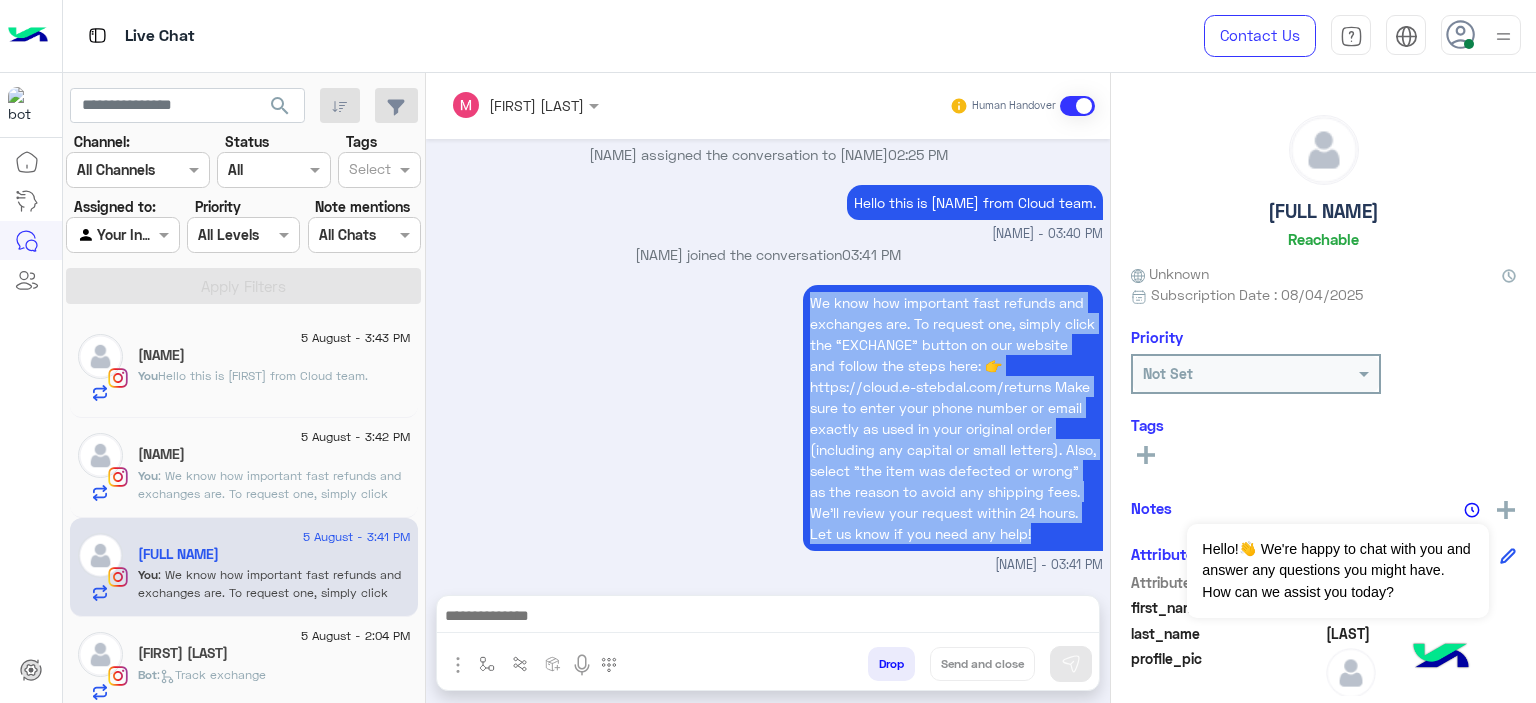 scroll, scrollTop: 0, scrollLeft: 0, axis: both 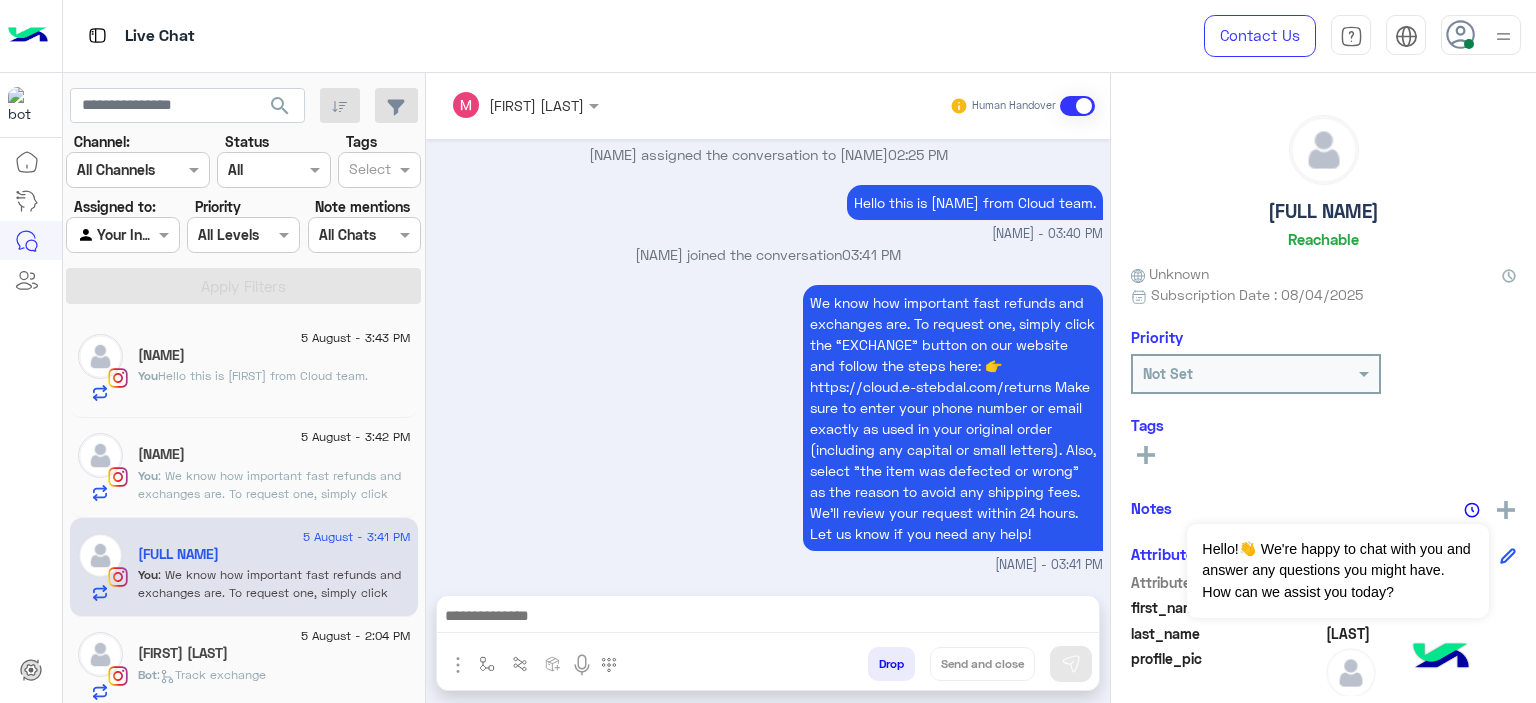 click on "[NAME]" 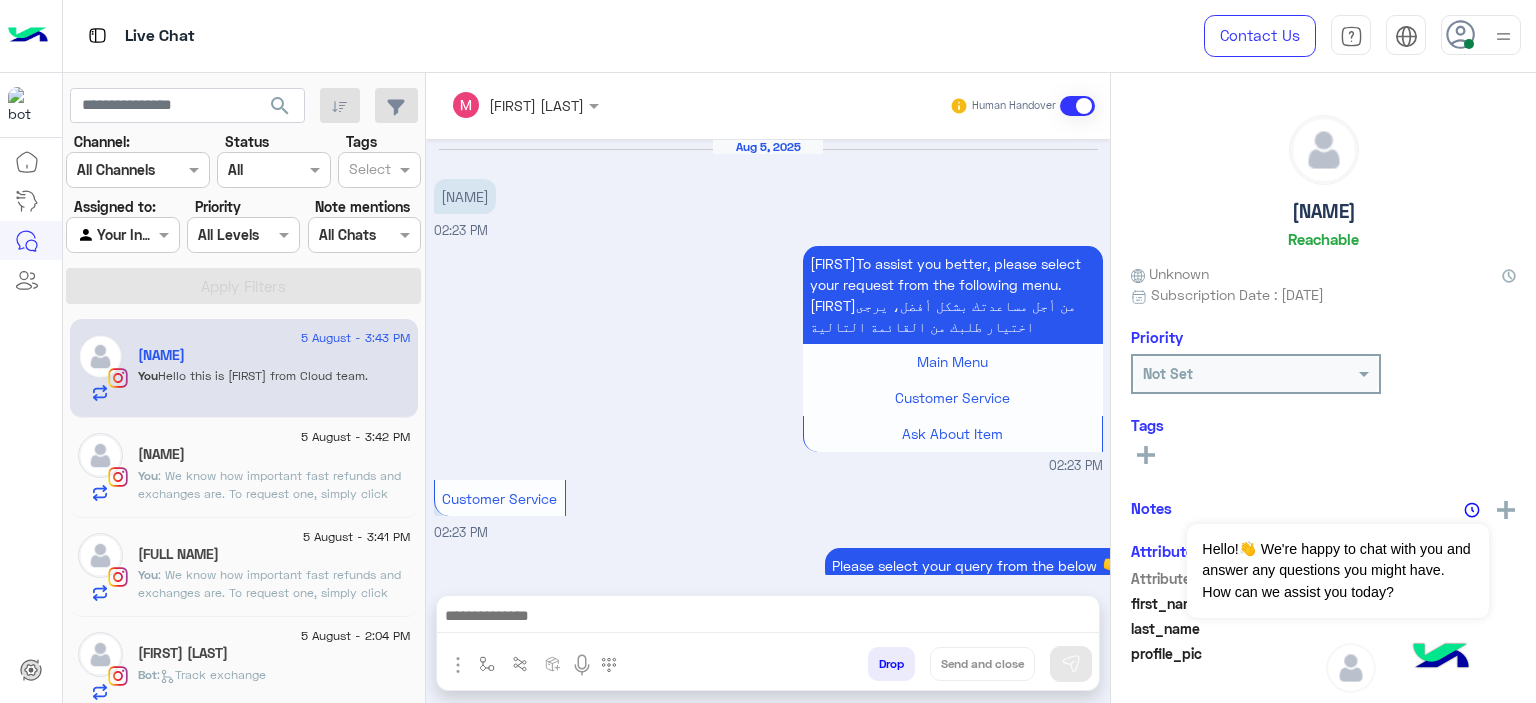 scroll, scrollTop: 1674, scrollLeft: 0, axis: vertical 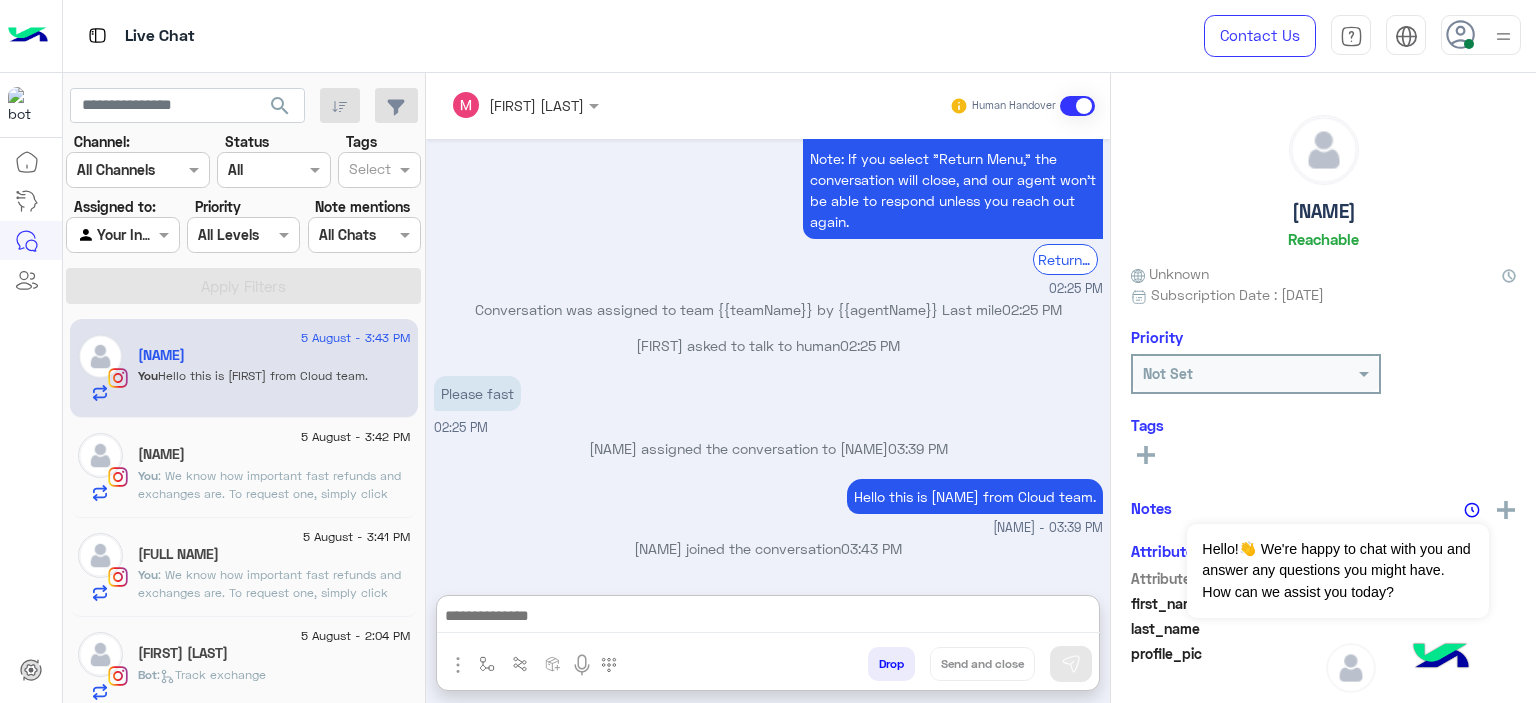 click at bounding box center [768, 618] 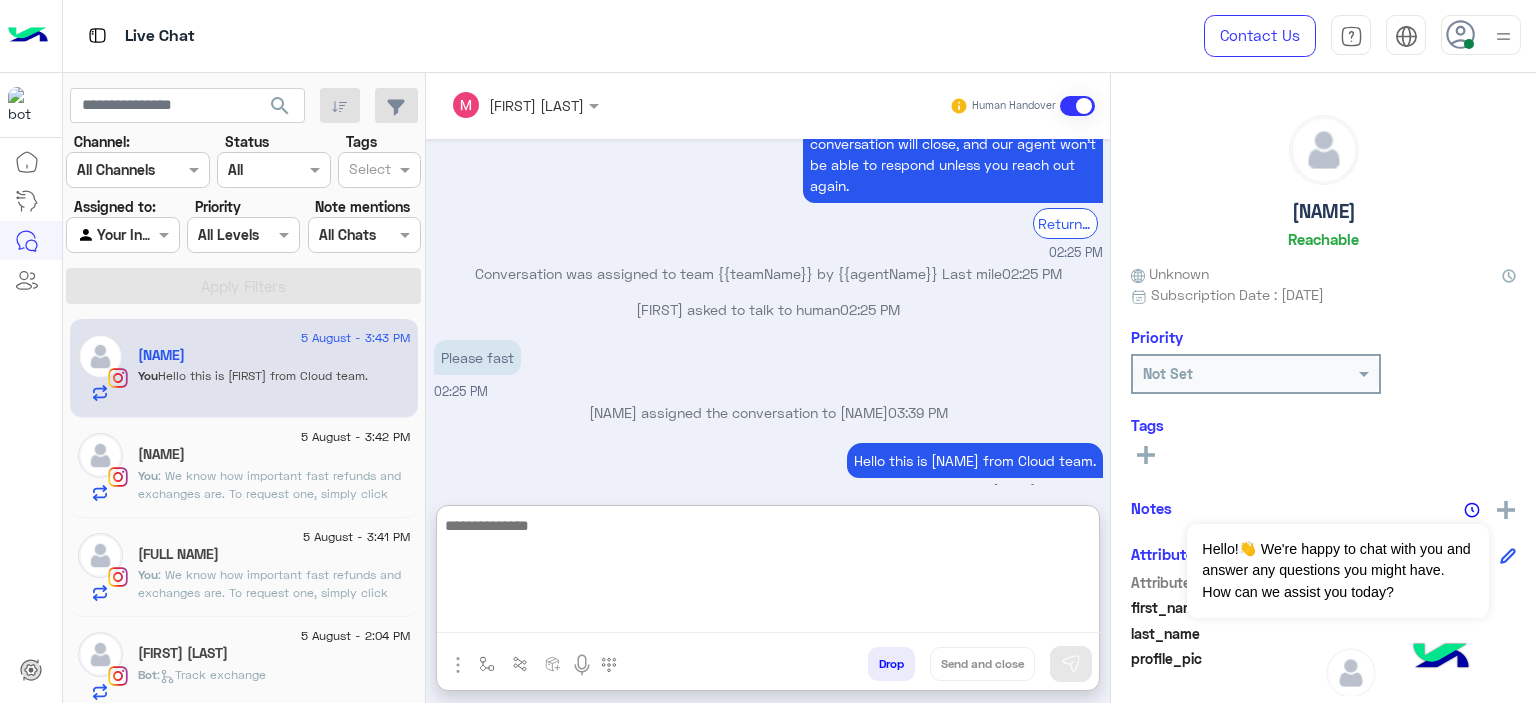 paste on "**********" 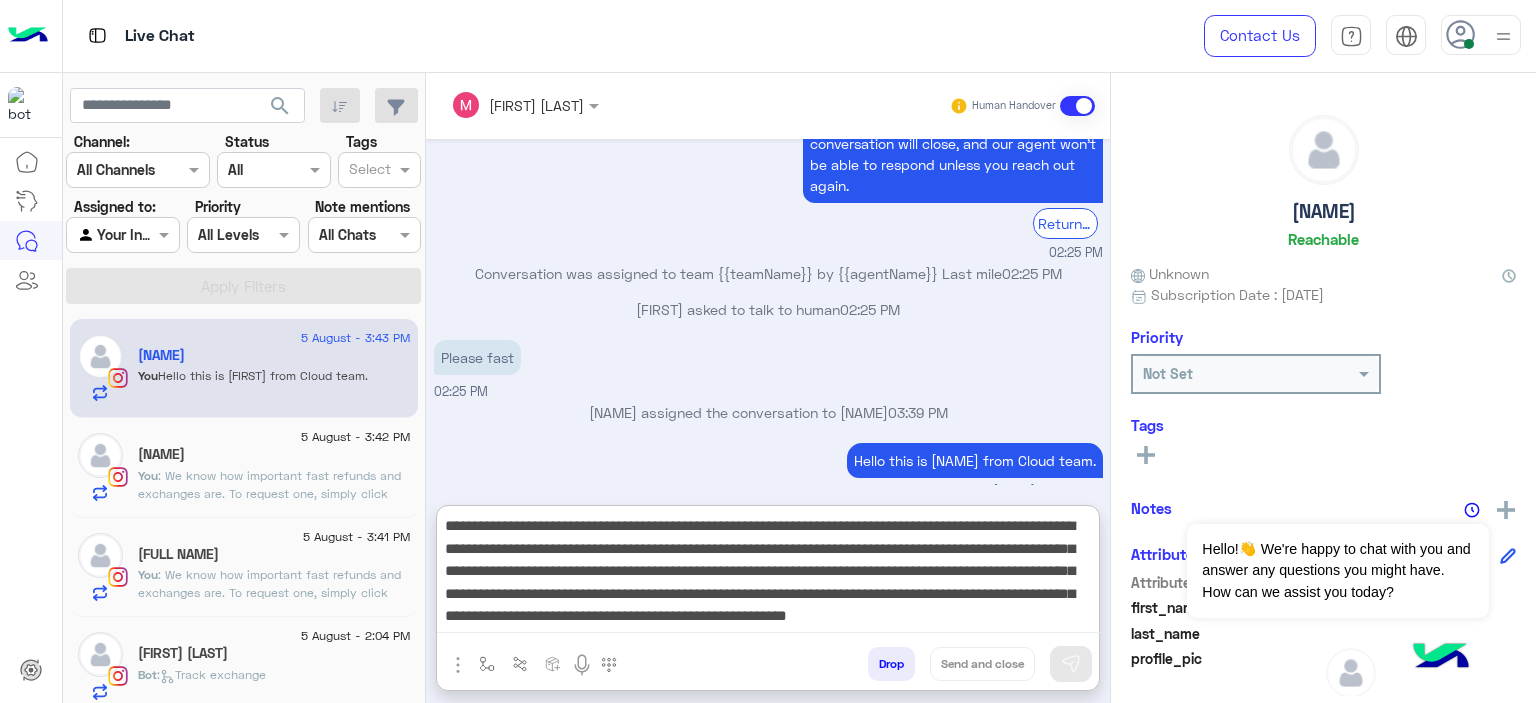 scroll, scrollTop: 15, scrollLeft: 0, axis: vertical 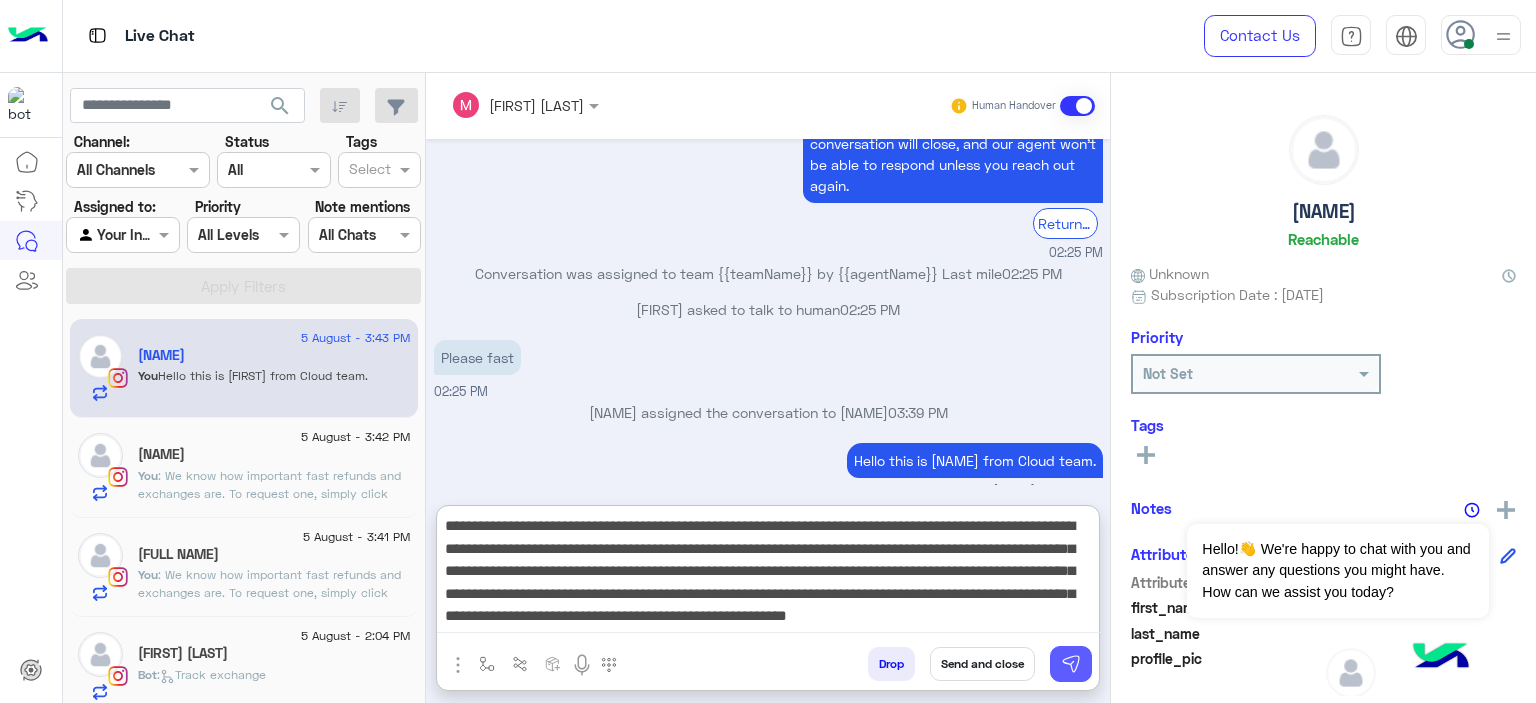 type on "**********" 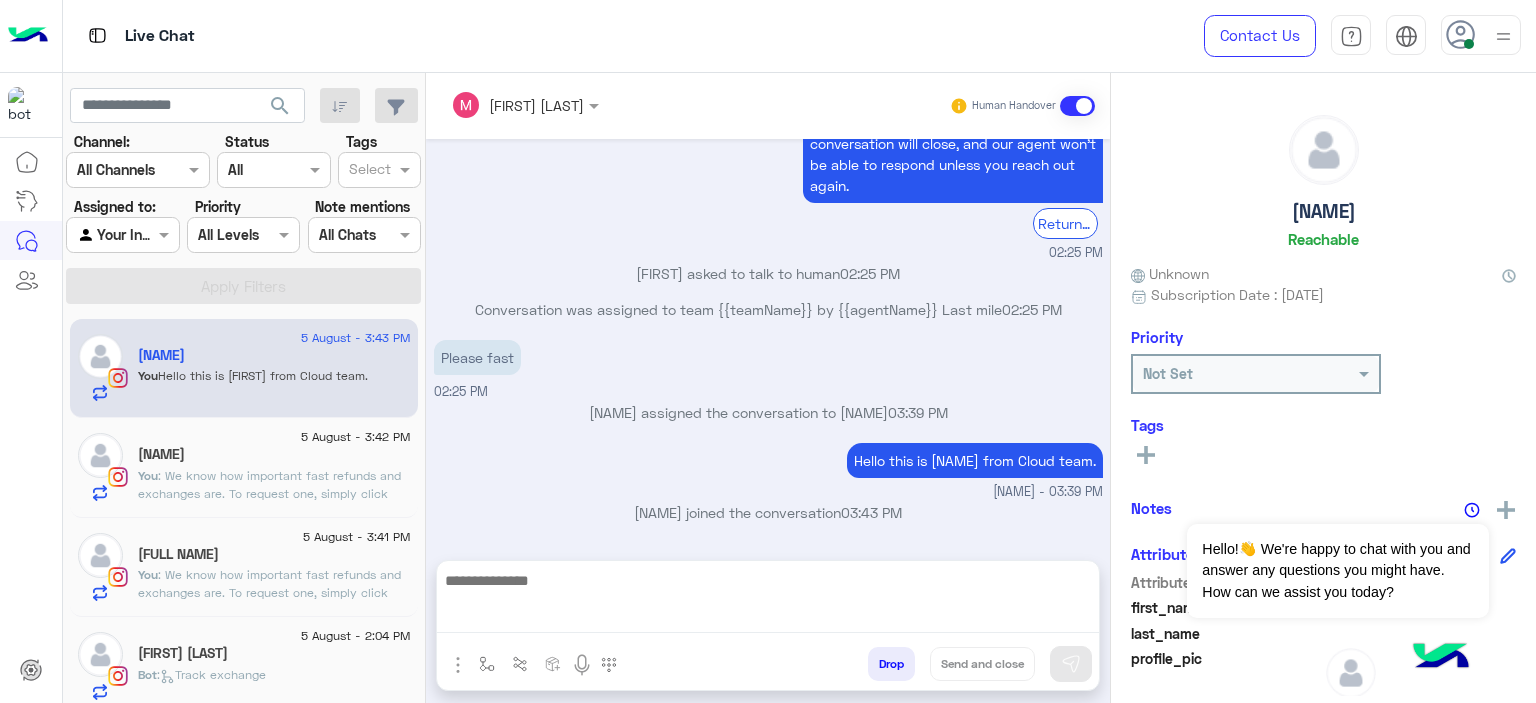scroll, scrollTop: 0, scrollLeft: 0, axis: both 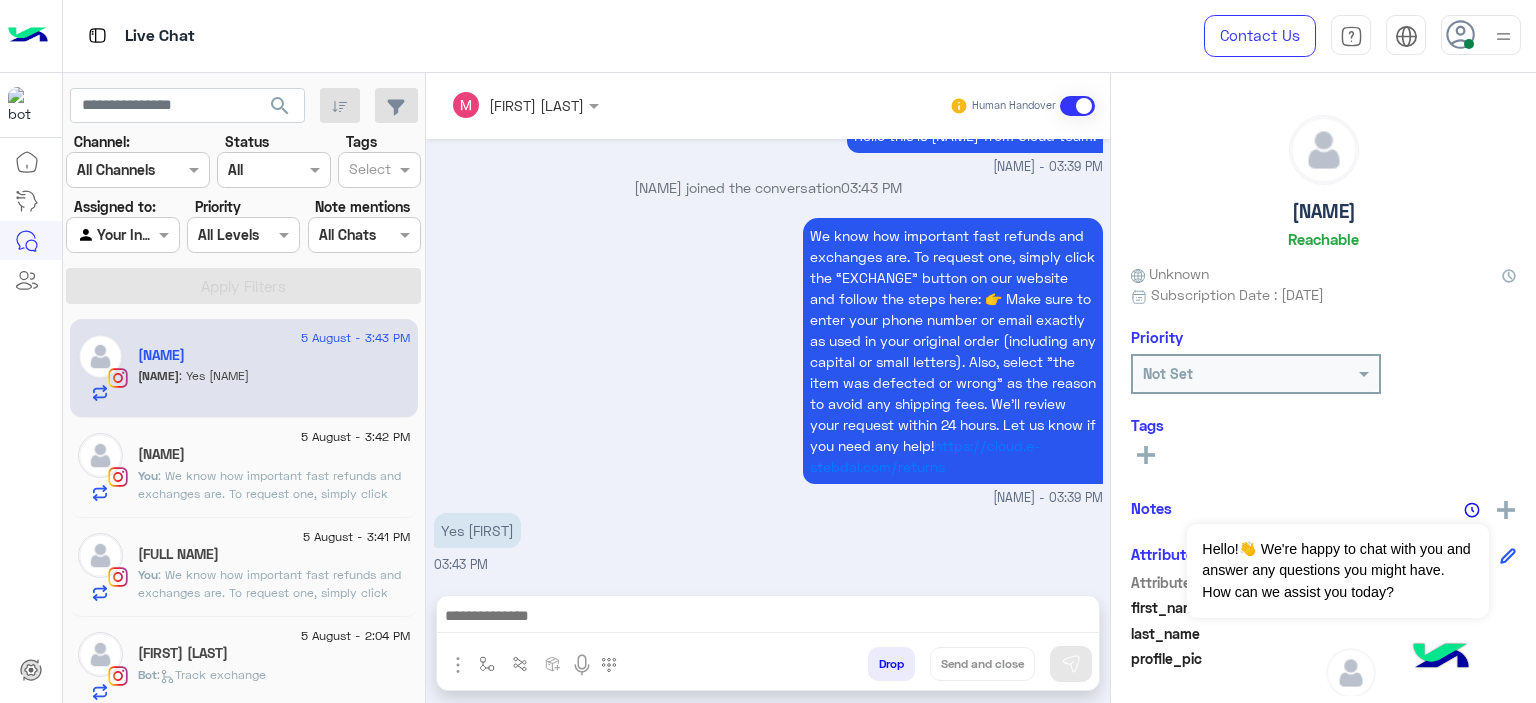 click on ": We know how important fast refunds and exchanges are.
To request one, simply click the “EXCHANGE” button on our website and follow the steps here:
👉 https://cloud.e-stebdal.com/returns
Make sure to enter your phone number or email exactly as used in your original order (including any capital or small letters).
Also, select "the item was defected or wrong" as the reason to avoid any shipping fees.
We’ll review your request within 24 hours. Let us know if you need any help!" 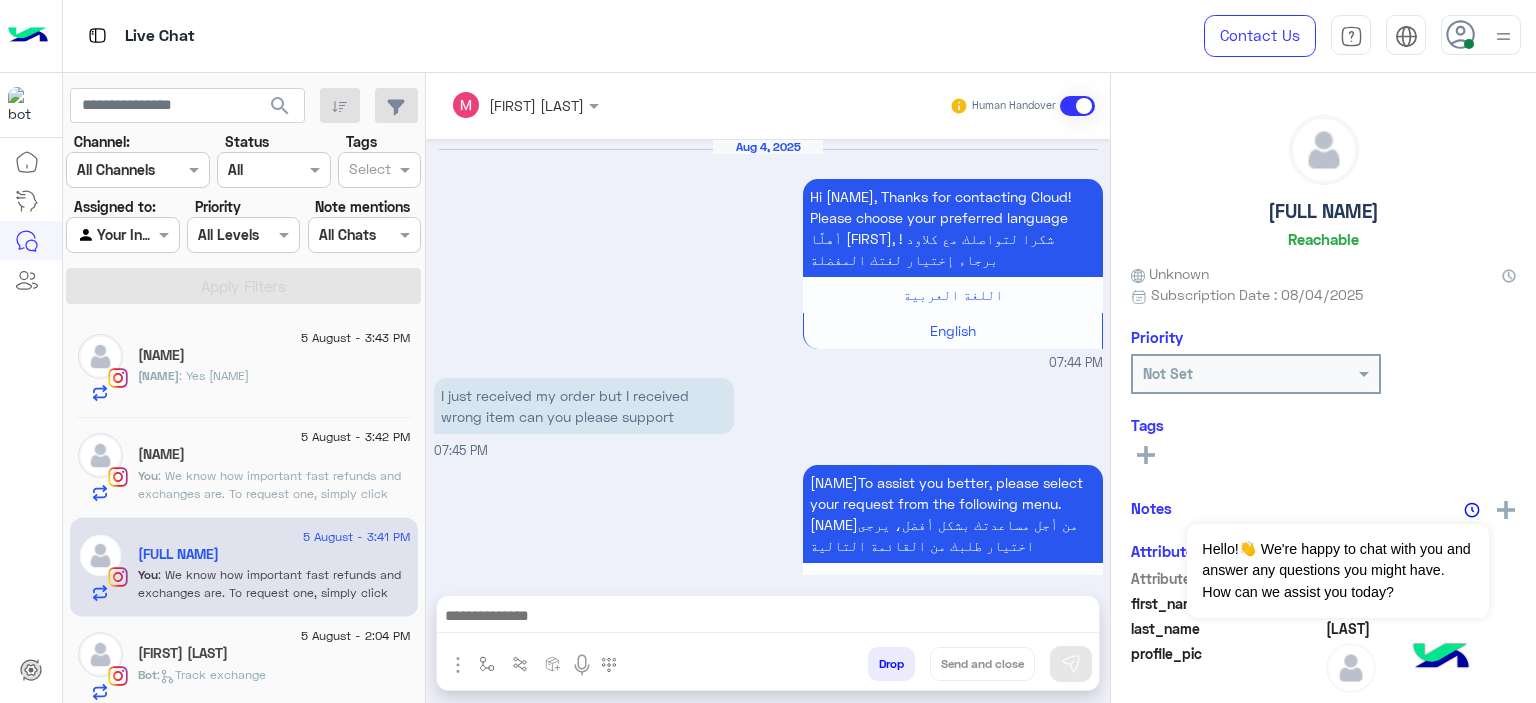 scroll, scrollTop: 2120, scrollLeft: 0, axis: vertical 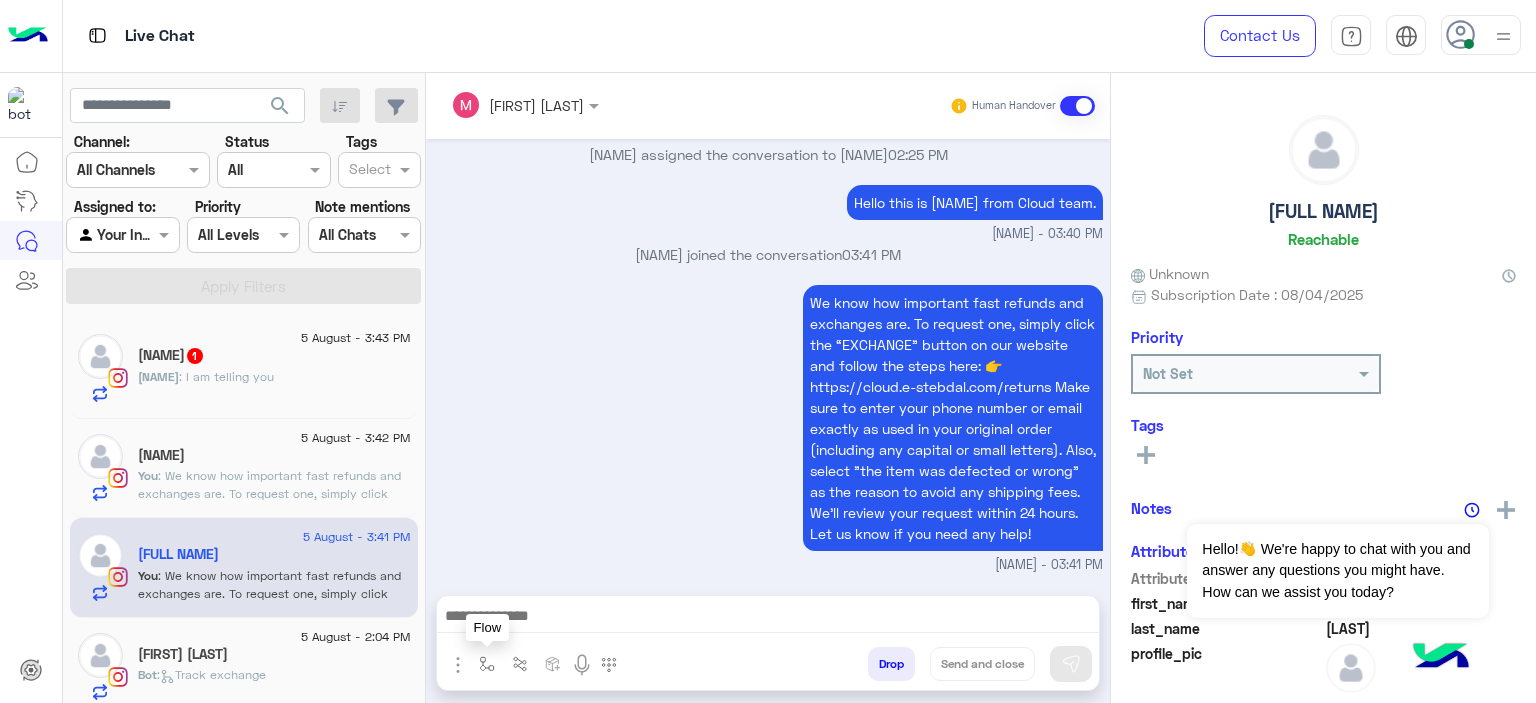 click at bounding box center [487, 663] 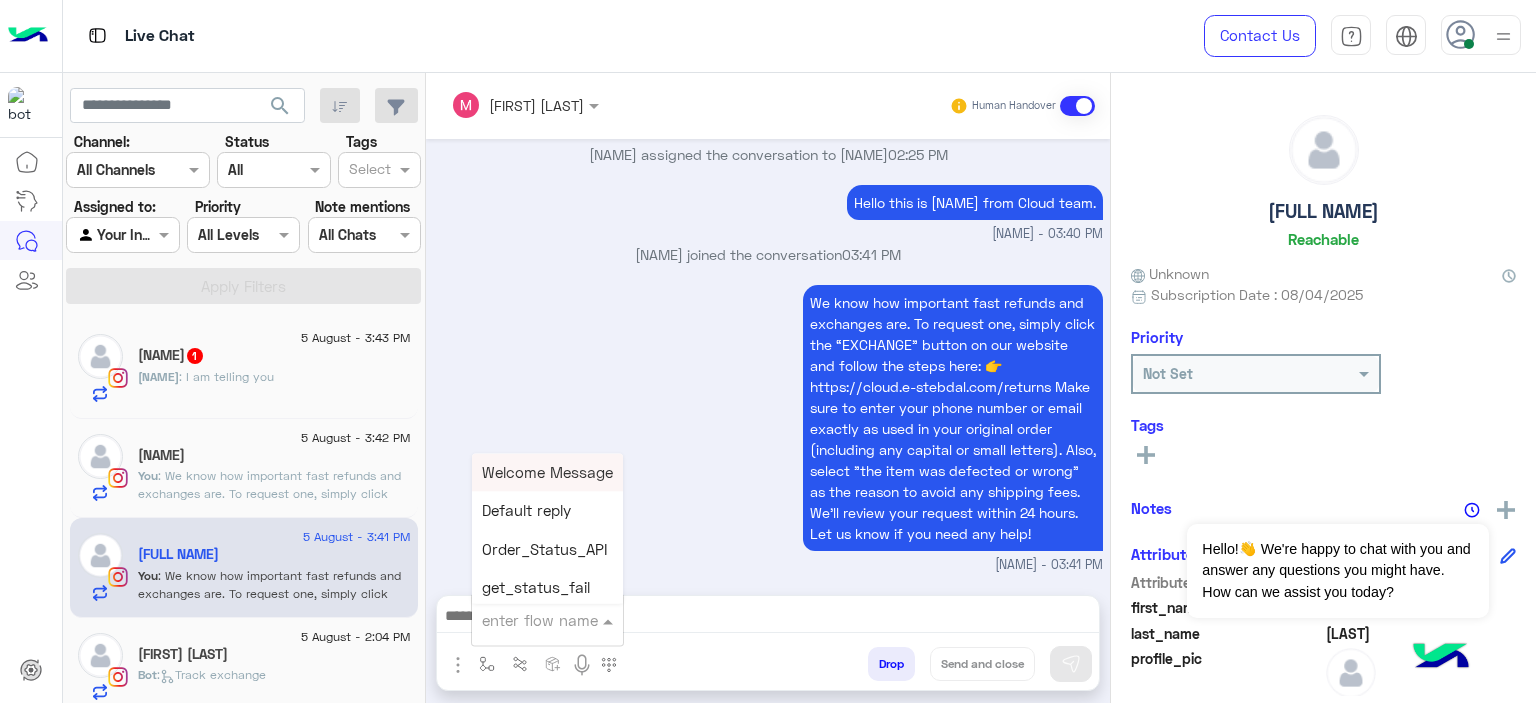 click at bounding box center (523, 620) 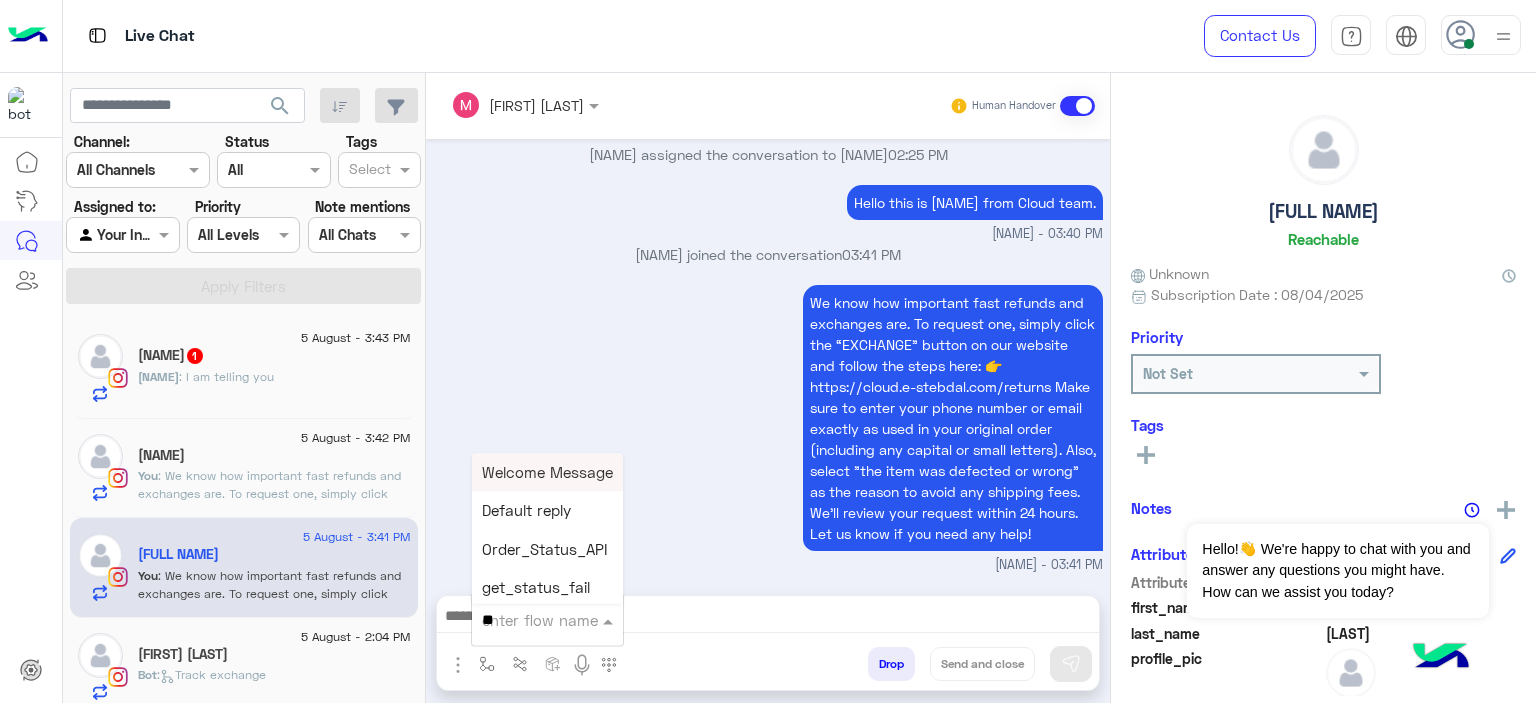 type on "***" 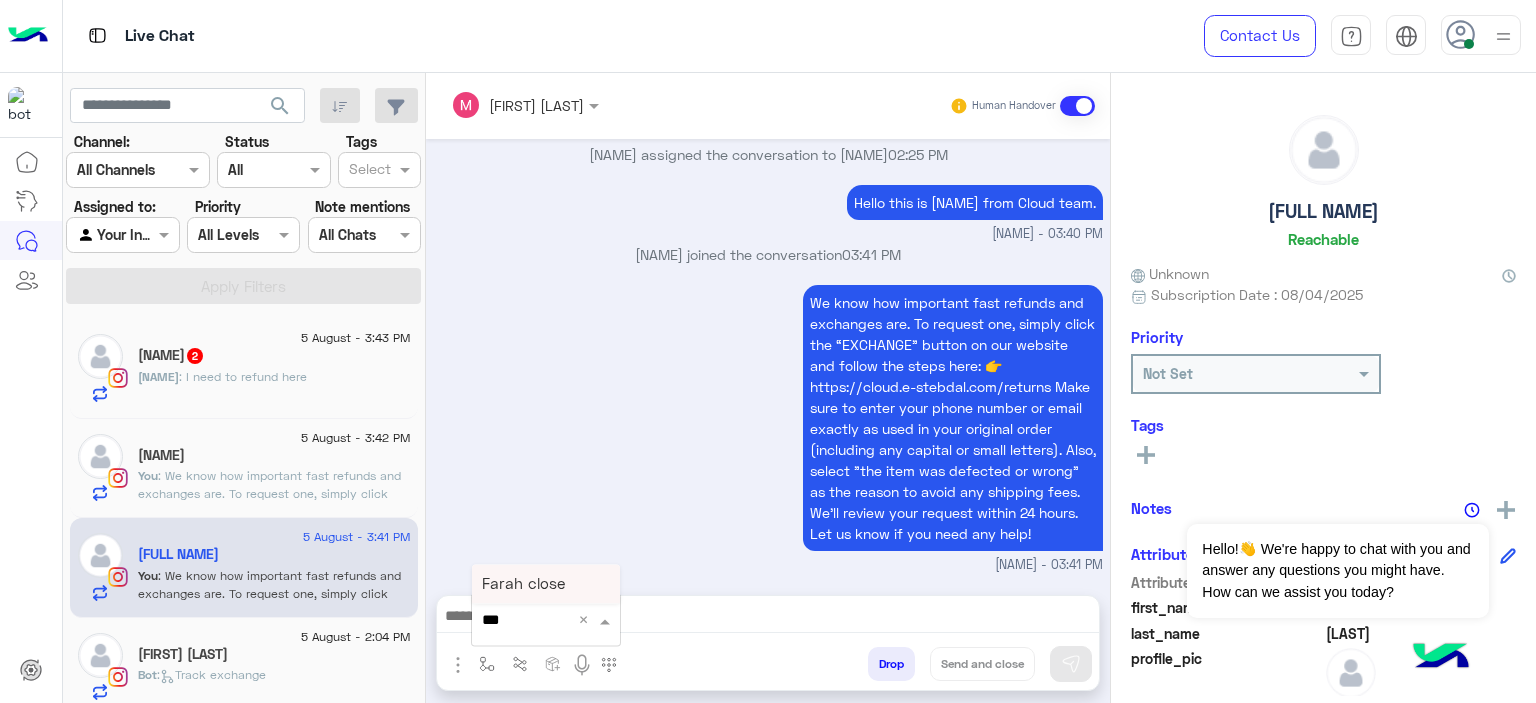 click on "Farah close" at bounding box center [523, 584] 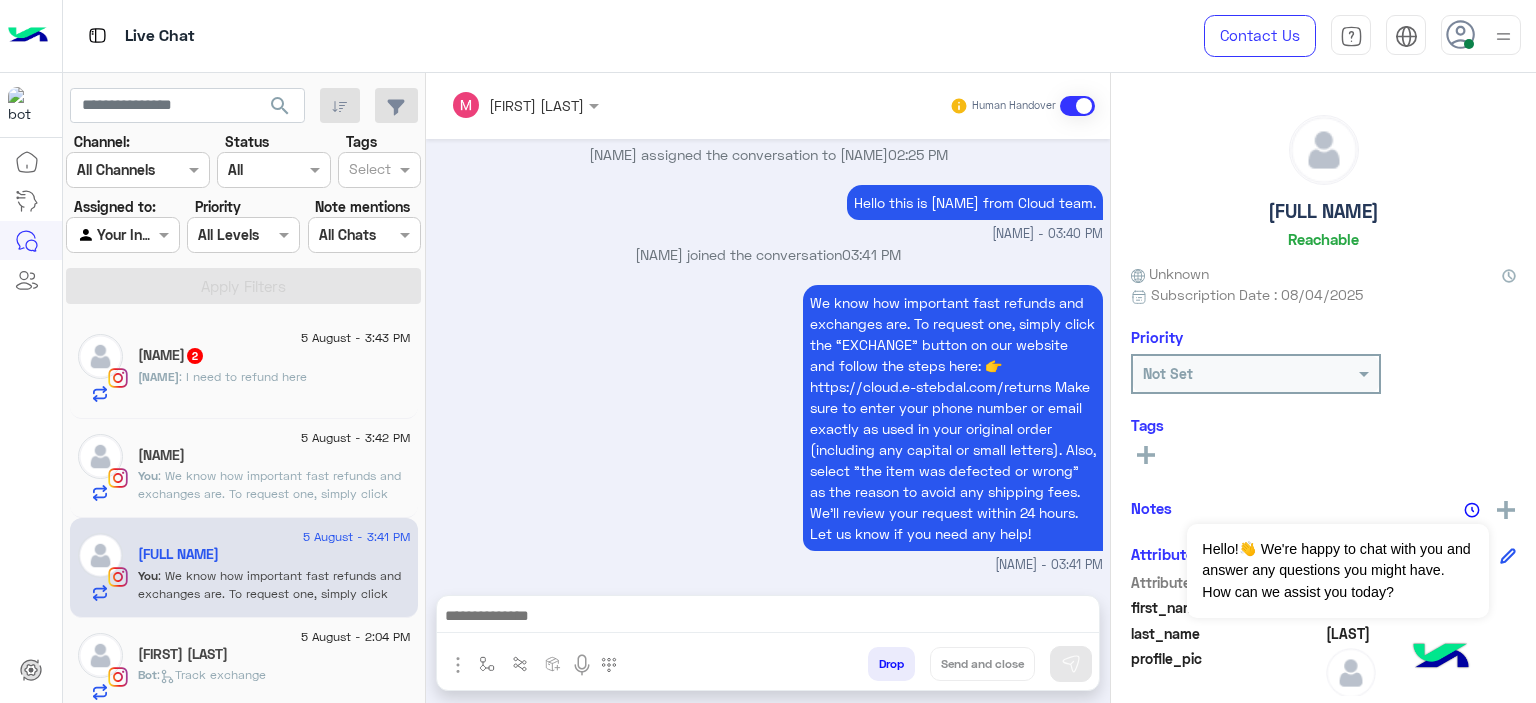 type on "**********" 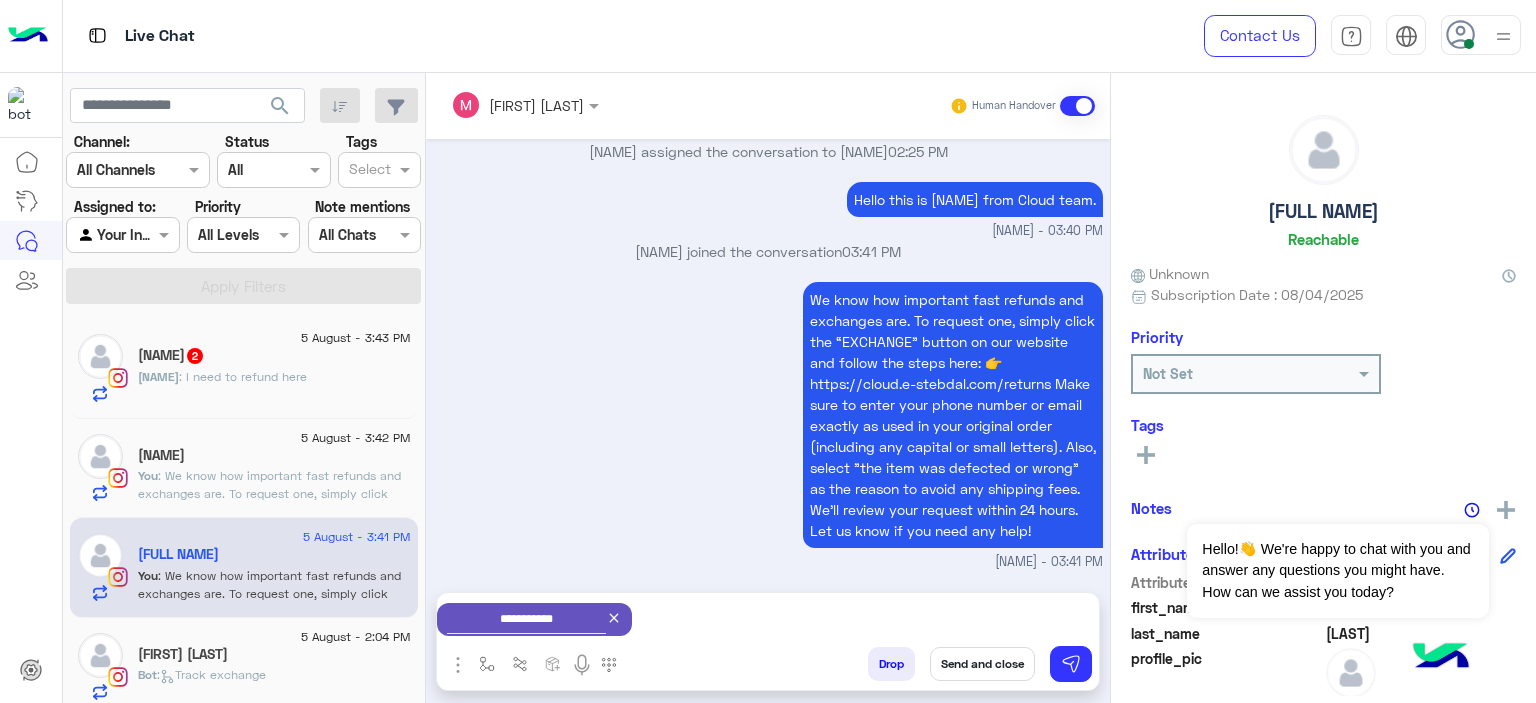 click on "Send and close" at bounding box center [982, 664] 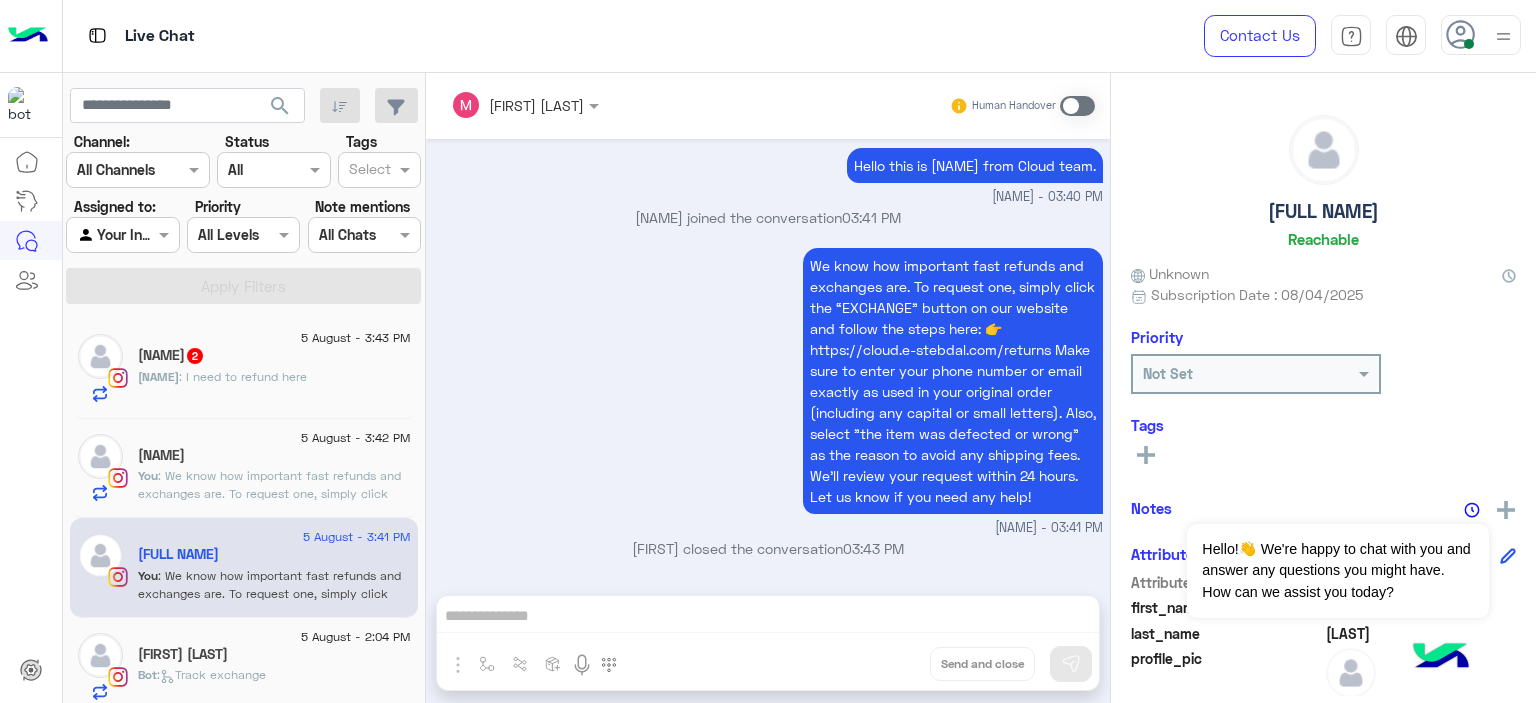 scroll, scrollTop: 2156, scrollLeft: 0, axis: vertical 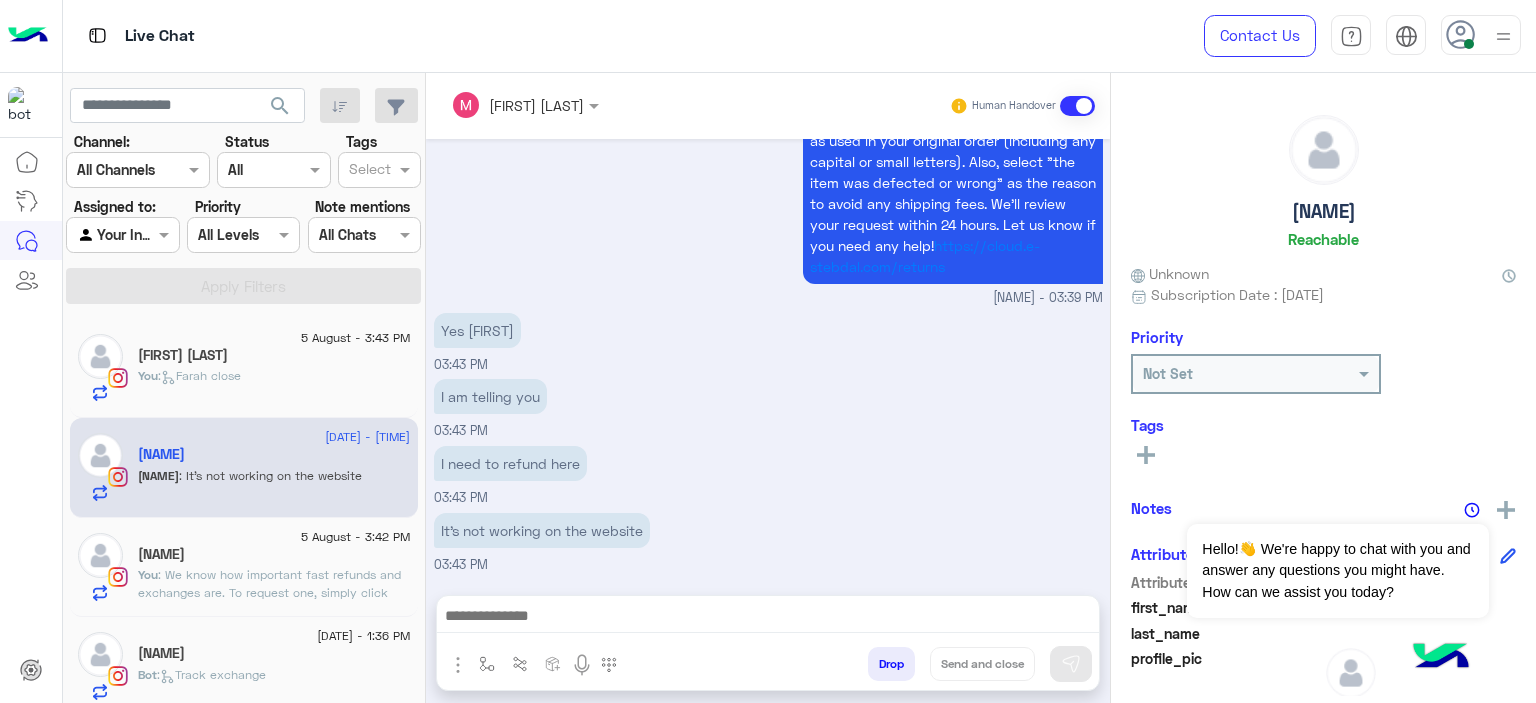 click on ": We know how important fast refunds and exchanges are. To request one, simply click the “EXCHANGE” button on our website and follow the steps here: 👉 https://cloud.e-stebdal.com/returns Make sure to enter your phone number or email exactly as used in your original order (including any capital or small letters). Also, select "the item was defected or wrong" as the reason to avoid any shipping fees. We’ll review your request within 24 hours. Let us know if you need any help!" 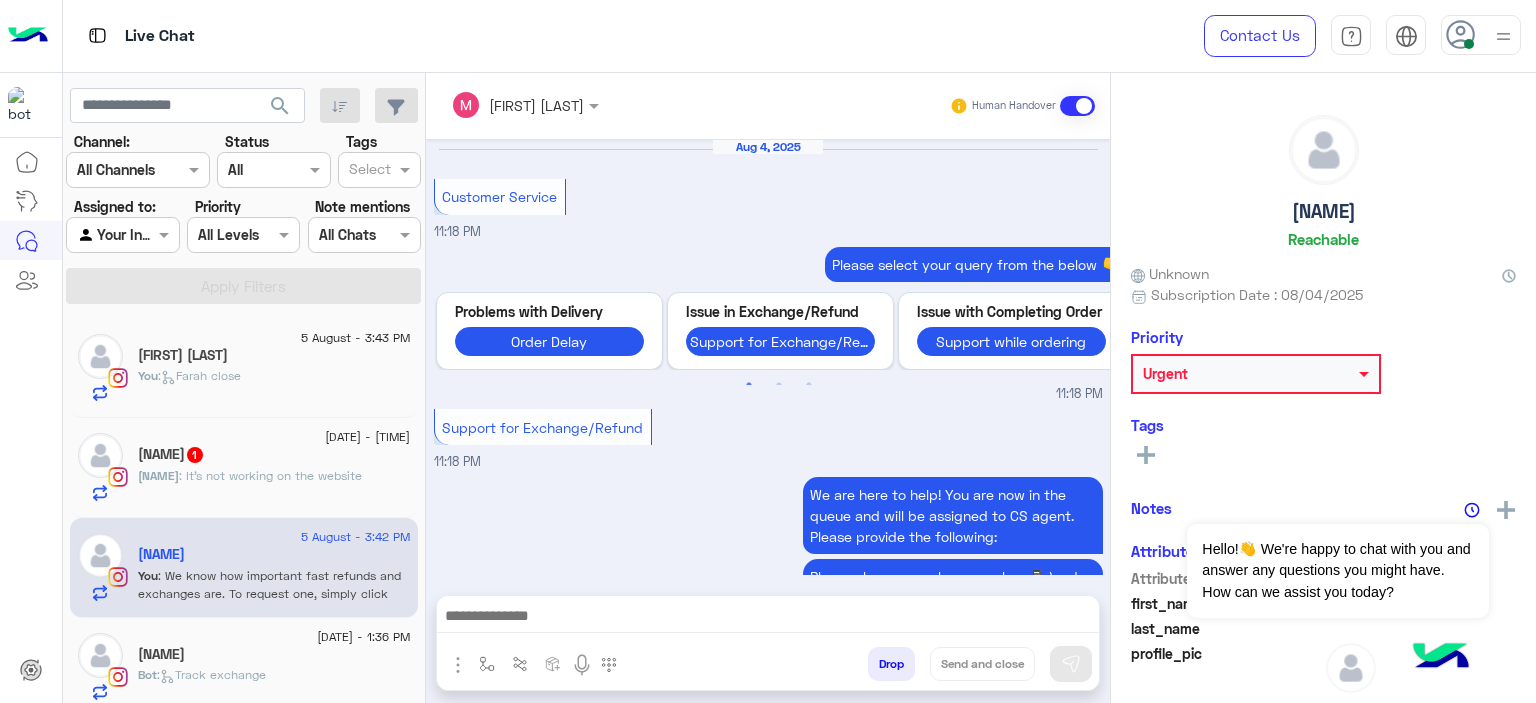 scroll, scrollTop: 2562, scrollLeft: 0, axis: vertical 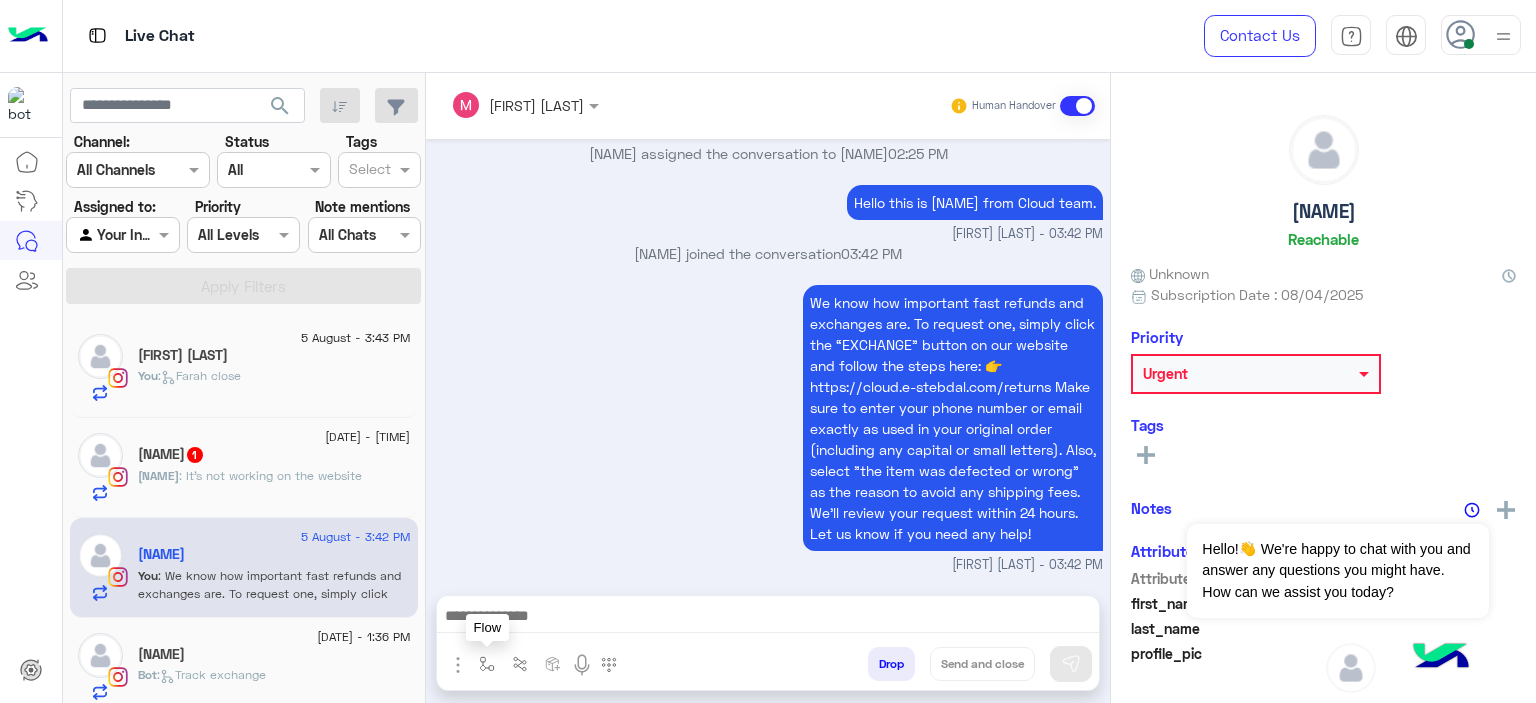 click at bounding box center [487, 664] 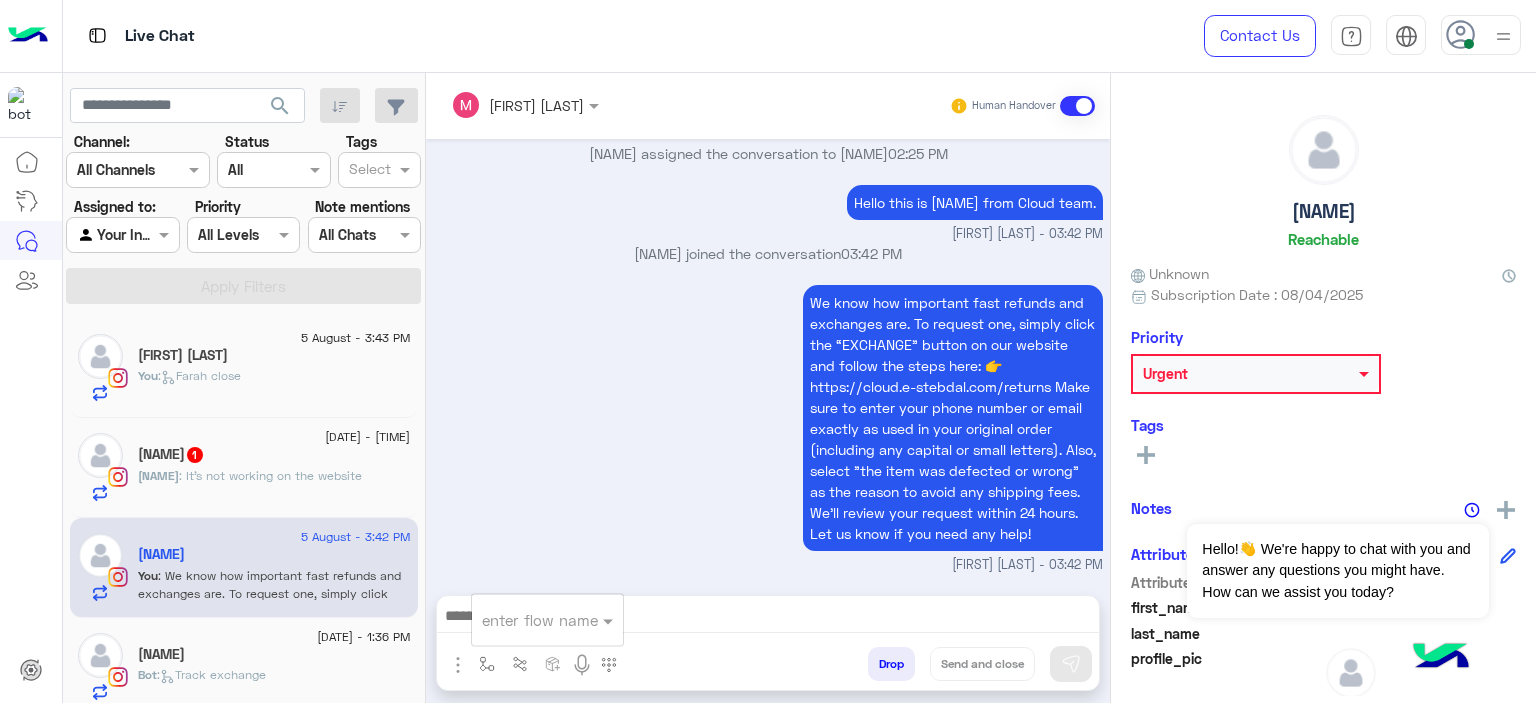 click at bounding box center [523, 620] 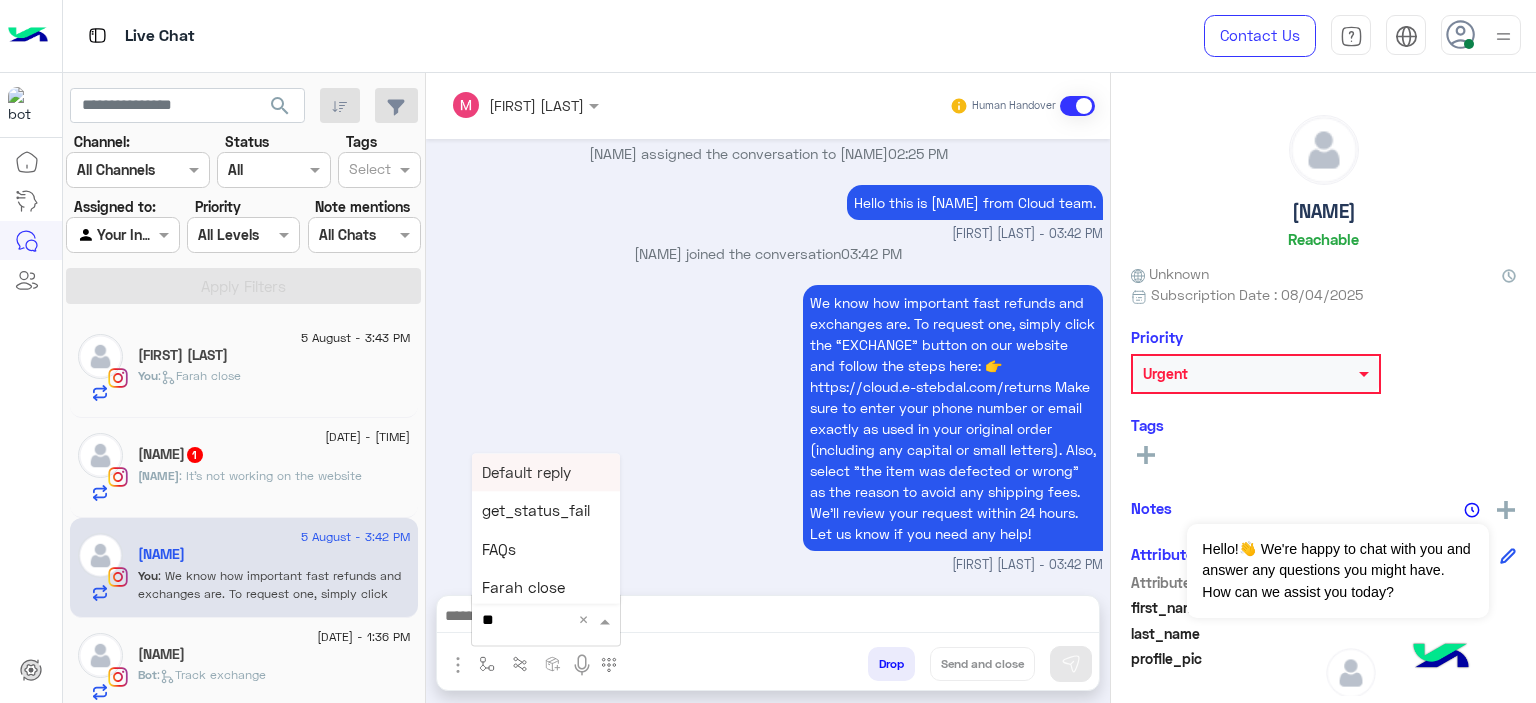 type on "***" 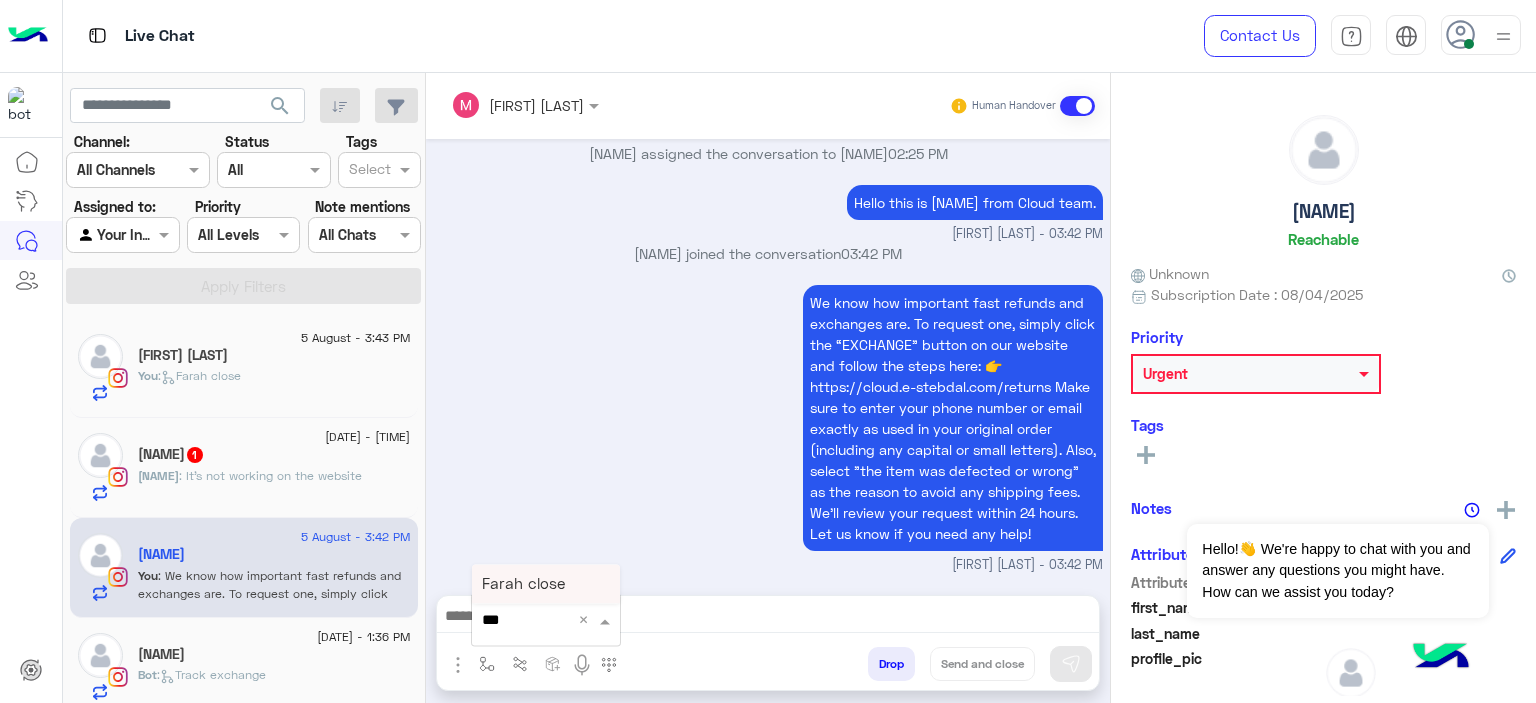 click on "Farah close" at bounding box center [546, 584] 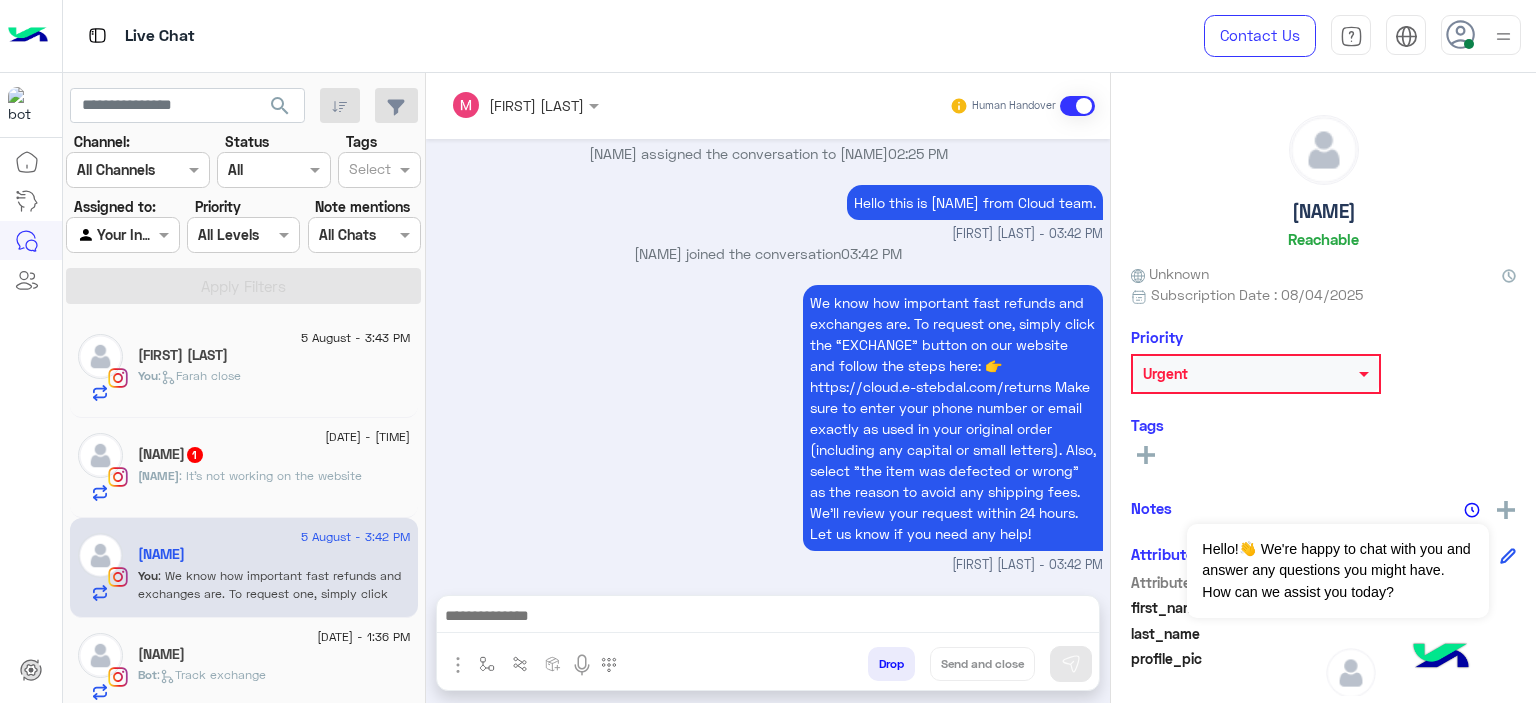 type on "**********" 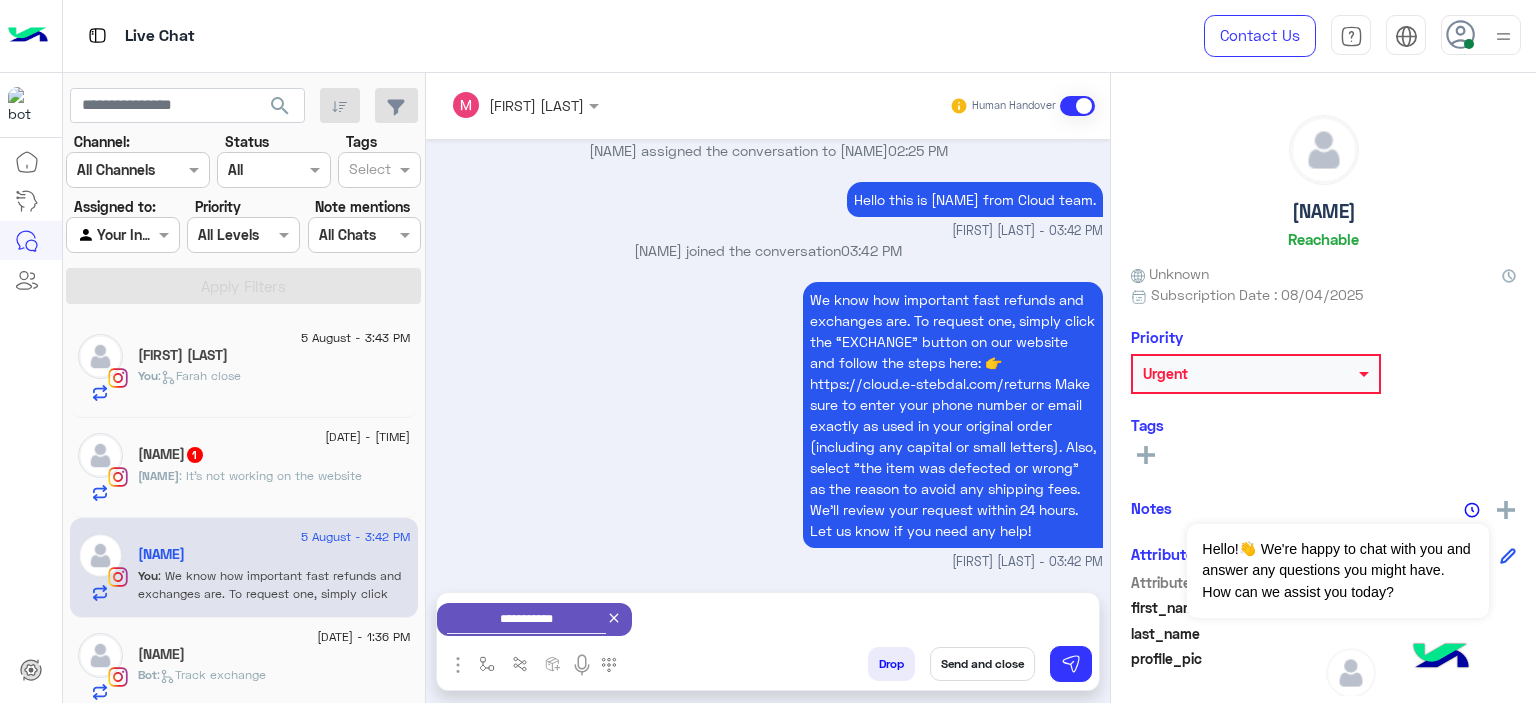 click on "Send and close" at bounding box center [982, 664] 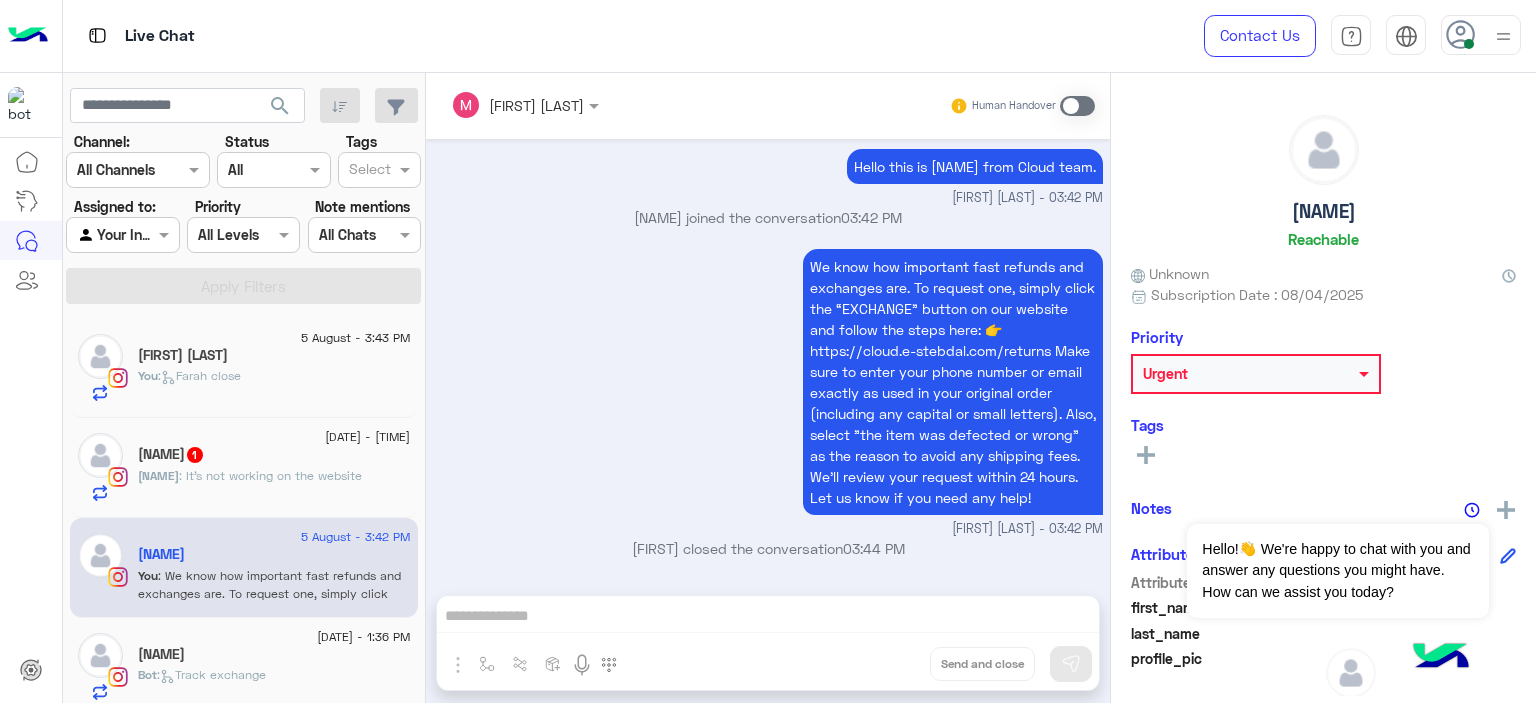 scroll, scrollTop: 2599, scrollLeft: 0, axis: vertical 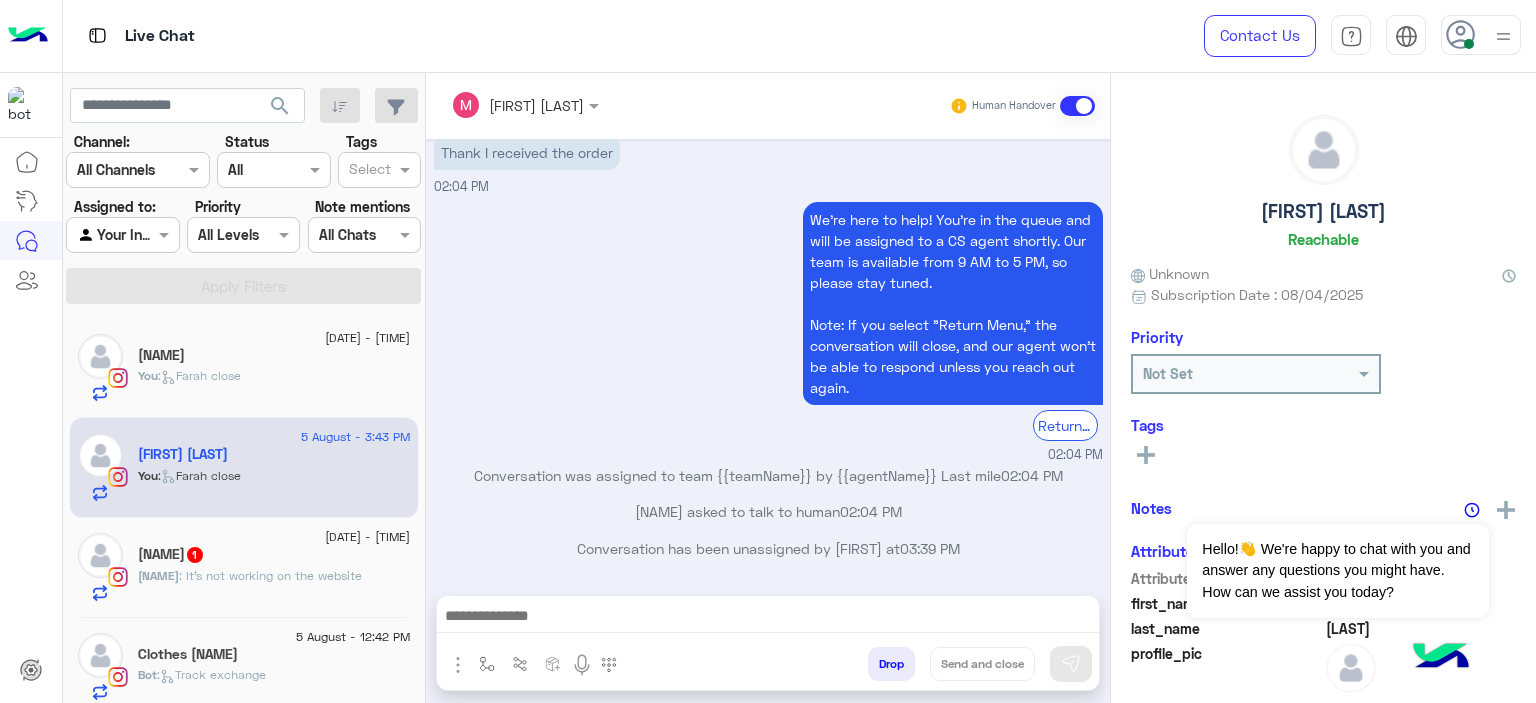 click on ": It’s not working on the website" 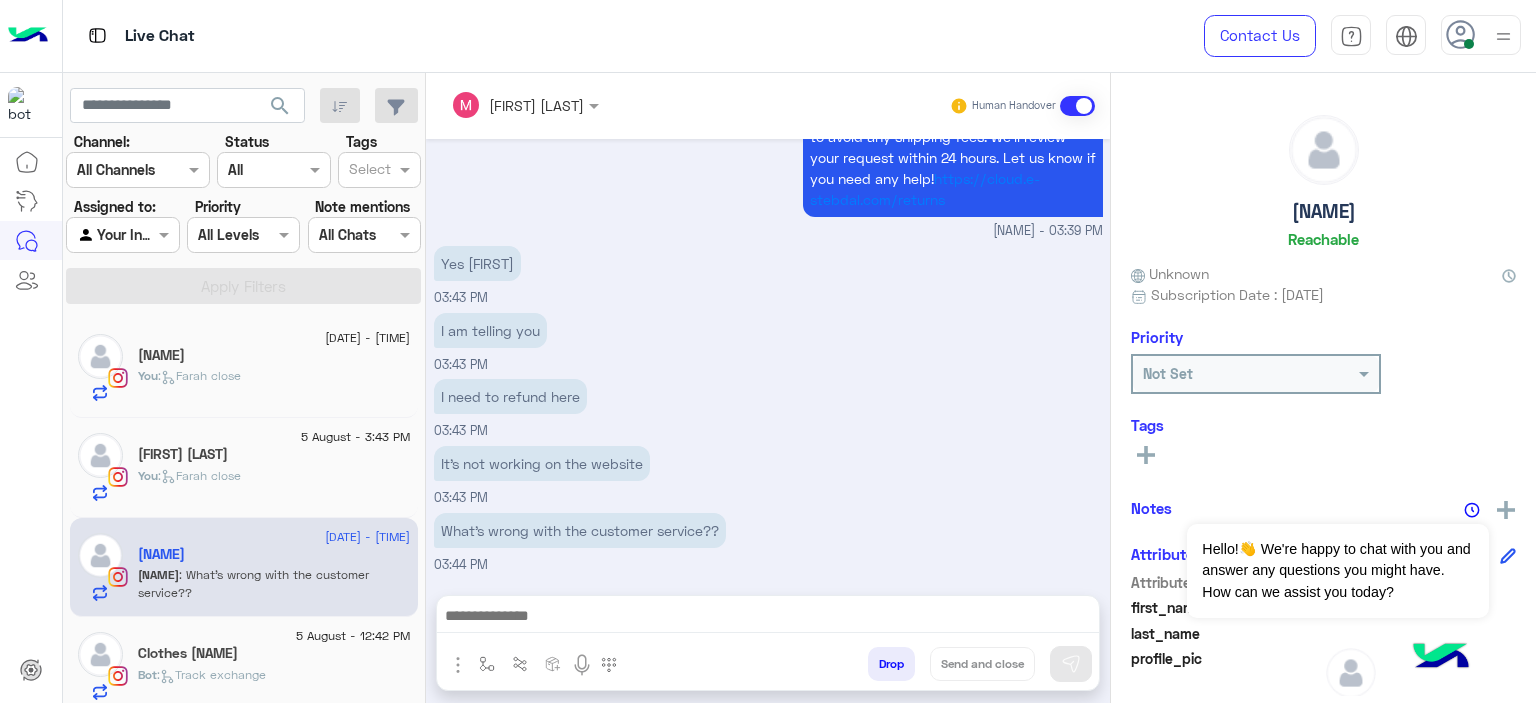 scroll, scrollTop: 1703, scrollLeft: 0, axis: vertical 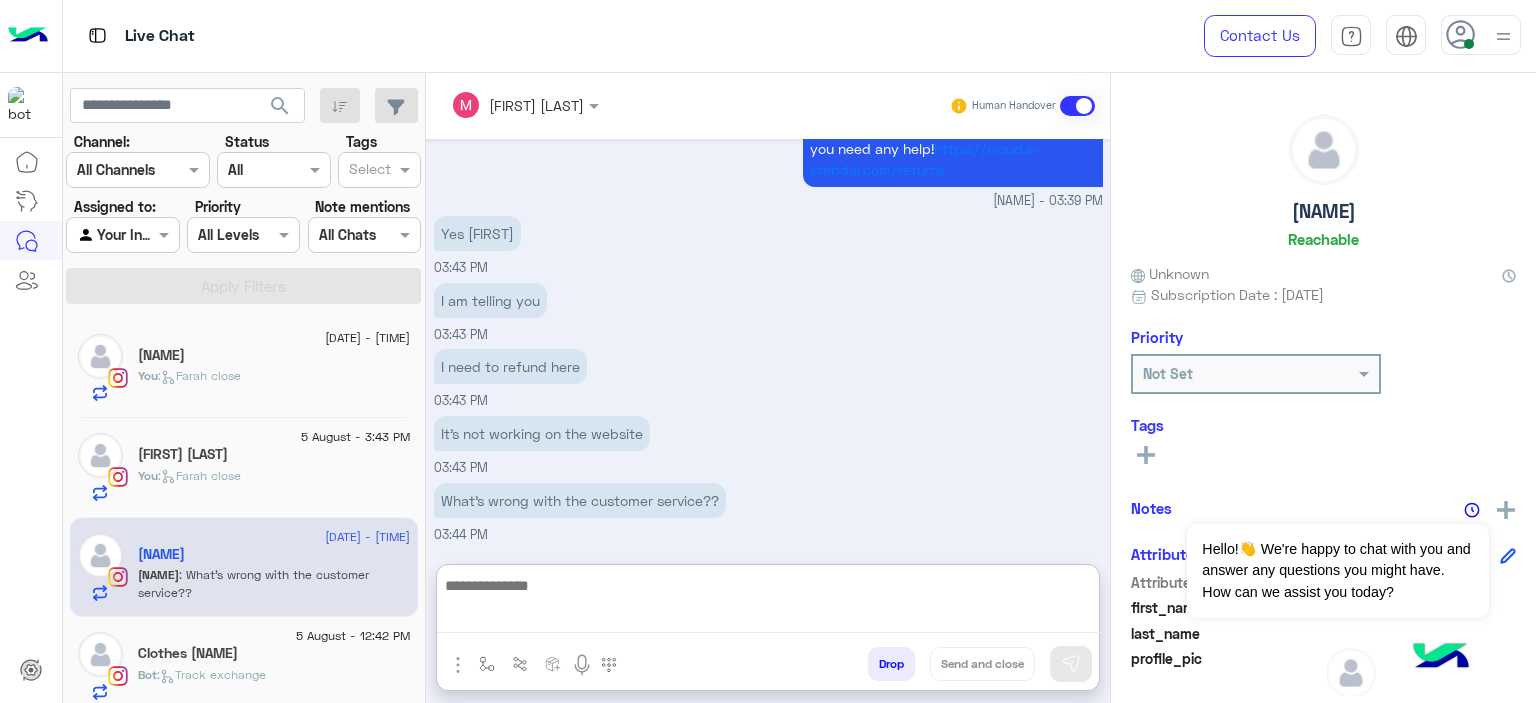 click at bounding box center [768, 603] 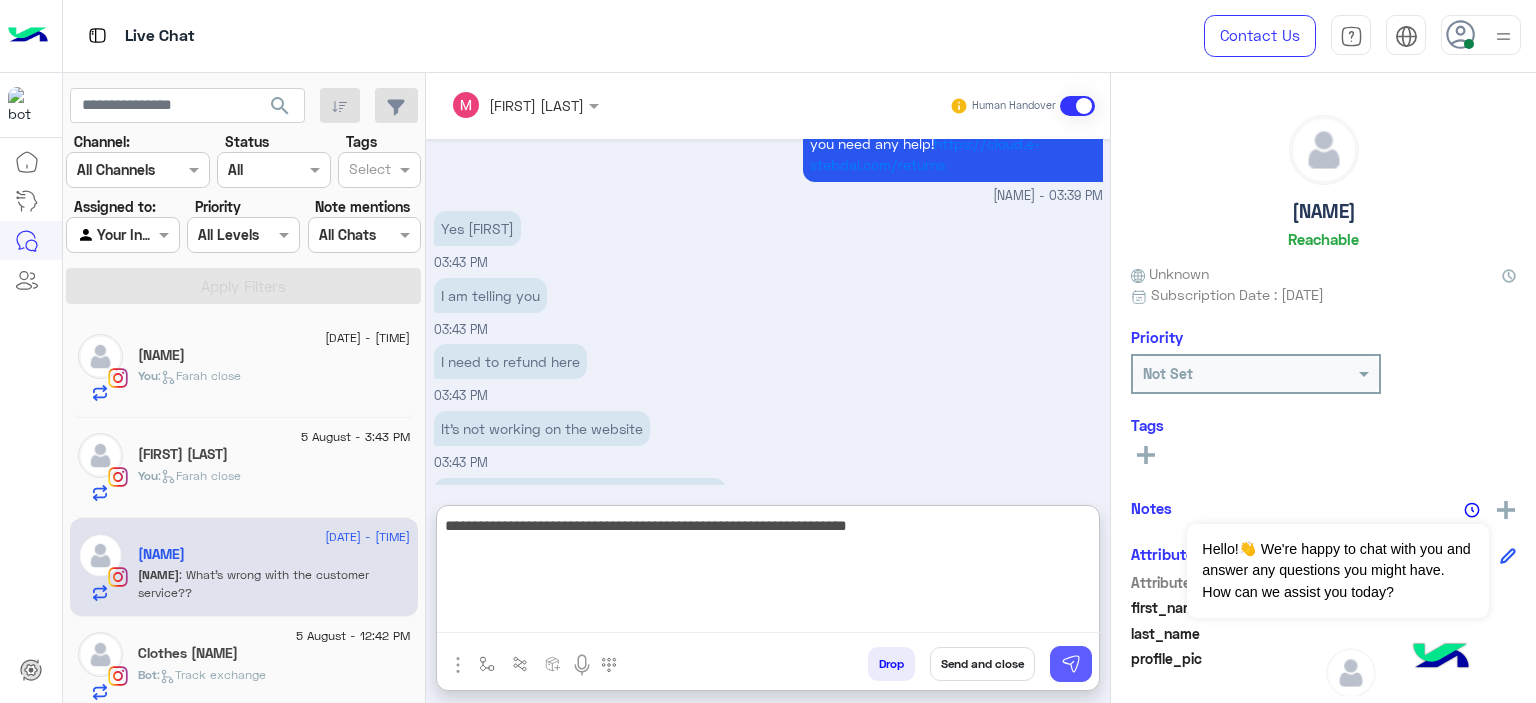 type on "**********" 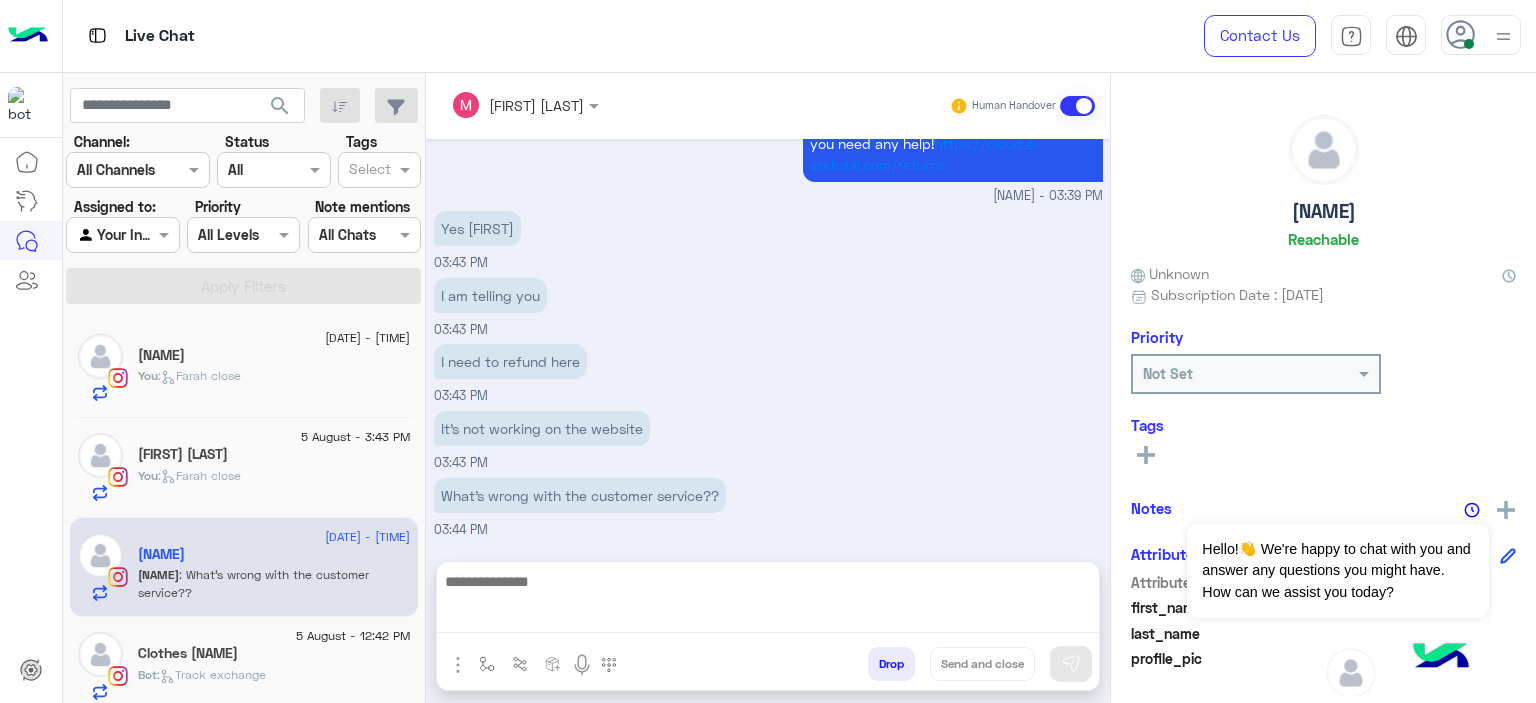 scroll, scrollTop: 1789, scrollLeft: 0, axis: vertical 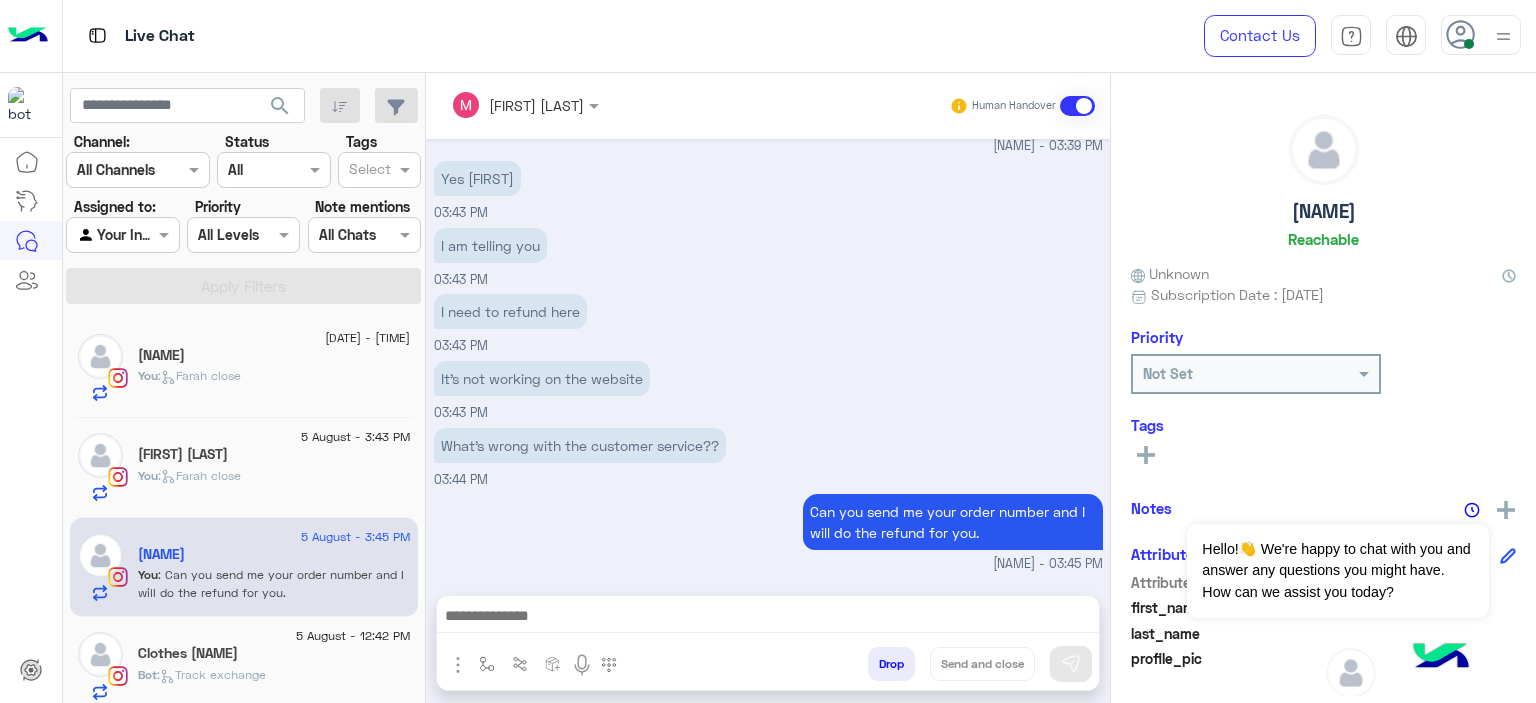 click on ":   [FIRST] close" 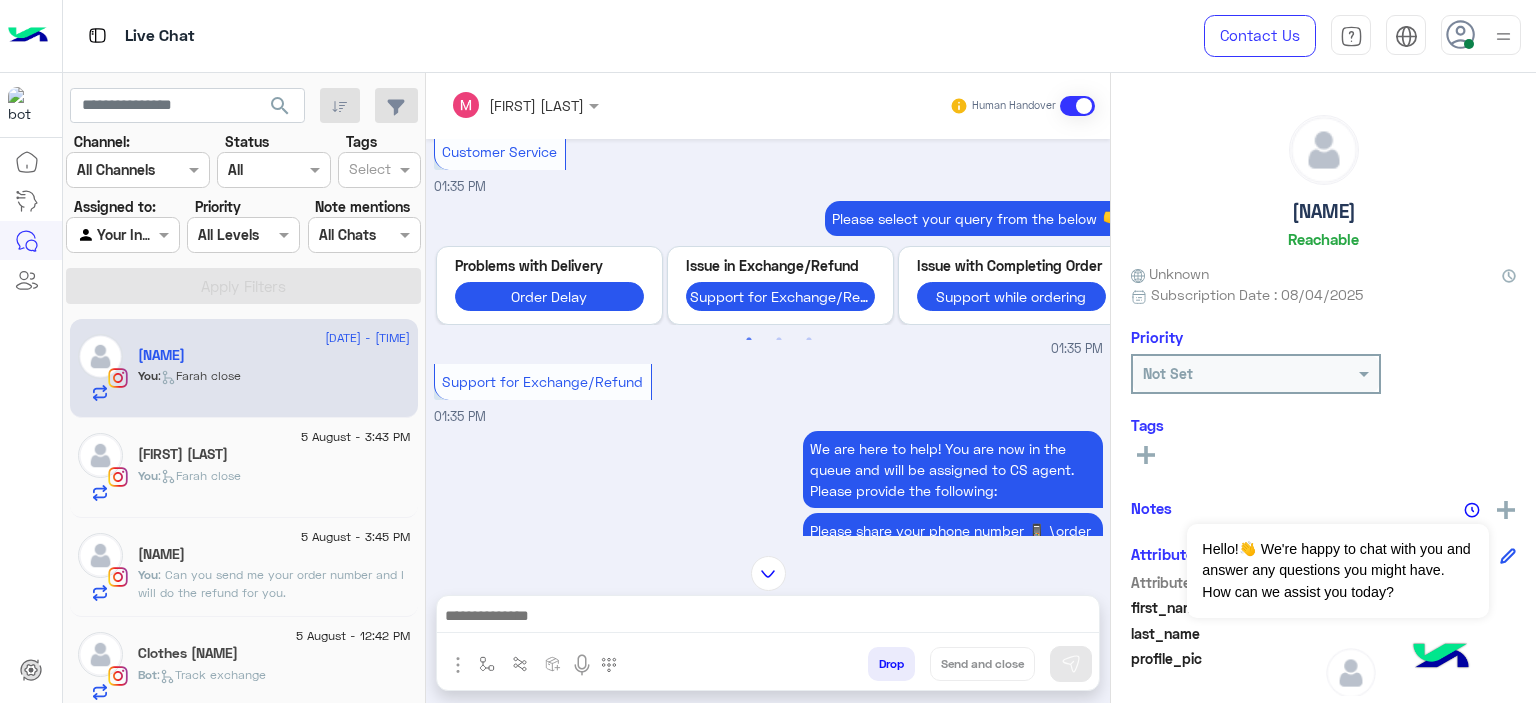 scroll, scrollTop: 1736, scrollLeft: 0, axis: vertical 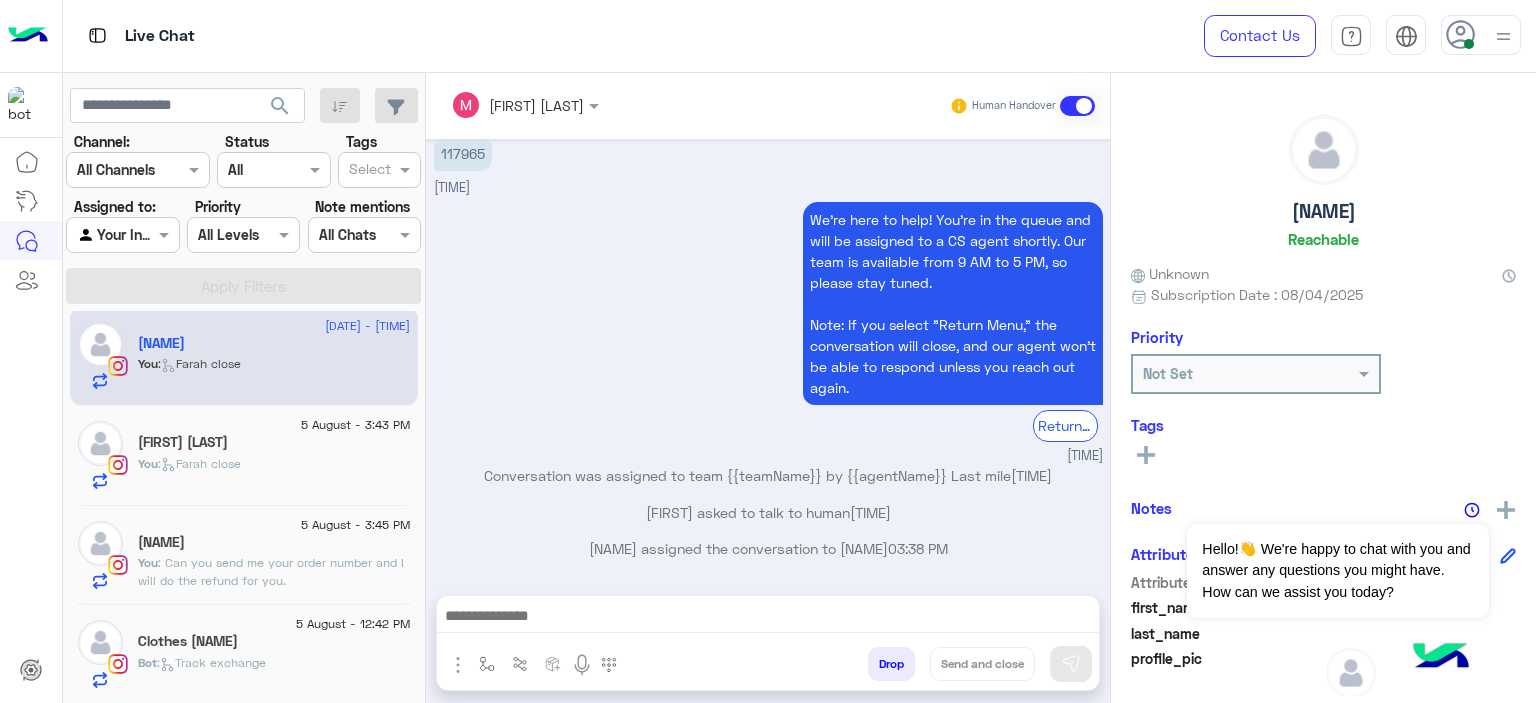 click on "You : Can you send me your order number and I will do the refund for you." 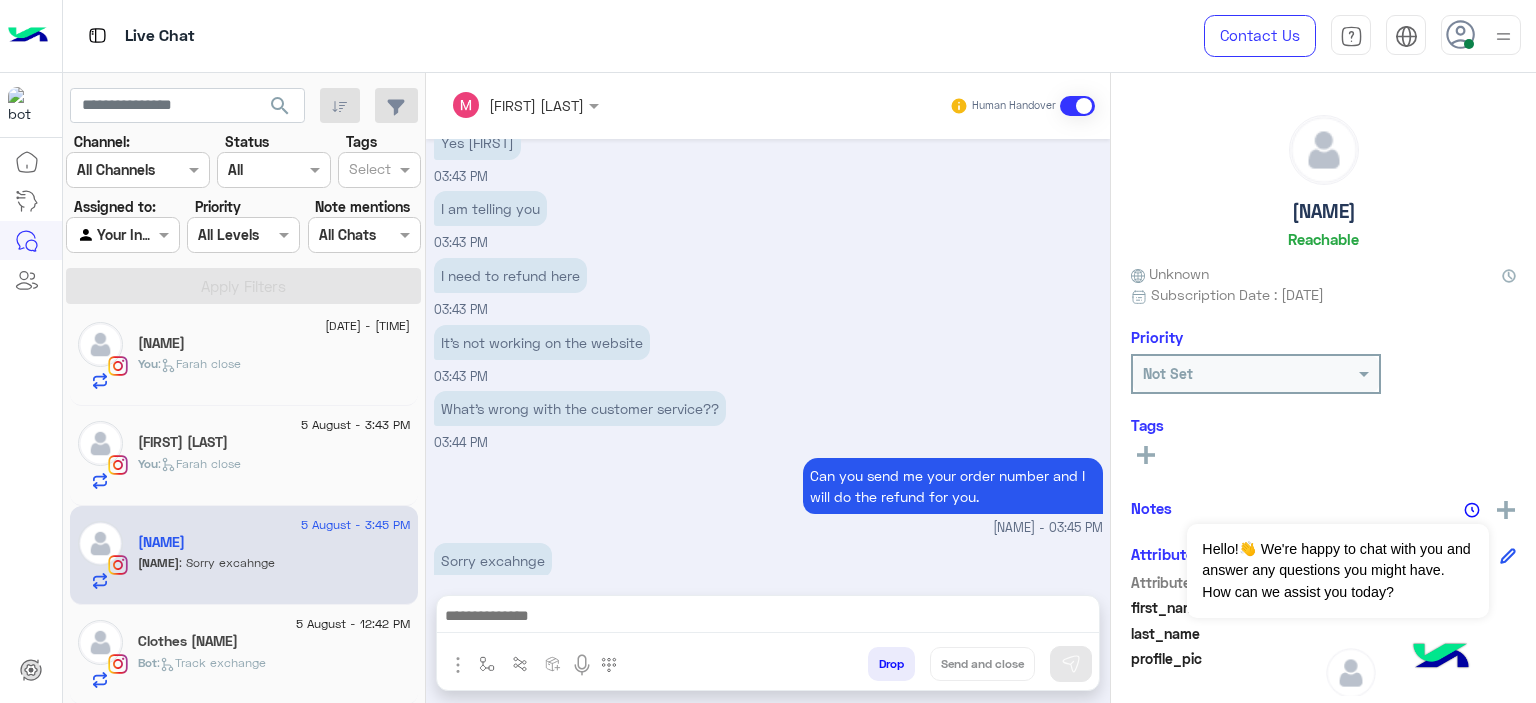 scroll, scrollTop: 1553, scrollLeft: 0, axis: vertical 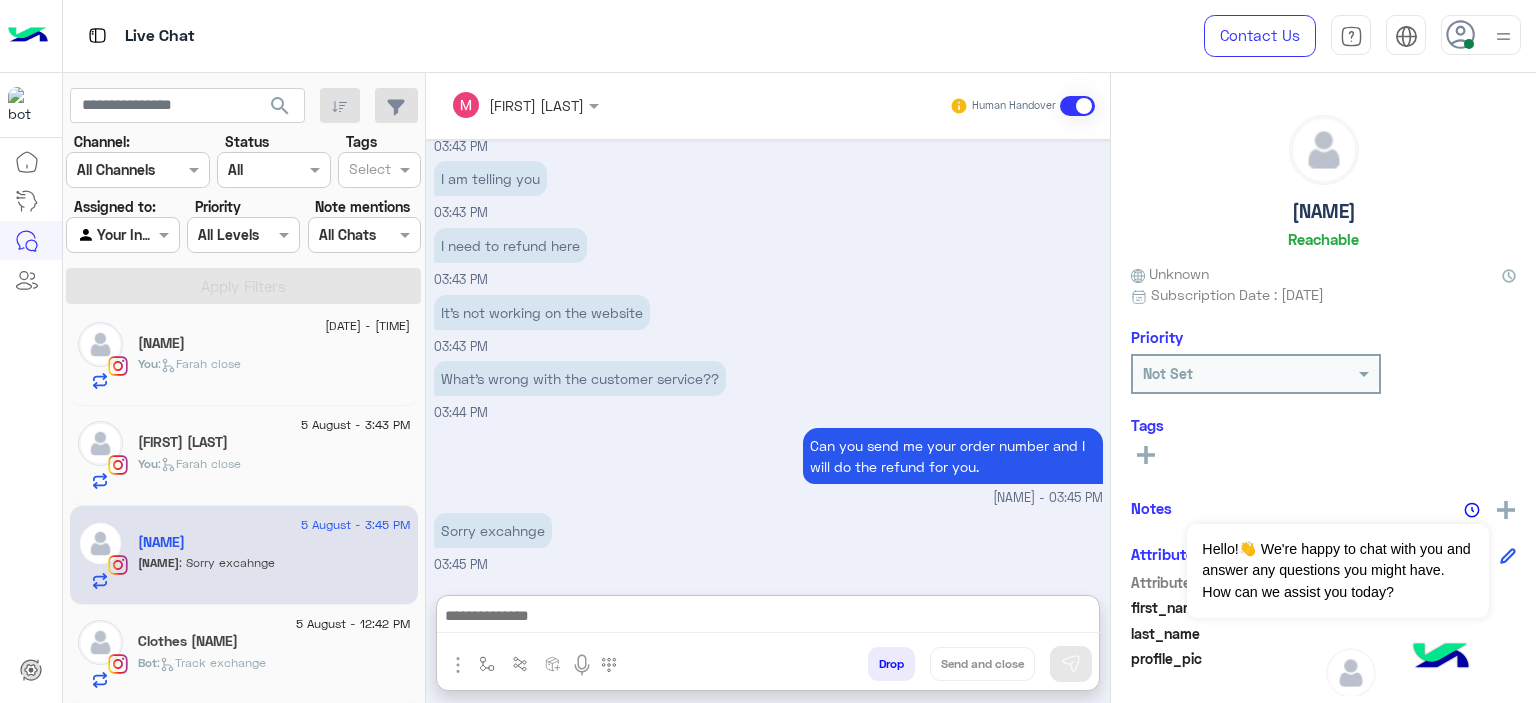 click at bounding box center [768, 618] 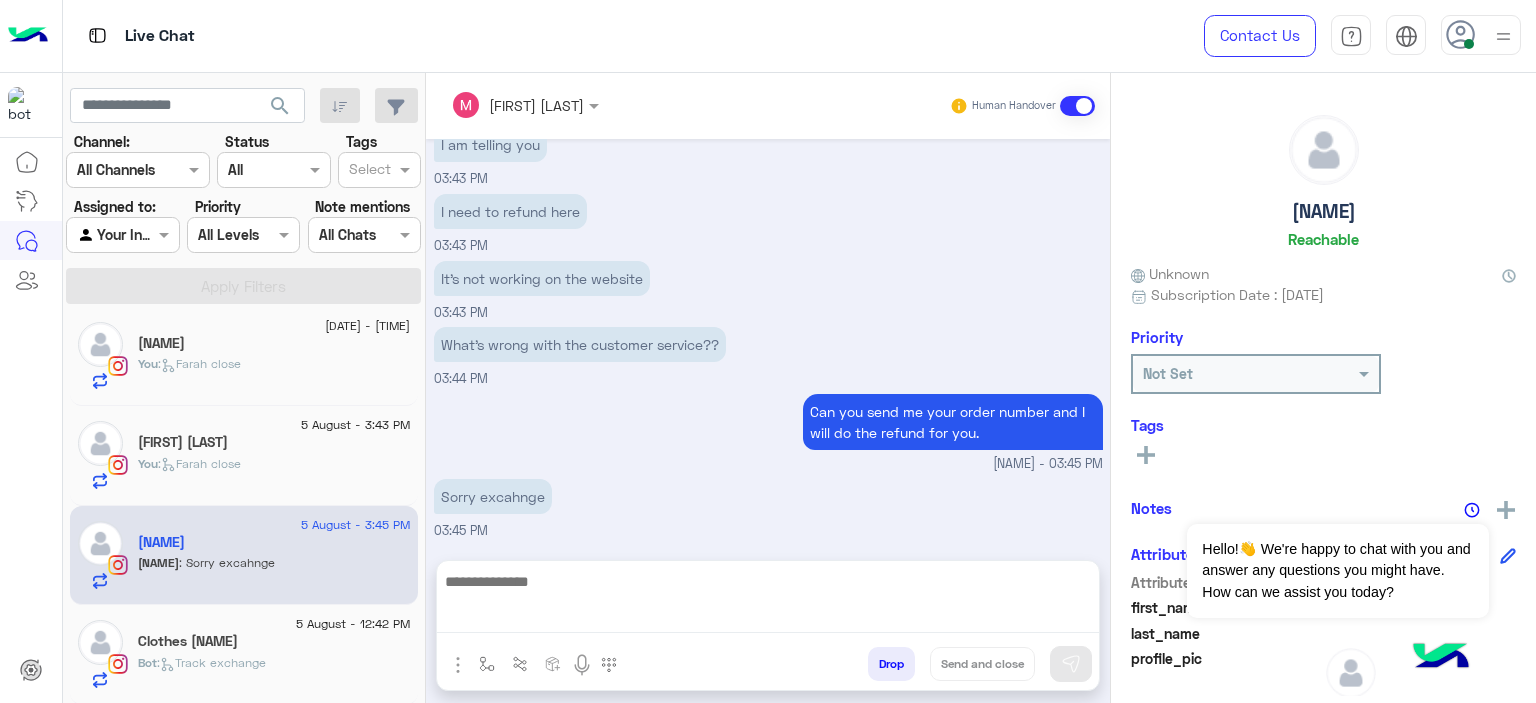 click on "Can you send me your order number and I will do the refund for you. [FIRST] [LAST] - 03:45 PM" at bounding box center (768, 431) 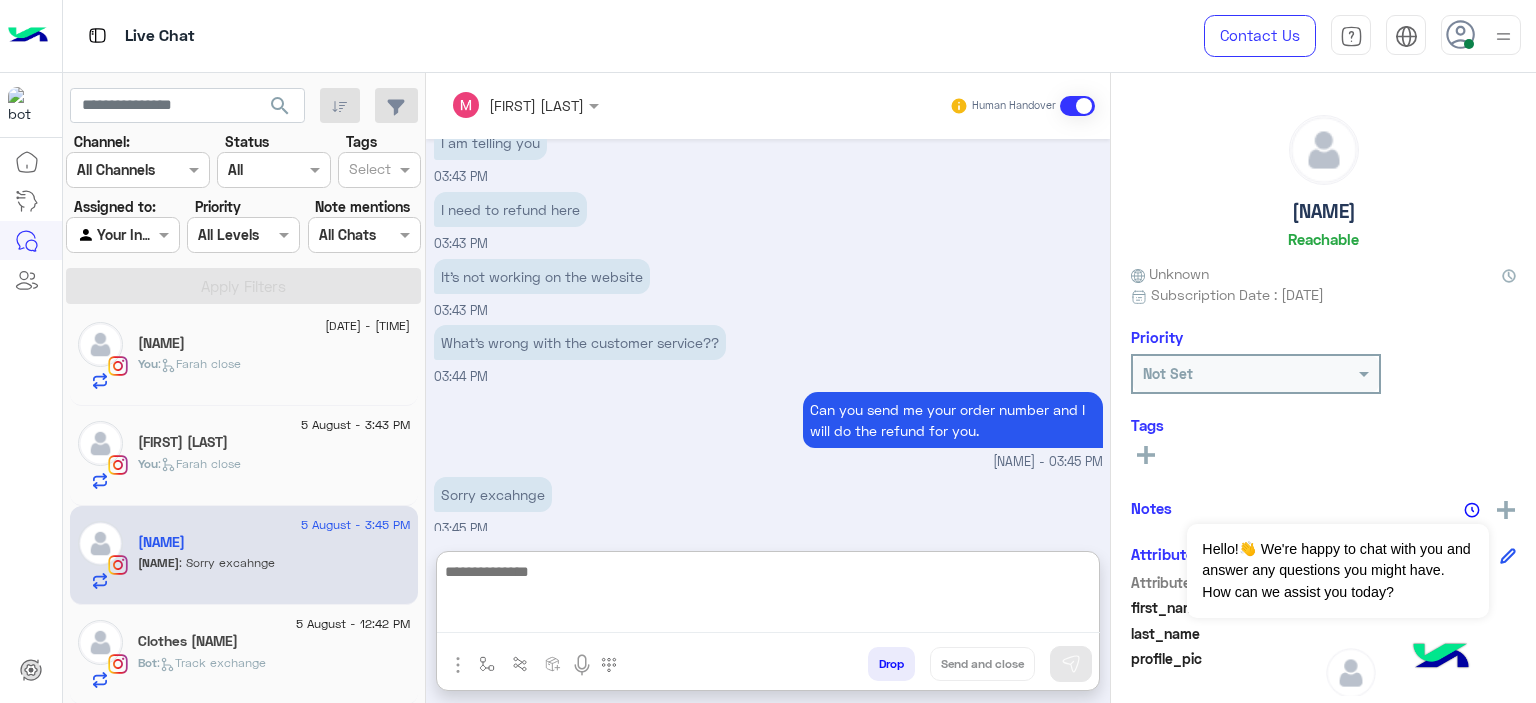 click at bounding box center [768, 596] 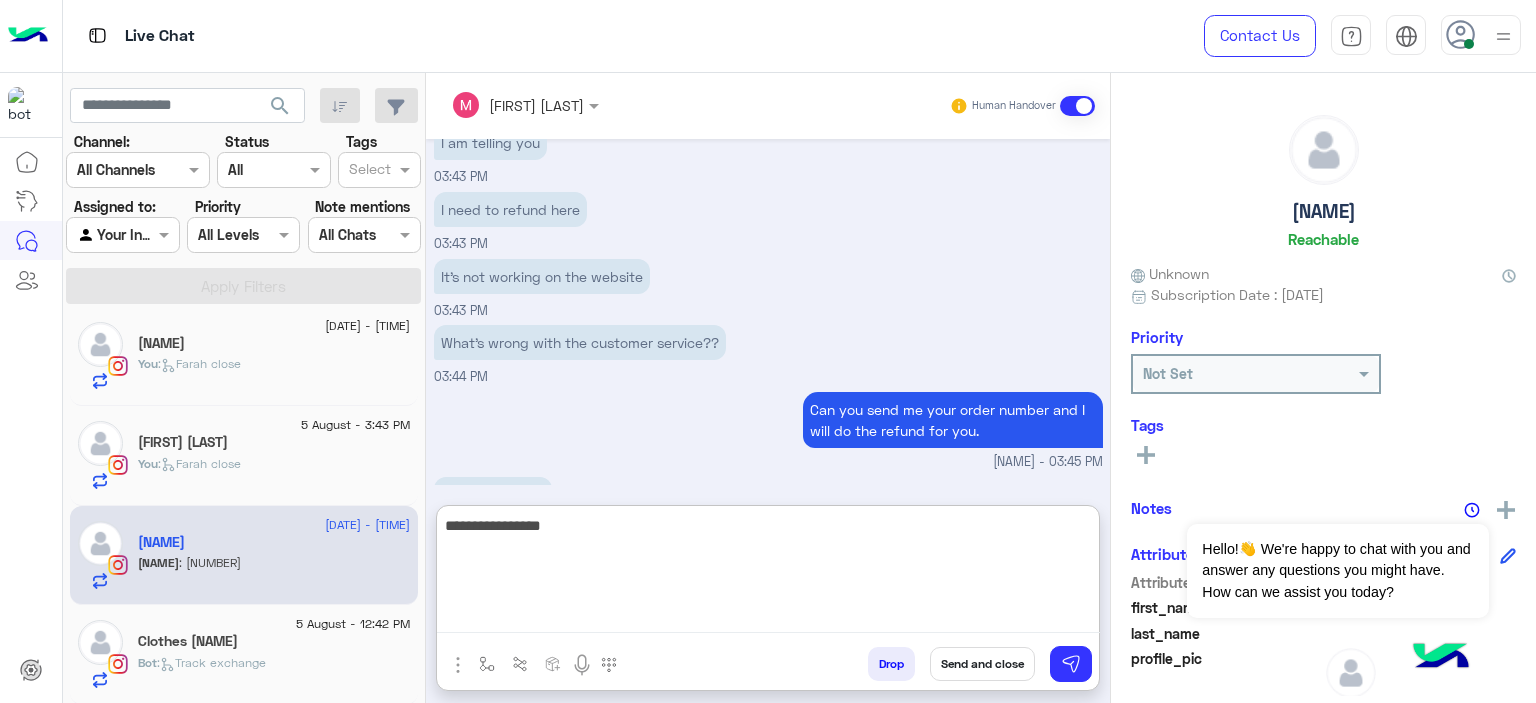 scroll, scrollTop: 1710, scrollLeft: 0, axis: vertical 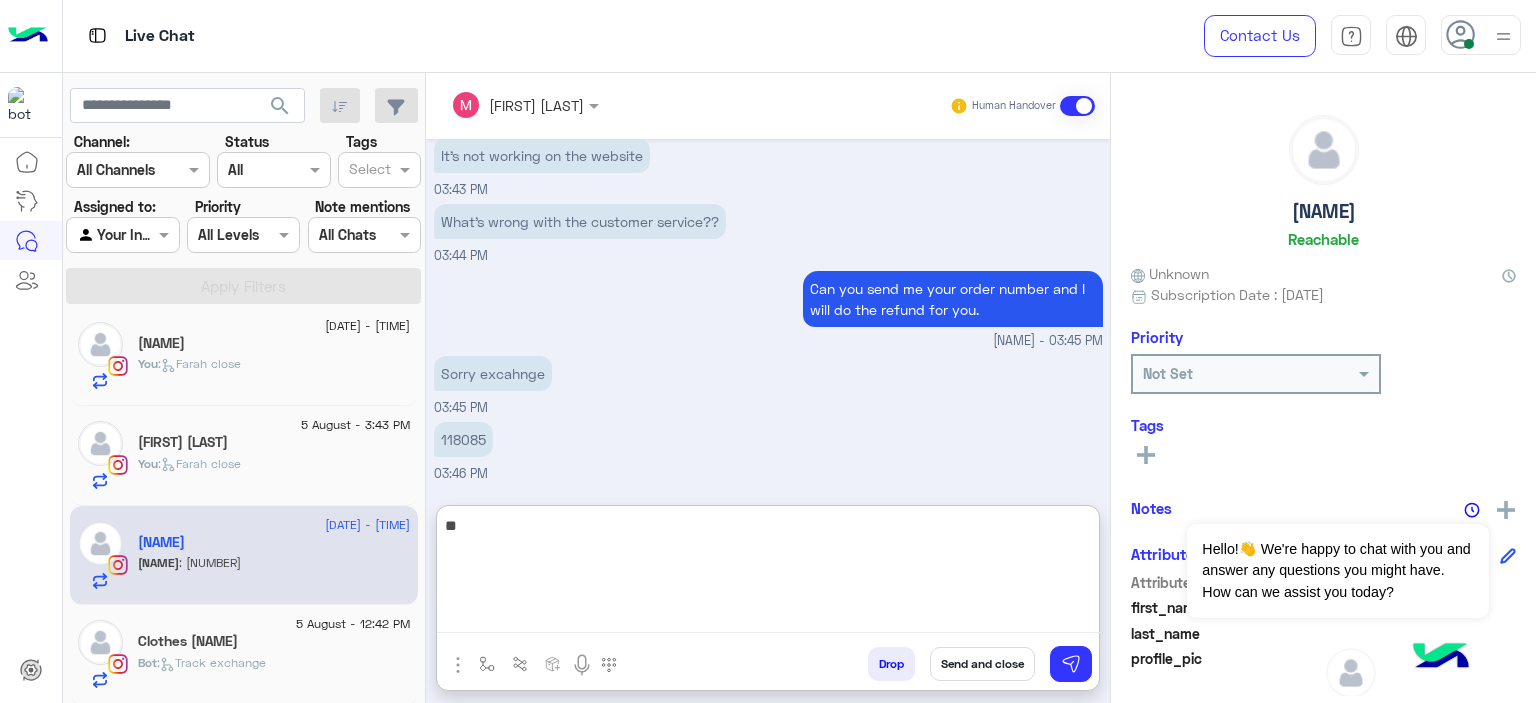 type on "*" 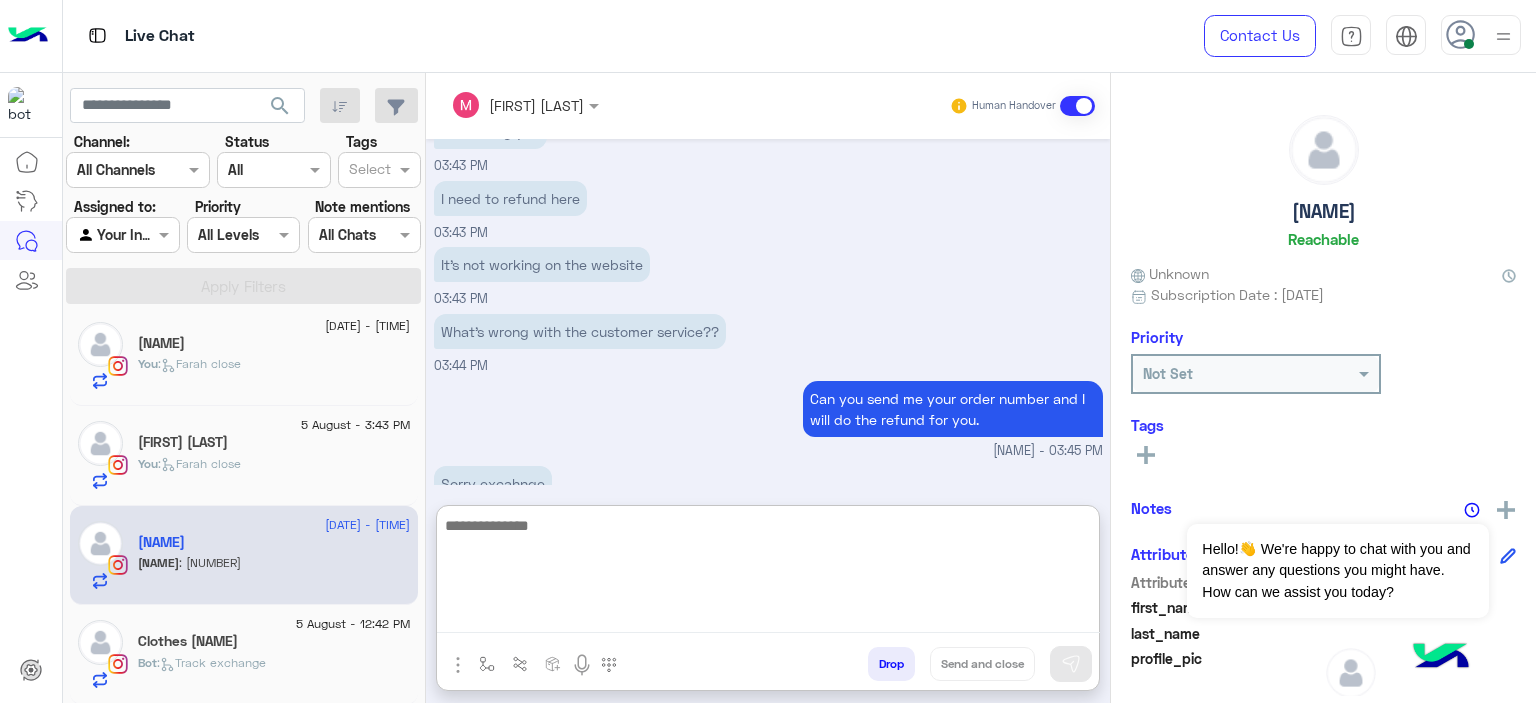 scroll, scrollTop: 4040, scrollLeft: 0, axis: vertical 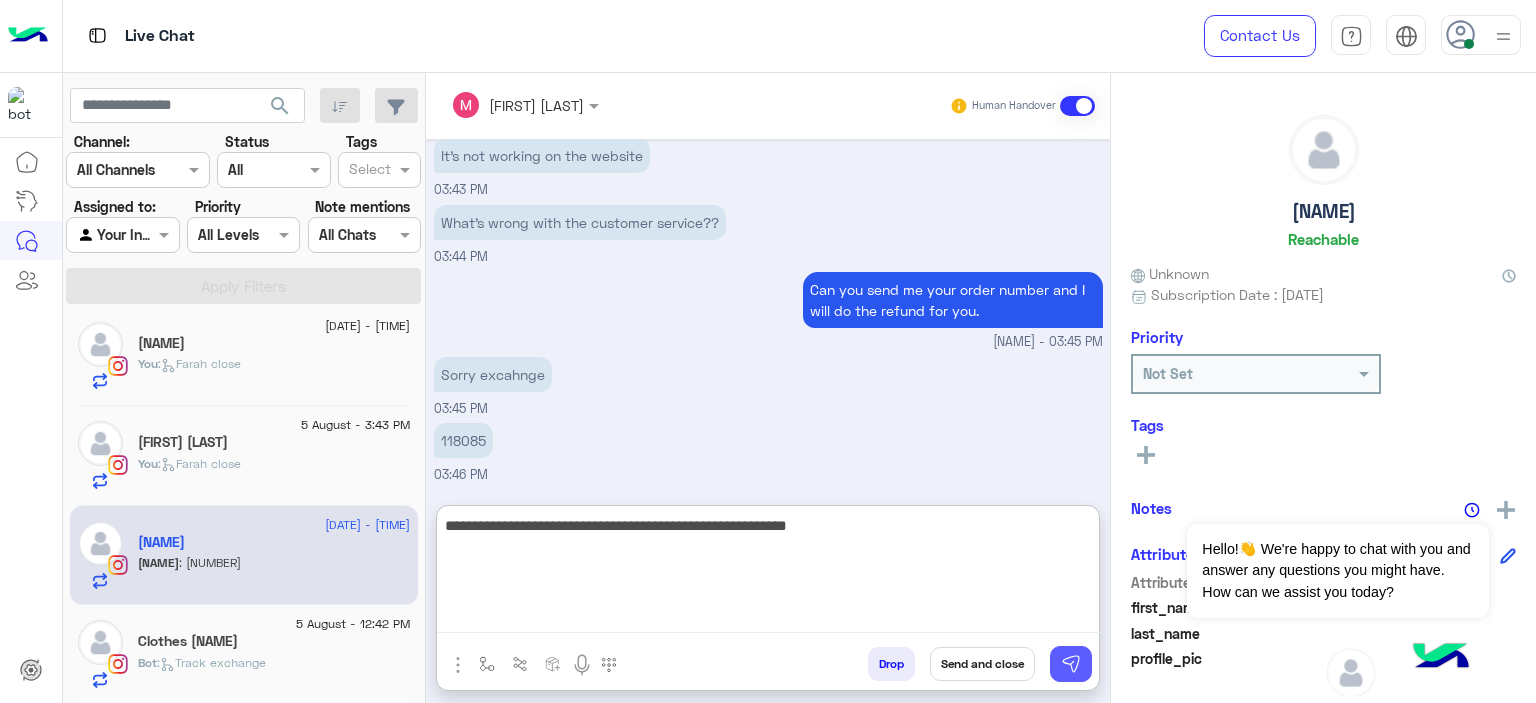 type on "**********" 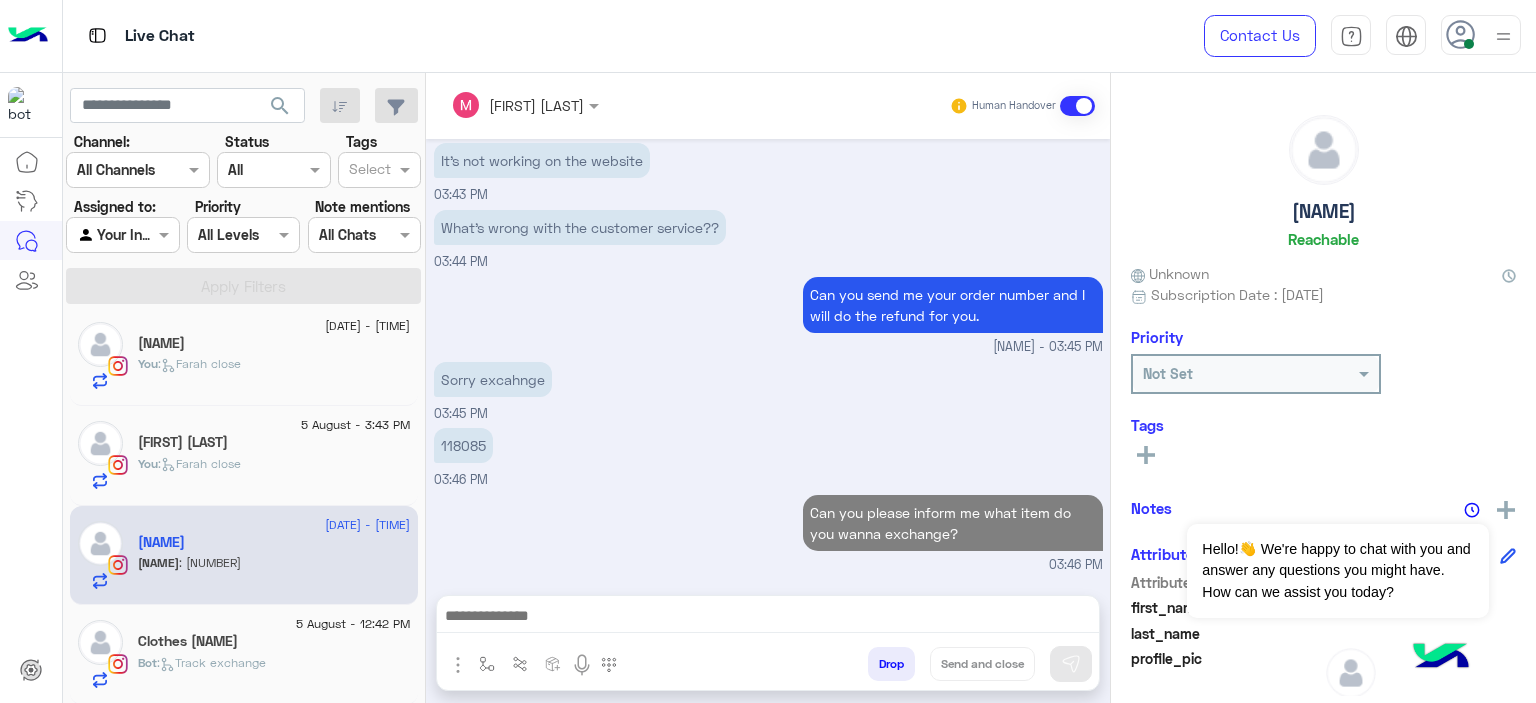 scroll, scrollTop: 4034, scrollLeft: 0, axis: vertical 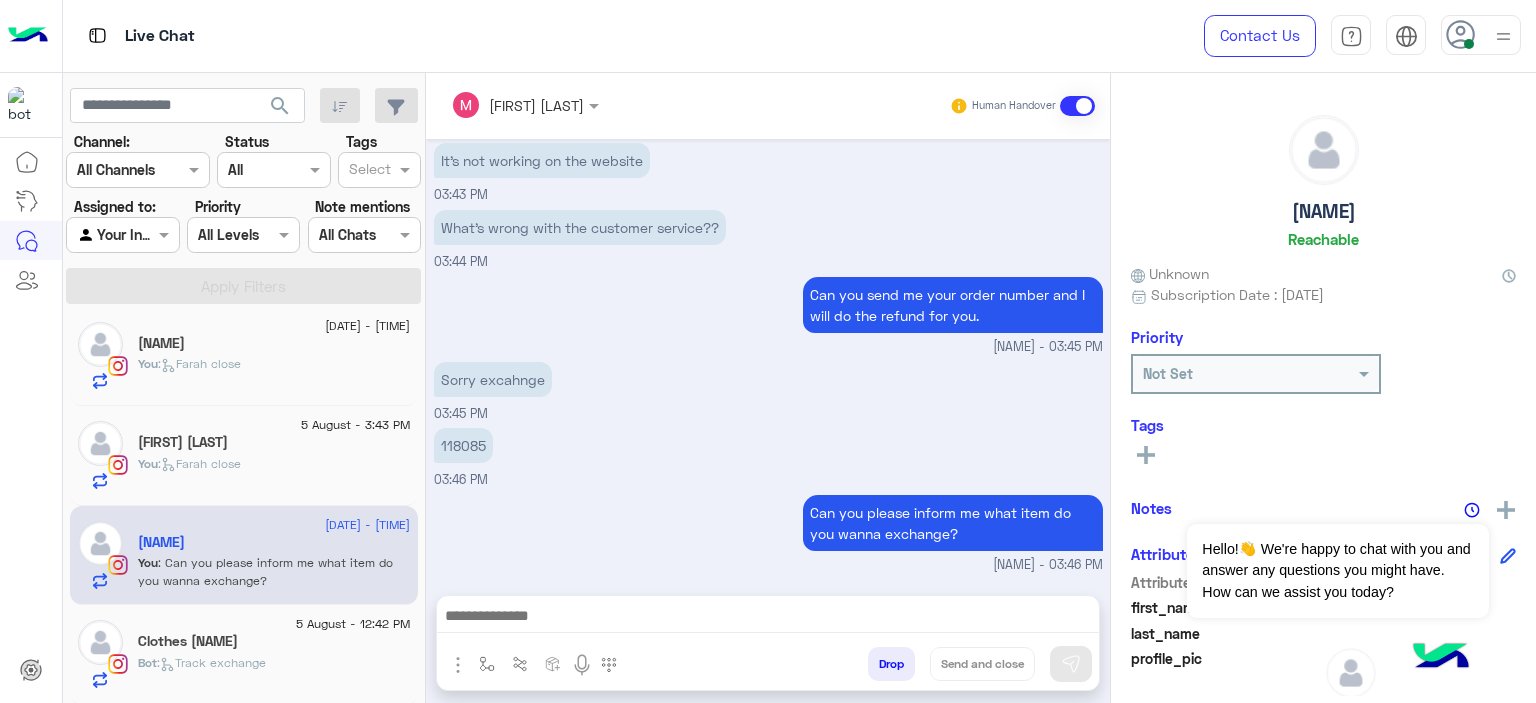 click on "You  :   [NAME] close" 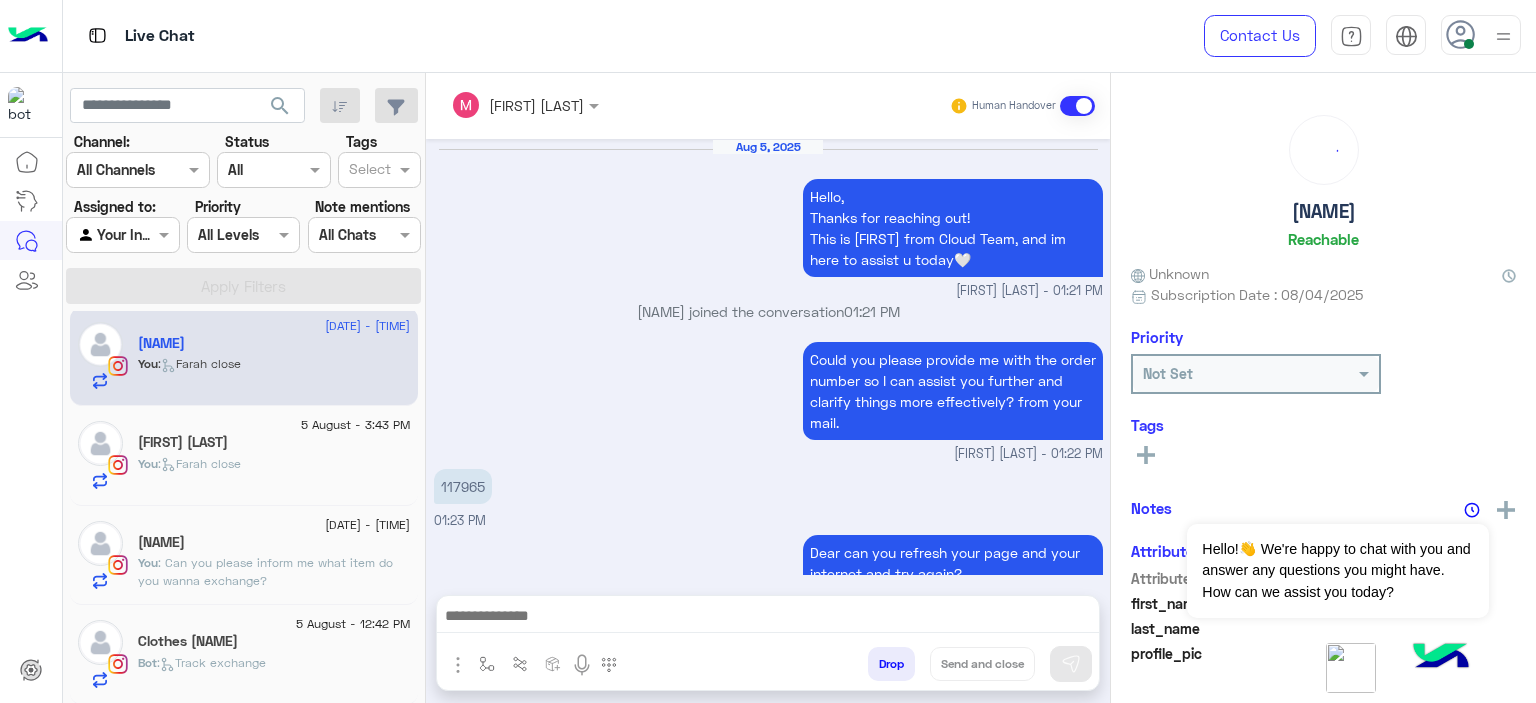 scroll, scrollTop: 1736, scrollLeft: 0, axis: vertical 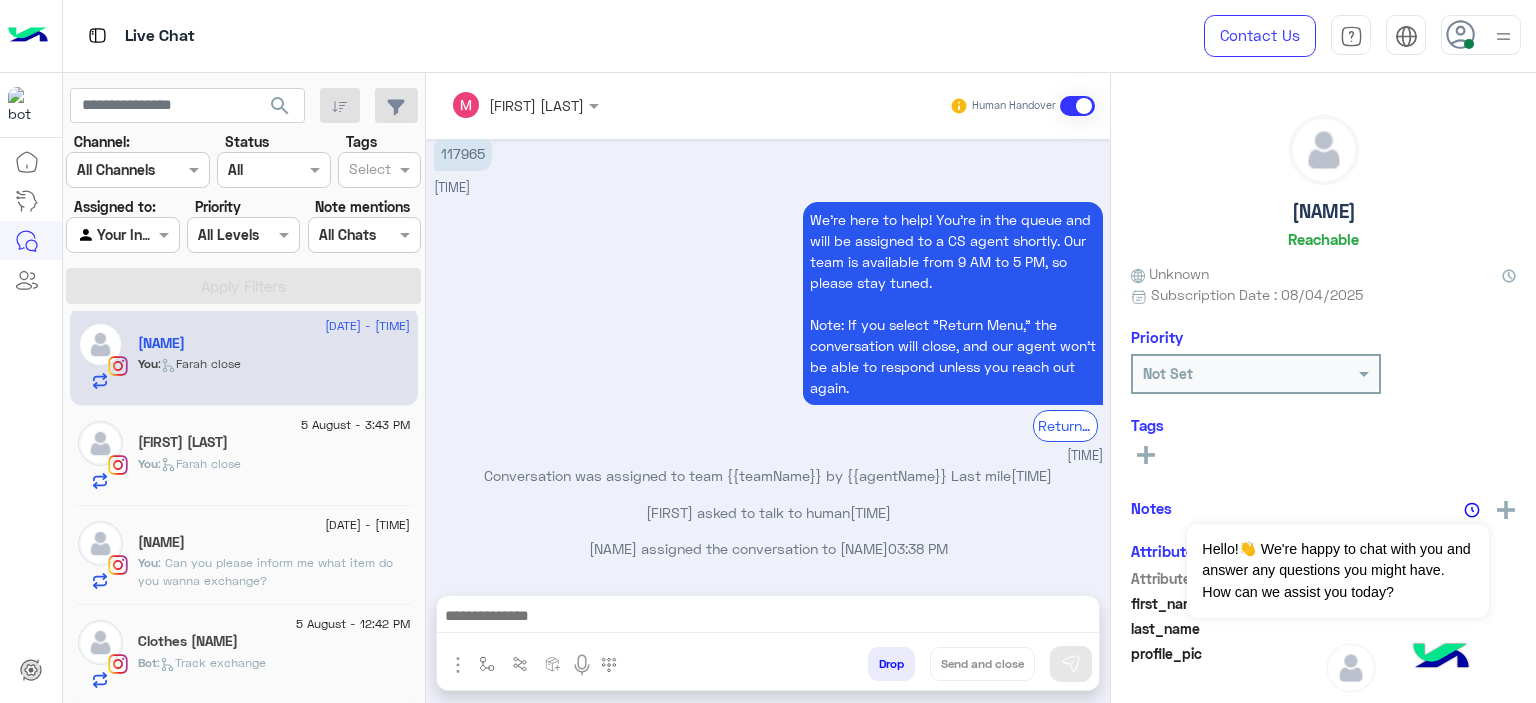 click on "Clothes [NAME]" 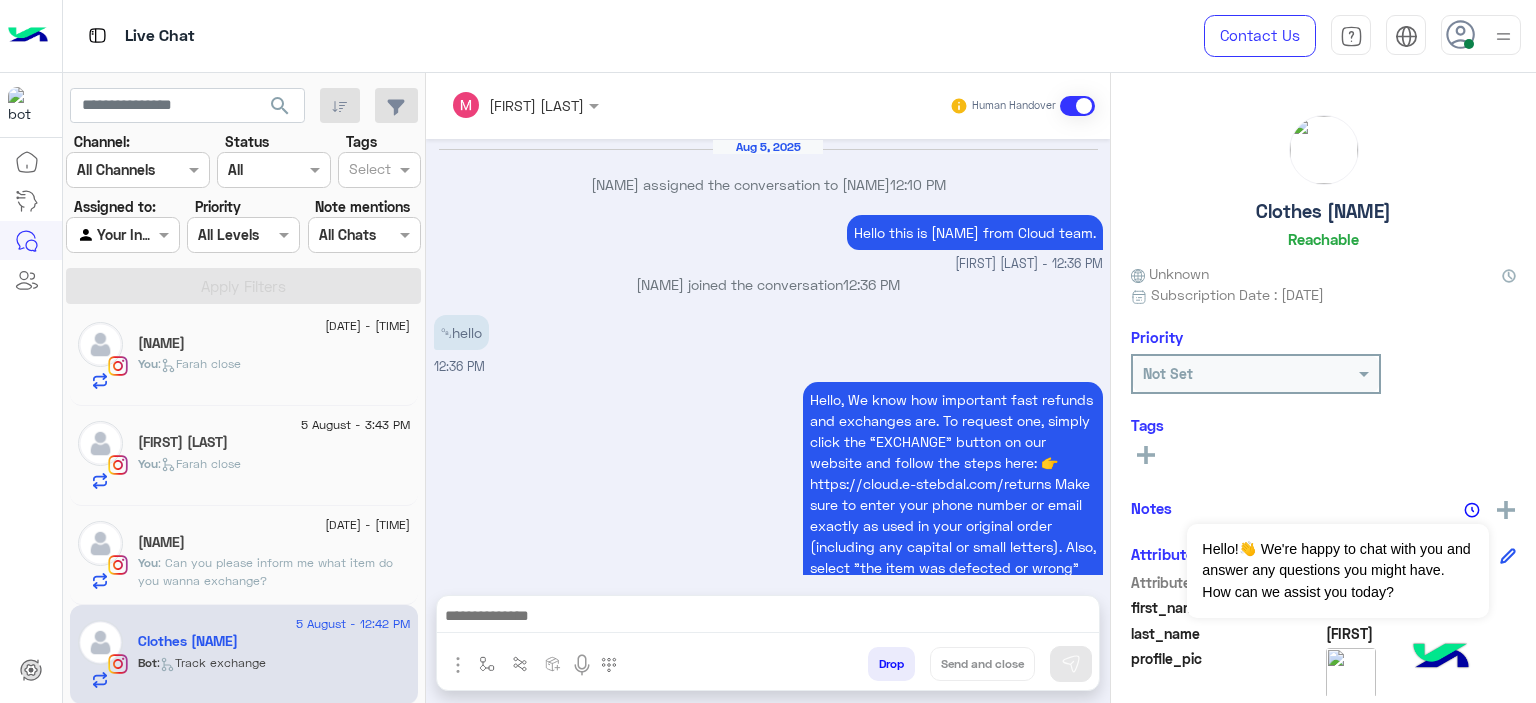 scroll, scrollTop: 1962, scrollLeft: 0, axis: vertical 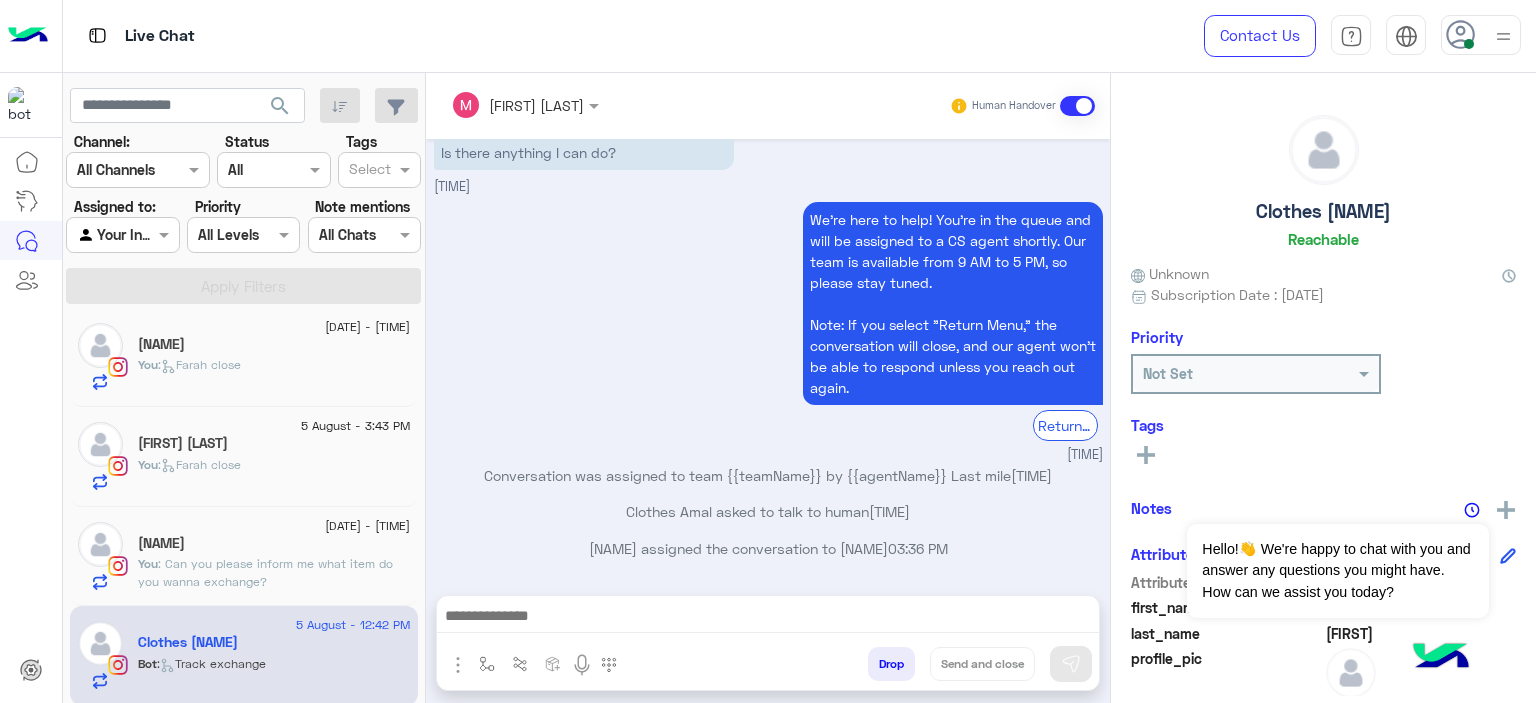 click on ":   [FIRST] close" 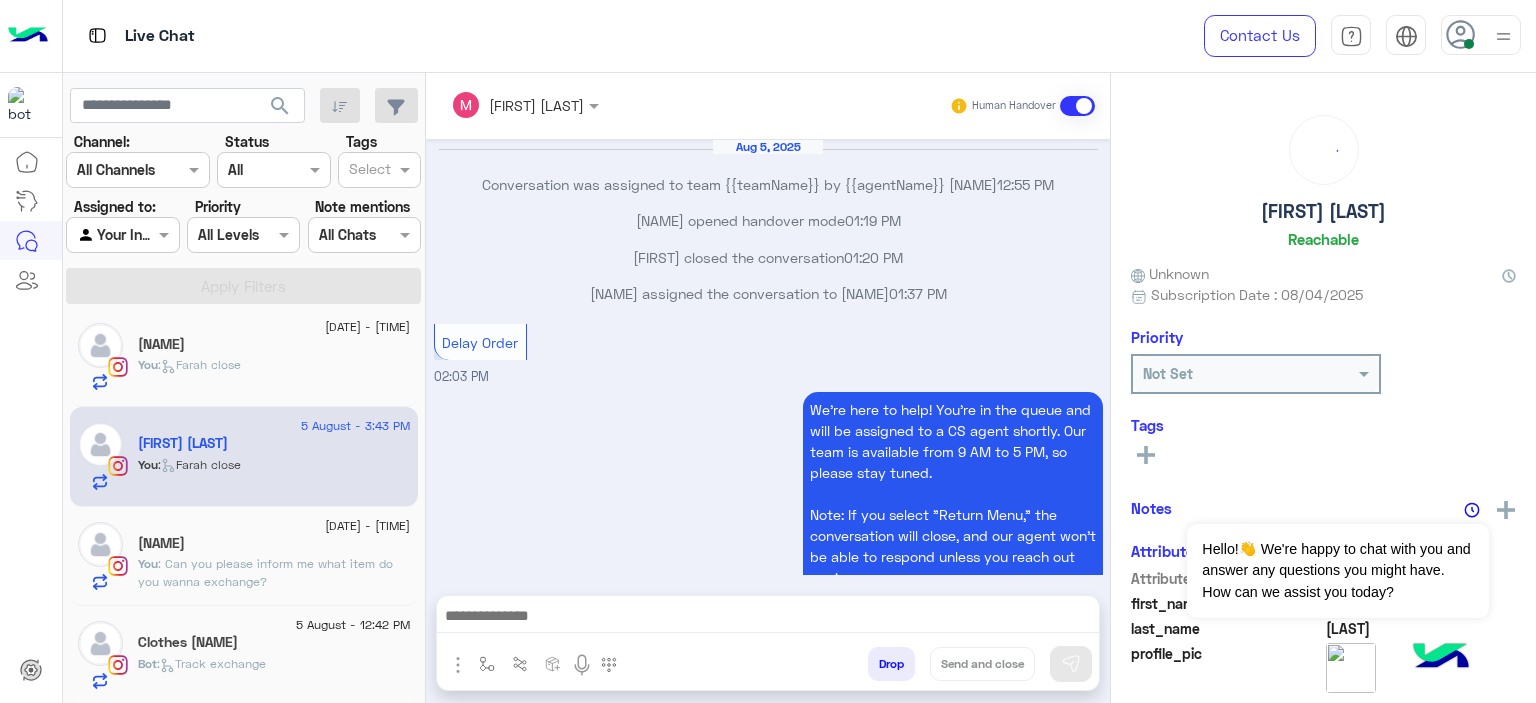 scroll, scrollTop: 1245, scrollLeft: 0, axis: vertical 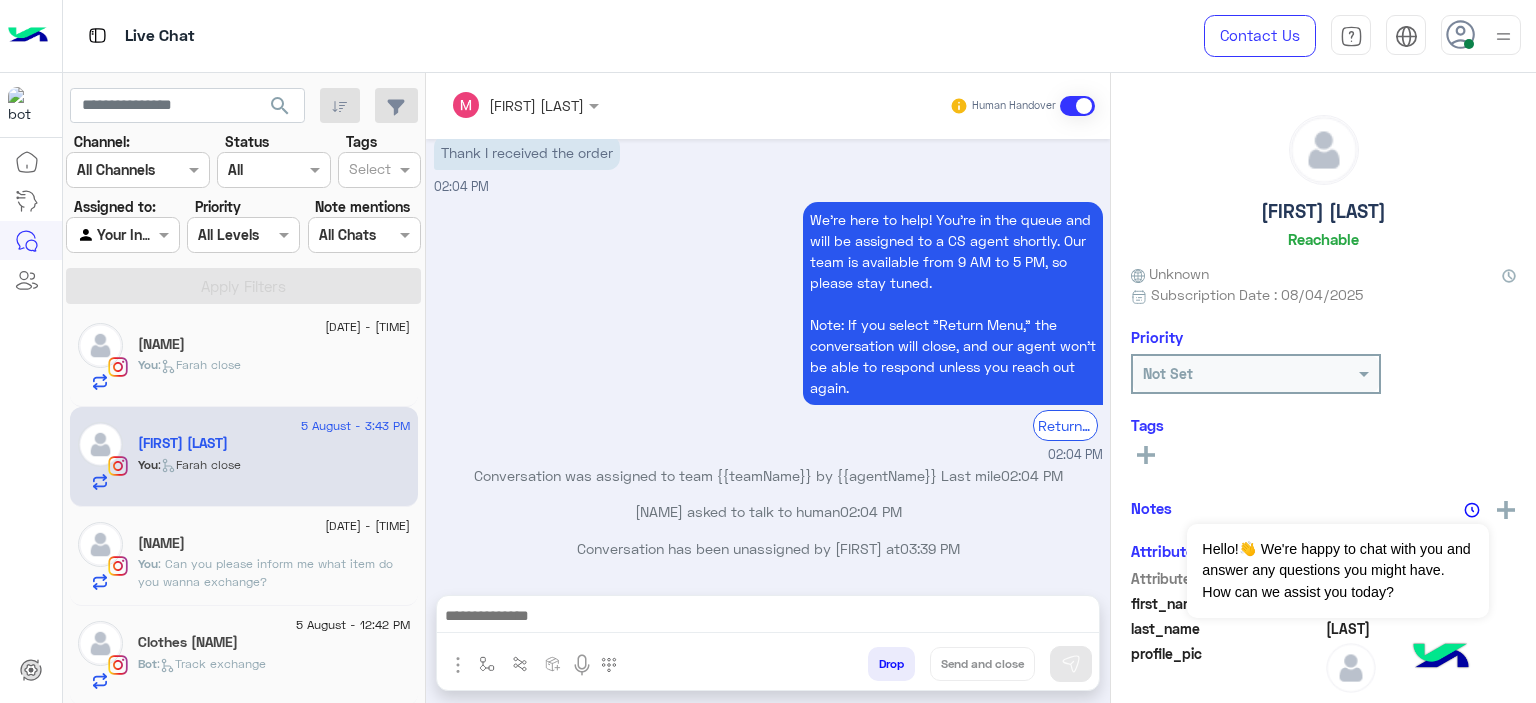 click on "We're here to help! You’re in the queue and will be assigned to a CS agent shortly. Our team is available from 9 AM to 5 PM, so please stay tuned. Note: If you select "Return Menu," the conversation will close, and our agent won’t be able to respond unless you reach out again.  Return to main menu     02:04 PM" at bounding box center [768, 331] 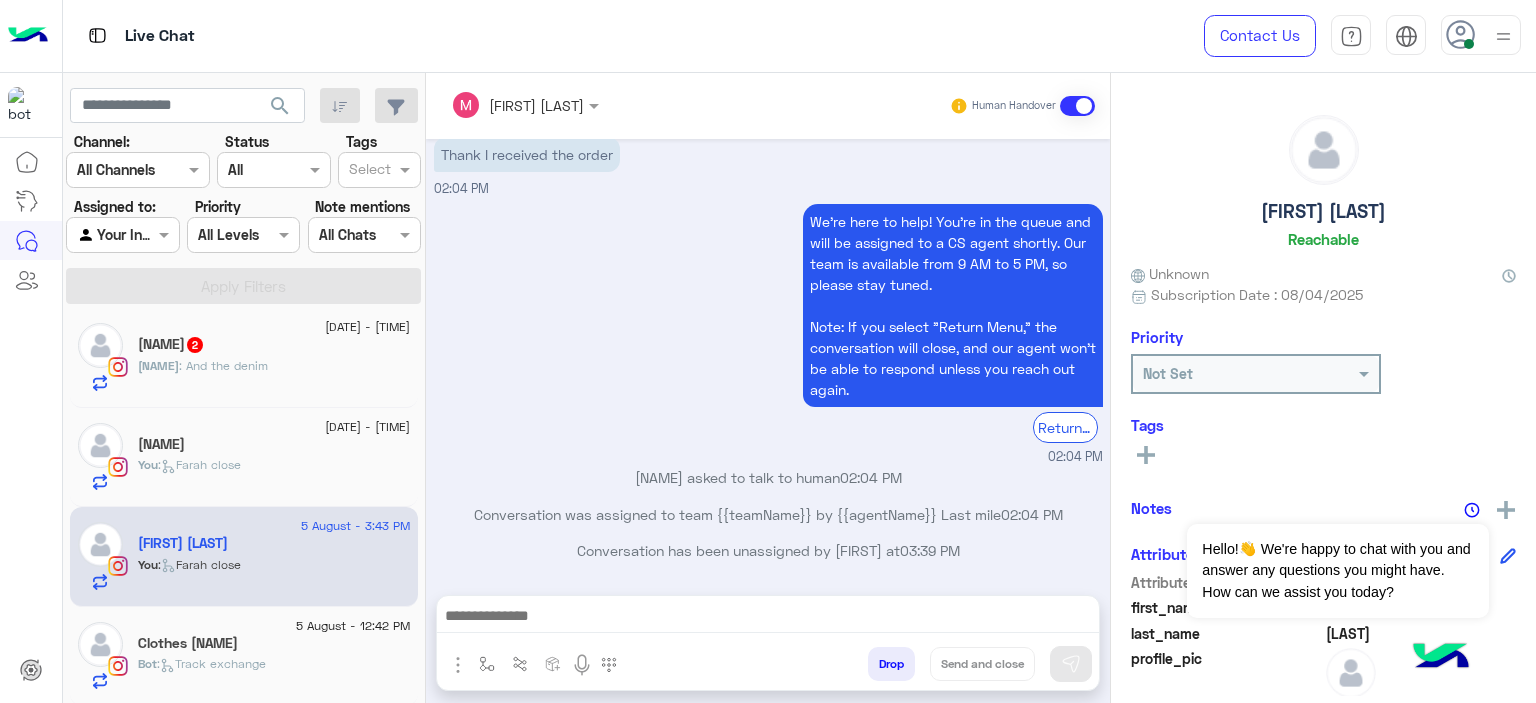 scroll, scrollTop: 3496, scrollLeft: 0, axis: vertical 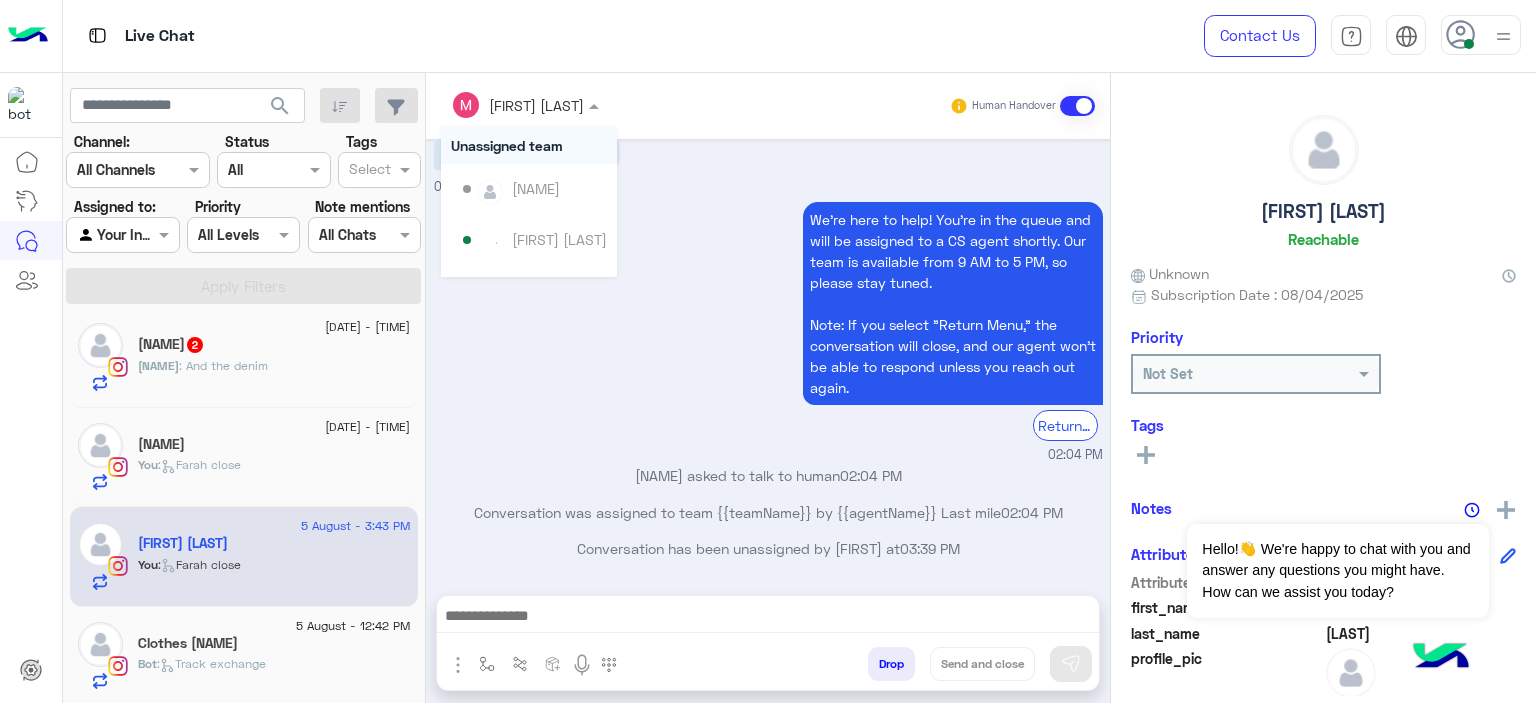 click at bounding box center (525, 104) 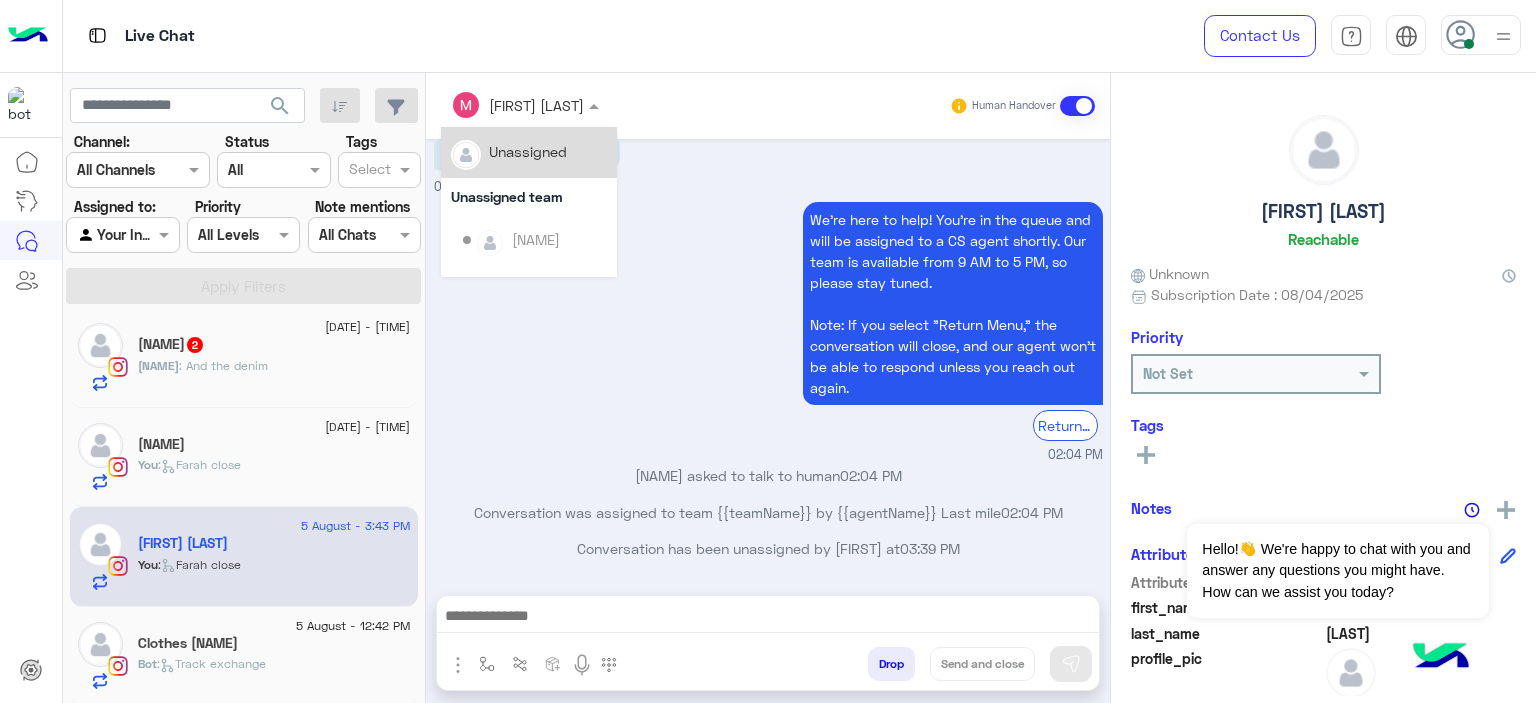 click on "Unassigned" at bounding box center [529, 152] 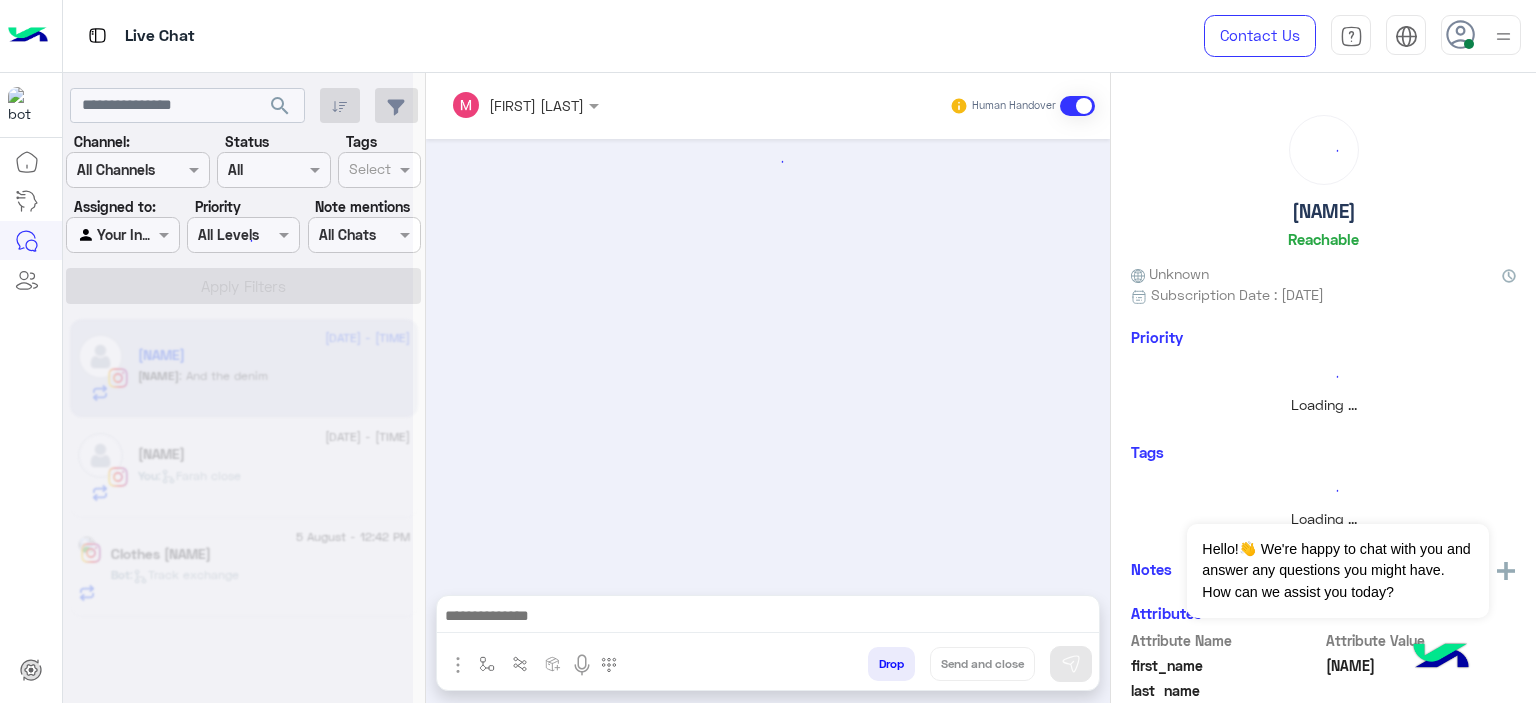 scroll, scrollTop: 0, scrollLeft: 0, axis: both 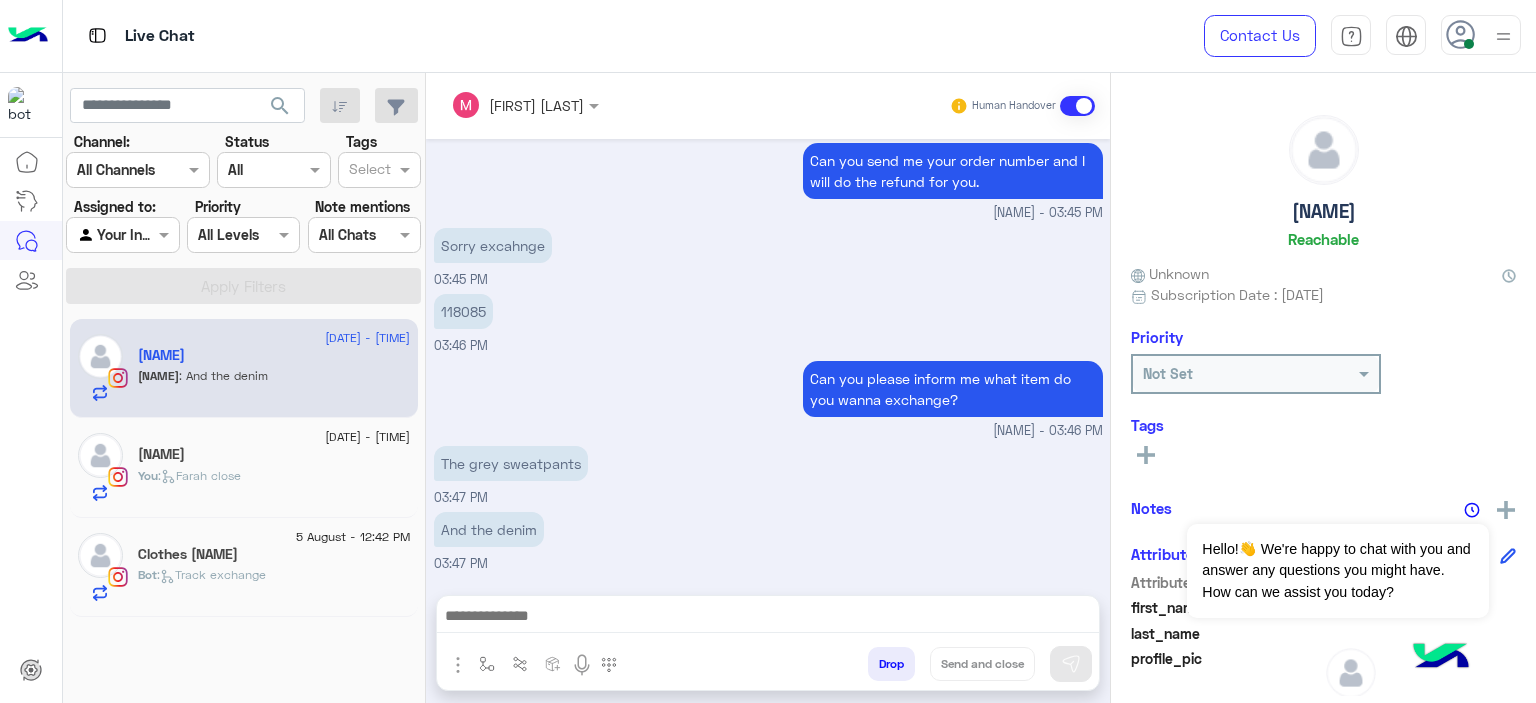 click at bounding box center (100, 235) 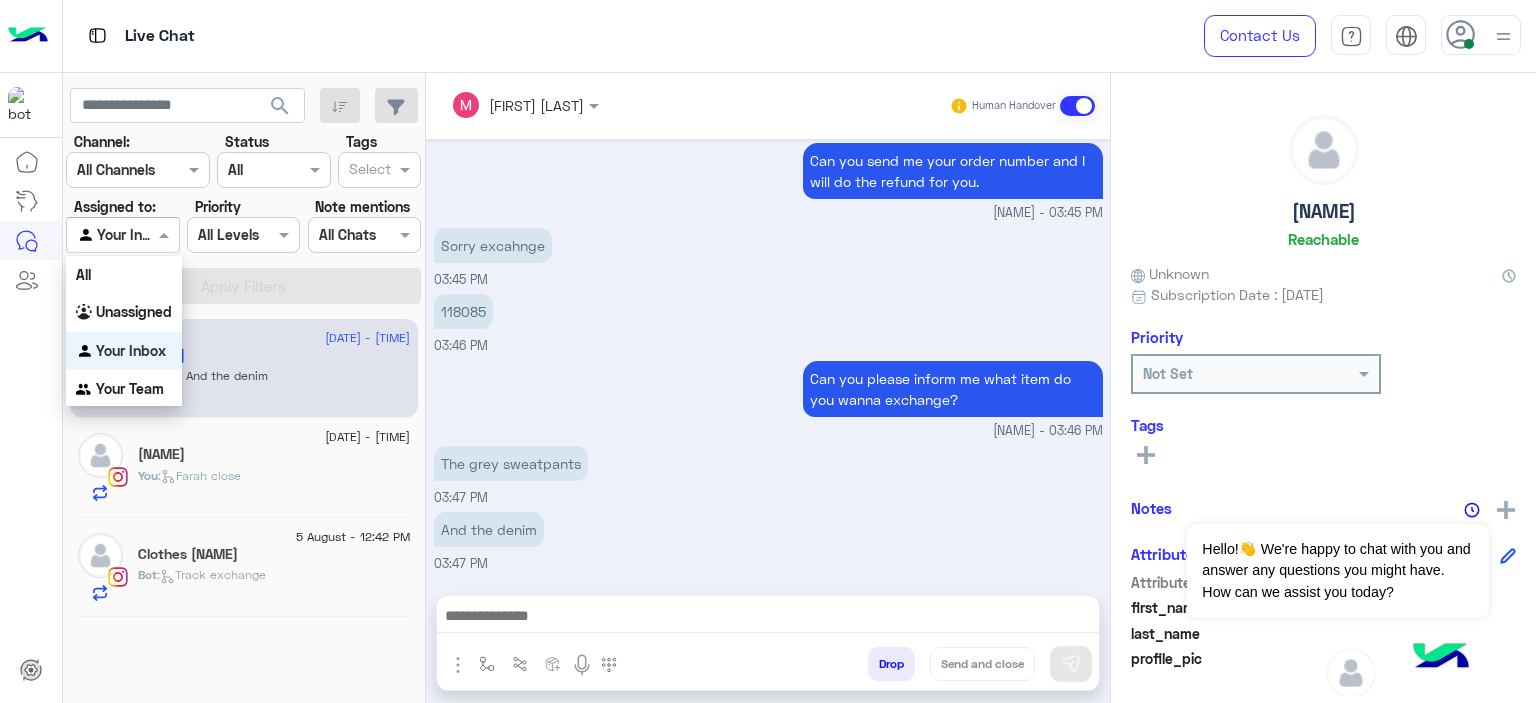 scroll, scrollTop: 2, scrollLeft: 0, axis: vertical 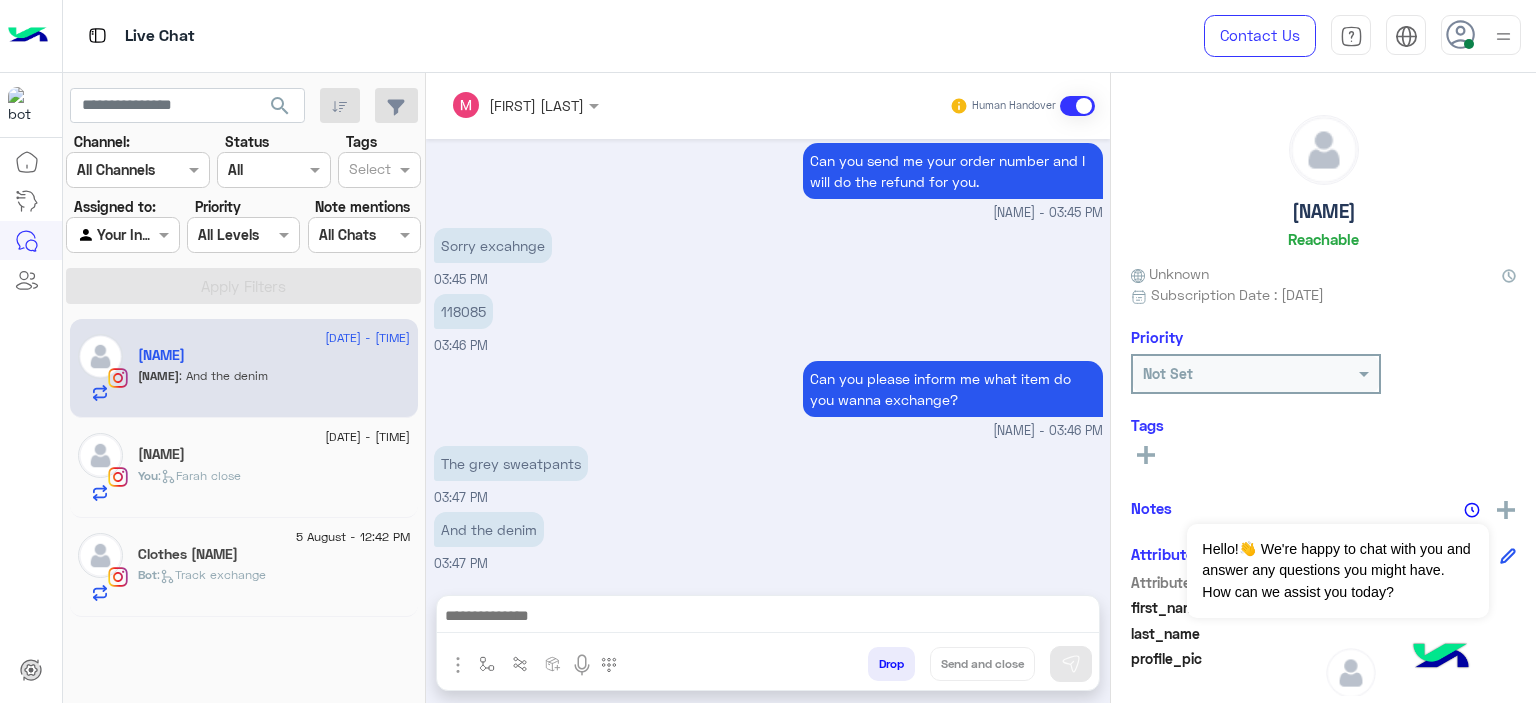 click on "118085   03:46 PM" at bounding box center (768, 322) 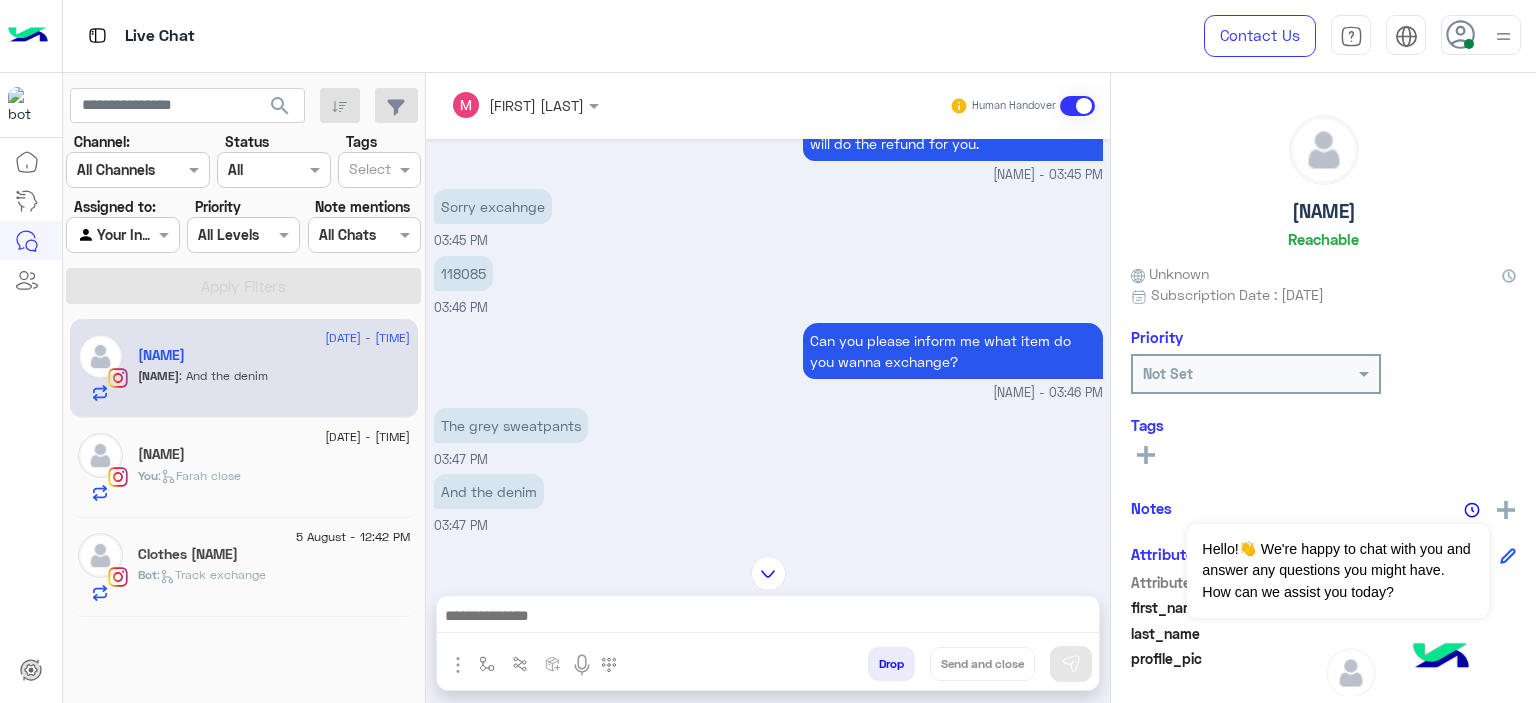 scroll, scrollTop: 3594, scrollLeft: 0, axis: vertical 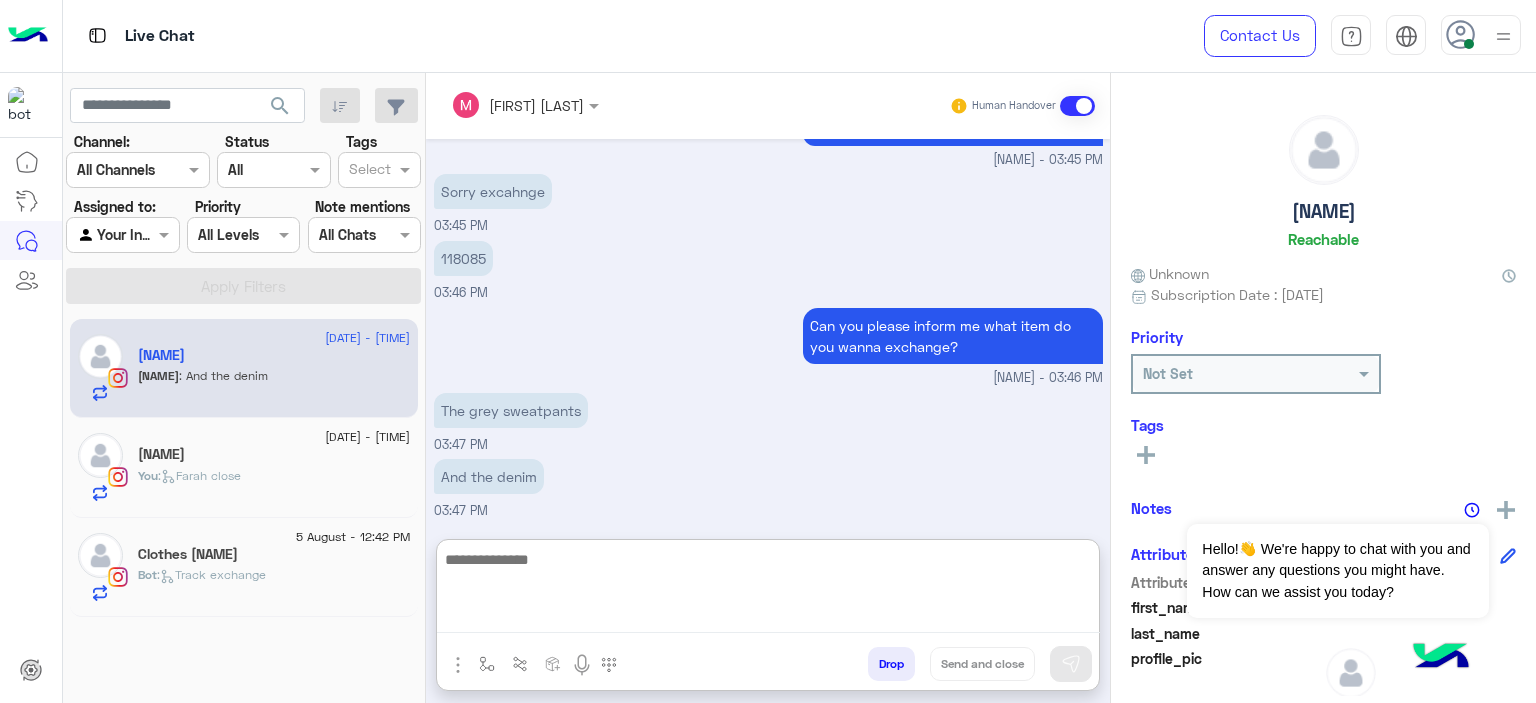 click at bounding box center [768, 590] 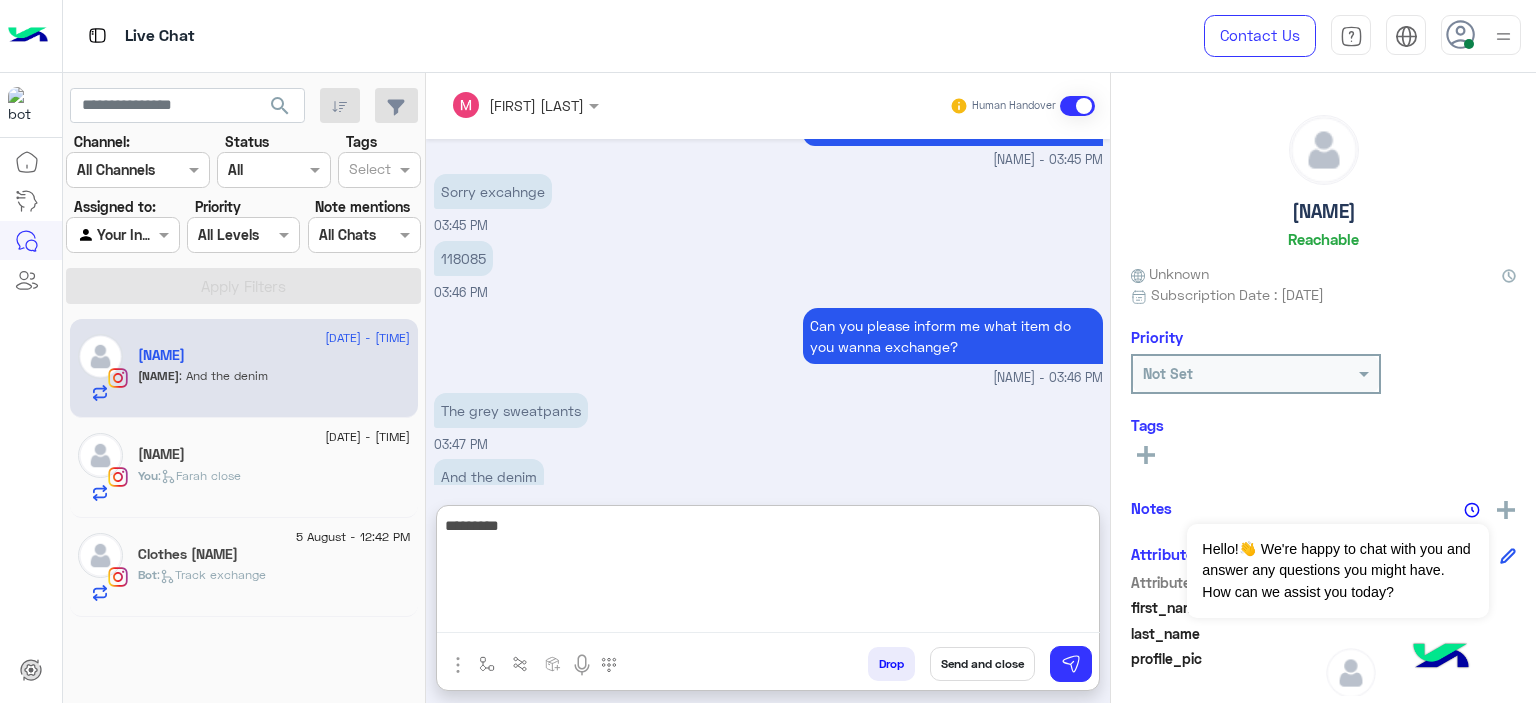type on "**********" 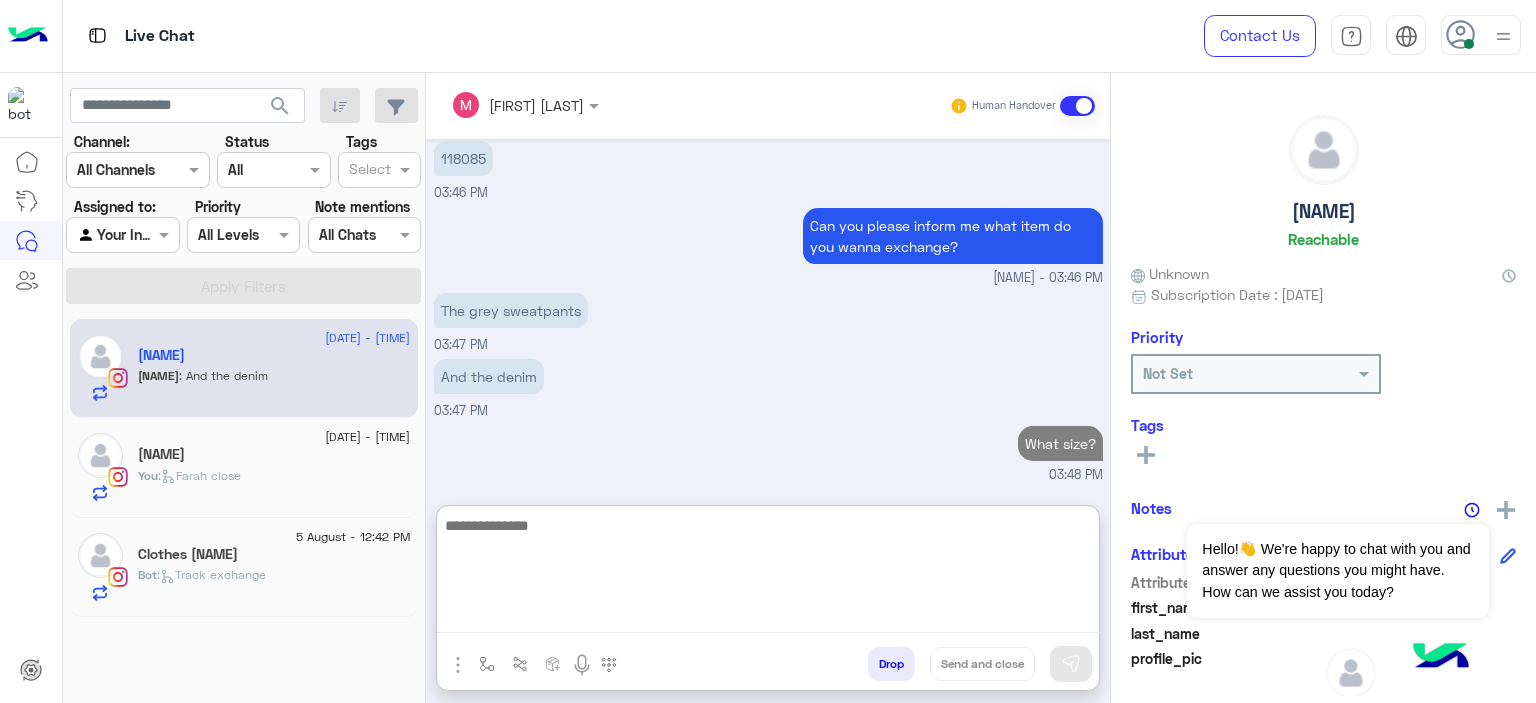 scroll, scrollTop: 3748, scrollLeft: 0, axis: vertical 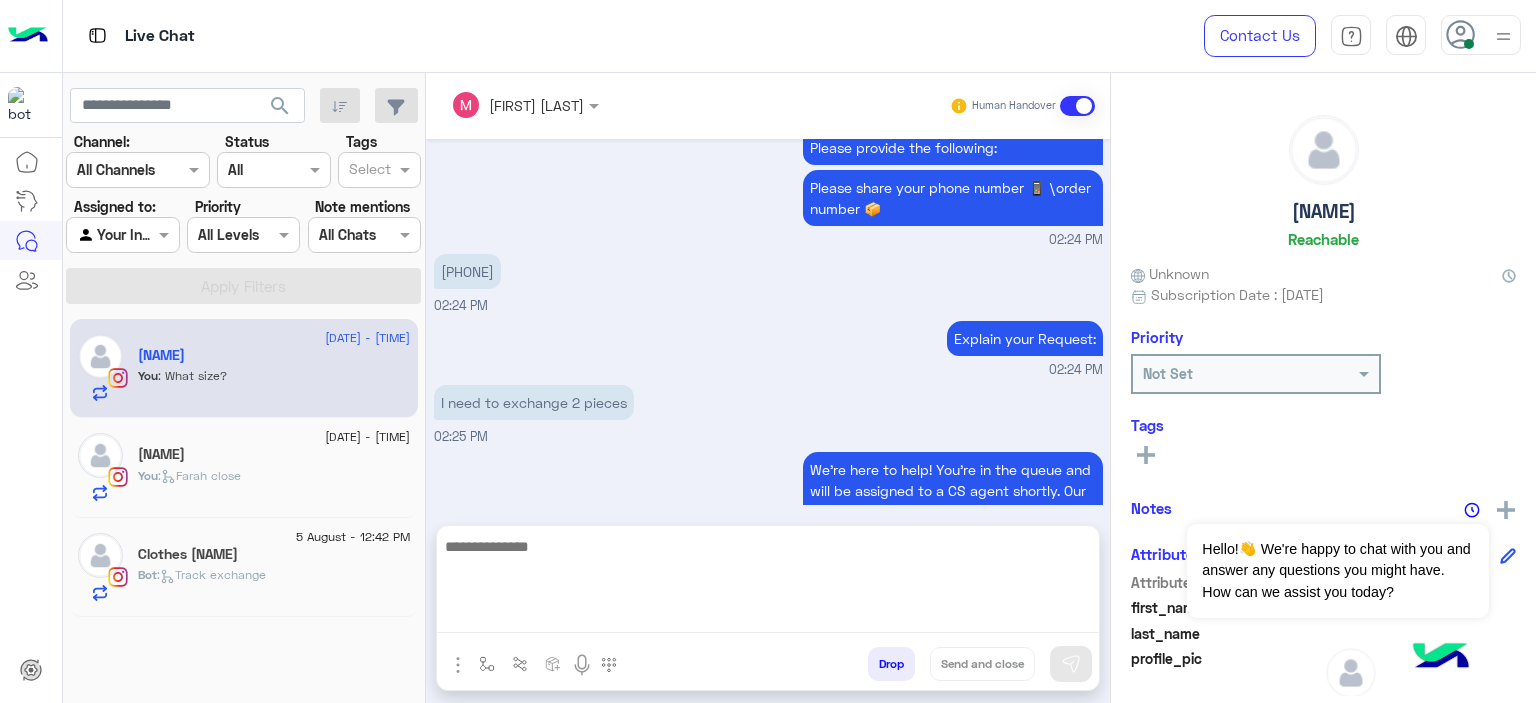 click on ":   Track exchange" 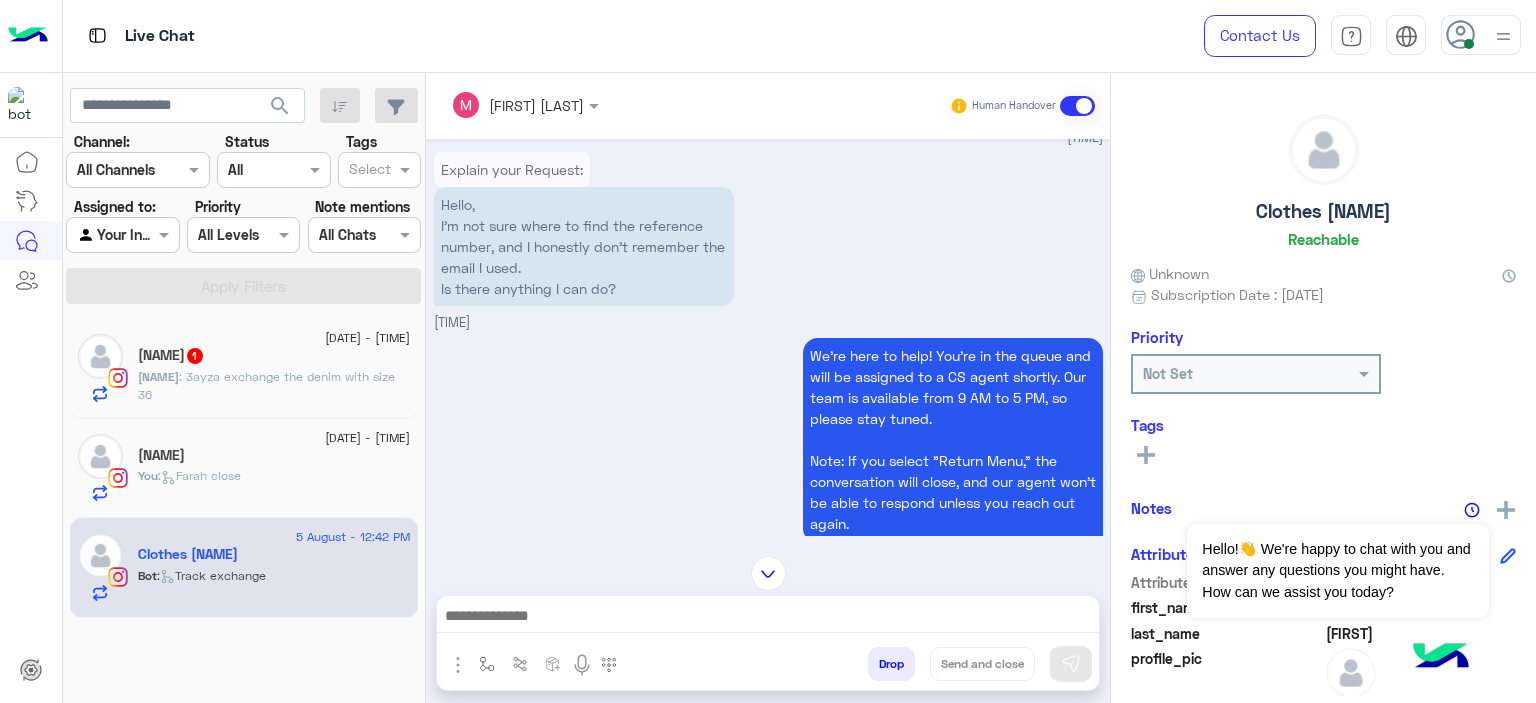 scroll, scrollTop: 1788, scrollLeft: 0, axis: vertical 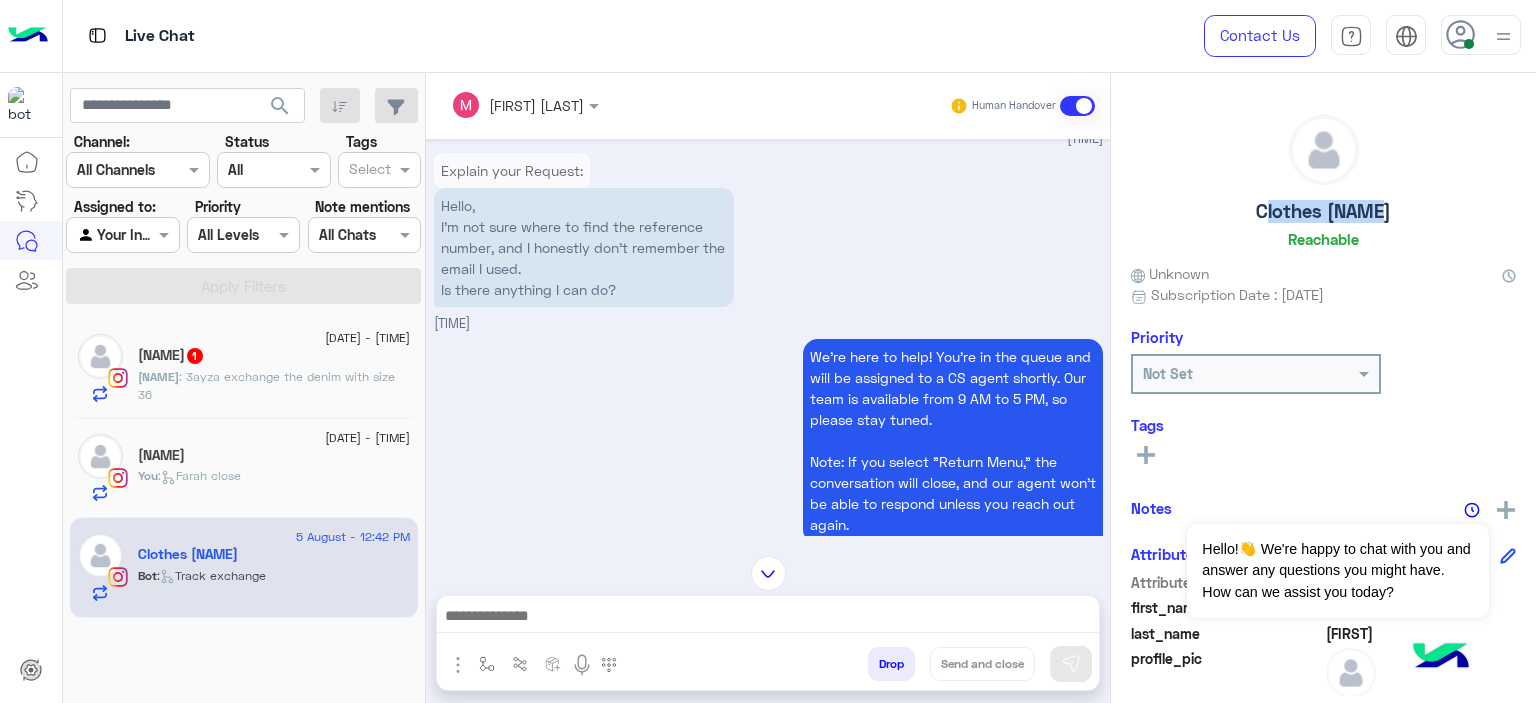 drag, startPoint x: 1376, startPoint y: 210, endPoint x: 1261, endPoint y: 214, distance: 115.06954 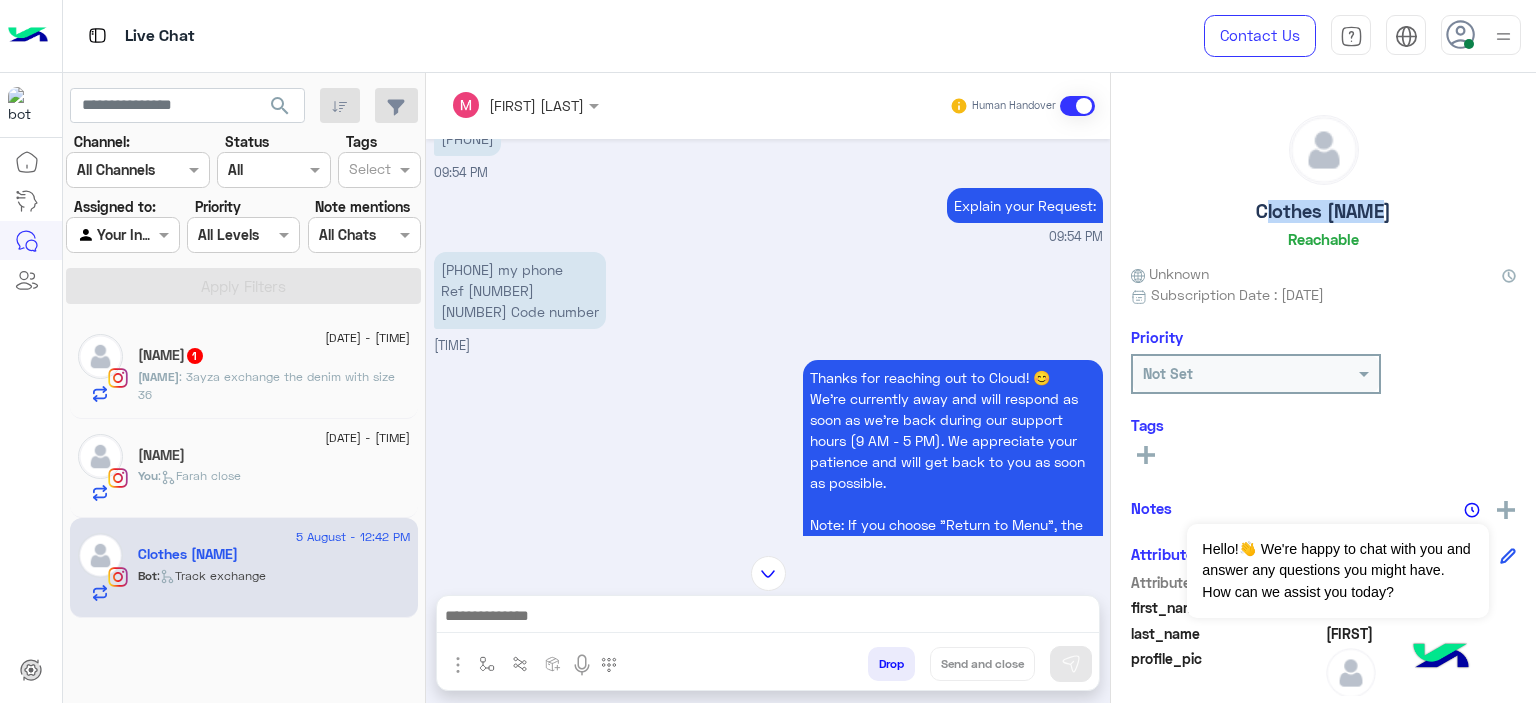 scroll, scrollTop: 1668, scrollLeft: 0, axis: vertical 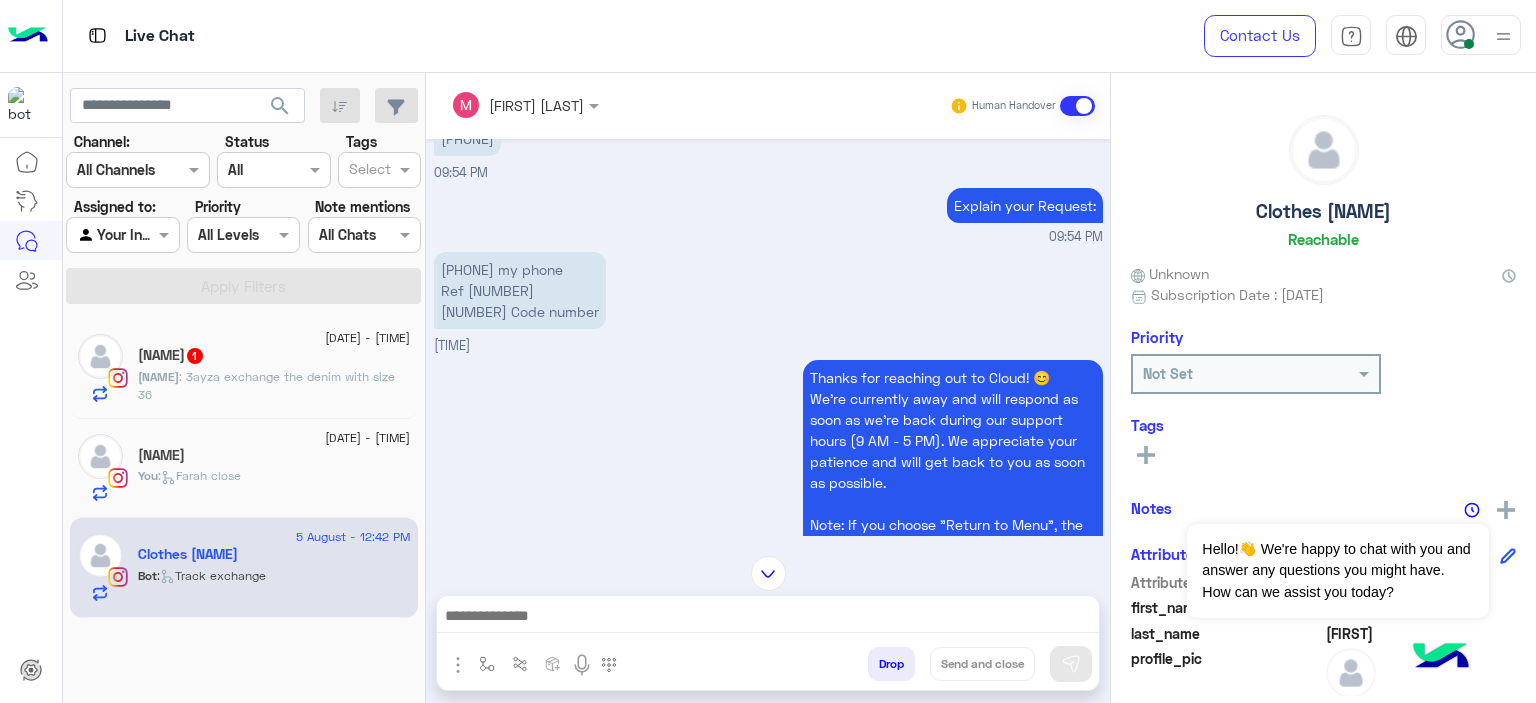click on "Thanks for reaching out to Cloud! 😊 We're currently away and will respond as soon as we’re back during our support hours (9 AM - 5 PM). We appreciate your patience and will get back to you as soon as possible. Note: If you choose "Return to Menu", the conversation will end, and you’ll need to reach out again to continue. Return to main menu 09:56 PM" at bounding box center (768, 499) 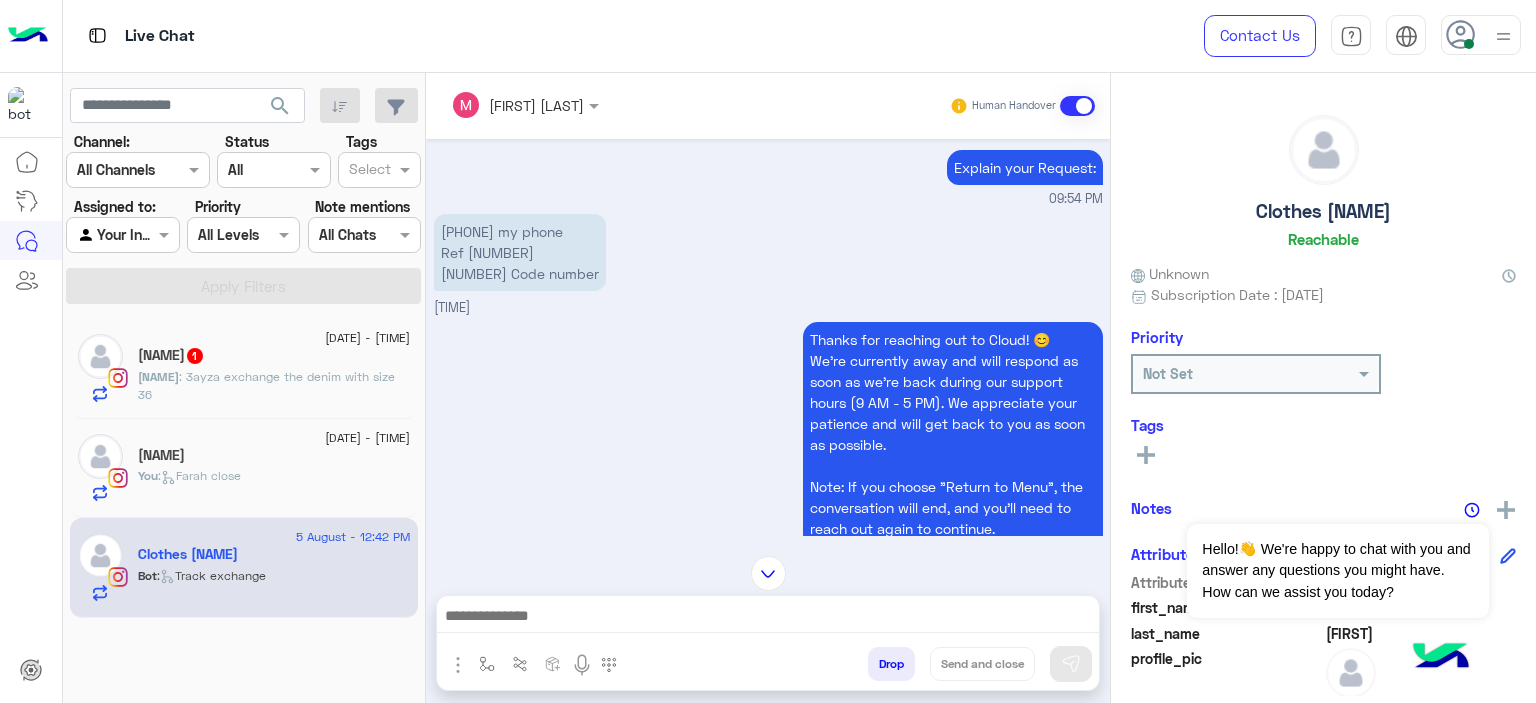 scroll, scrollTop: 1704, scrollLeft: 0, axis: vertical 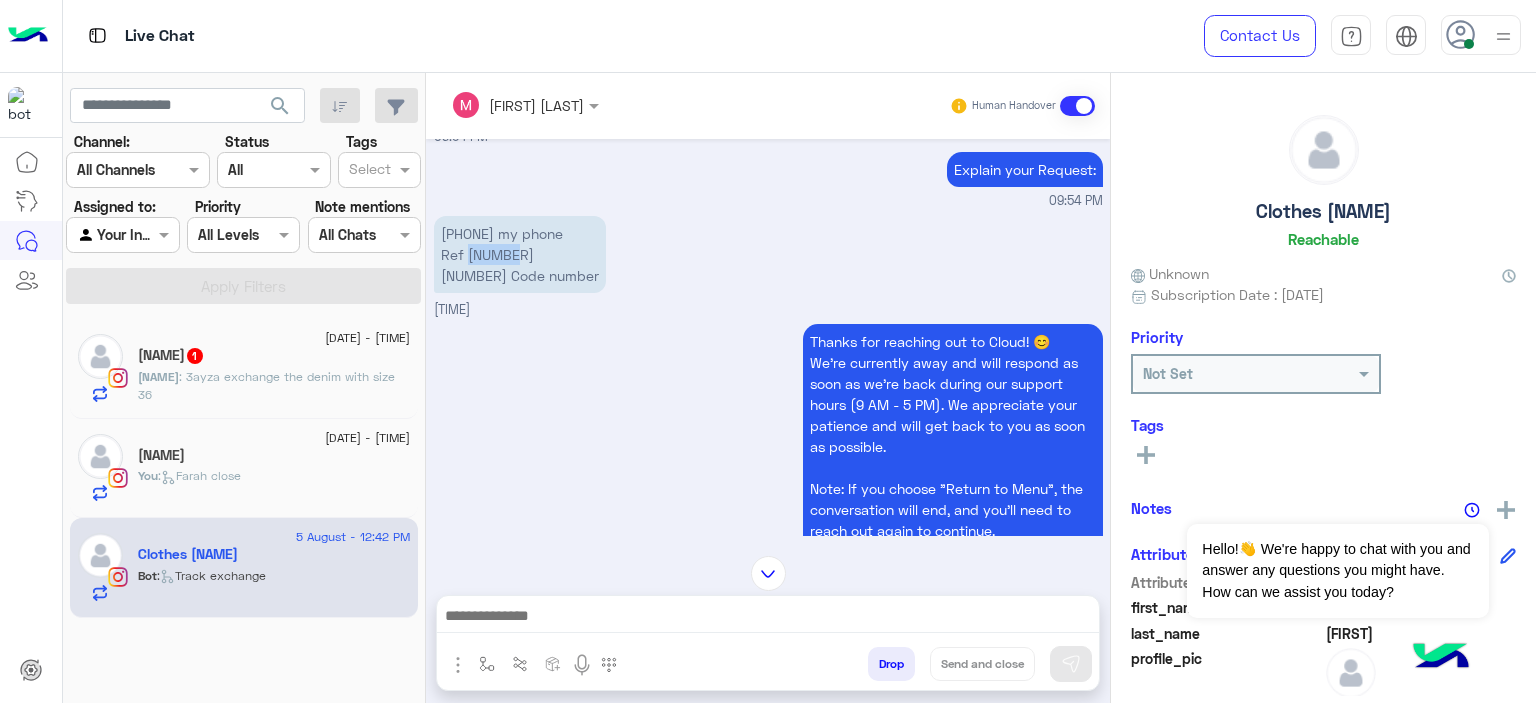 drag, startPoint x: 512, startPoint y: 271, endPoint x: 464, endPoint y: 267, distance: 48.166378 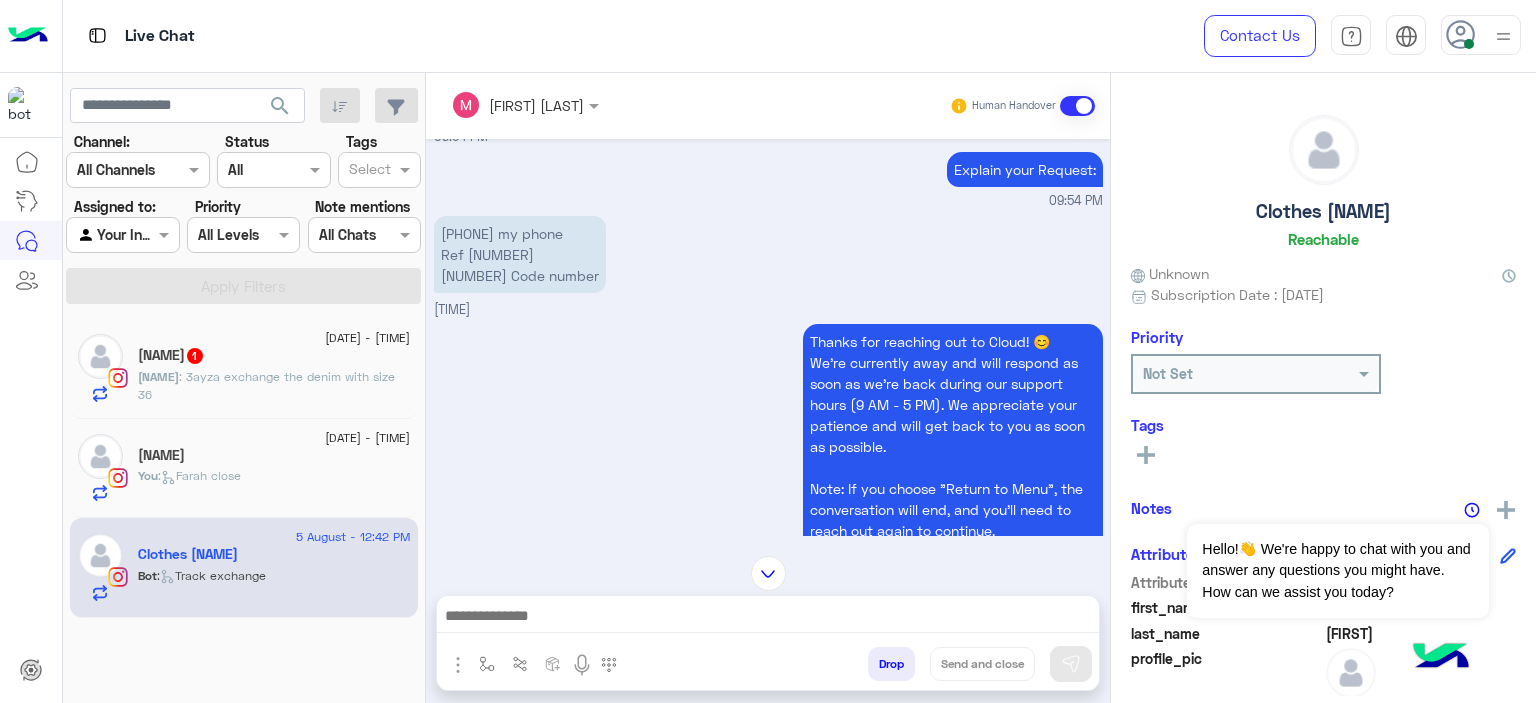 click on ": 3ayza exchange the denim with size 36" 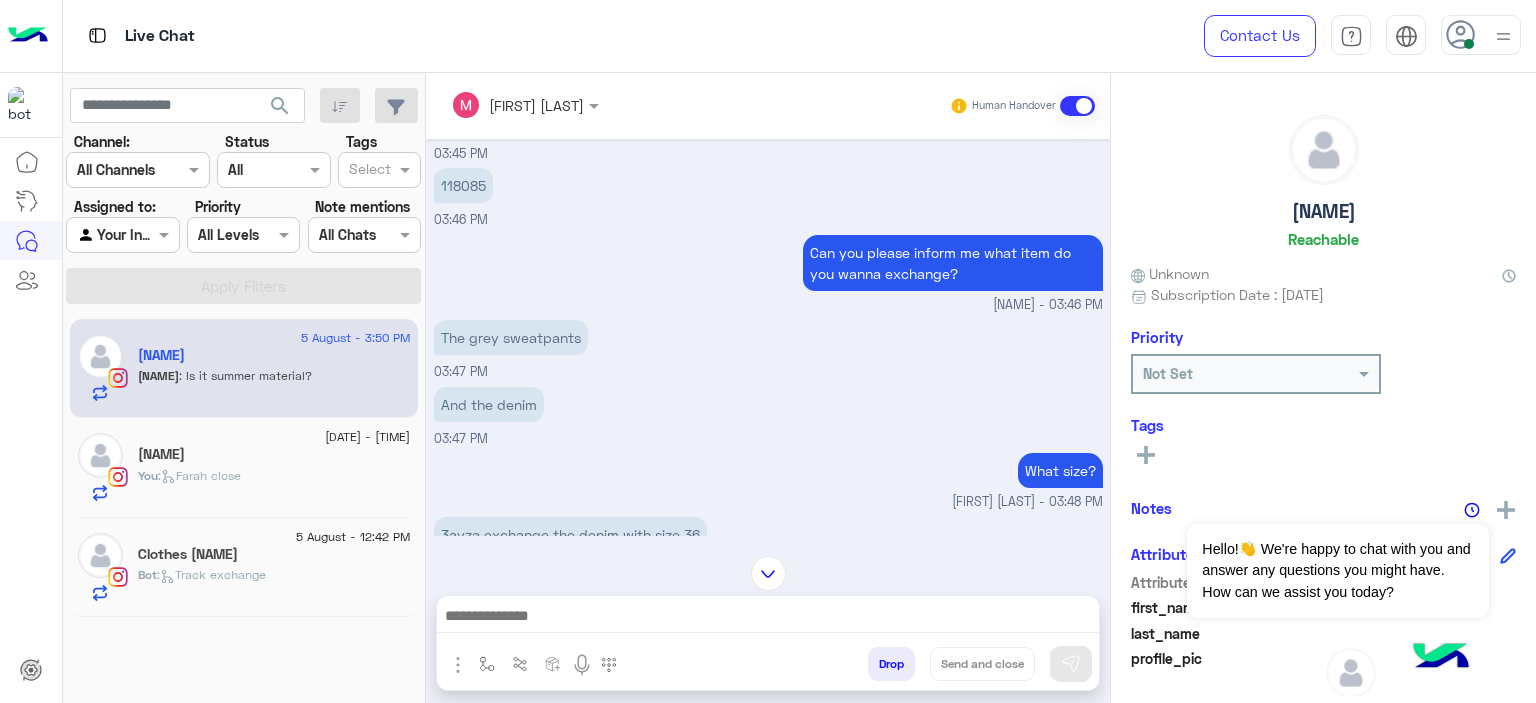 scroll, scrollTop: 1275, scrollLeft: 0, axis: vertical 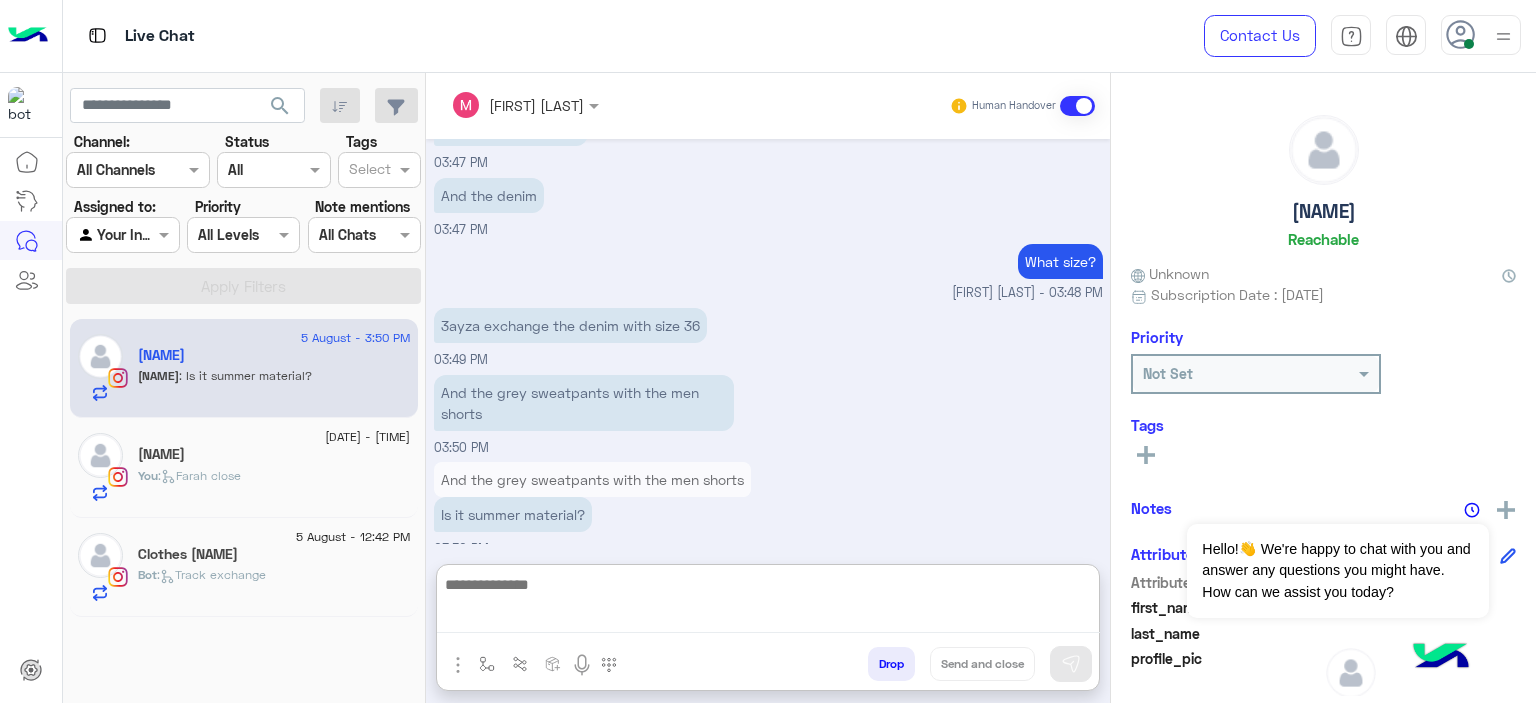 click at bounding box center [768, 602] 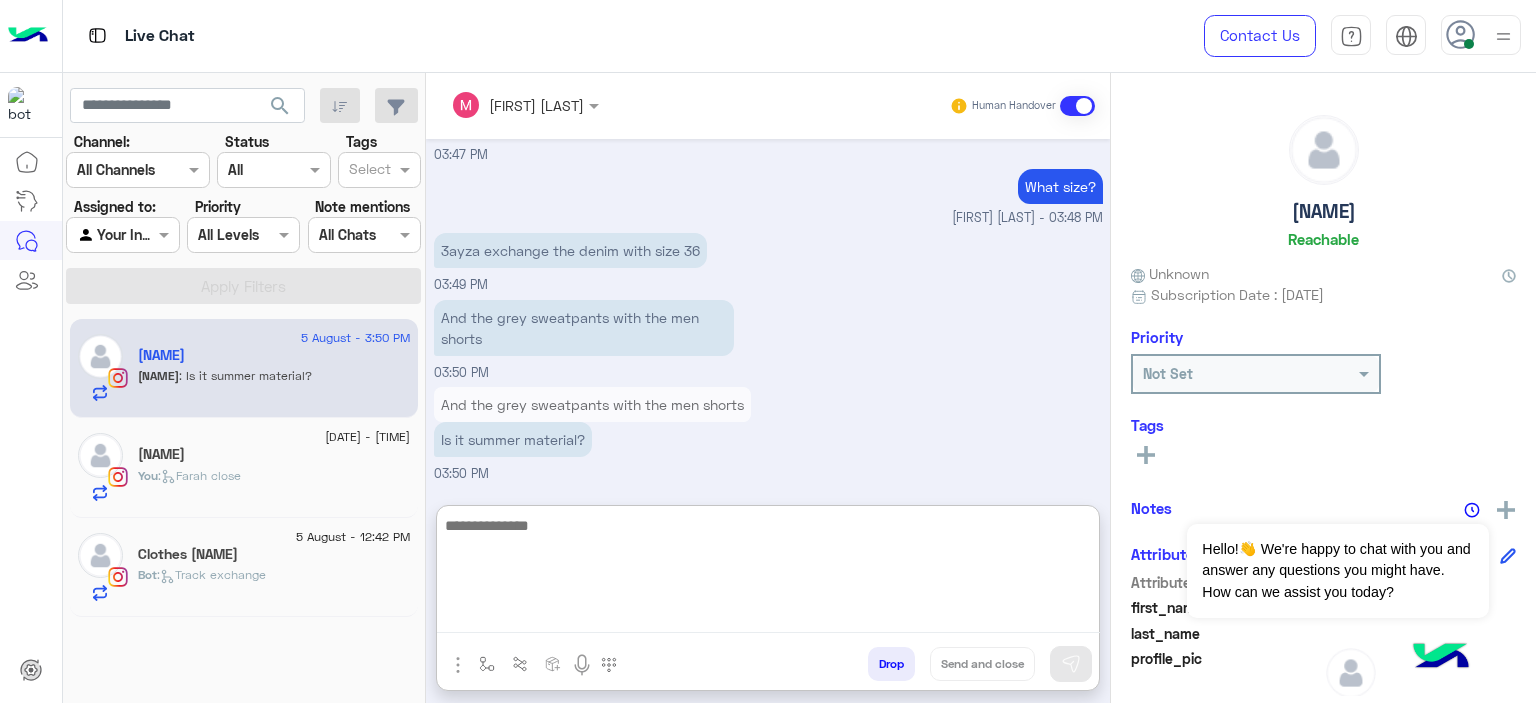 scroll, scrollTop: 1364, scrollLeft: 0, axis: vertical 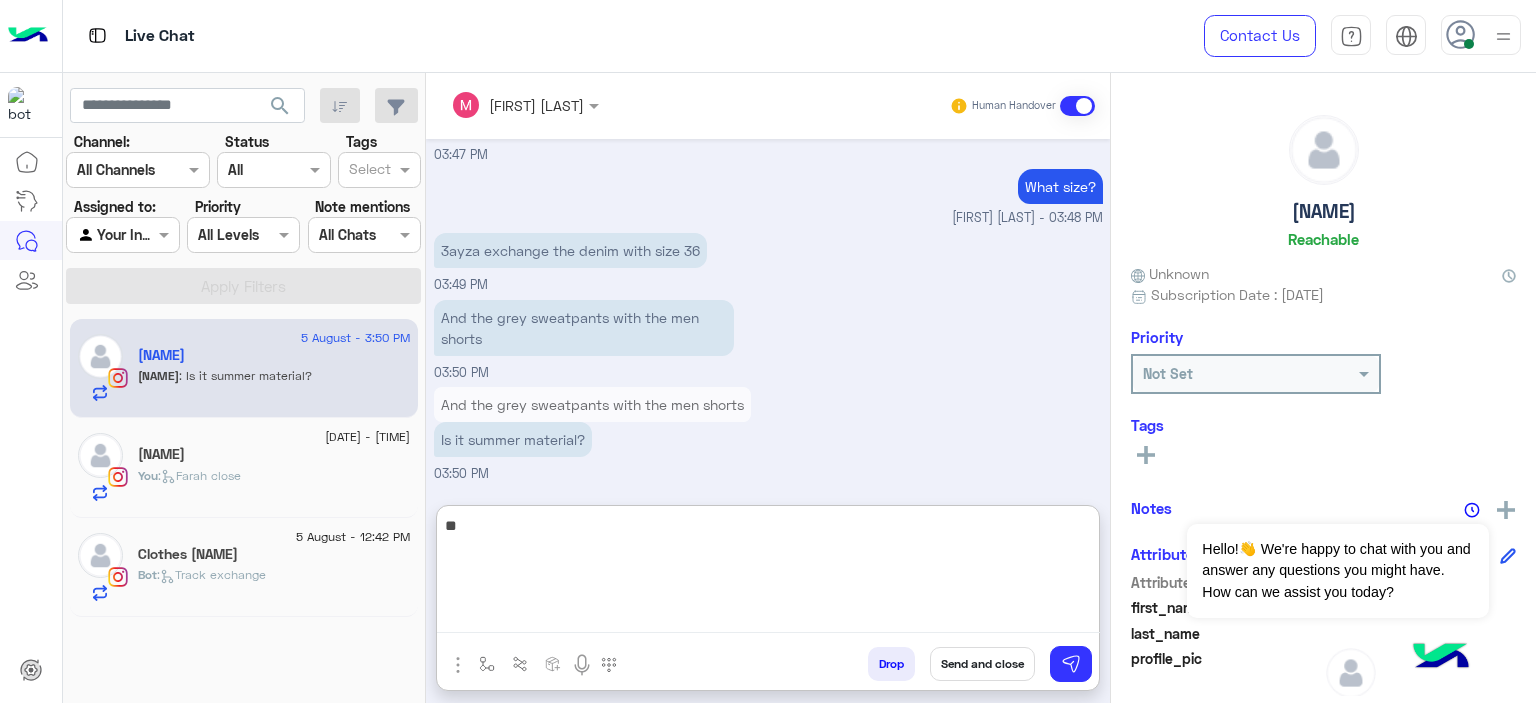 type on "*" 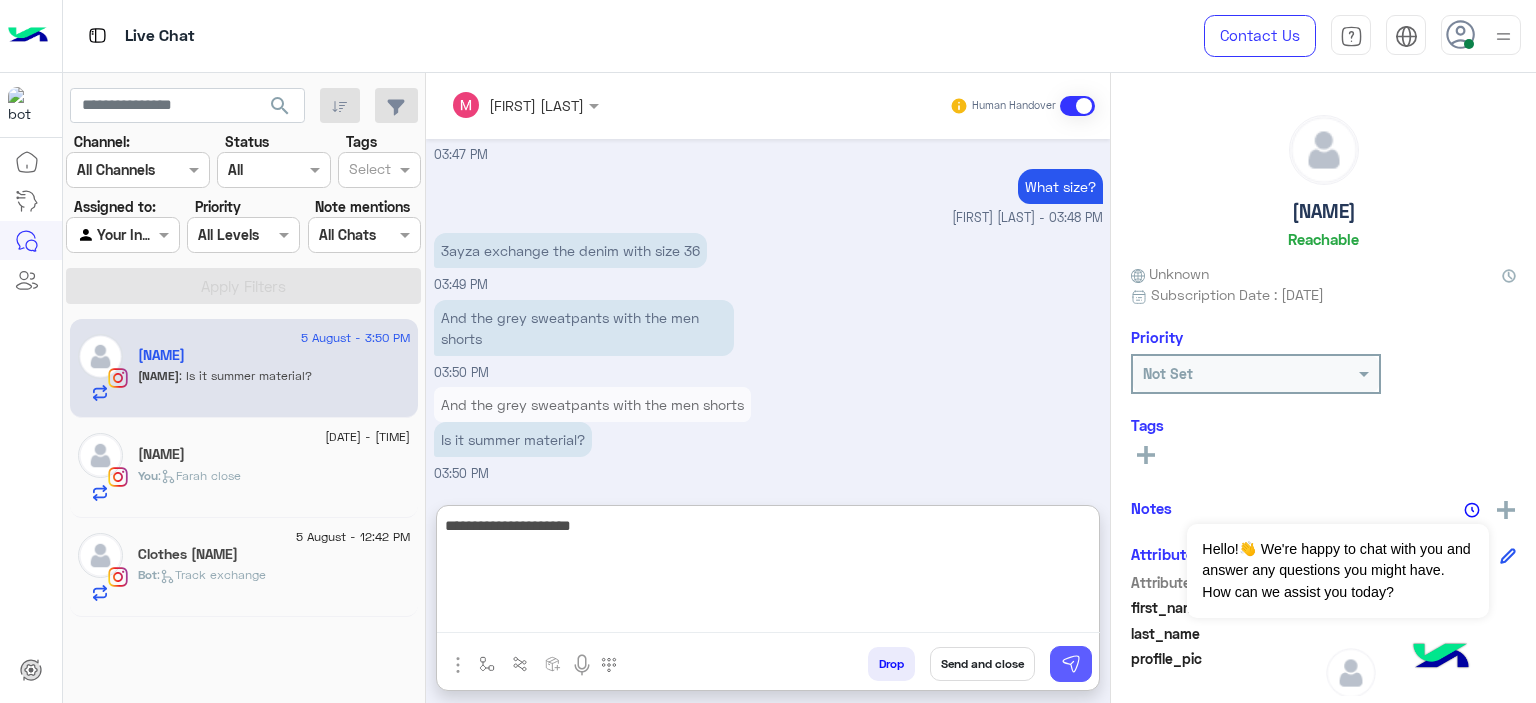 type on "**********" 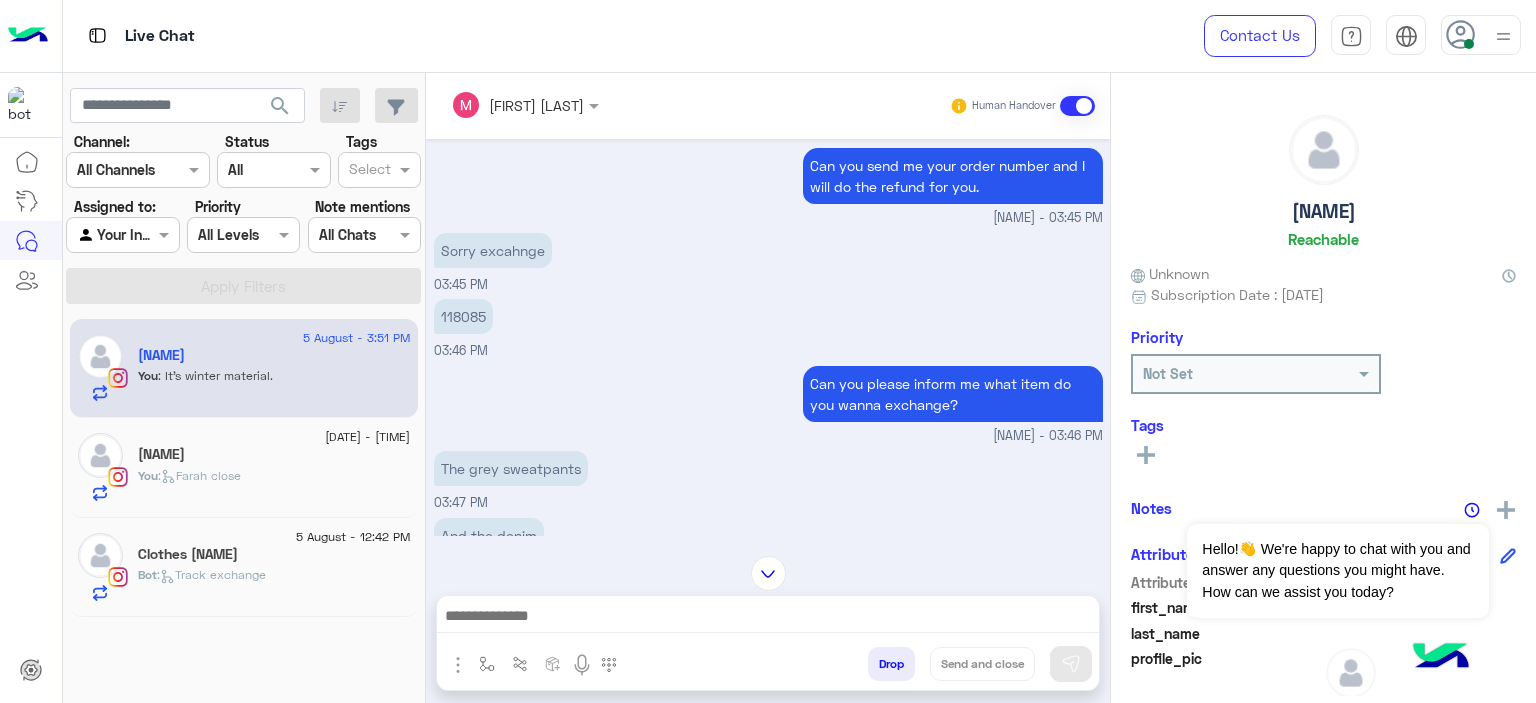 scroll, scrollTop: 923, scrollLeft: 0, axis: vertical 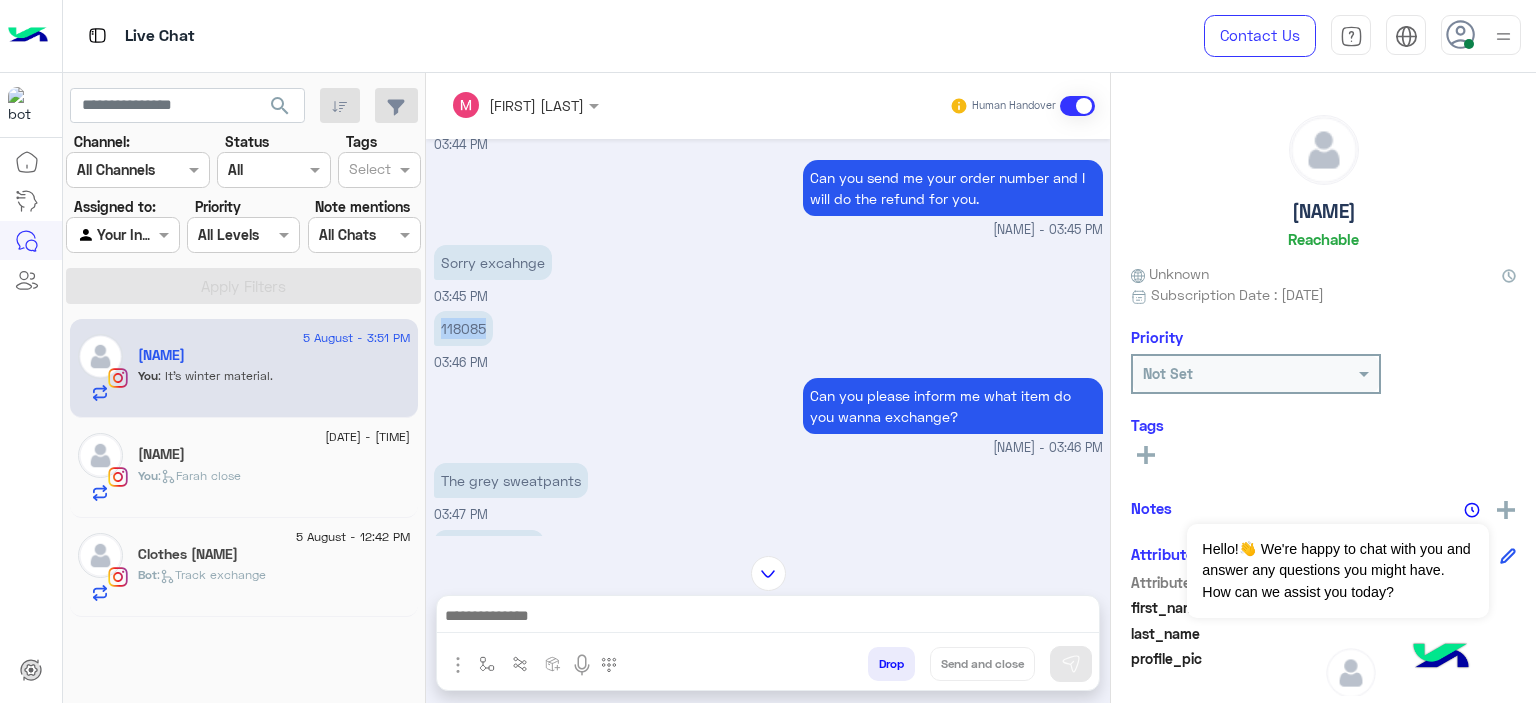 drag, startPoint x: 486, startPoint y: 347, endPoint x: 436, endPoint y: 340, distance: 50.48762 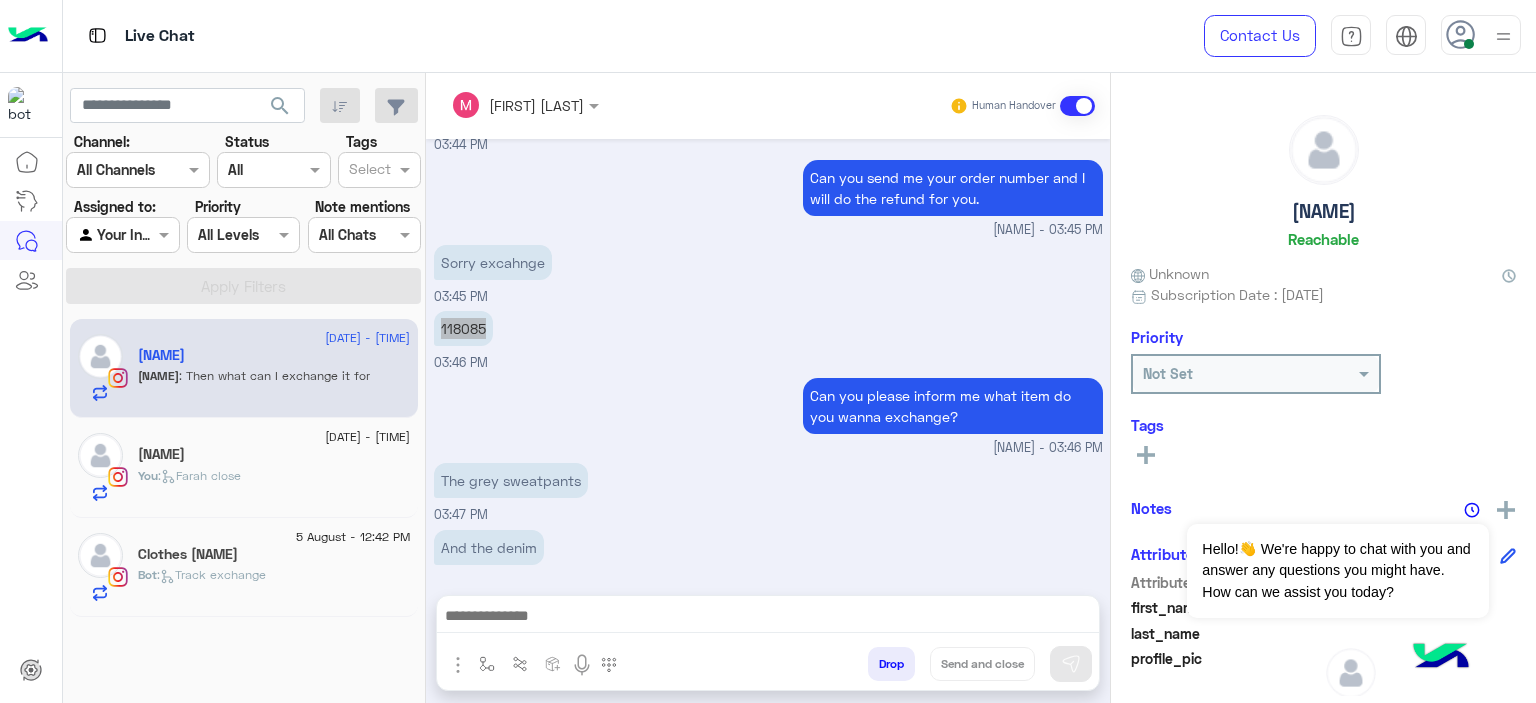 scroll, scrollTop: 1405, scrollLeft: 0, axis: vertical 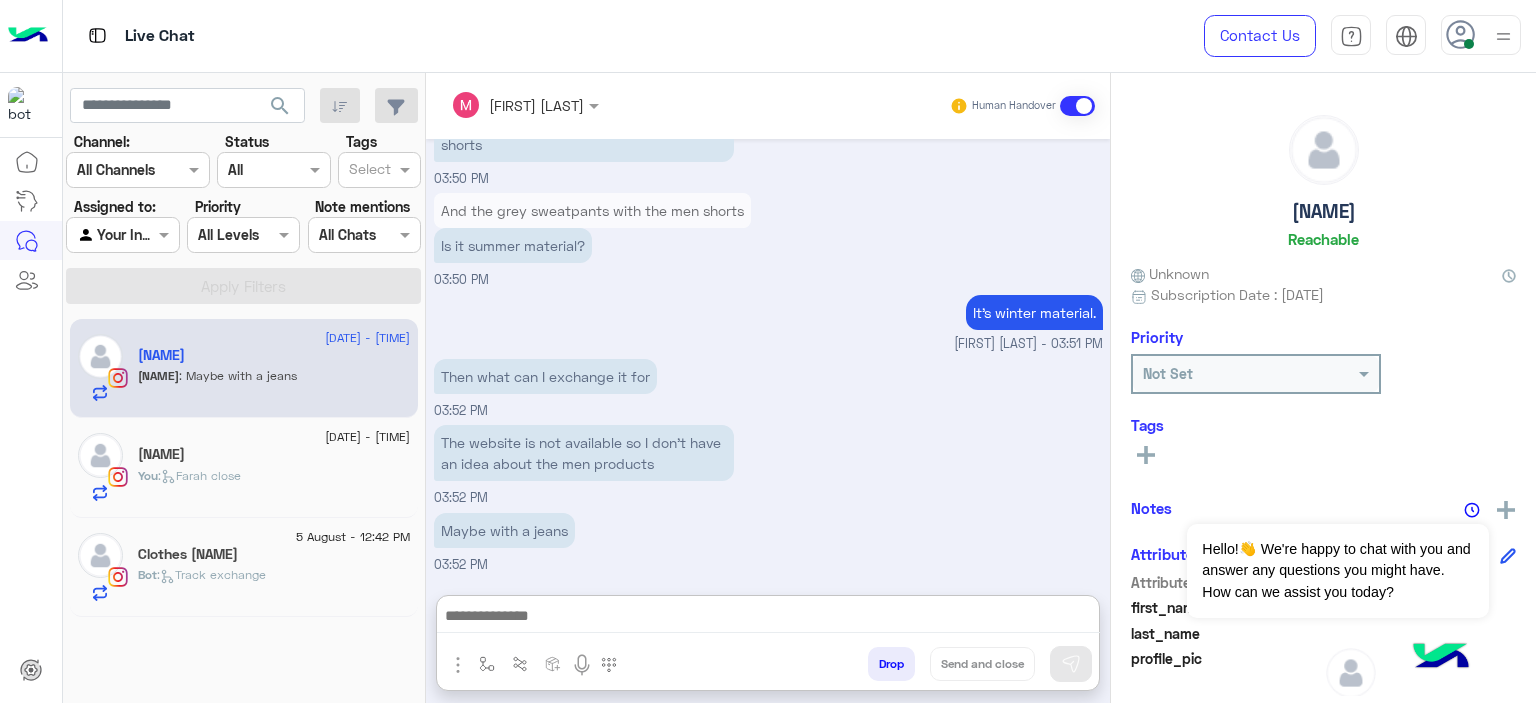 click at bounding box center [768, 618] 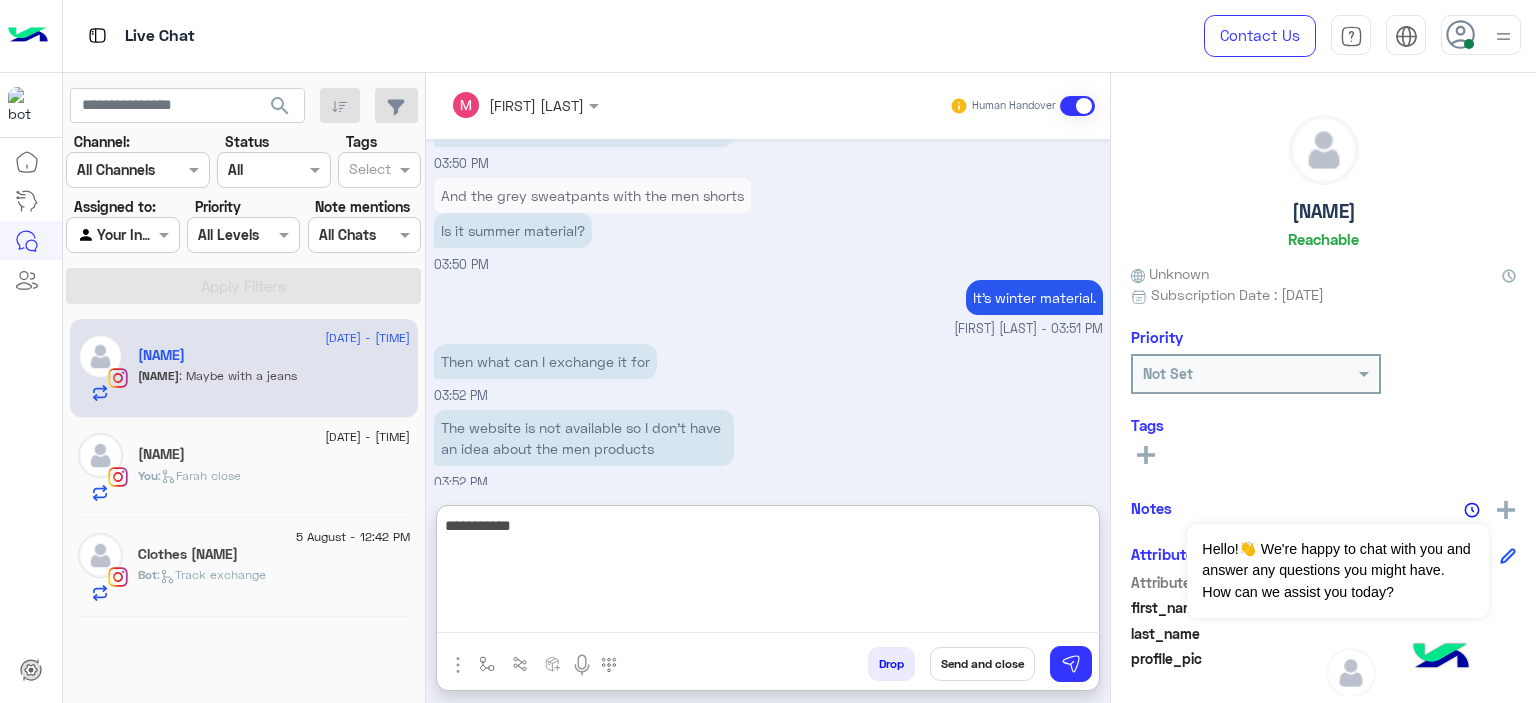 scroll, scrollTop: 1649, scrollLeft: 0, axis: vertical 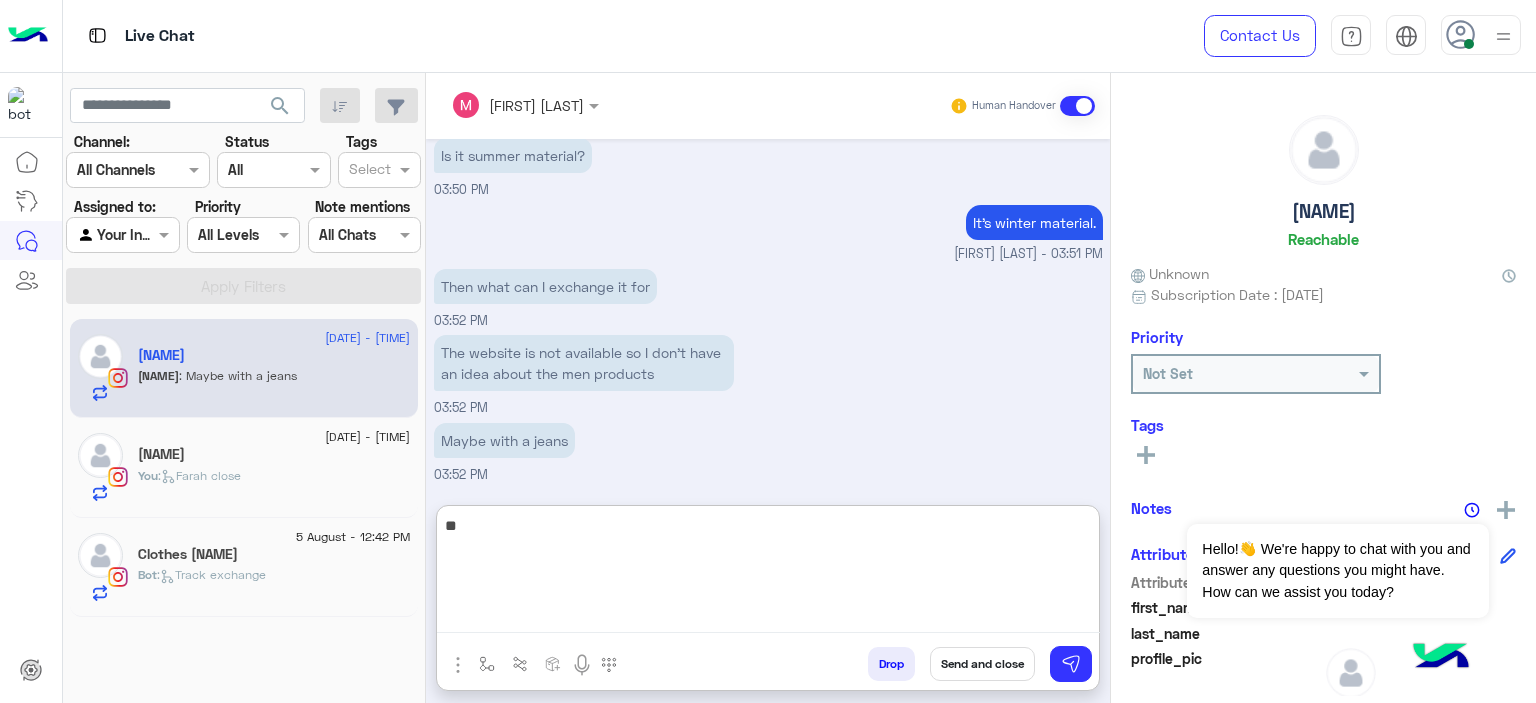 type on "*" 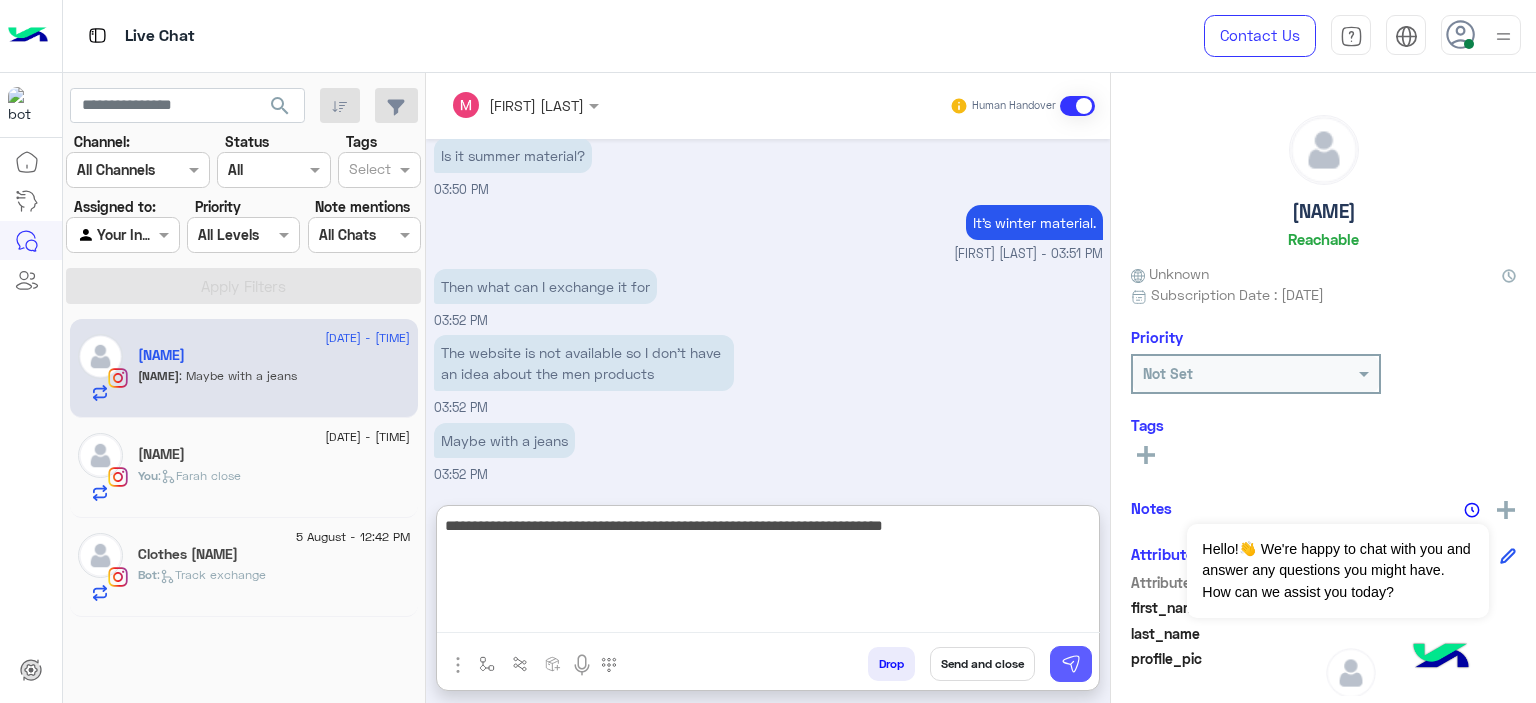type on "**********" 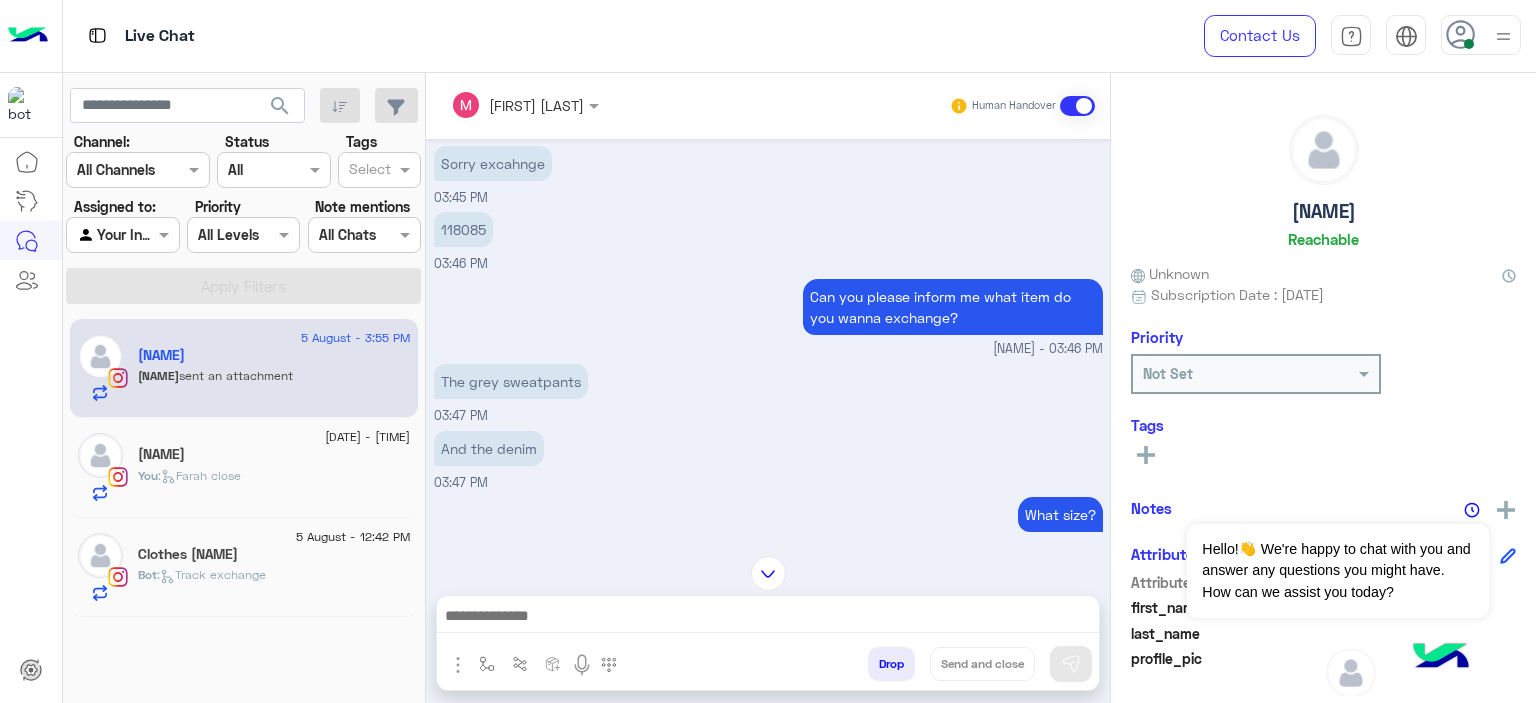 scroll, scrollTop: 895, scrollLeft: 0, axis: vertical 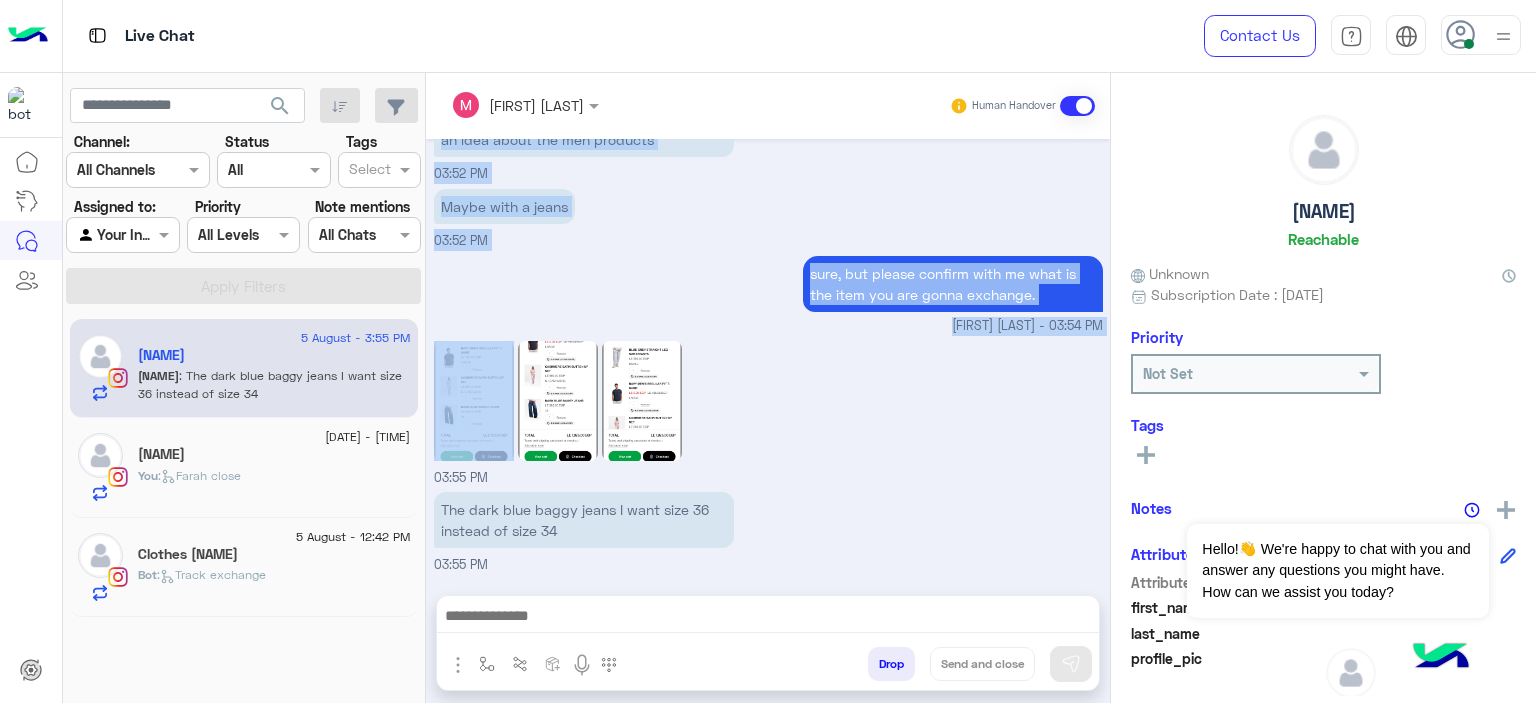 drag, startPoint x: 489, startPoint y: 372, endPoint x: 432, endPoint y: 367, distance: 57.21888 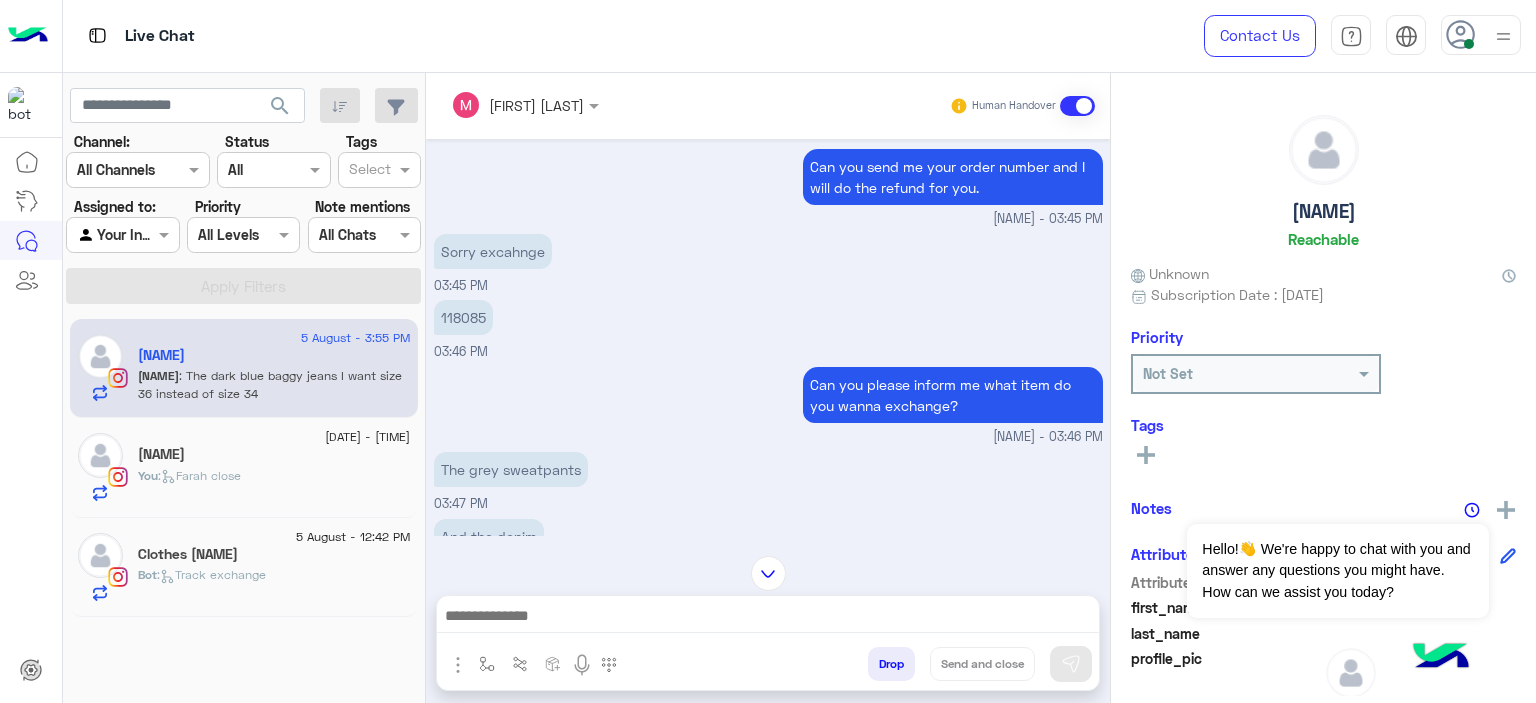 scroll, scrollTop: 911, scrollLeft: 0, axis: vertical 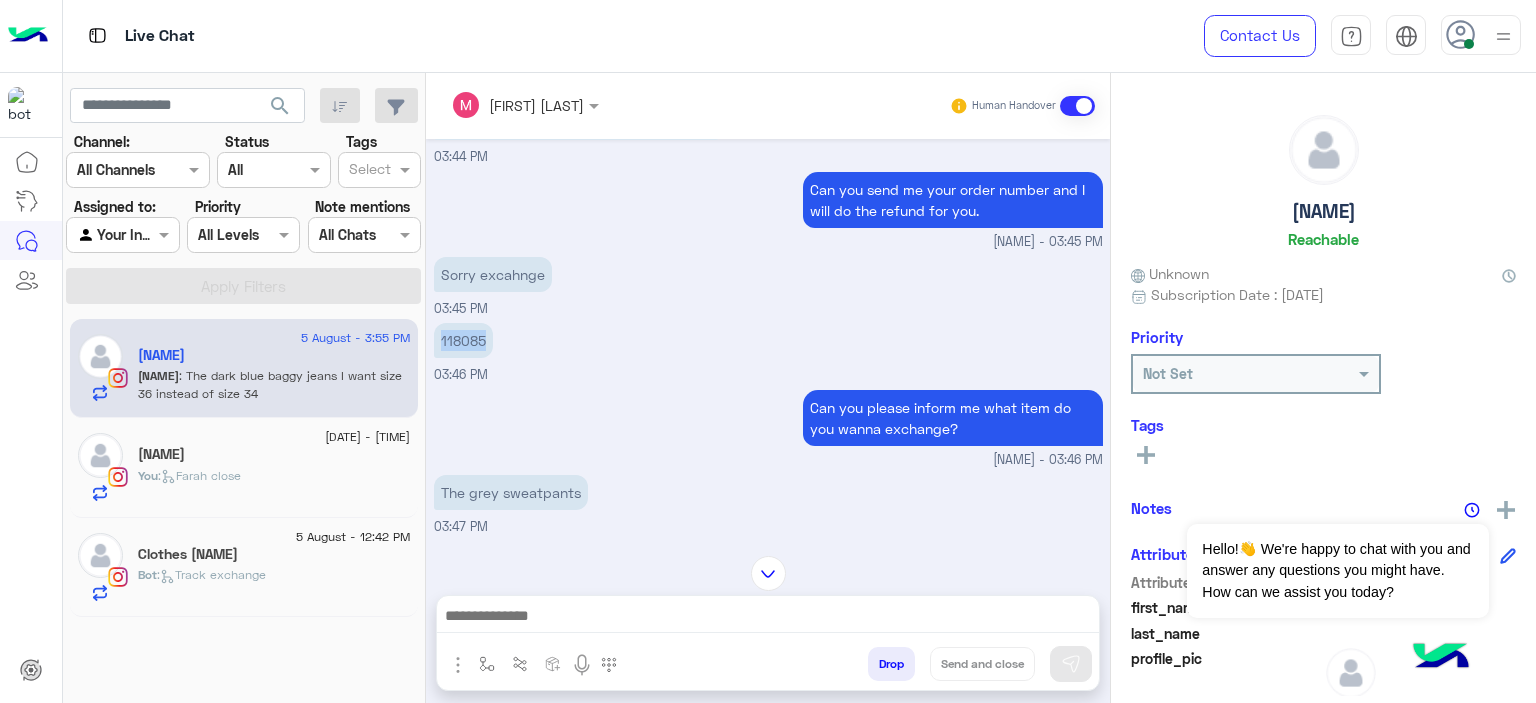 drag, startPoint x: 483, startPoint y: 355, endPoint x: 441, endPoint y: 357, distance: 42.047592 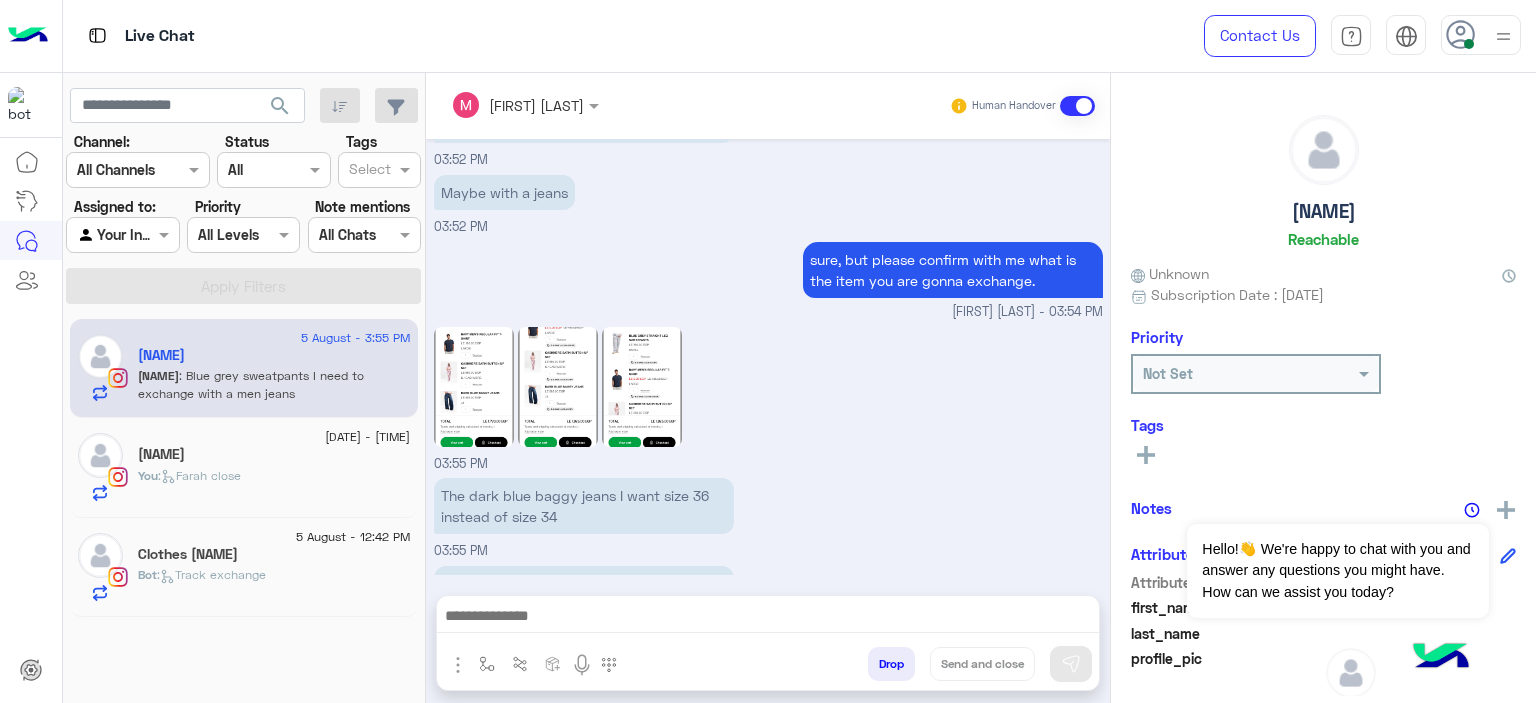 scroll, scrollTop: 1970, scrollLeft: 0, axis: vertical 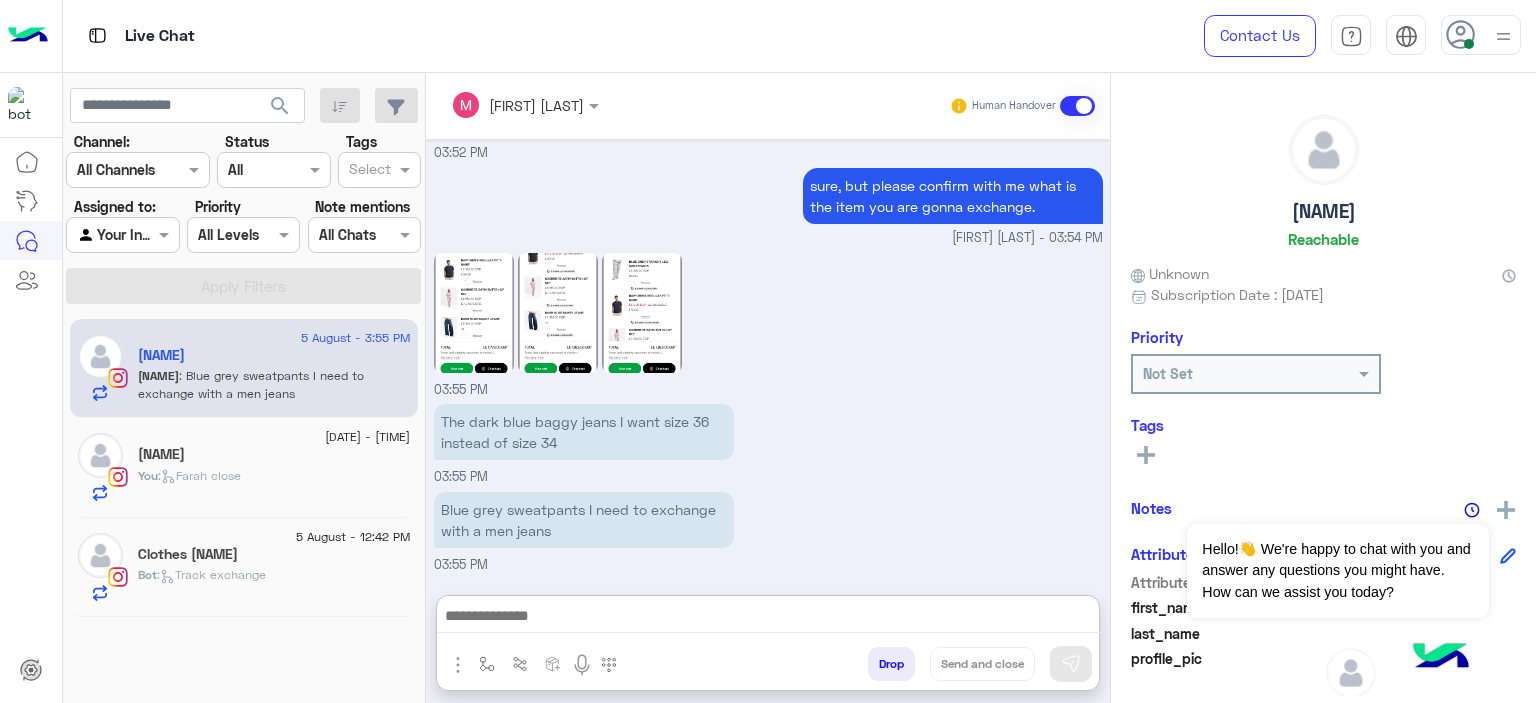 click at bounding box center [768, 618] 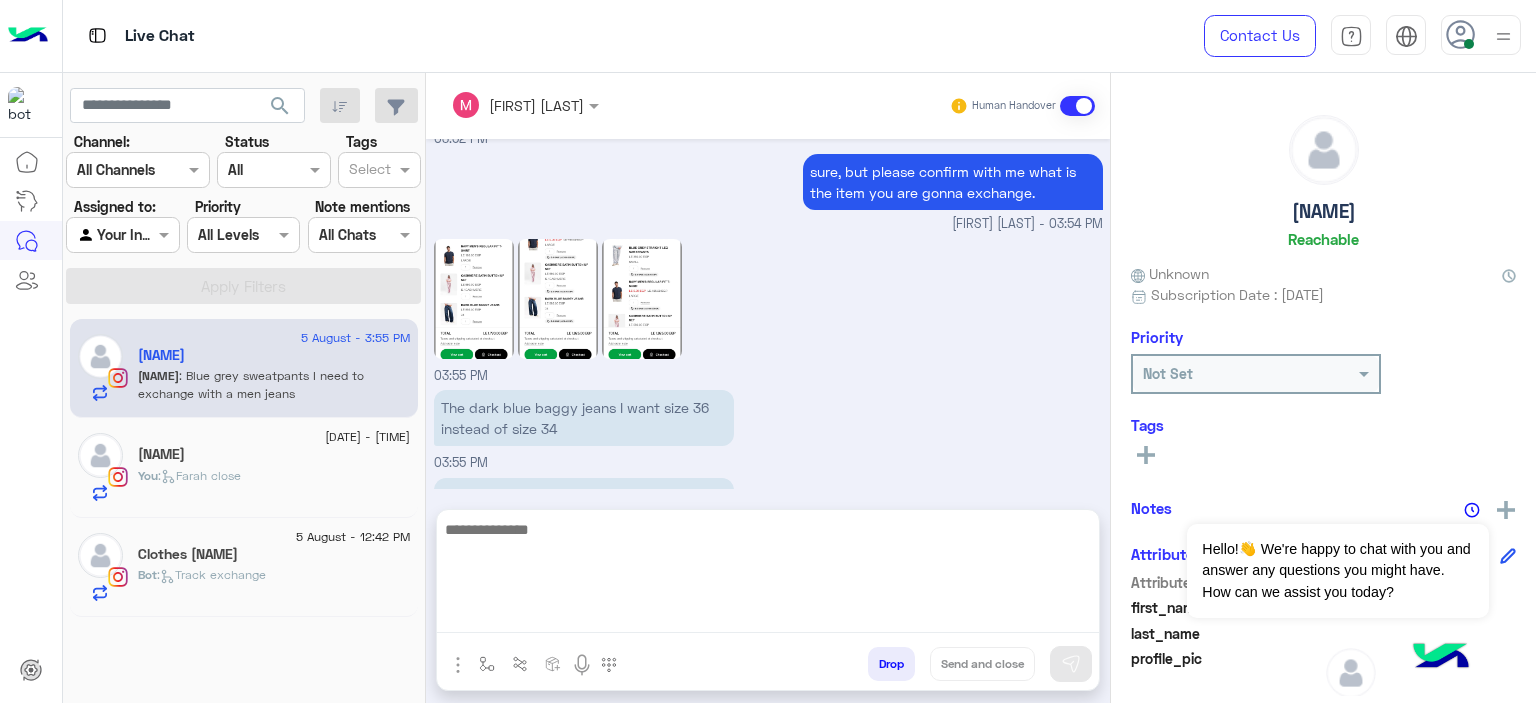 click on "03:55 PM" at bounding box center [768, 310] 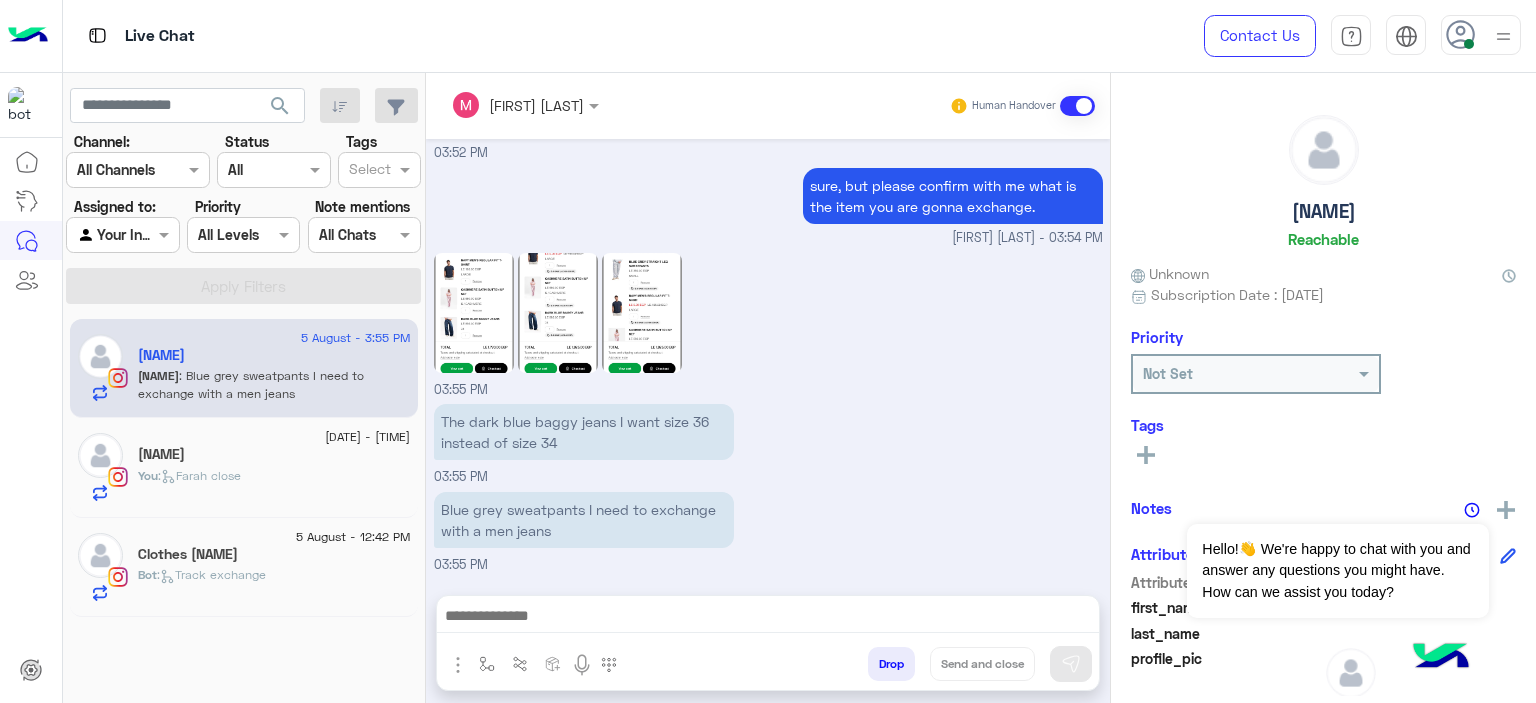 click 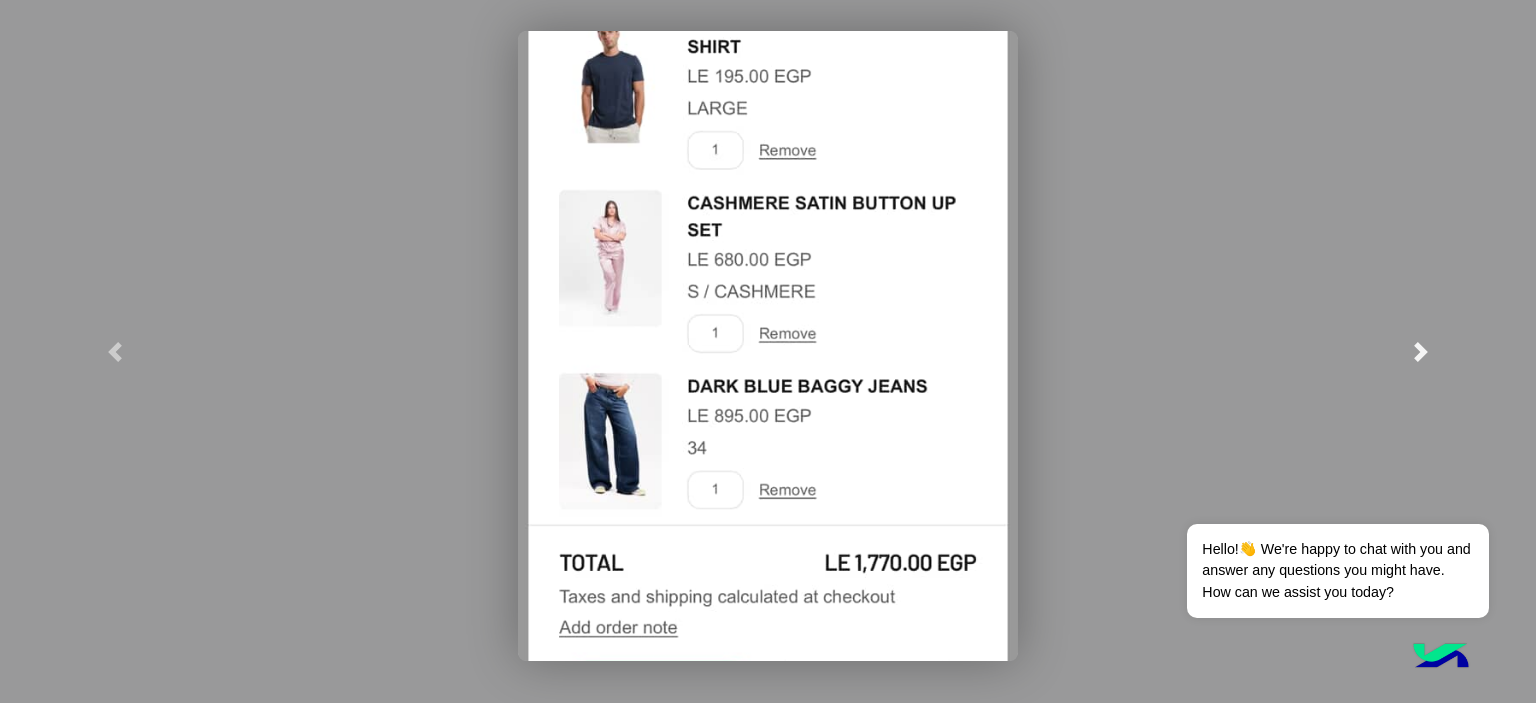 click at bounding box center (1421, 352) 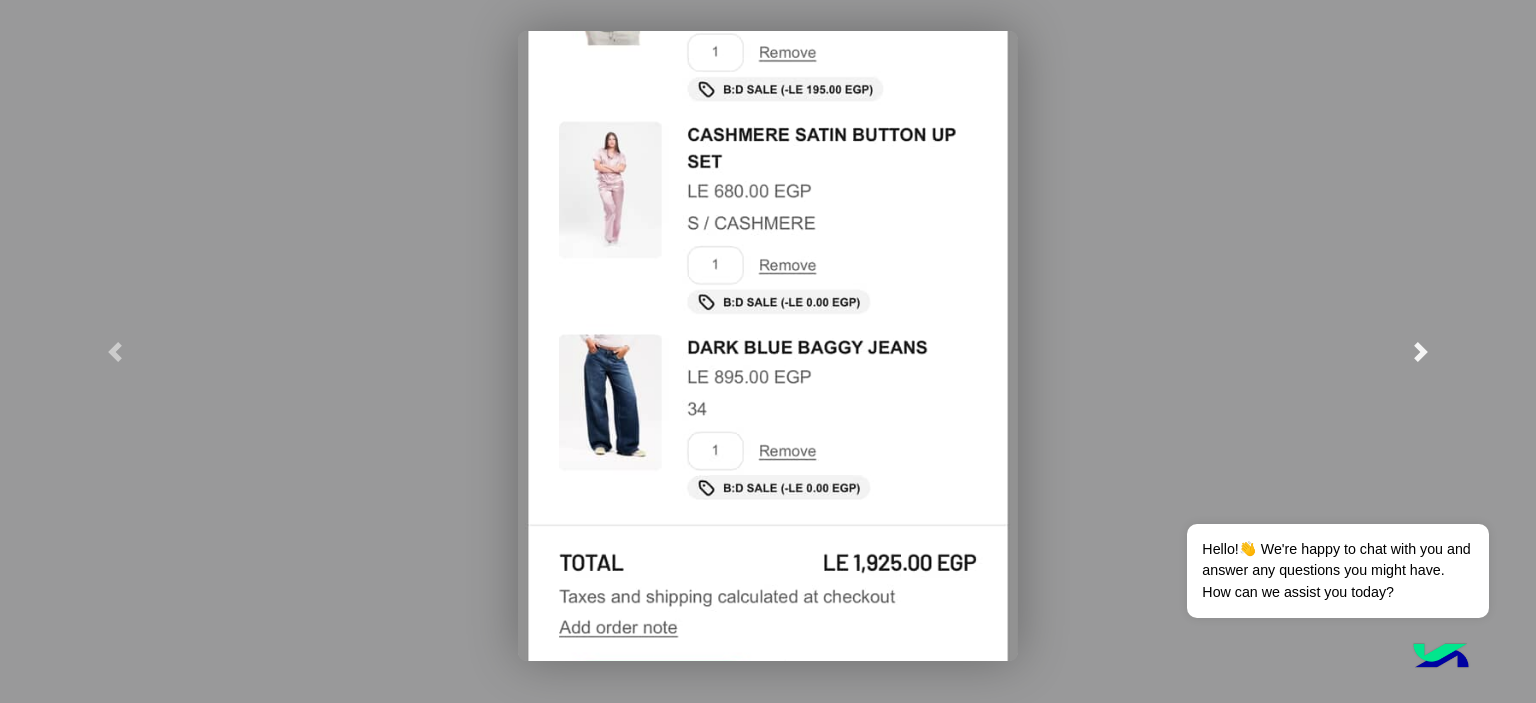 click at bounding box center (1421, 352) 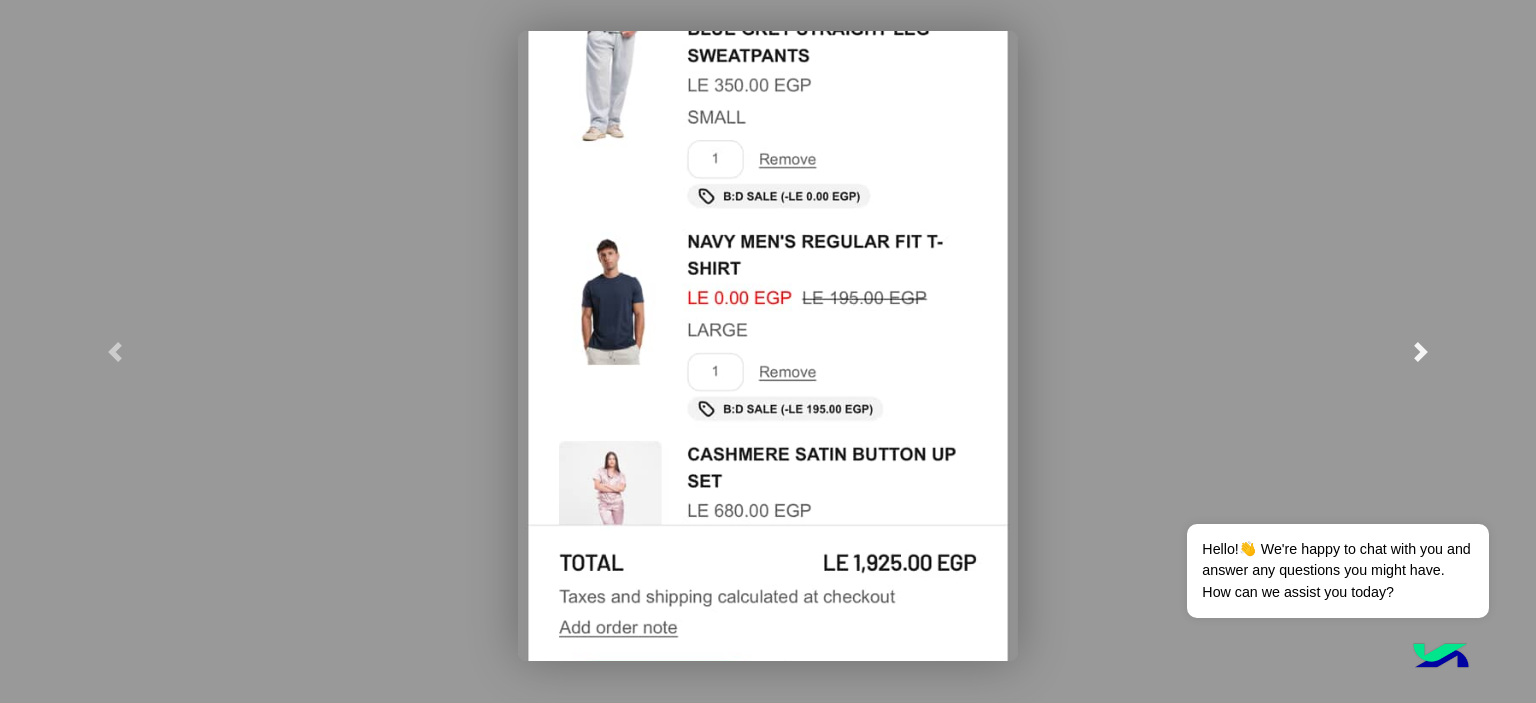 click at bounding box center (1421, 351) 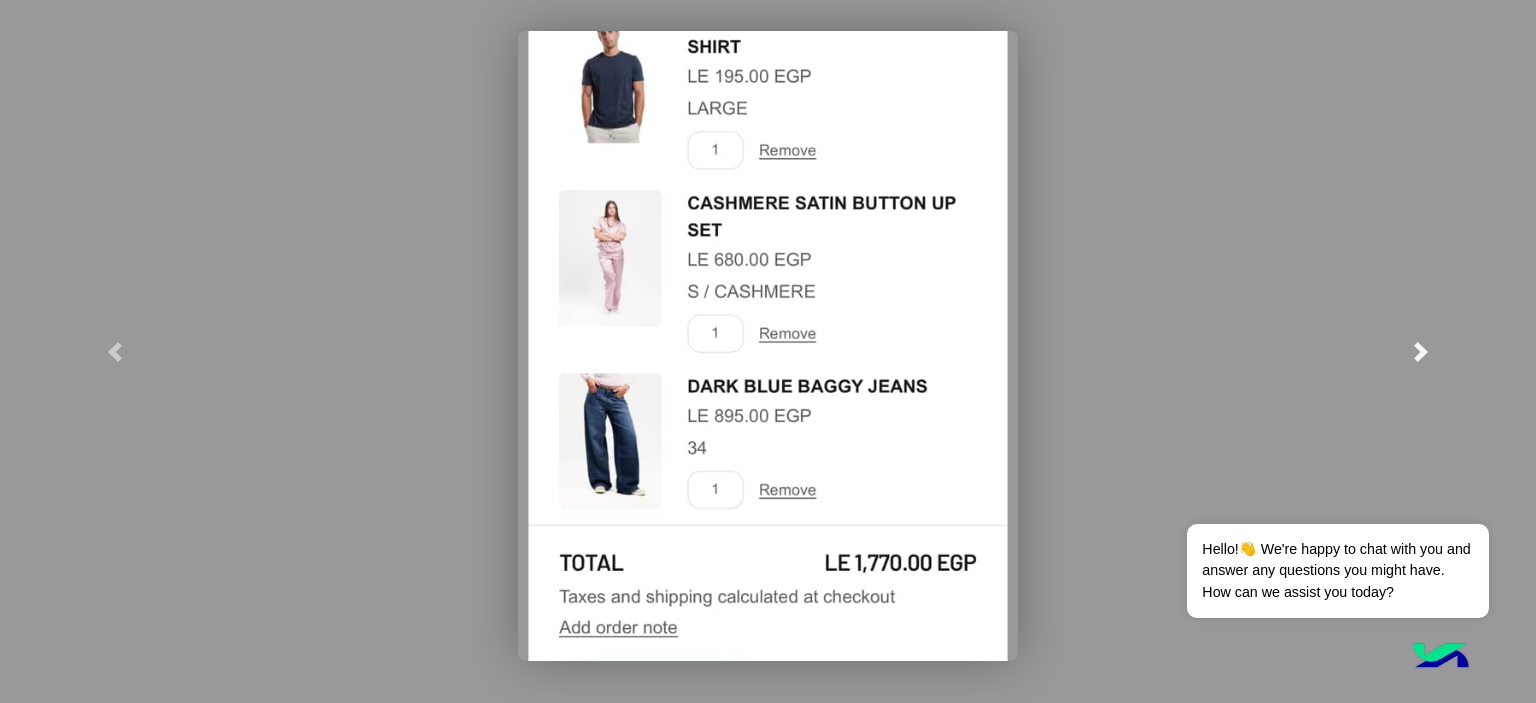 click at bounding box center [1421, 352] 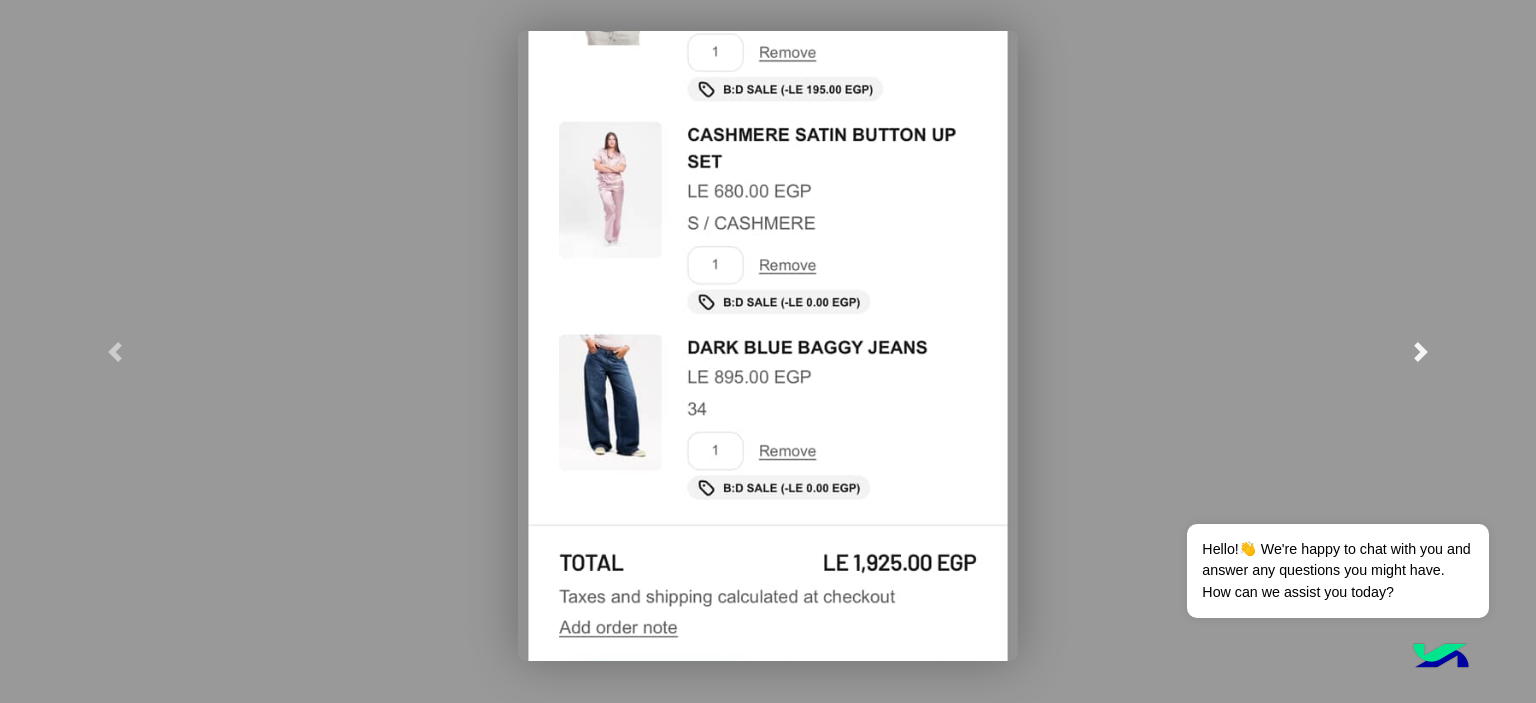 click at bounding box center [1421, 352] 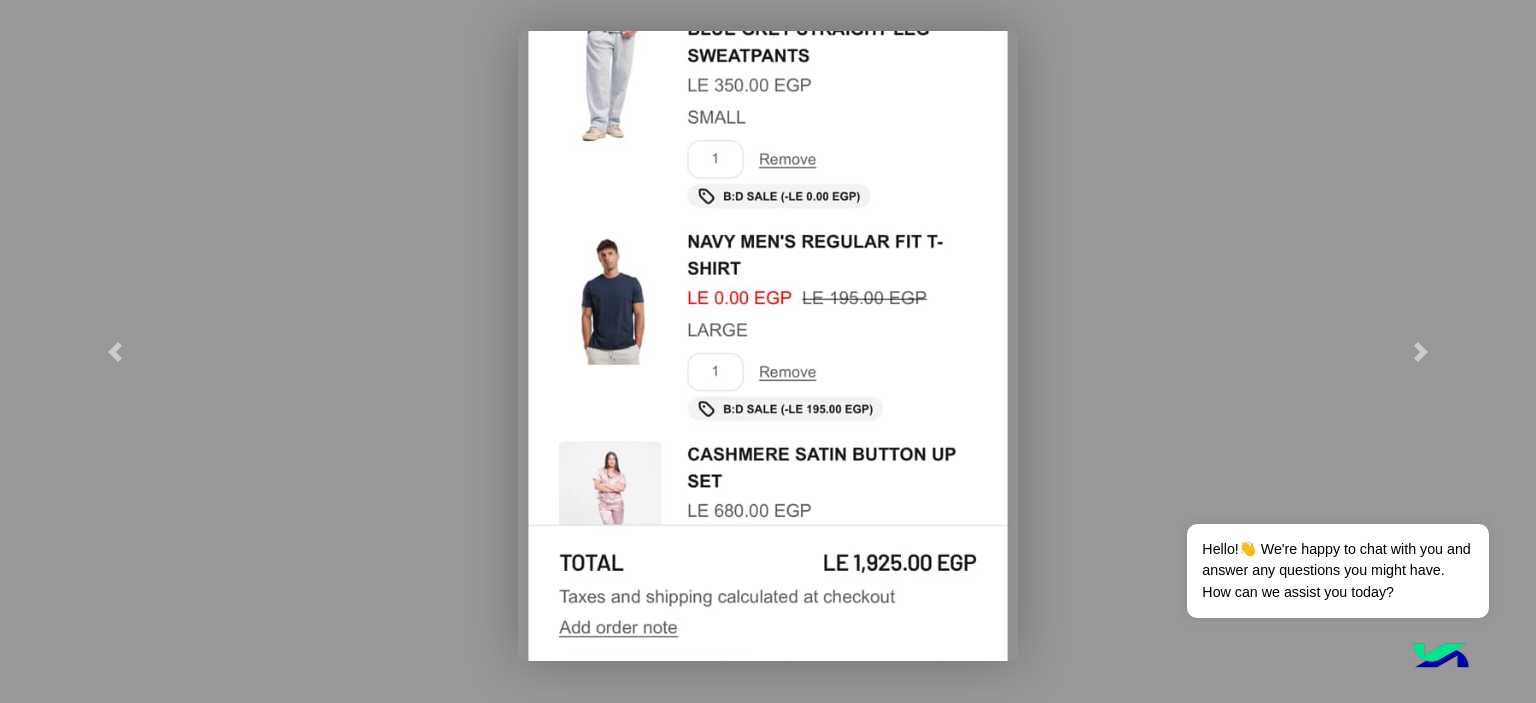 click 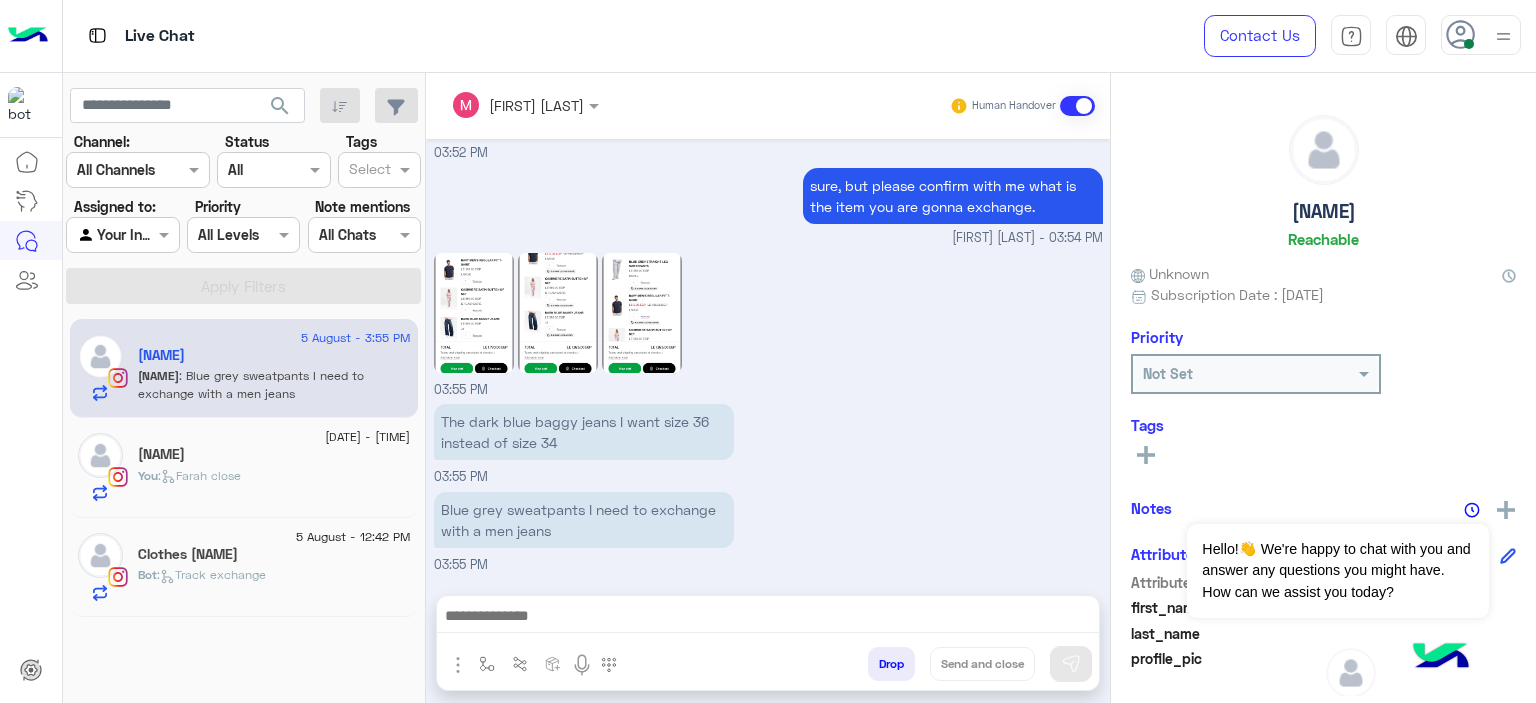 click at bounding box center [768, 618] 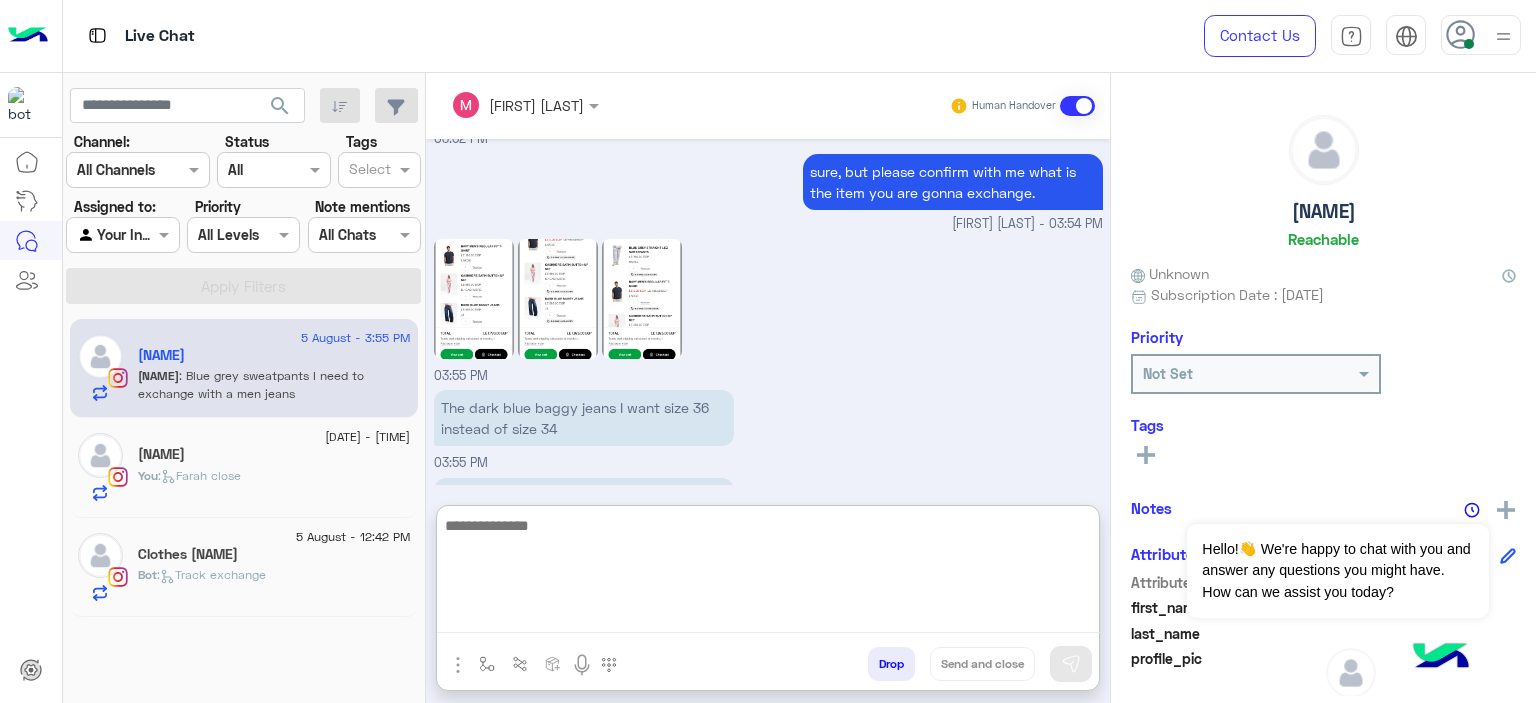 scroll, scrollTop: 2060, scrollLeft: 0, axis: vertical 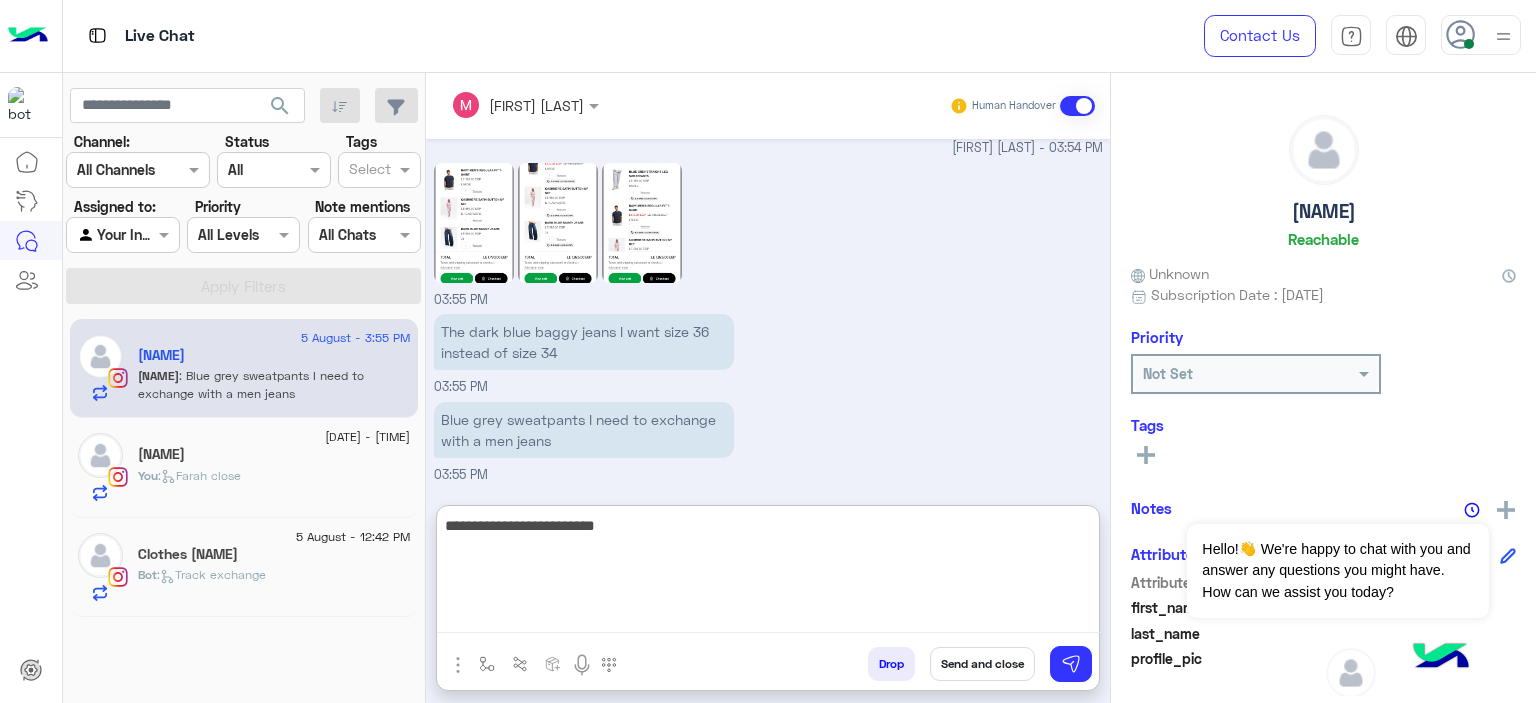 type on "**********" 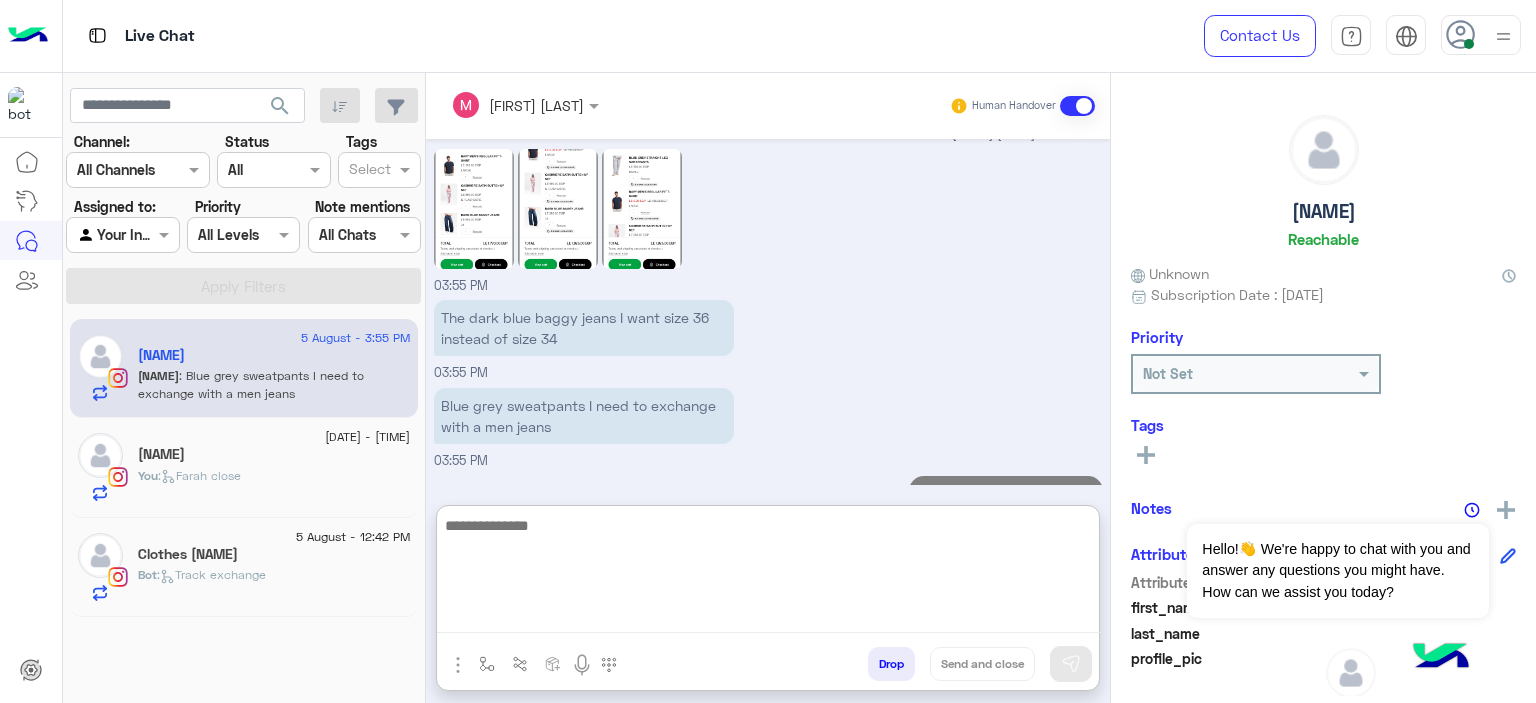 scroll, scrollTop: 2124, scrollLeft: 0, axis: vertical 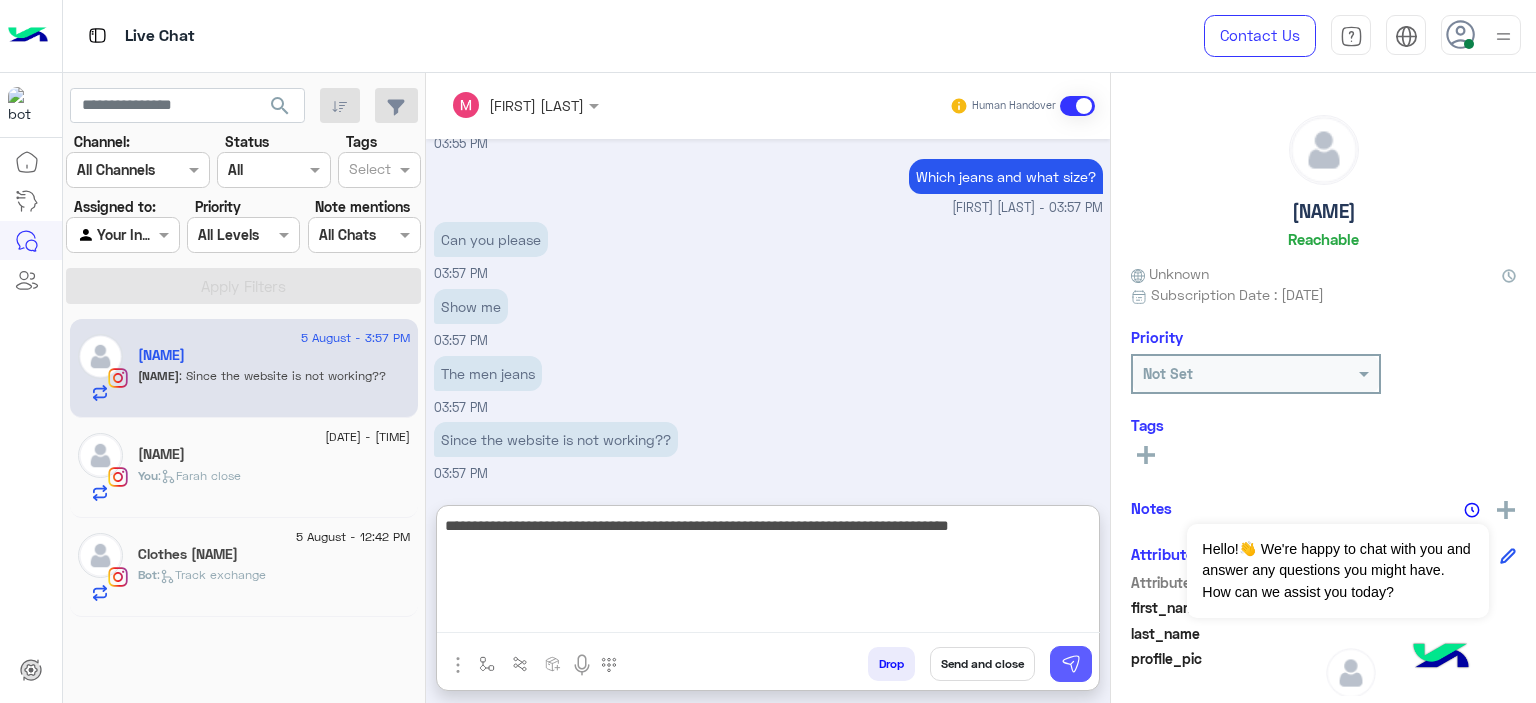 type on "**********" 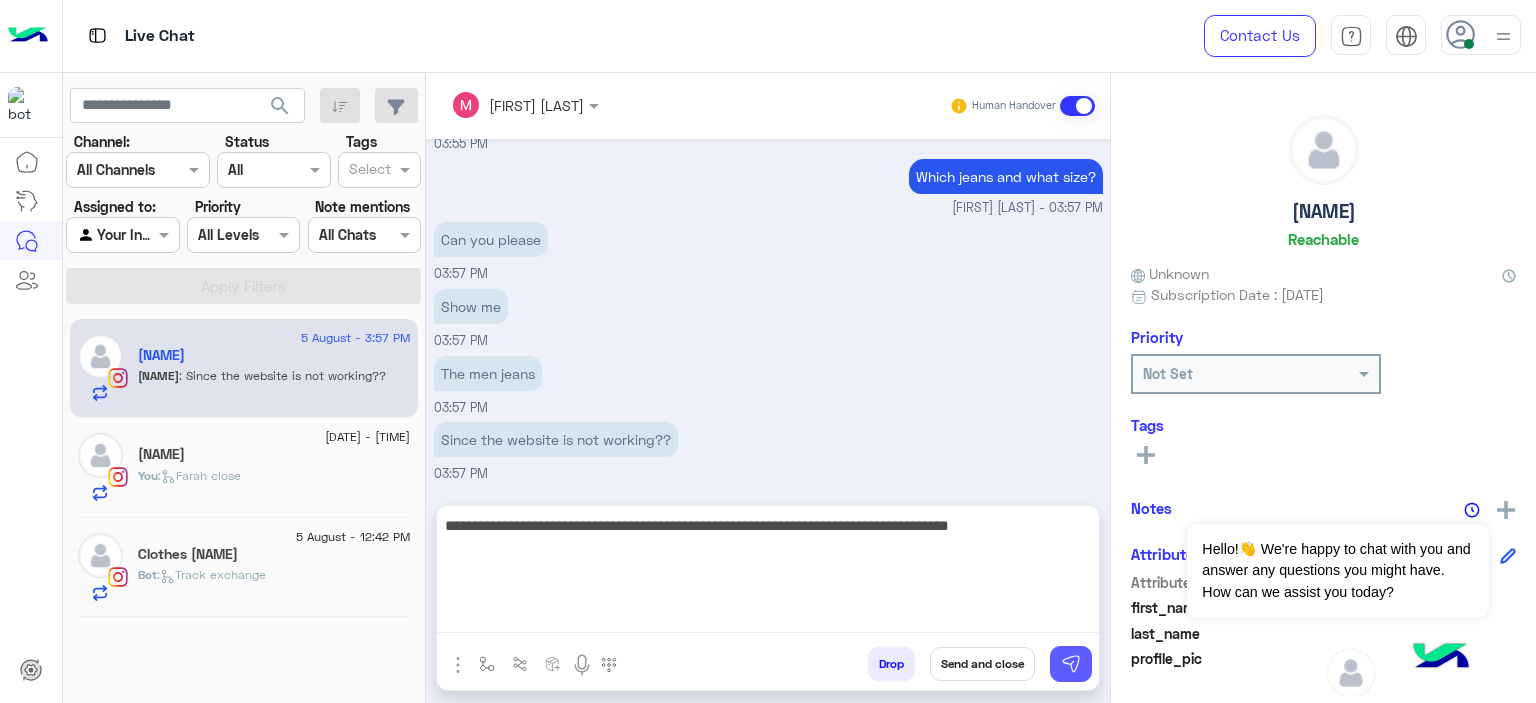 click at bounding box center [1071, 664] 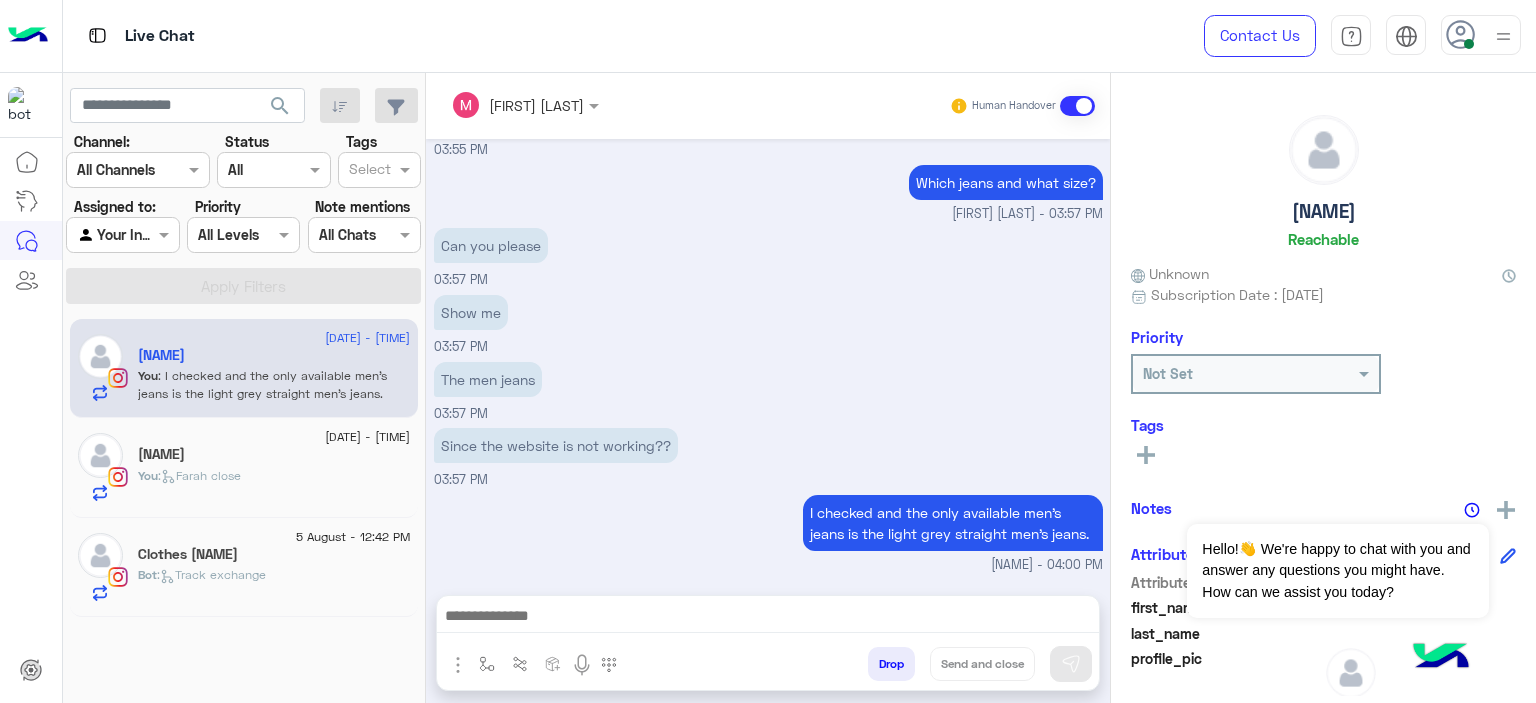 scroll, scrollTop: 2450, scrollLeft: 0, axis: vertical 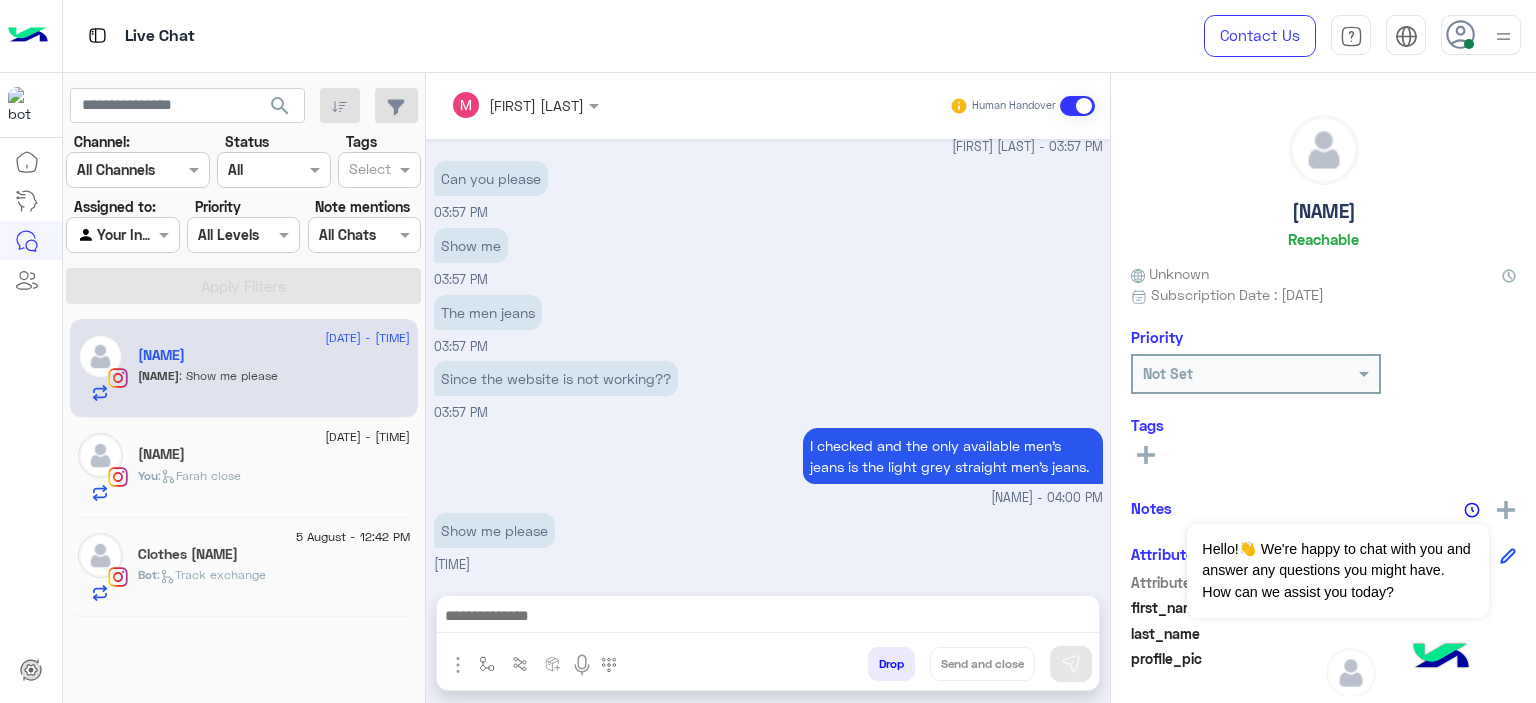 click at bounding box center [768, 618] 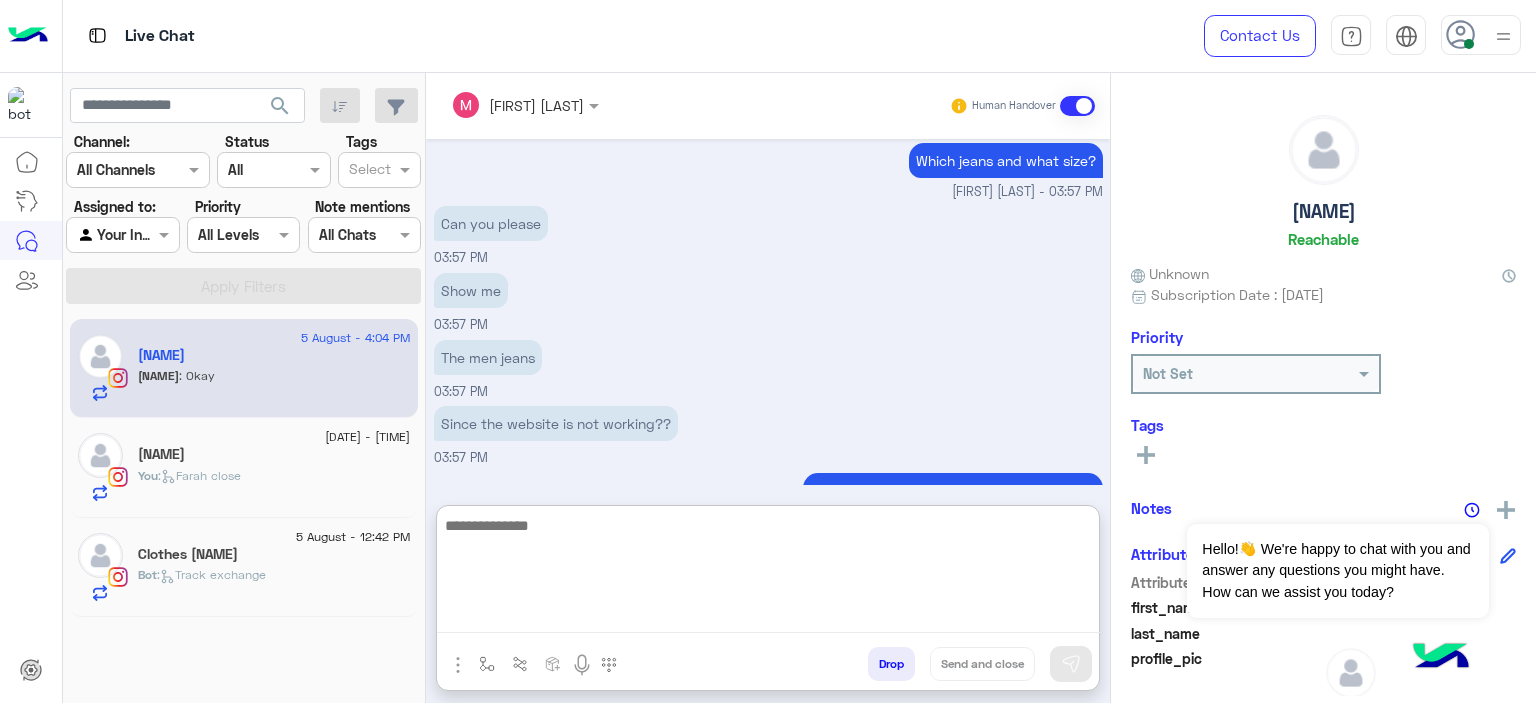 scroll, scrollTop: 2879, scrollLeft: 0, axis: vertical 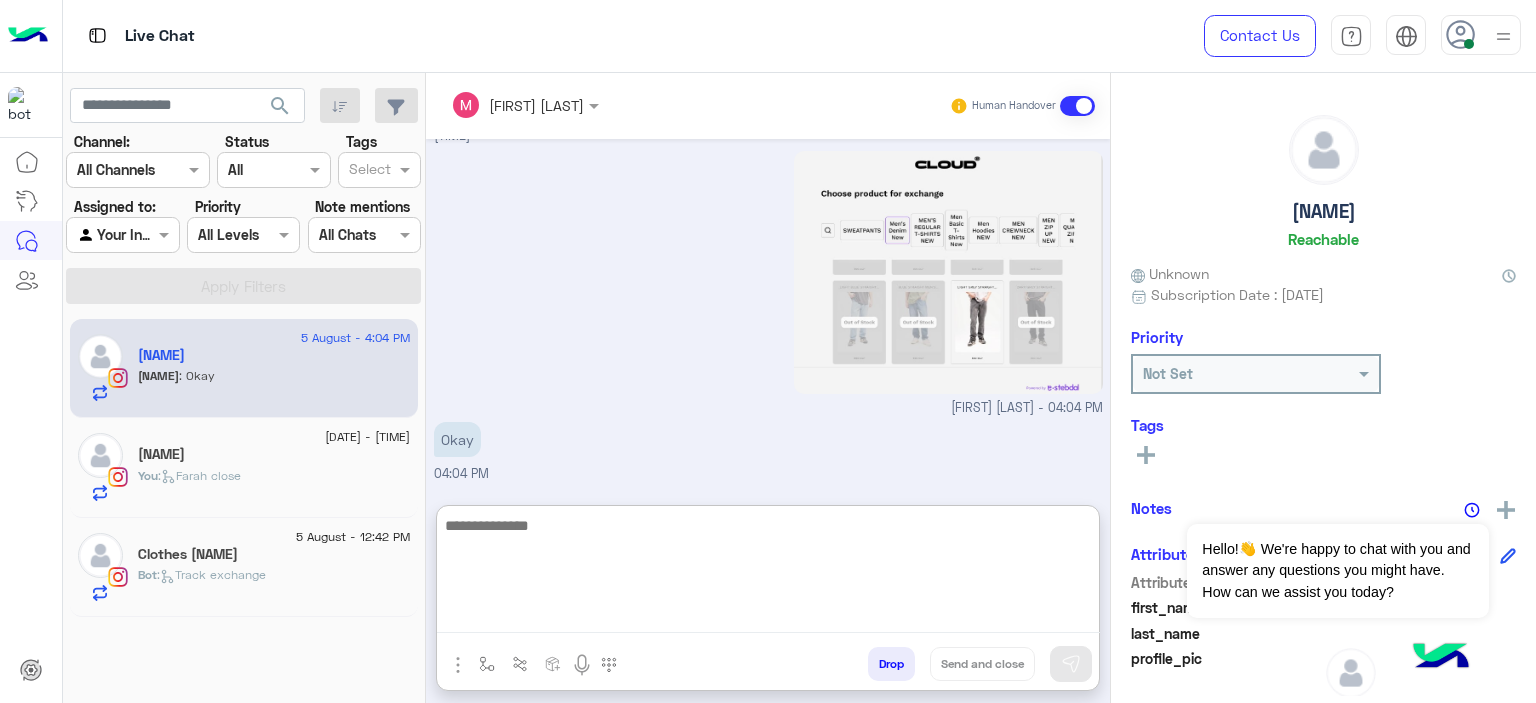 type on "*" 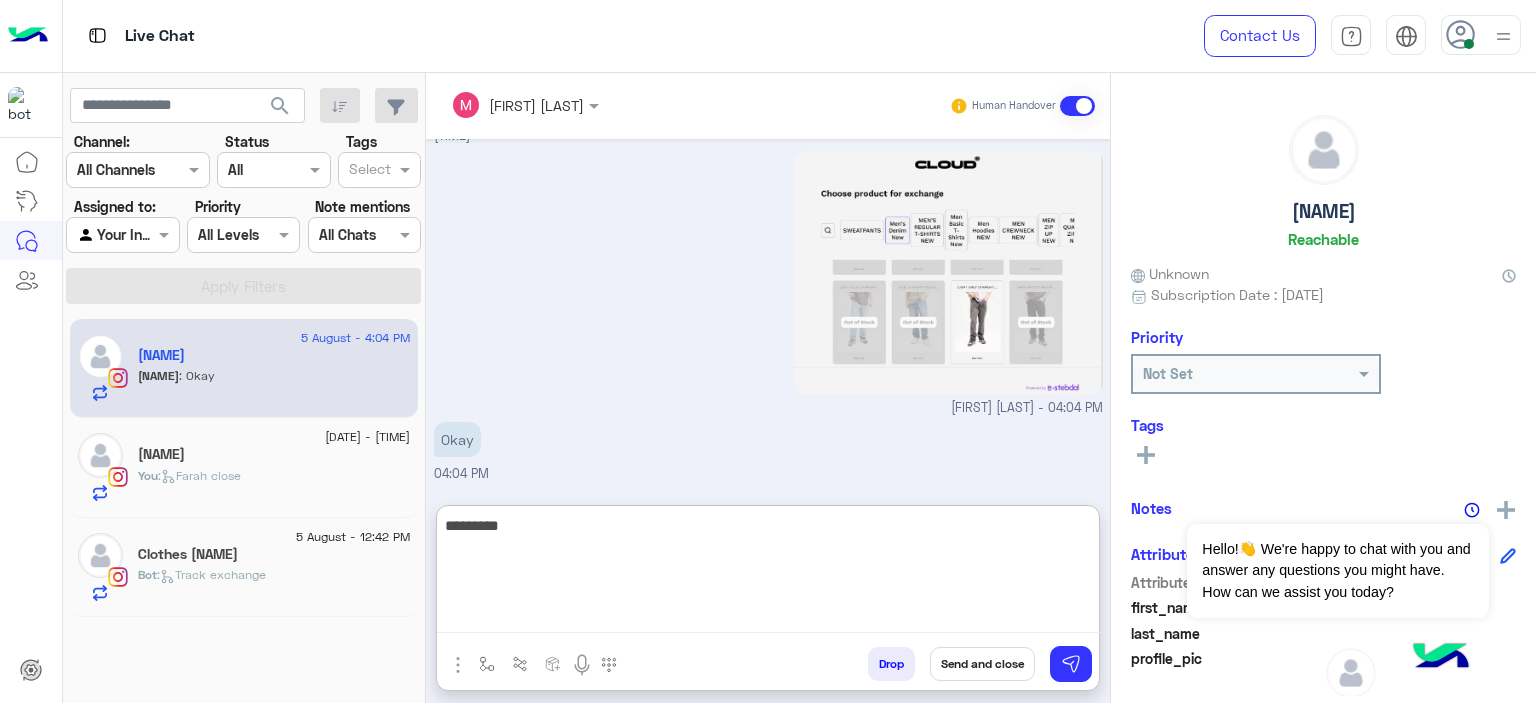 type on "**********" 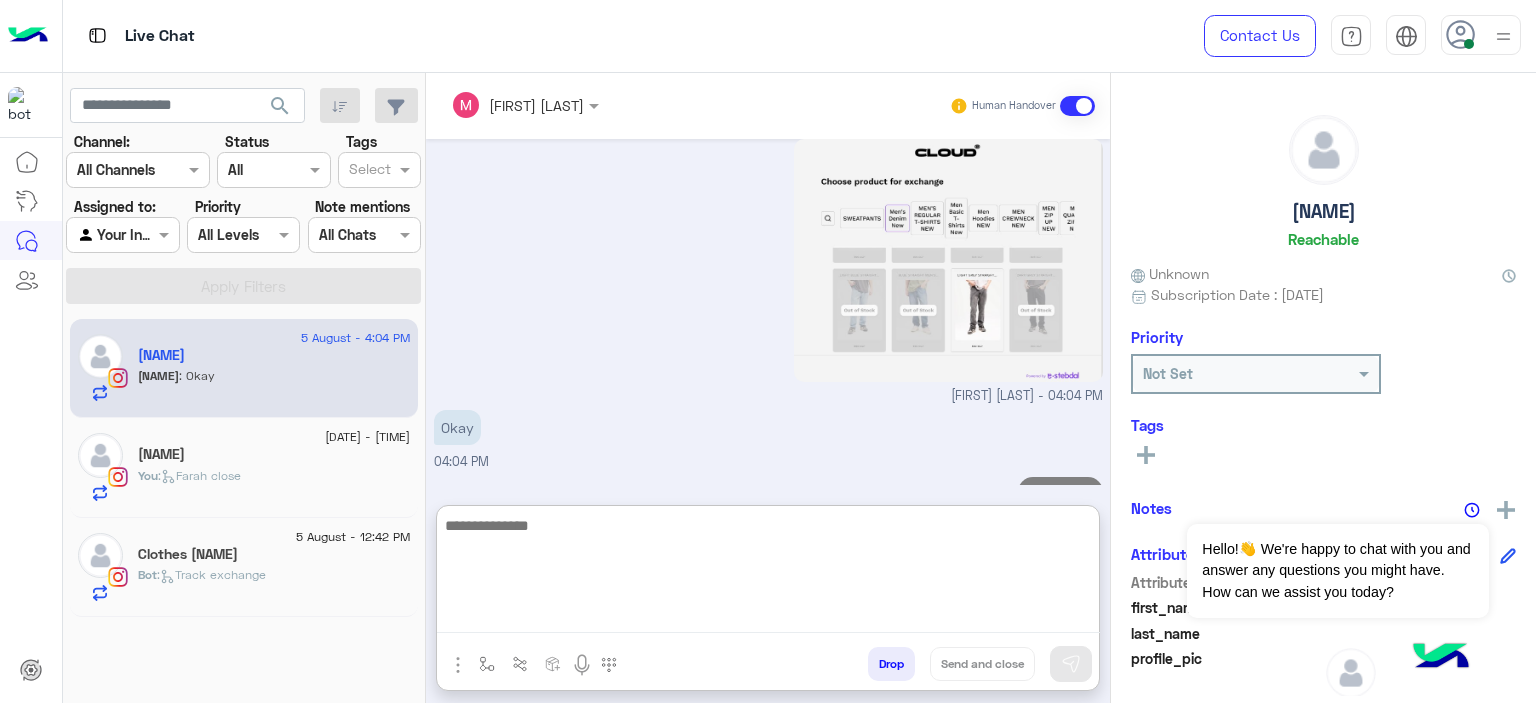 scroll, scrollTop: 2942, scrollLeft: 0, axis: vertical 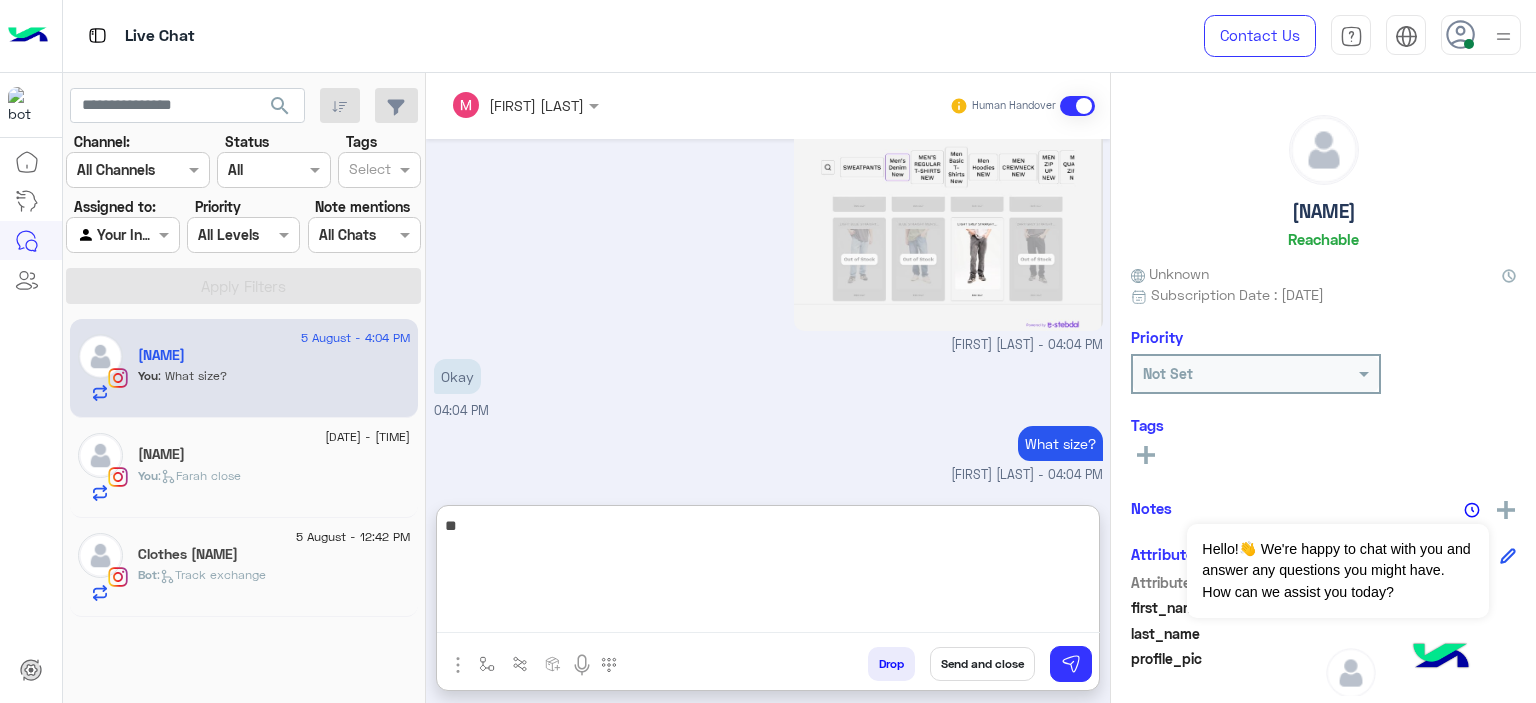type on "*" 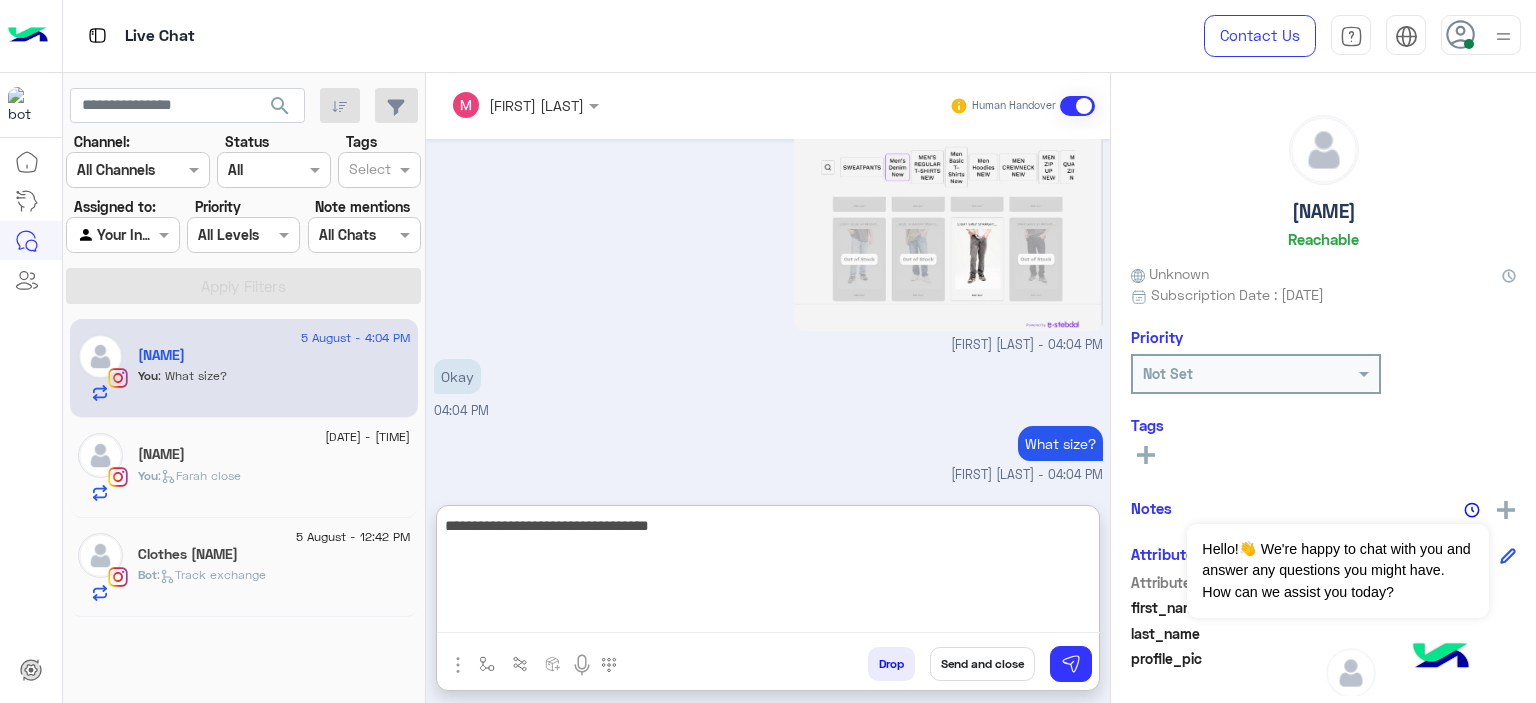 type on "**********" 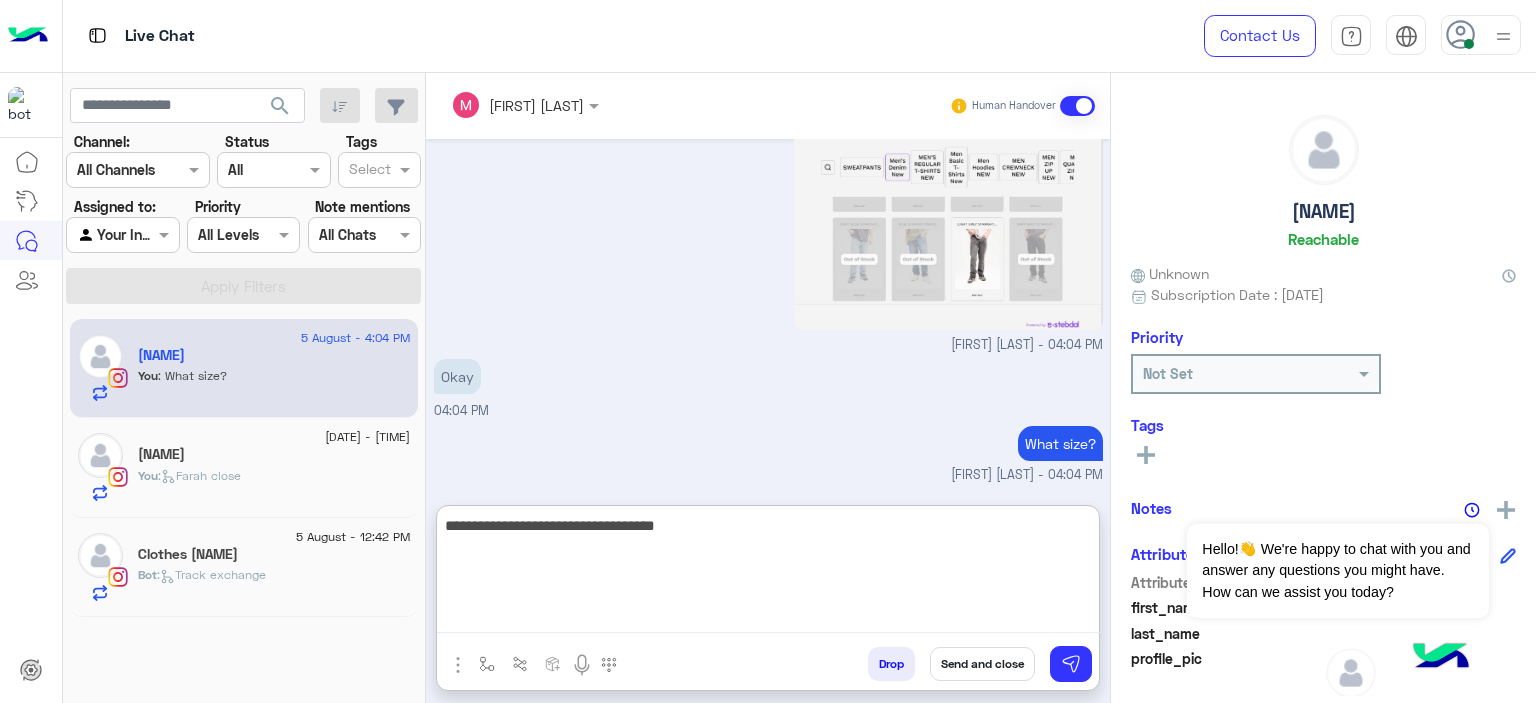 type 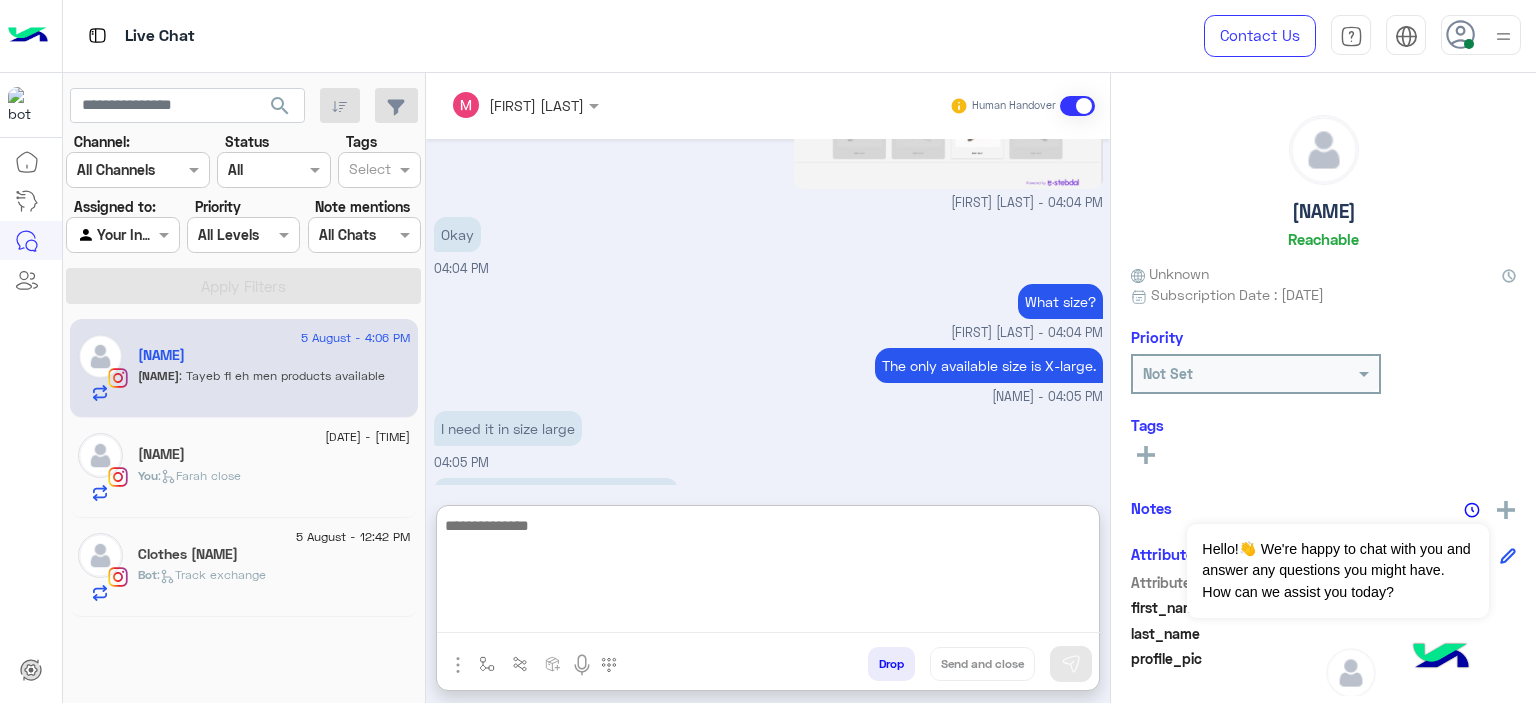 scroll, scrollTop: 3139, scrollLeft: 0, axis: vertical 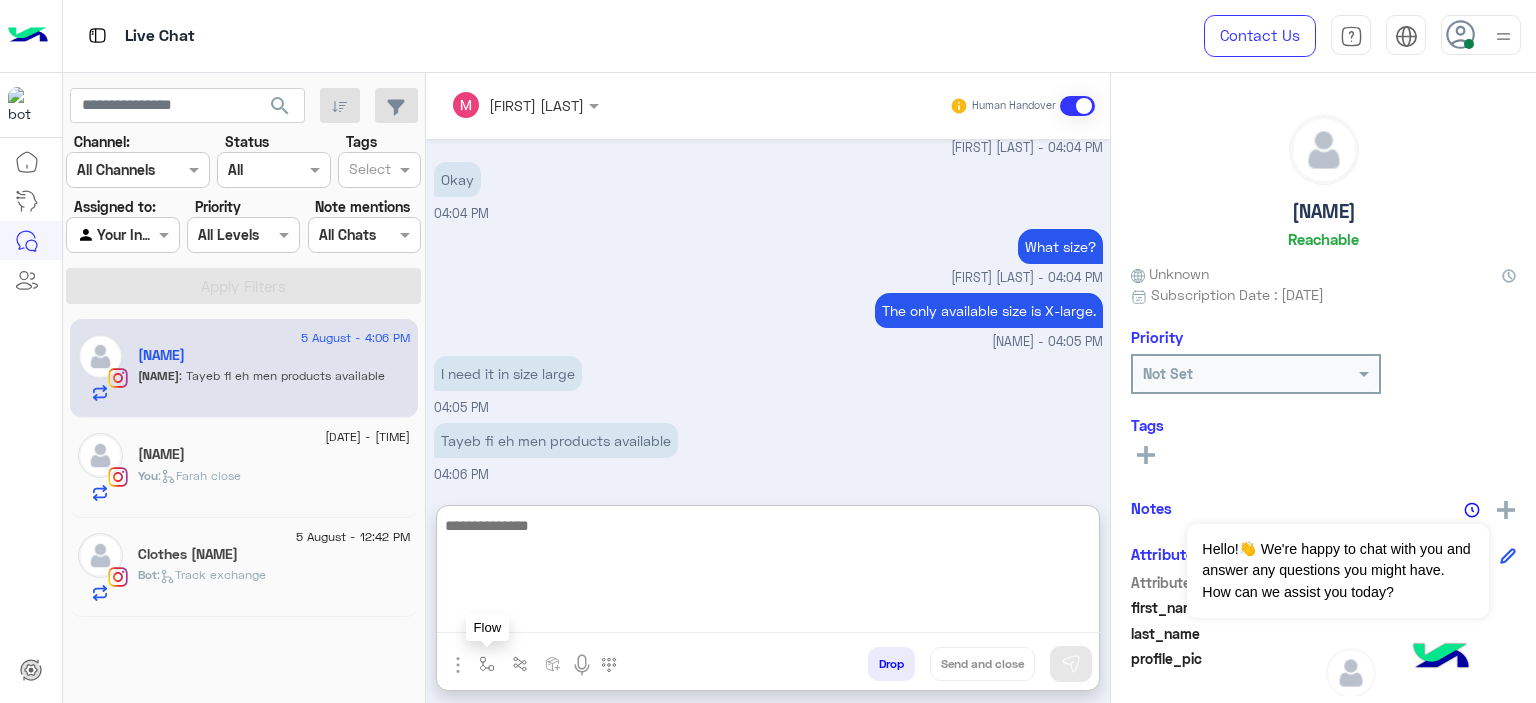 click at bounding box center [487, 663] 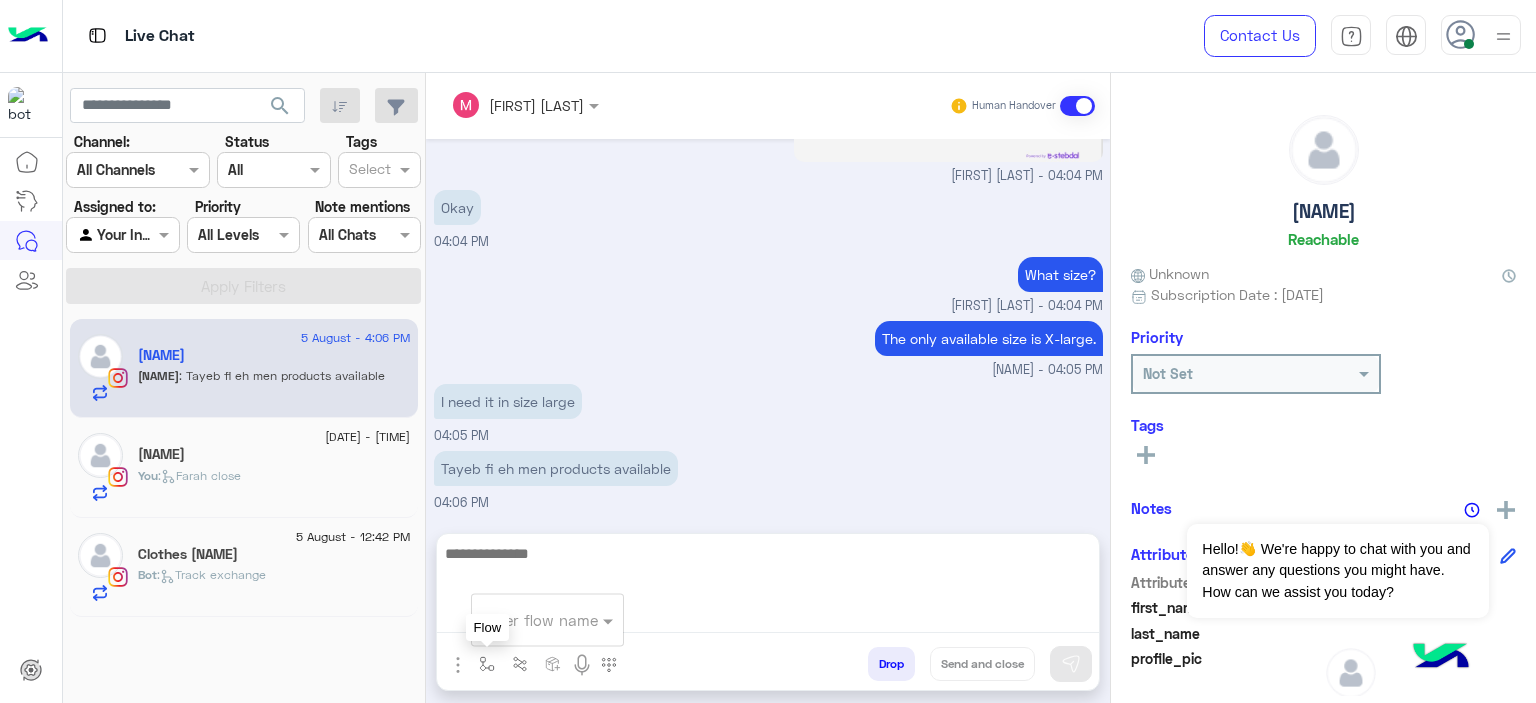 scroll, scrollTop: 3048, scrollLeft: 0, axis: vertical 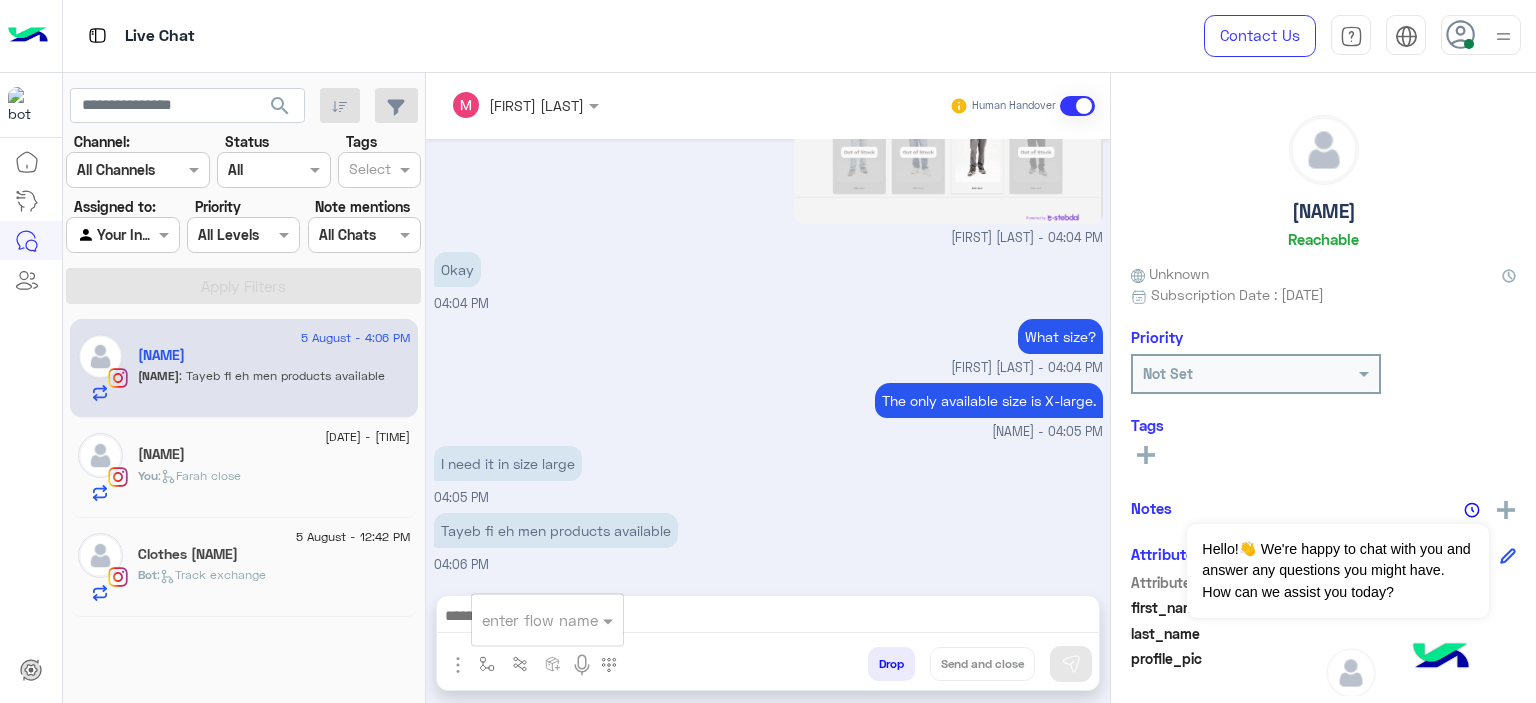 click at bounding box center (523, 620) 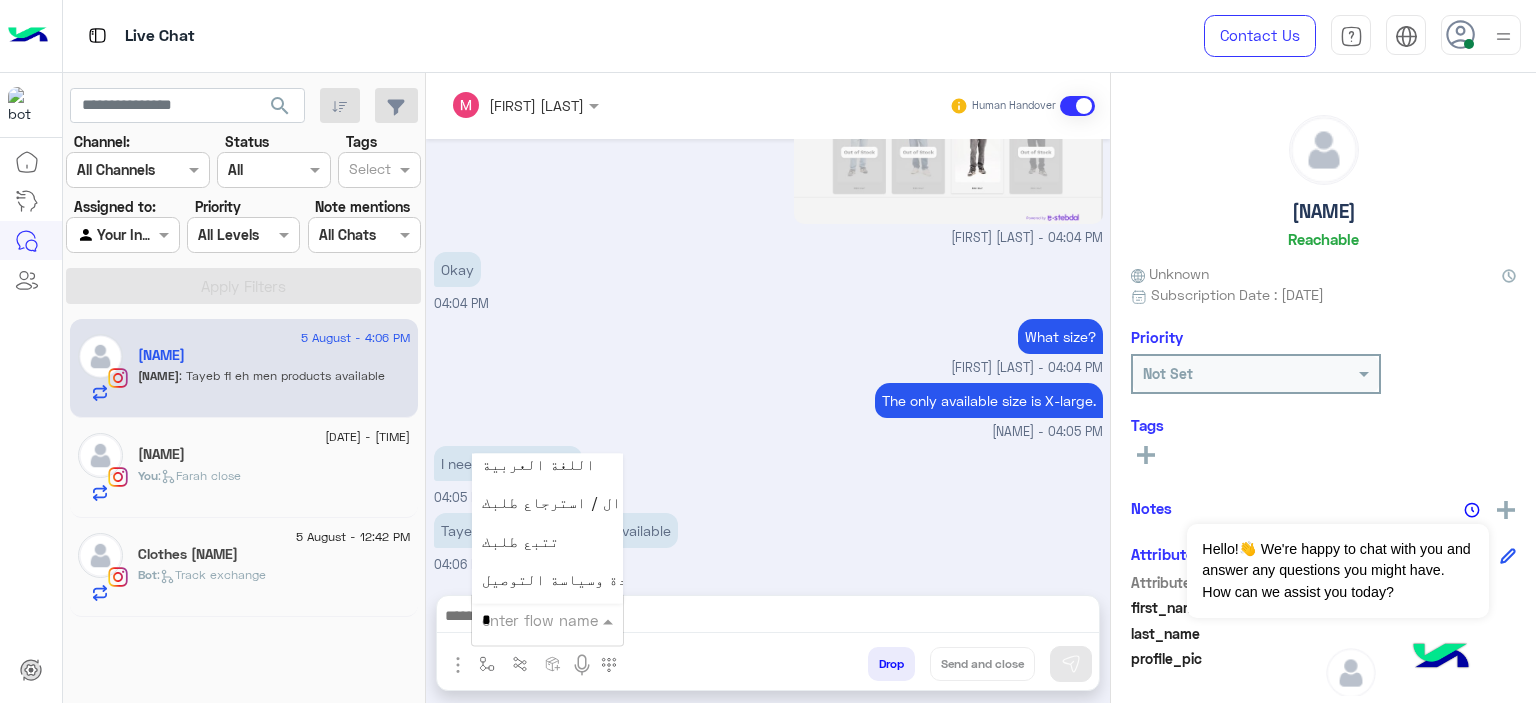 type on "**" 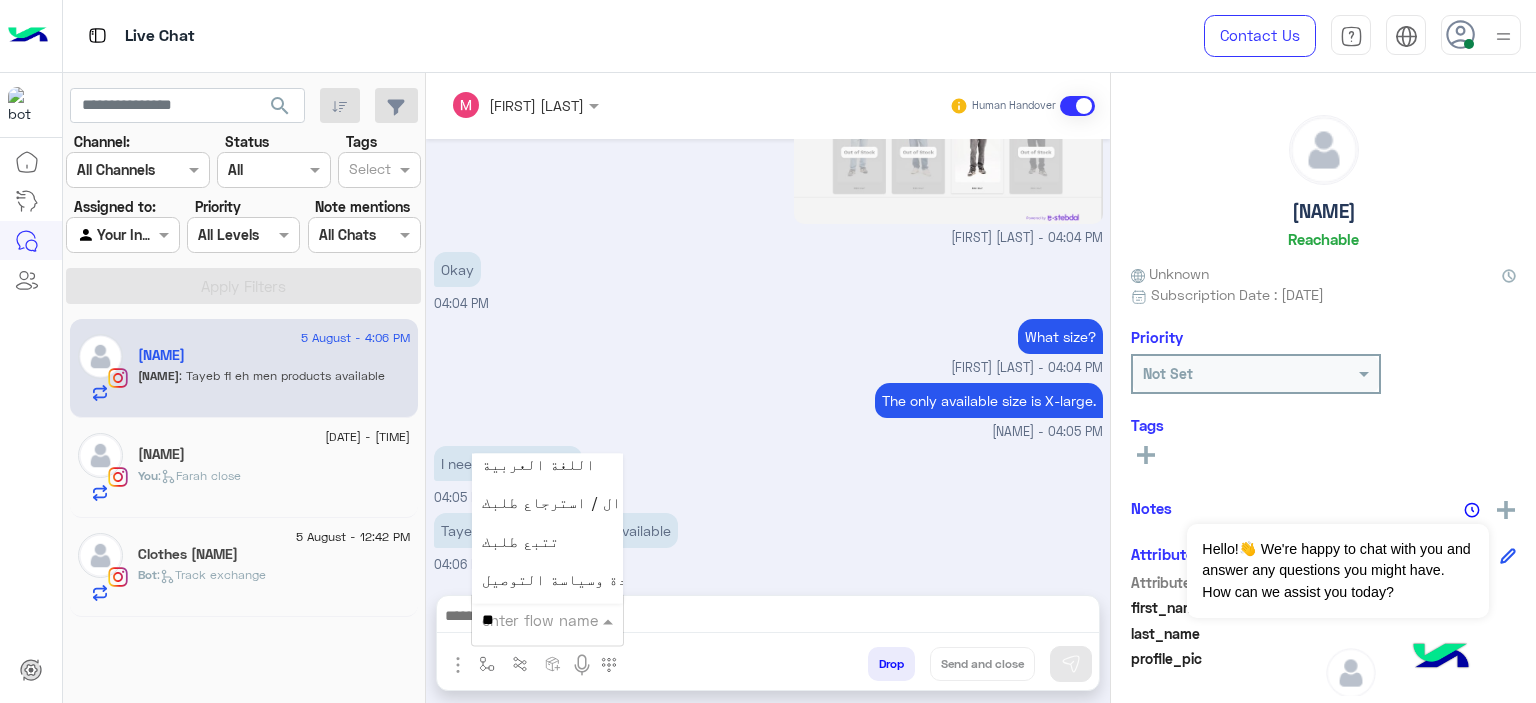 scroll, scrollTop: 4, scrollLeft: 0, axis: vertical 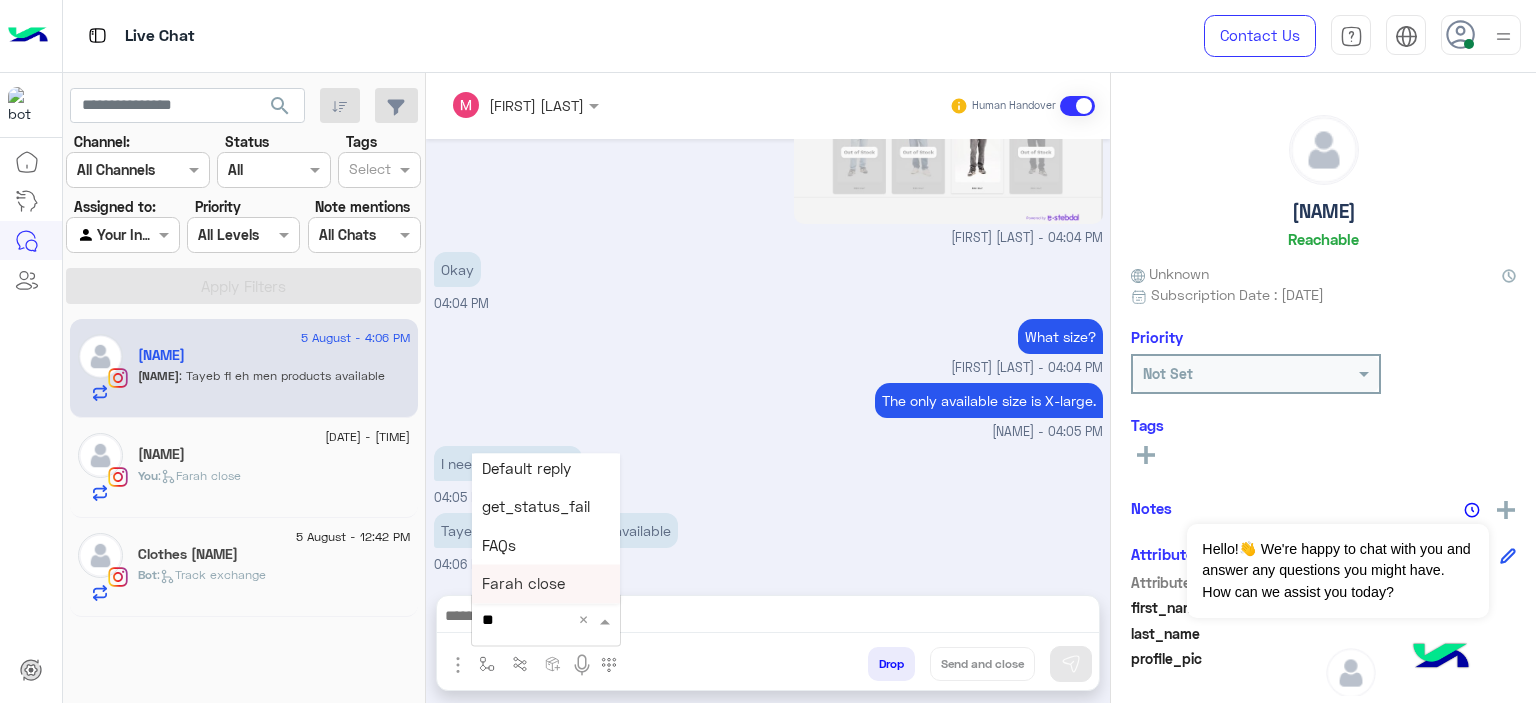 click on "Farah close" at bounding box center (546, 584) 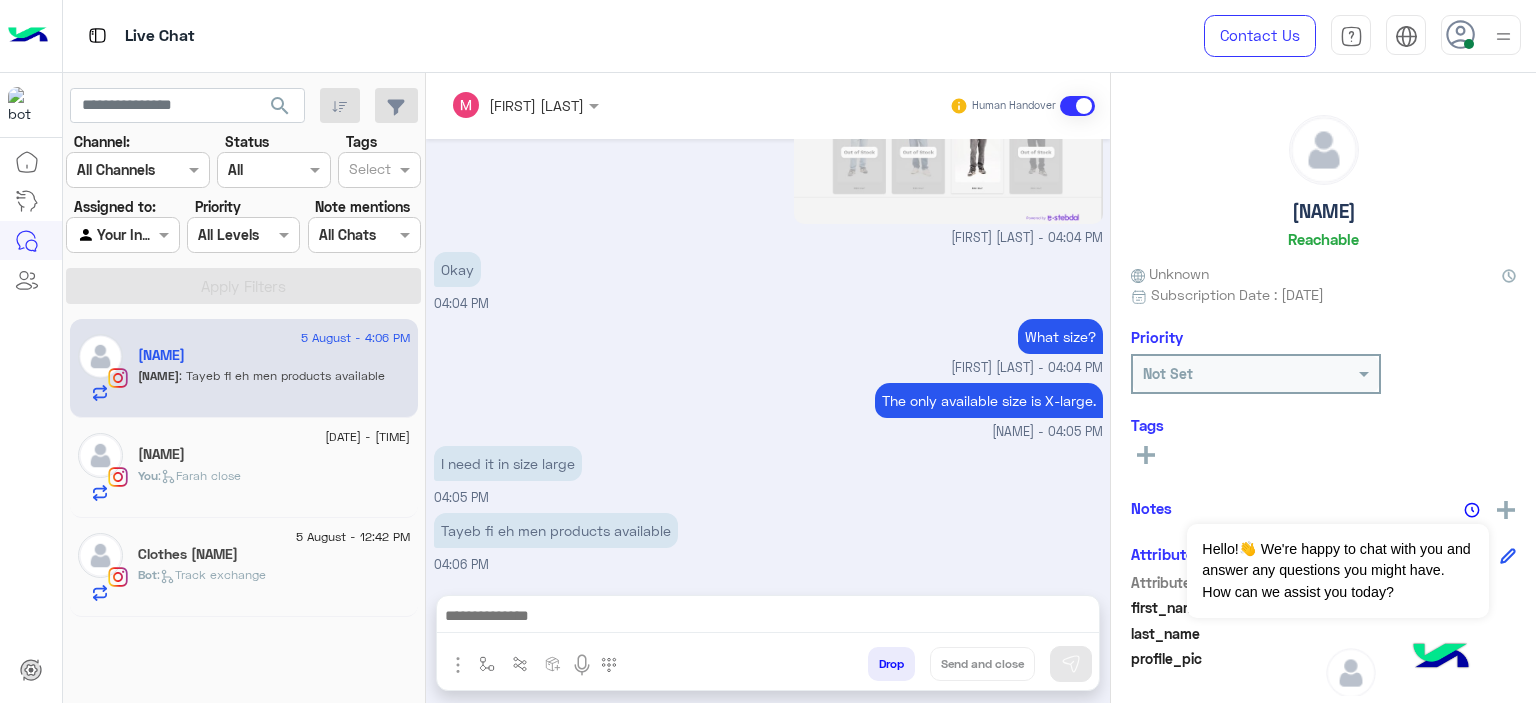 type on "**********" 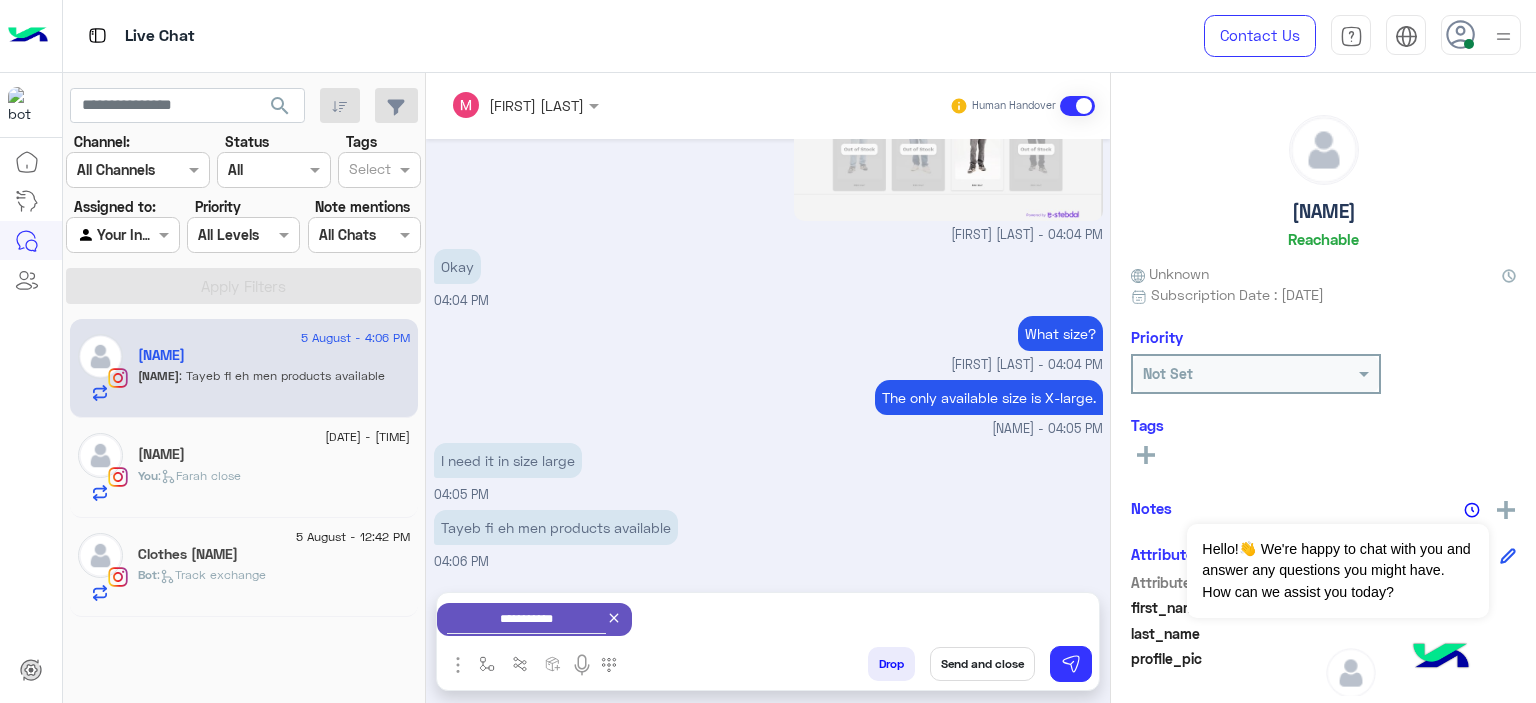 click on "Send and close" at bounding box center (982, 664) 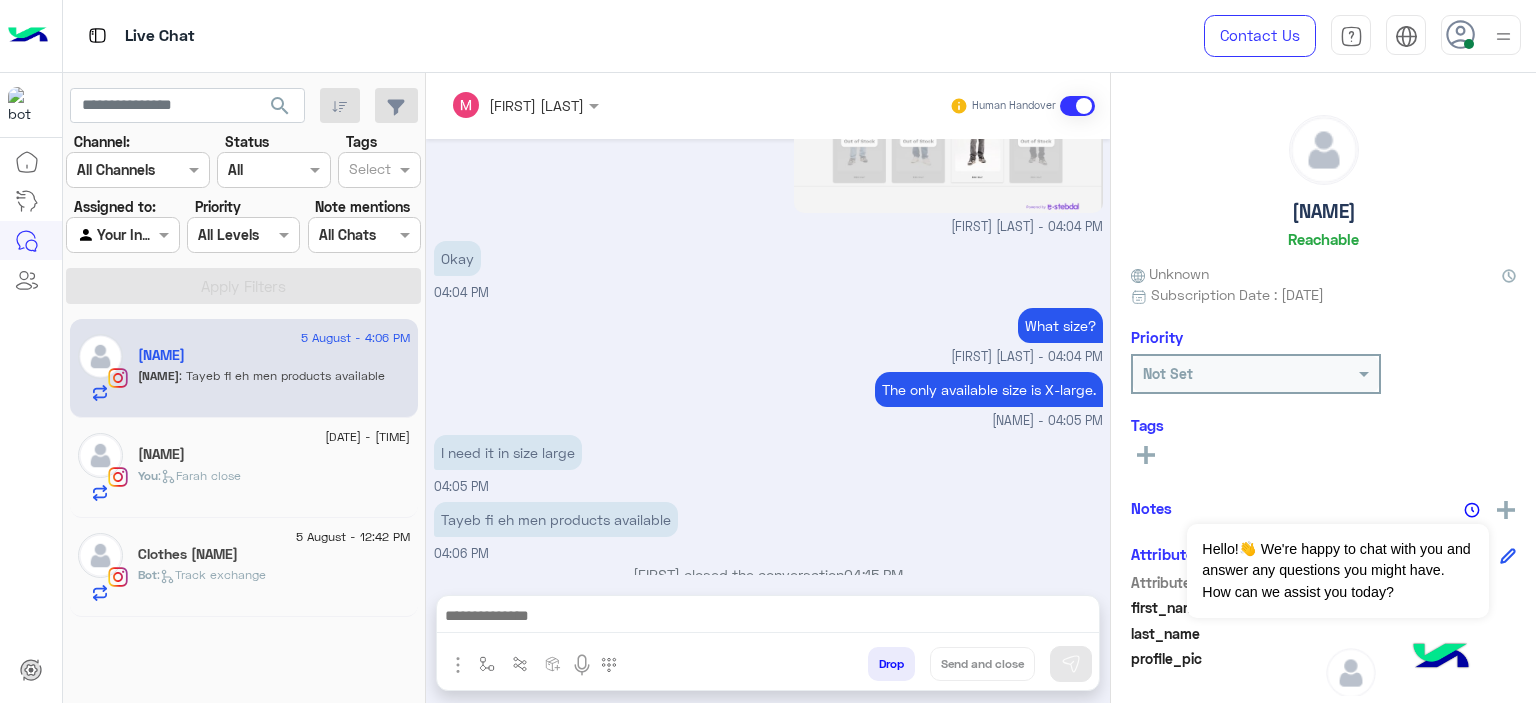 scroll, scrollTop: 3084, scrollLeft: 0, axis: vertical 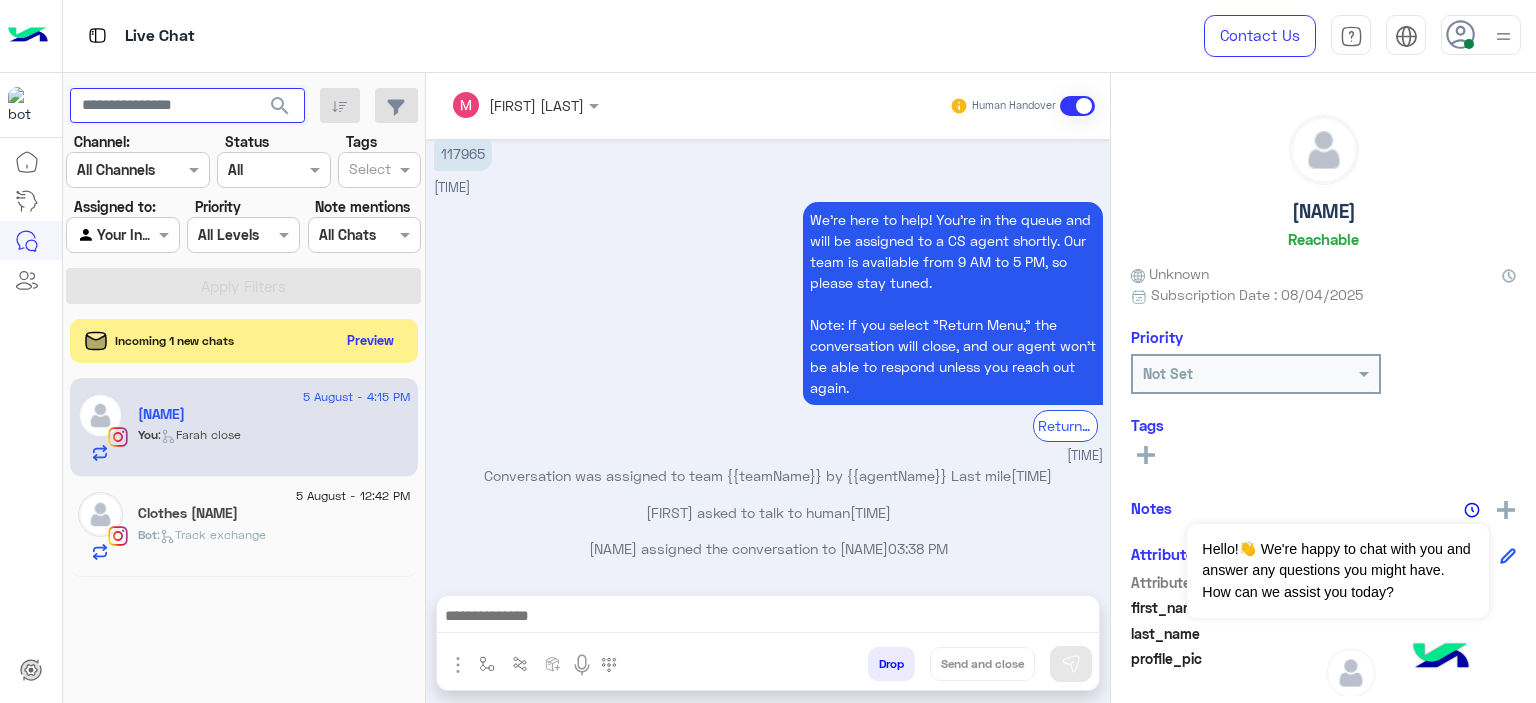 click at bounding box center (187, 106) 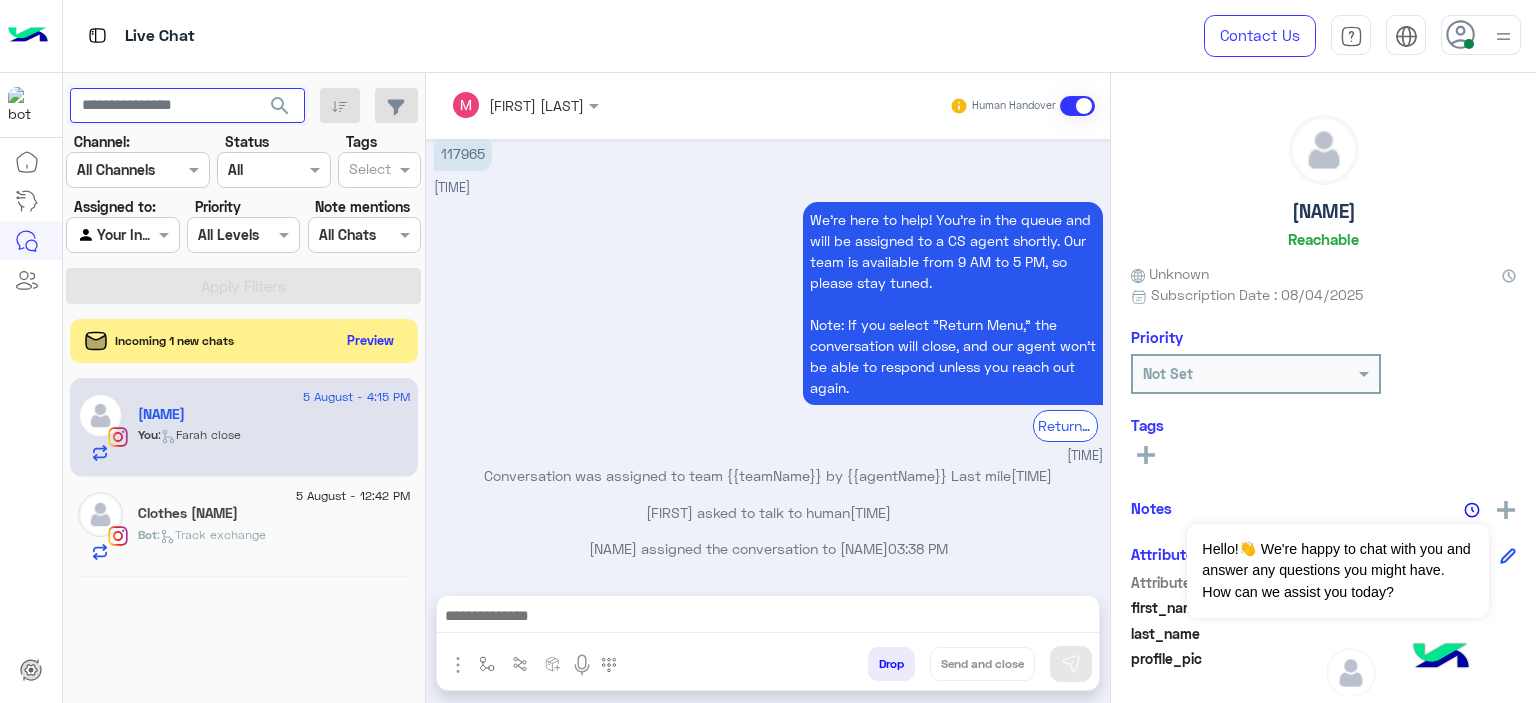 click at bounding box center (187, 106) 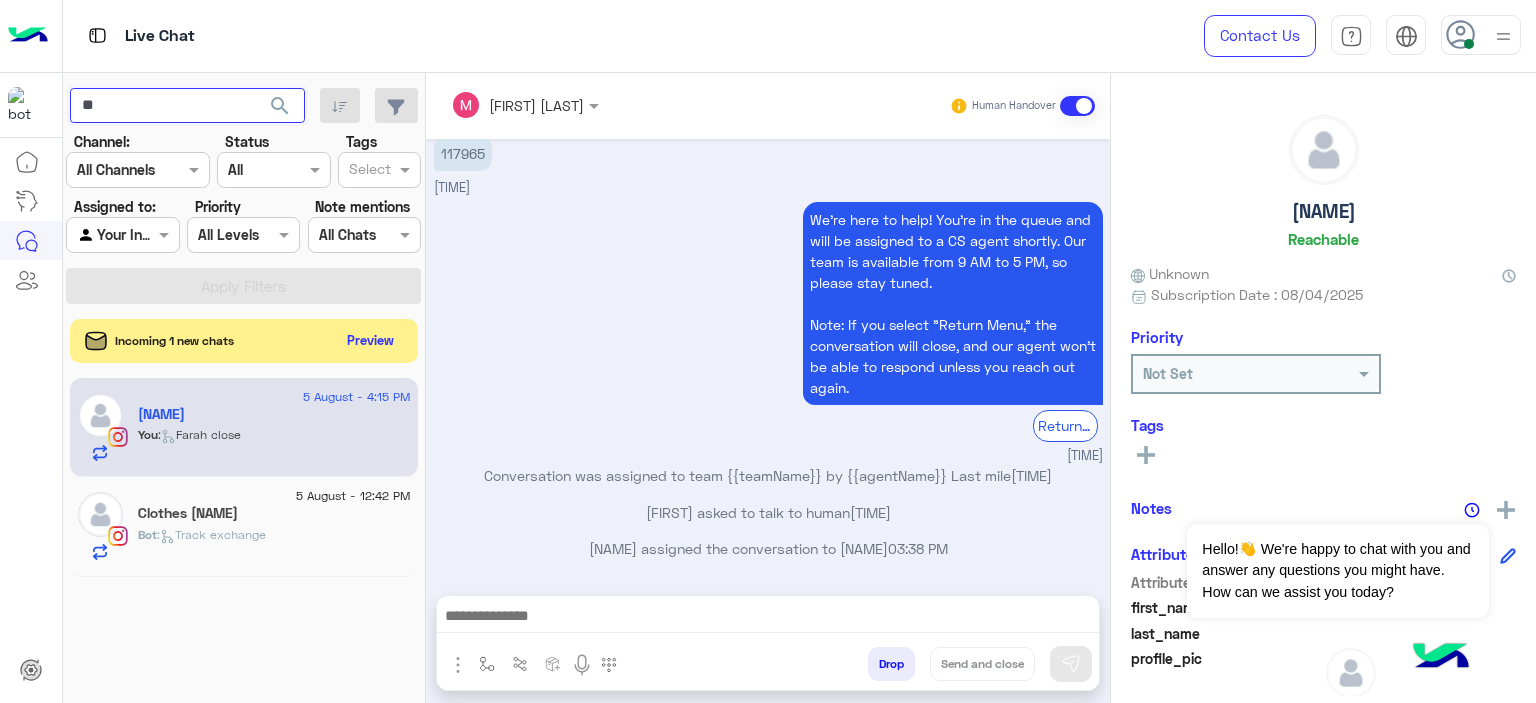 type on "*" 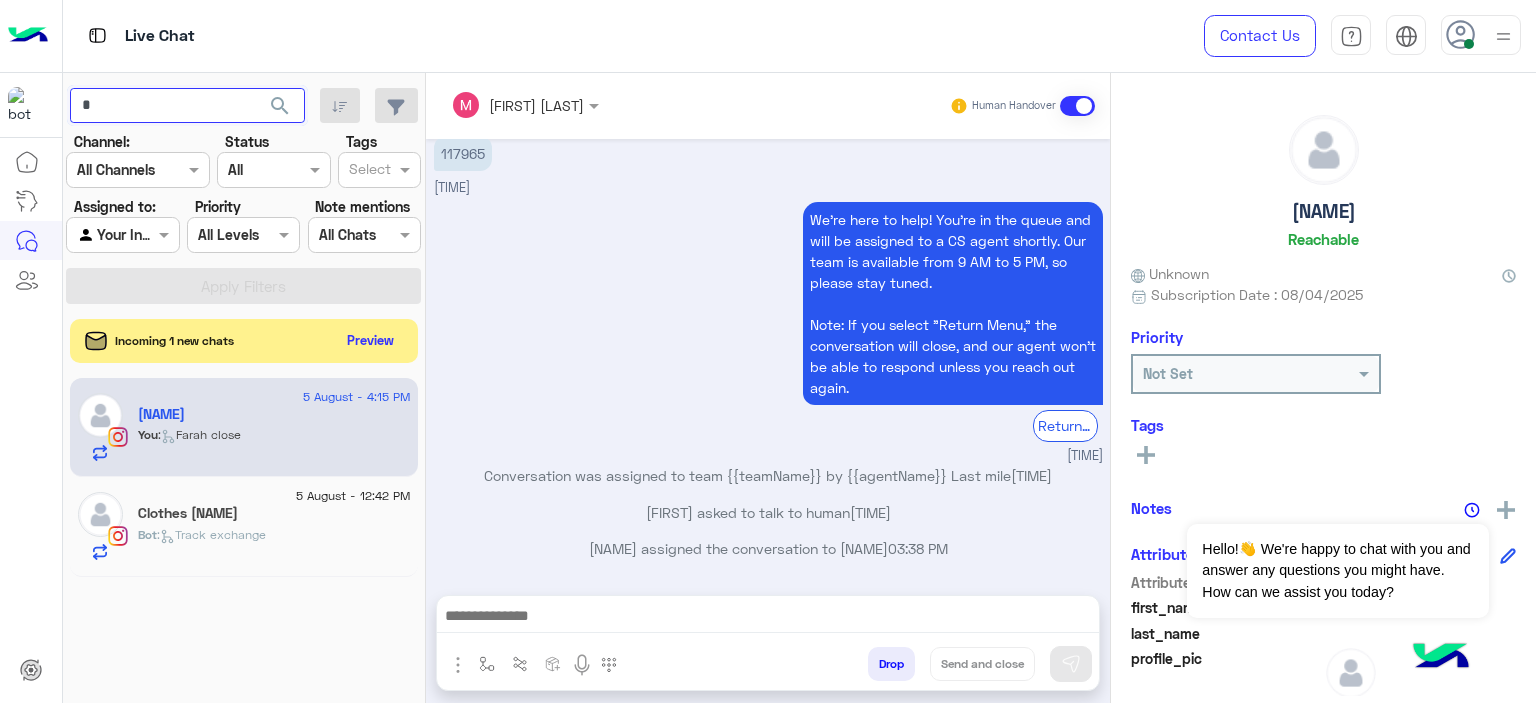 type 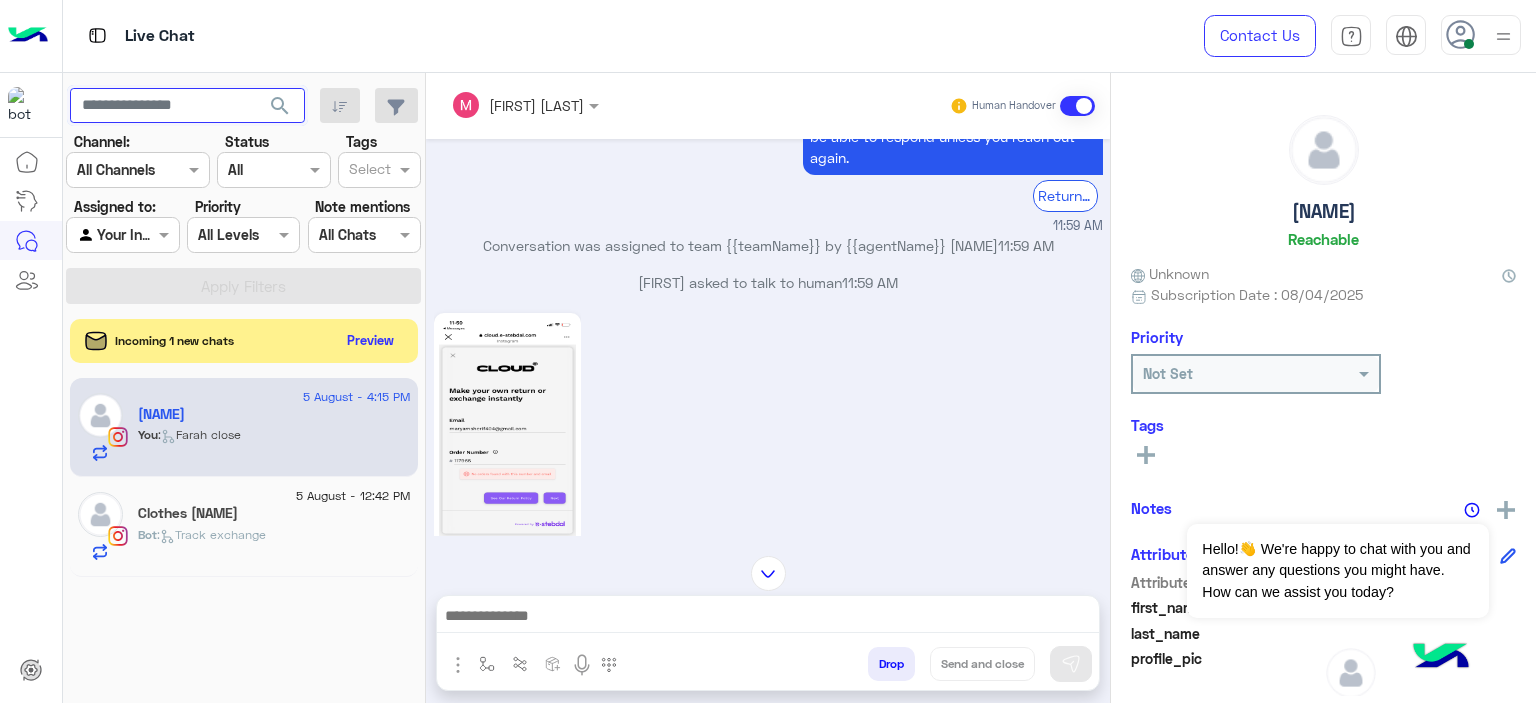 scroll, scrollTop: 2853, scrollLeft: 0, axis: vertical 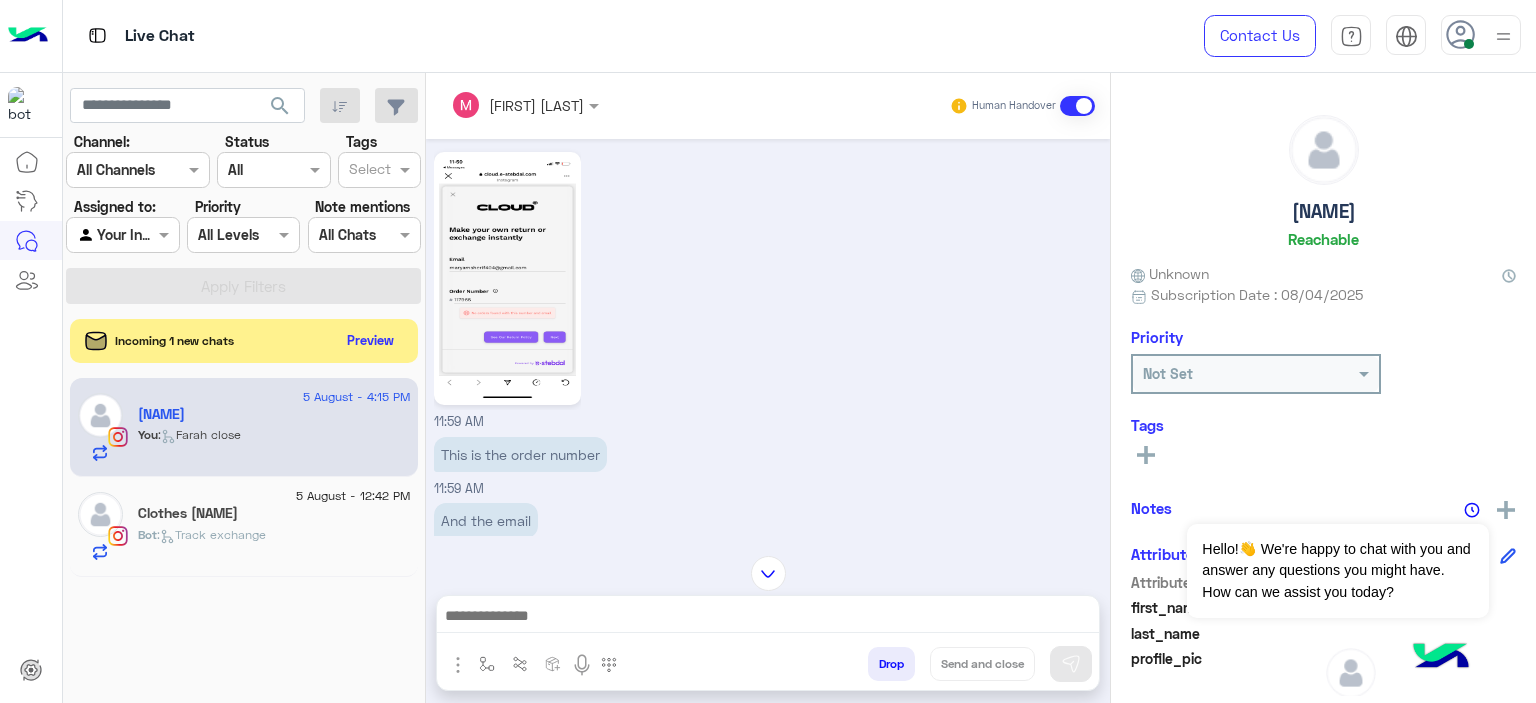 click 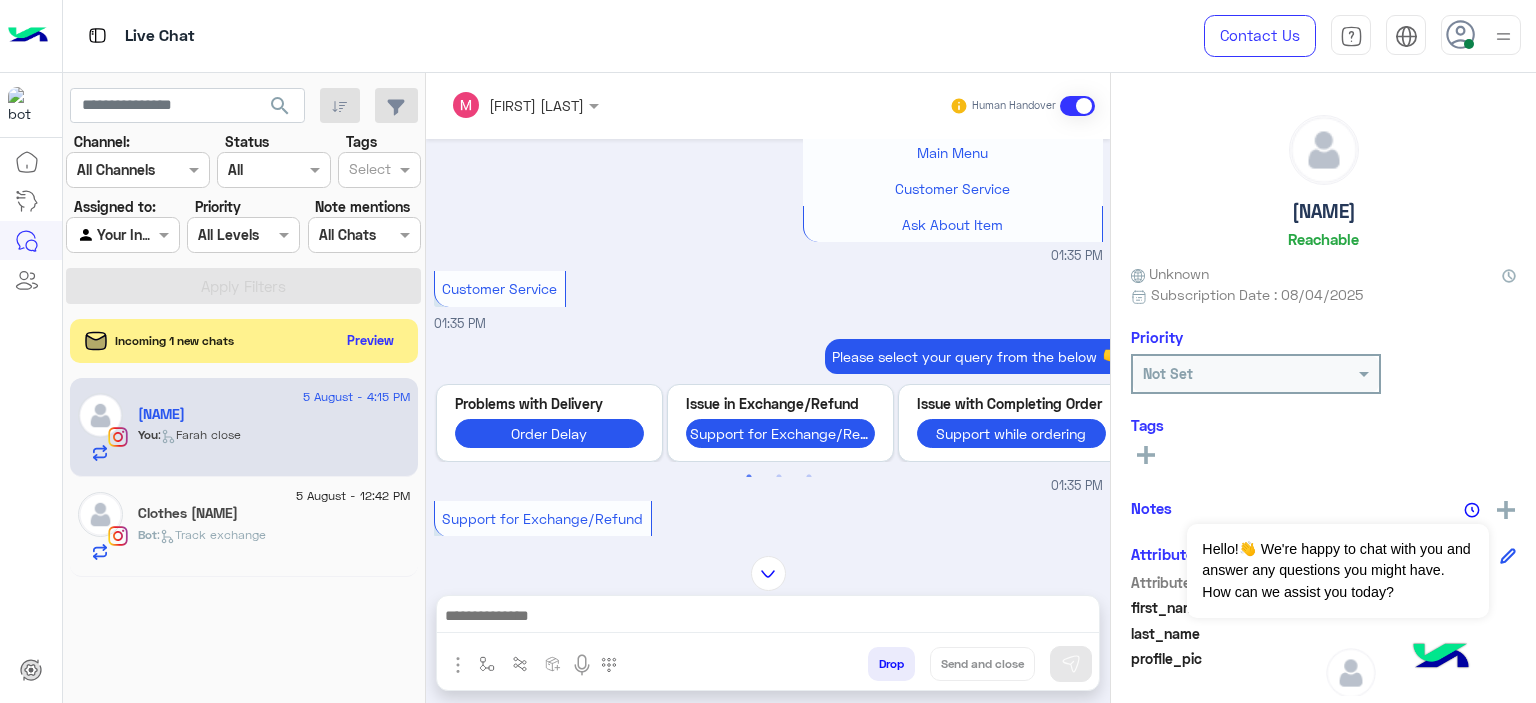 scroll, scrollTop: 4240, scrollLeft: 0, axis: vertical 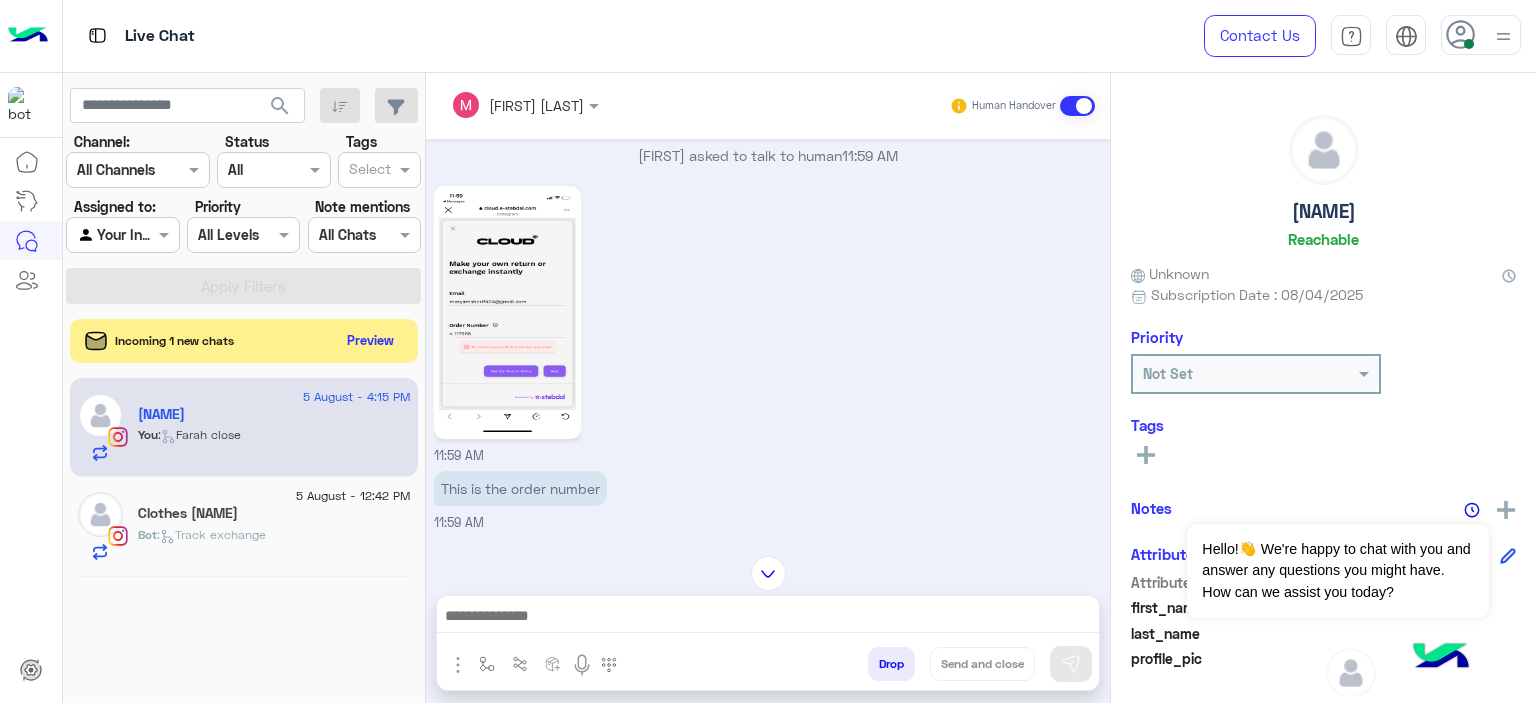 click 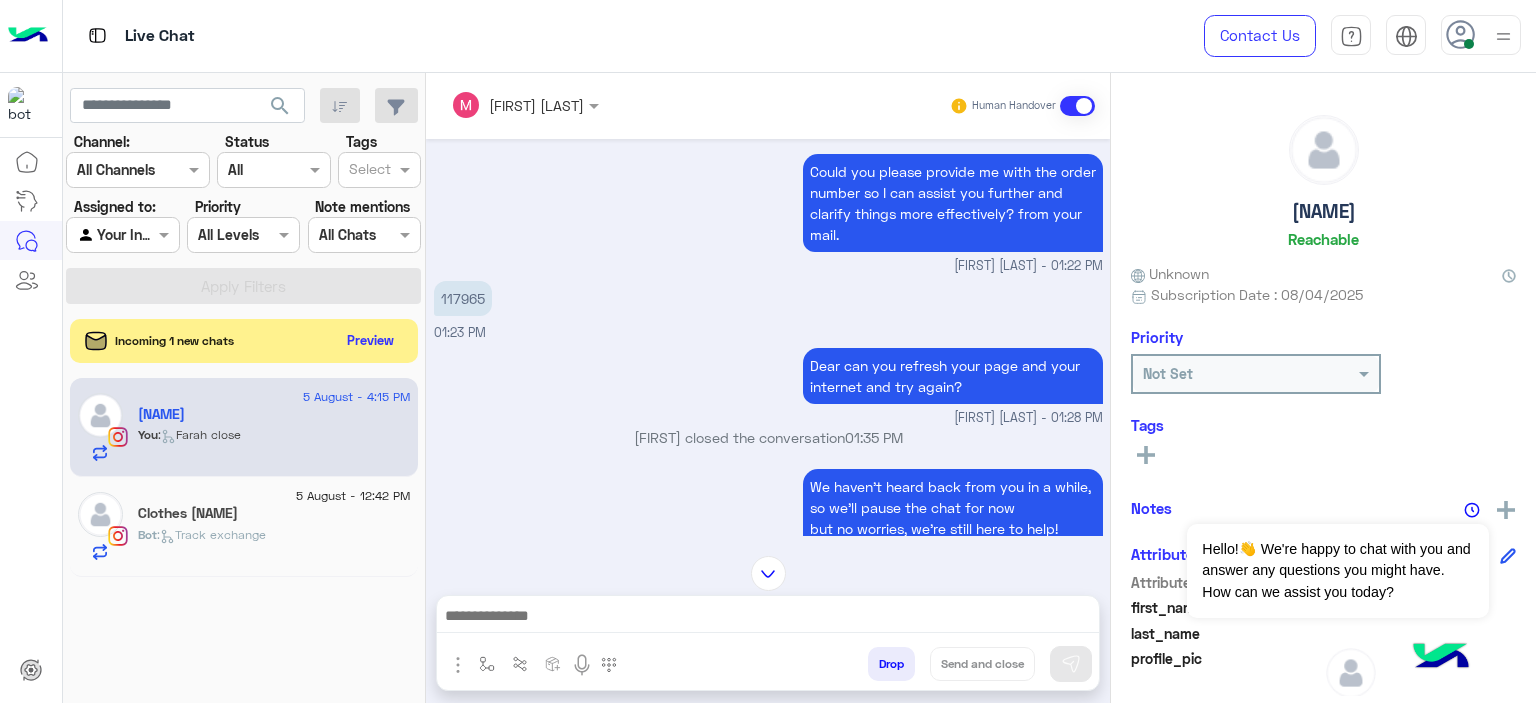scroll, scrollTop: 3432, scrollLeft: 0, axis: vertical 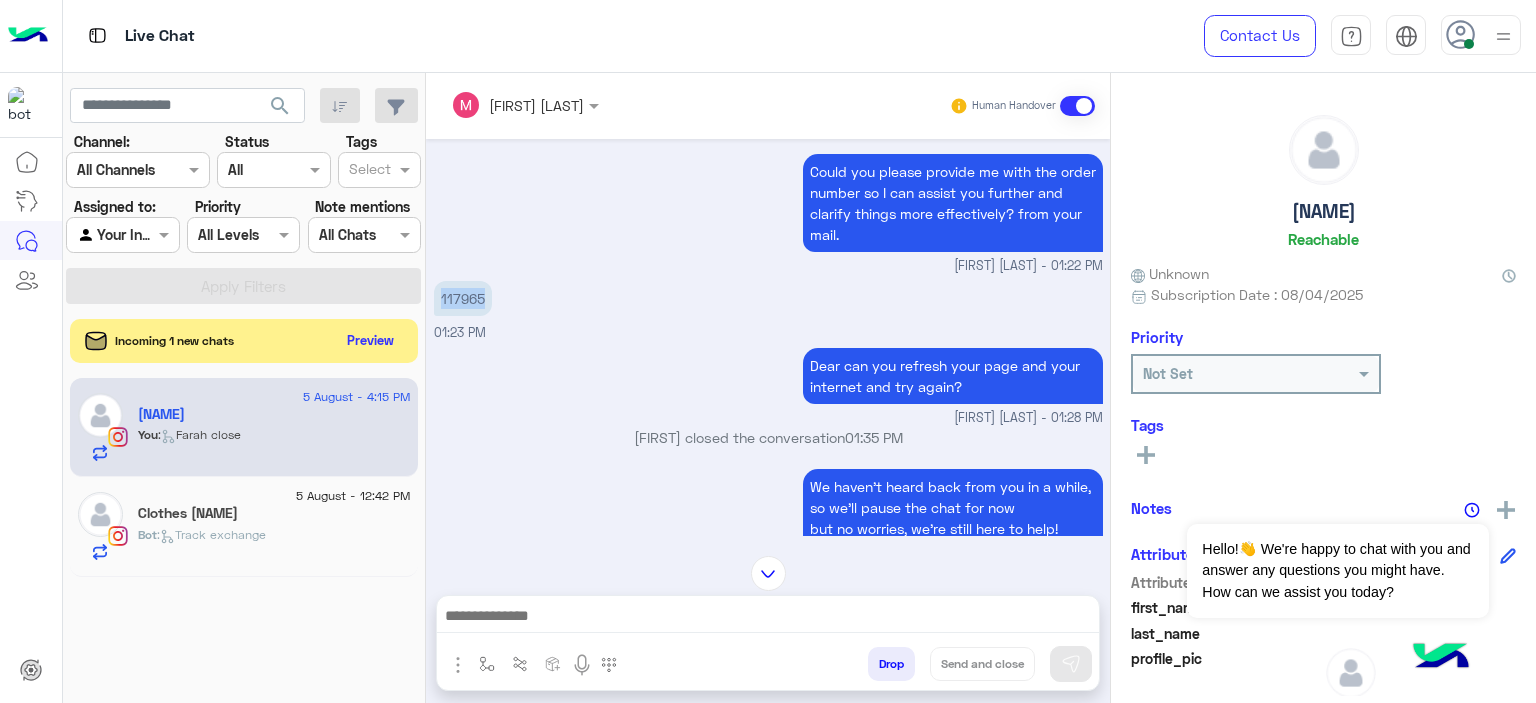 drag, startPoint x: 486, startPoint y: 249, endPoint x: 432, endPoint y: 251, distance: 54.037025 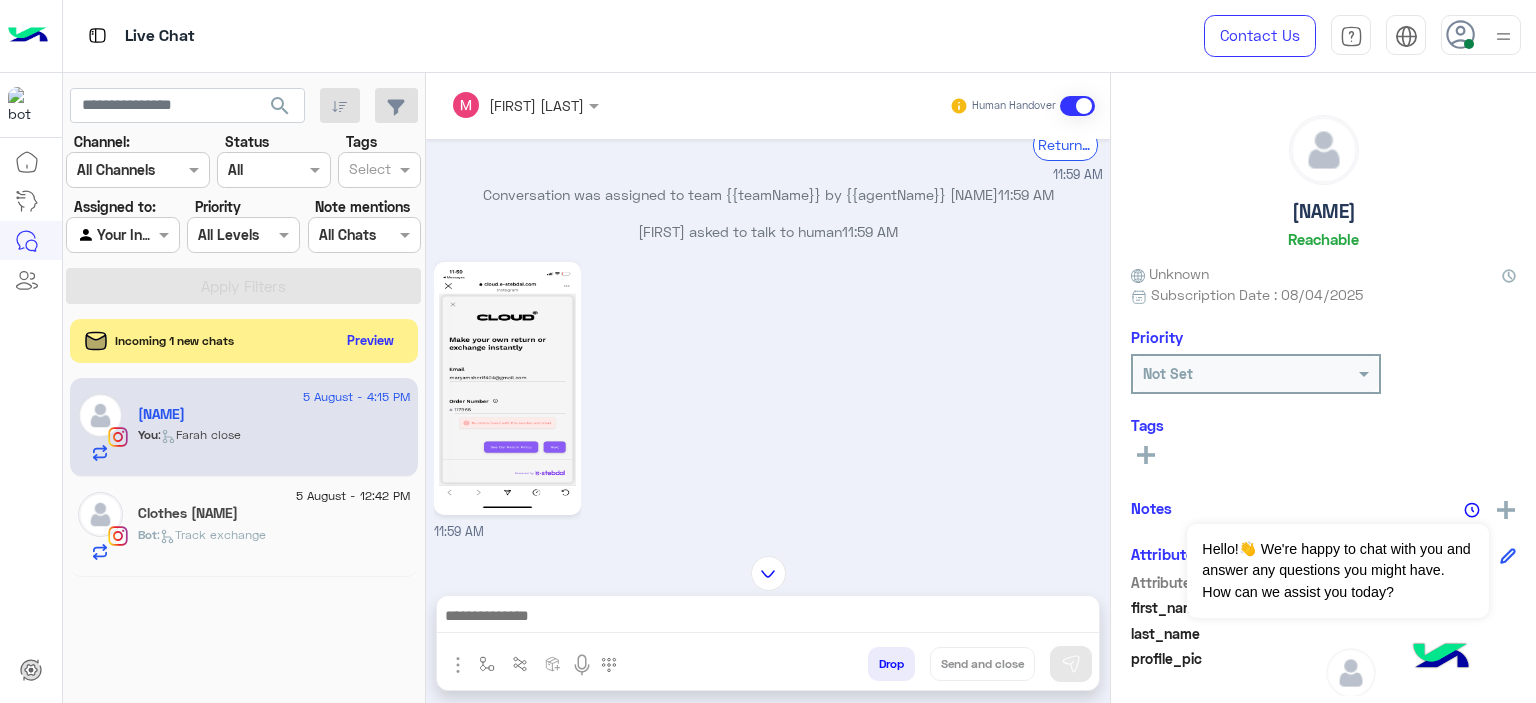 scroll, scrollTop: 2747, scrollLeft: 0, axis: vertical 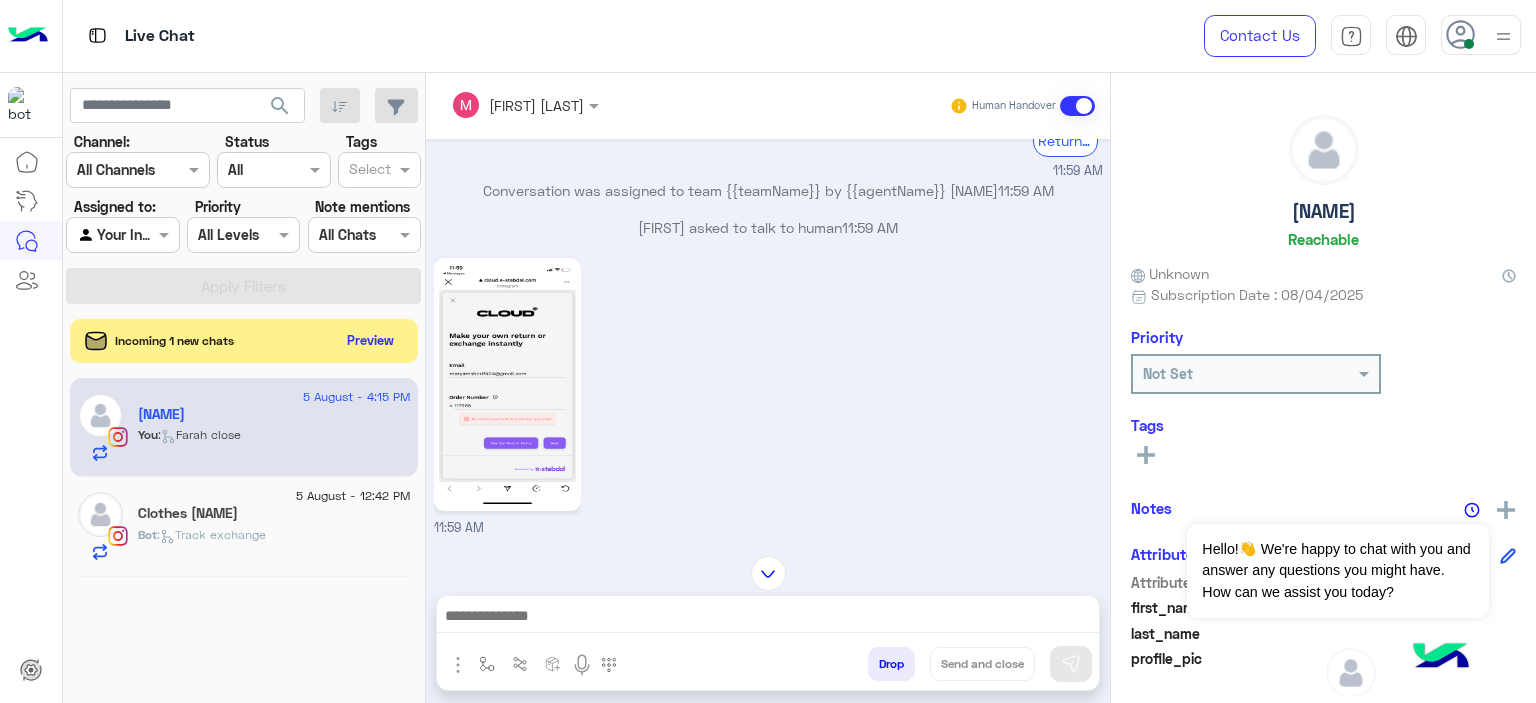 click 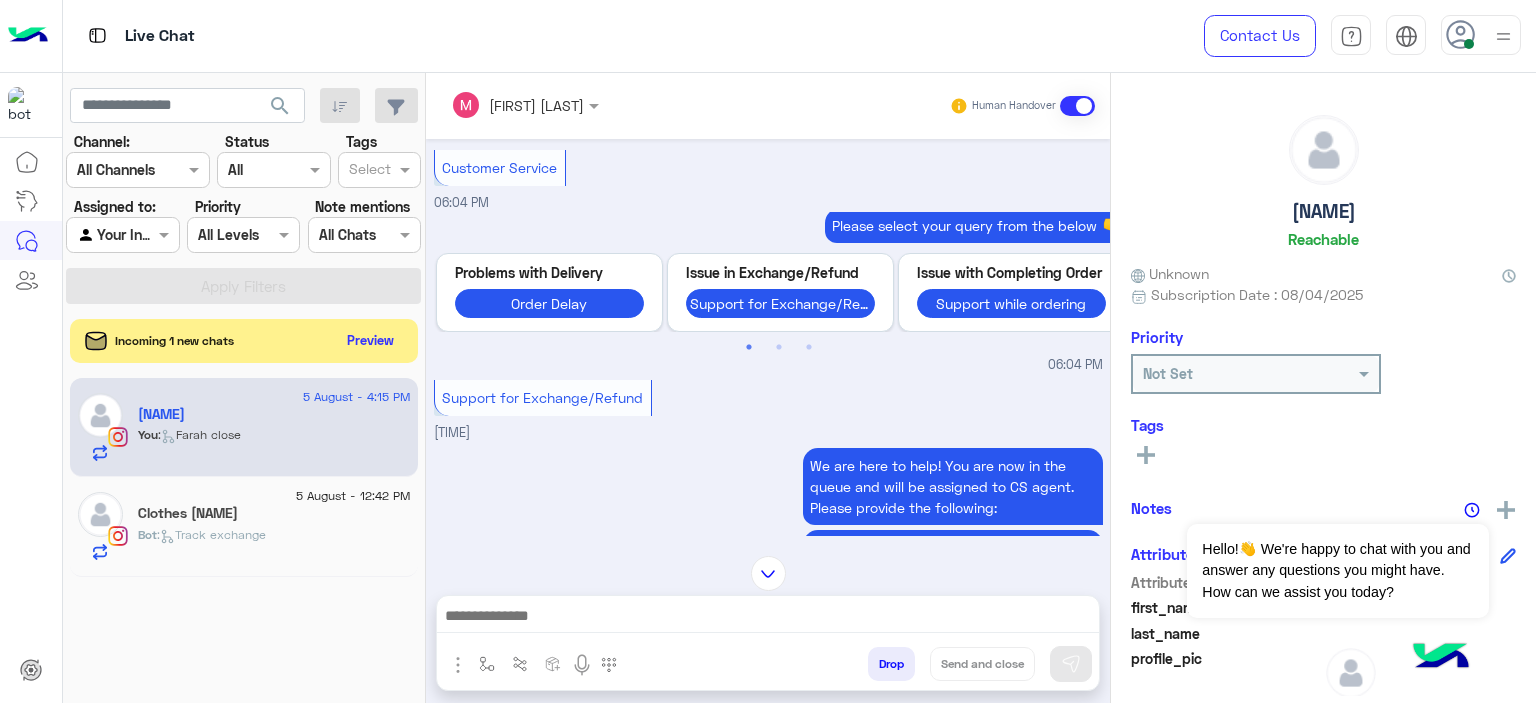 scroll, scrollTop: 595, scrollLeft: 0, axis: vertical 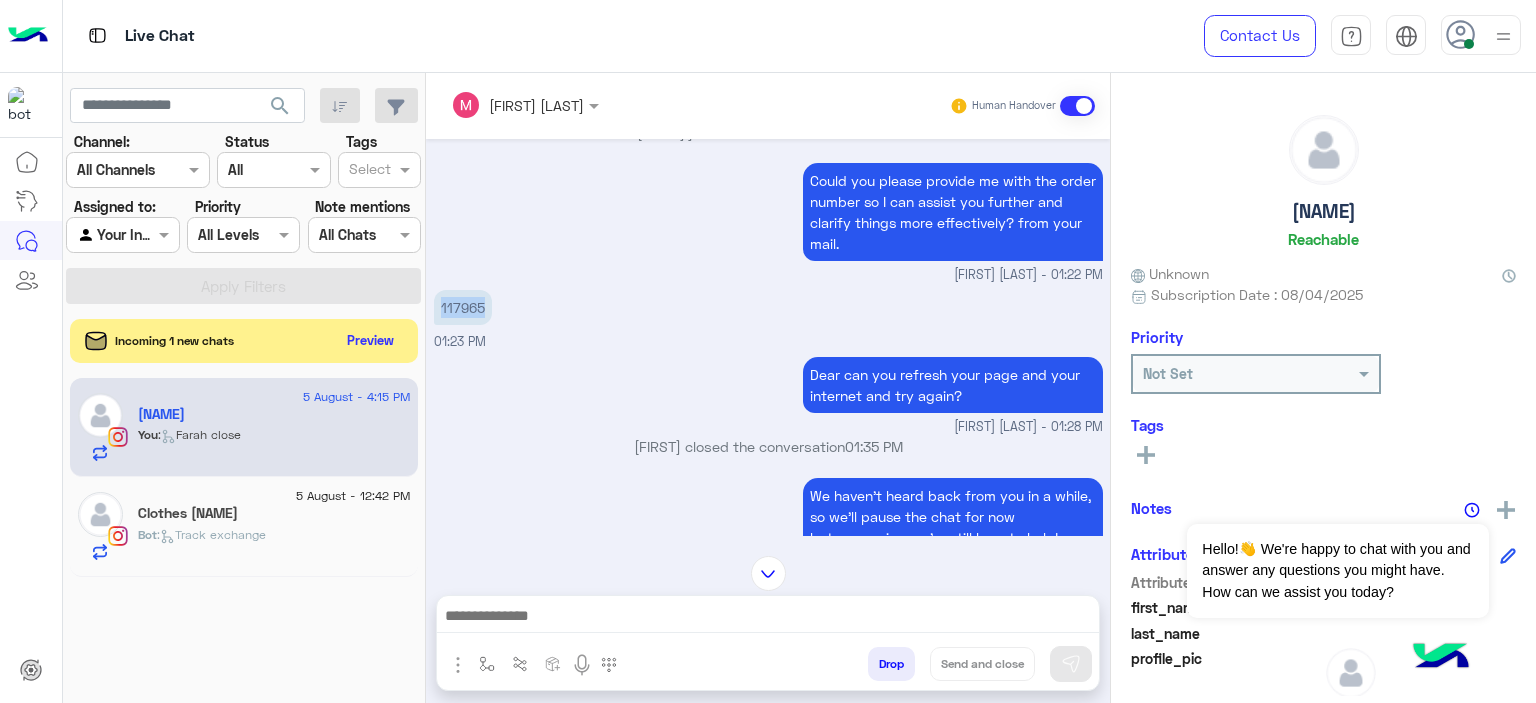 copy on "117965" 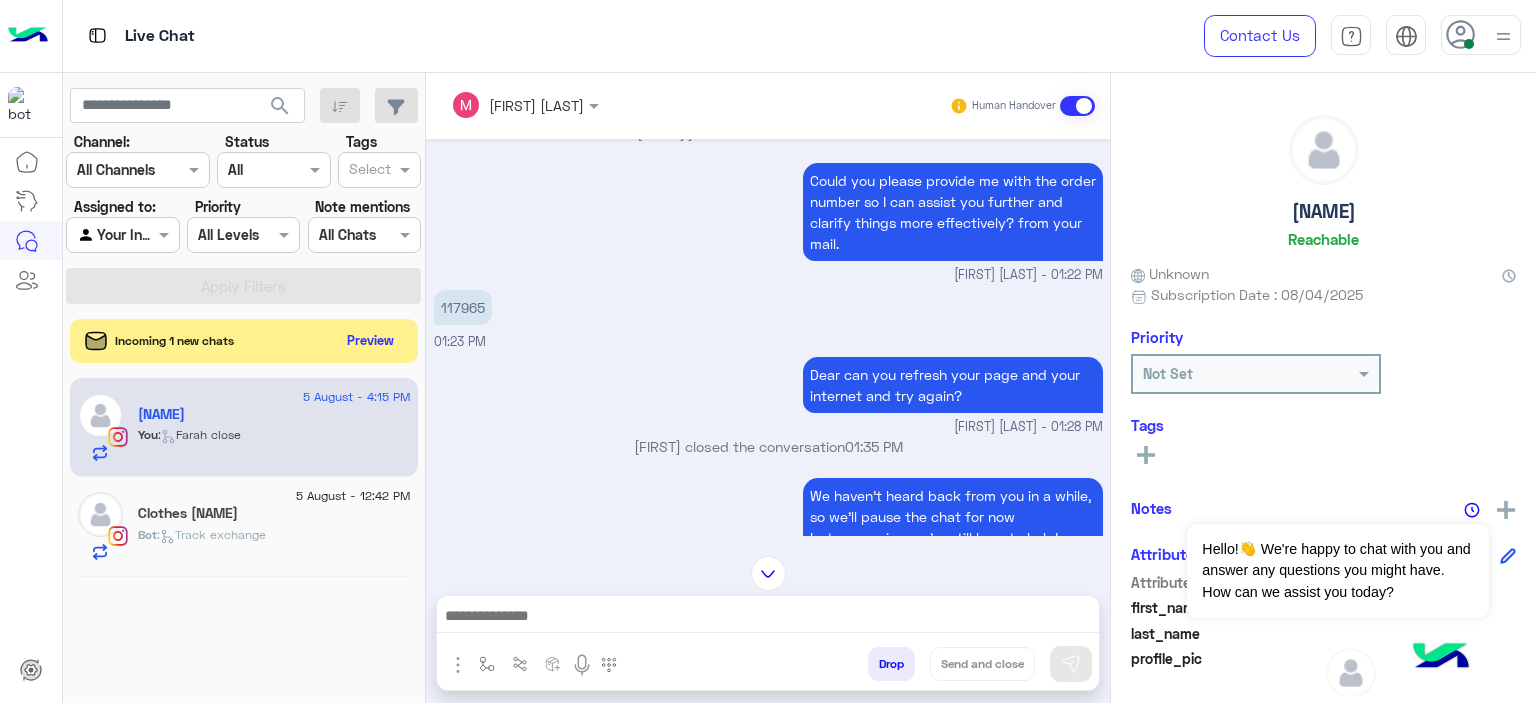 click on "[FIRST] [LAST] -  01:28 PM" at bounding box center [768, 427] 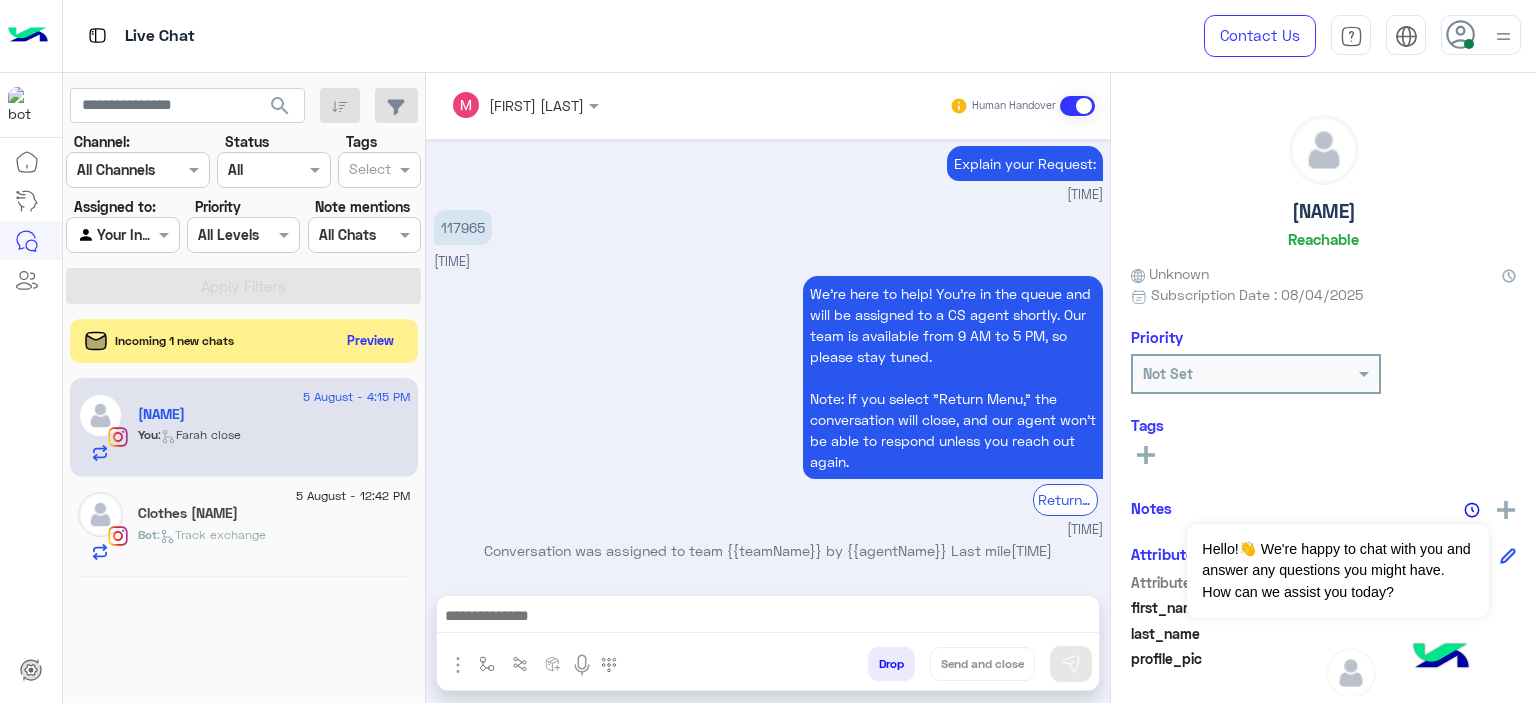 scroll, scrollTop: 4934, scrollLeft: 0, axis: vertical 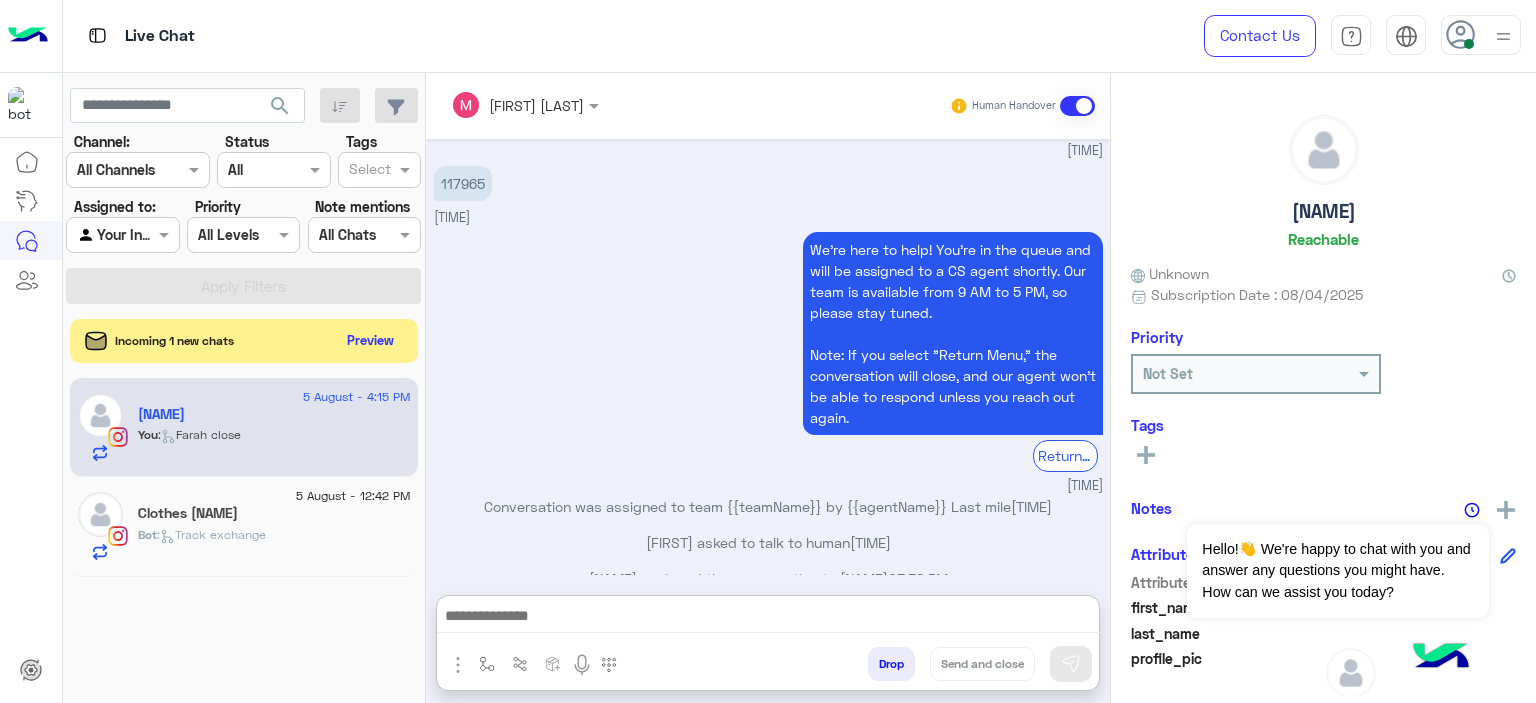 click at bounding box center (768, 618) 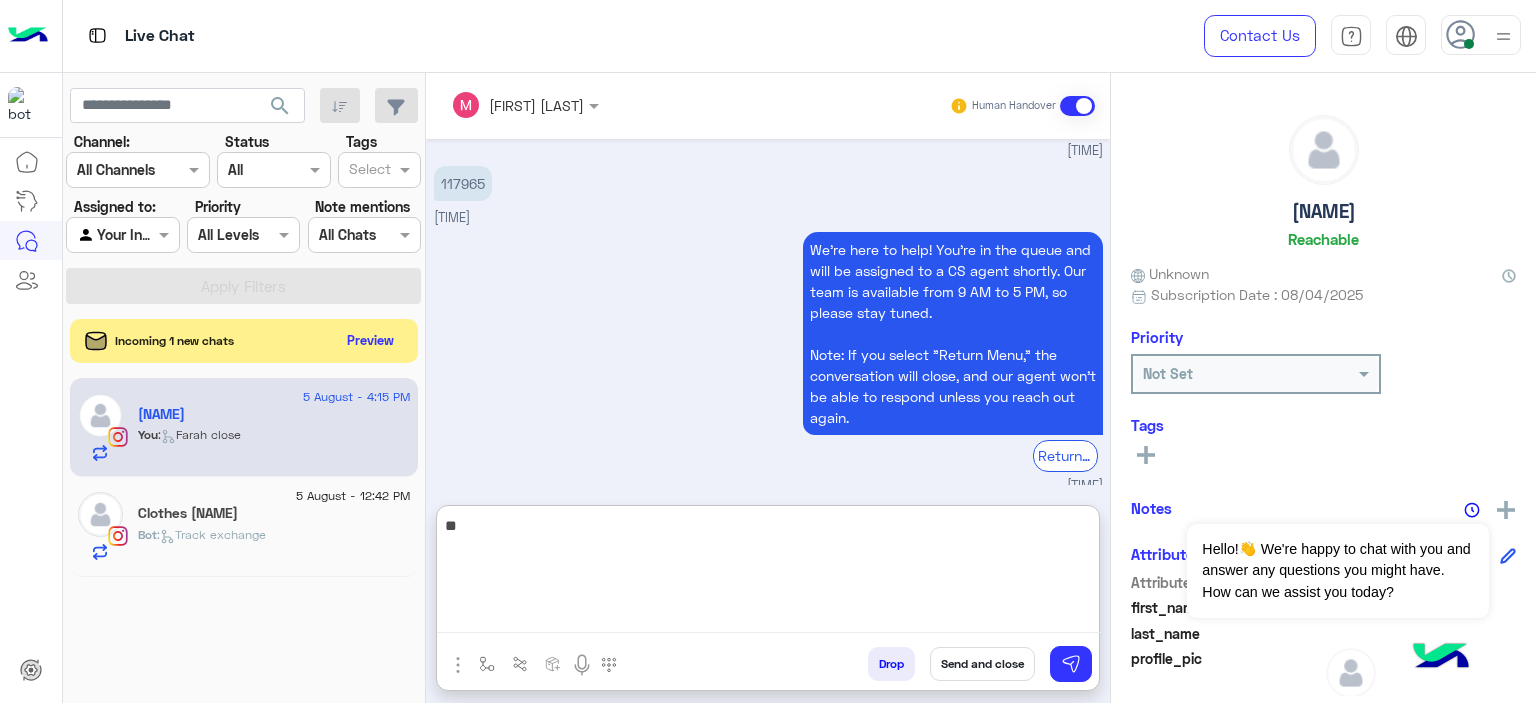 type on "*" 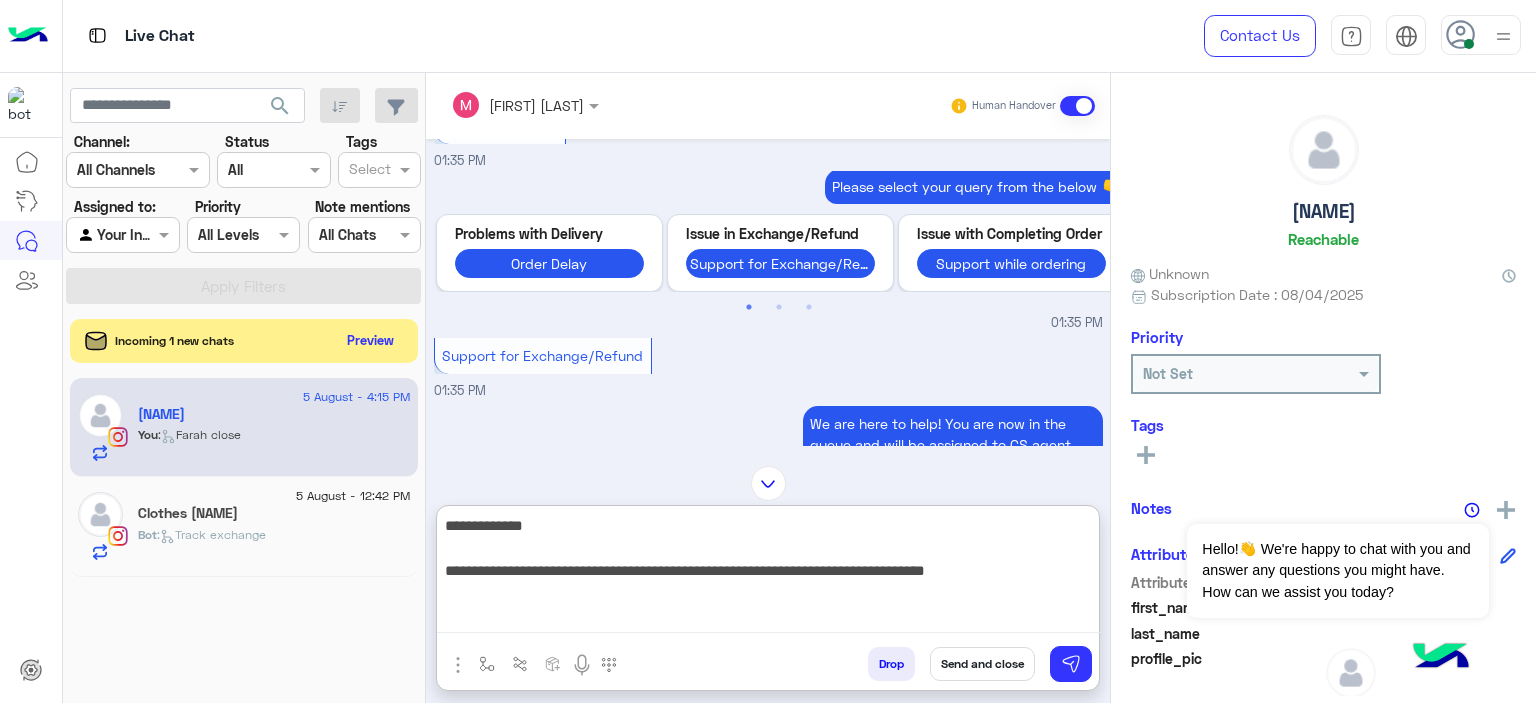 scroll, scrollTop: 4390, scrollLeft: 0, axis: vertical 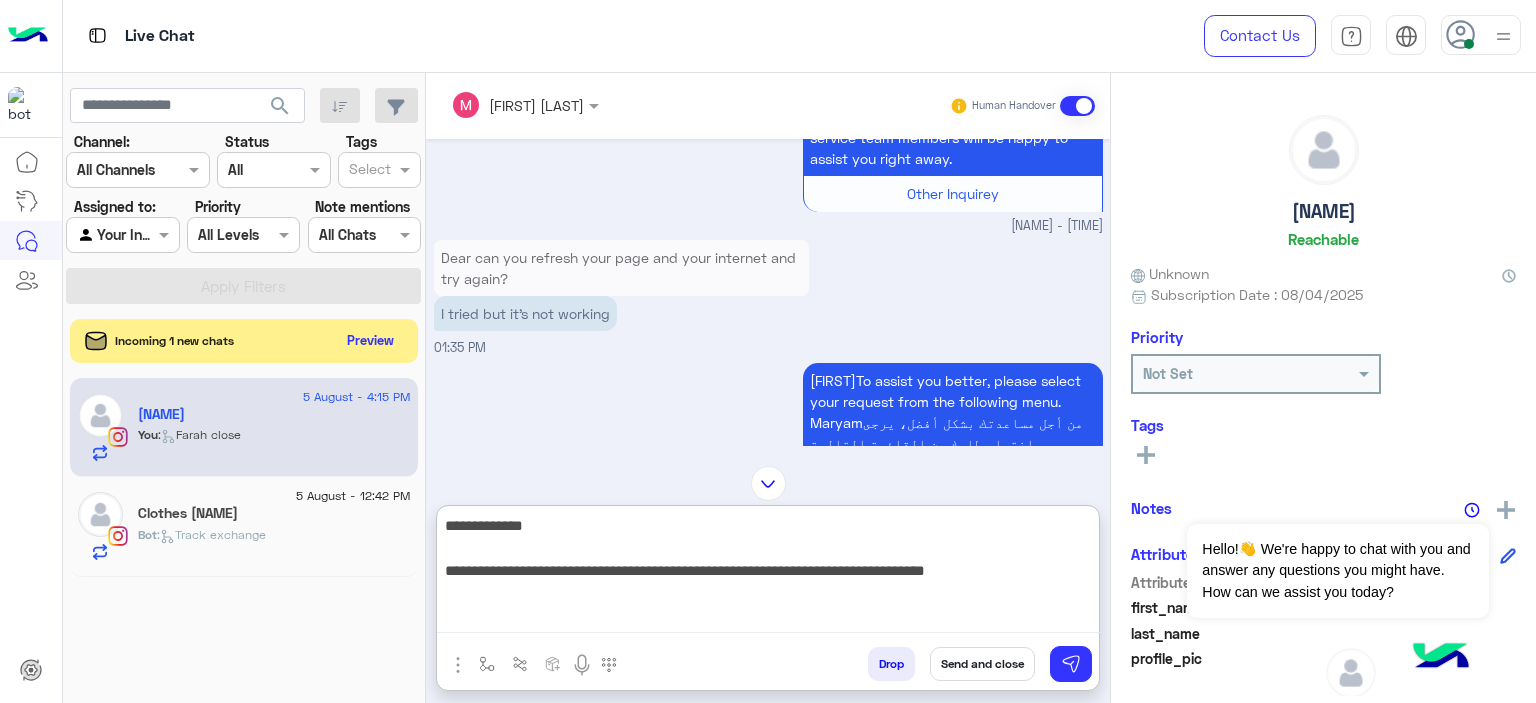 click on "**********" at bounding box center [768, 573] 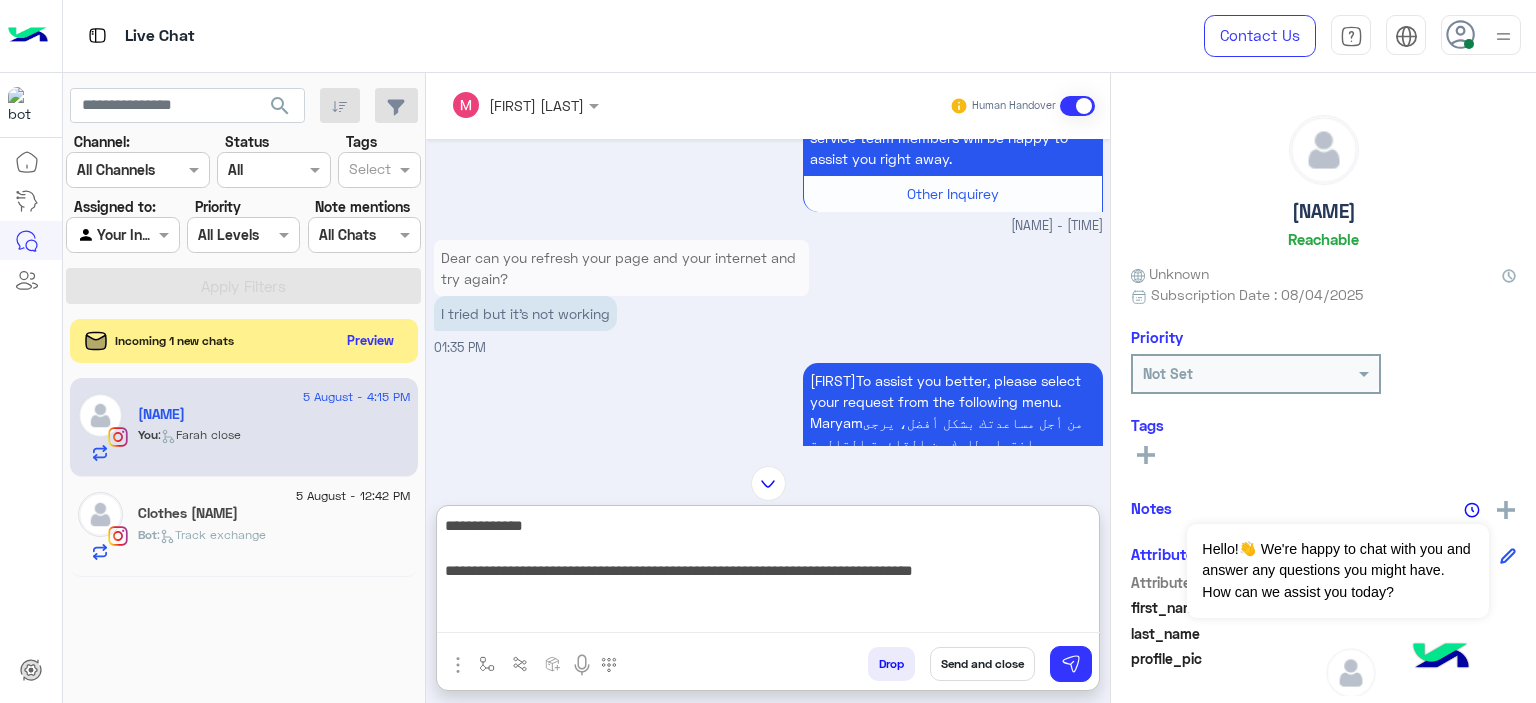 click on "**********" at bounding box center (768, 573) 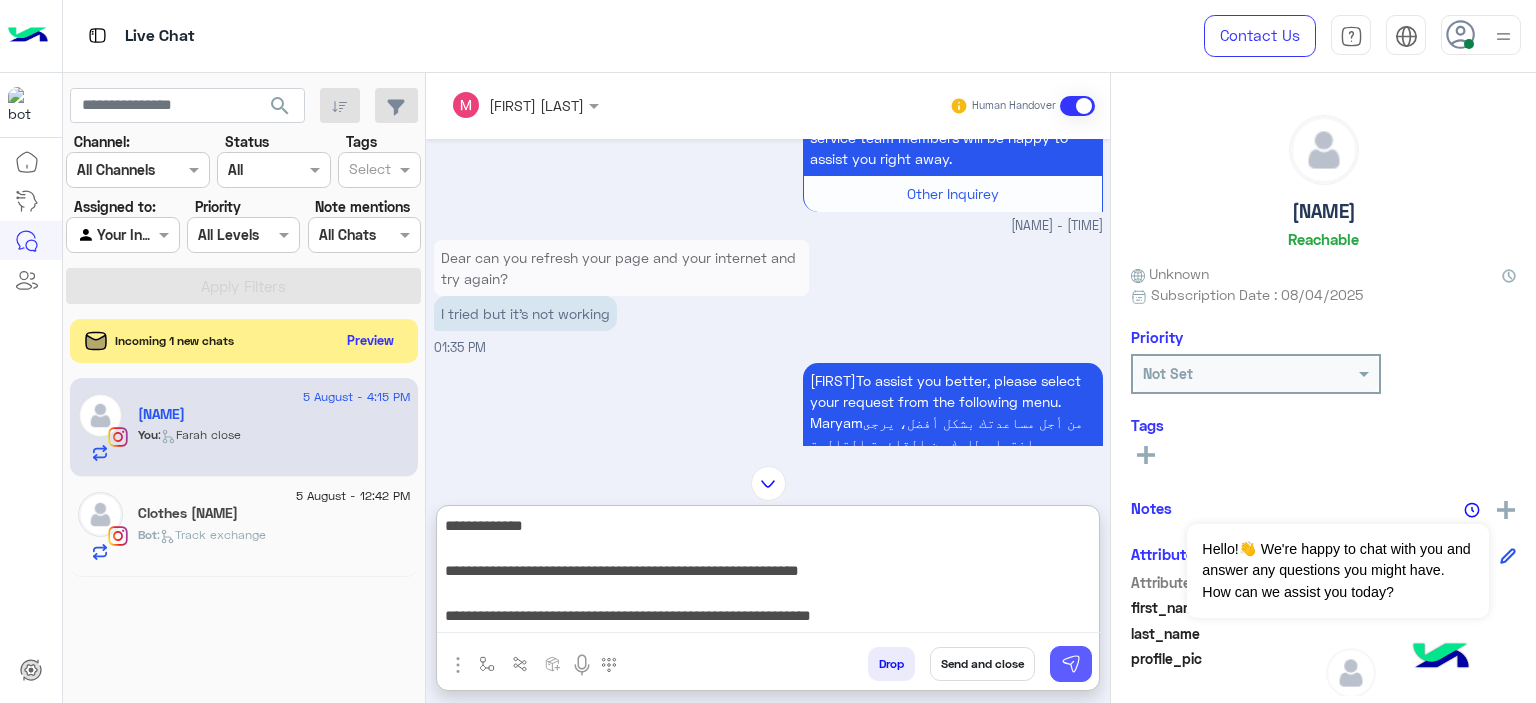 type on "**********" 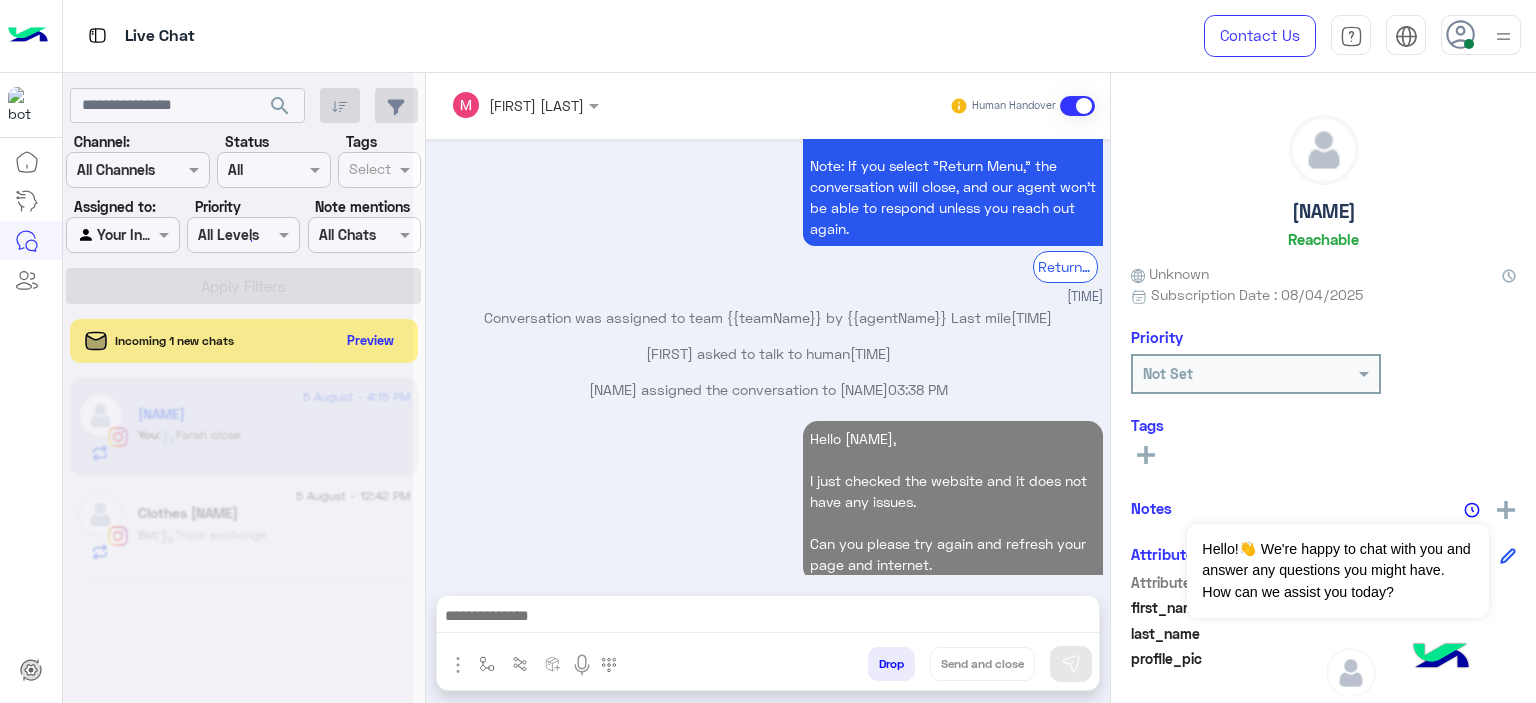 scroll, scrollTop: 5160, scrollLeft: 0, axis: vertical 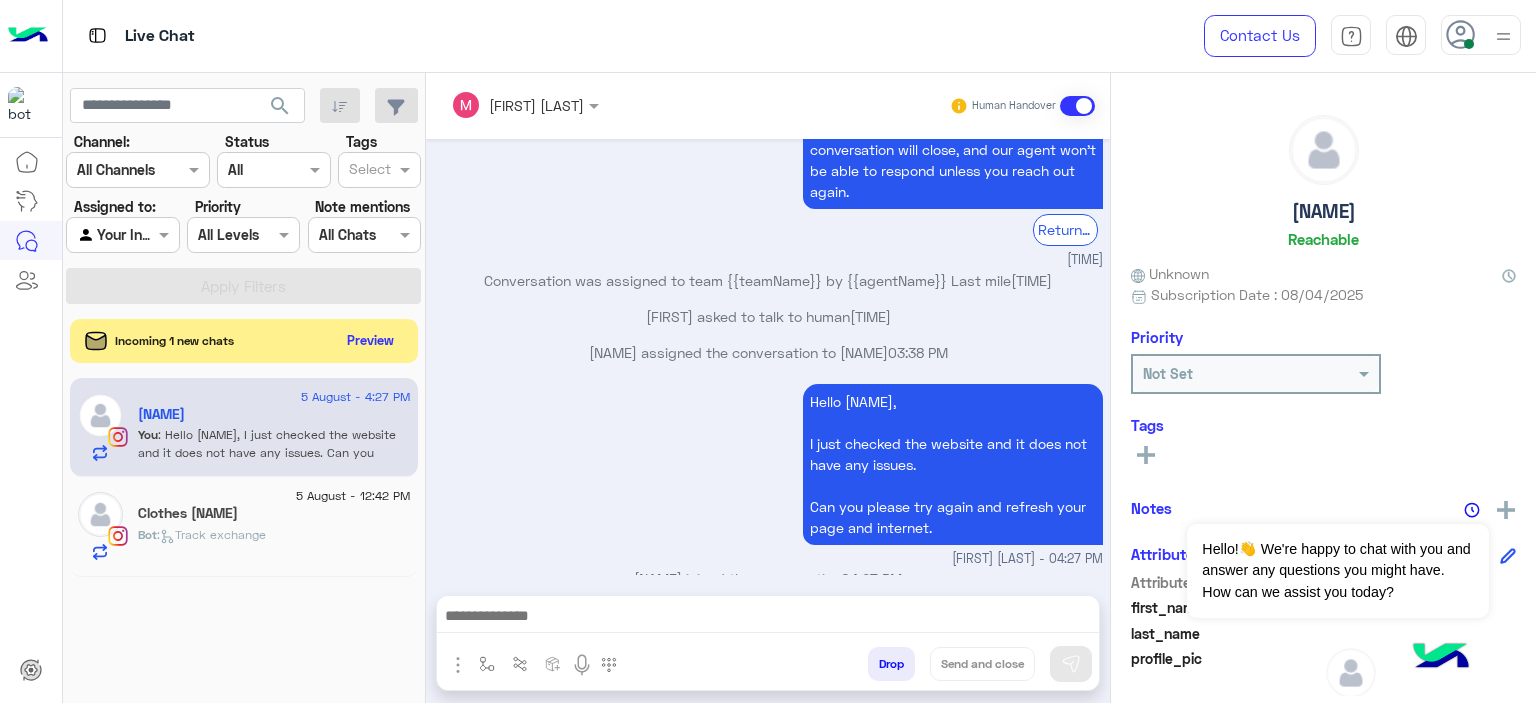 click on "Clothes [NAME]" 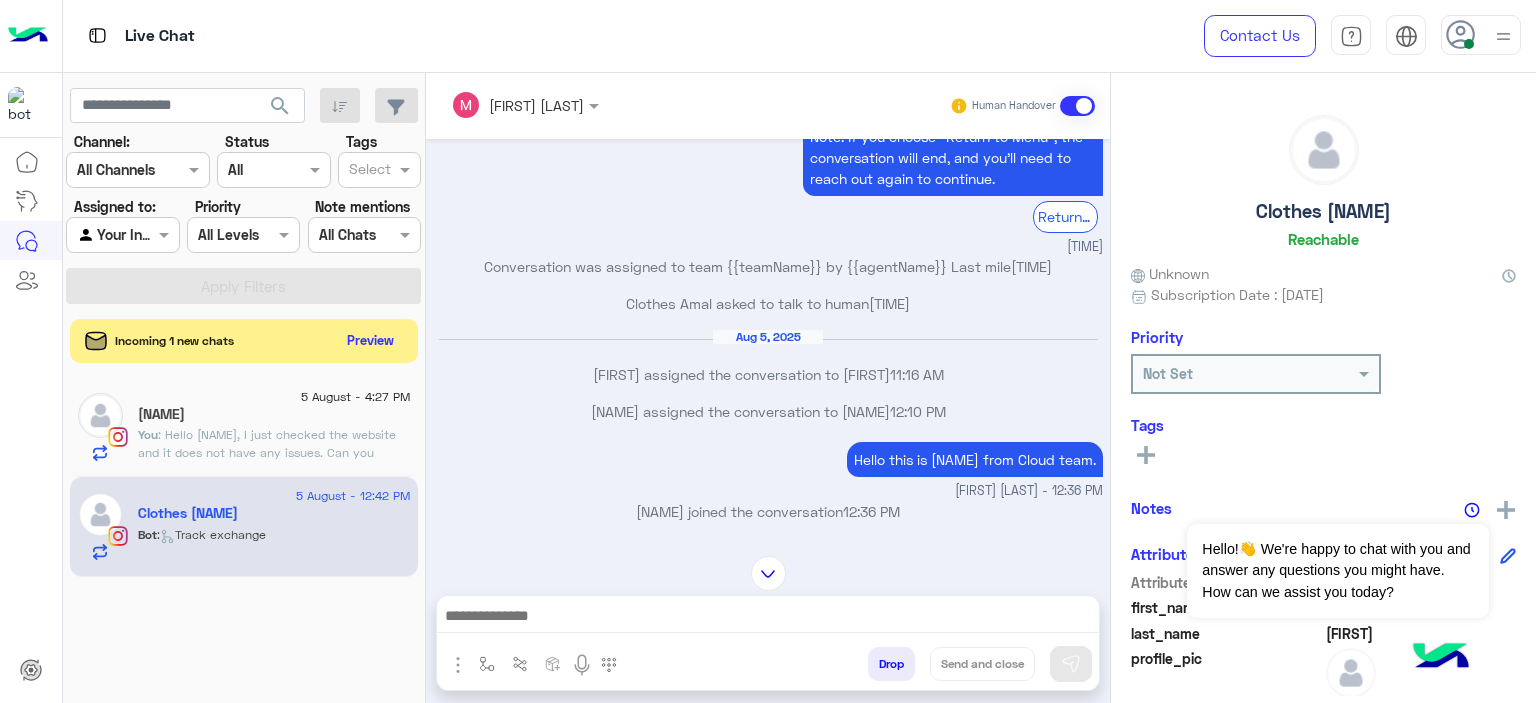scroll, scrollTop: 1703, scrollLeft: 0, axis: vertical 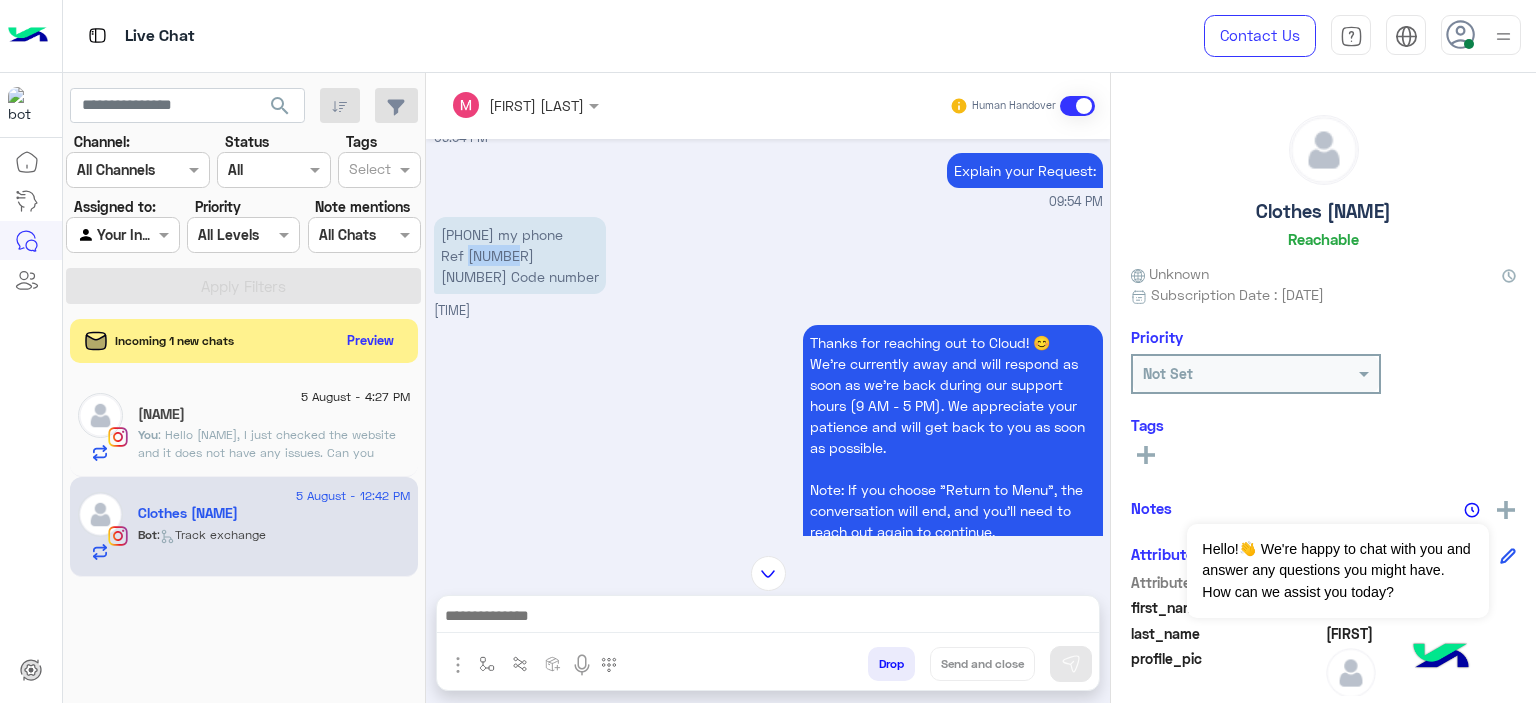 drag, startPoint x: 516, startPoint y: 267, endPoint x: 465, endPoint y: 264, distance: 51.088158 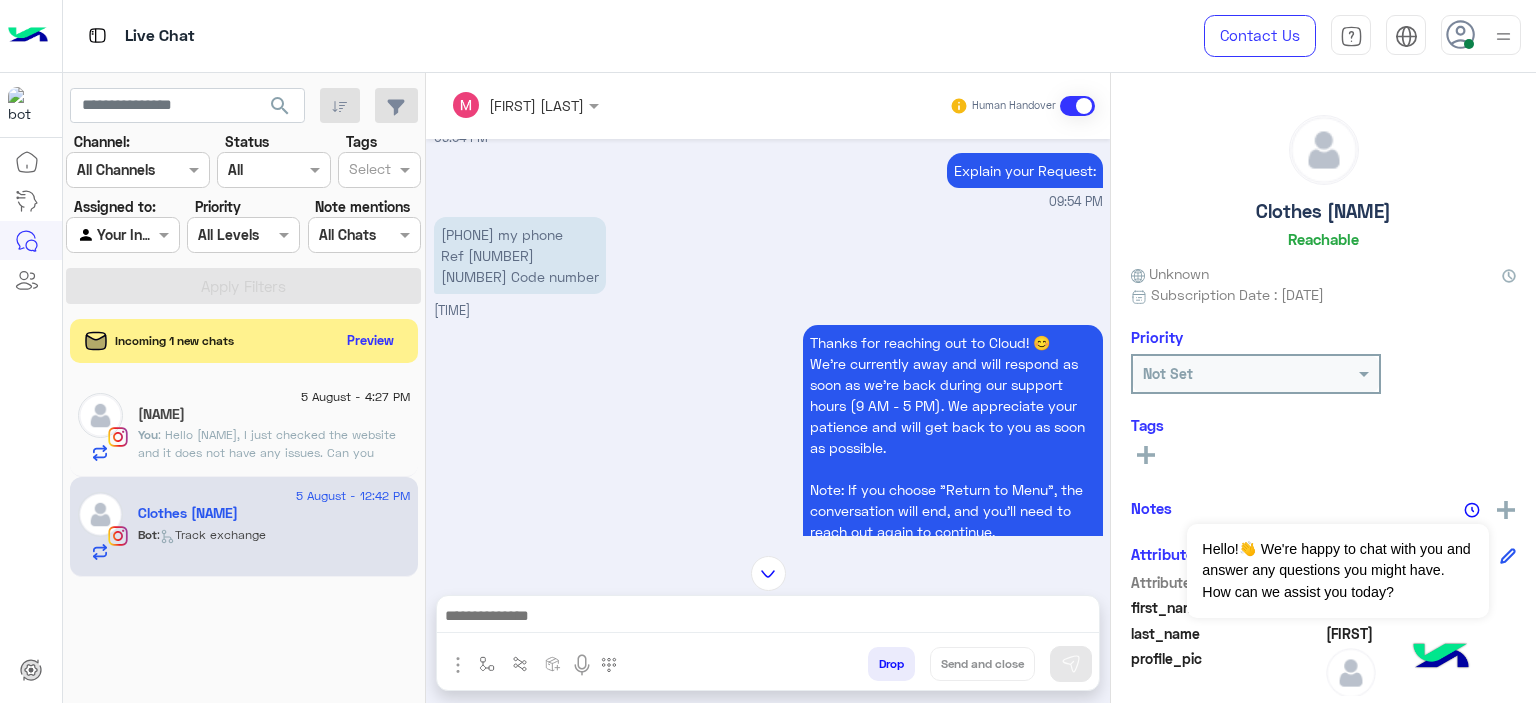 click on "[PHONE] my phone  Ref [NUMBER]  [NUMBER] Code number   09:56 PM" at bounding box center (768, 266) 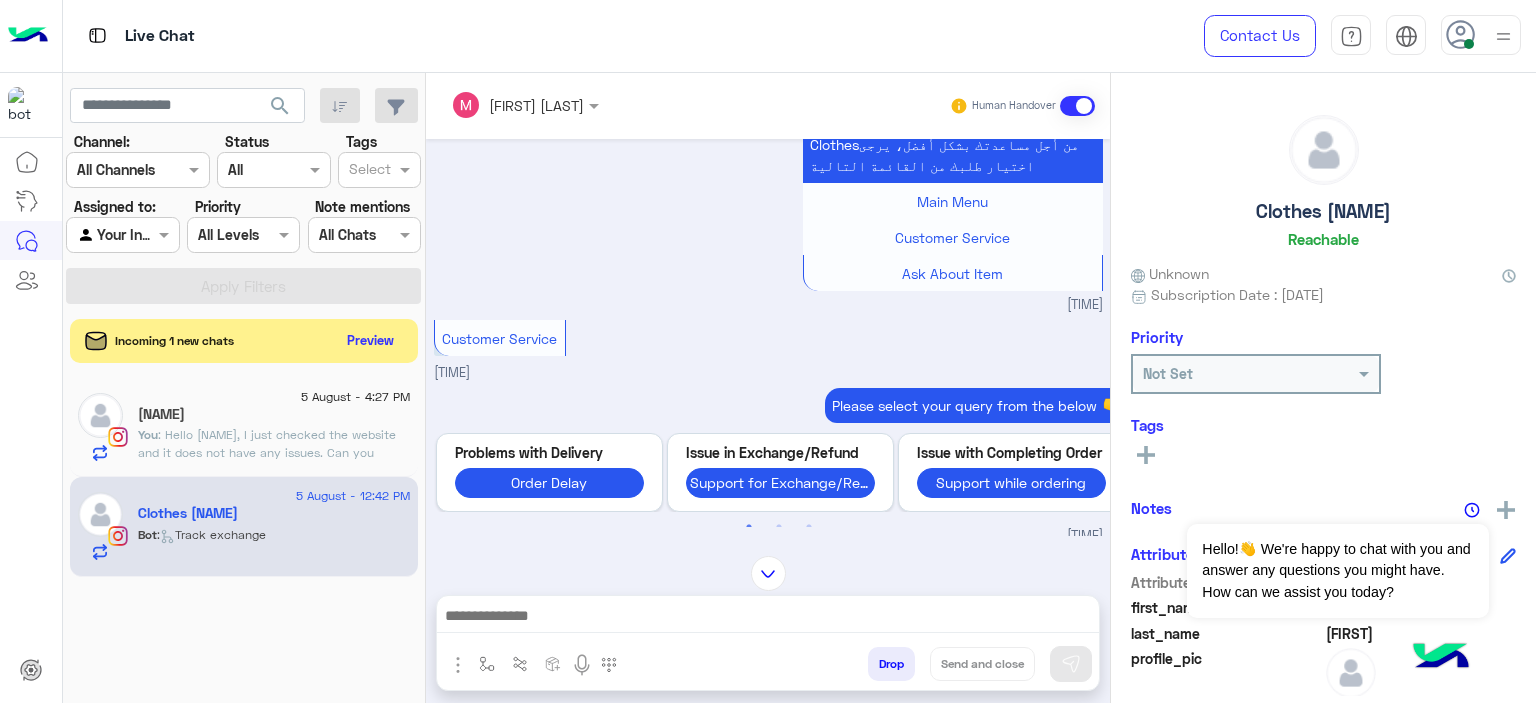 scroll, scrollTop: 3396, scrollLeft: 0, axis: vertical 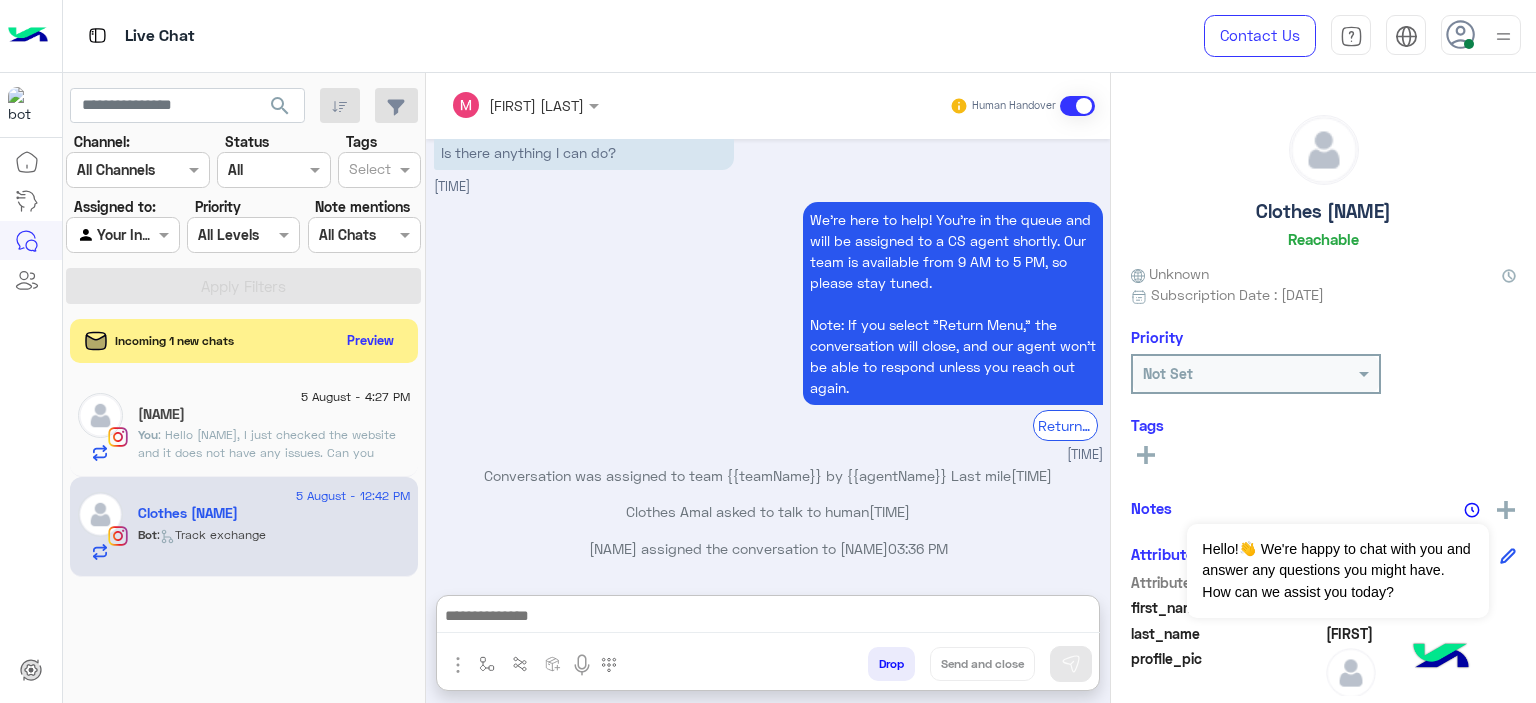 click at bounding box center [768, 618] 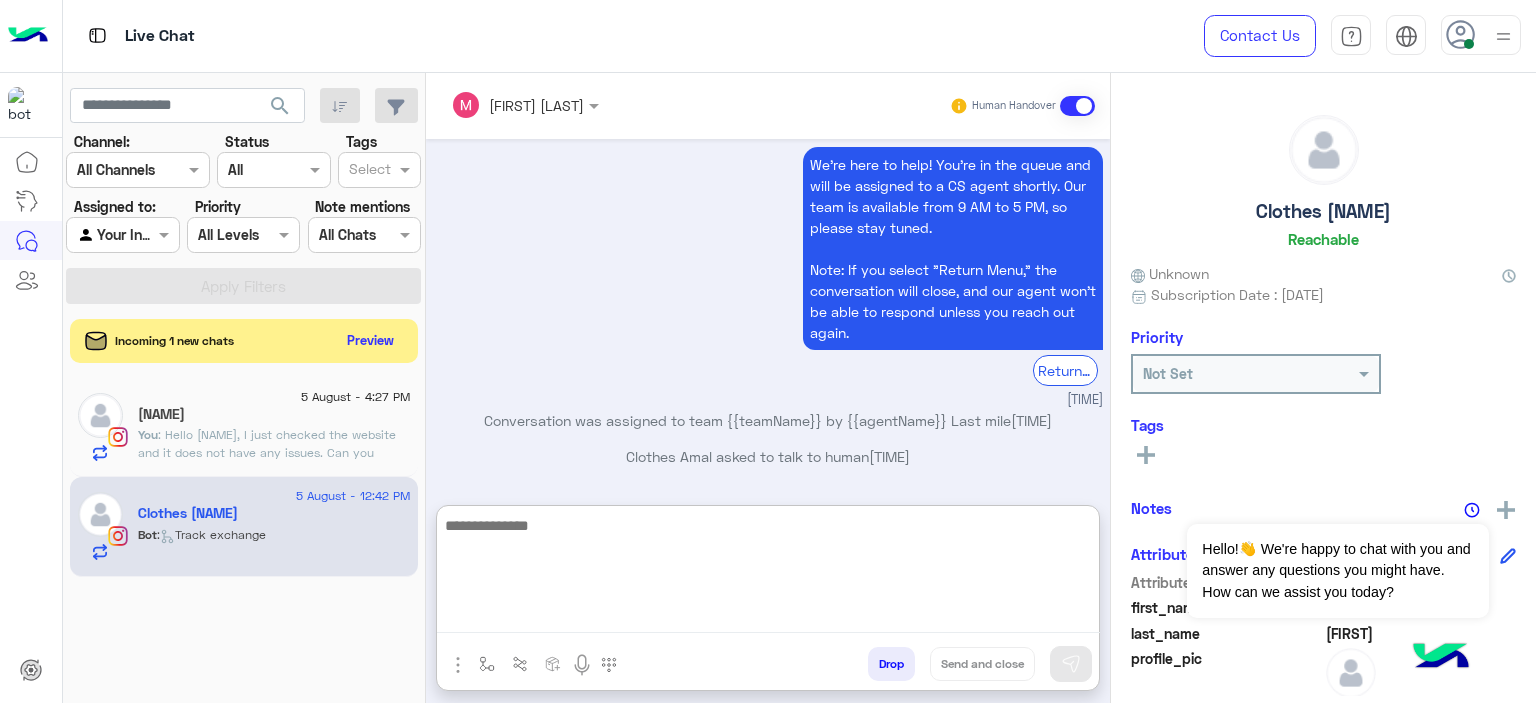 paste on "**********" 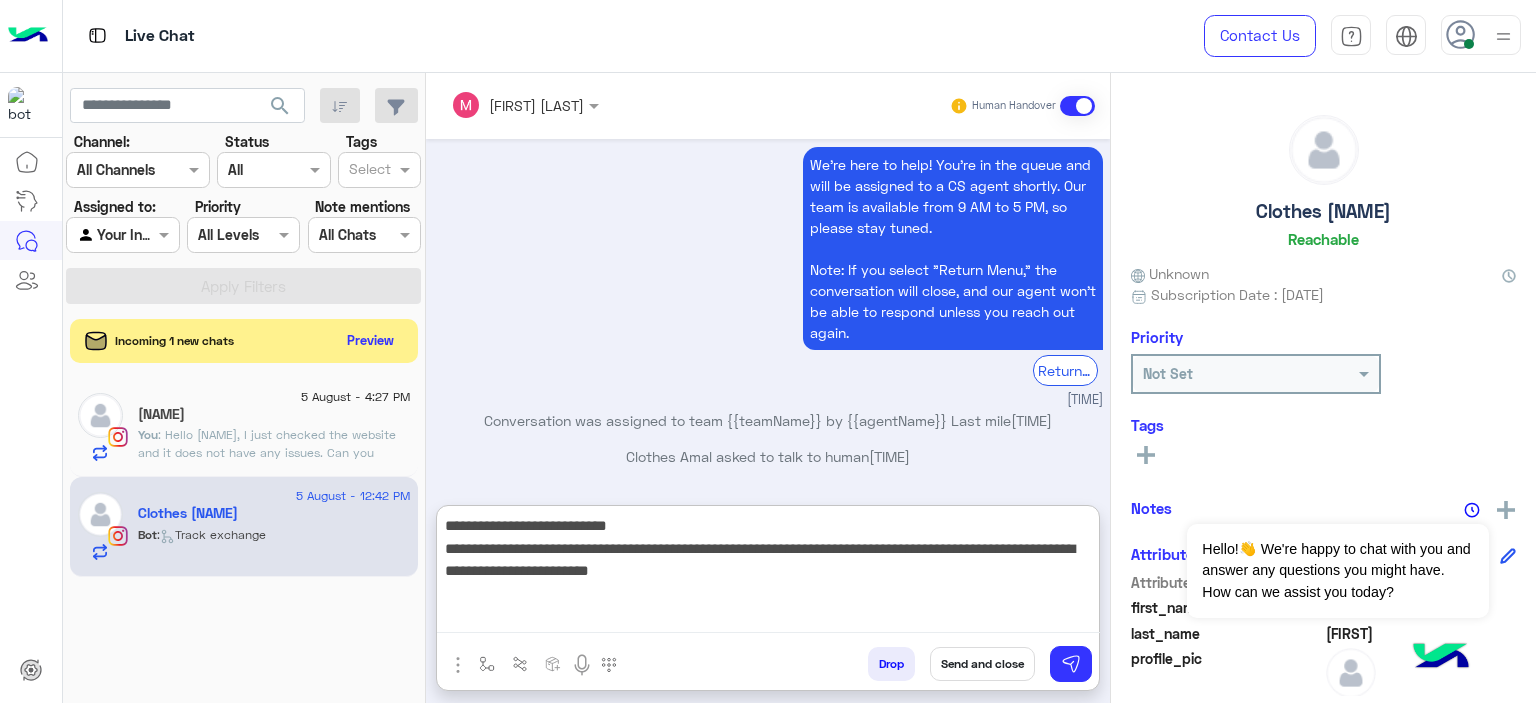 click on "**********" at bounding box center (768, 573) 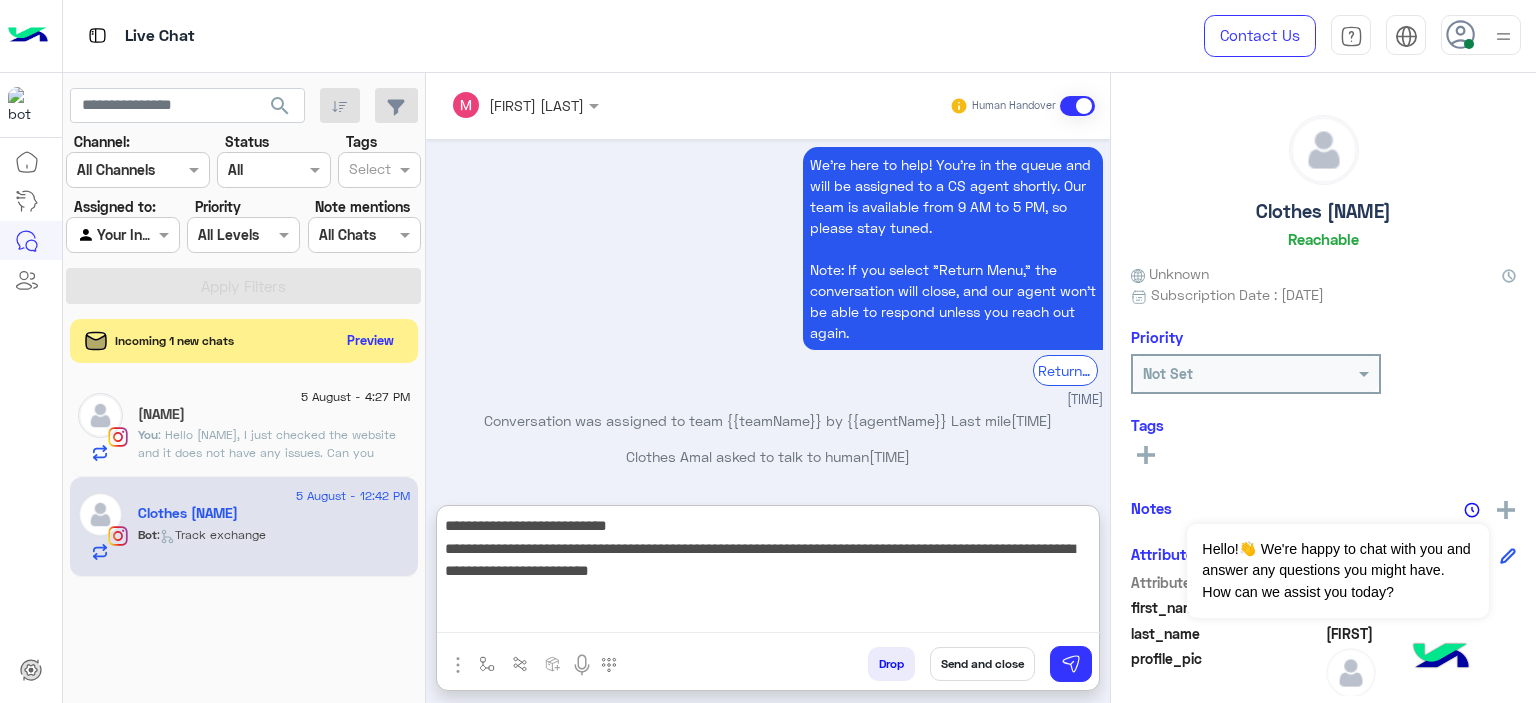 paste on "******" 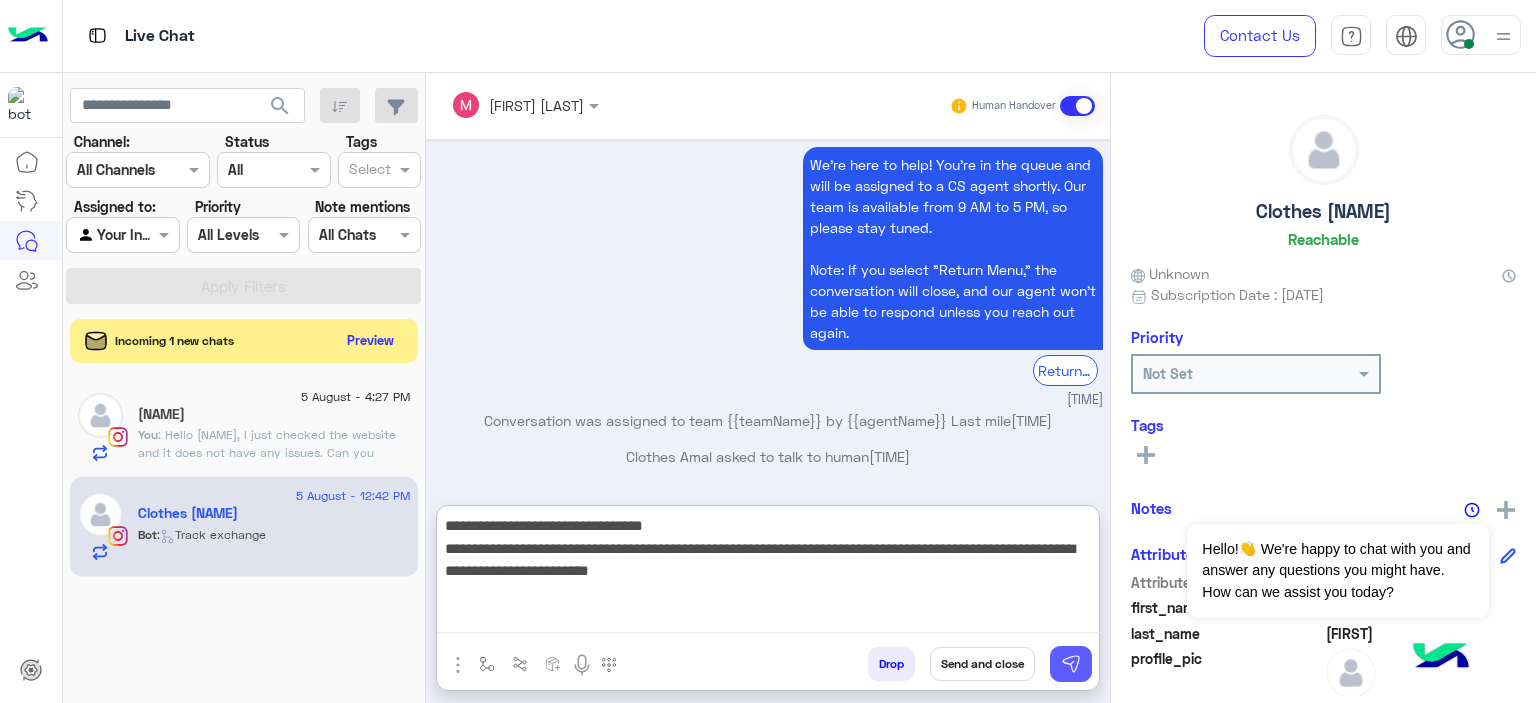 type on "**********" 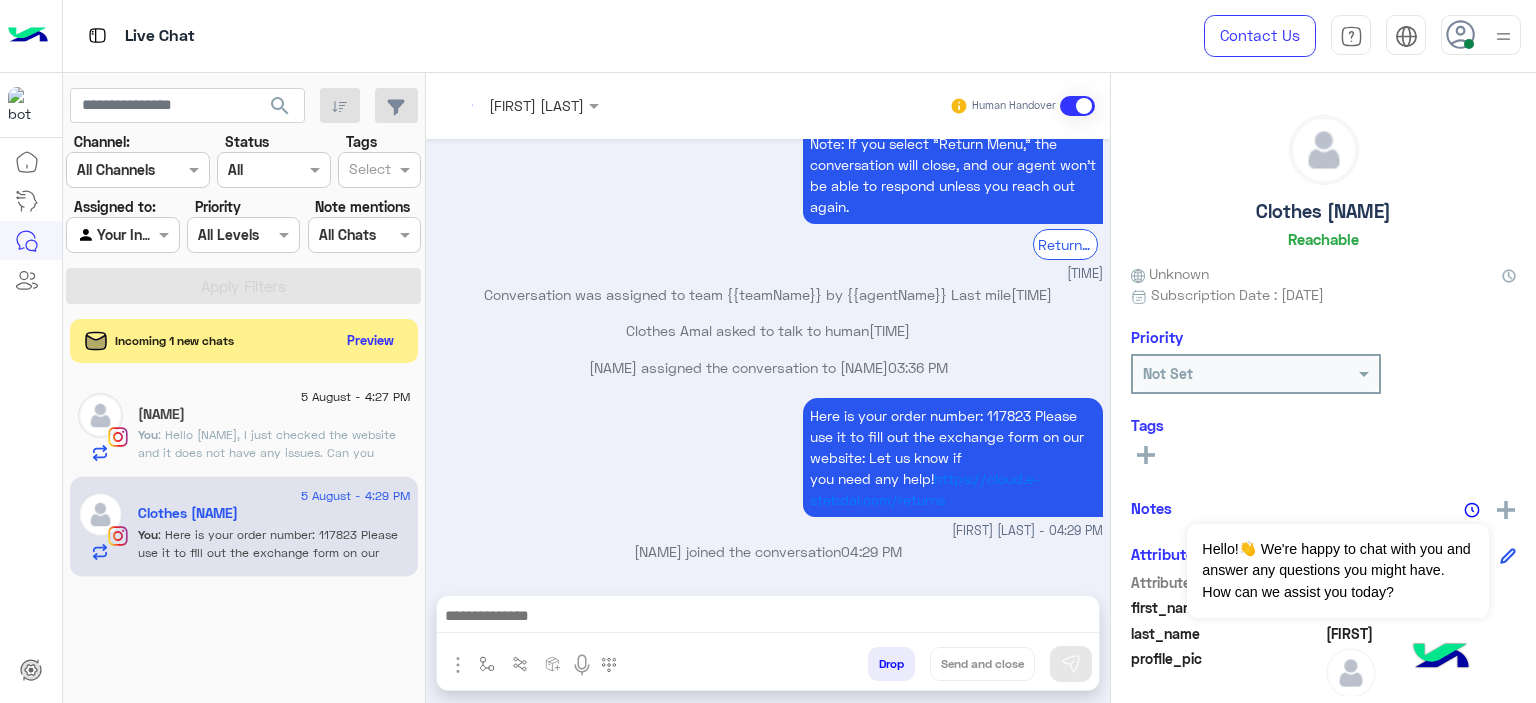 scroll, scrollTop: 4426, scrollLeft: 0, axis: vertical 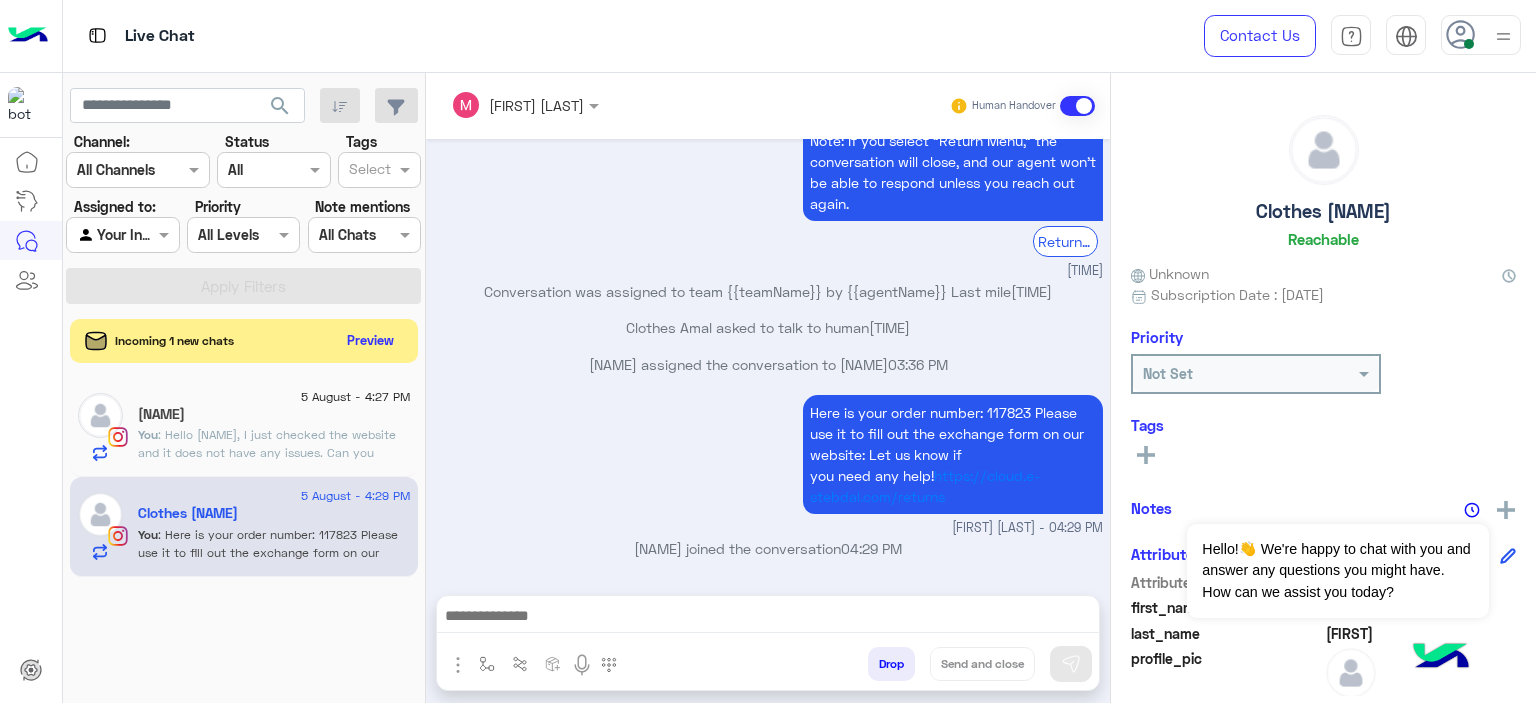 click on ": Hello [NAME],
I just checked the website and it does not have any issues.
Can you please try again and refresh your page and internet." 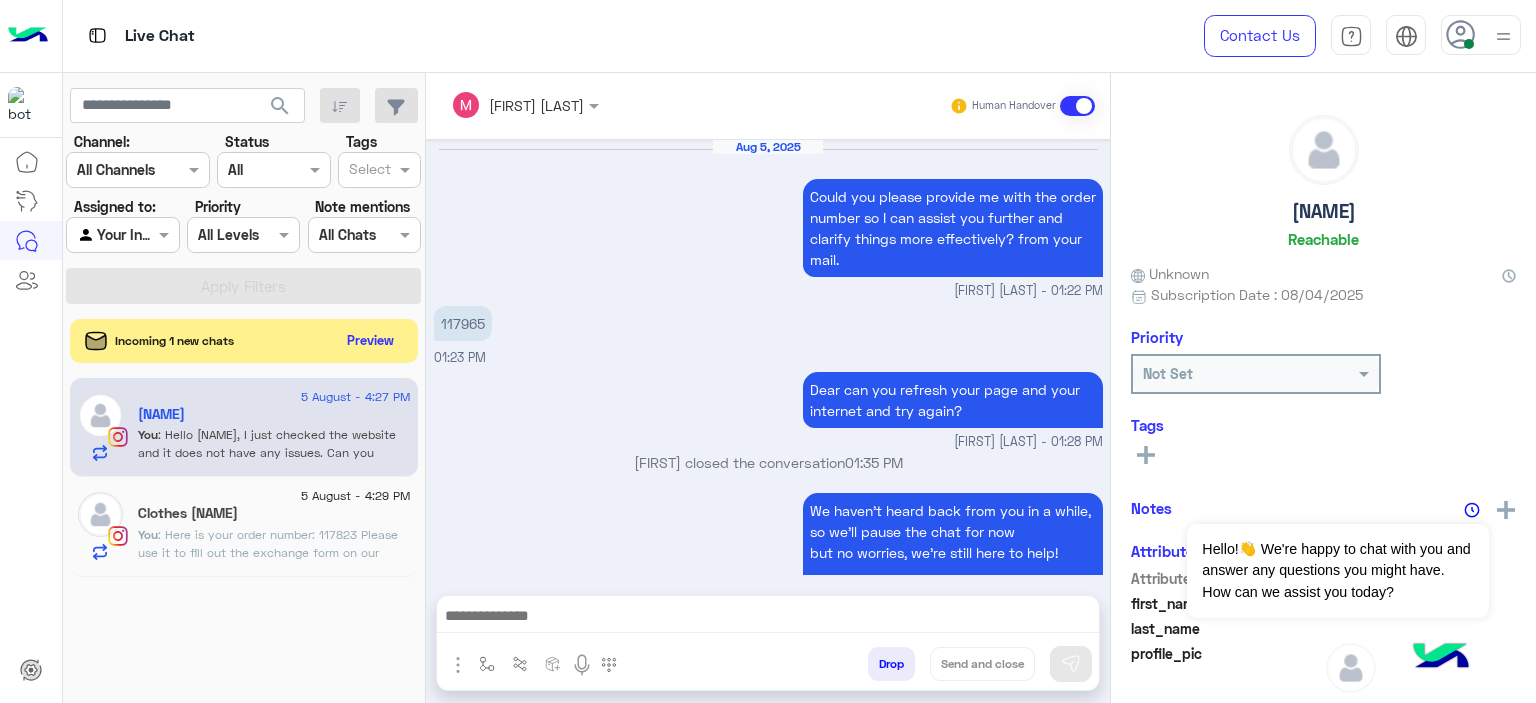 scroll, scrollTop: 1800, scrollLeft: 0, axis: vertical 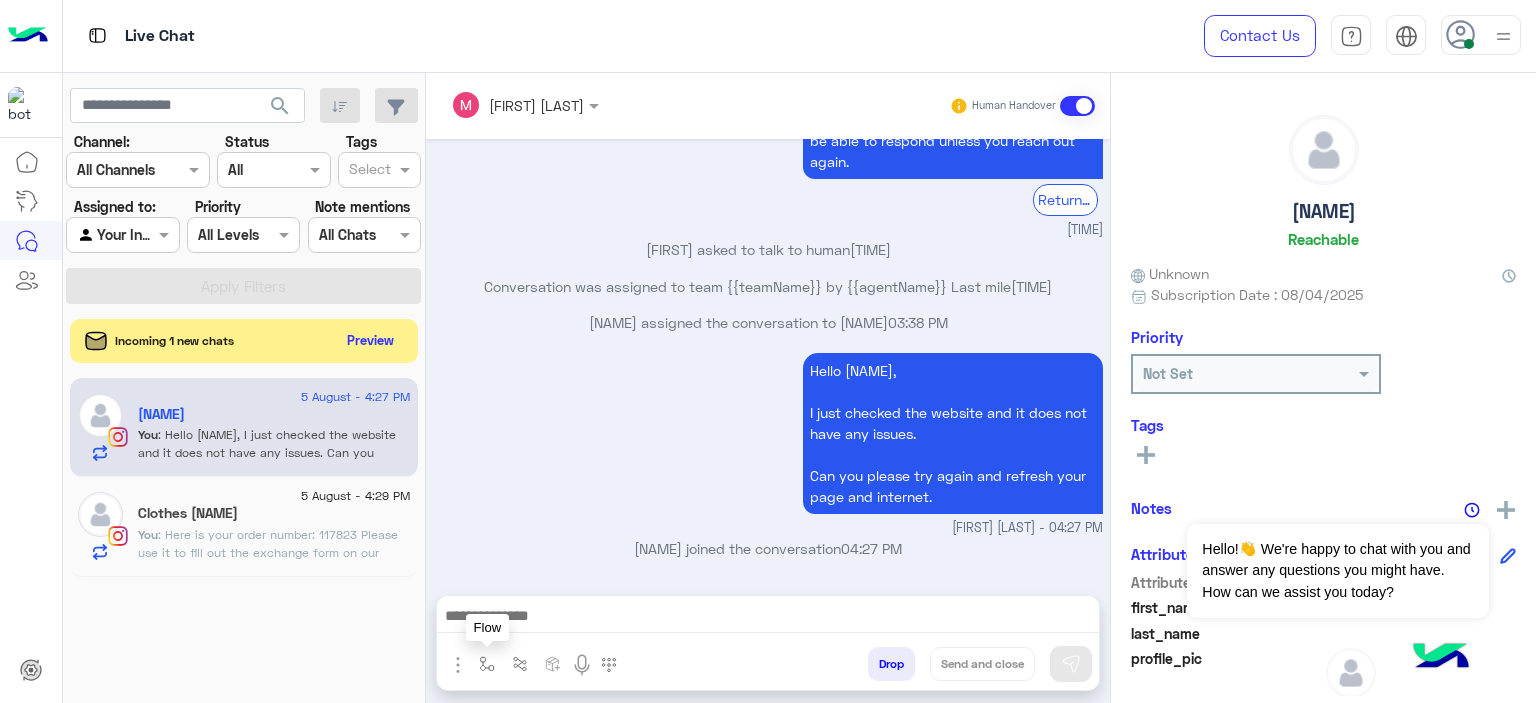 click at bounding box center (487, 664) 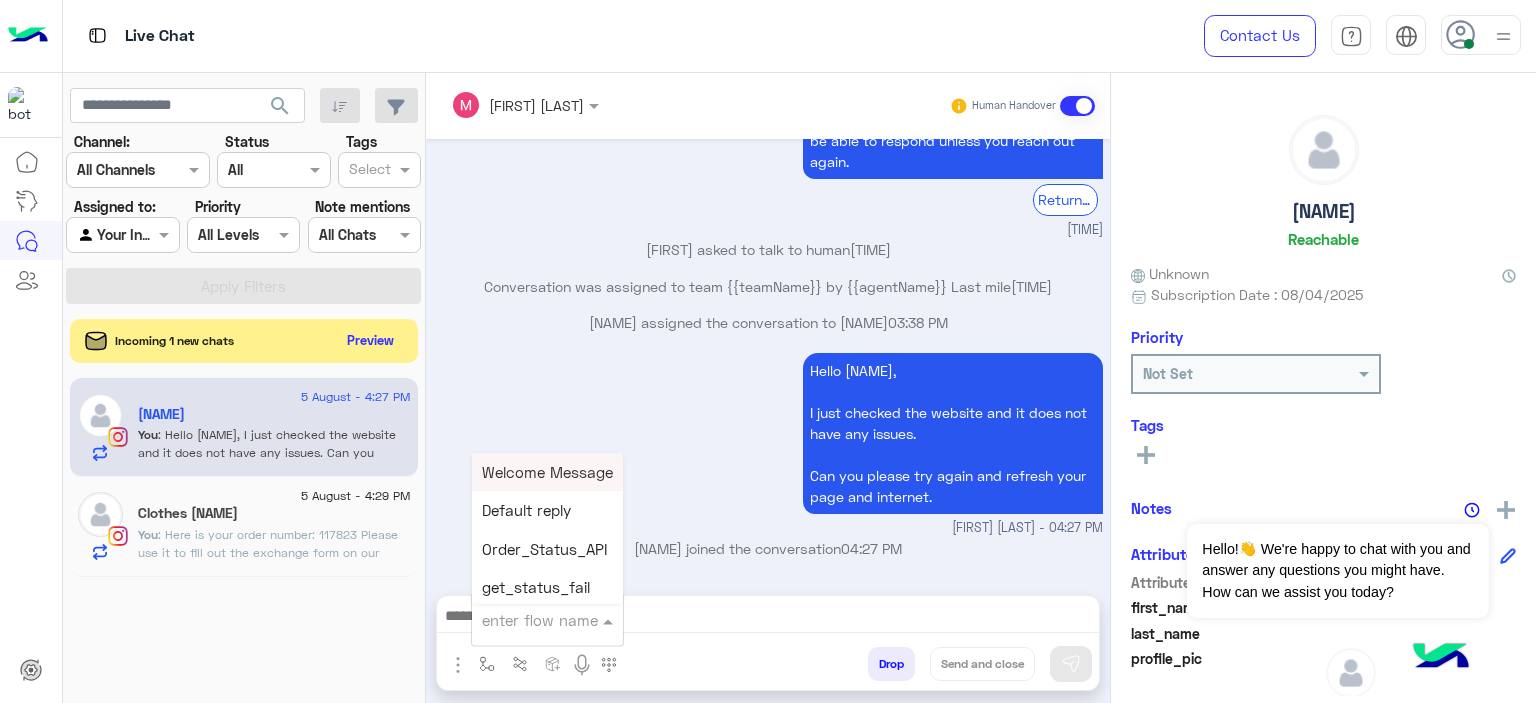 click at bounding box center (523, 620) 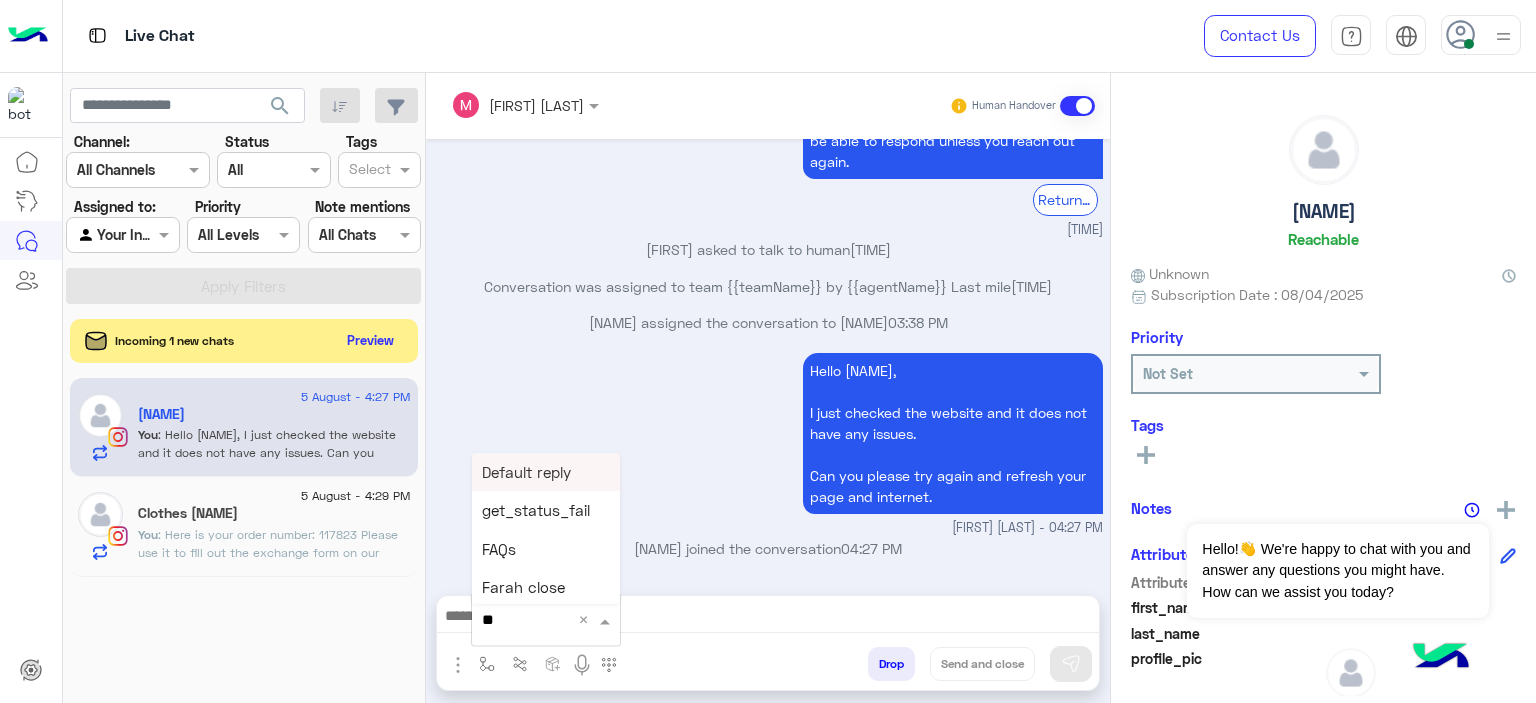 type on "***" 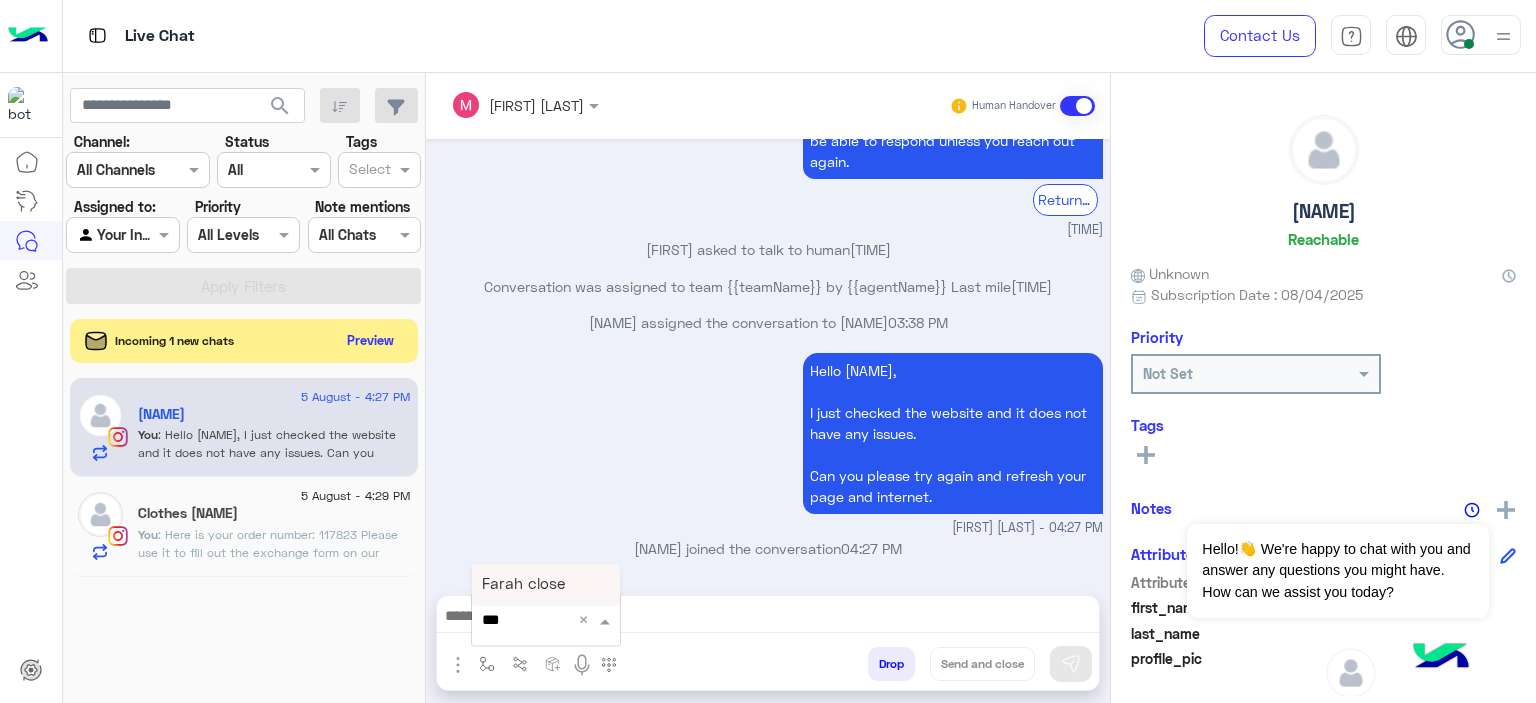 click on "Farah close" at bounding box center (523, 584) 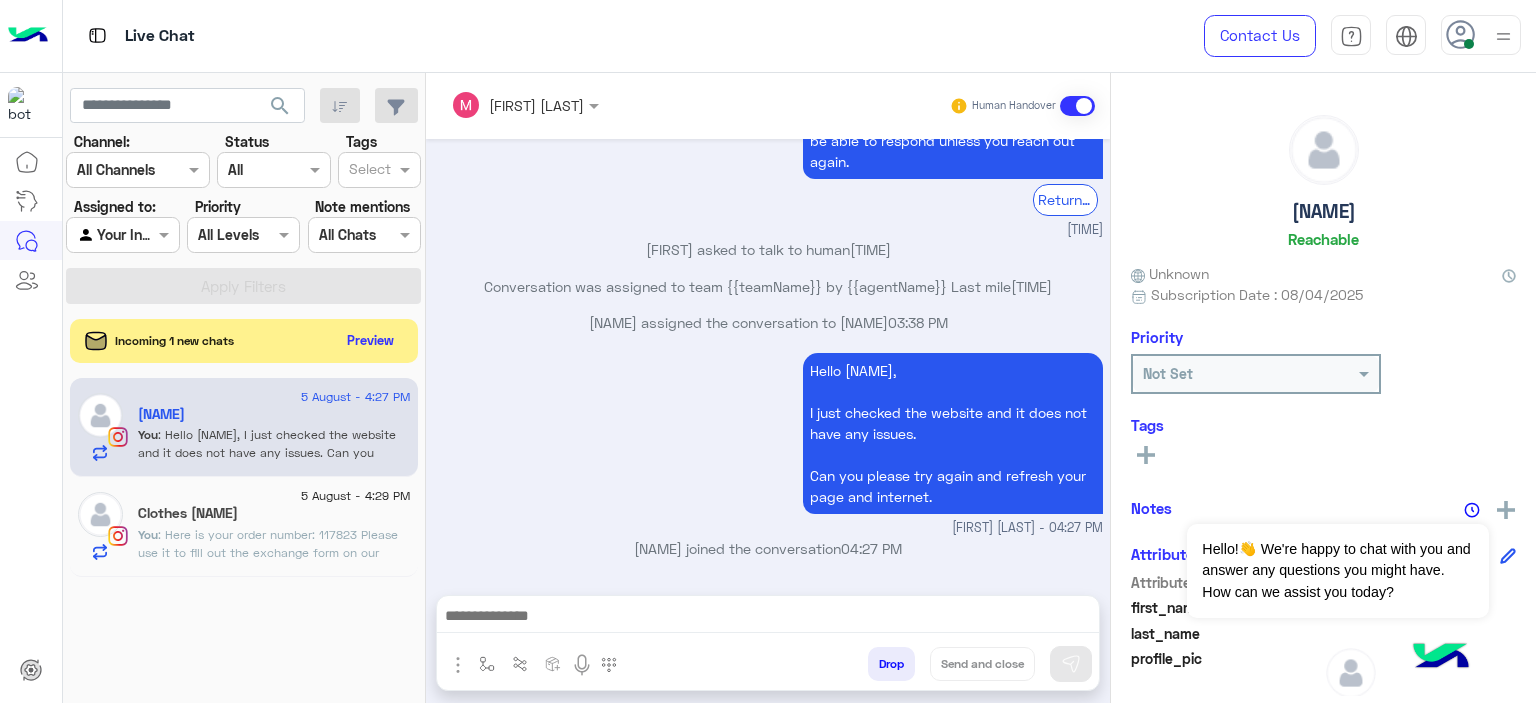 type on "**********" 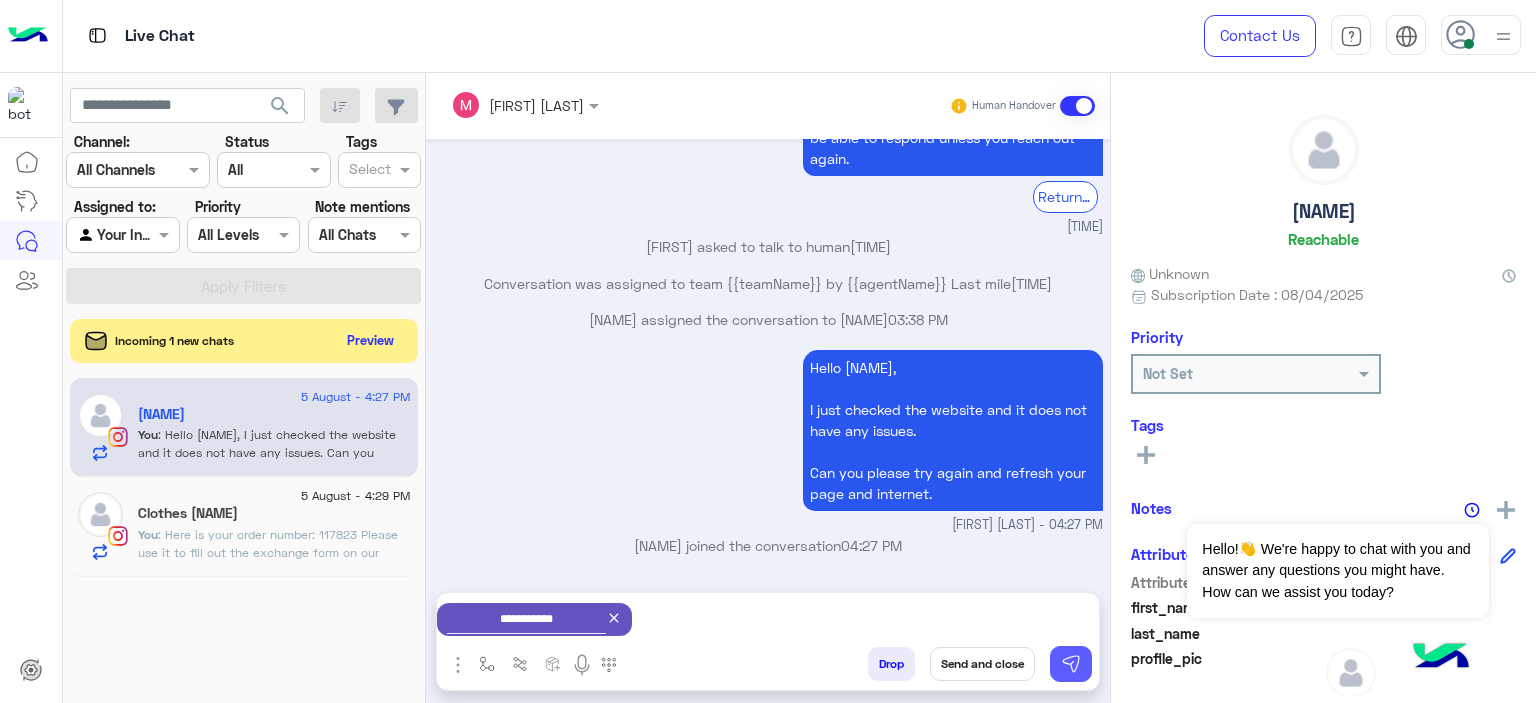 click at bounding box center (1071, 664) 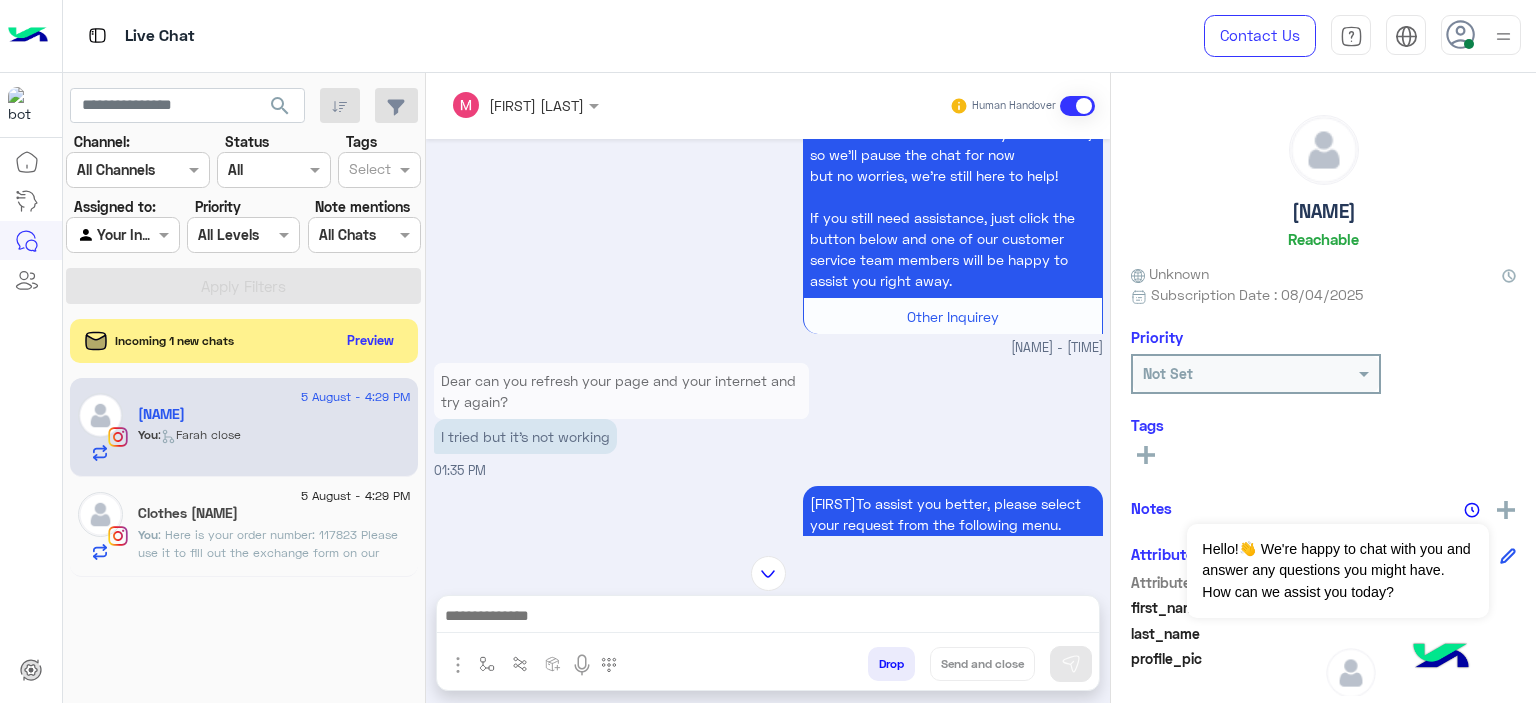 scroll, scrollTop: 376, scrollLeft: 0, axis: vertical 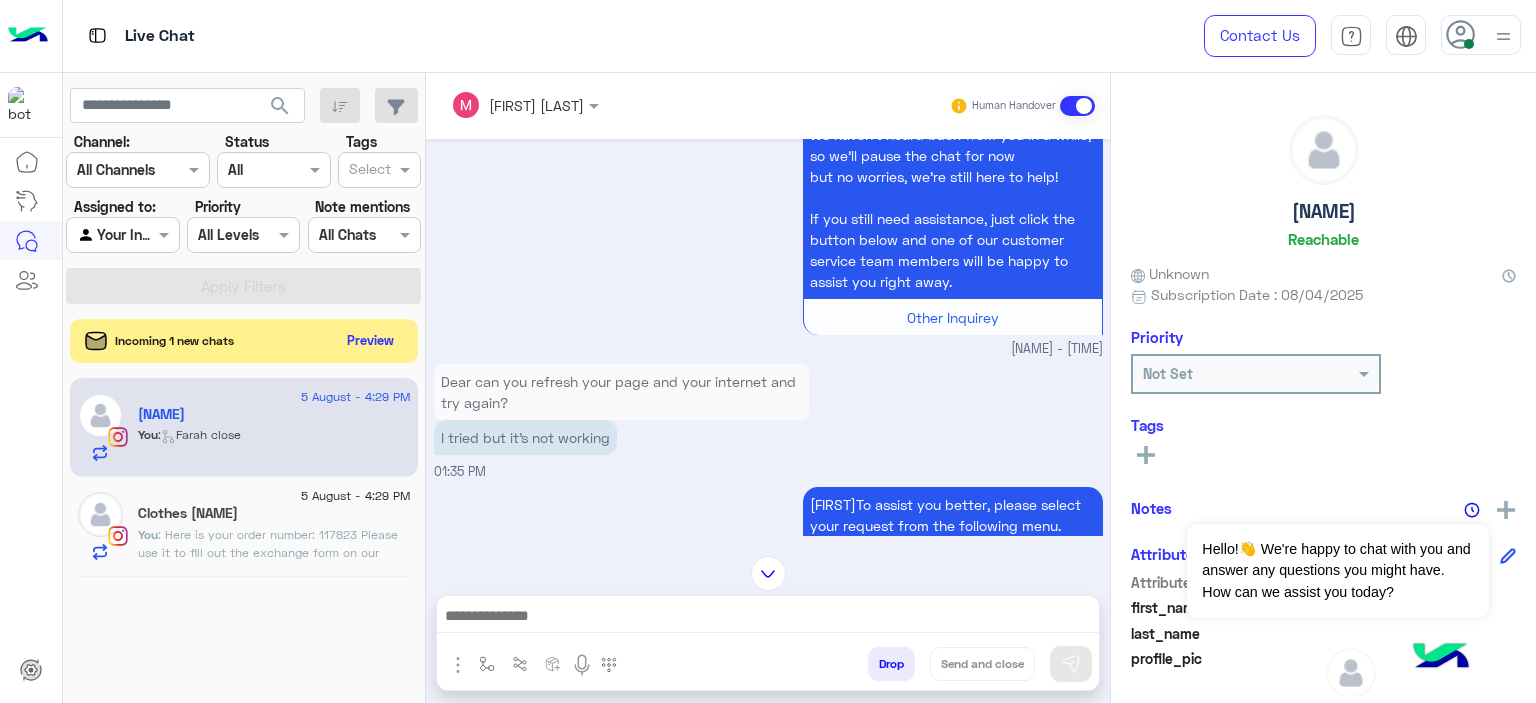 click on "I tried but it’s not working" at bounding box center (525, 437) 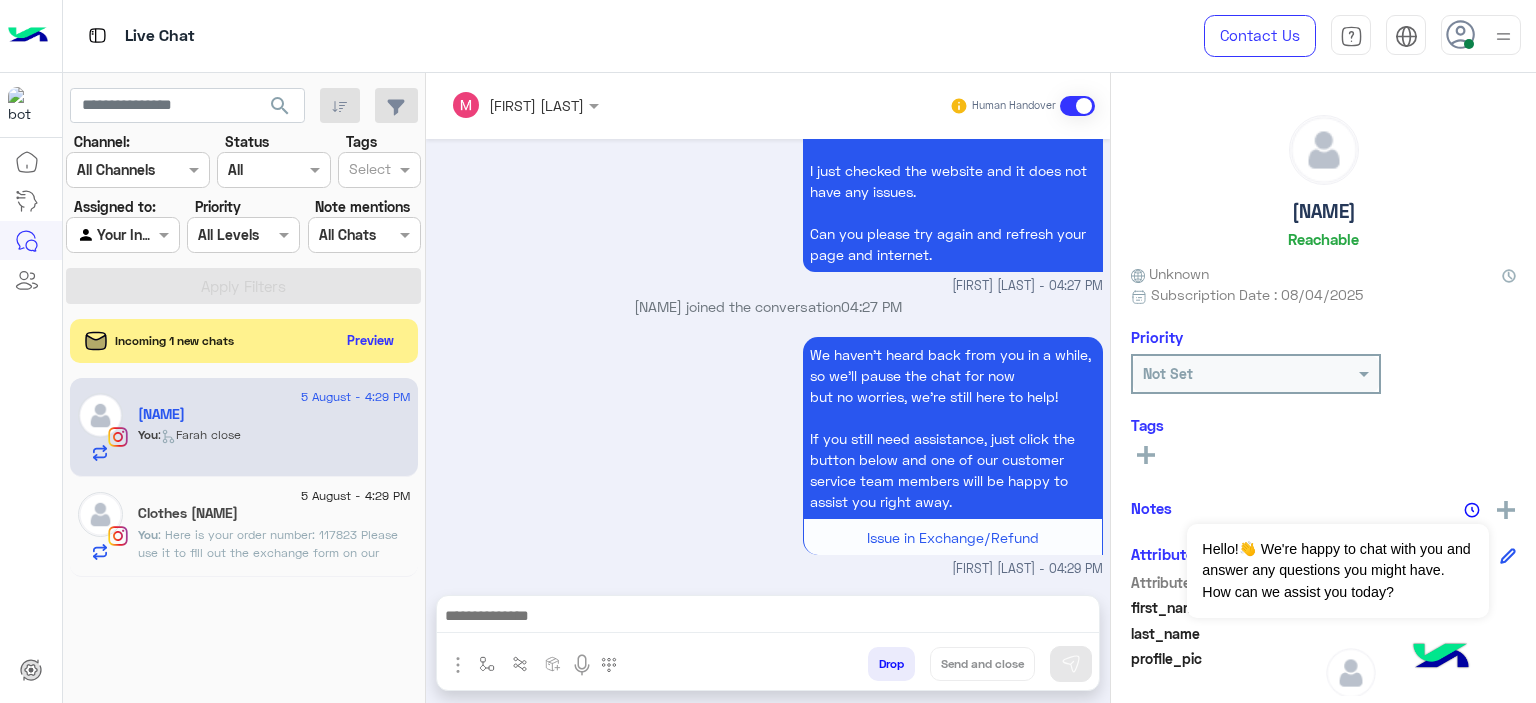scroll, scrollTop: 2046, scrollLeft: 0, axis: vertical 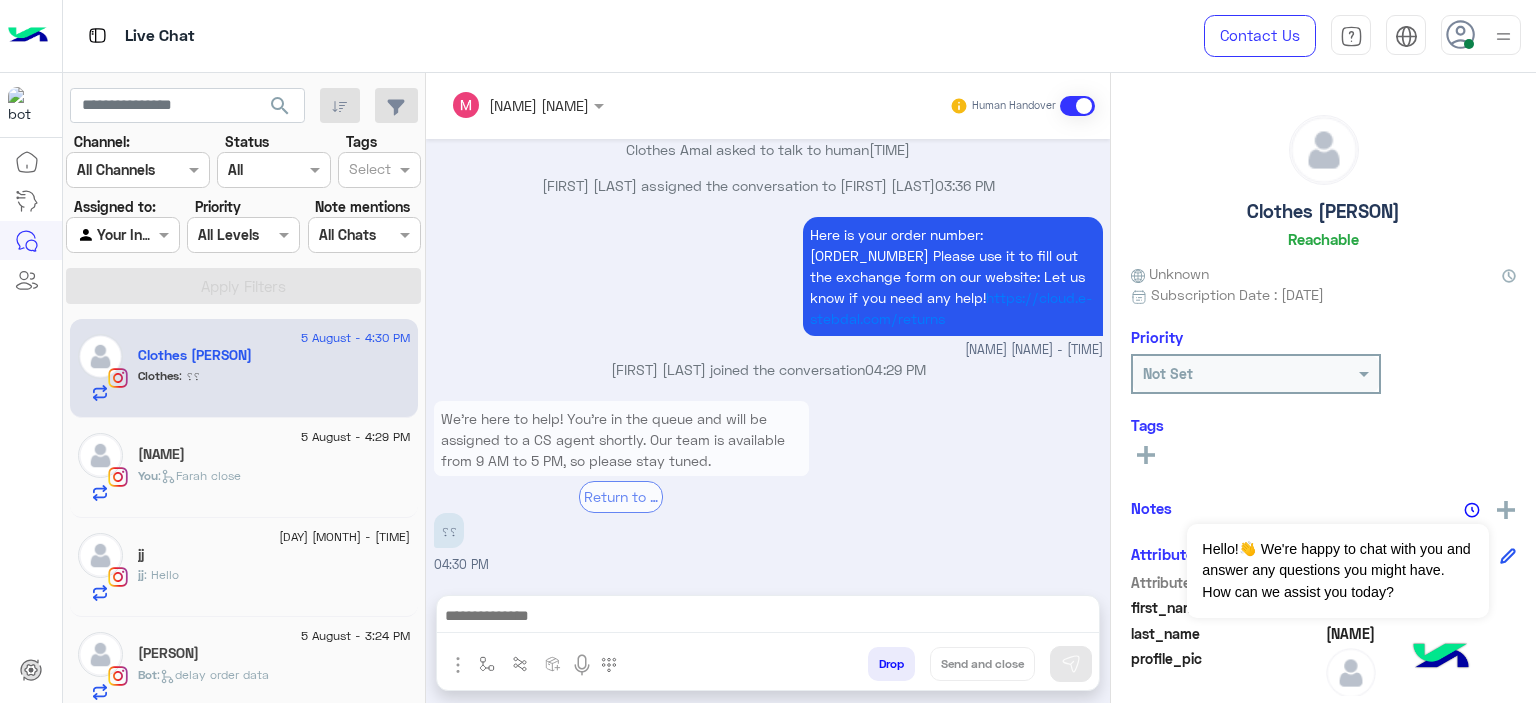 click on "[NAME]" 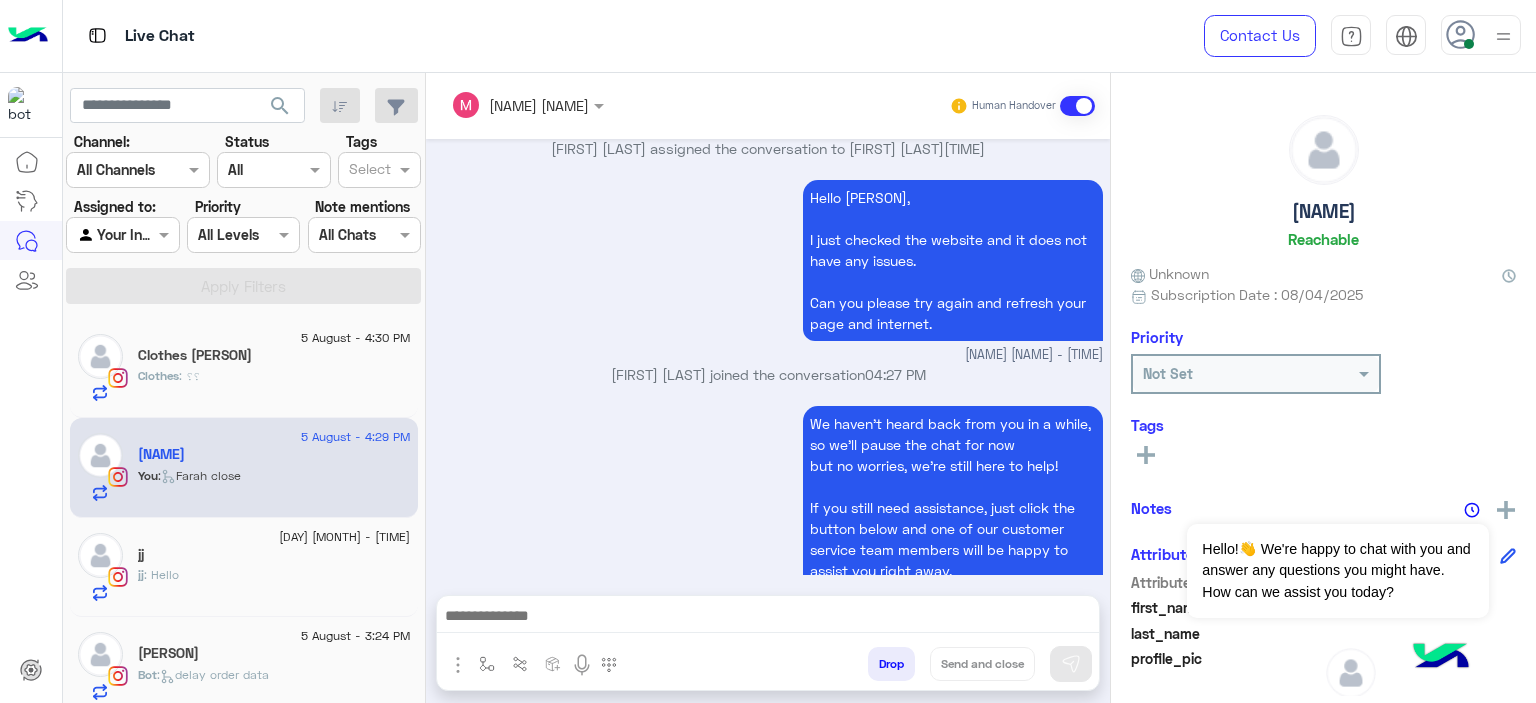 scroll, scrollTop: 1920, scrollLeft: 0, axis: vertical 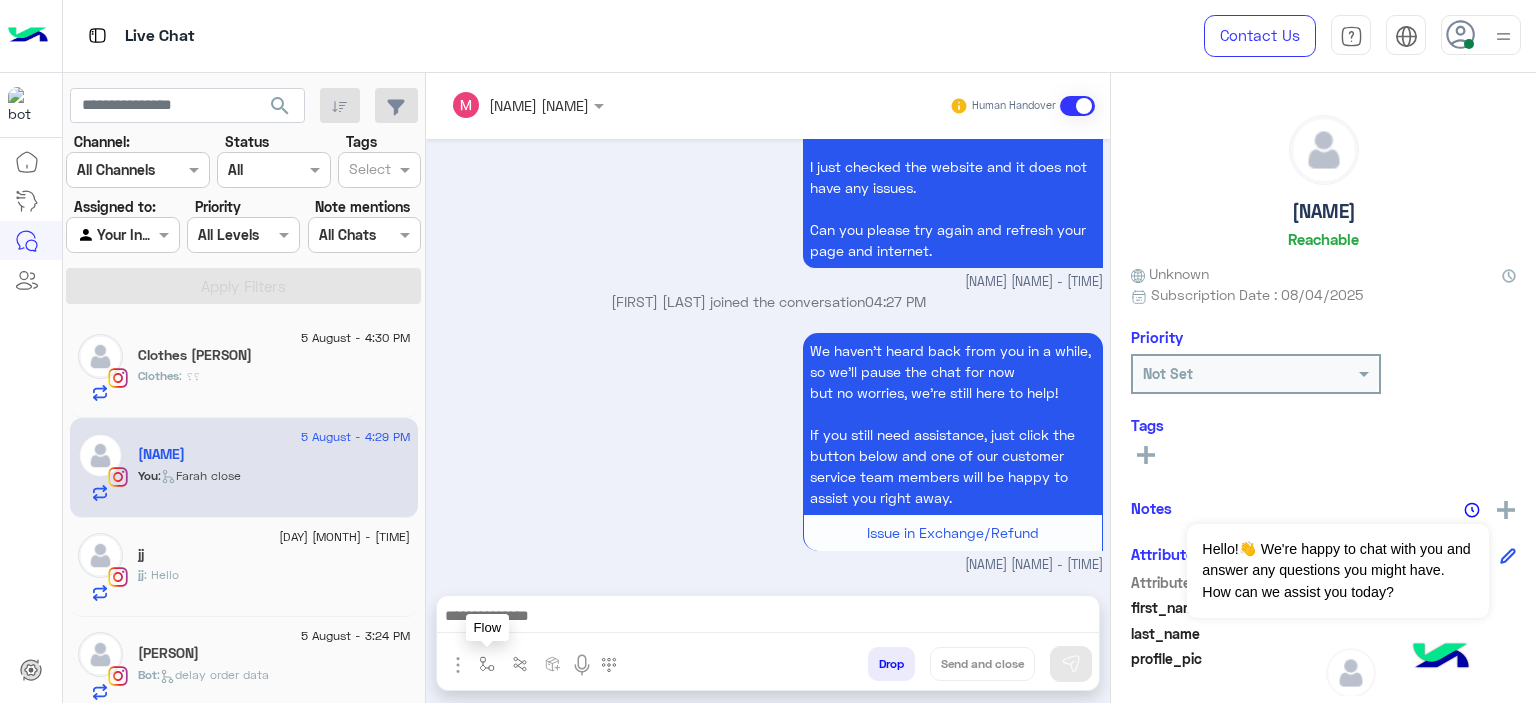 click at bounding box center (487, 664) 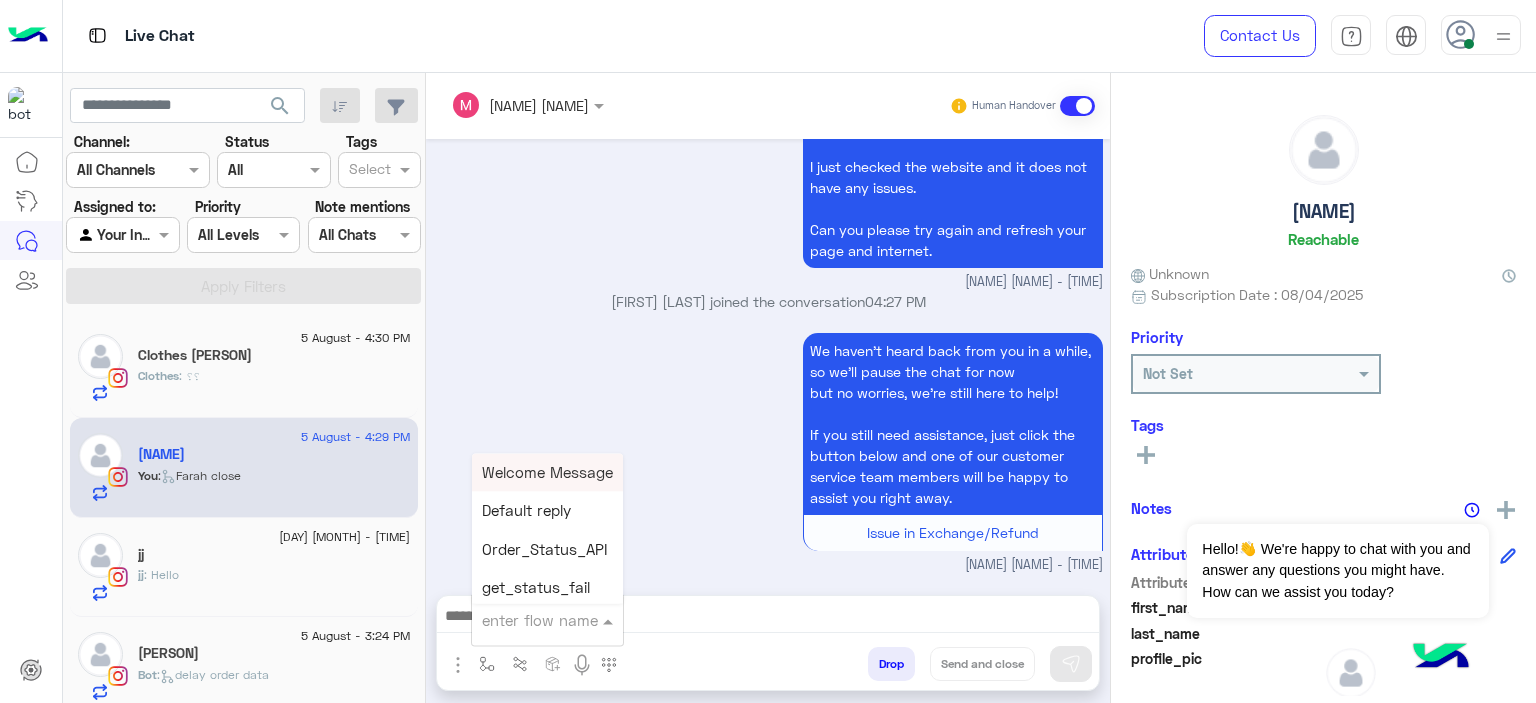 click at bounding box center (523, 620) 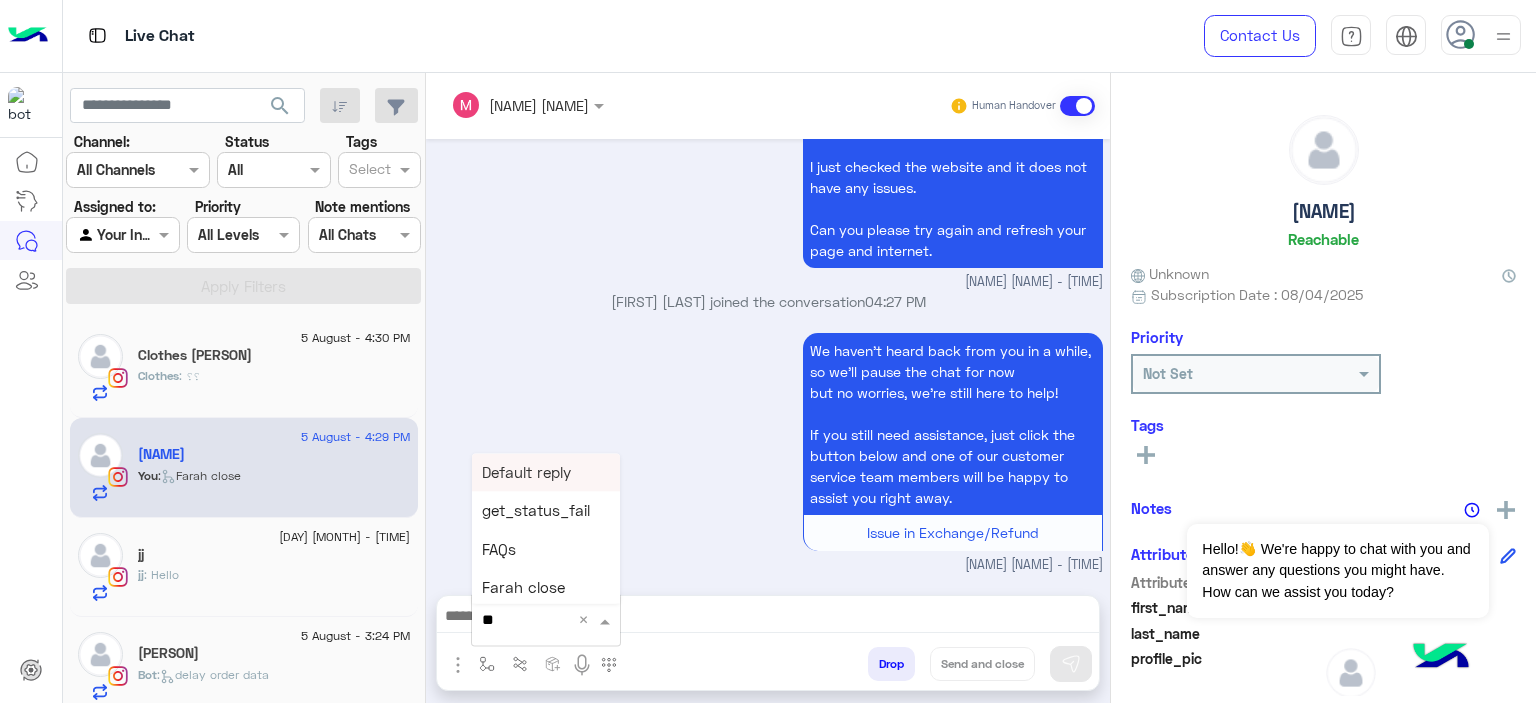 type on "***" 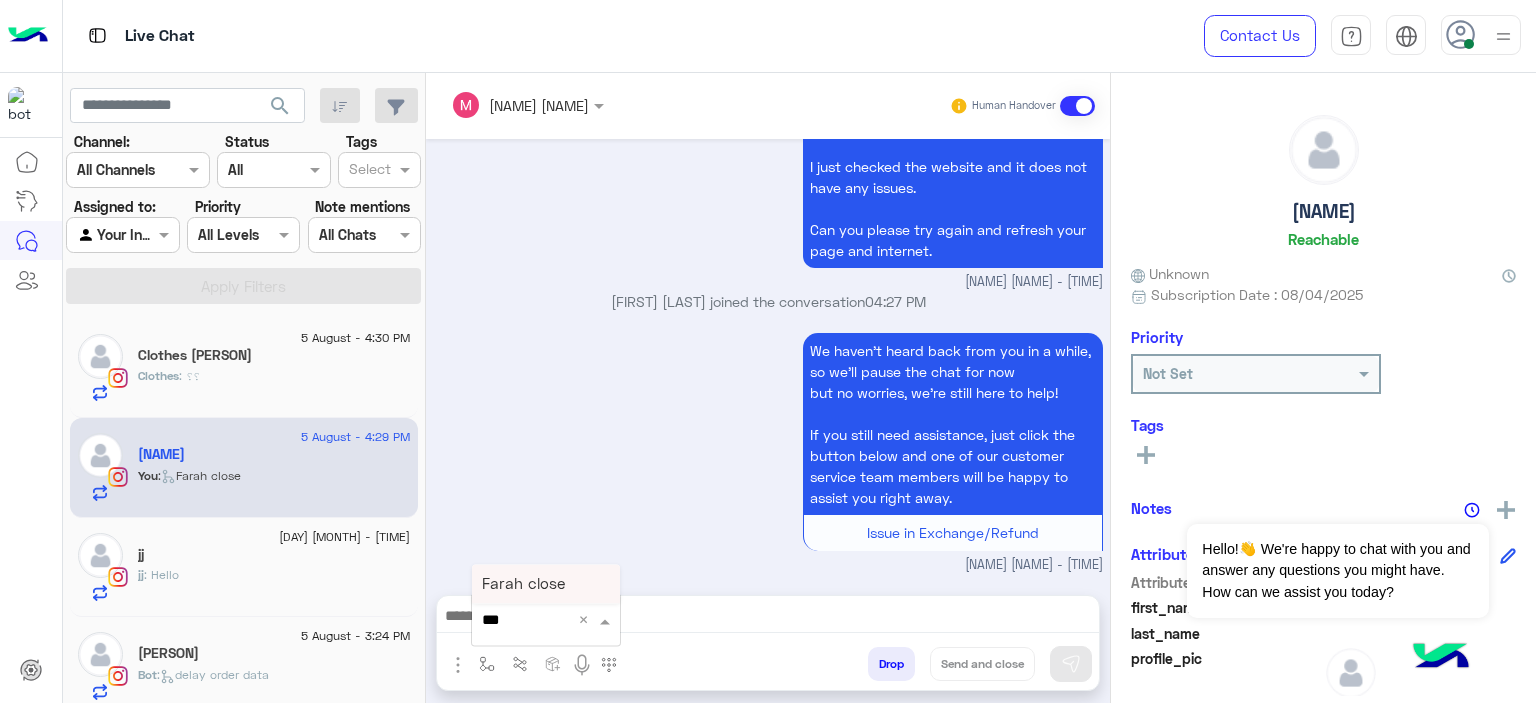 click on "Farah close" at bounding box center [523, 584] 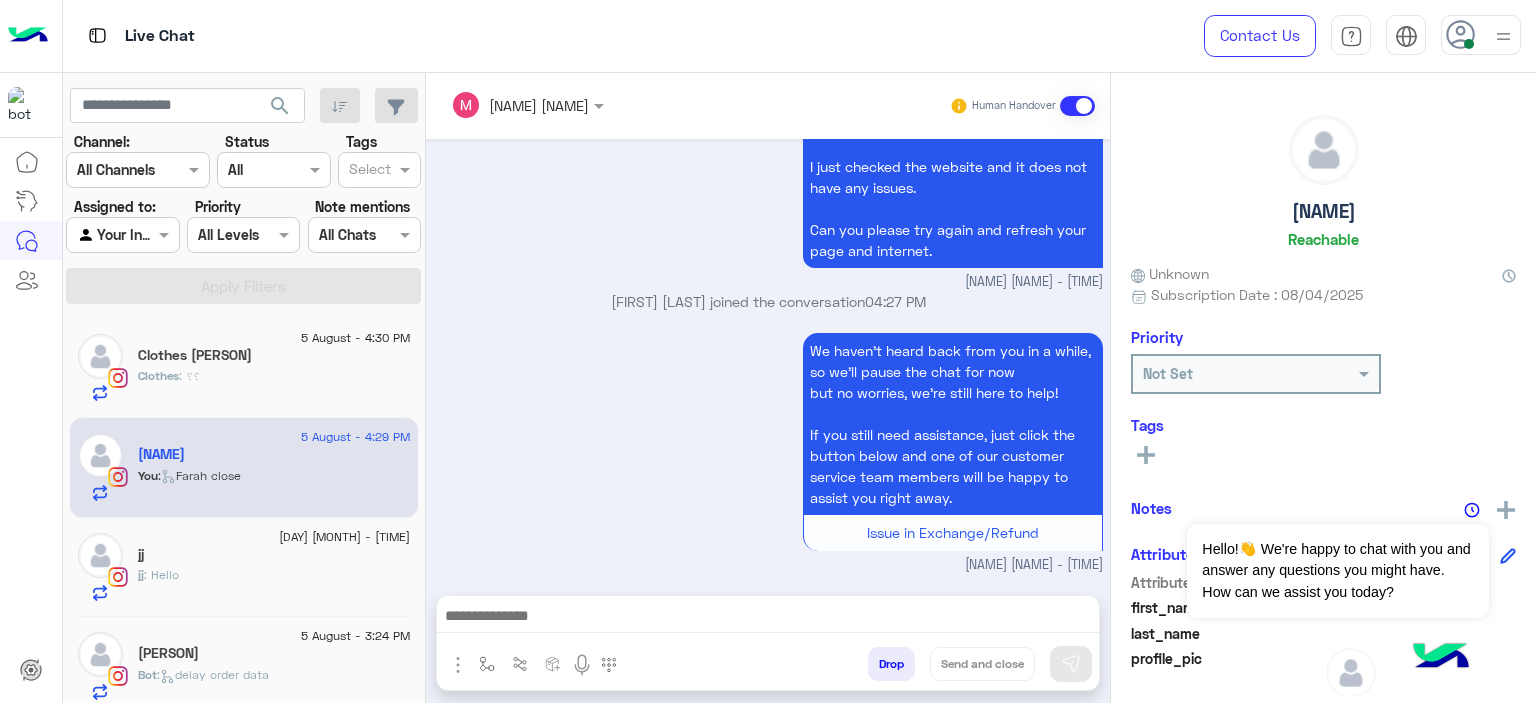 type on "**********" 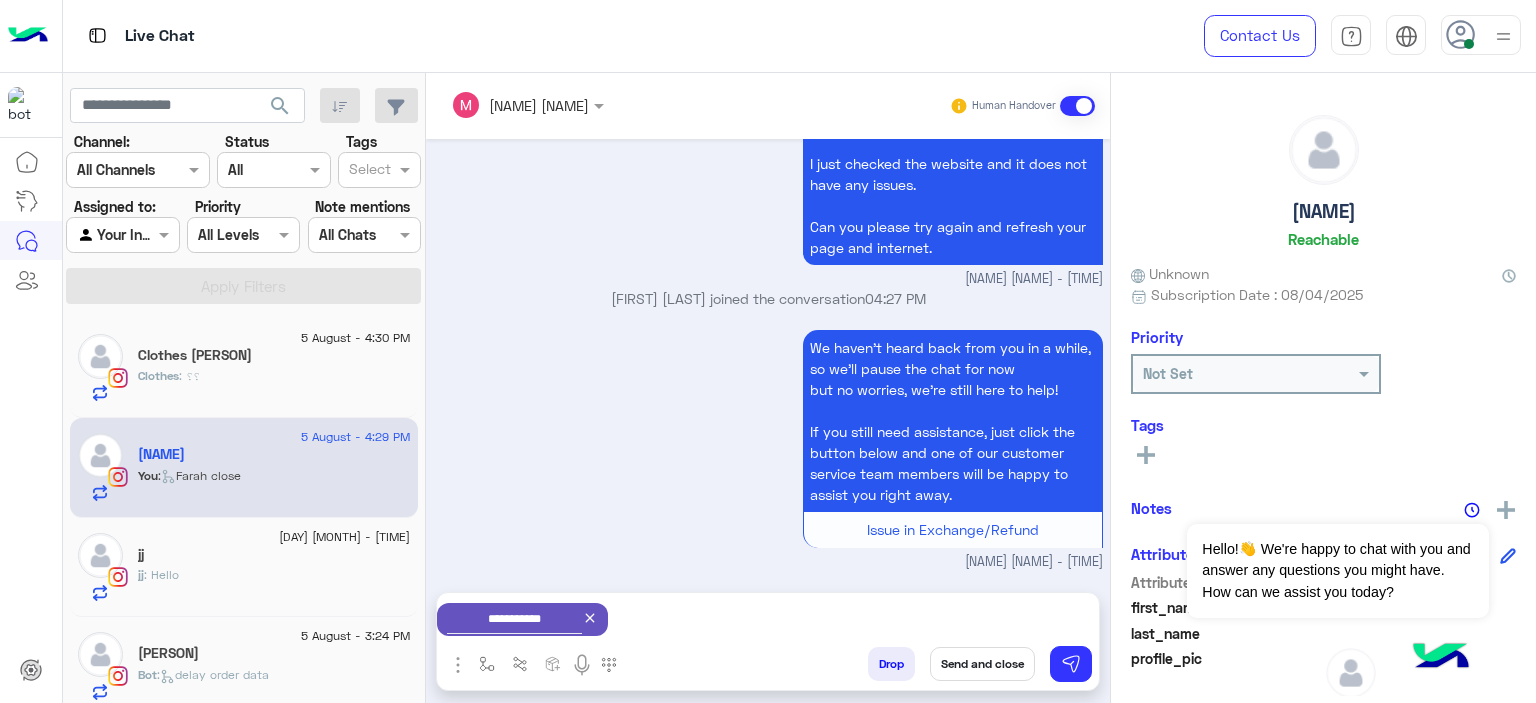 click on "Send and close" at bounding box center [982, 664] 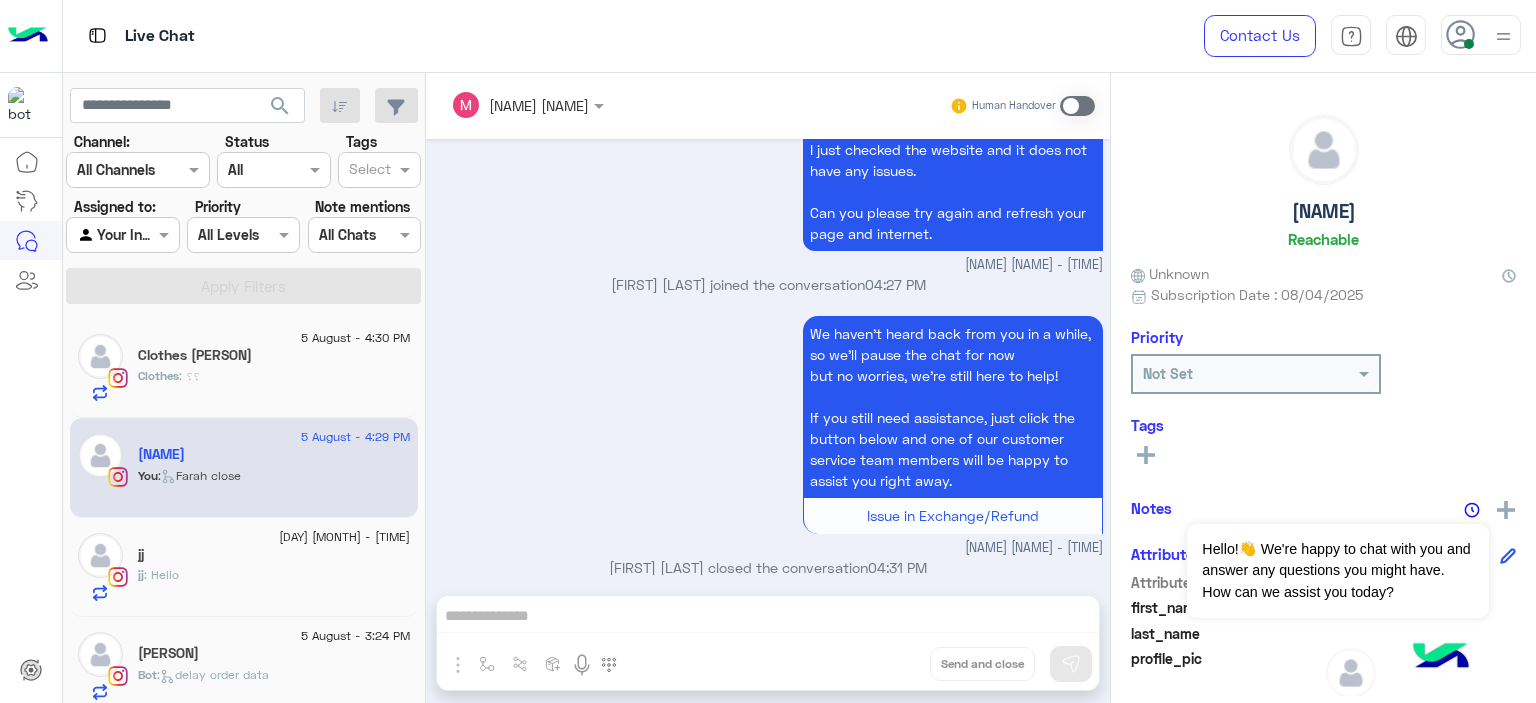 scroll, scrollTop: 1956, scrollLeft: 0, axis: vertical 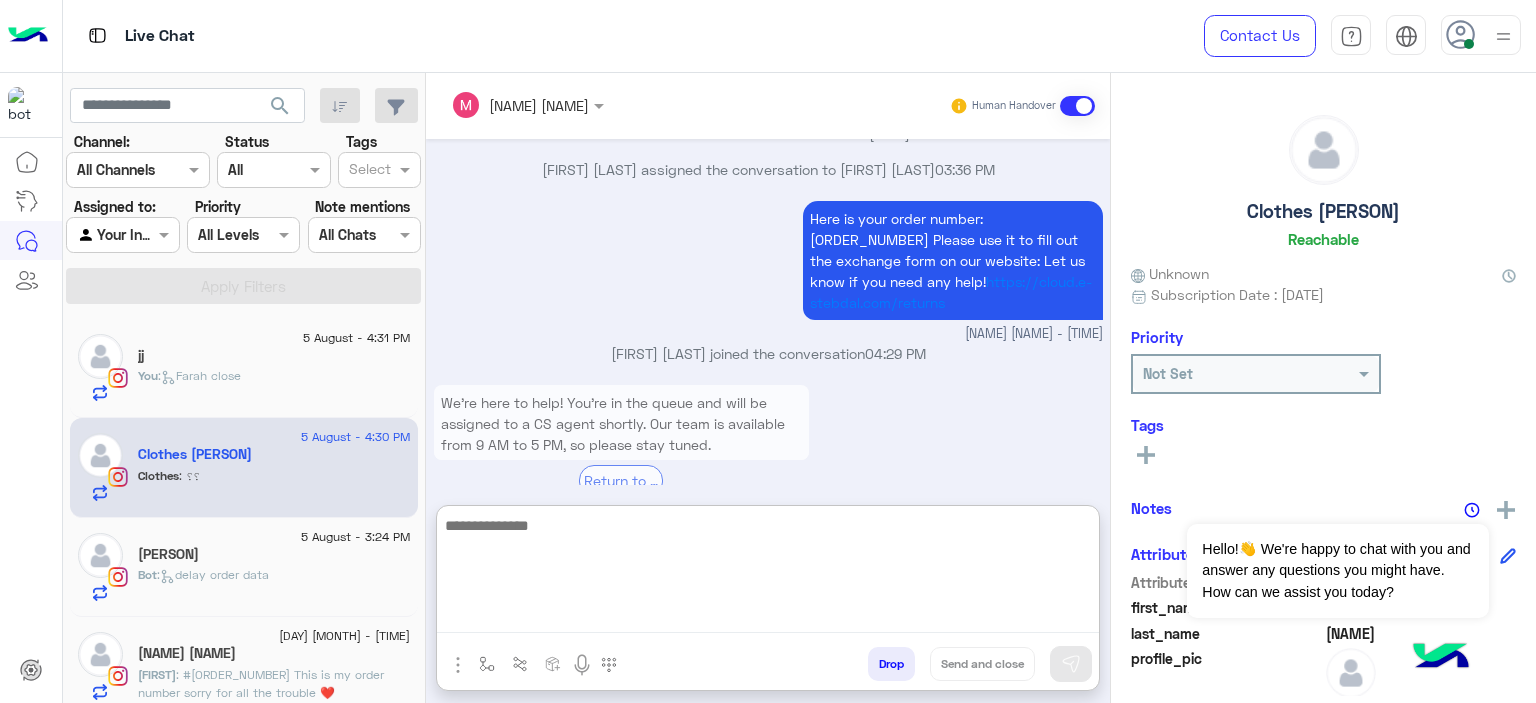click at bounding box center (768, 573) 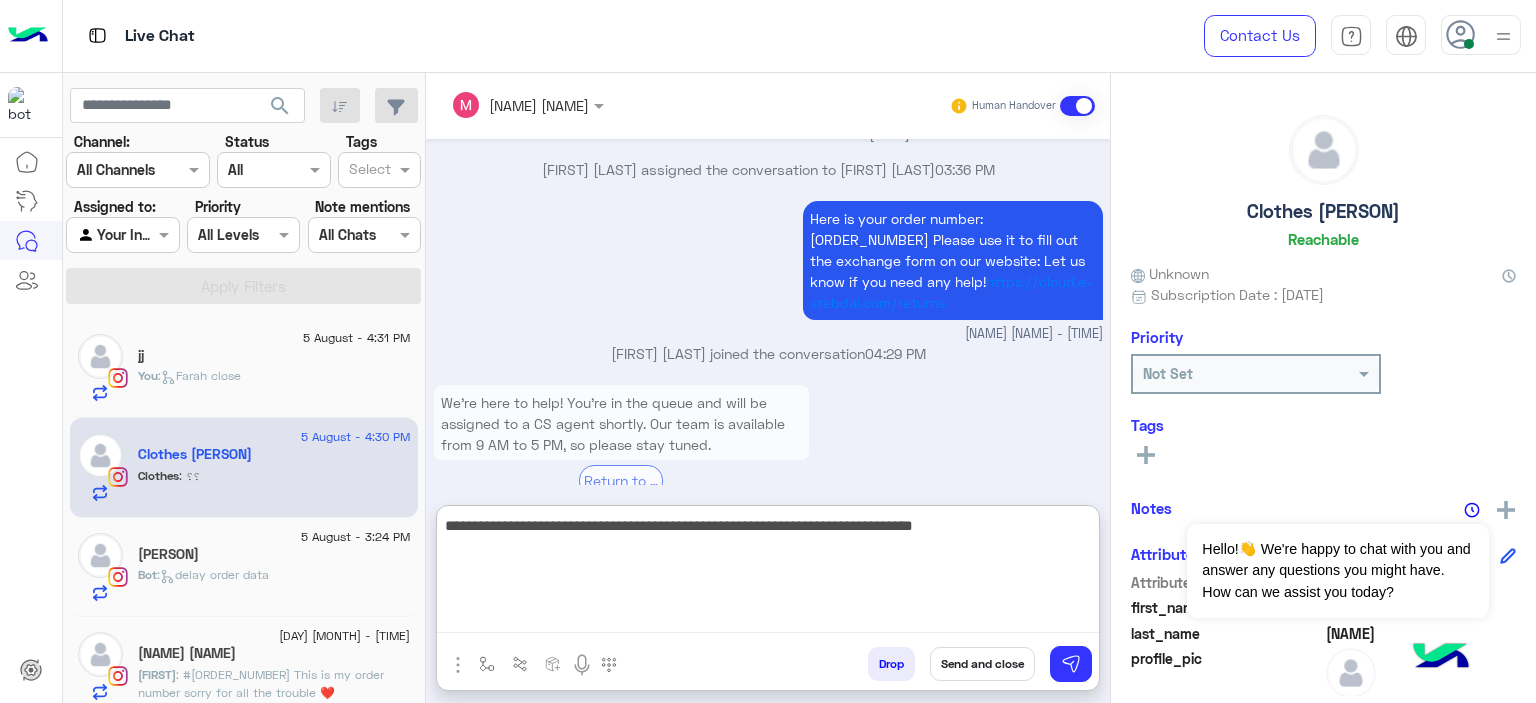 type on "**********" 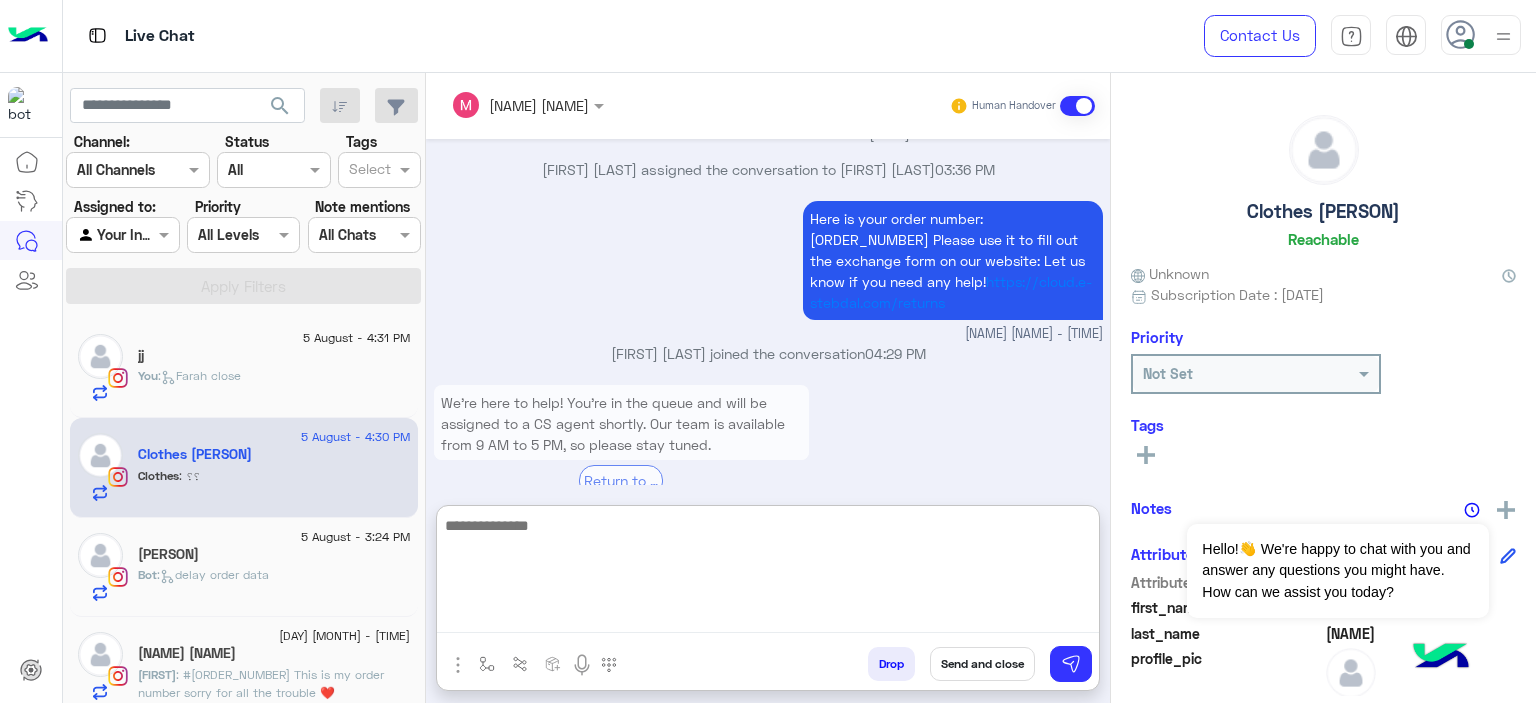 scroll, scrollTop: 2342, scrollLeft: 0, axis: vertical 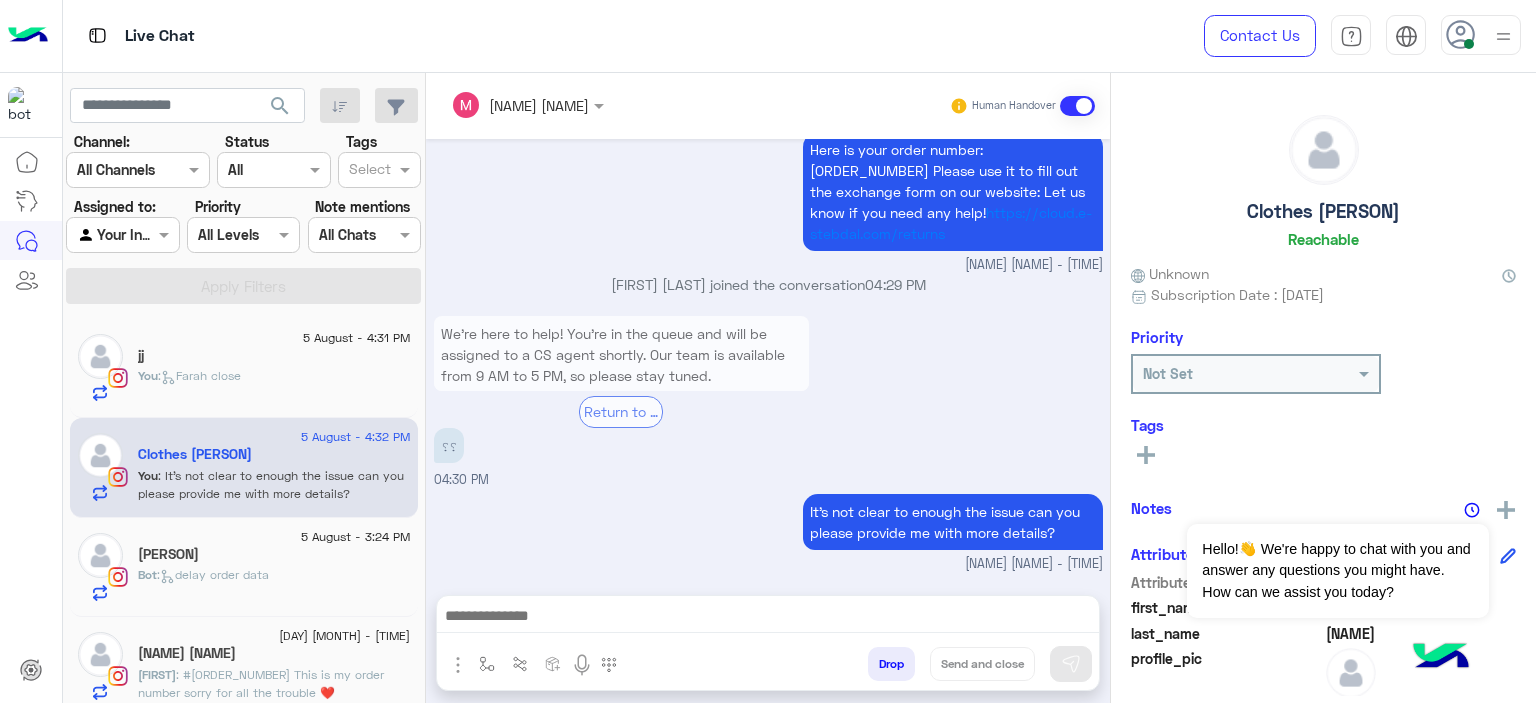 click on "jj" 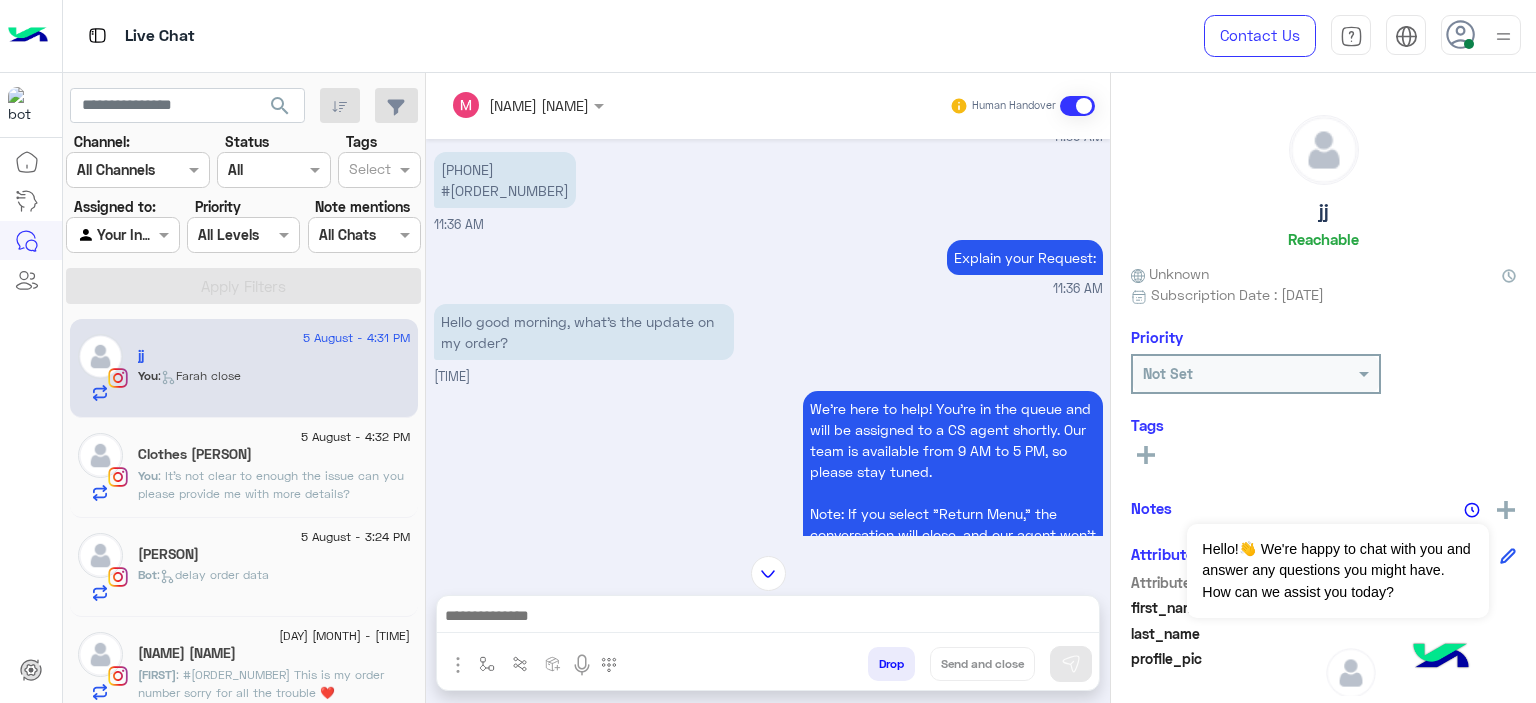 scroll, scrollTop: 1644, scrollLeft: 0, axis: vertical 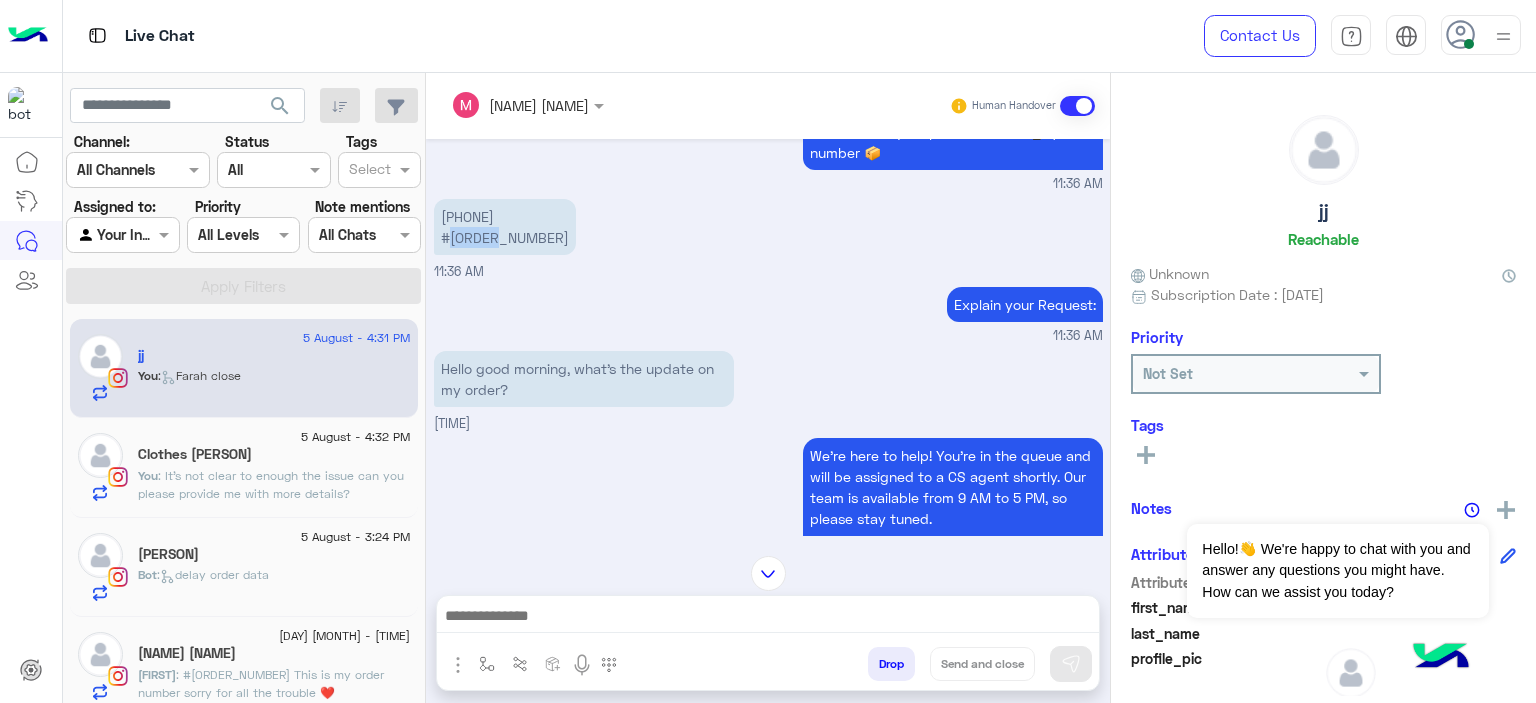 drag, startPoint x: 504, startPoint y: 257, endPoint x: 448, endPoint y: 251, distance: 56.32051 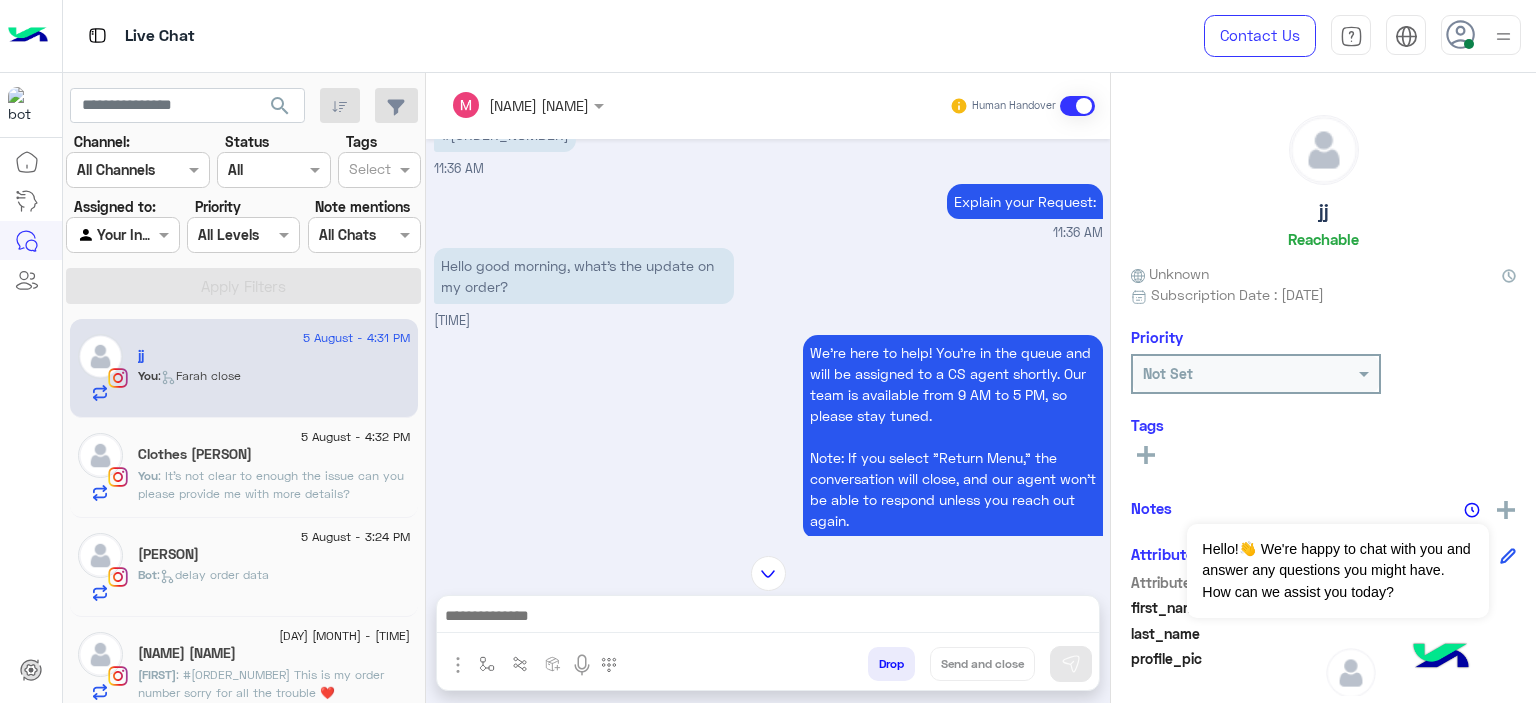 click on "We're here to help! You’re in the queue and will be assigned to a CS agent shortly. Our team is available from 9 AM to 5 PM, so please stay tuned. Note: If you select "Return Menu," the conversation will close, and our agent won’t be able to respond unless you reach out again.  Return to main menu     11:37 AM" at bounding box center (768, 464) 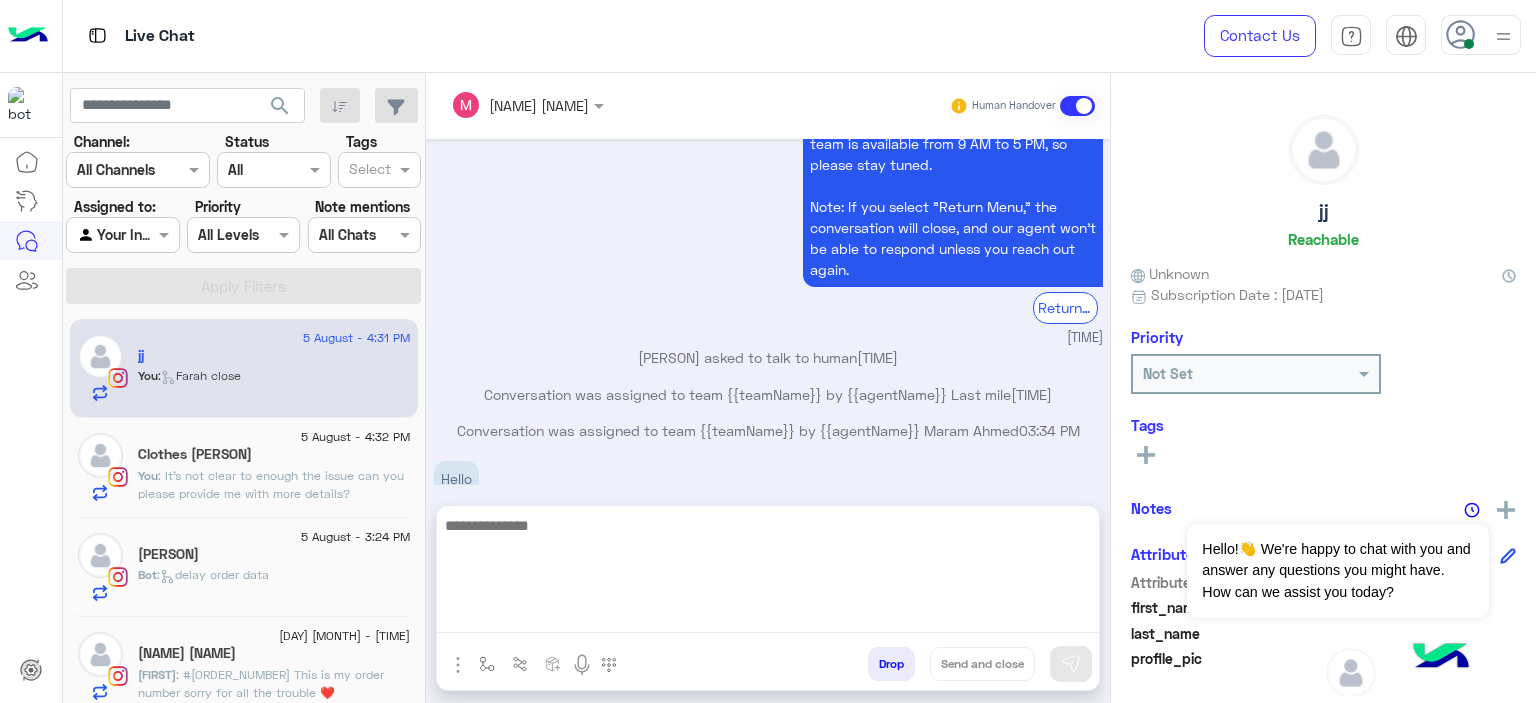 click at bounding box center (768, 573) 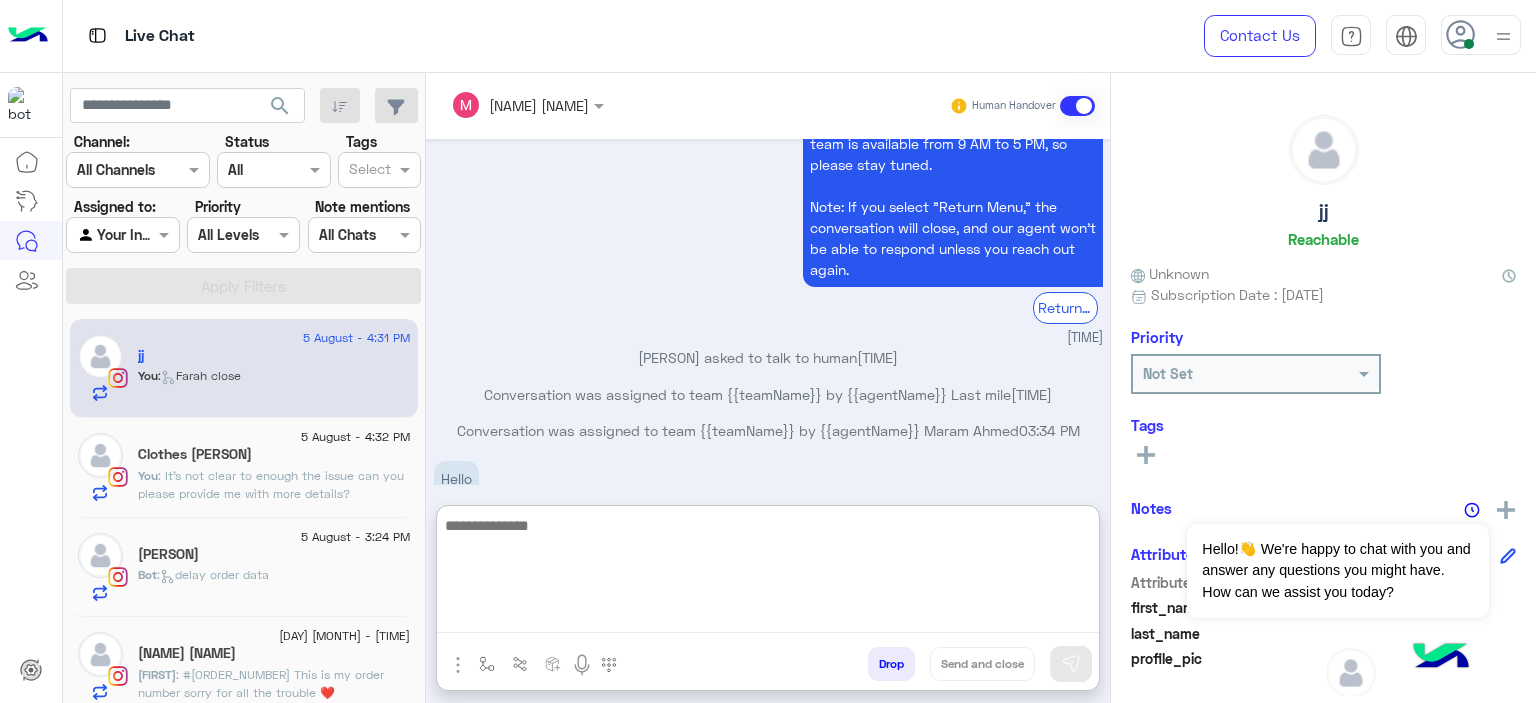 paste on "**********" 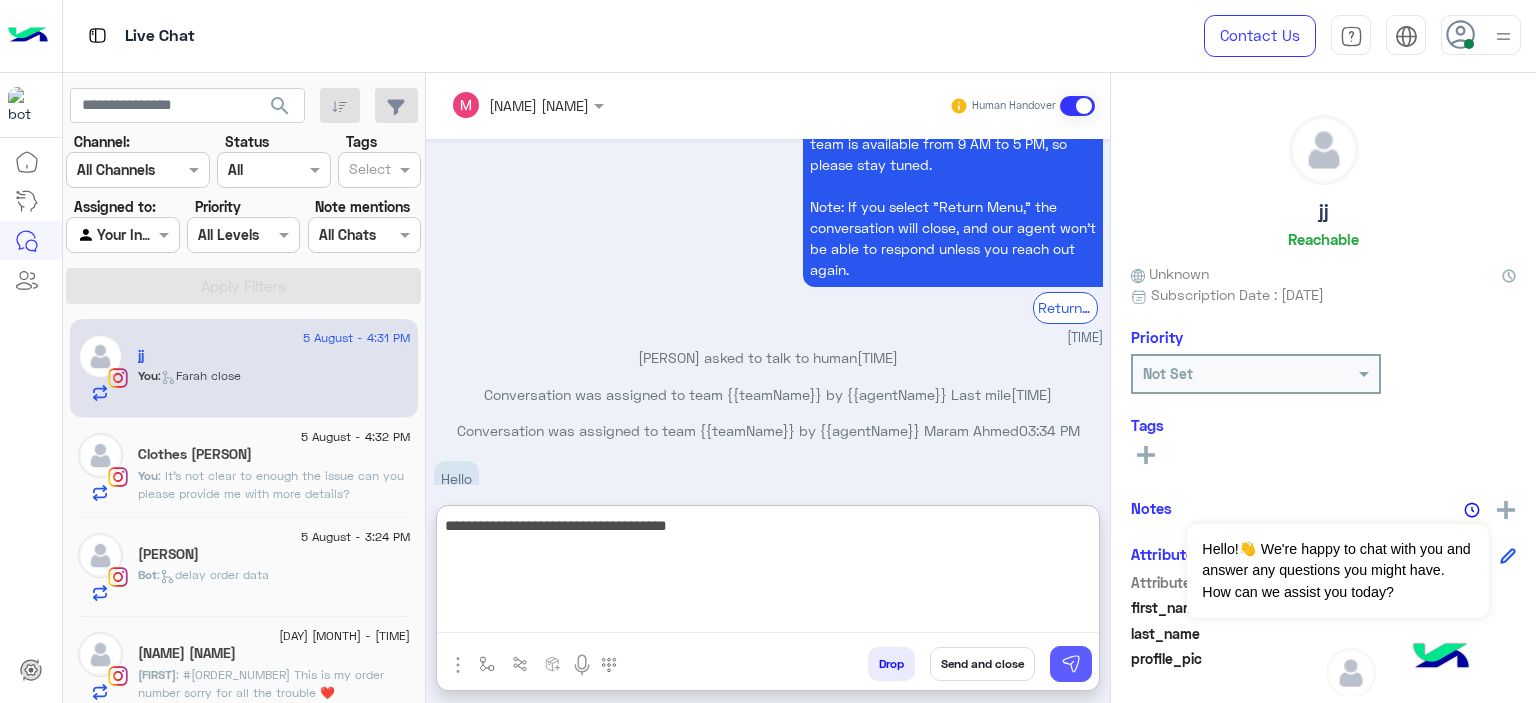 type on "**********" 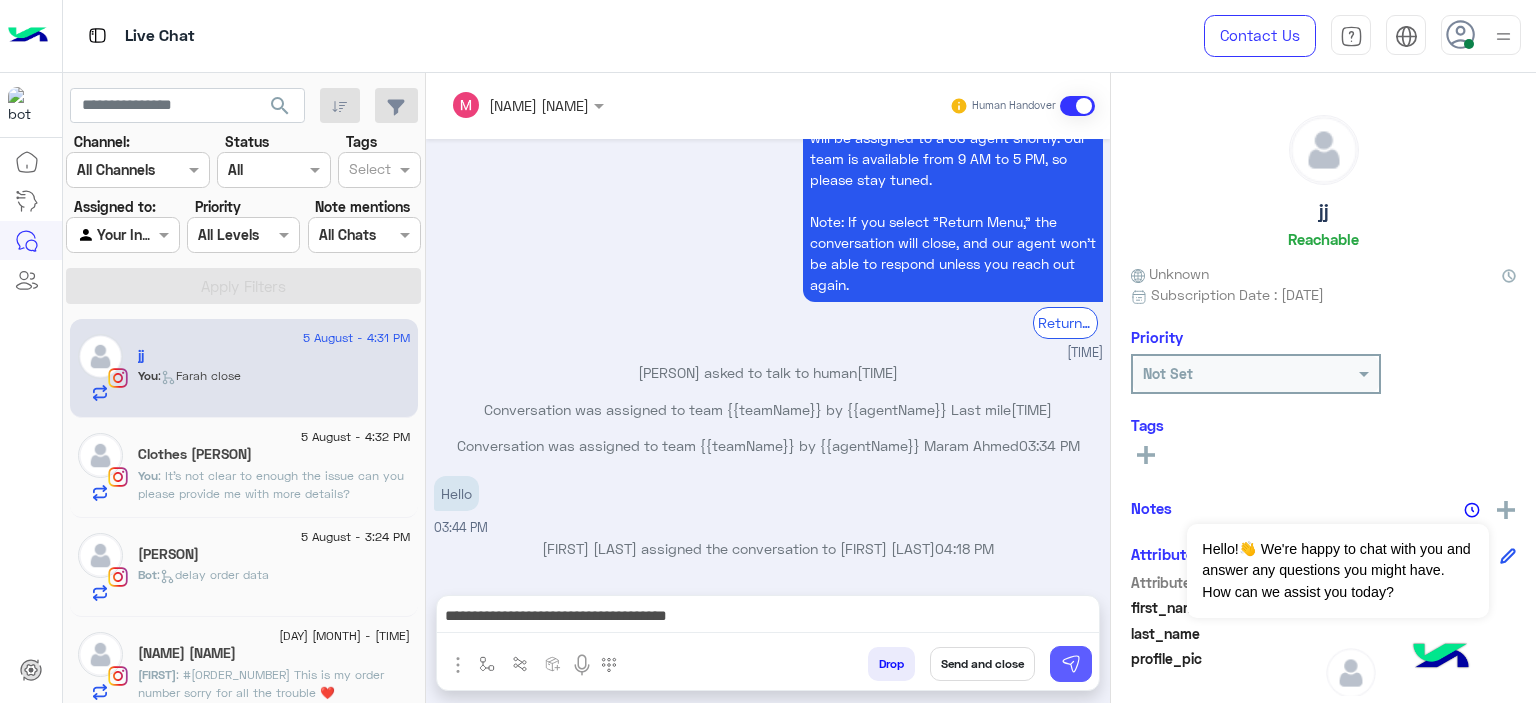 click at bounding box center [1071, 664] 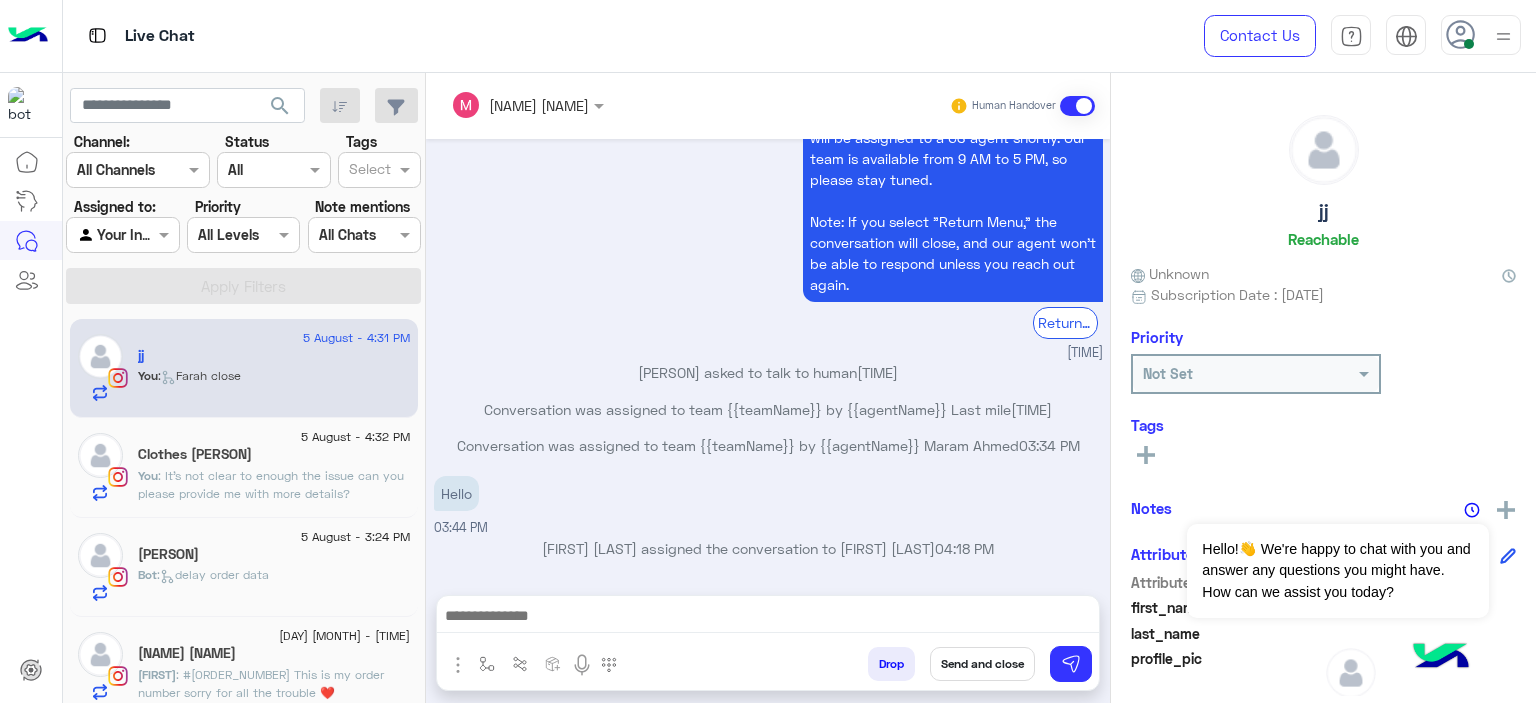 scroll, scrollTop: 2062, scrollLeft: 0, axis: vertical 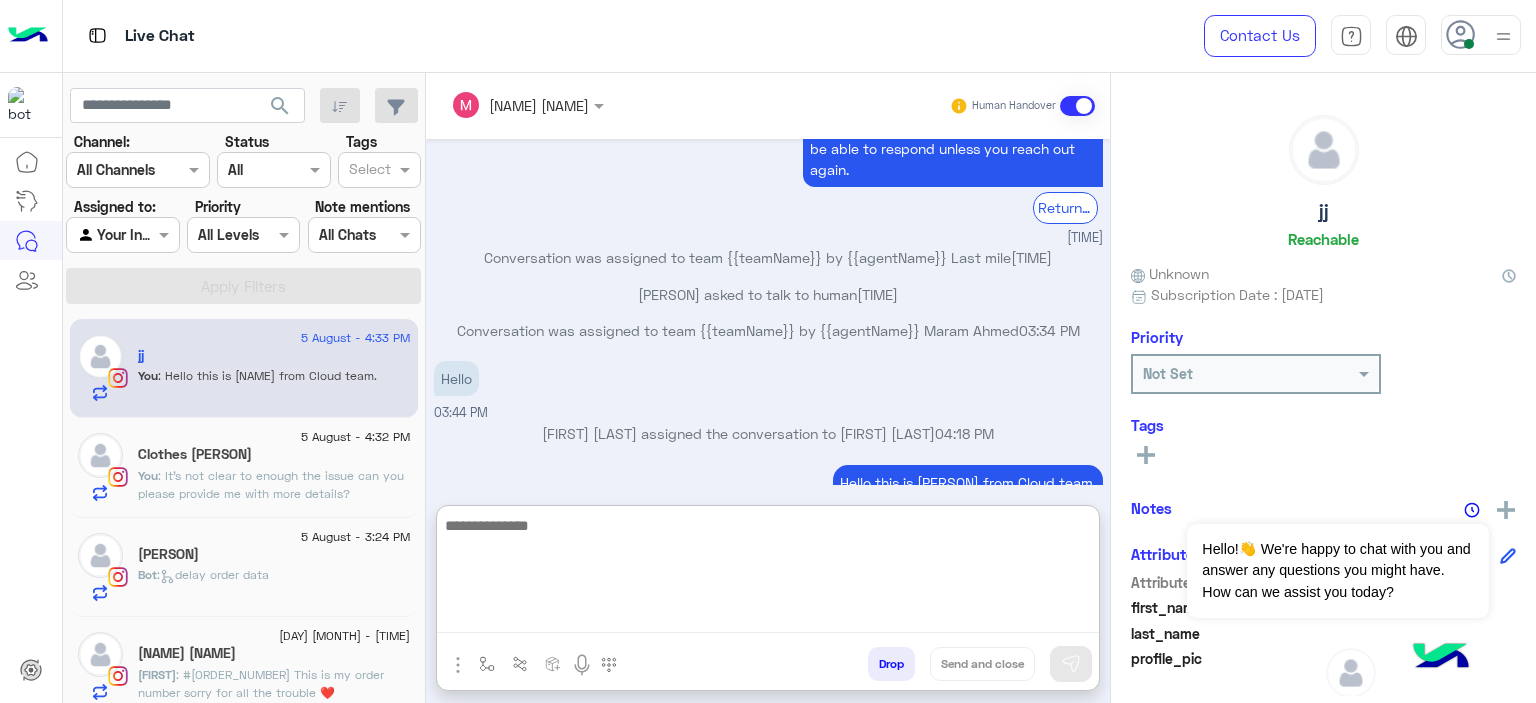 click at bounding box center [768, 573] 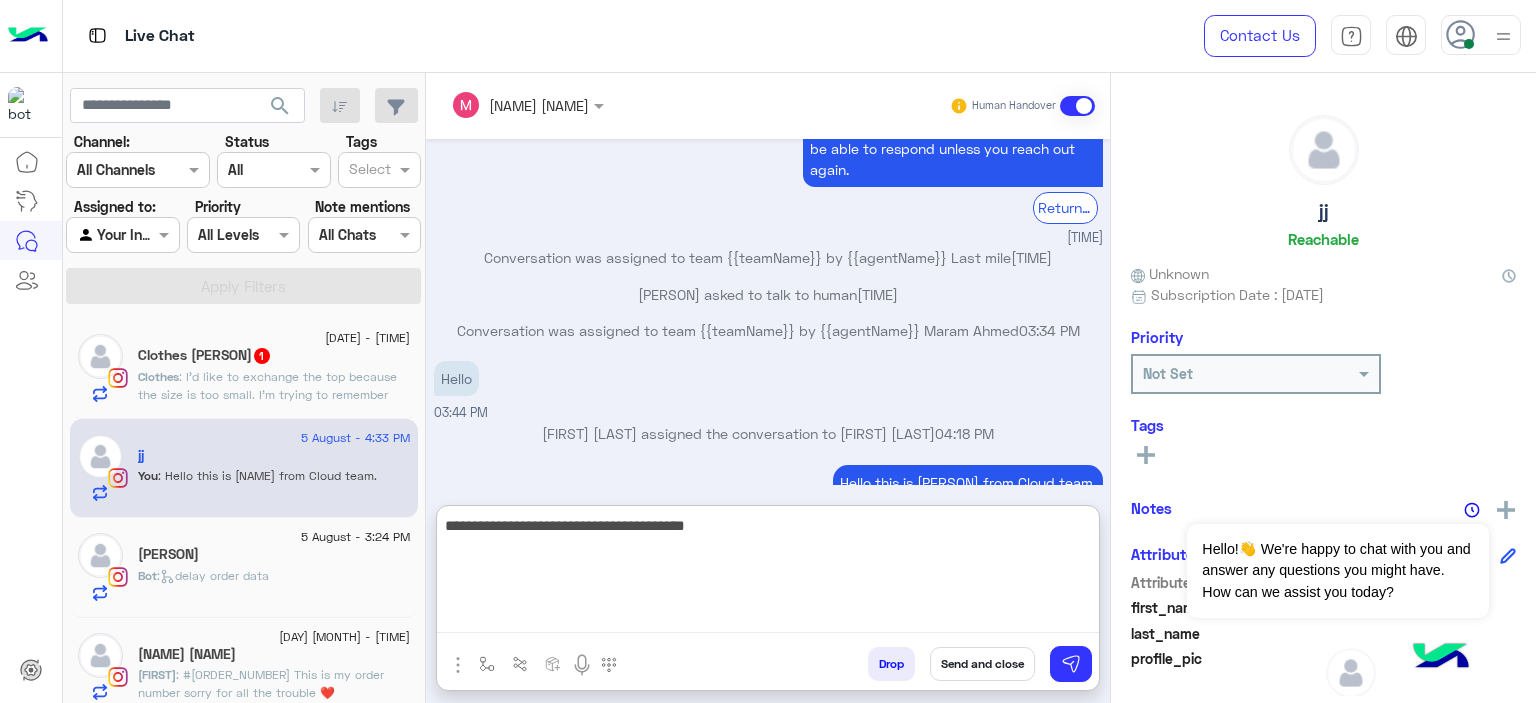 type on "**********" 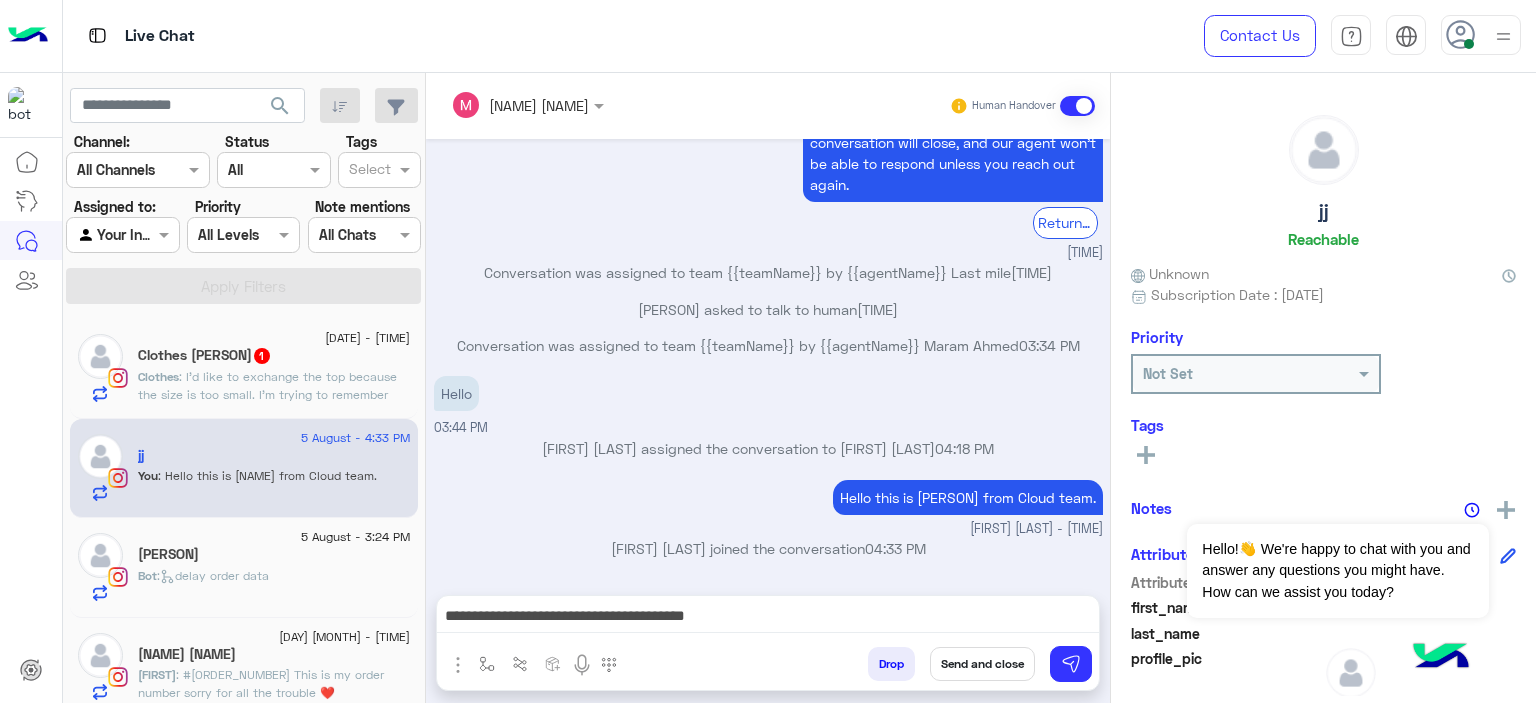 click on "Clothes : I’d like to exchange the top because the size is too small. I’m trying to remember the email I used when placing the order so I can enter it on the website, but I can’t recall it. I just received the order yesterday.”" 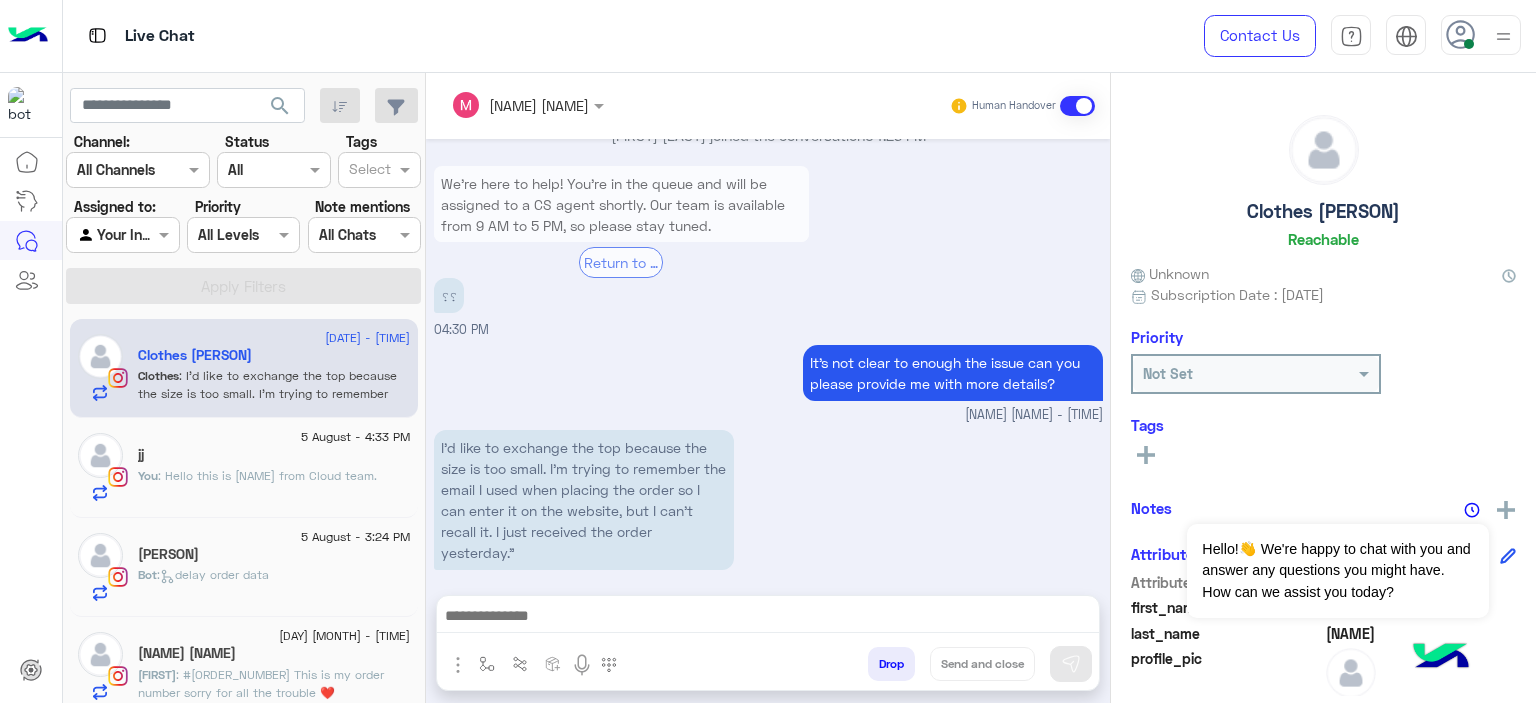 scroll, scrollTop: 2040, scrollLeft: 0, axis: vertical 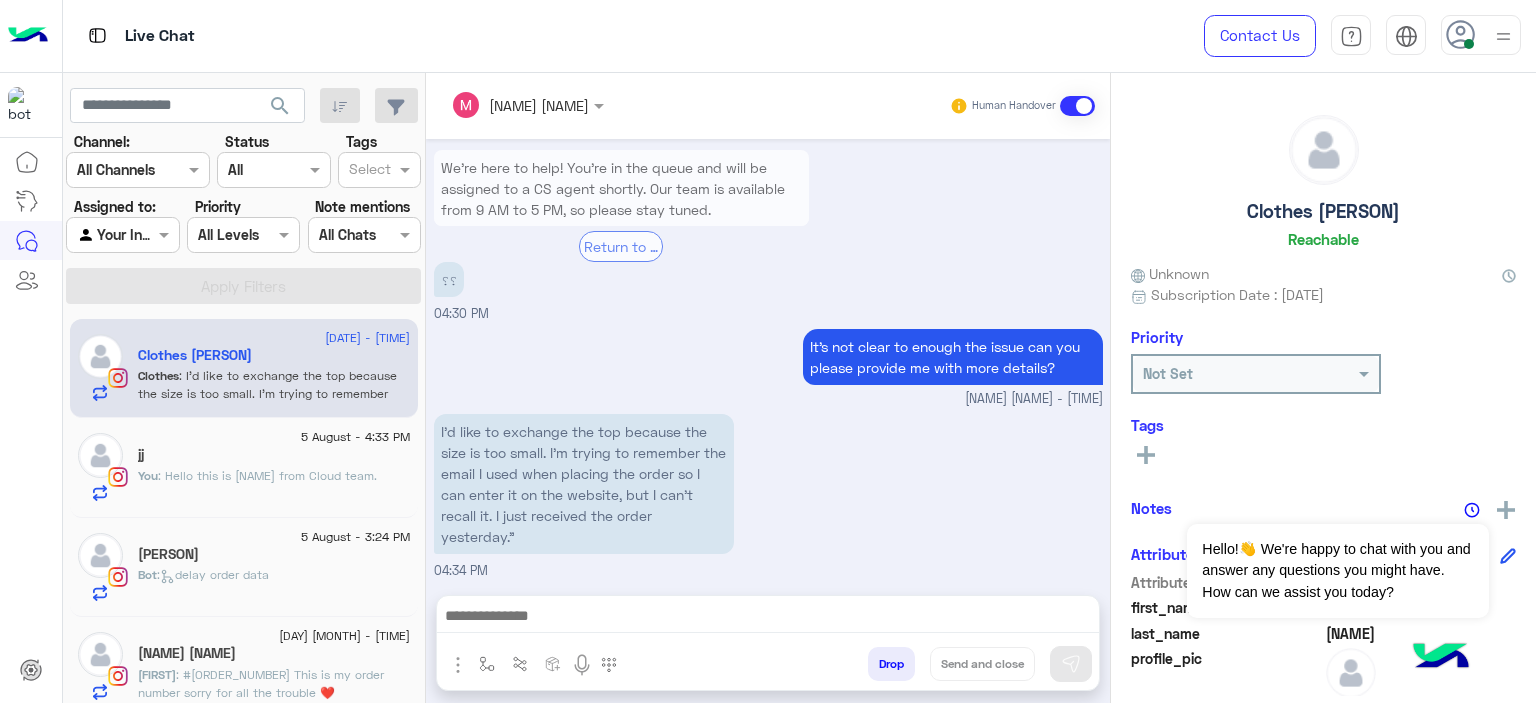 click on "jj" 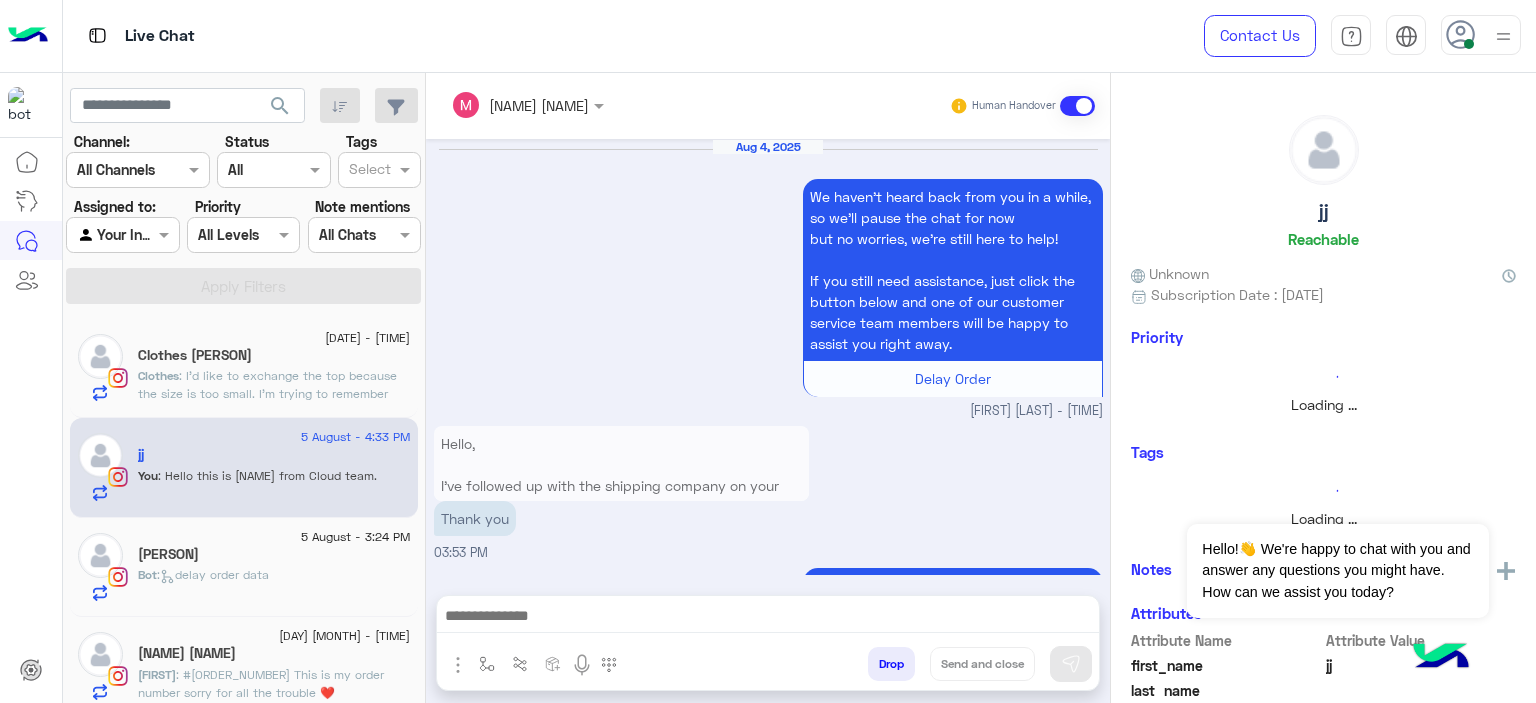 scroll, scrollTop: 1830, scrollLeft: 0, axis: vertical 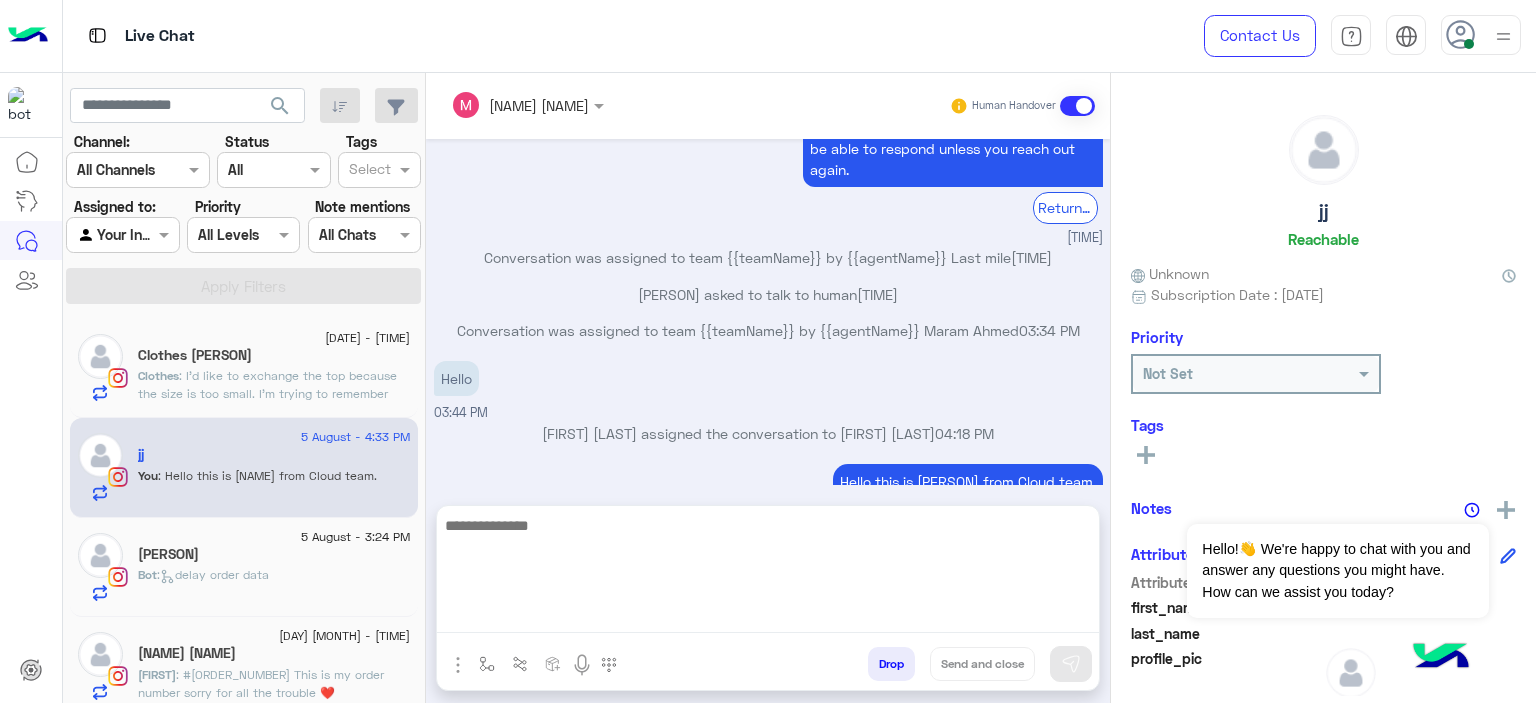 click at bounding box center [768, 573] 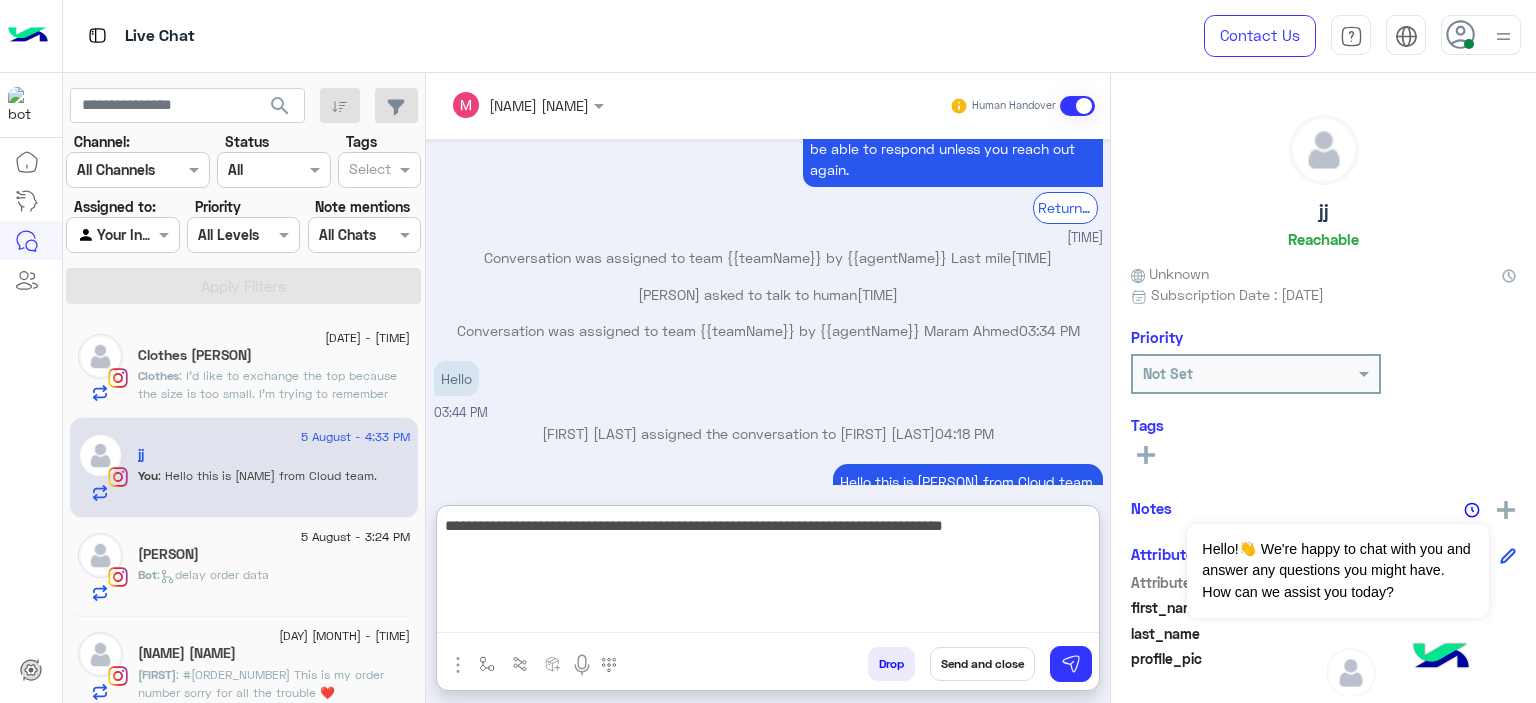 type on "**********" 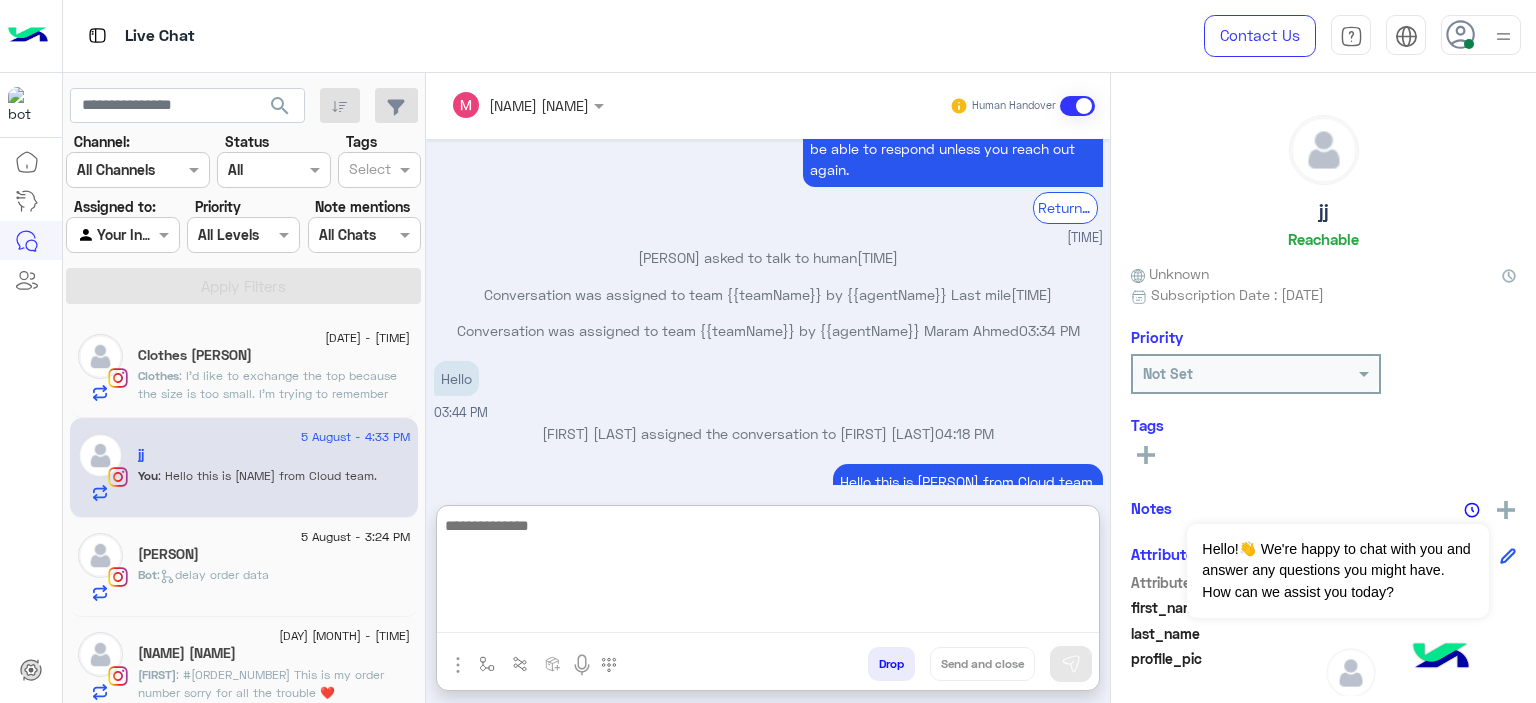 scroll, scrollTop: 2005, scrollLeft: 0, axis: vertical 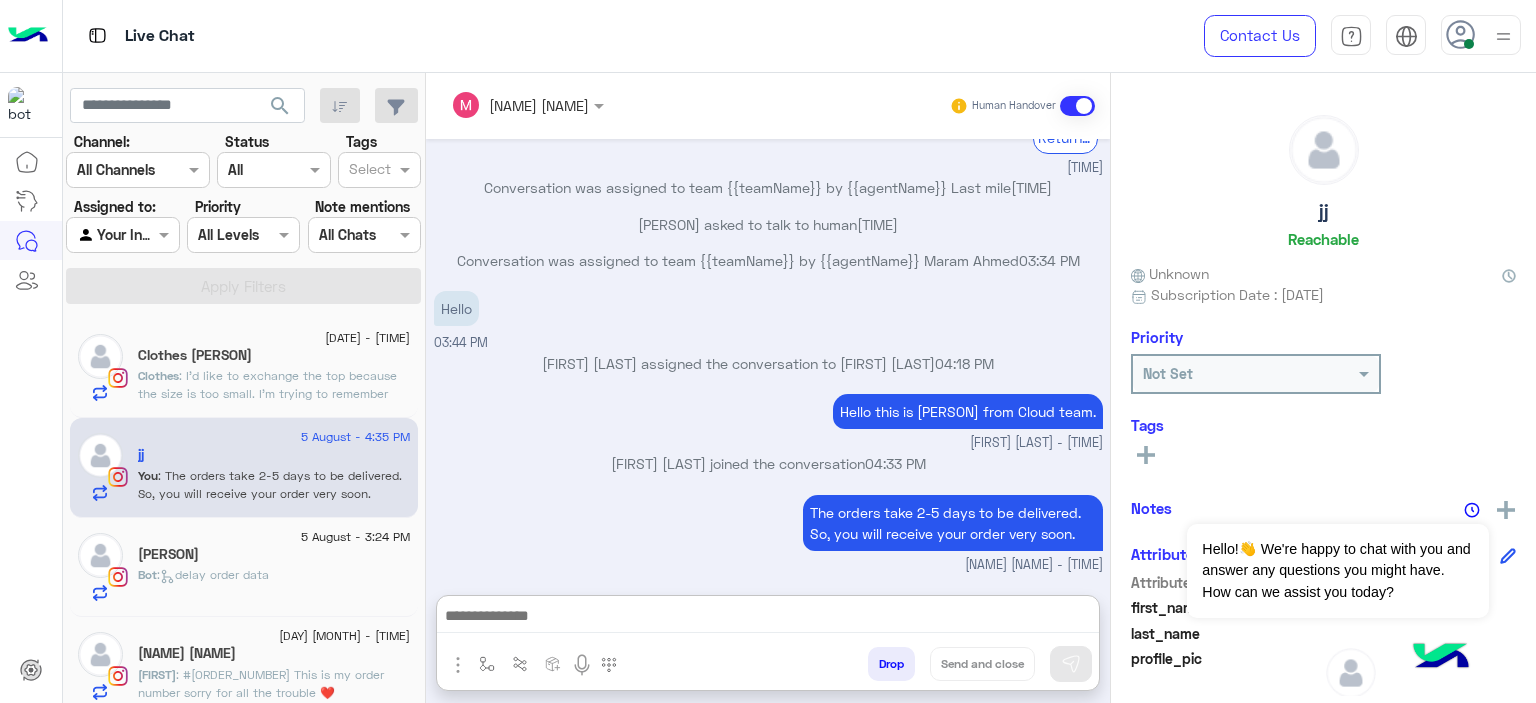 click on ": I’d like to exchange the top because the size is too small. I’m trying to remember the email I used when placing the order so I can enter it on the website, but I can’t recall it. I just received the order yesterday.”" 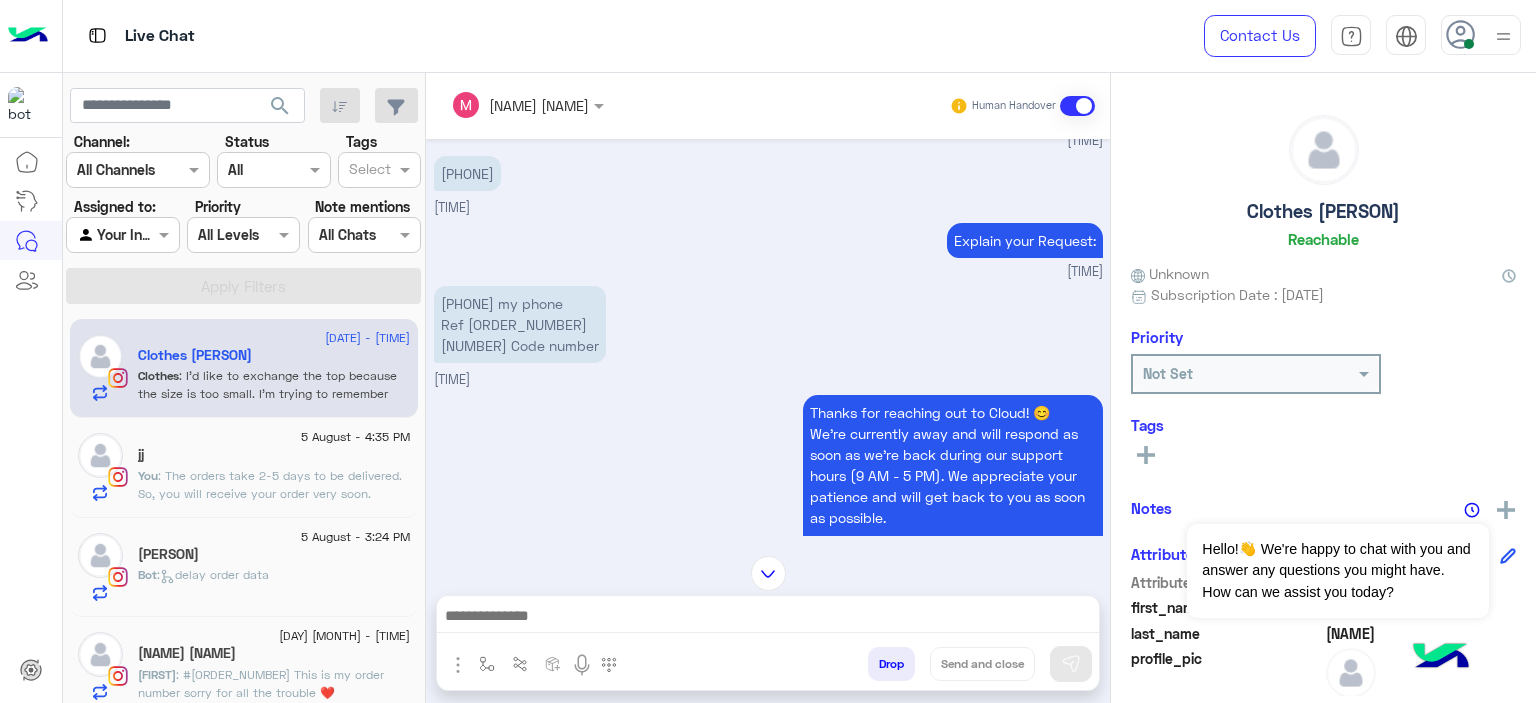 scroll, scrollTop: 1124, scrollLeft: 0, axis: vertical 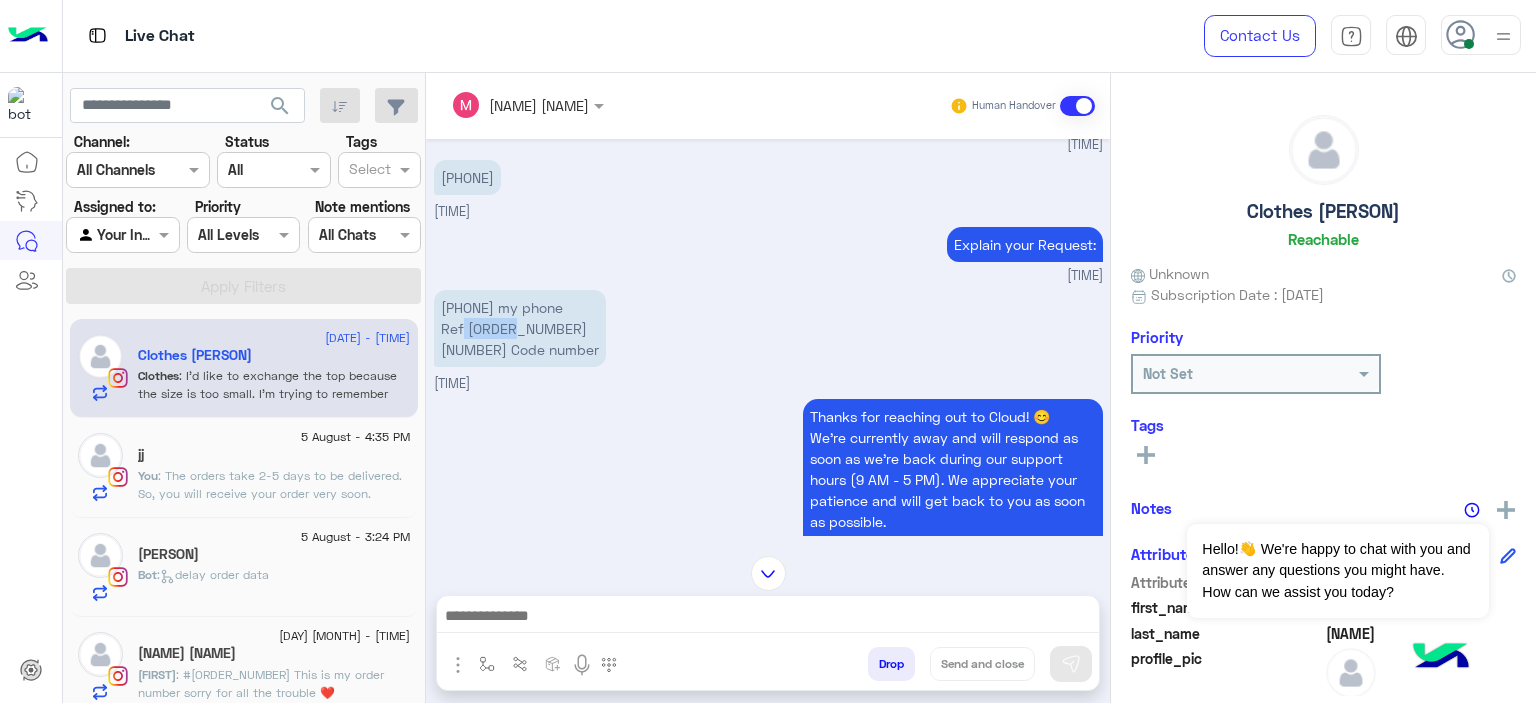 drag, startPoint x: 514, startPoint y: 346, endPoint x: 460, endPoint y: 340, distance: 54.33231 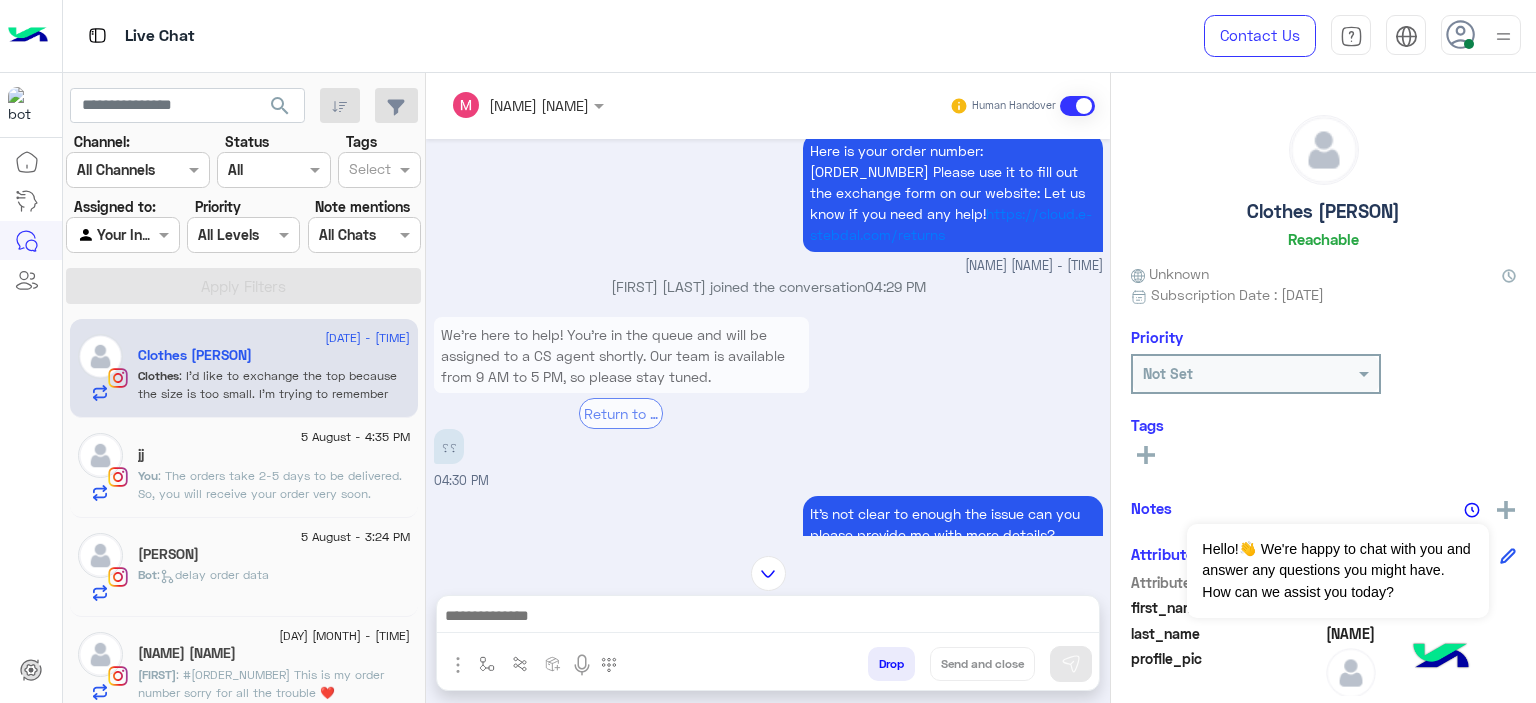 scroll, scrollTop: 4355, scrollLeft: 0, axis: vertical 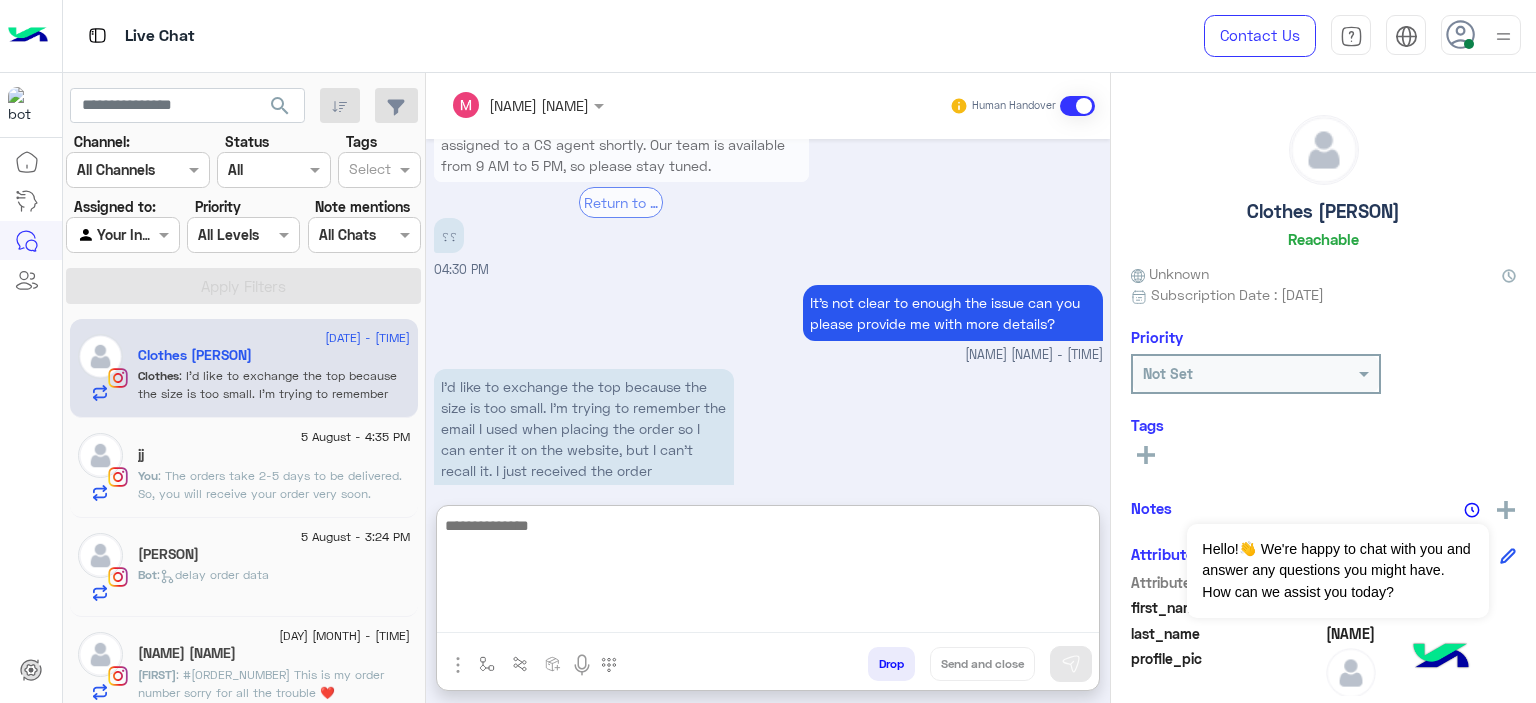 click at bounding box center (768, 573) 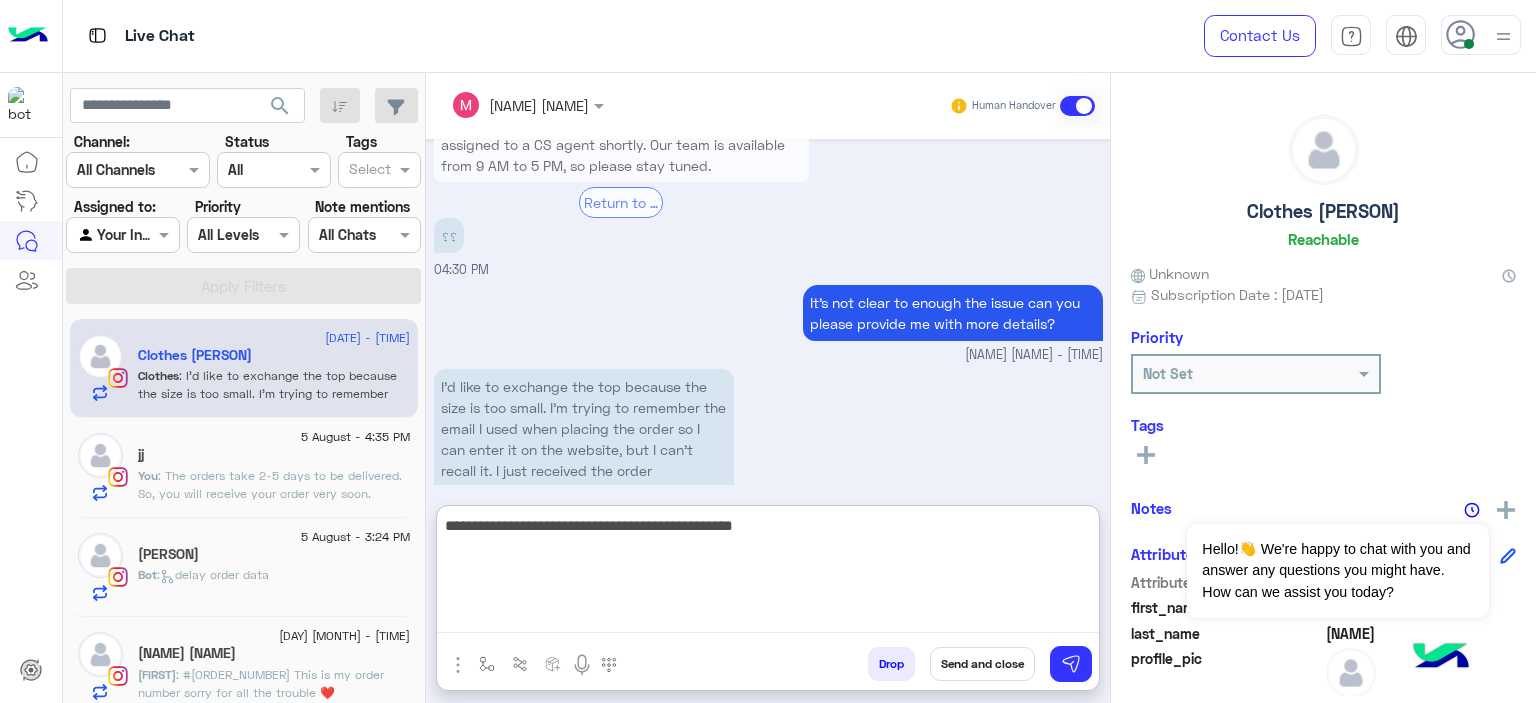 scroll, scrollTop: 4730, scrollLeft: 0, axis: vertical 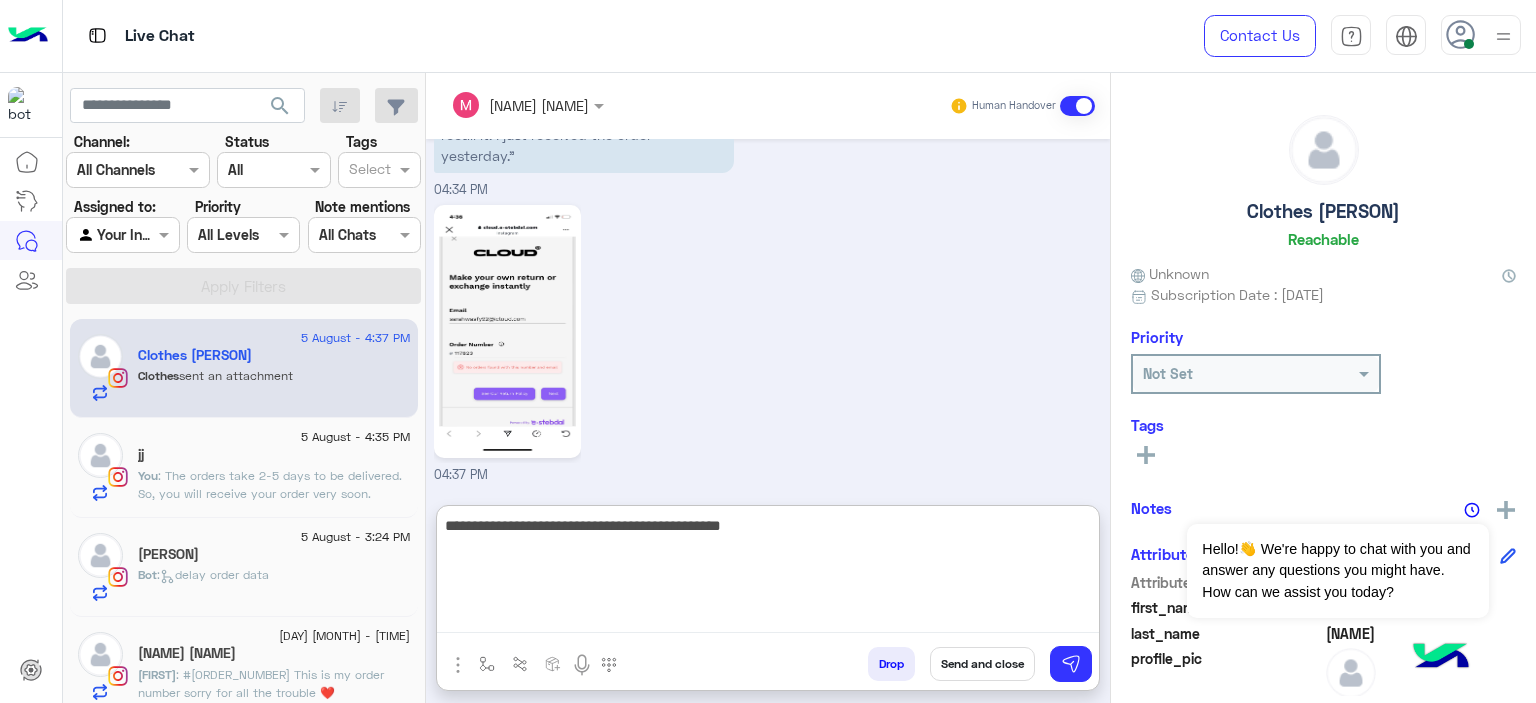 paste on "*******" 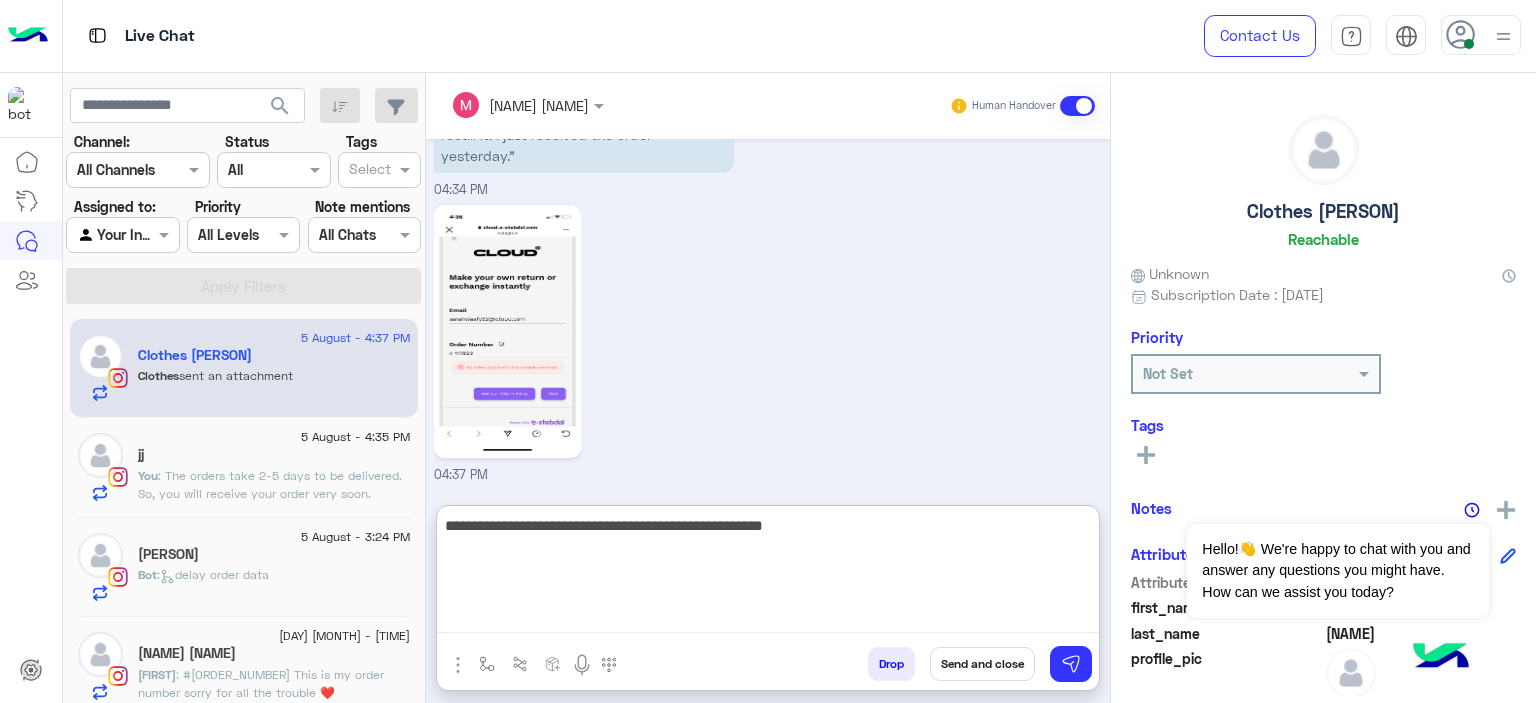 drag, startPoint x: 820, startPoint y: 531, endPoint x: 768, endPoint y: 519, distance: 53.366657 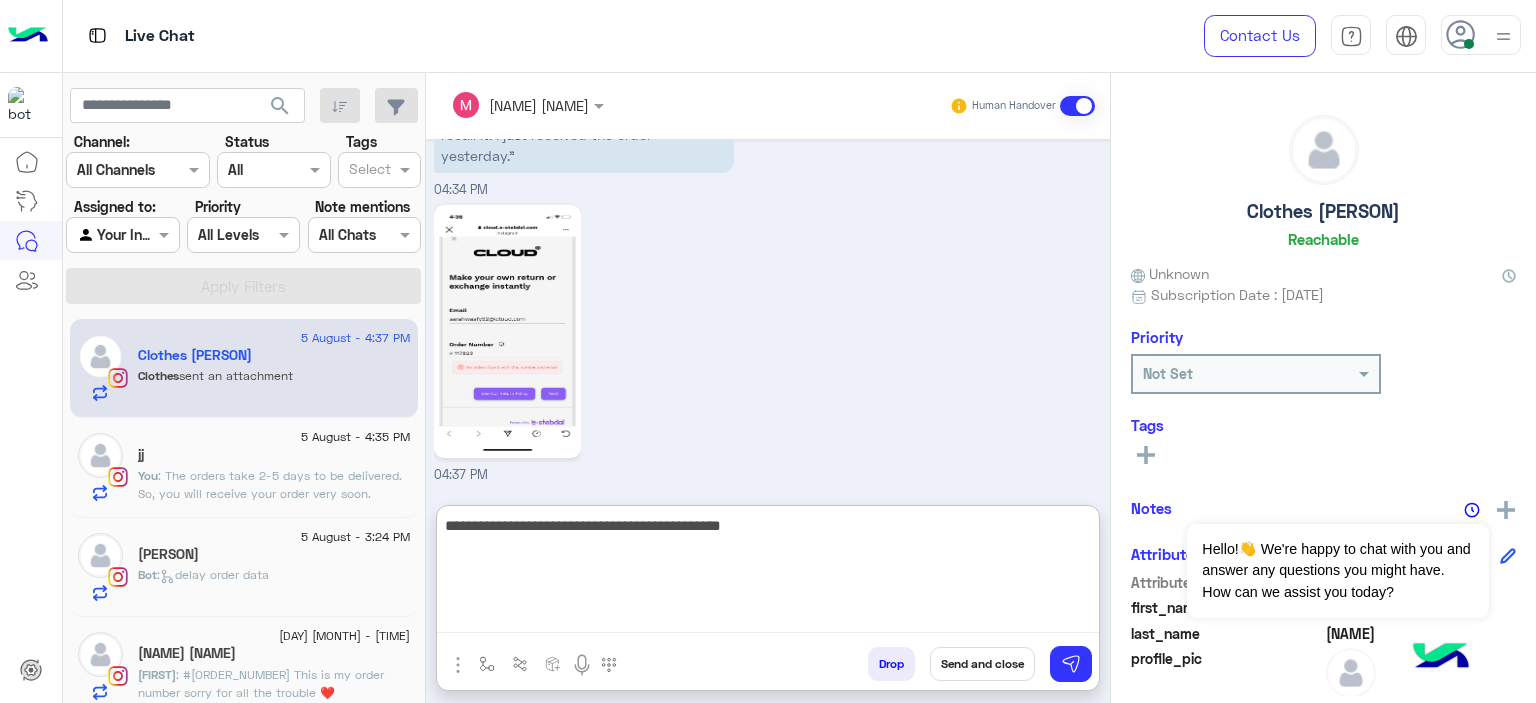 click on "**********" at bounding box center [768, 573] 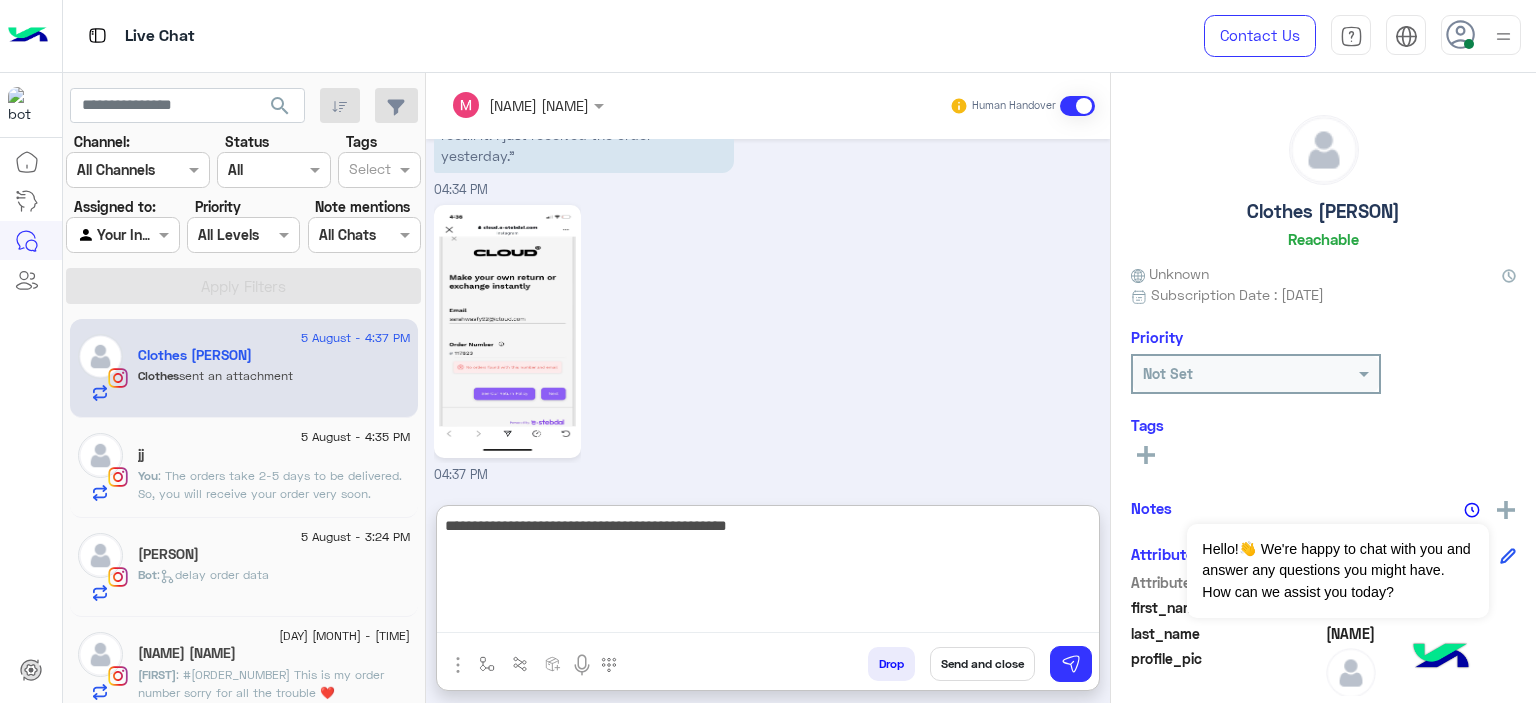 paste on "********" 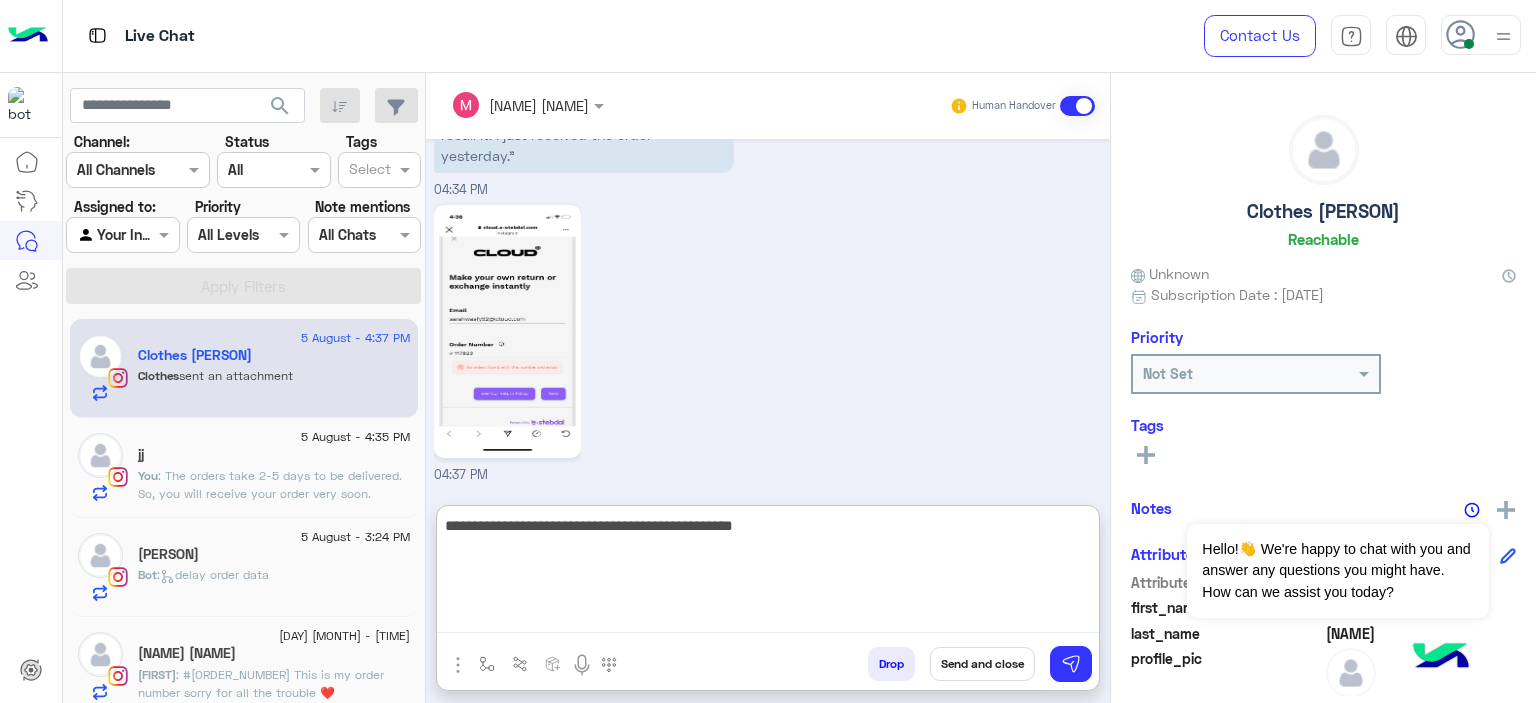 click on "**********" at bounding box center [768, 573] 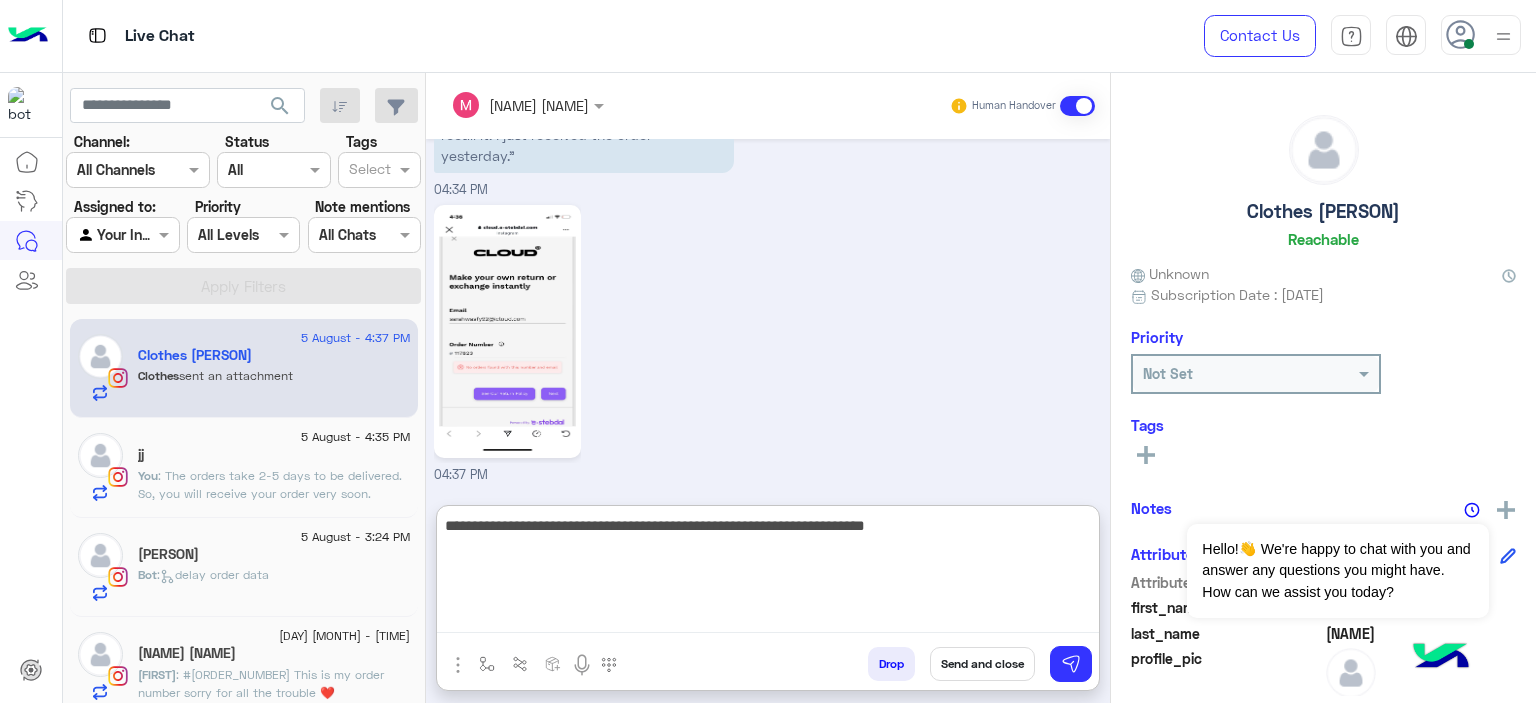 type on "**********" 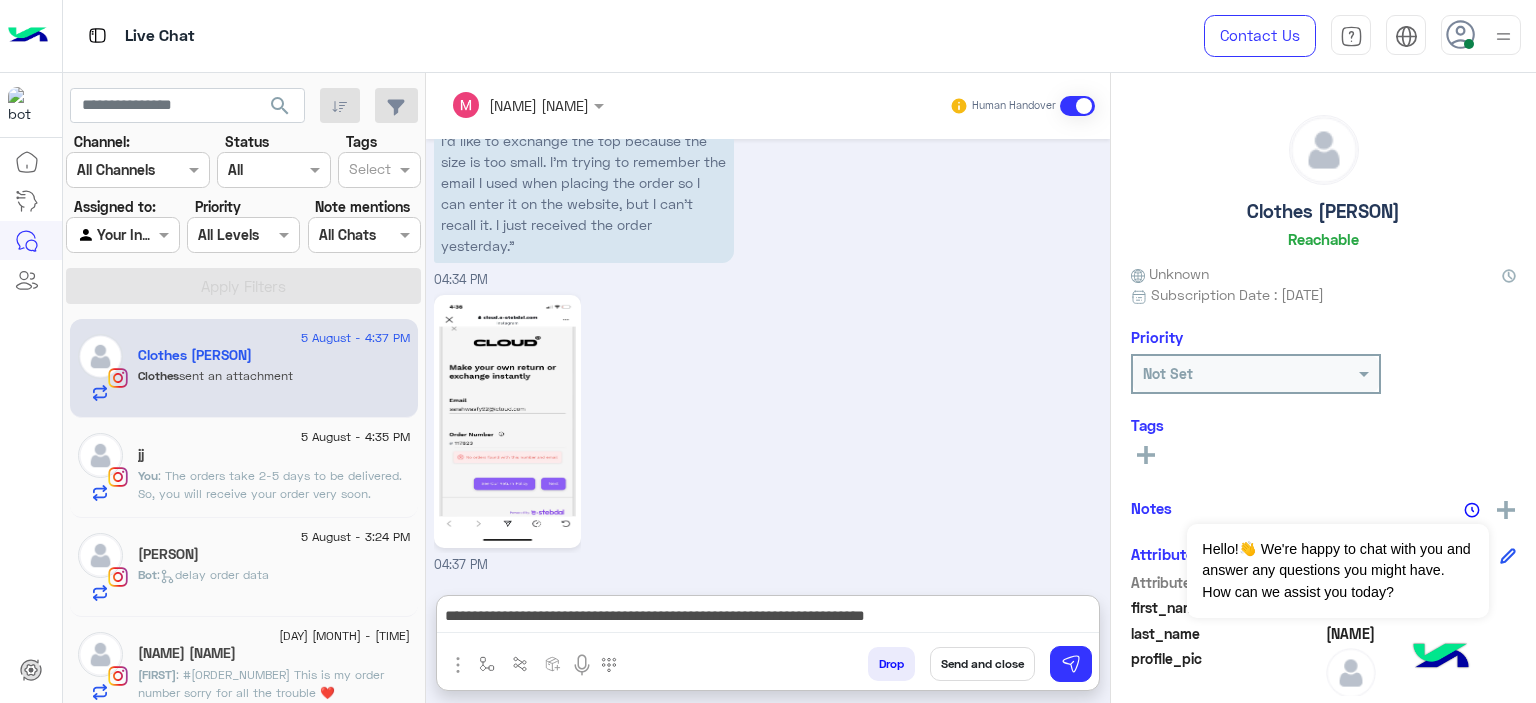 click 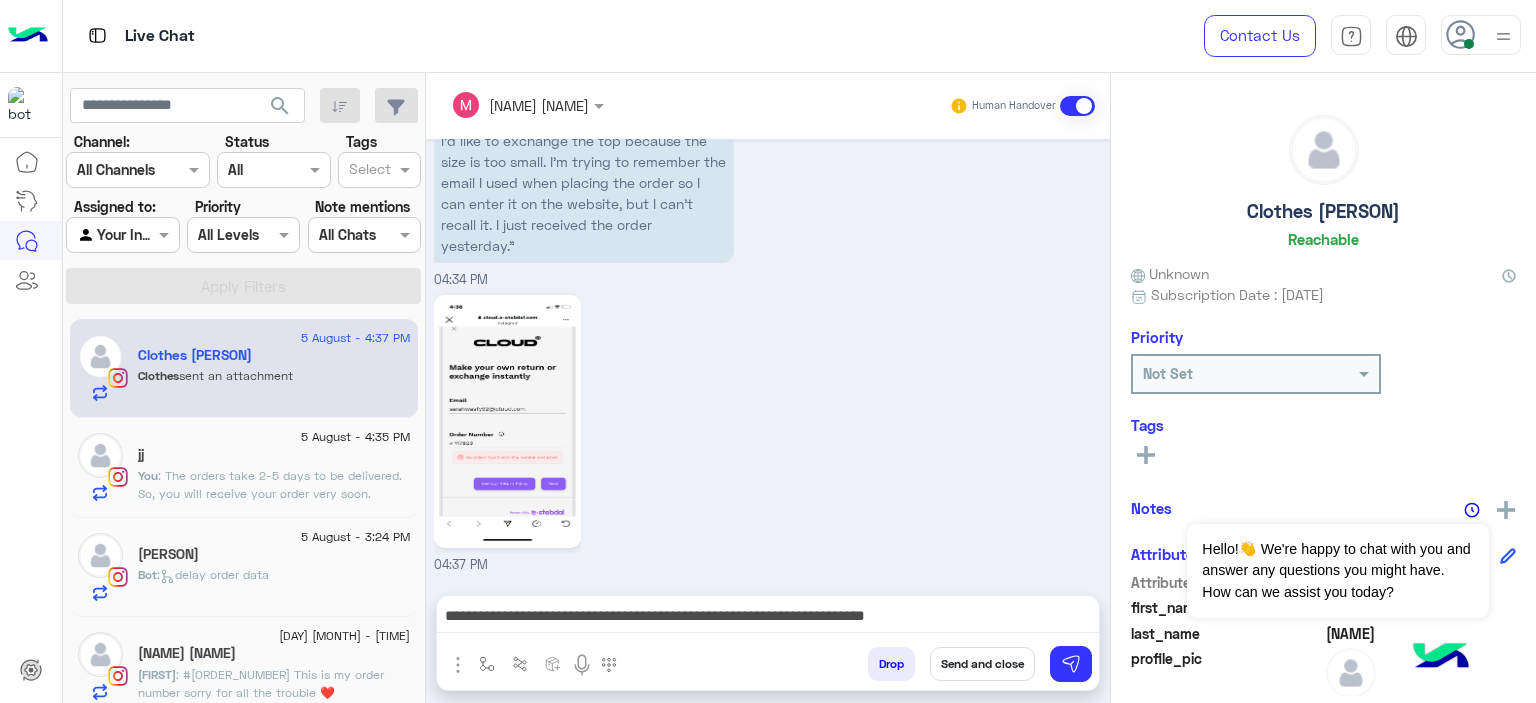 scroll, scrollTop: 4640, scrollLeft: 0, axis: vertical 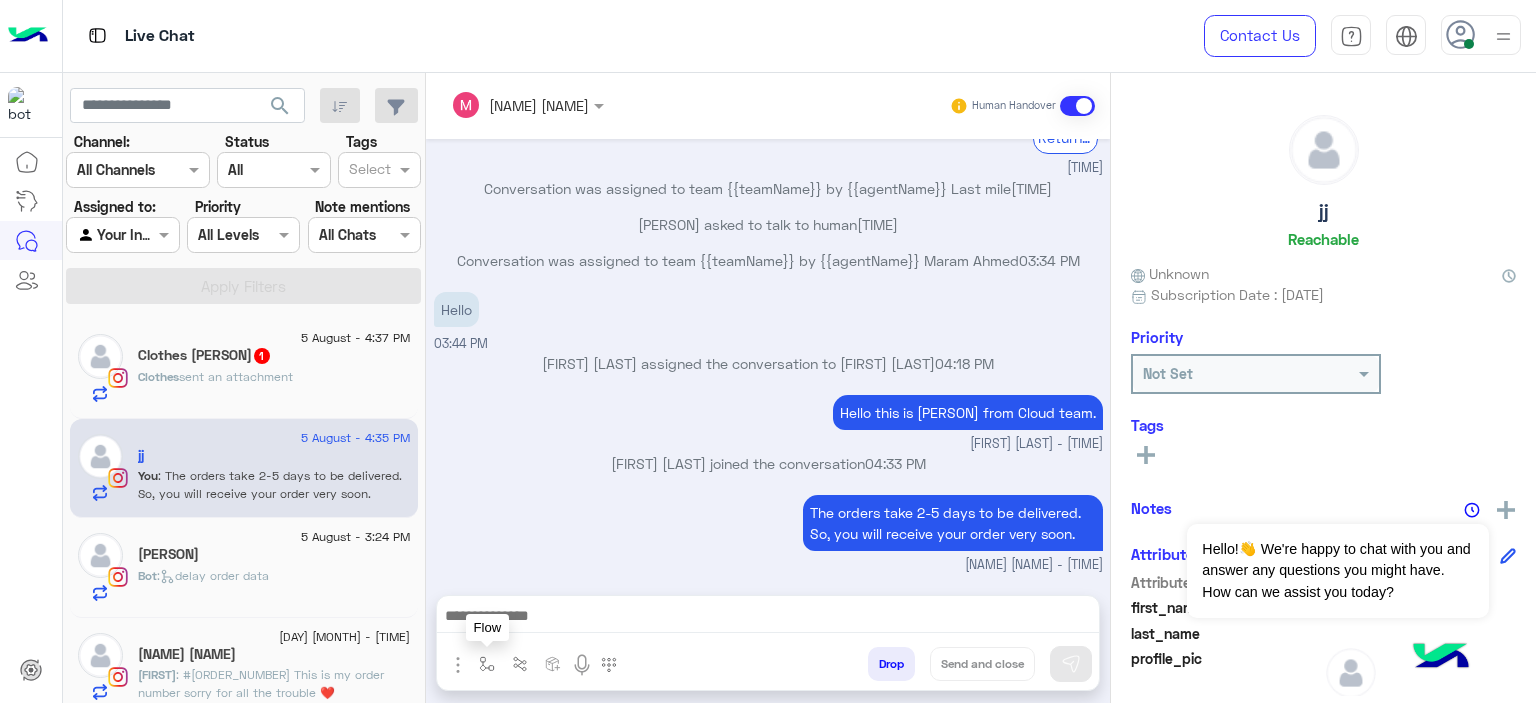 click at bounding box center [487, 663] 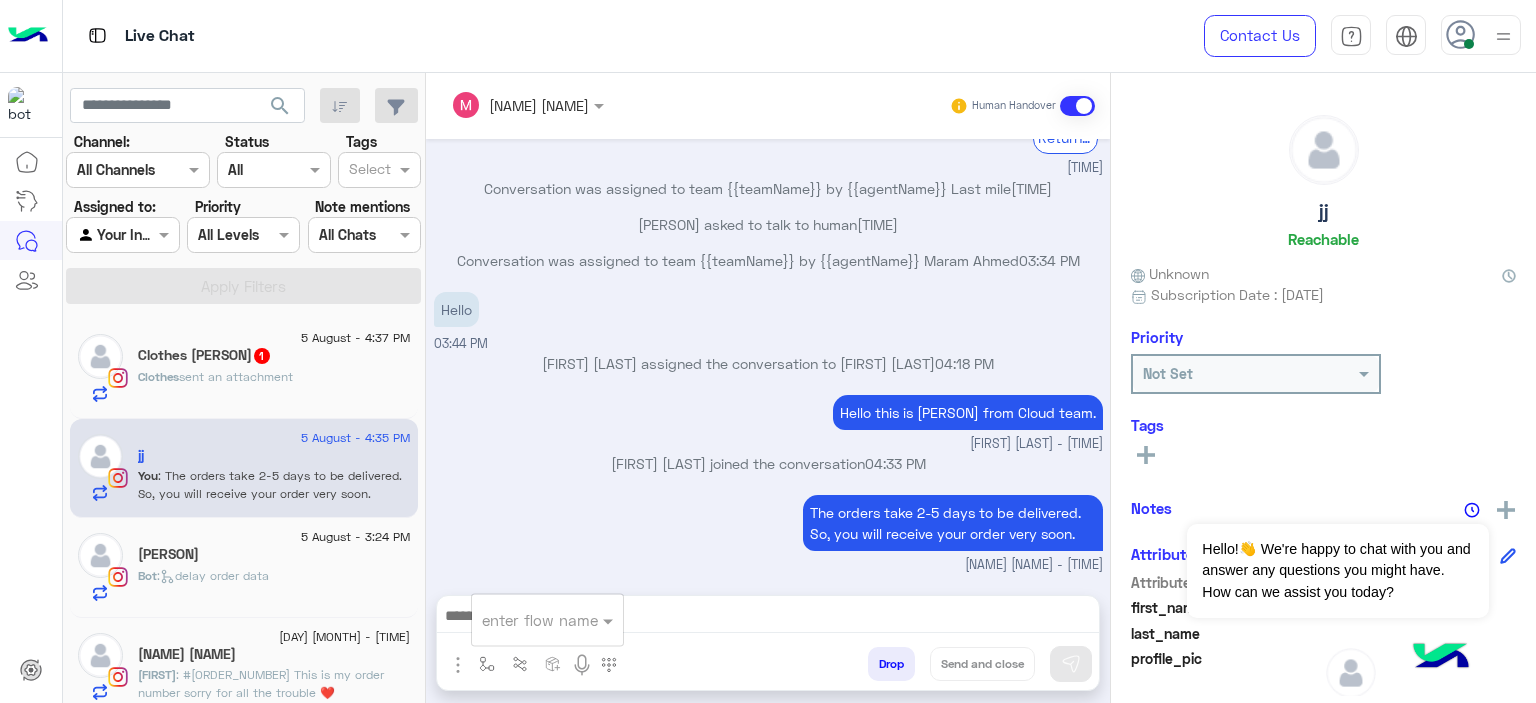 click at bounding box center (523, 620) 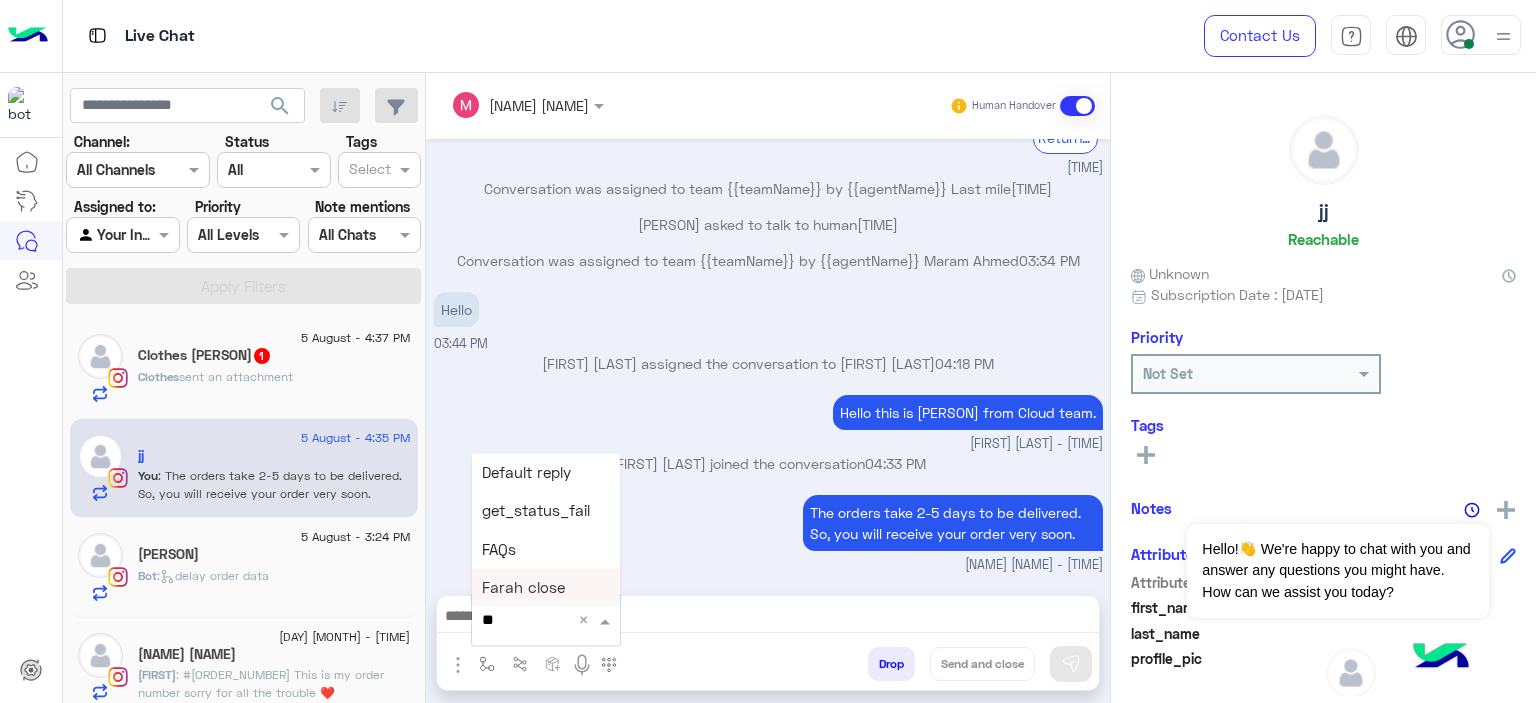 type on "***" 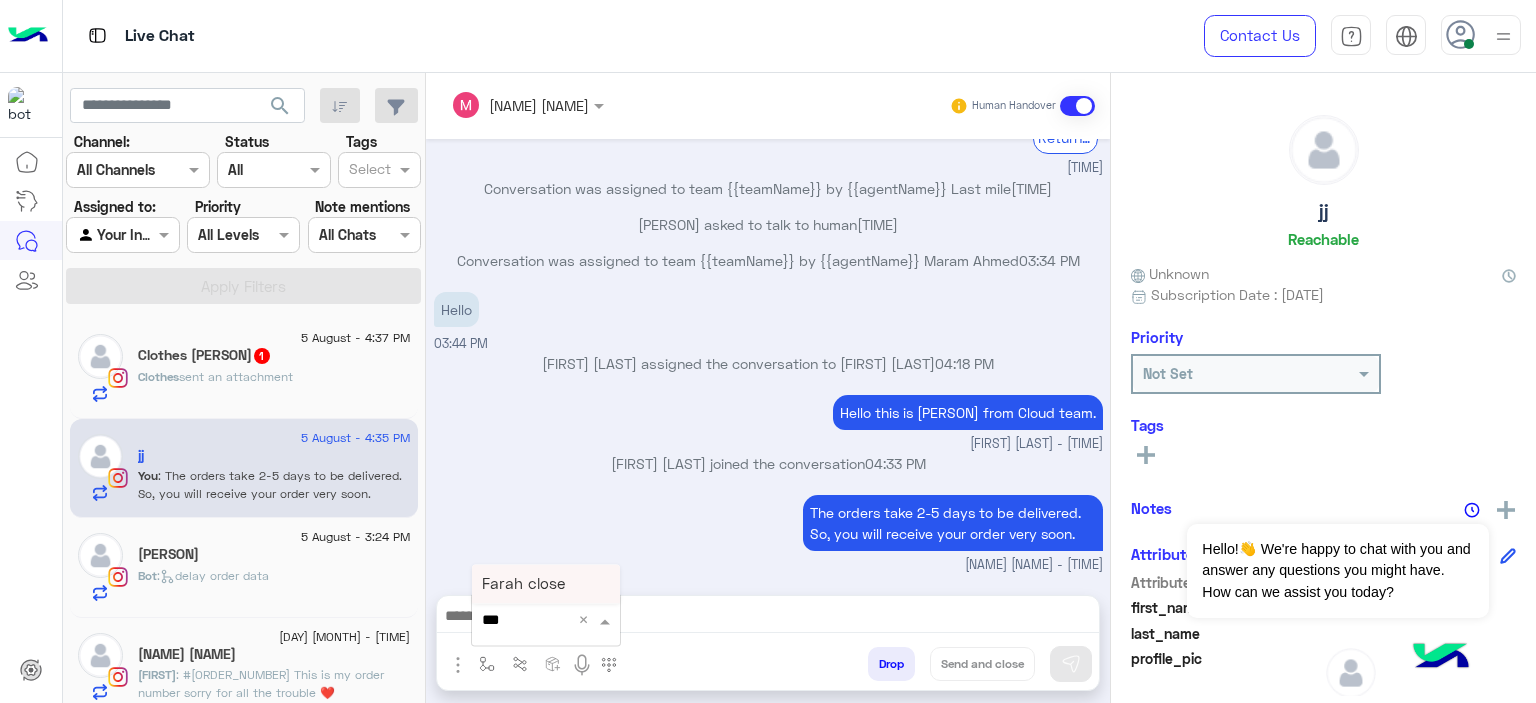 click on "Farah close" at bounding box center (523, 584) 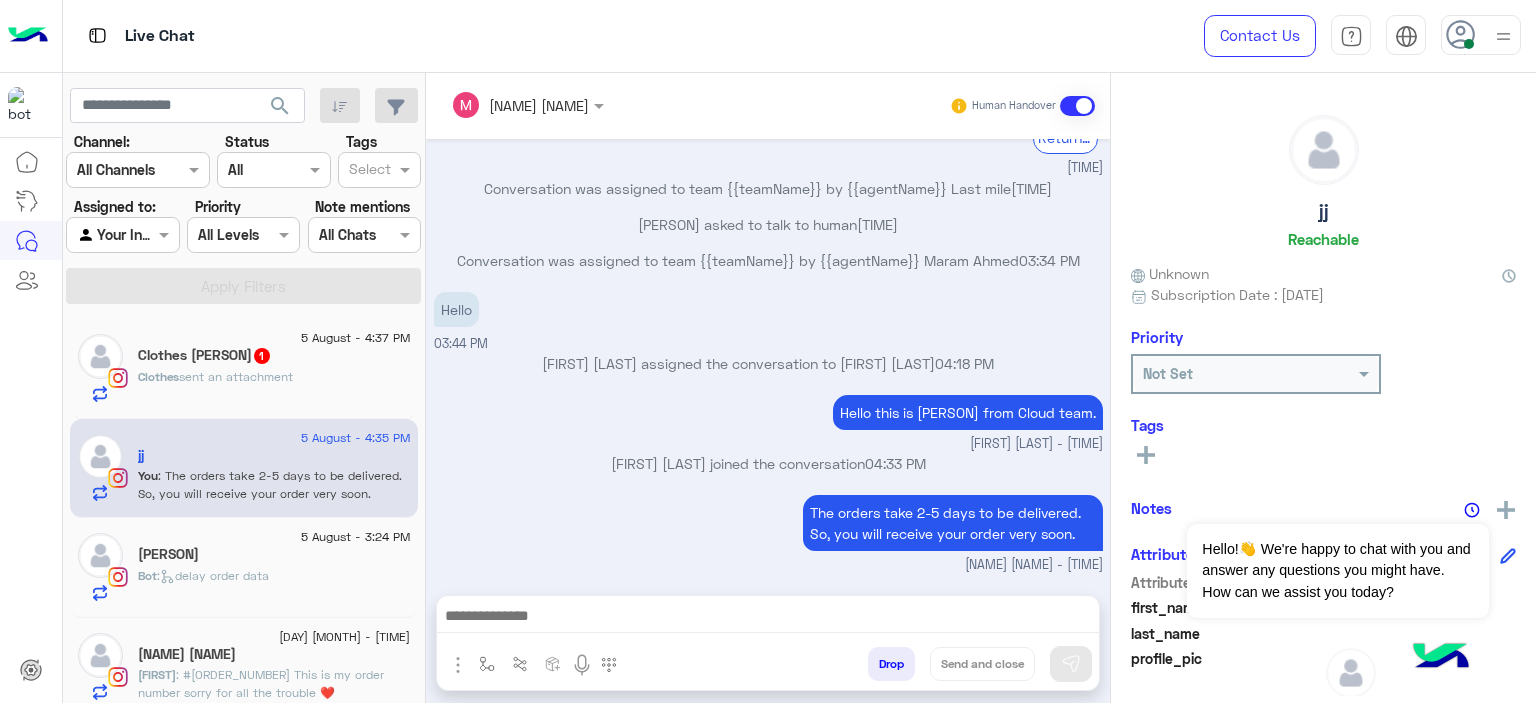 type on "**********" 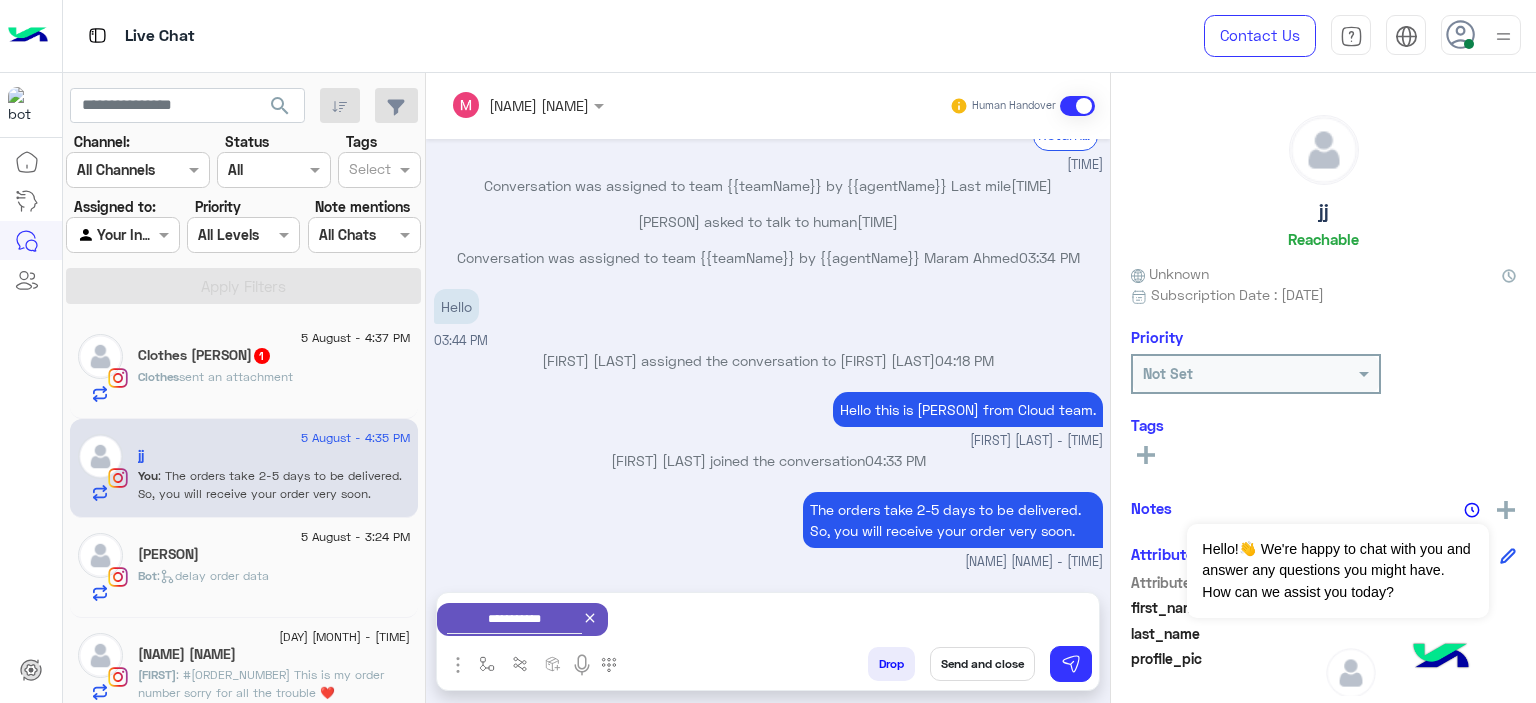click on "Send and close" at bounding box center (982, 664) 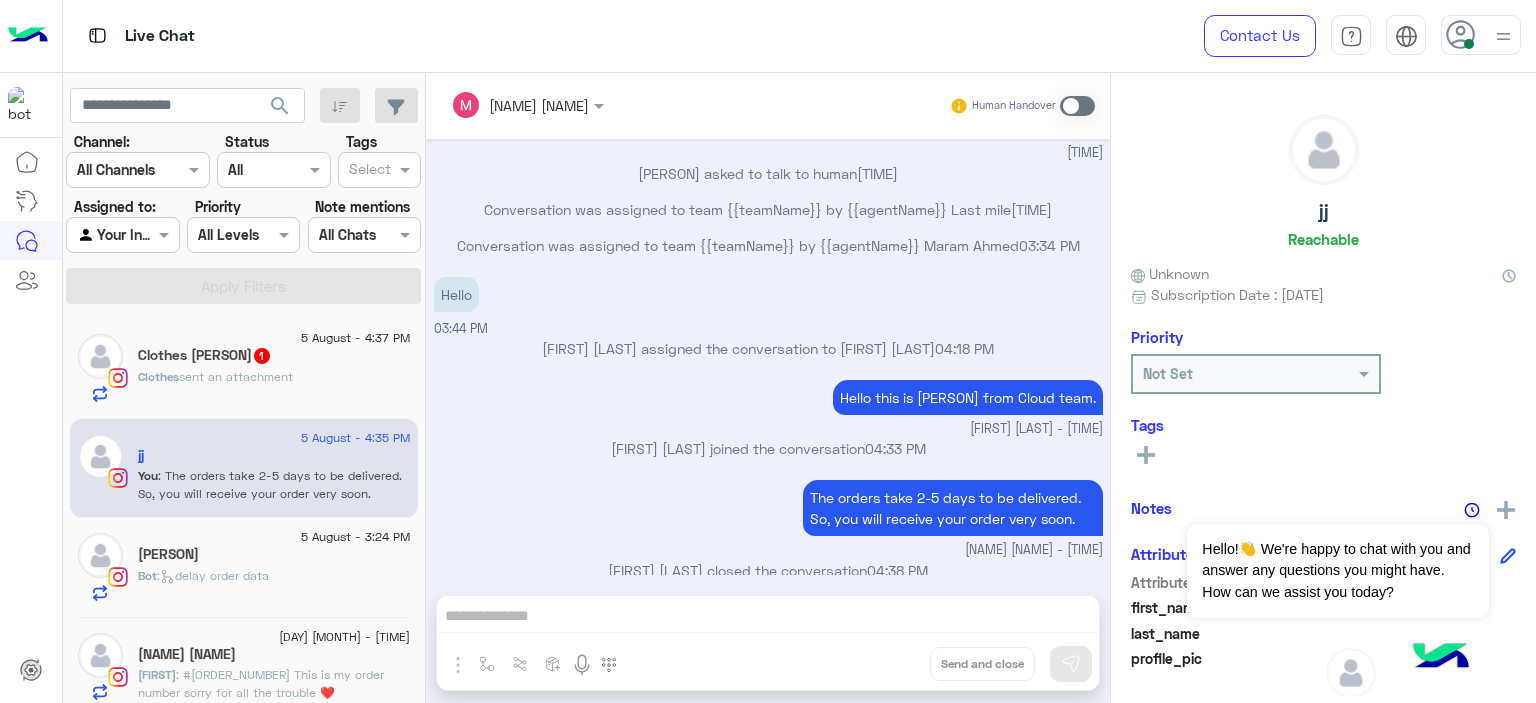 scroll, scrollTop: 1704, scrollLeft: 0, axis: vertical 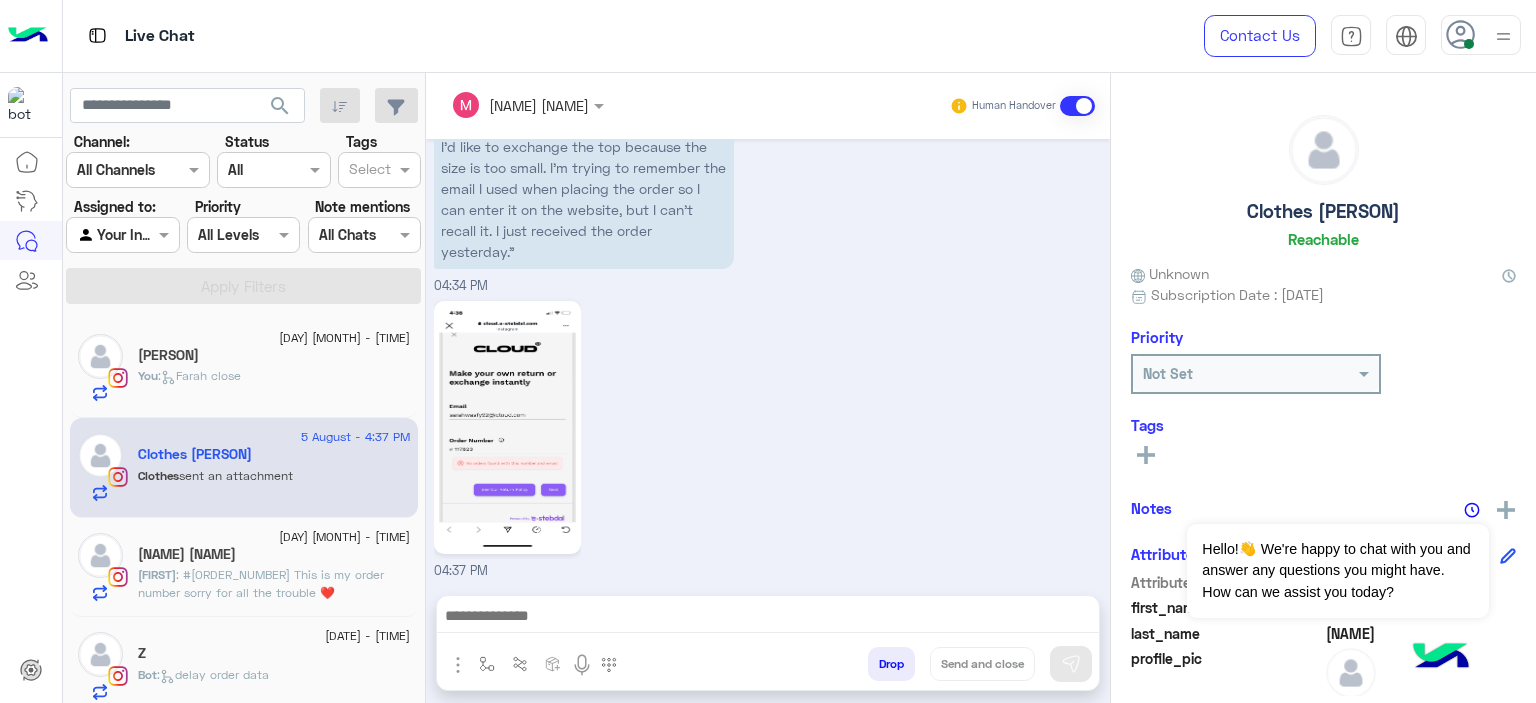 click 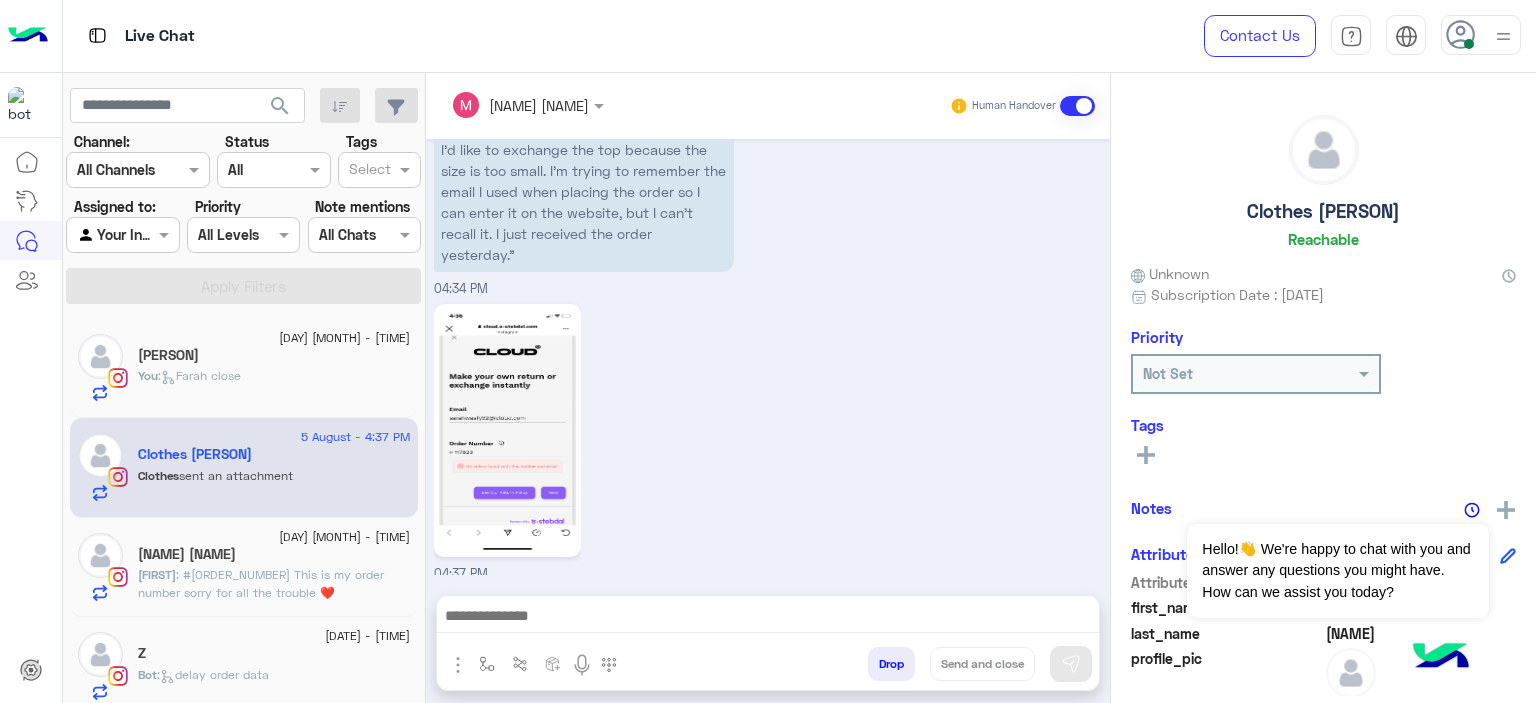 scroll, scrollTop: 2288, scrollLeft: 0, axis: vertical 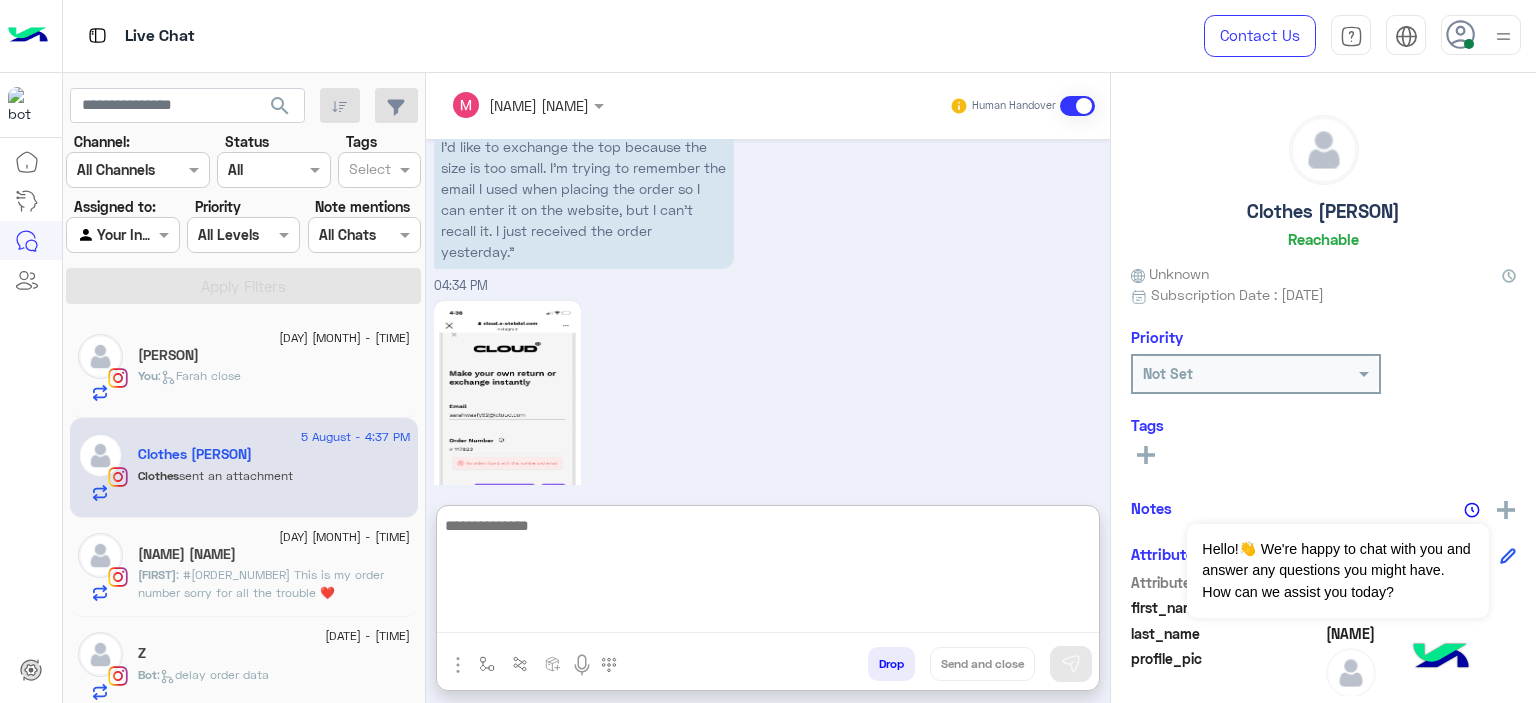 click at bounding box center (768, 573) 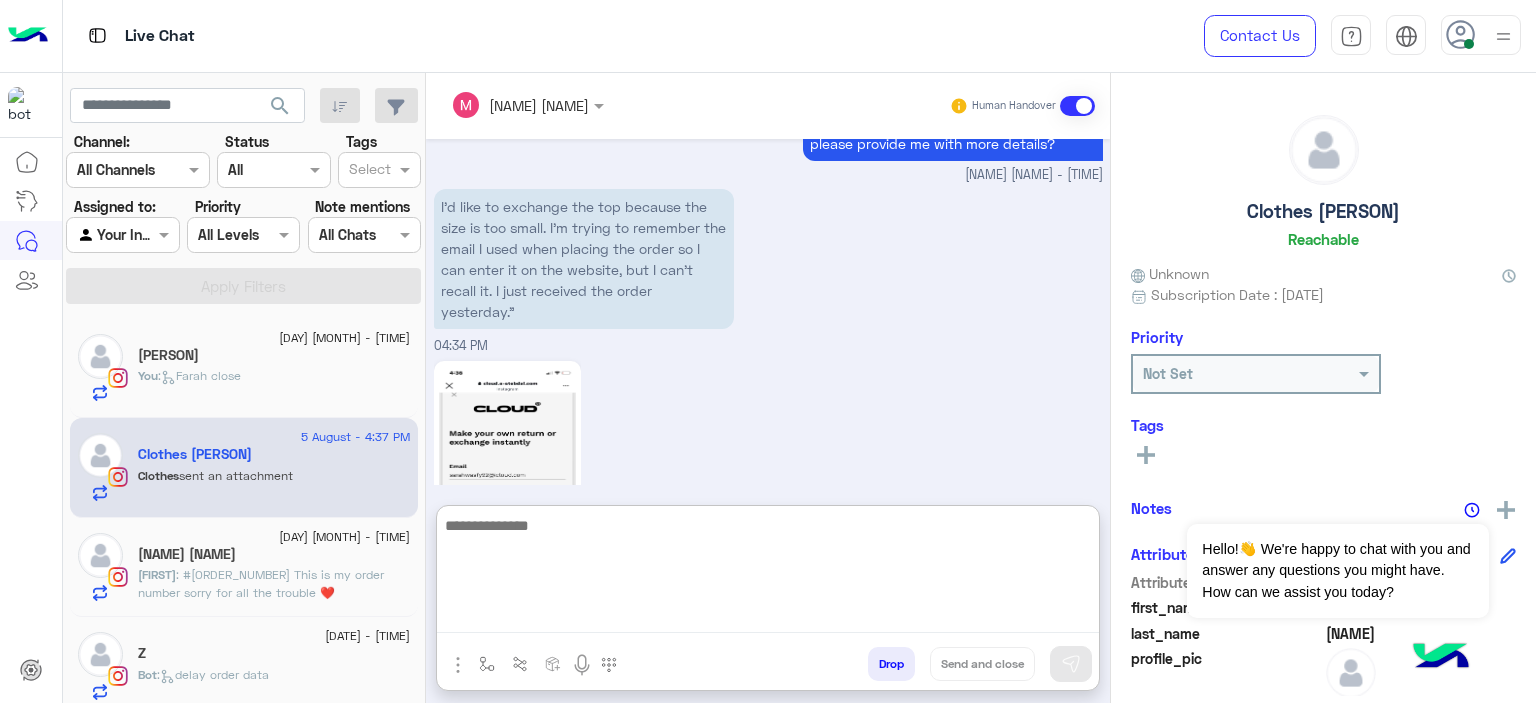 scroll, scrollTop: 2379, scrollLeft: 0, axis: vertical 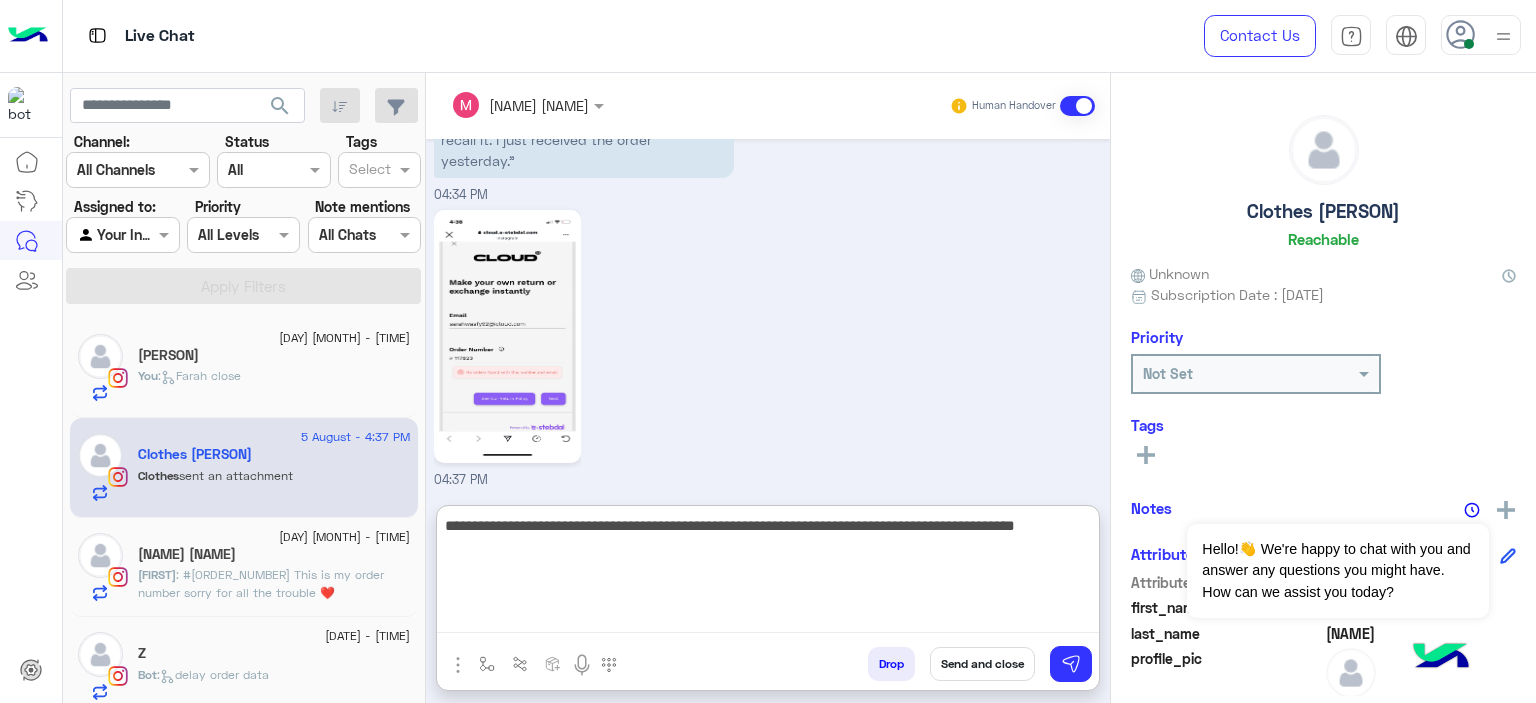 type on "**********" 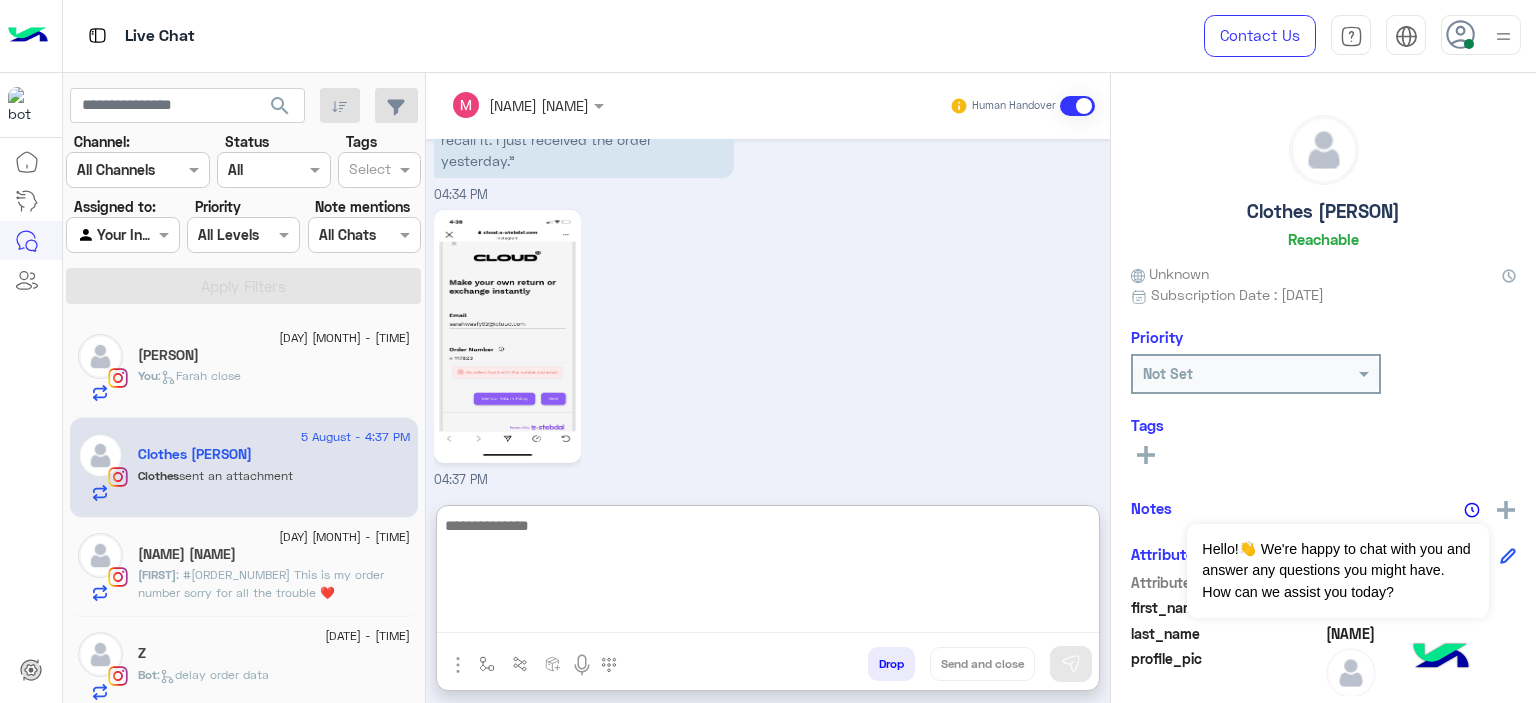 scroll, scrollTop: 2485, scrollLeft: 0, axis: vertical 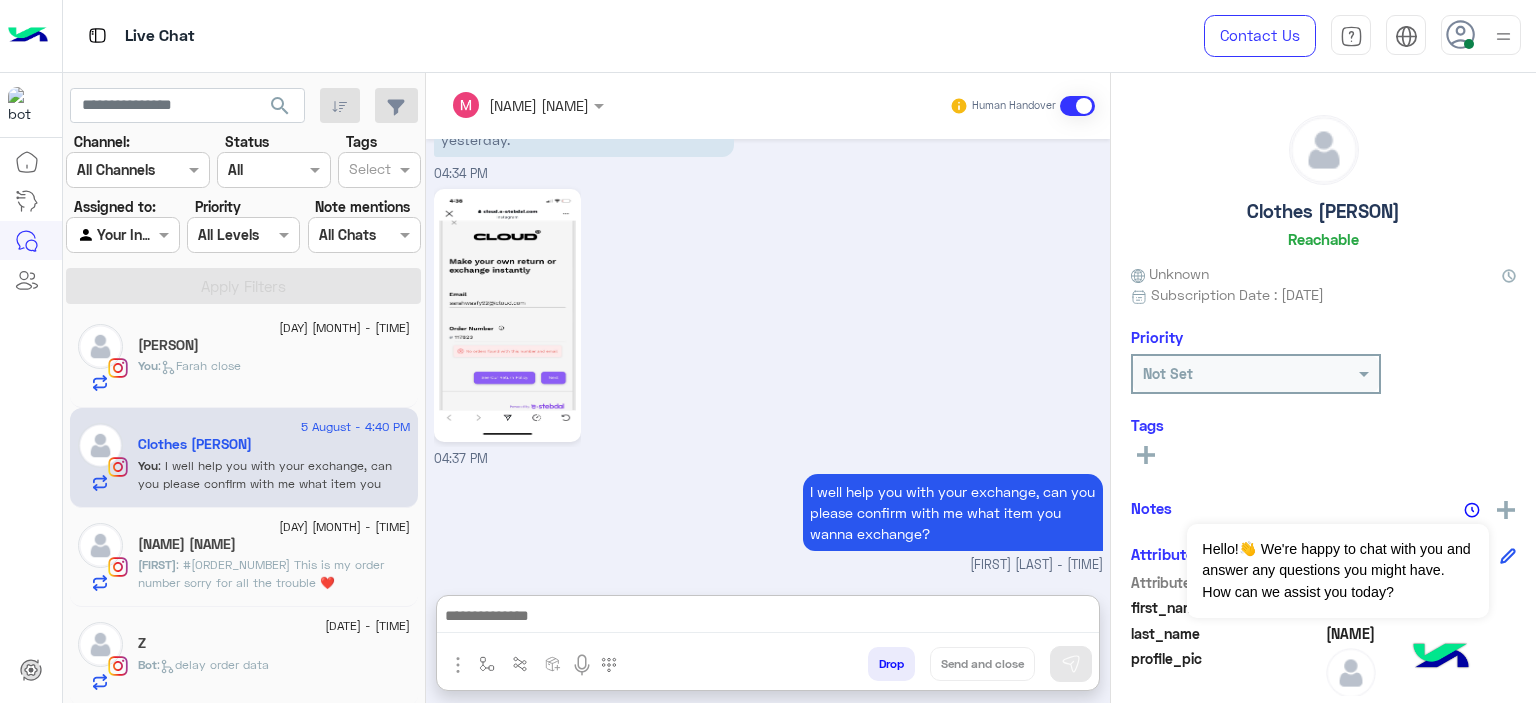 click on "5 August - 3:13 PM" 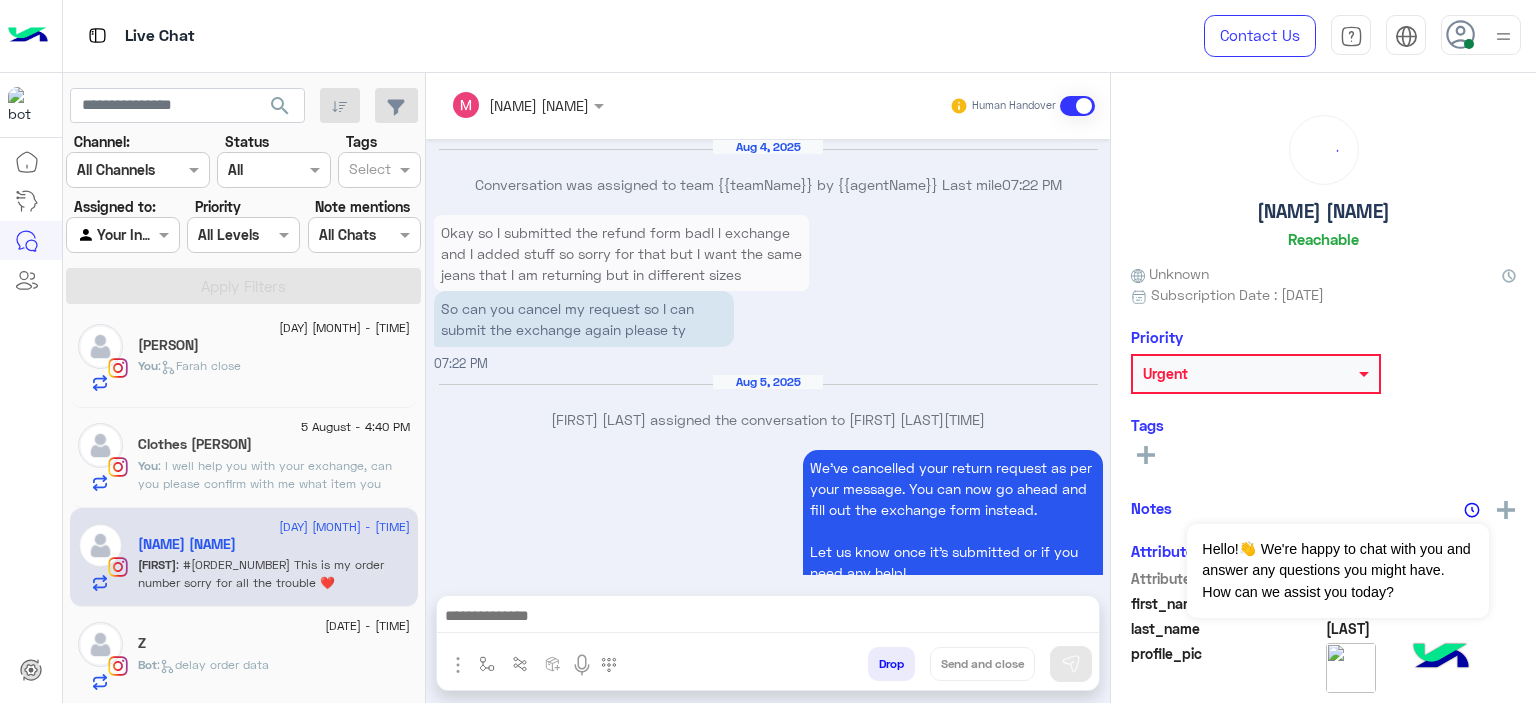 scroll, scrollTop: 1640, scrollLeft: 0, axis: vertical 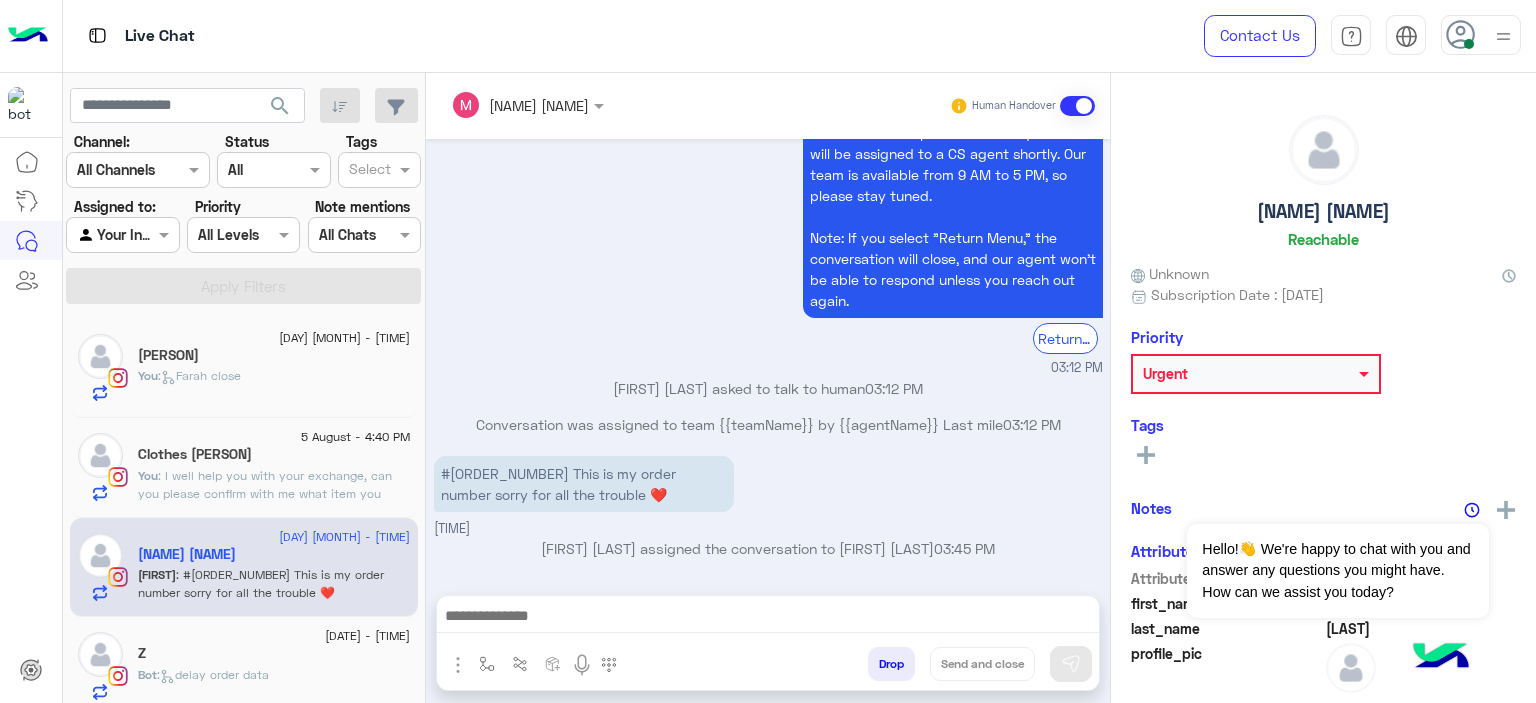 click on ": I well help you with your exchange, can you please confirm with me what item you wanna exchange?" 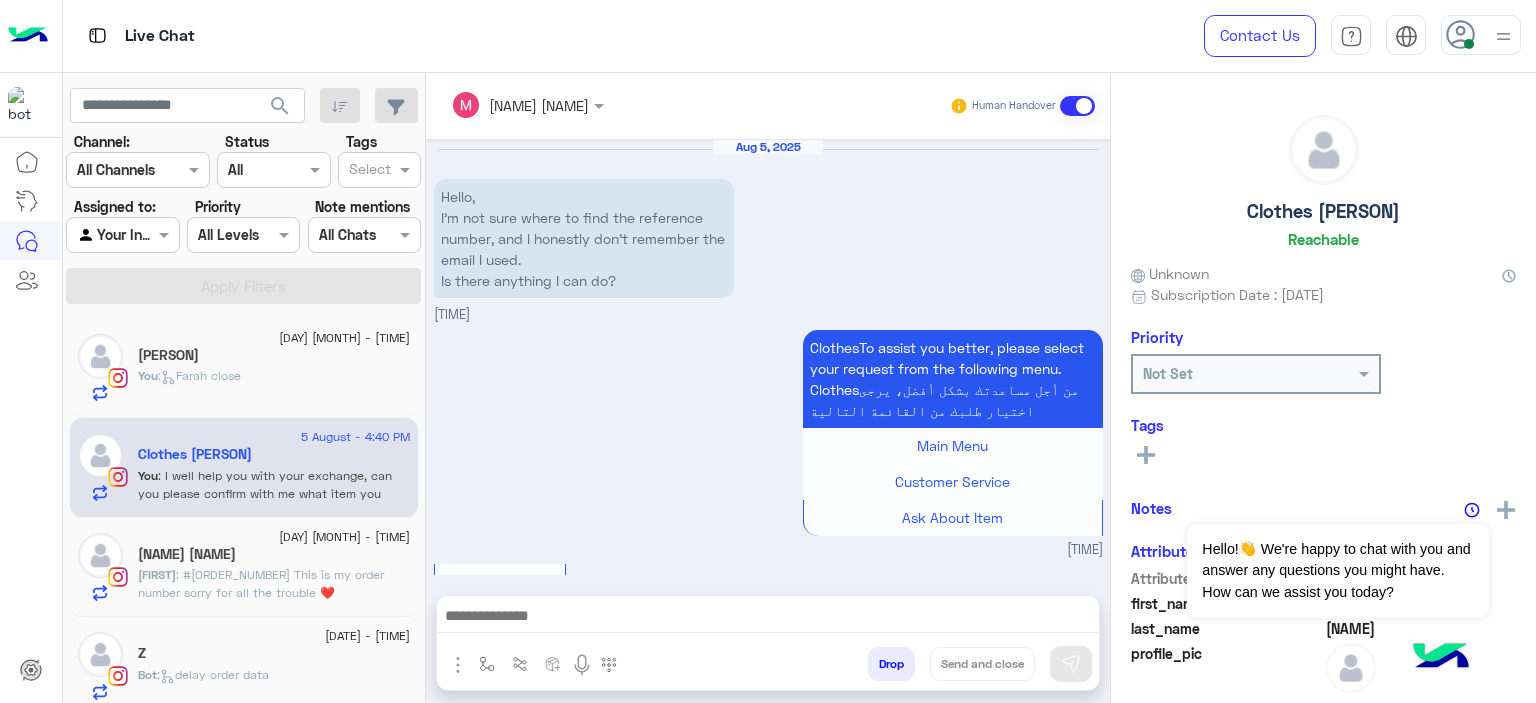 scroll, scrollTop: 2148, scrollLeft: 0, axis: vertical 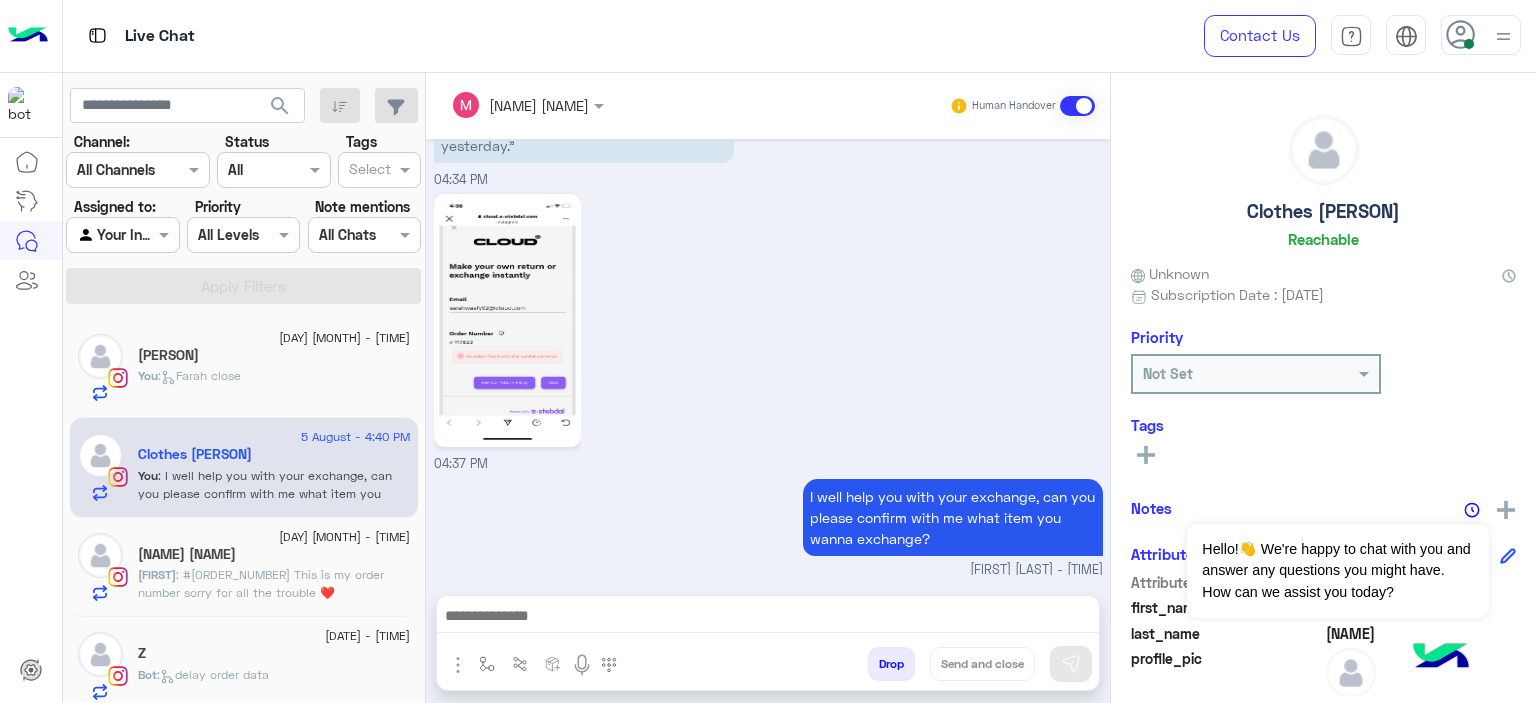 click on "You  :   [NAME] close" 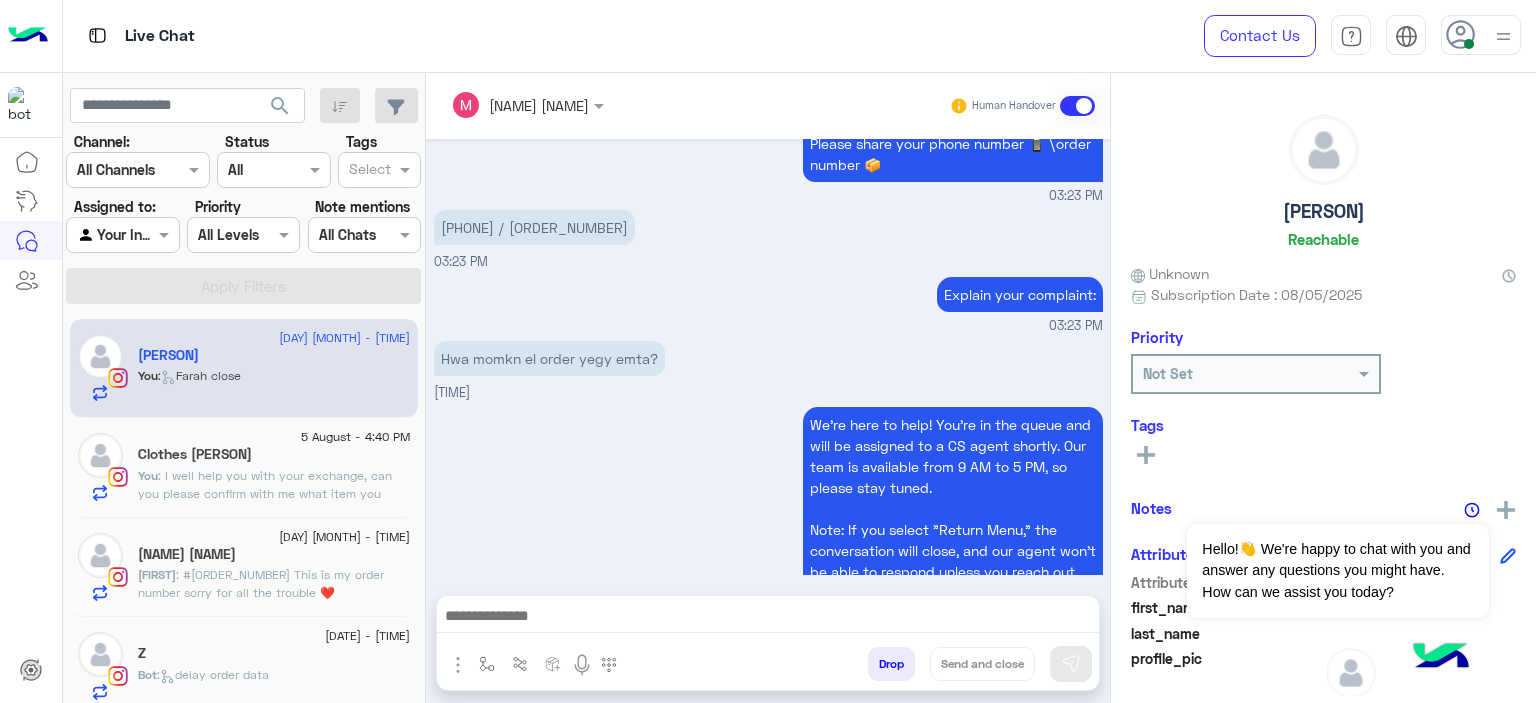 scroll, scrollTop: 1882, scrollLeft: 0, axis: vertical 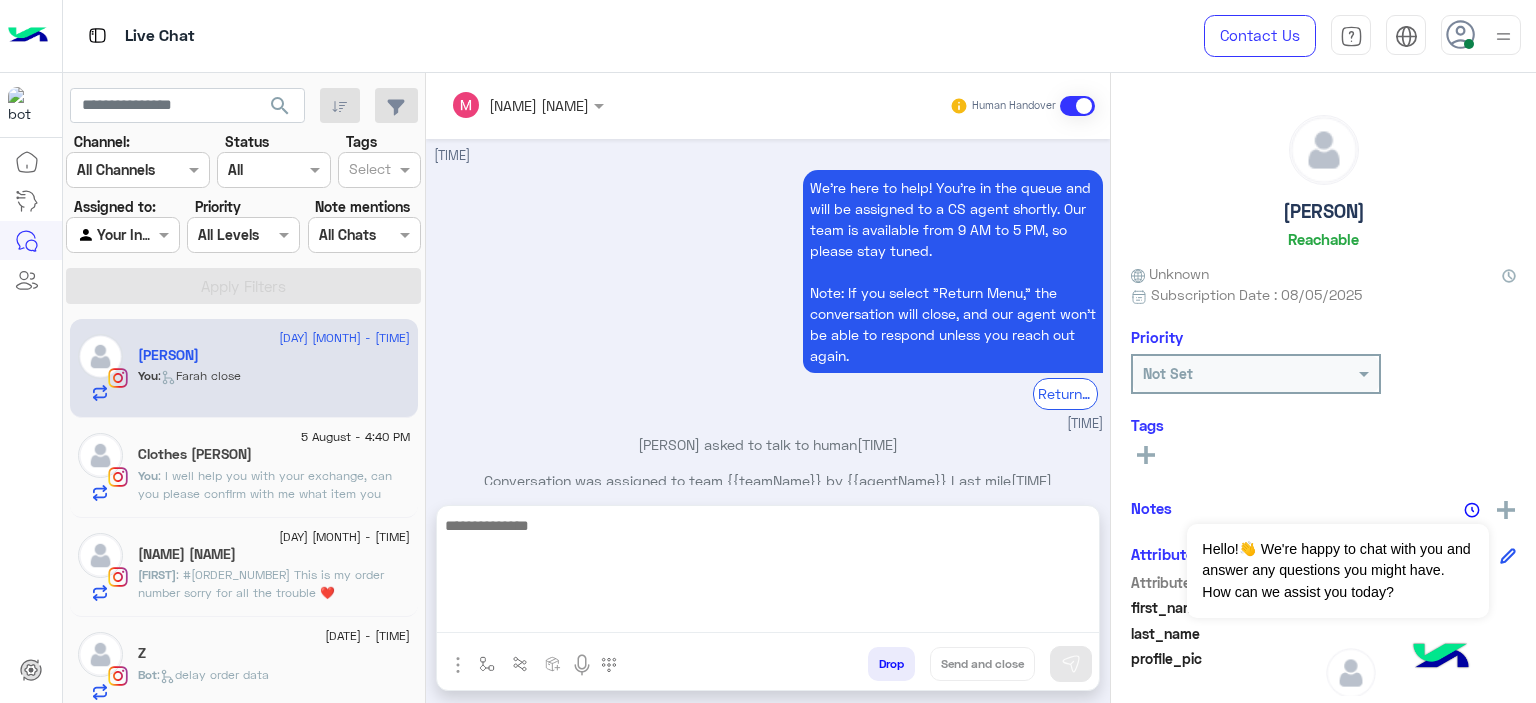 click at bounding box center (768, 573) 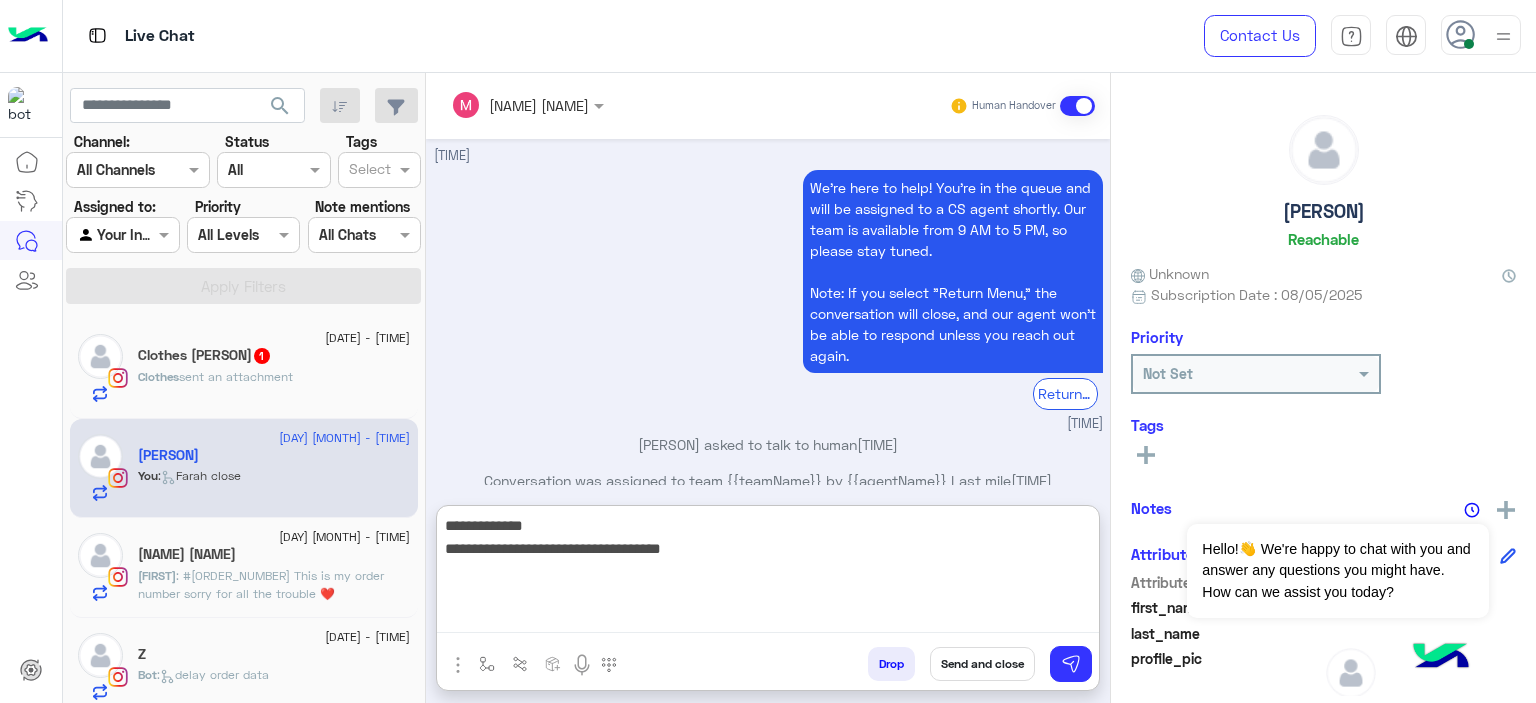 type on "**********" 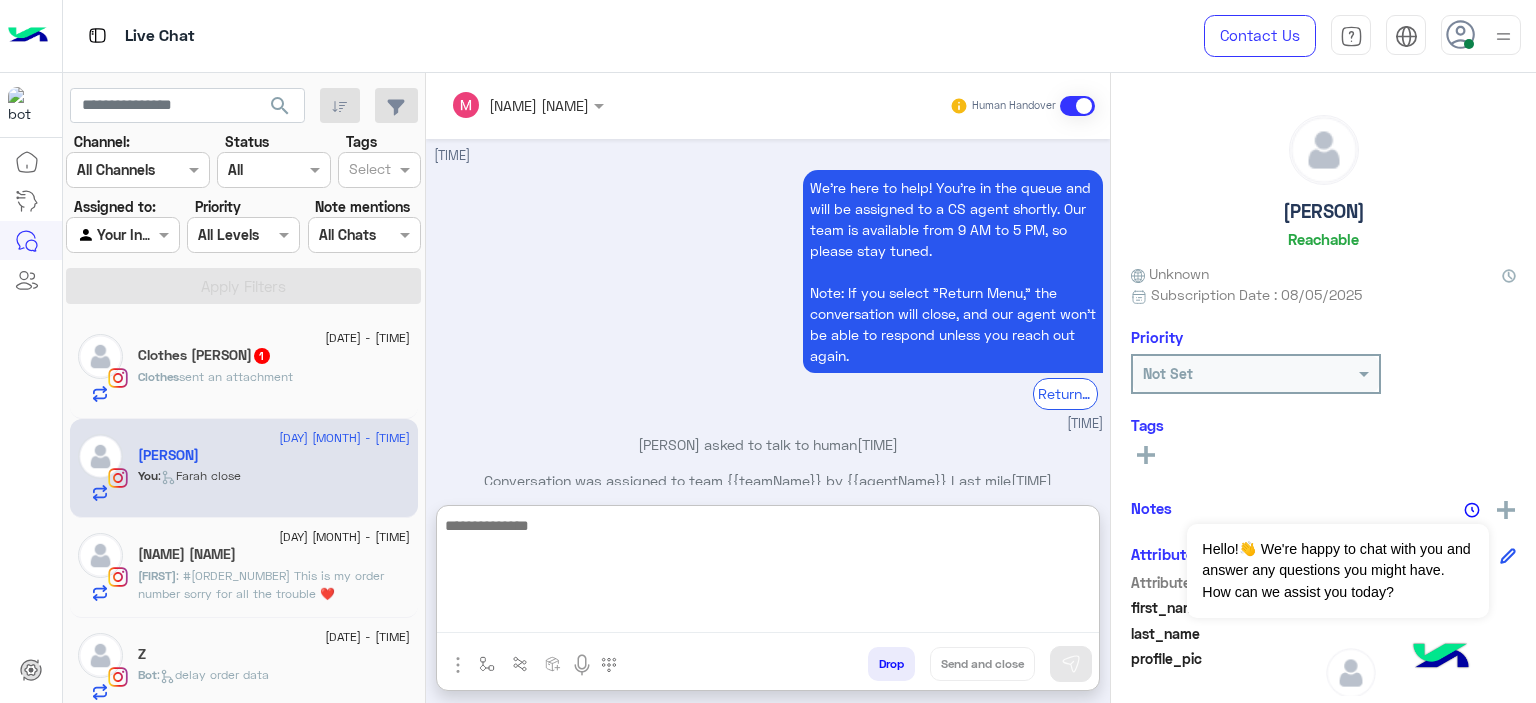 scroll, scrollTop: 2057, scrollLeft: 0, axis: vertical 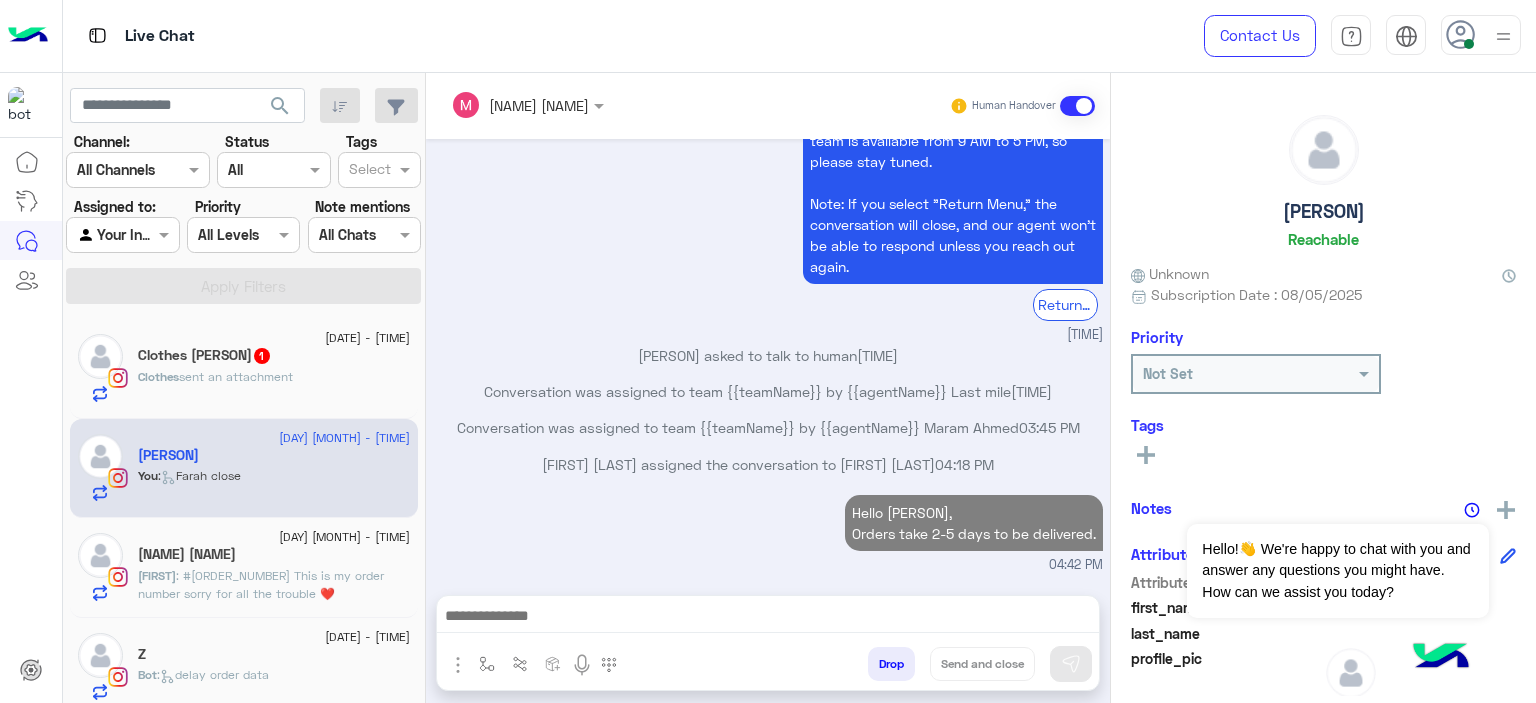 click on "Clothes  sent an attachment" 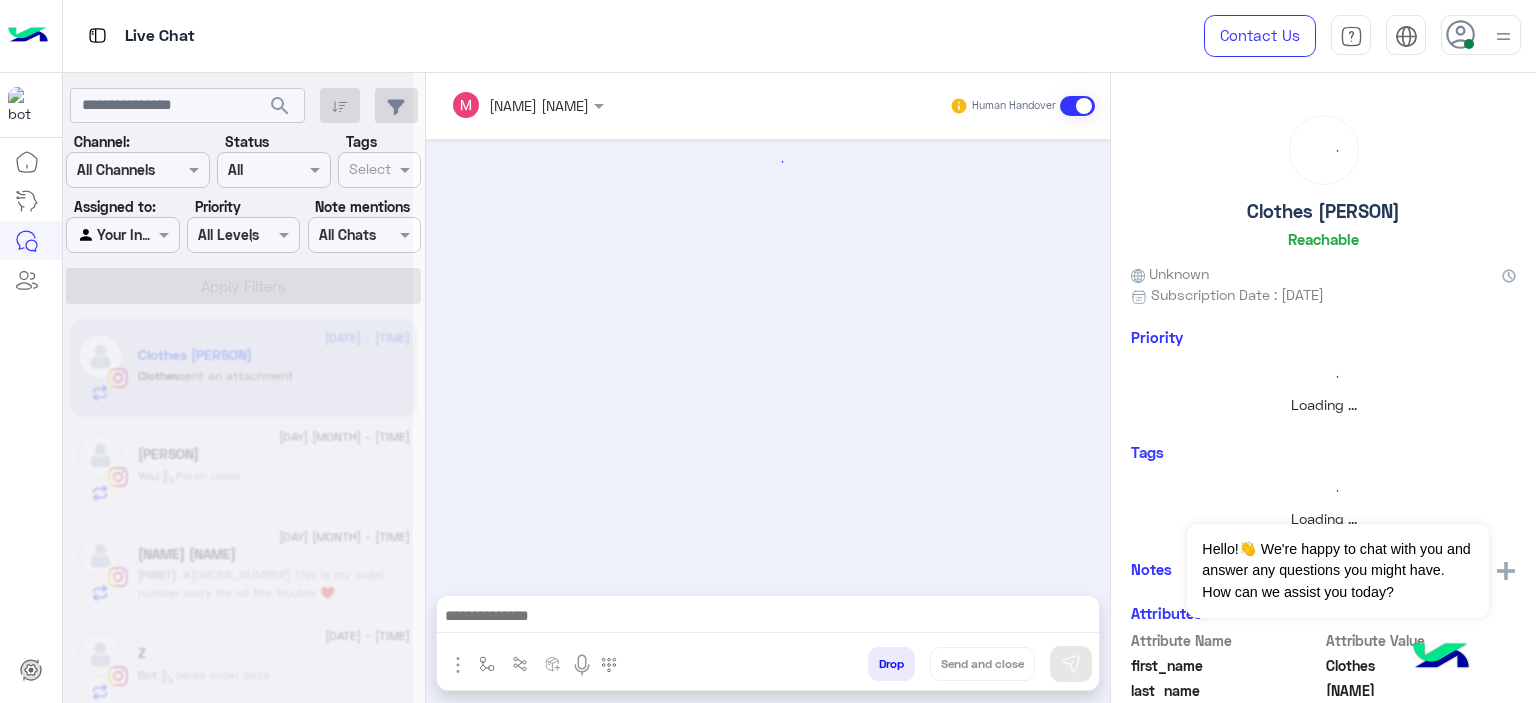 scroll, scrollTop: 0, scrollLeft: 0, axis: both 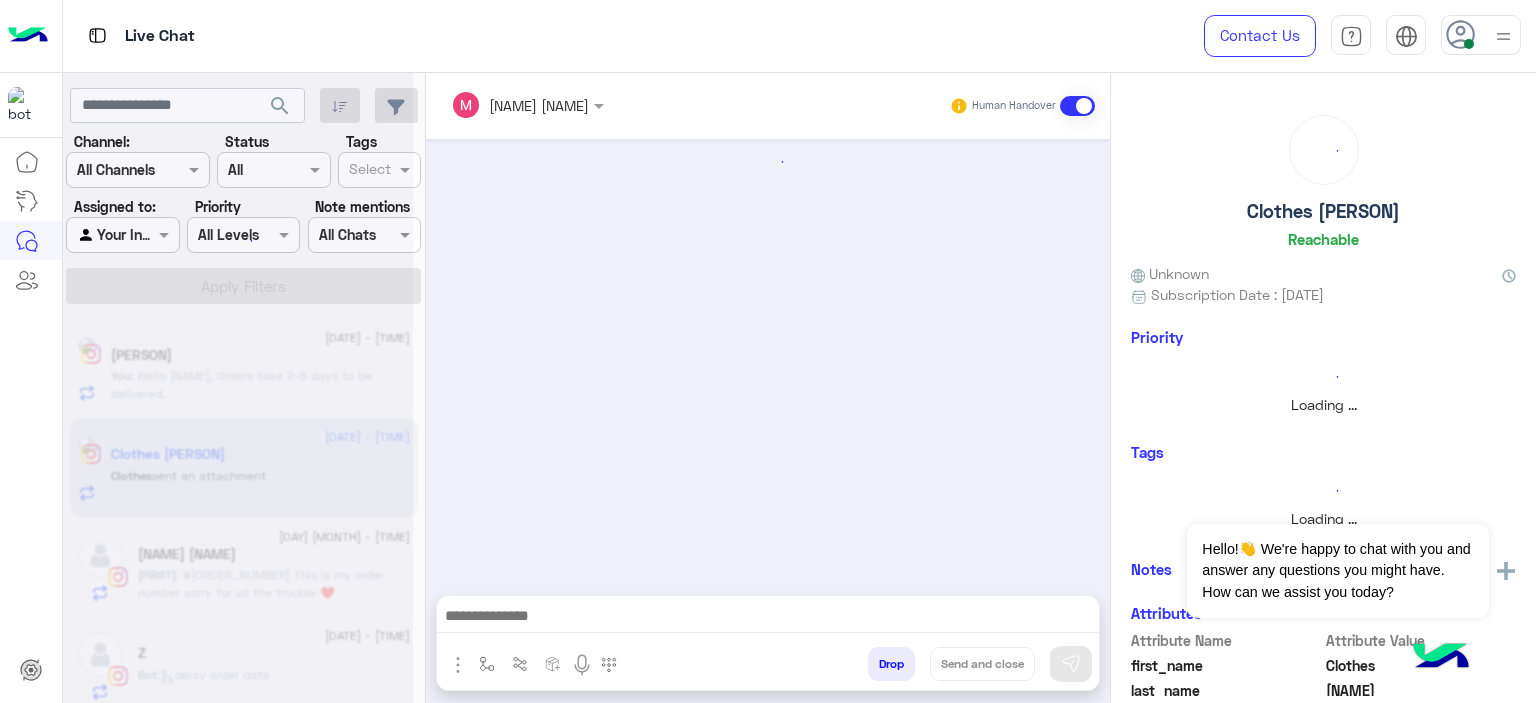 click 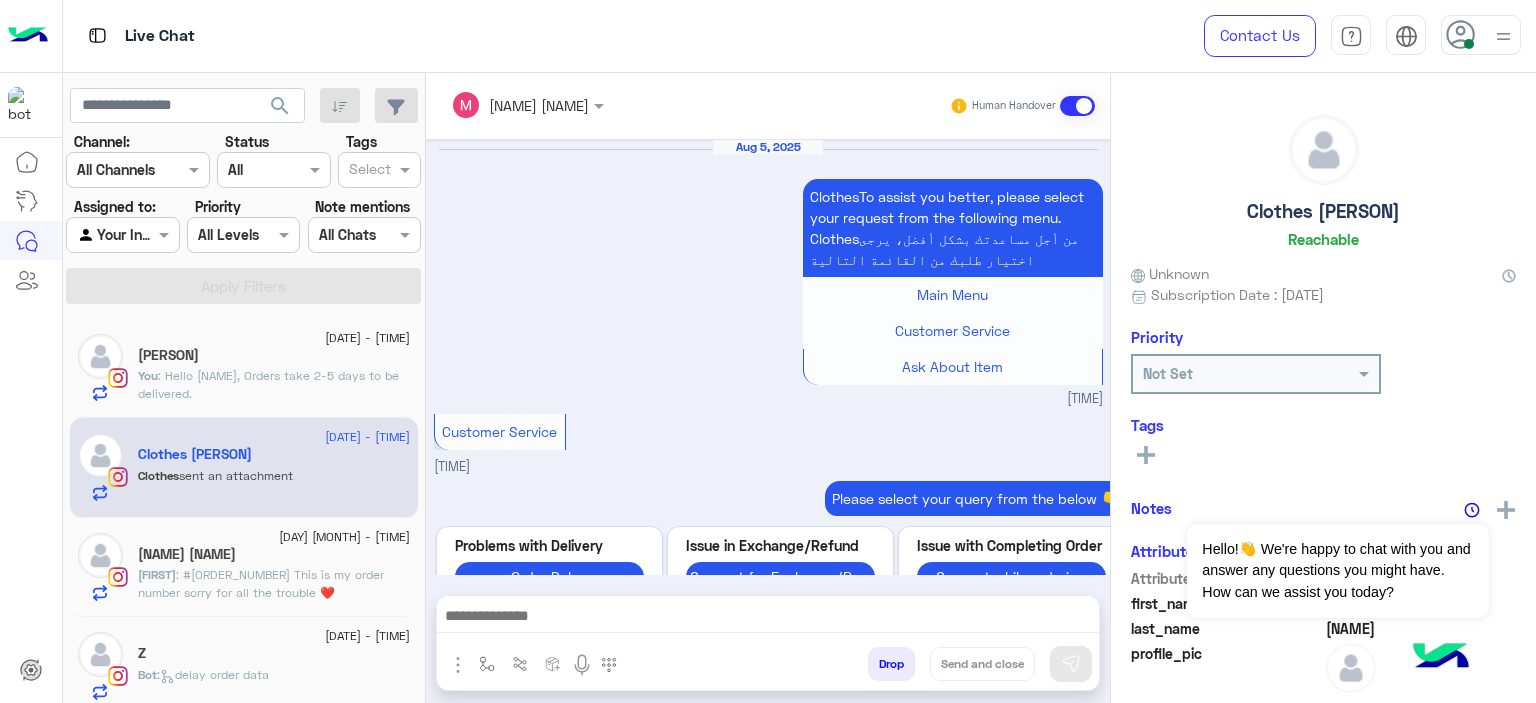 scroll, scrollTop: 2282, scrollLeft: 0, axis: vertical 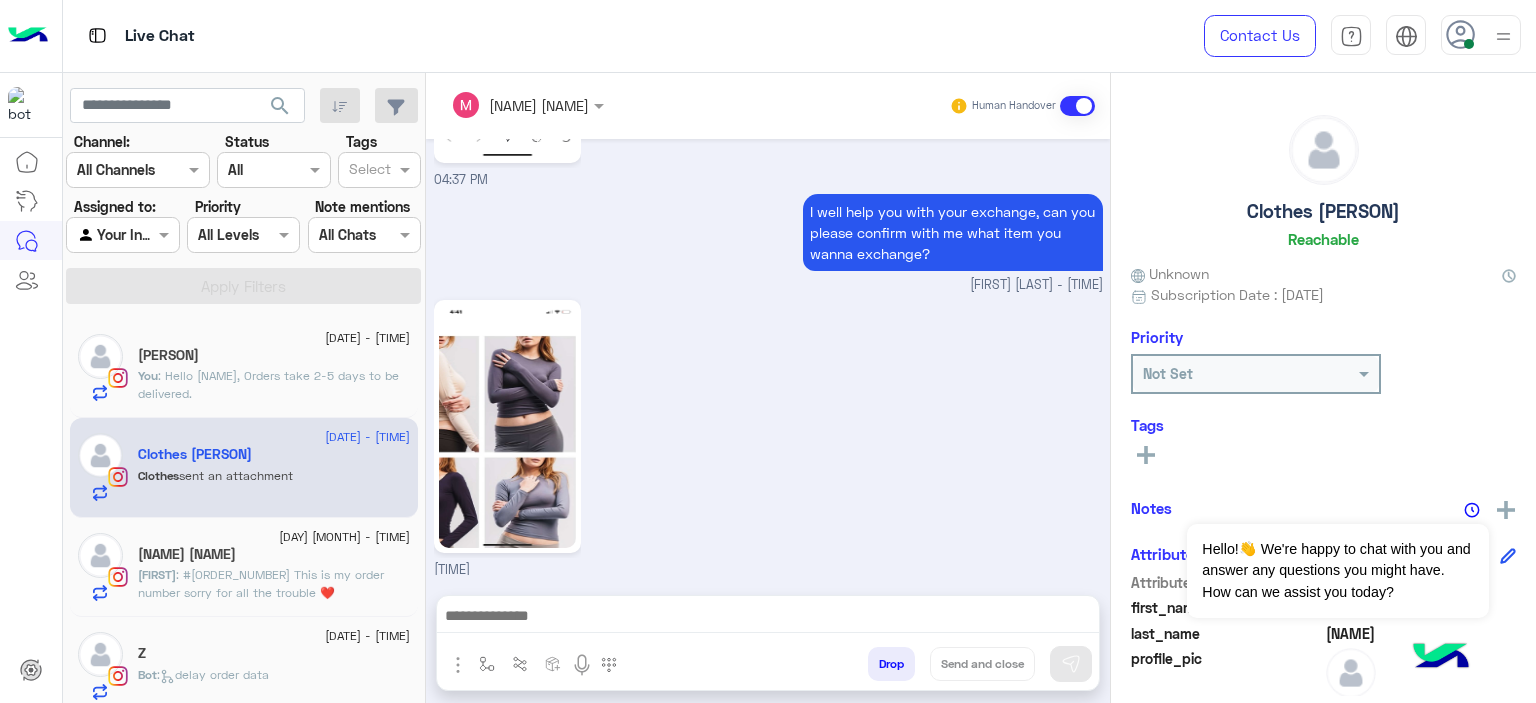click 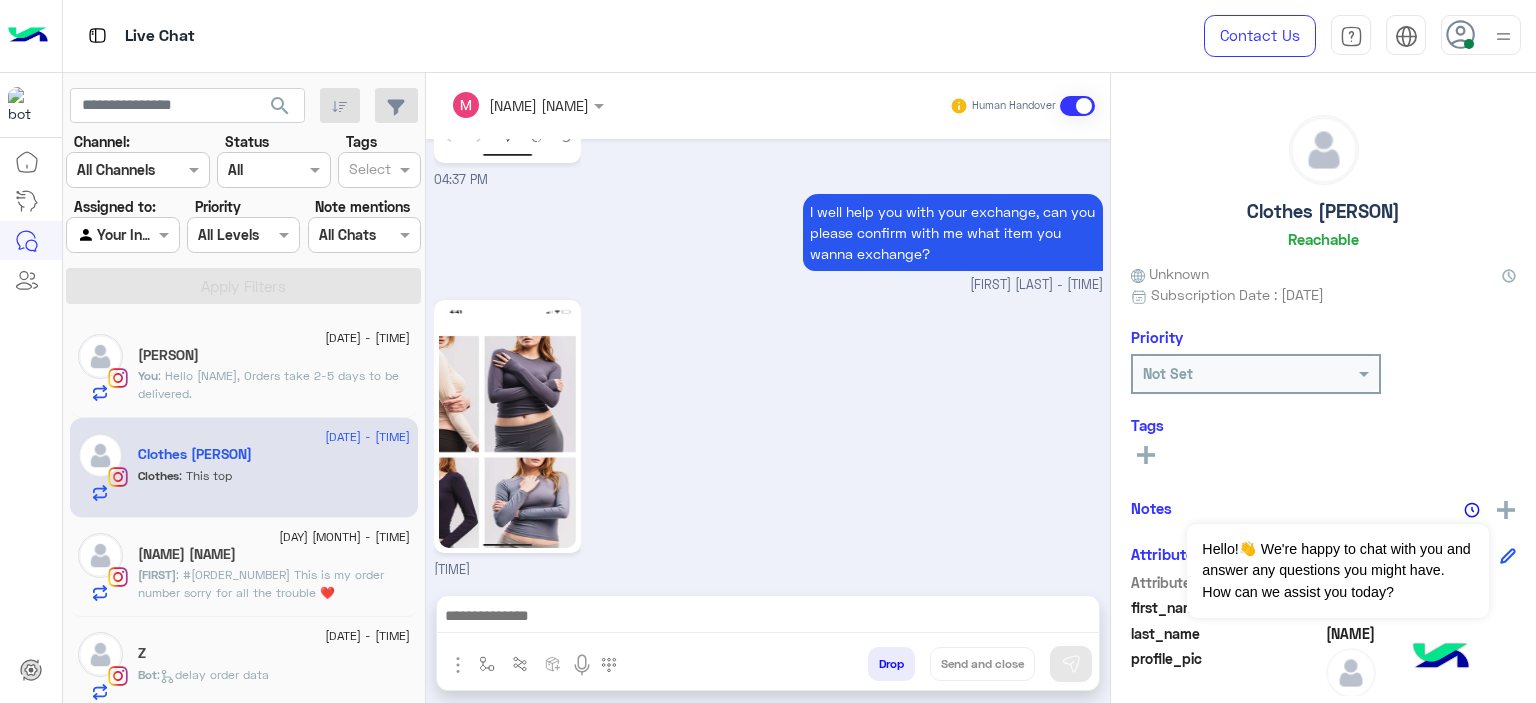 scroll, scrollTop: 2348, scrollLeft: 0, axis: vertical 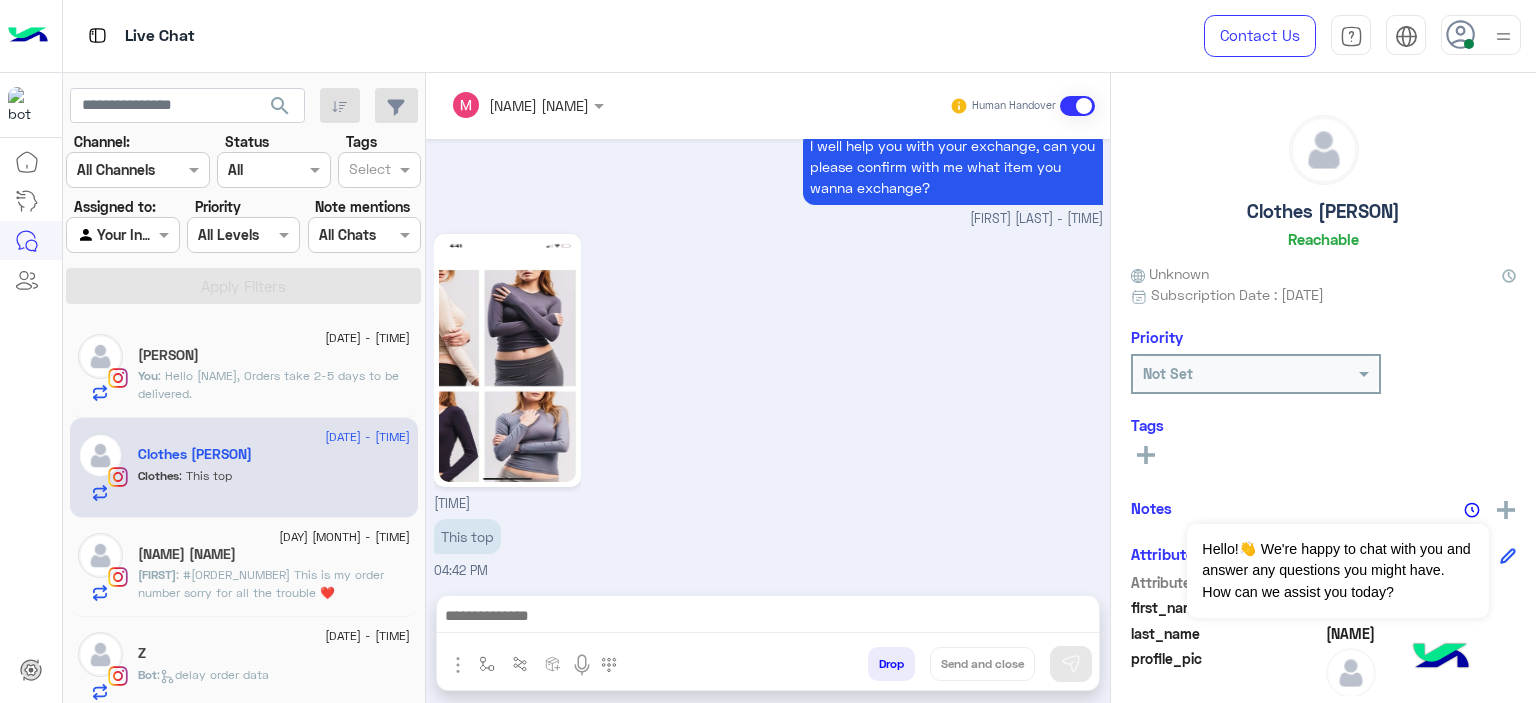 click on ": Hello Malak,
Orders take 2-5 days to be delivered." 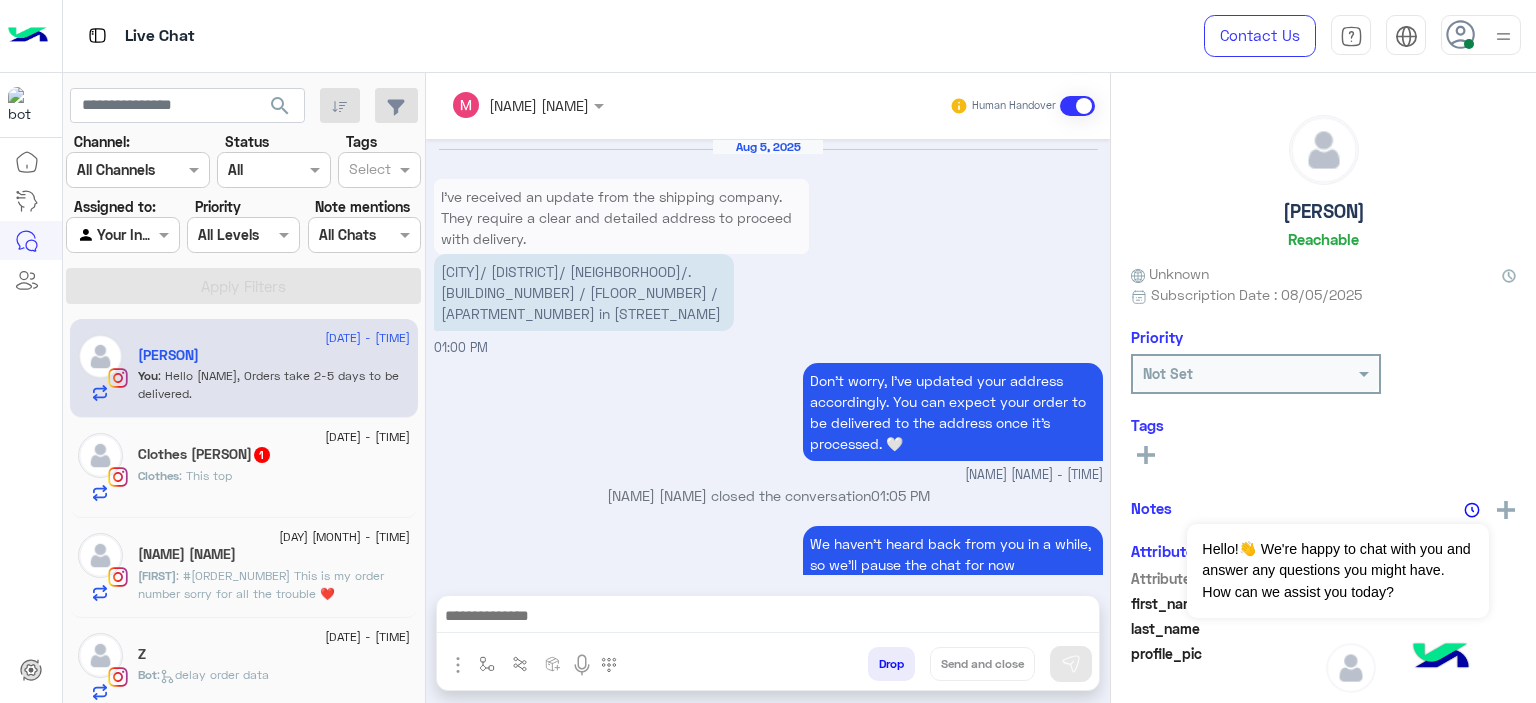 scroll, scrollTop: 1792, scrollLeft: 0, axis: vertical 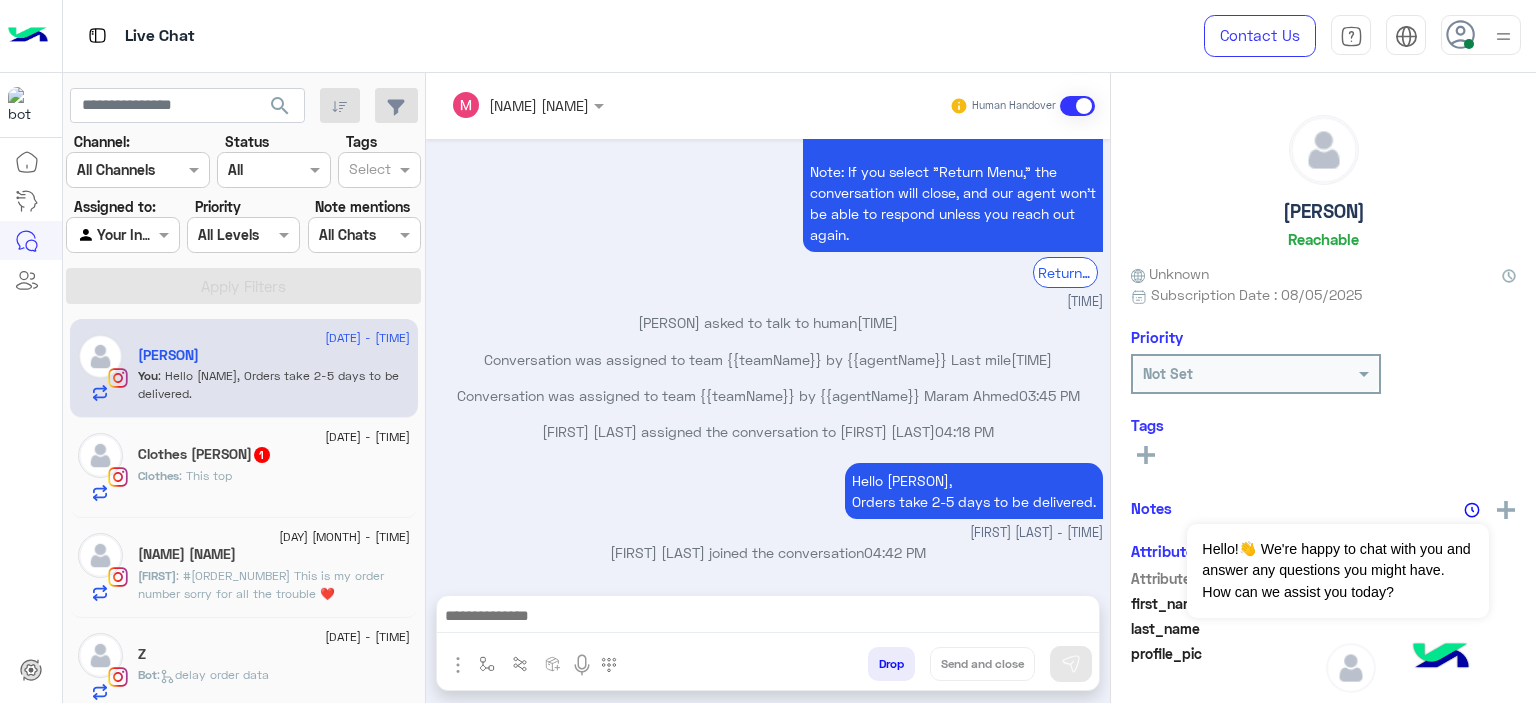 click on "Clothes Amal  1" 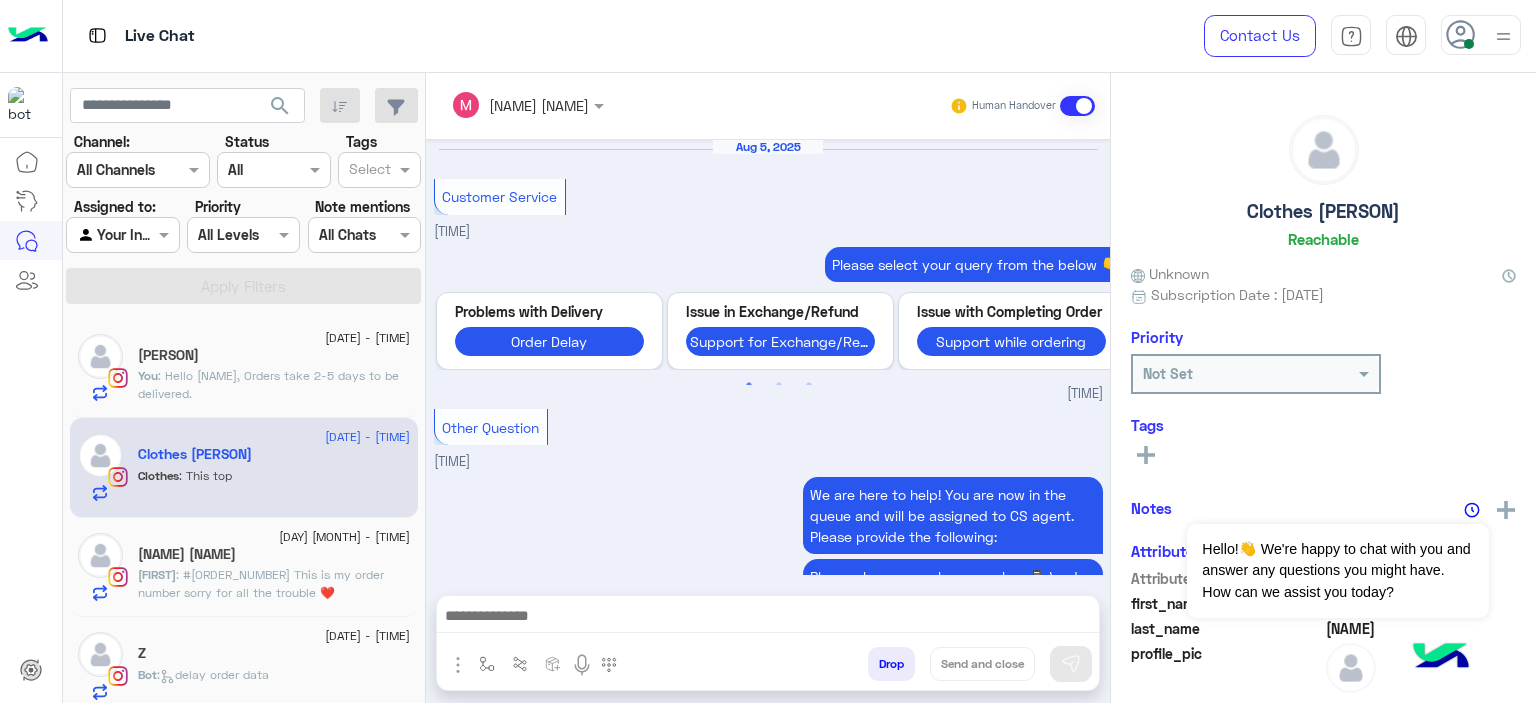 scroll, scrollTop: 2113, scrollLeft: 0, axis: vertical 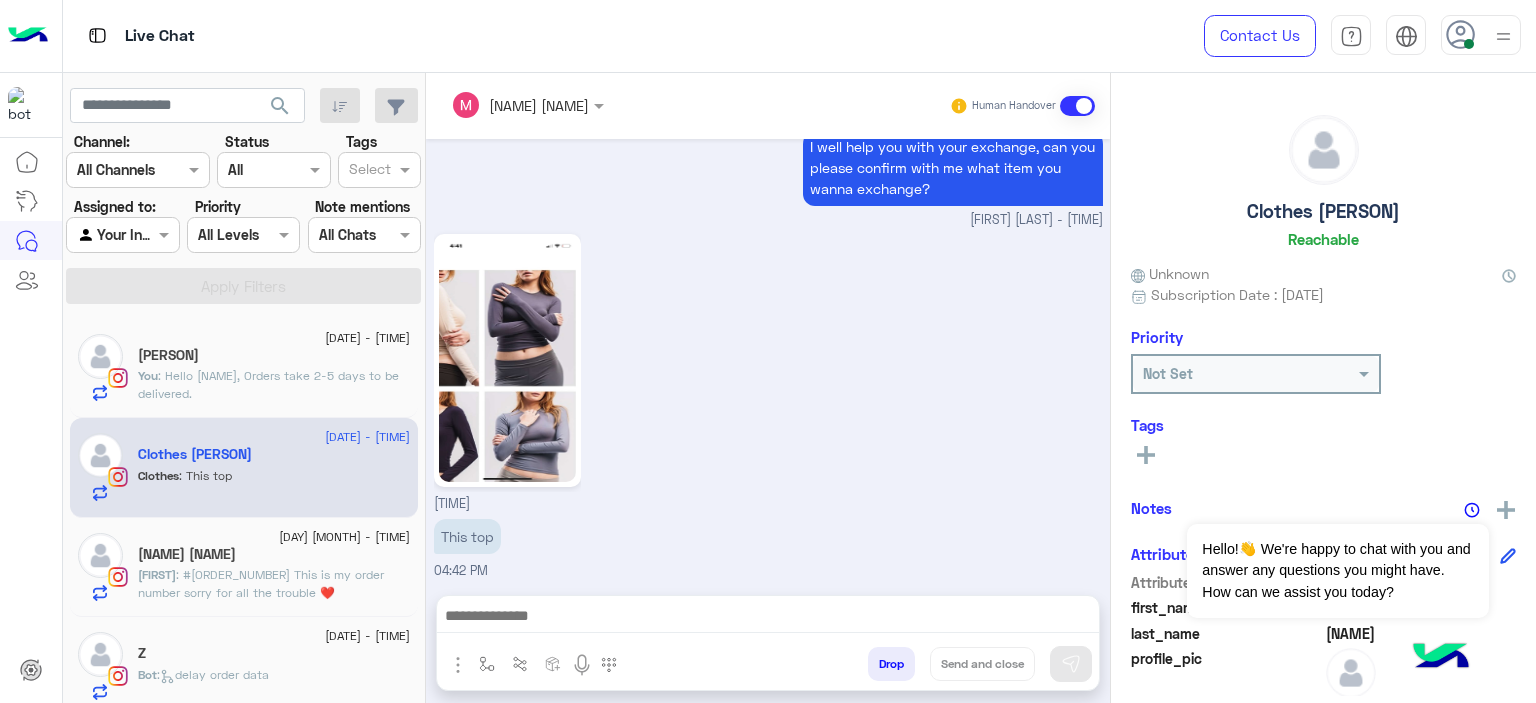 click on "You  : Hello Malak,
Orders take 2-5 days to be delivered." 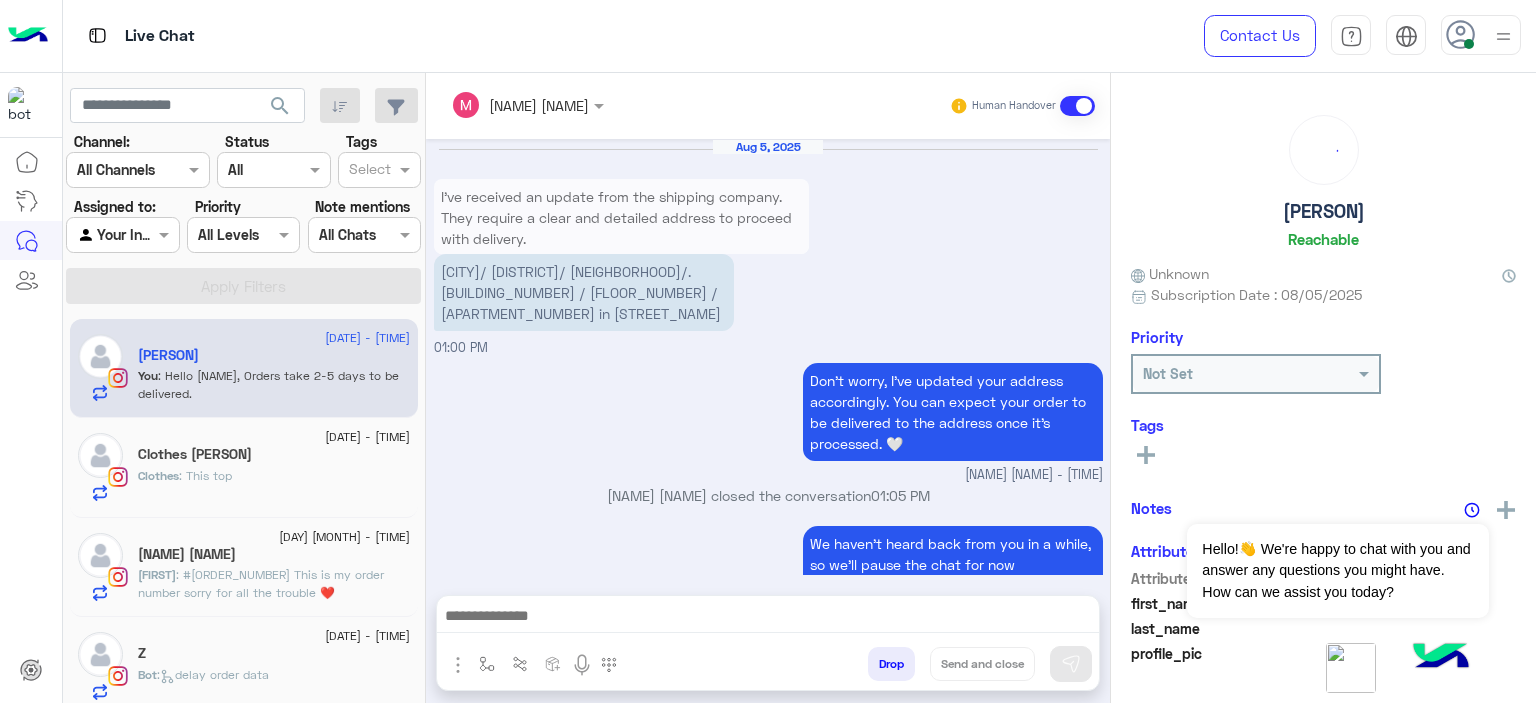scroll, scrollTop: 1792, scrollLeft: 0, axis: vertical 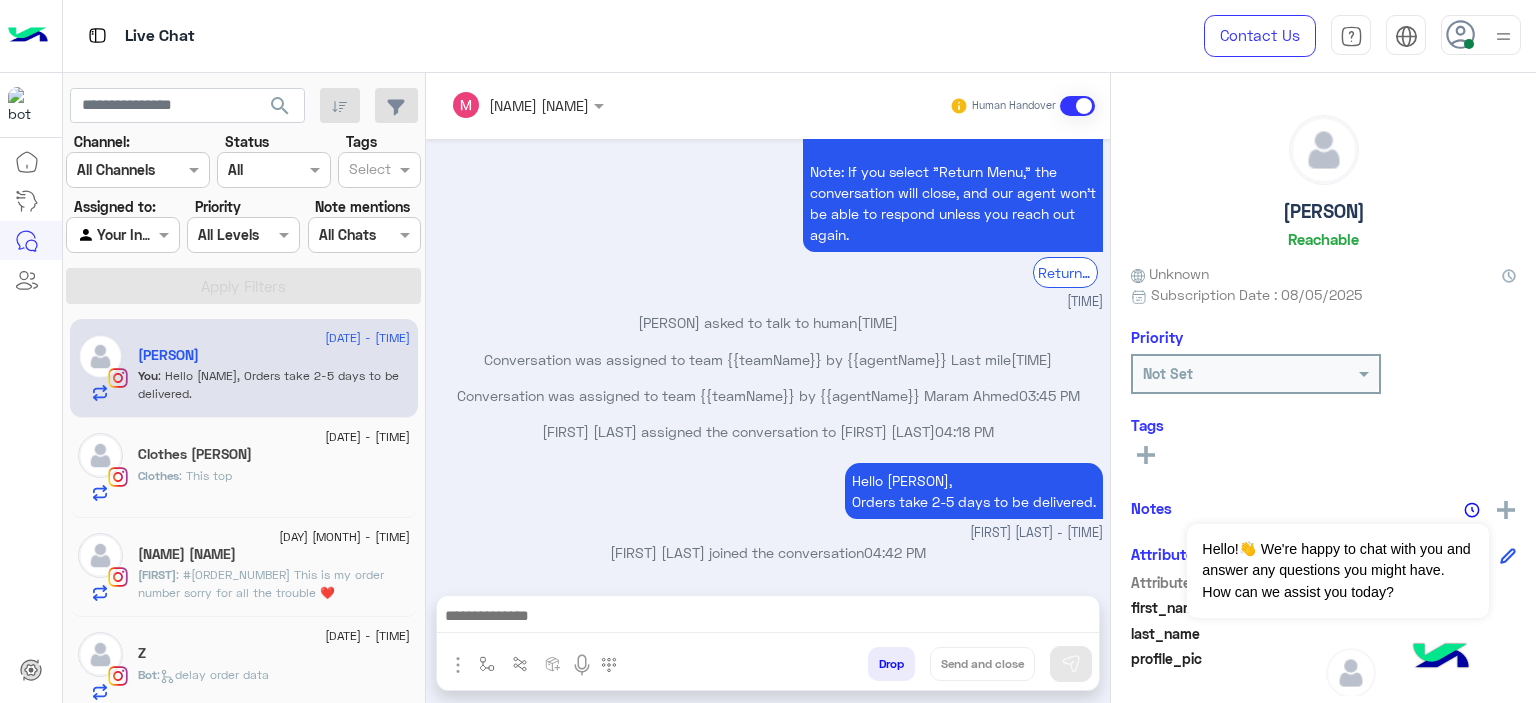 click on "Clothes : This top" 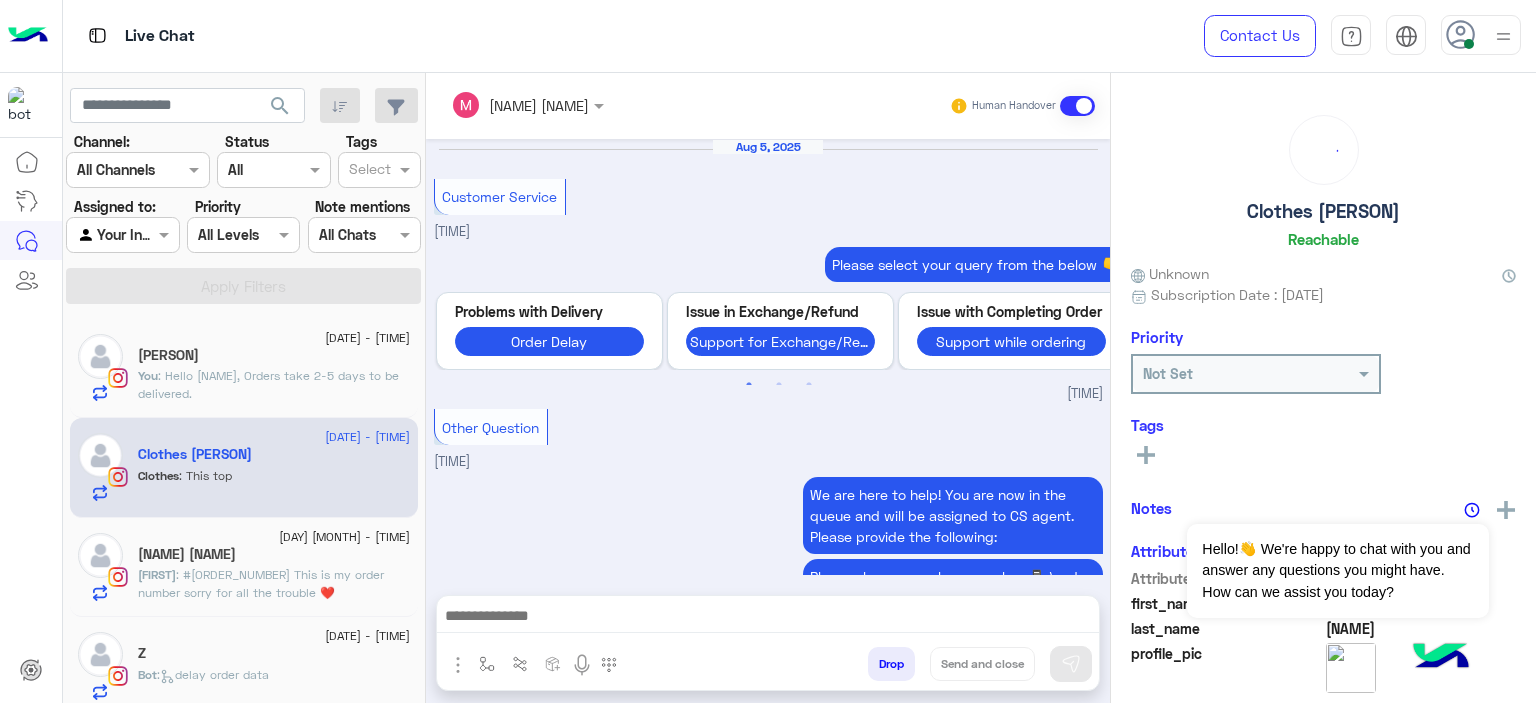 scroll, scrollTop: 2113, scrollLeft: 0, axis: vertical 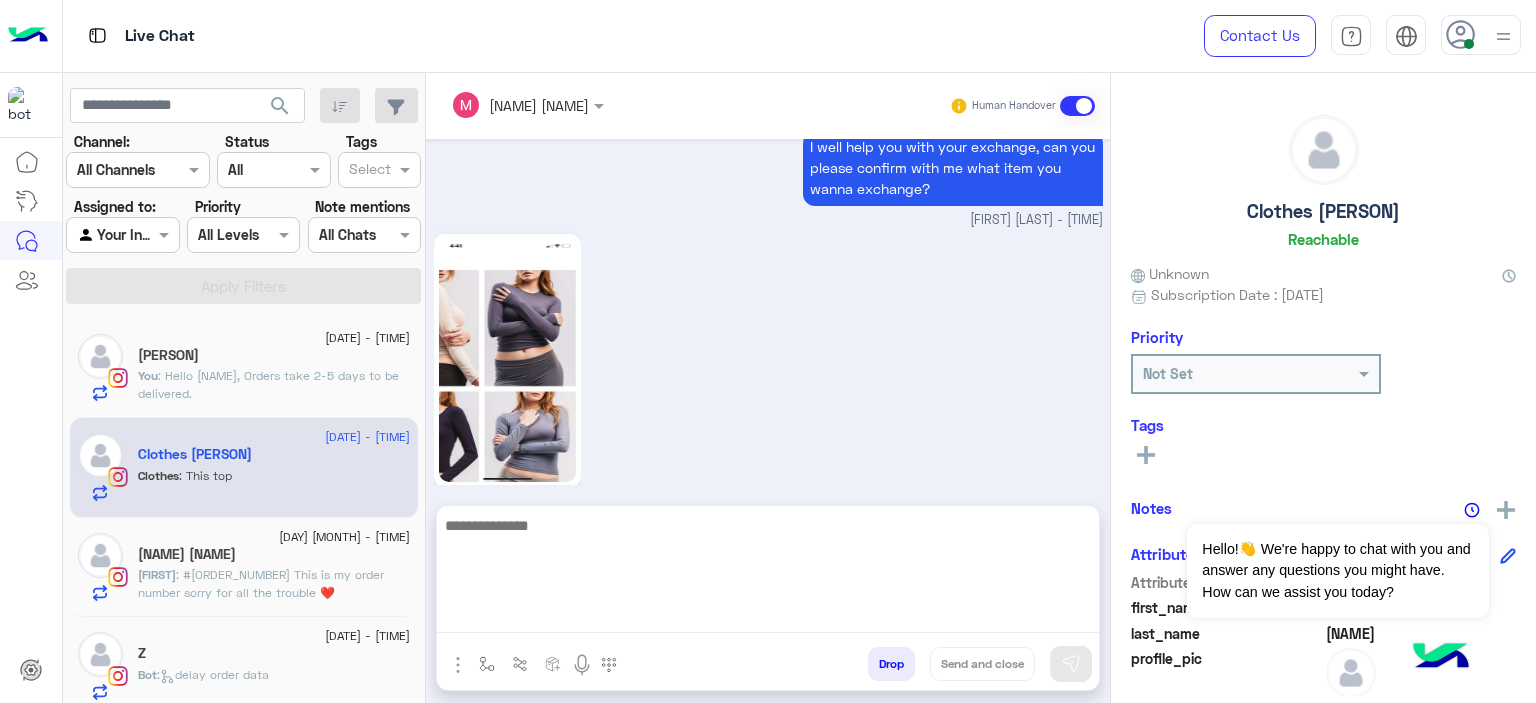 click at bounding box center (768, 573) 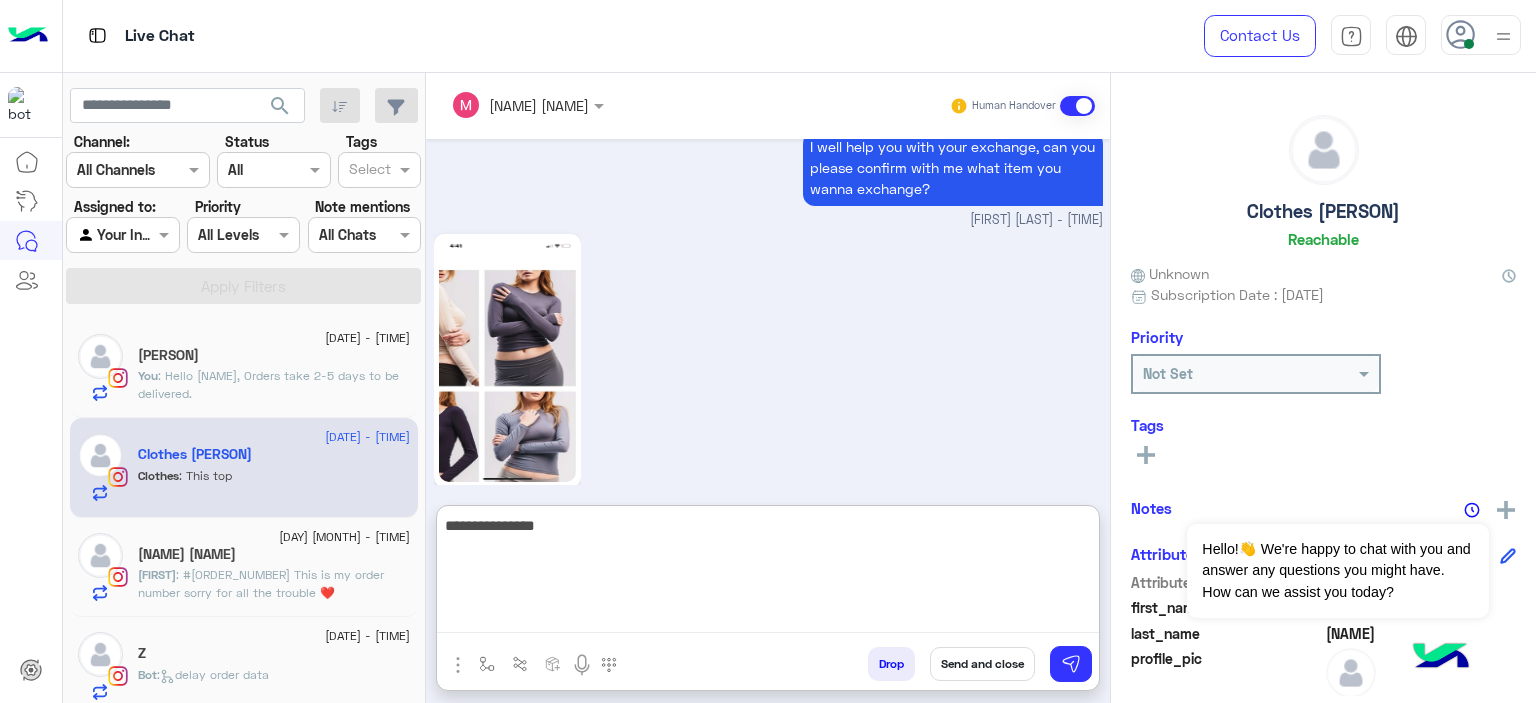 type on "**********" 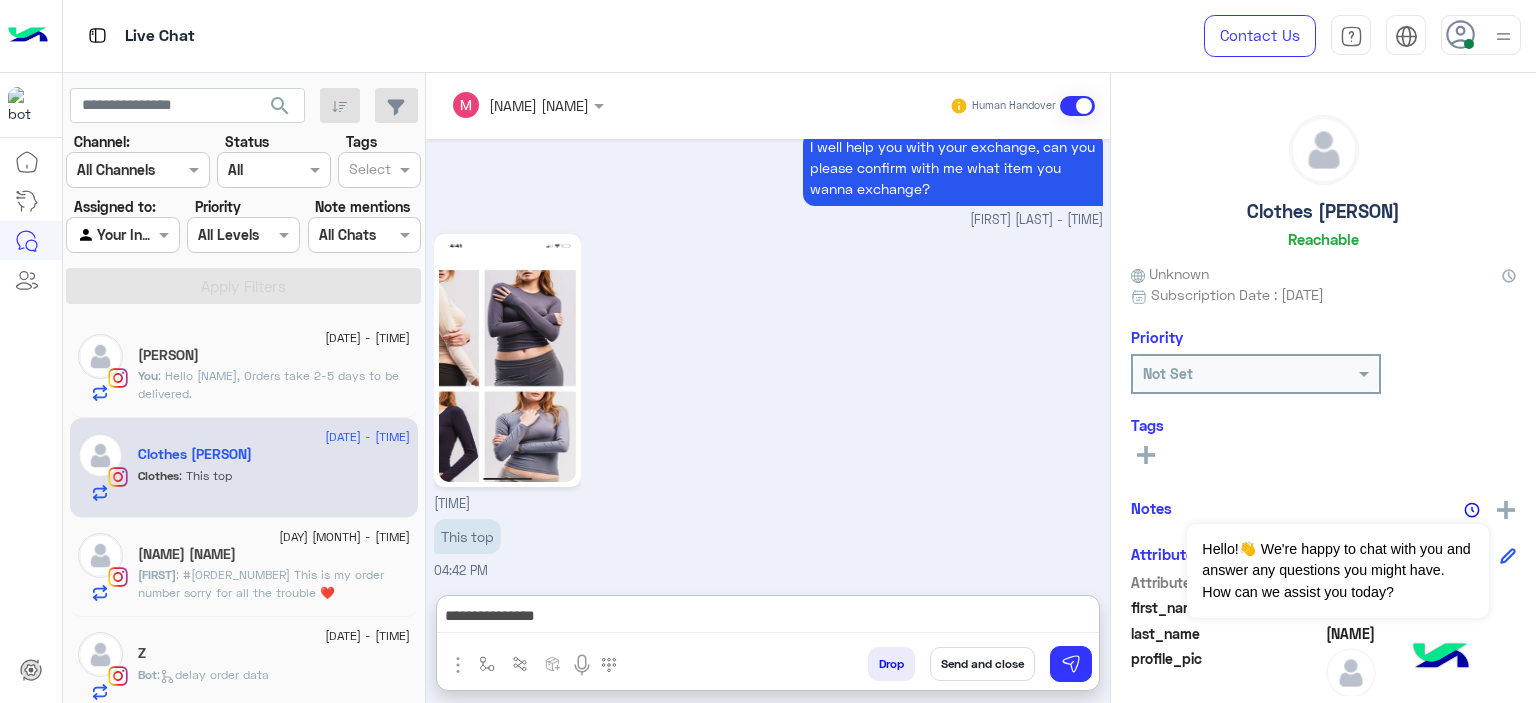 click on ": Hello Malak,
Orders take 2-5 days to be delivered." 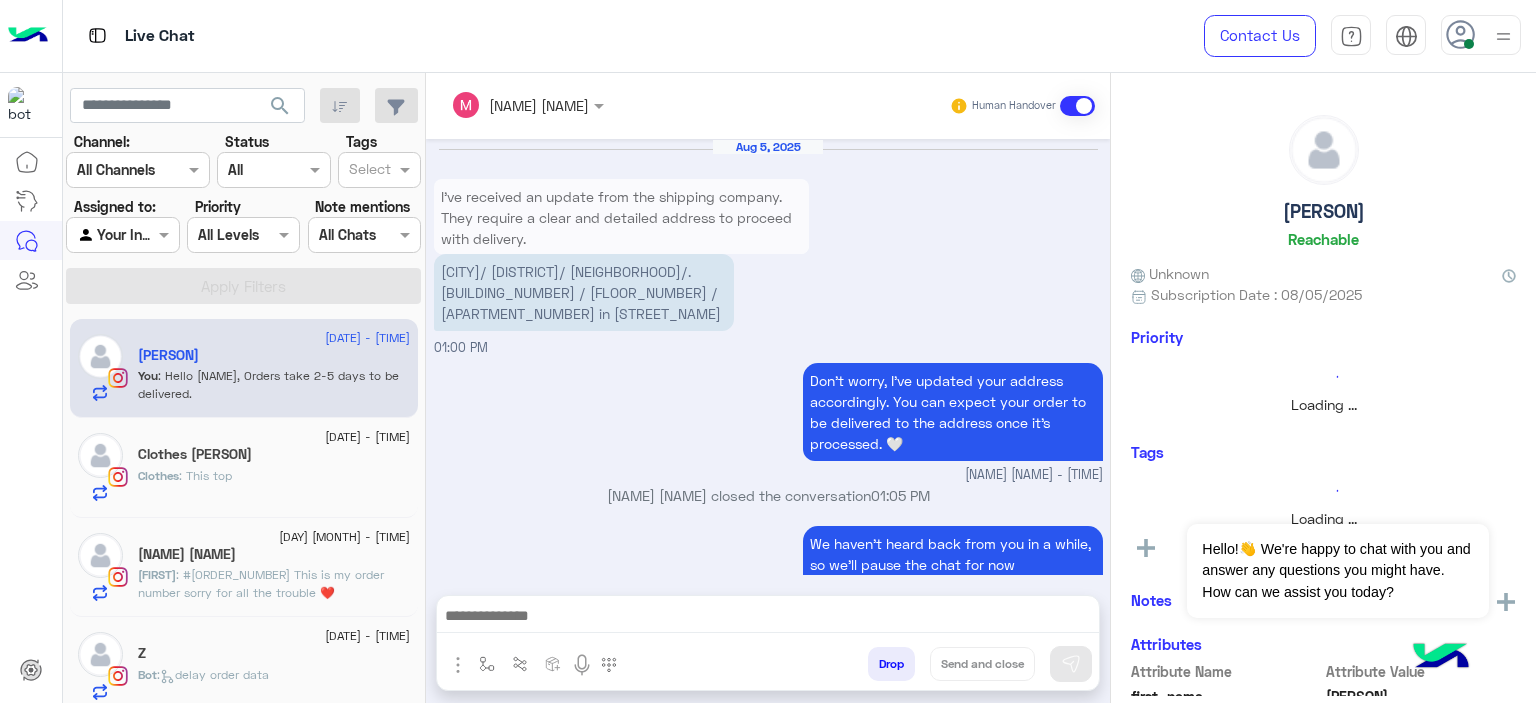 scroll, scrollTop: 1792, scrollLeft: 0, axis: vertical 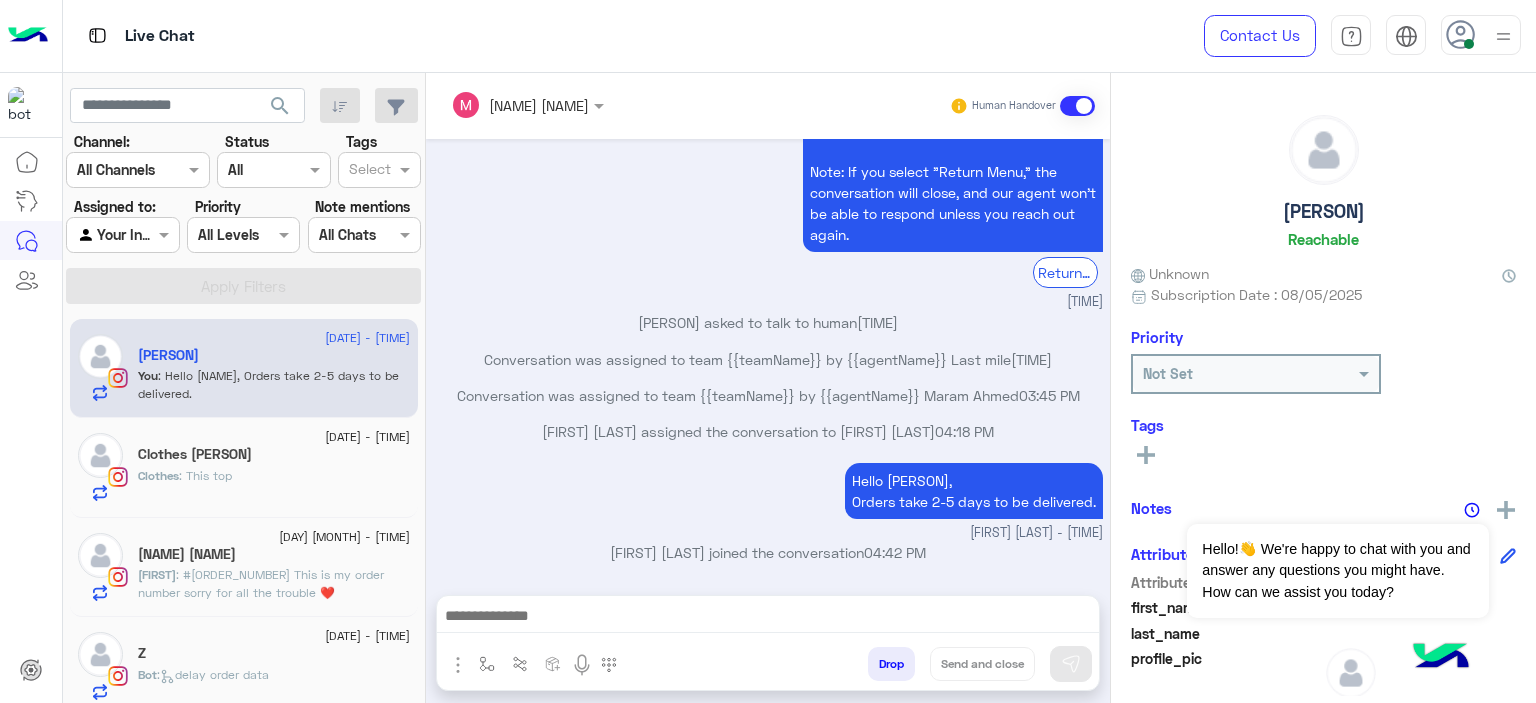 click on "Clothes : This top" 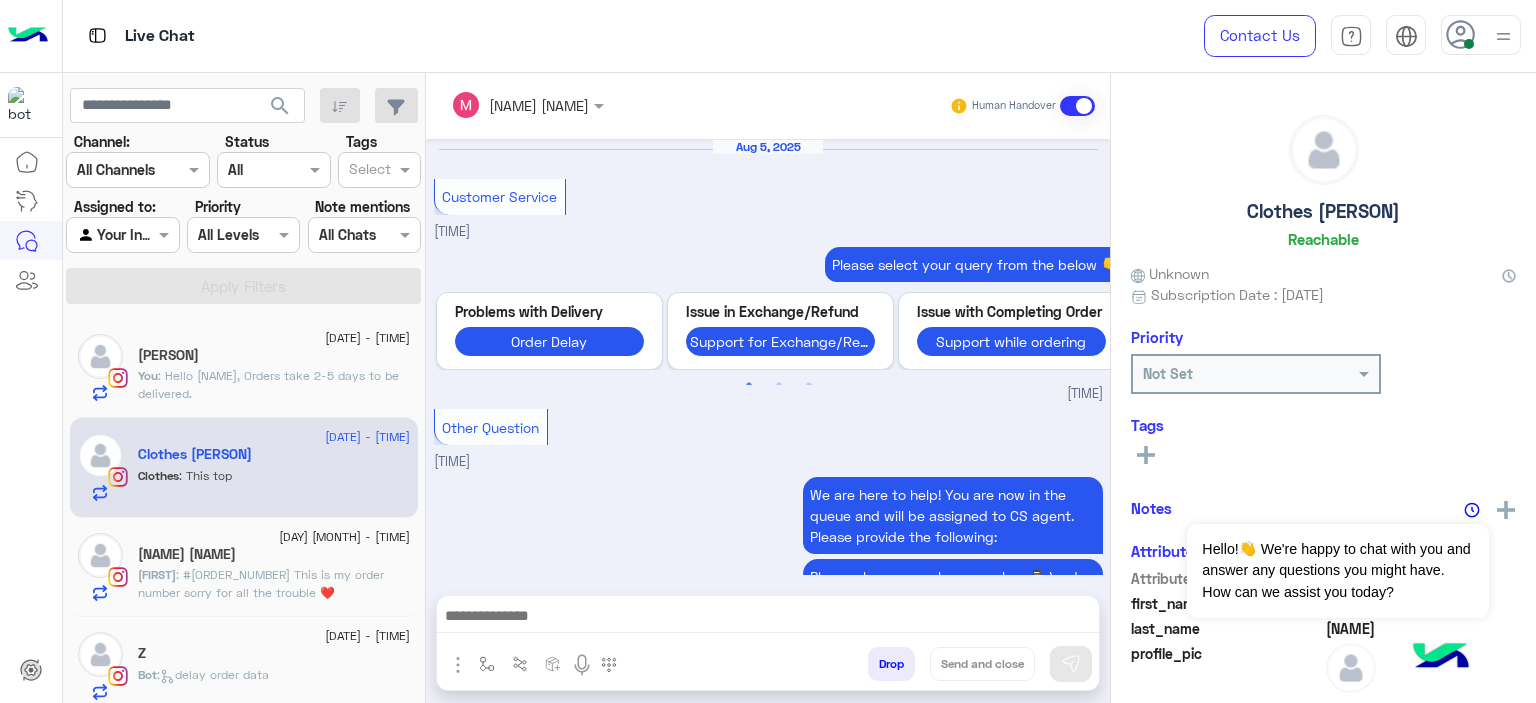 scroll, scrollTop: 2113, scrollLeft: 0, axis: vertical 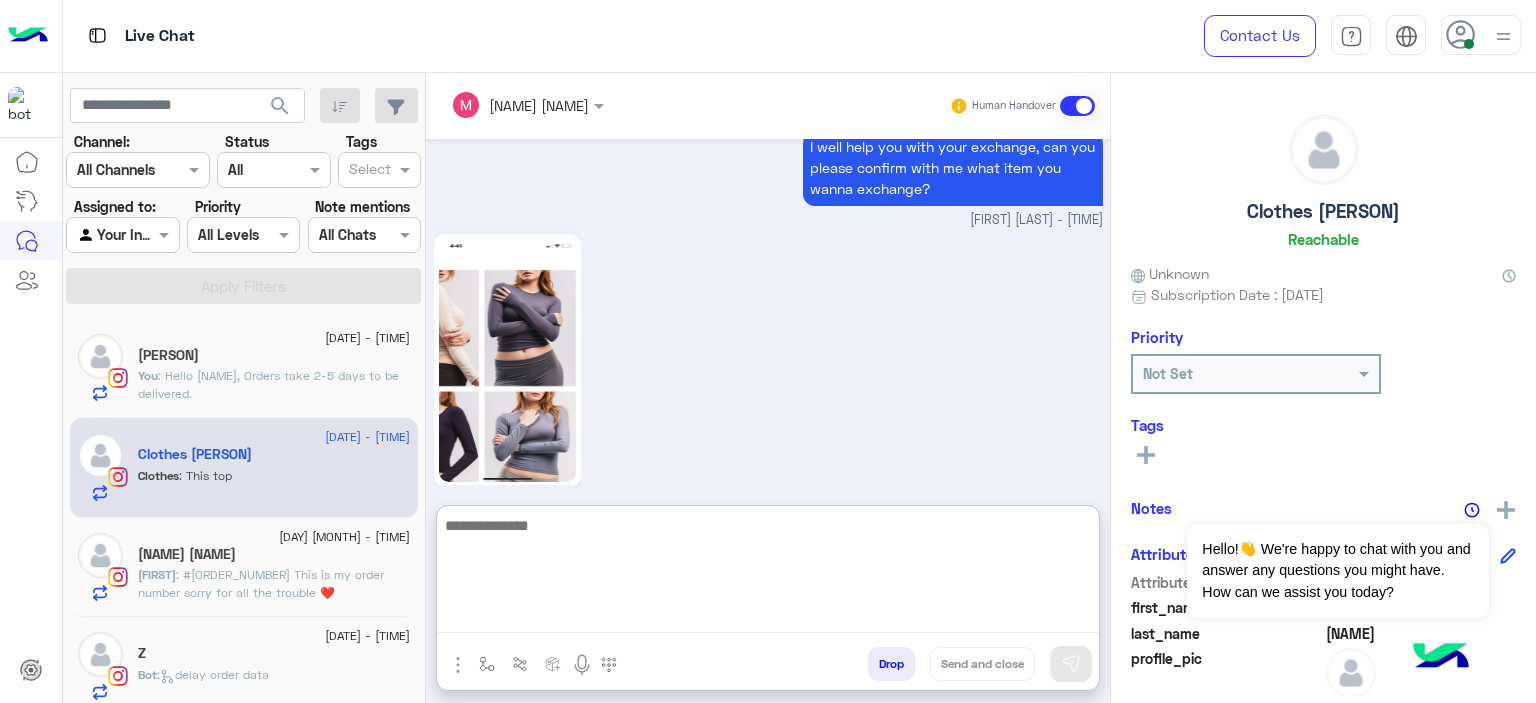 click at bounding box center [768, 573] 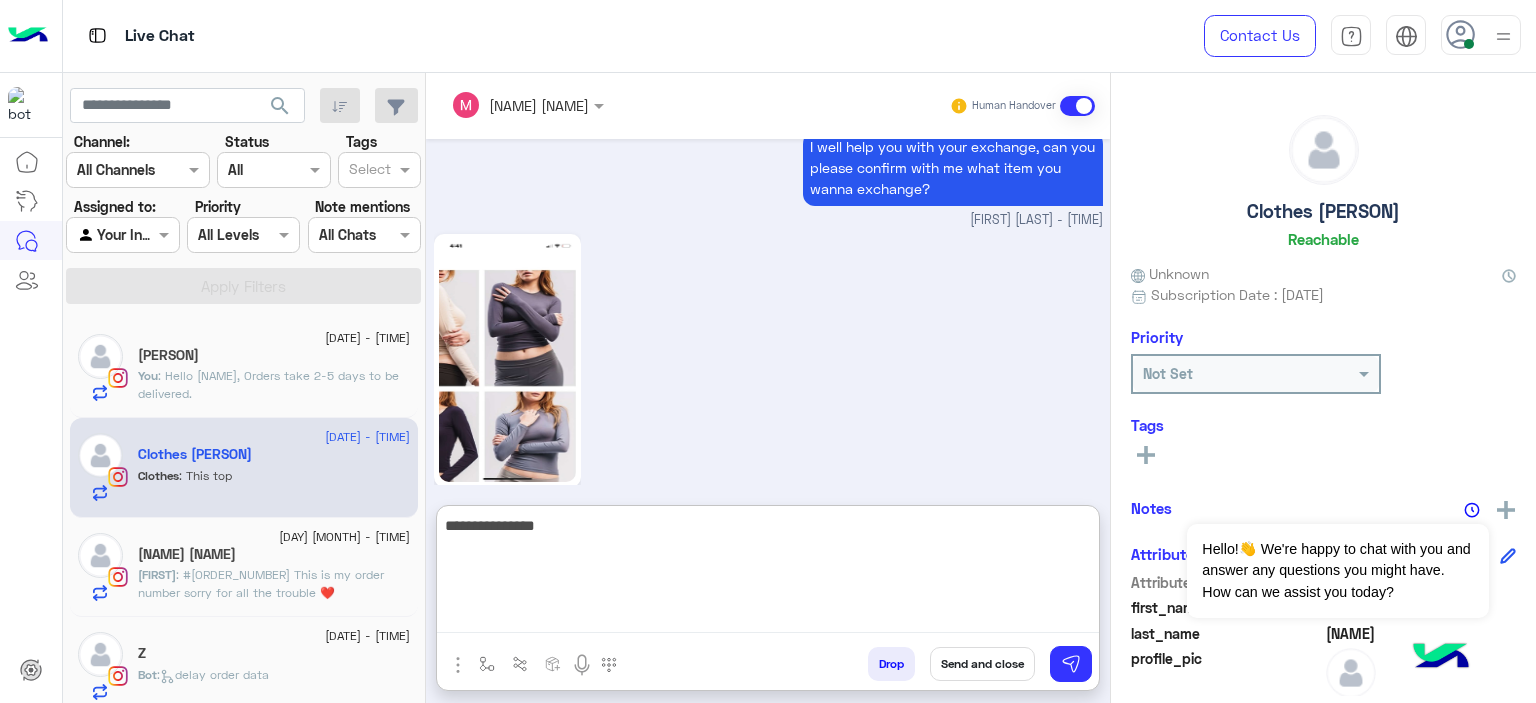 type on "**********" 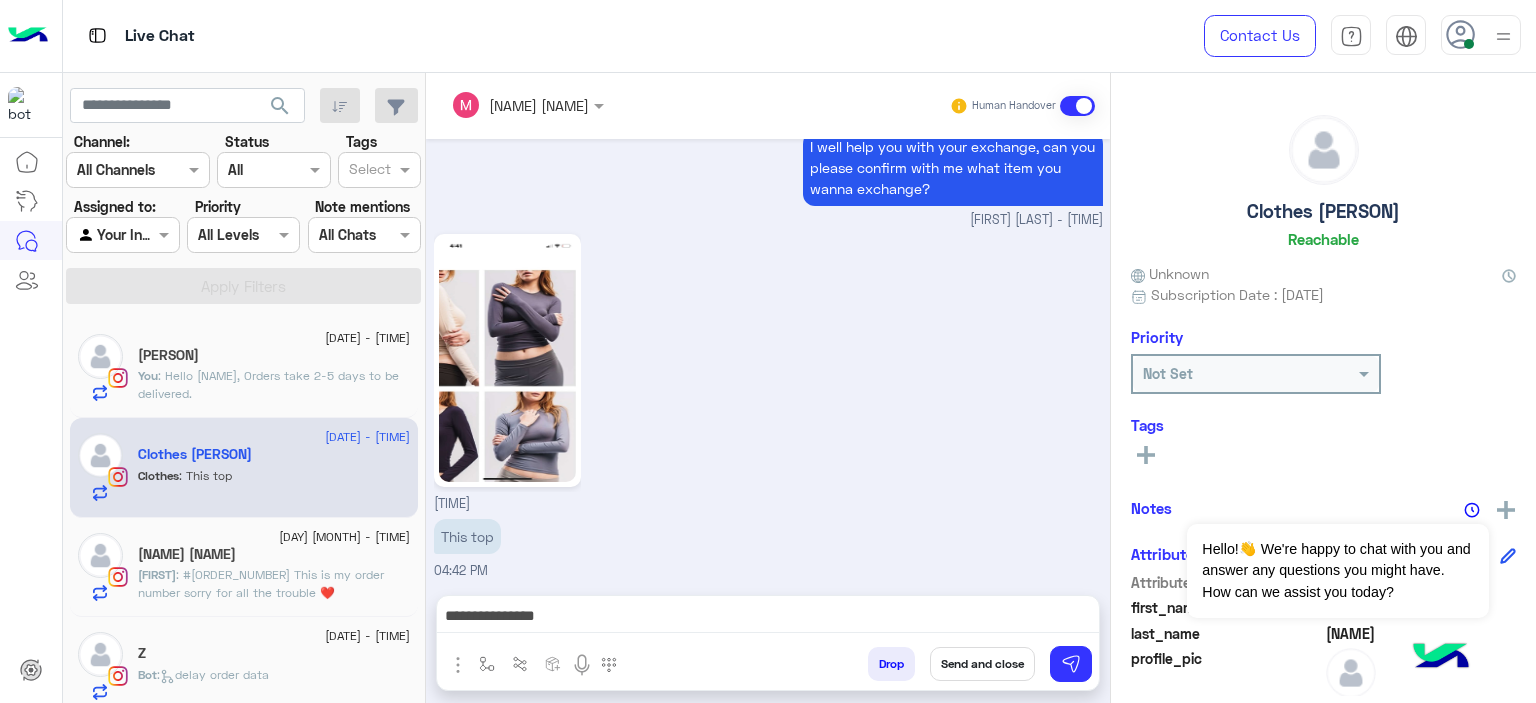 click on "Malak🌸" 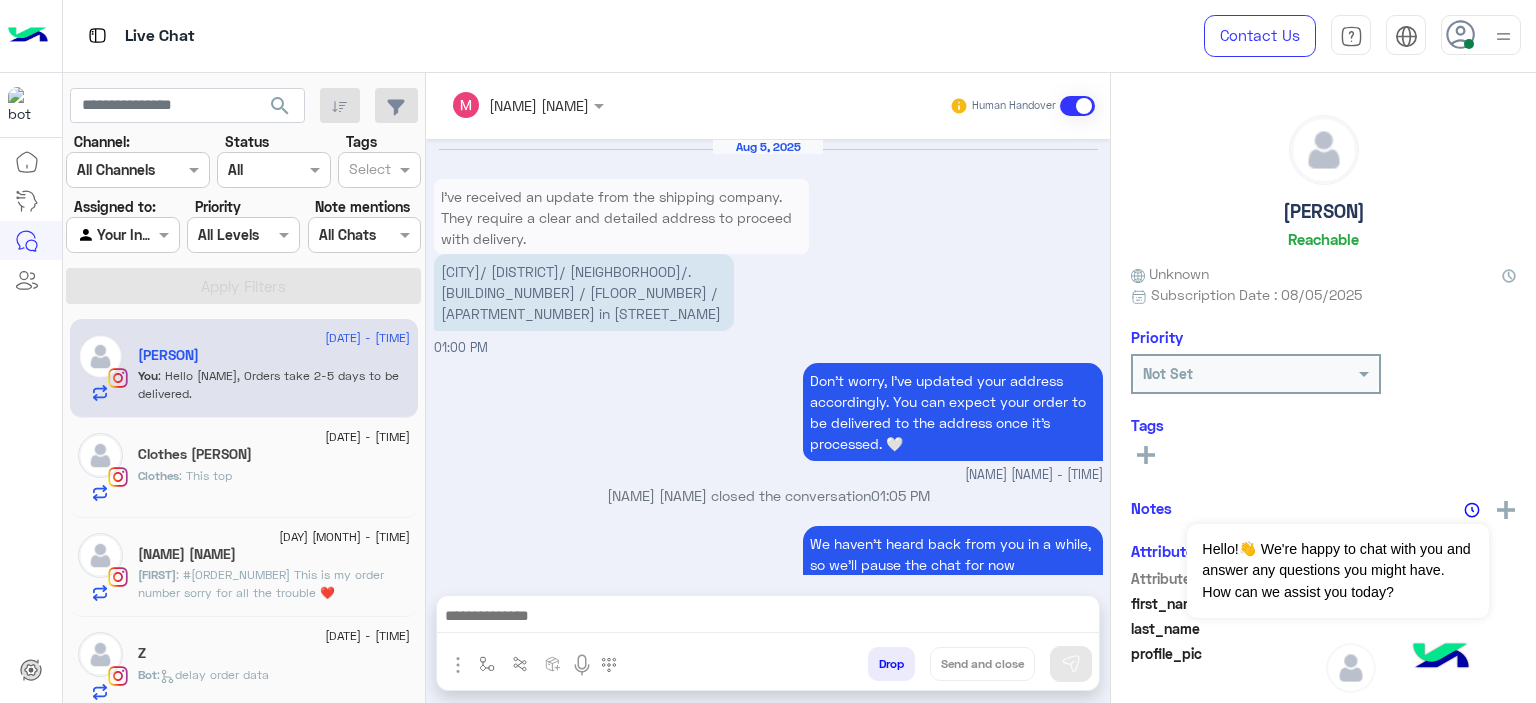 scroll, scrollTop: 1792, scrollLeft: 0, axis: vertical 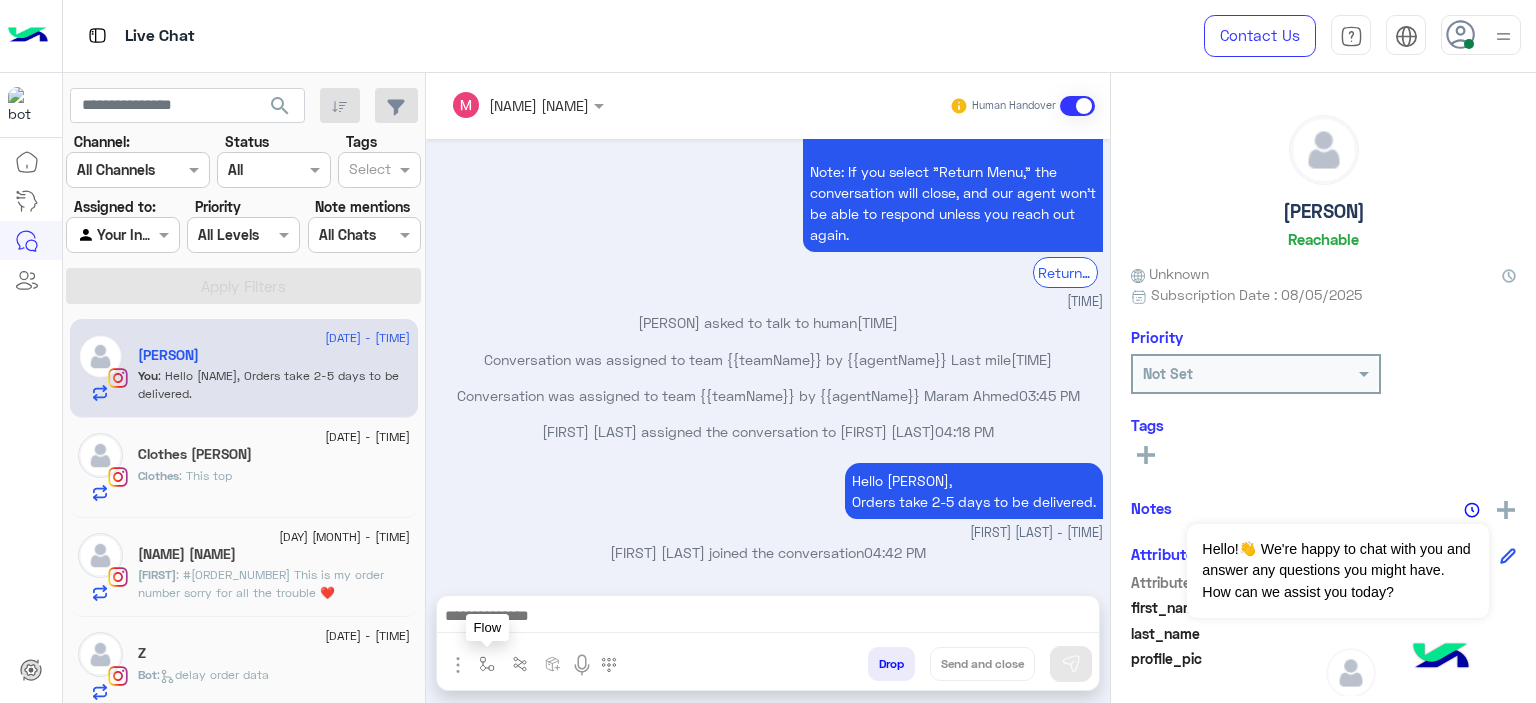 click at bounding box center [487, 664] 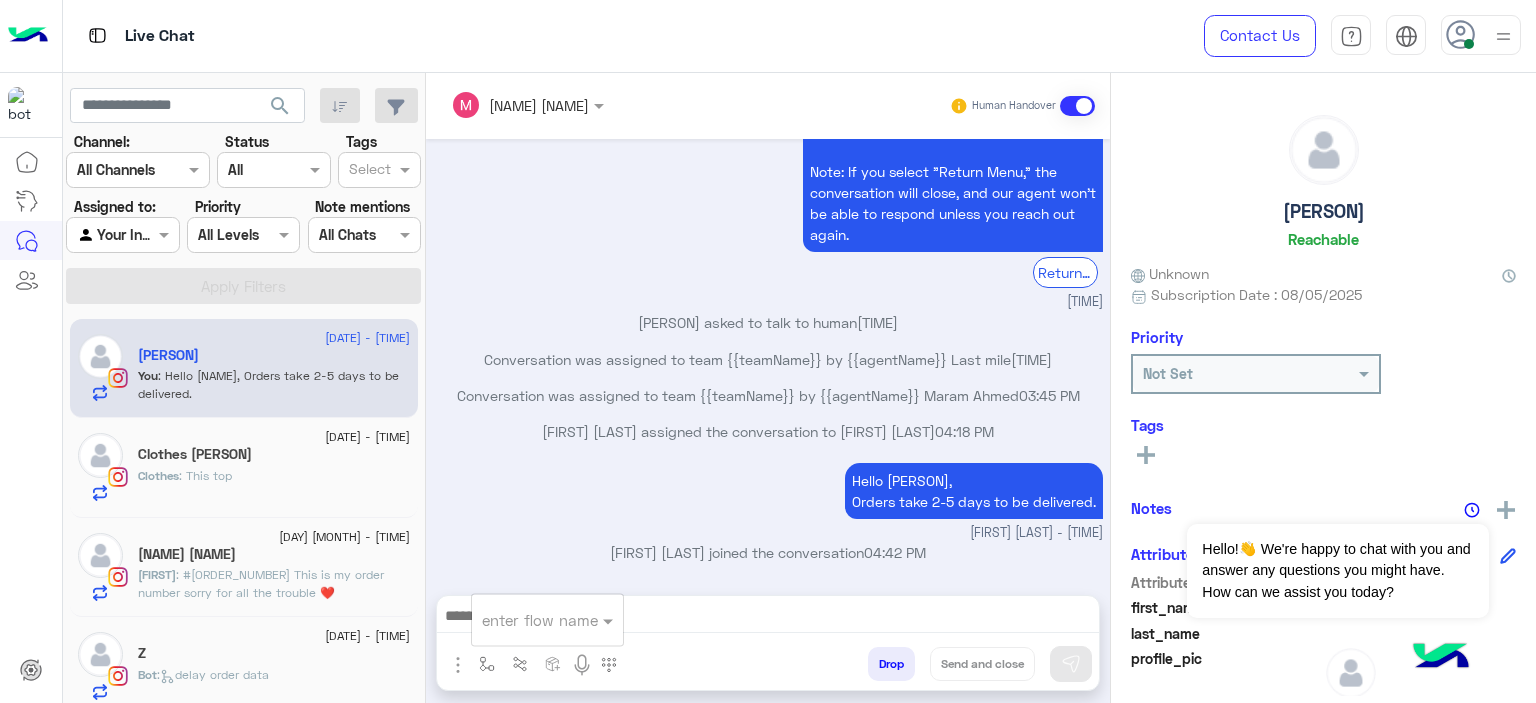 click at bounding box center [523, 620] 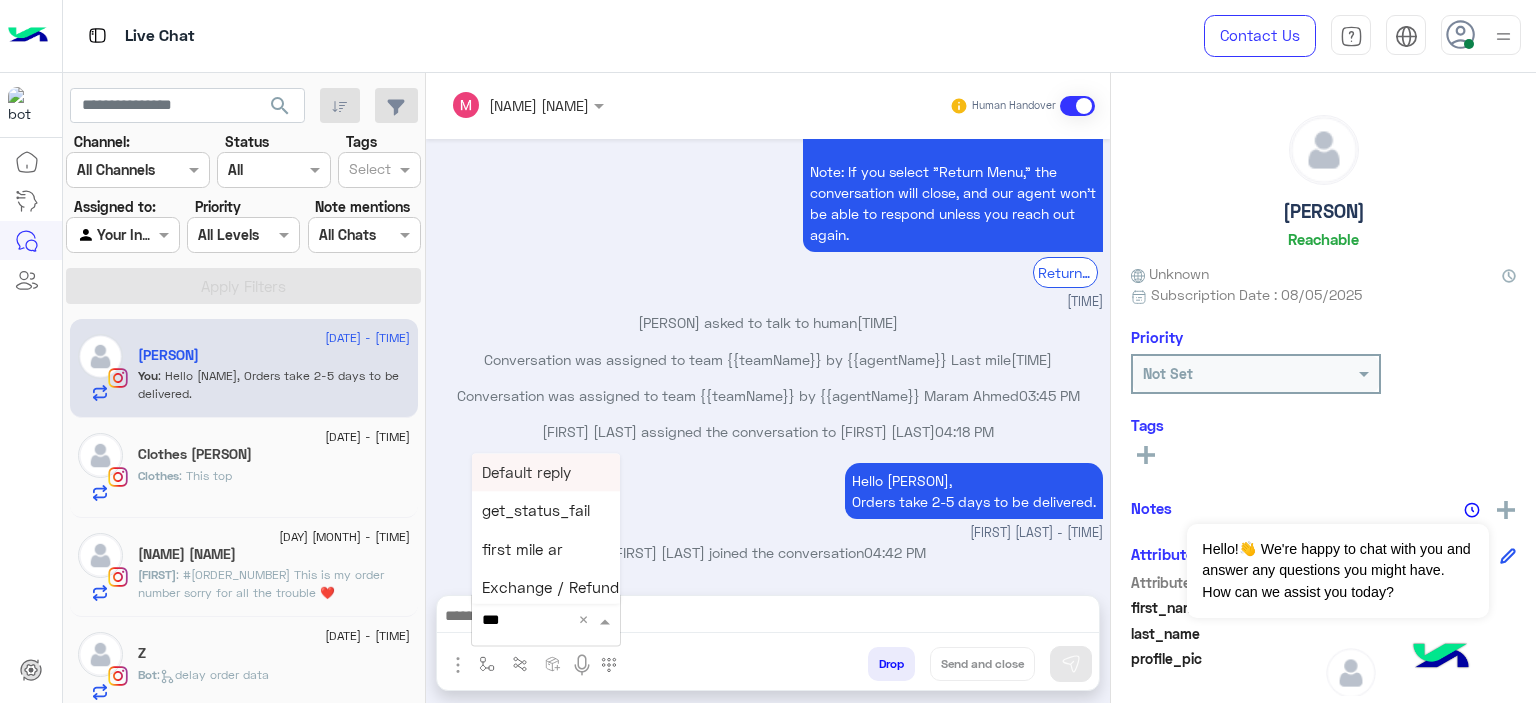 type on "****" 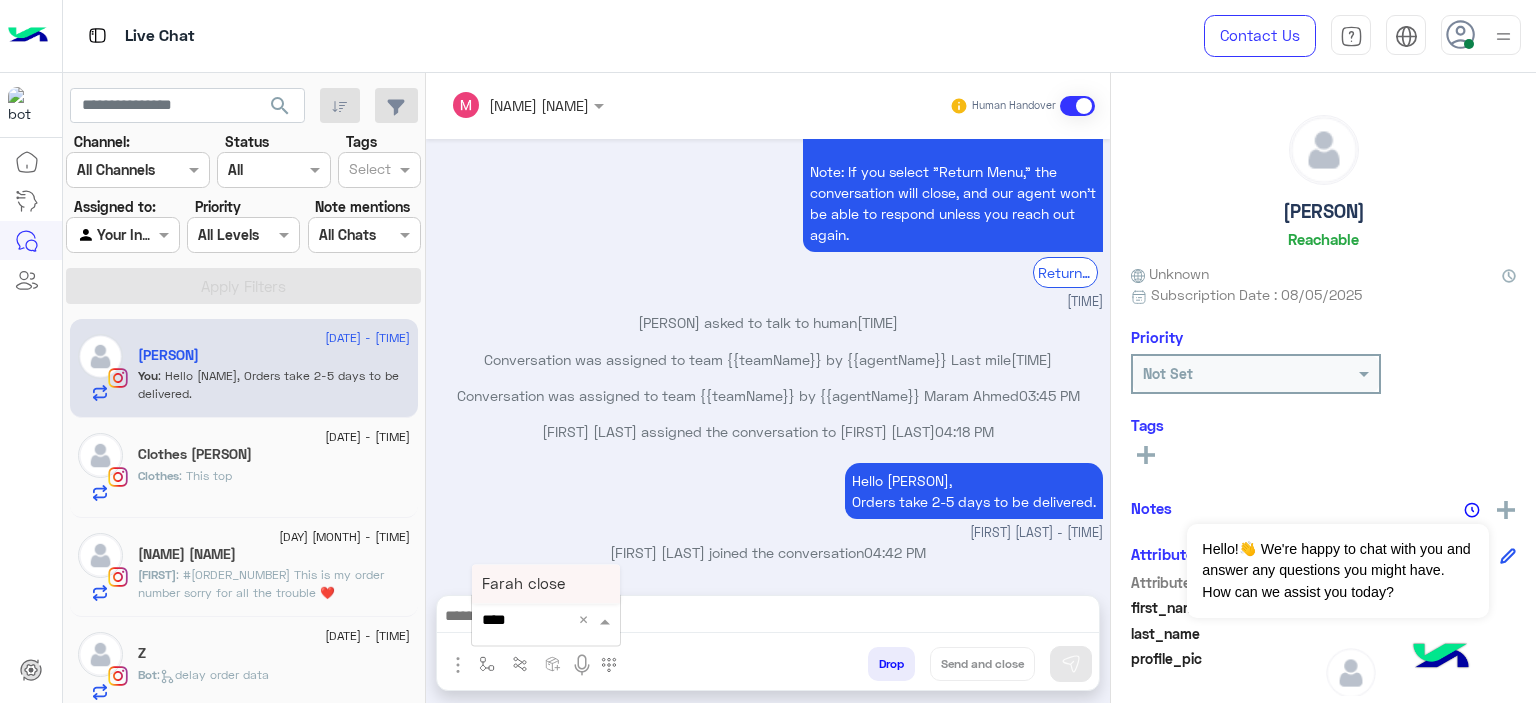 click on "Farah close" at bounding box center (523, 584) 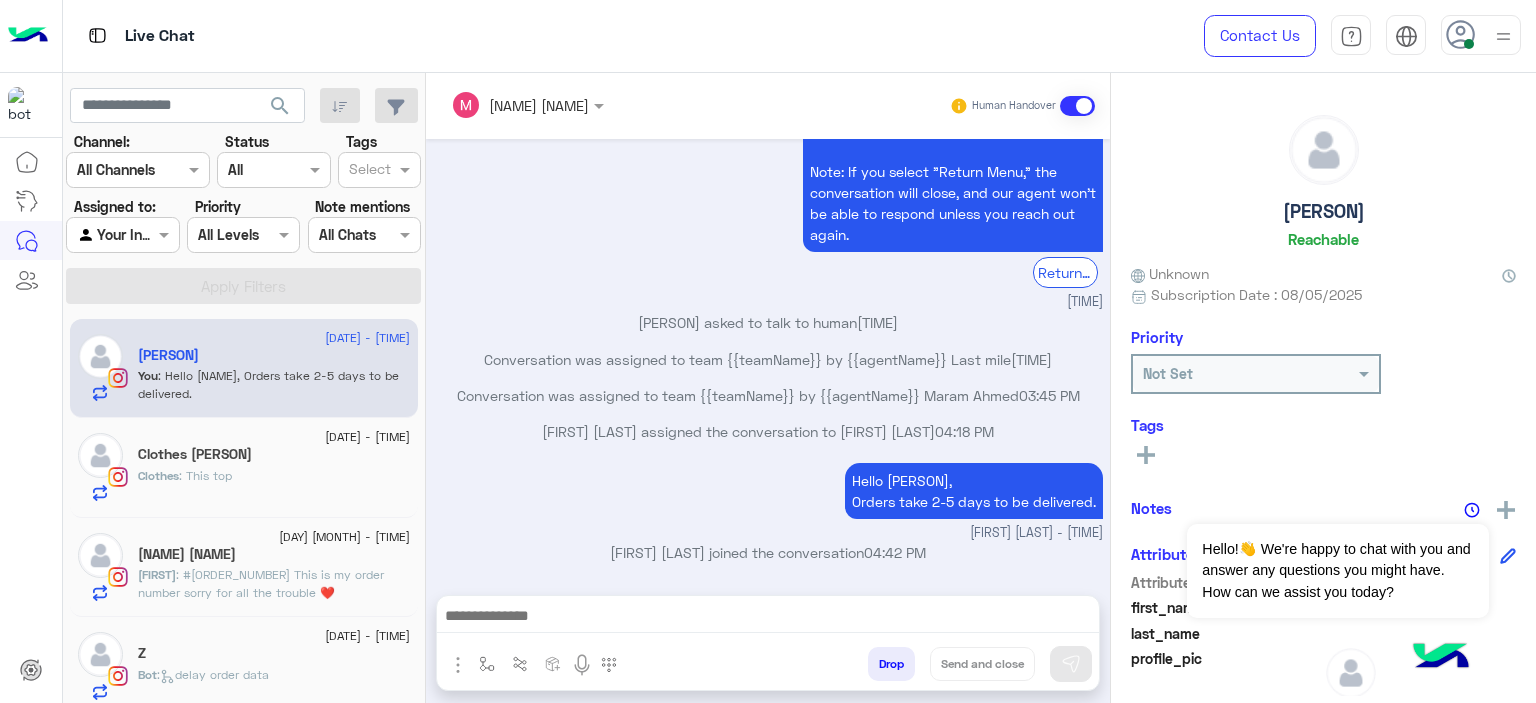 type on "**********" 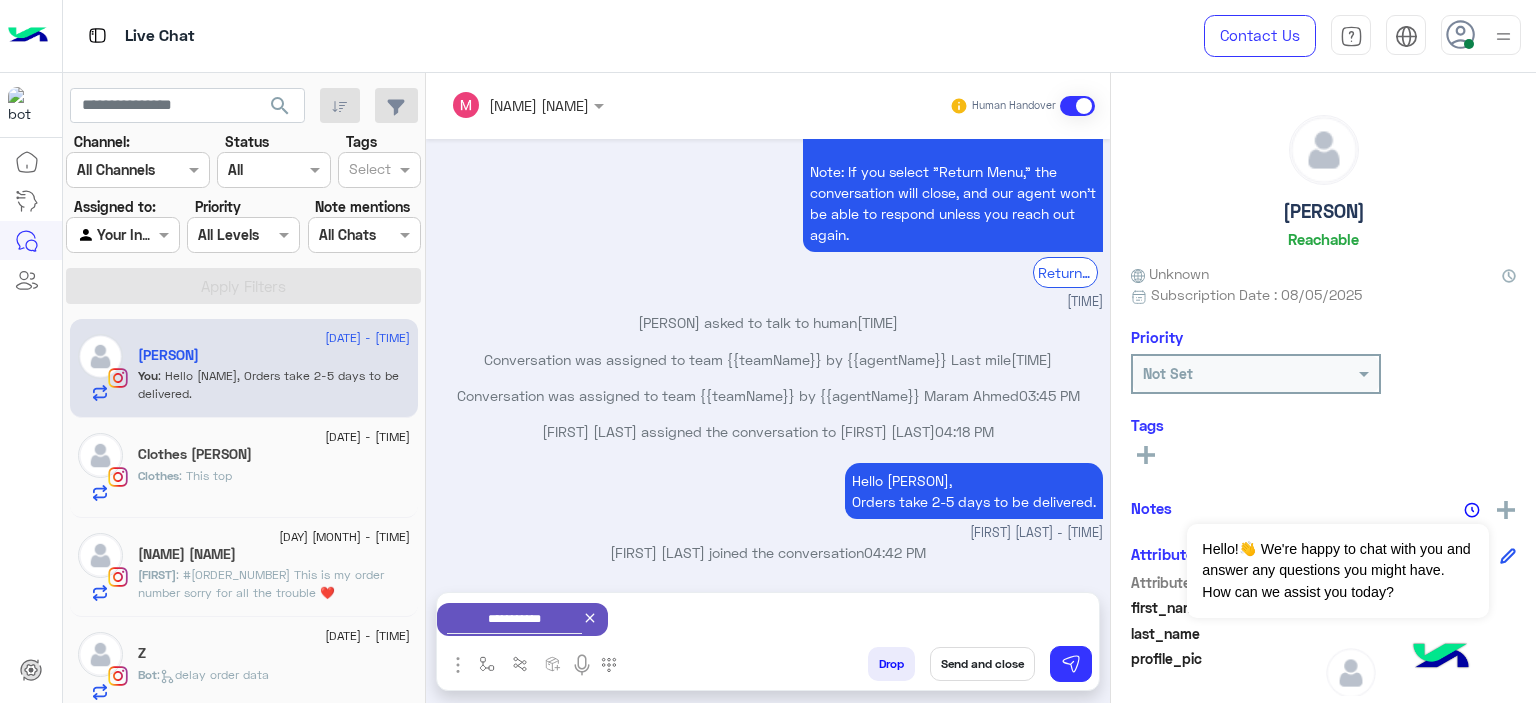 click on "Send and close" at bounding box center (982, 664) 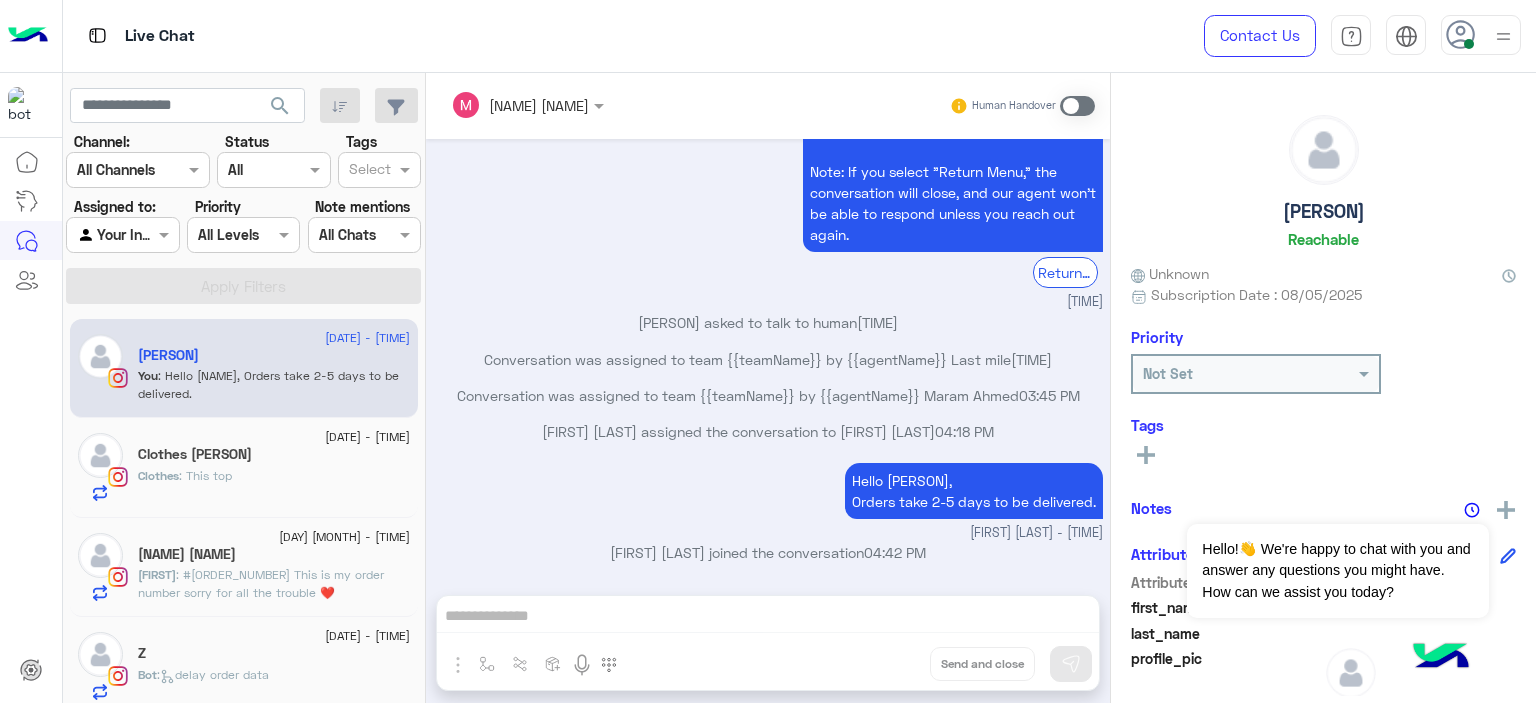 scroll, scrollTop: 1828, scrollLeft: 0, axis: vertical 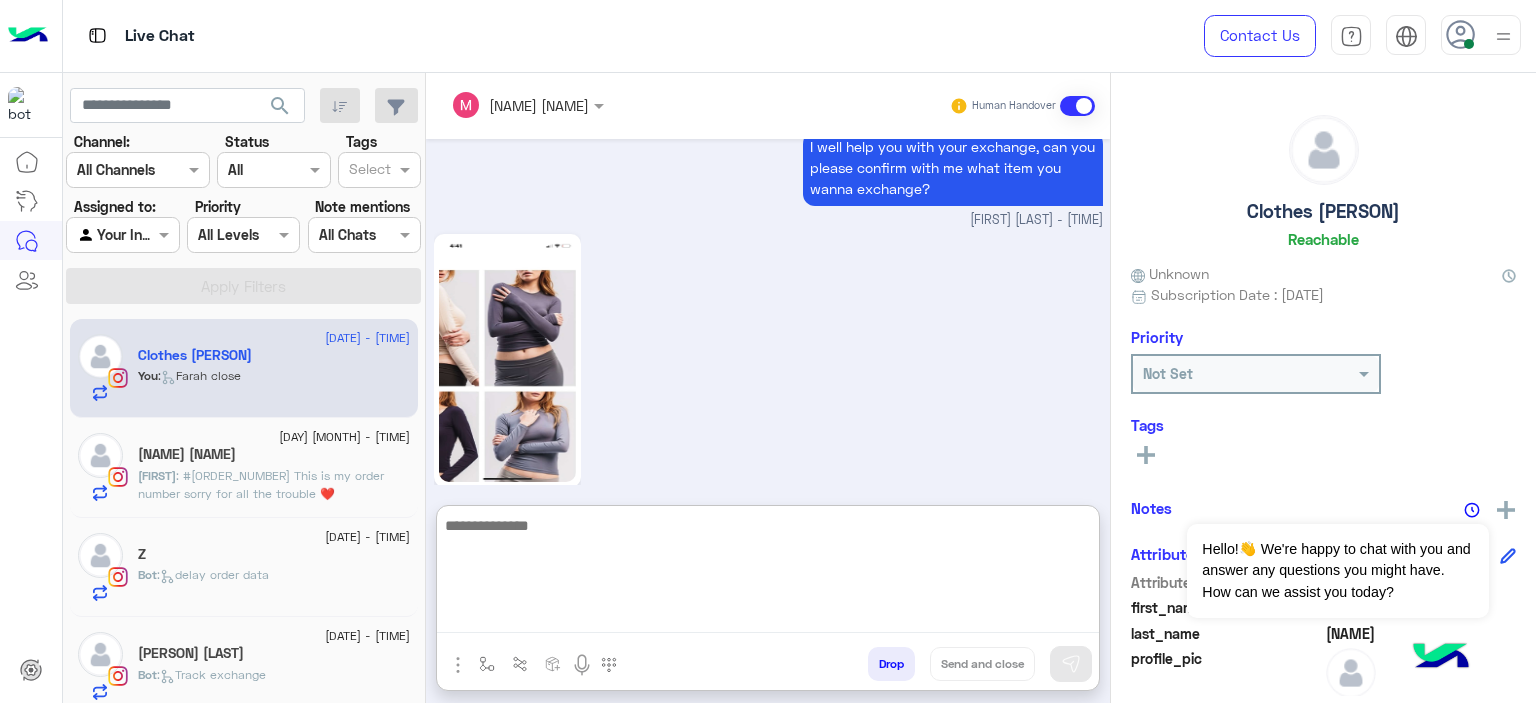 click at bounding box center (768, 573) 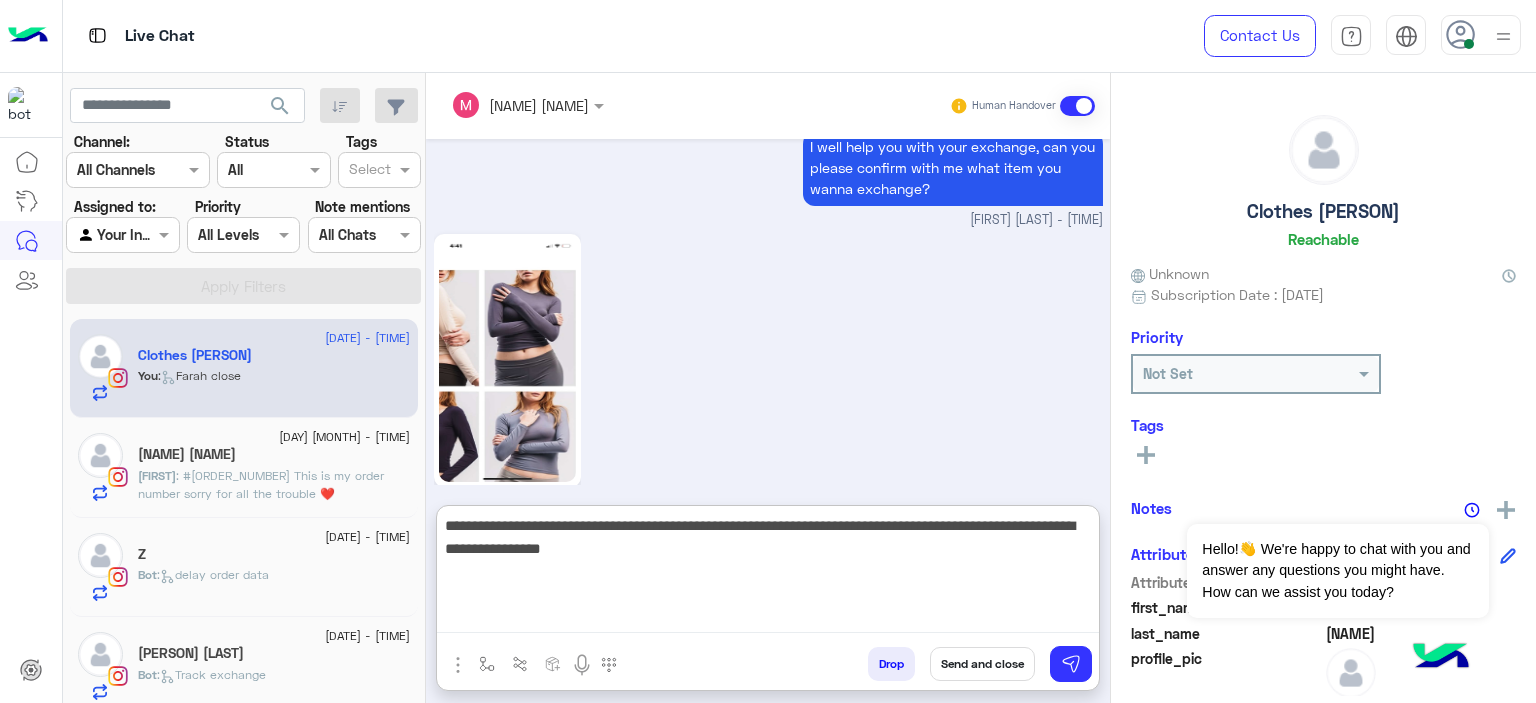 type on "**********" 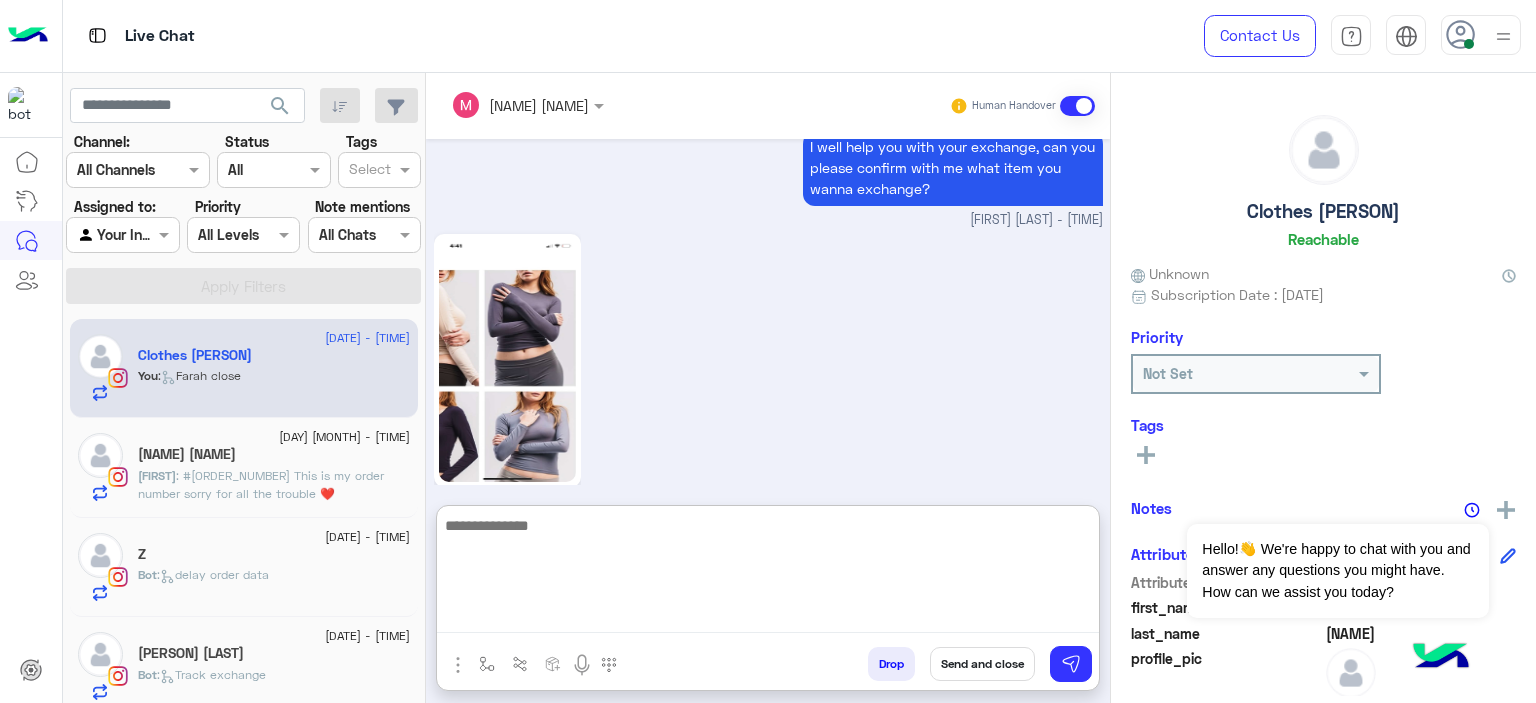 scroll, scrollTop: 2331, scrollLeft: 0, axis: vertical 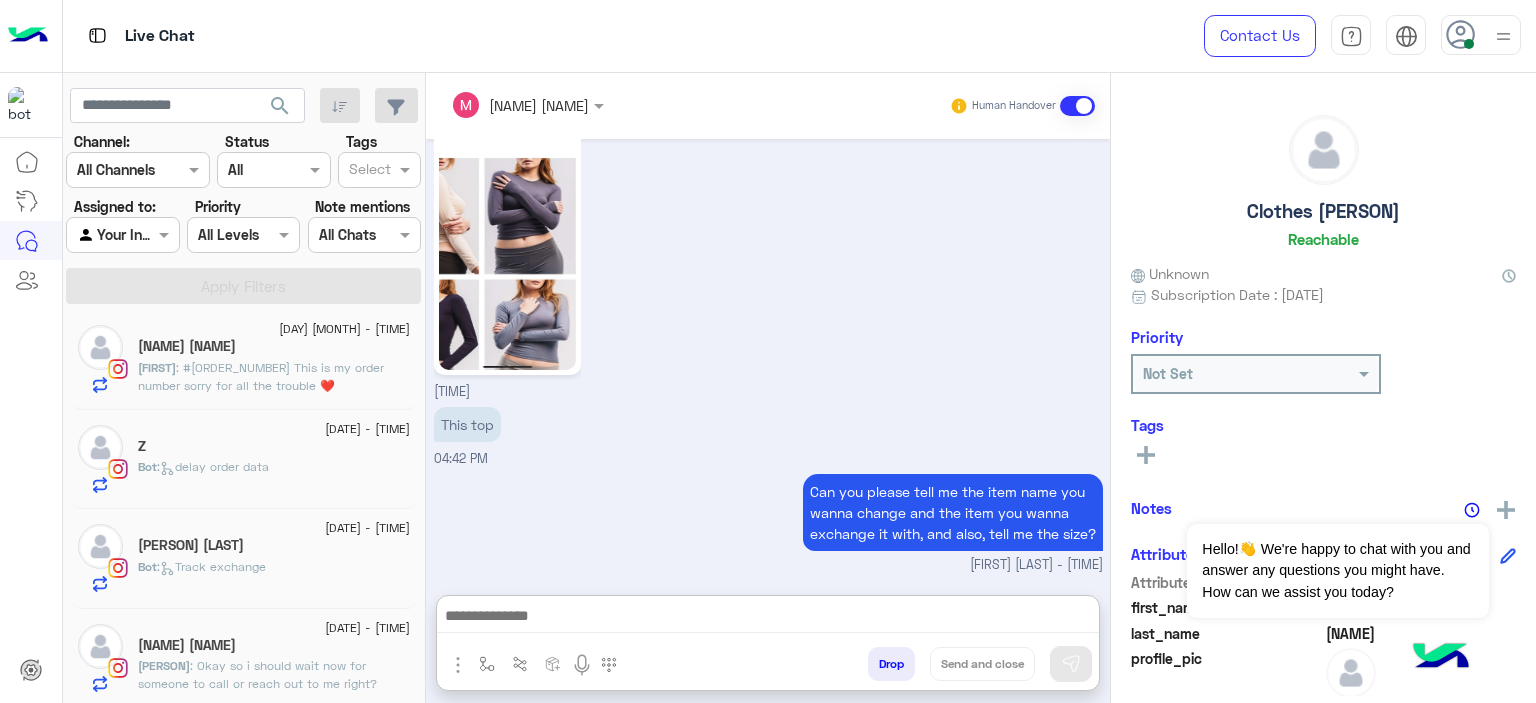 click on "5 August - 1:49 PM" 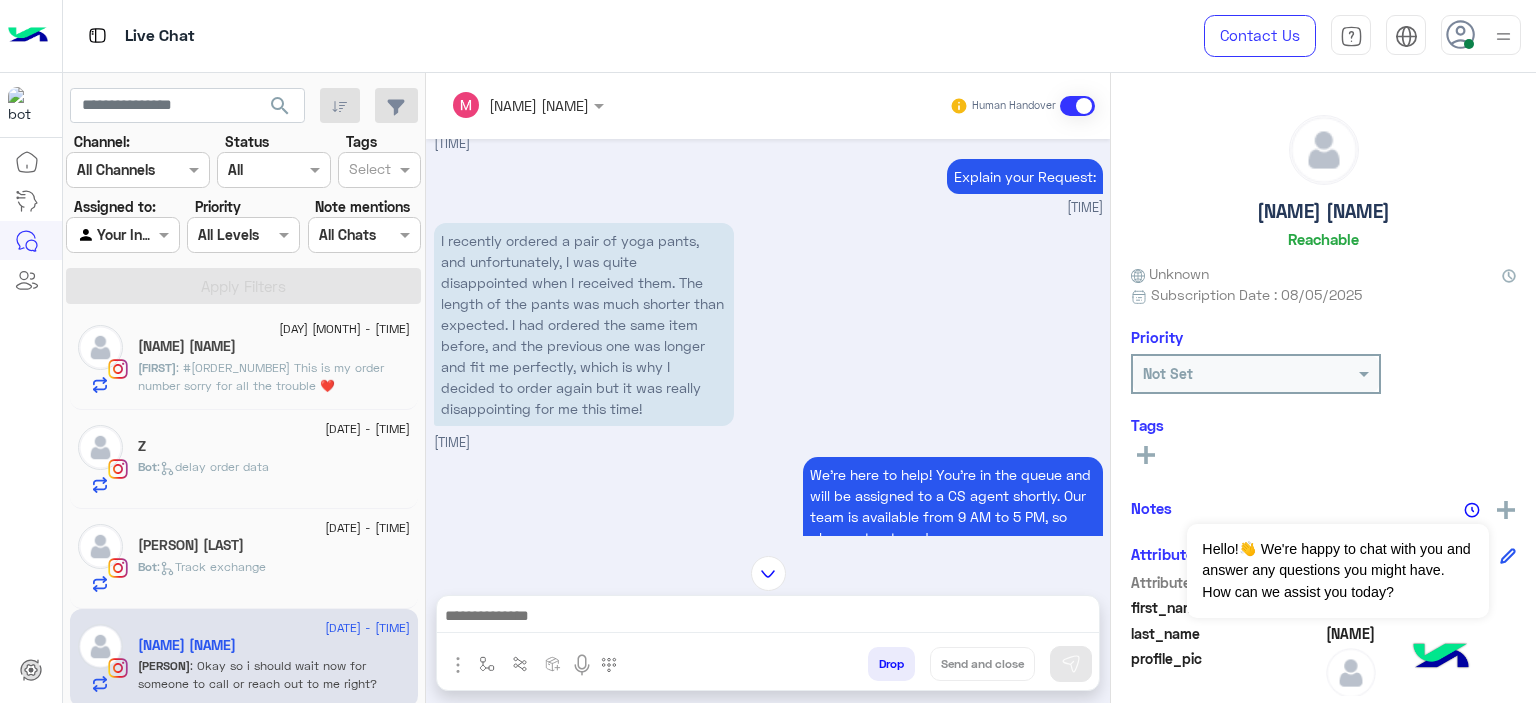 scroll, scrollTop: 1372, scrollLeft: 0, axis: vertical 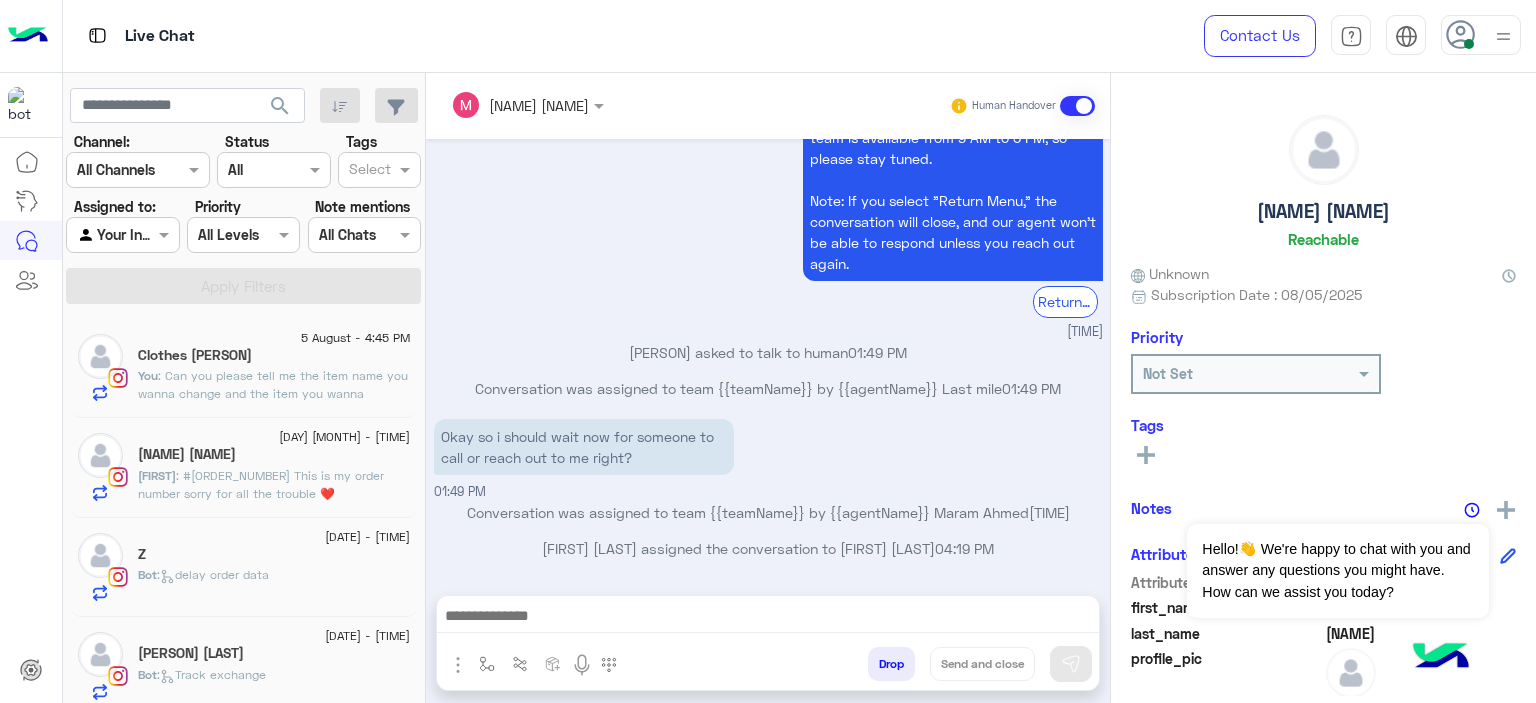 click on ": Can you please tell me the item name you wanna change and the item you wanna exchange it with, and also, tell me the size?" 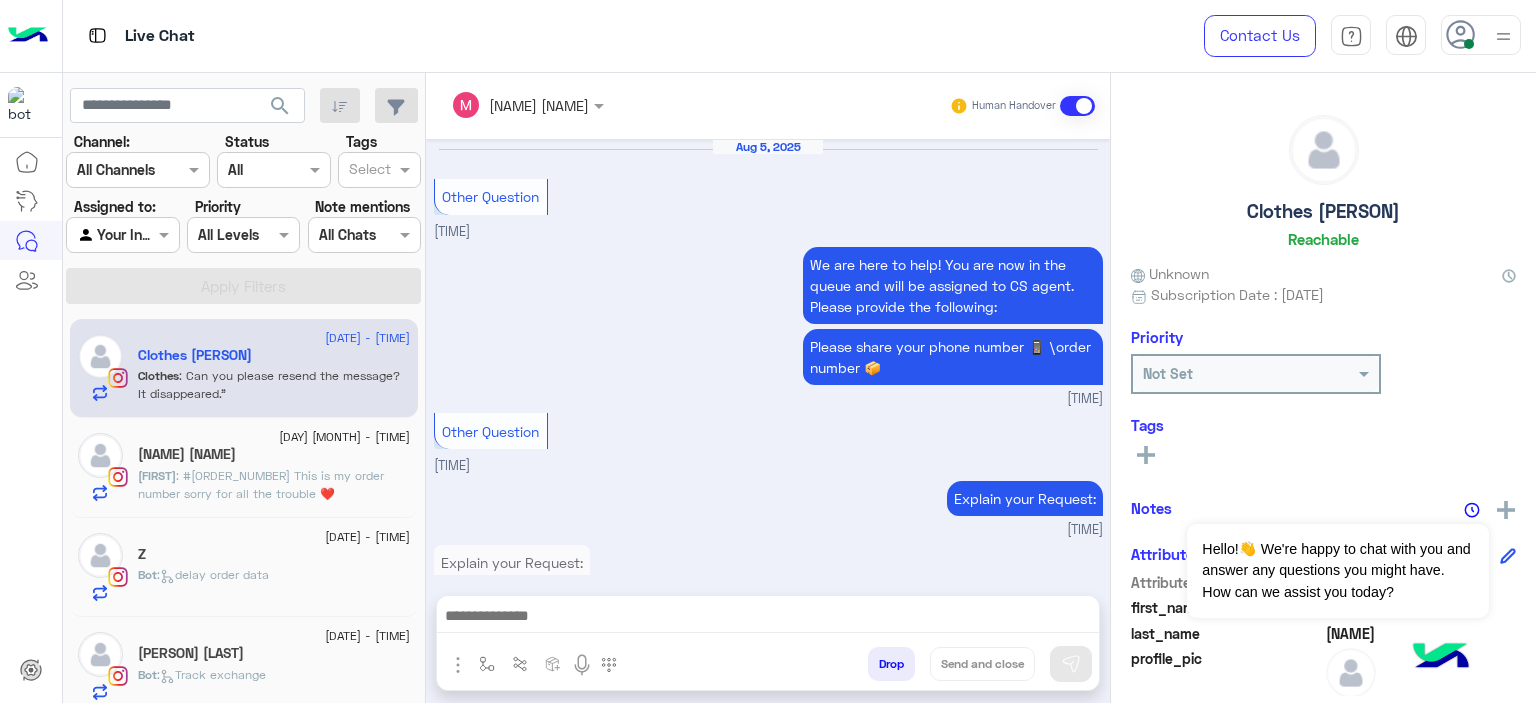 scroll, scrollTop: 2077, scrollLeft: 0, axis: vertical 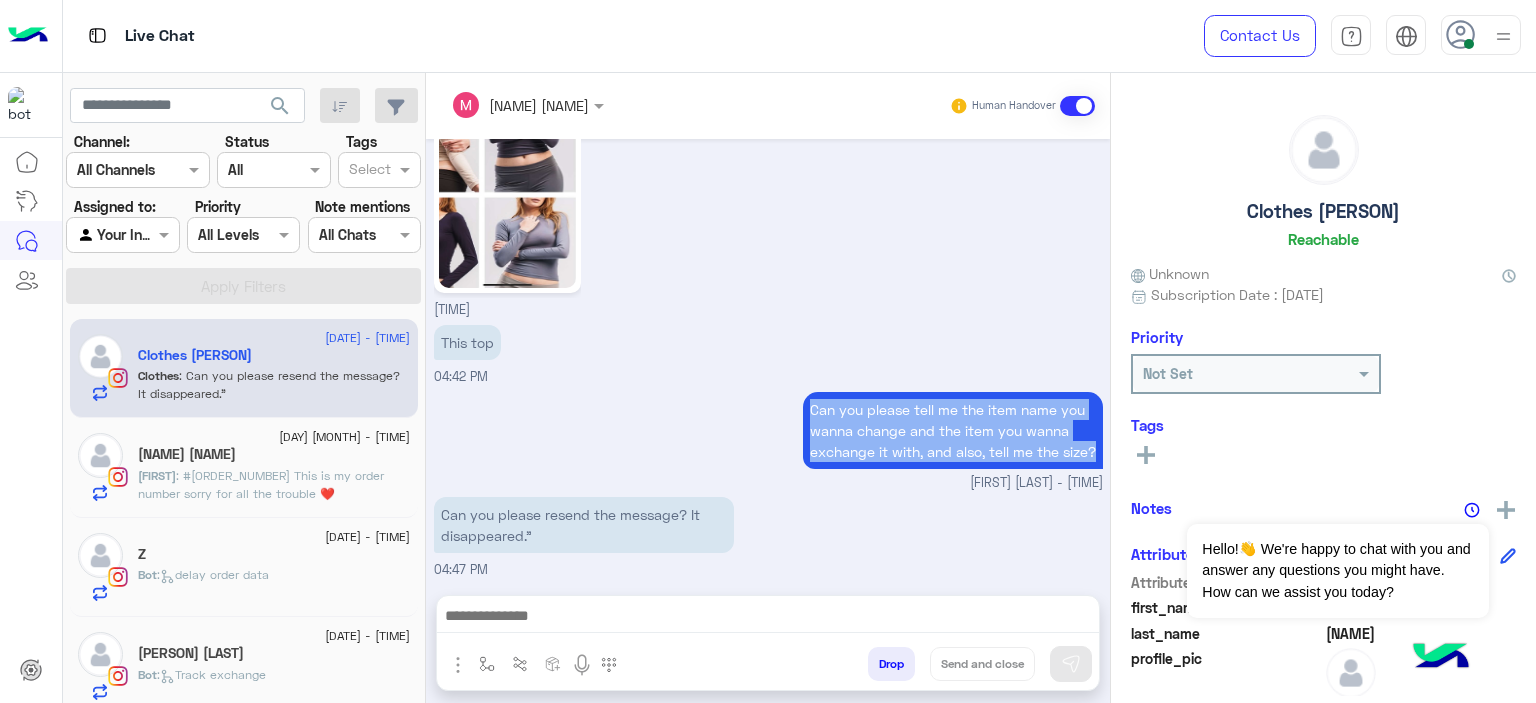 drag, startPoint x: 803, startPoint y: 379, endPoint x: 877, endPoint y: 447, distance: 100.49876 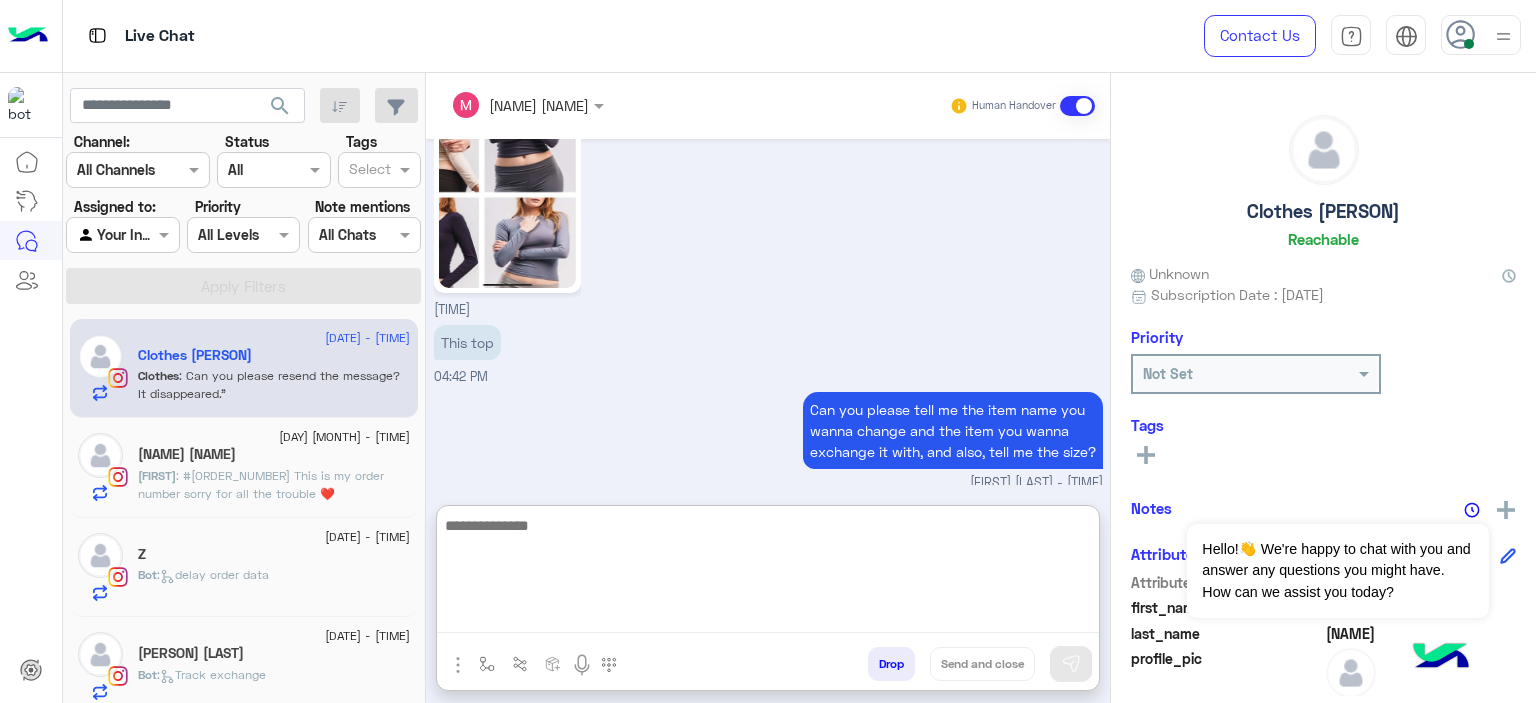 click at bounding box center (768, 573) 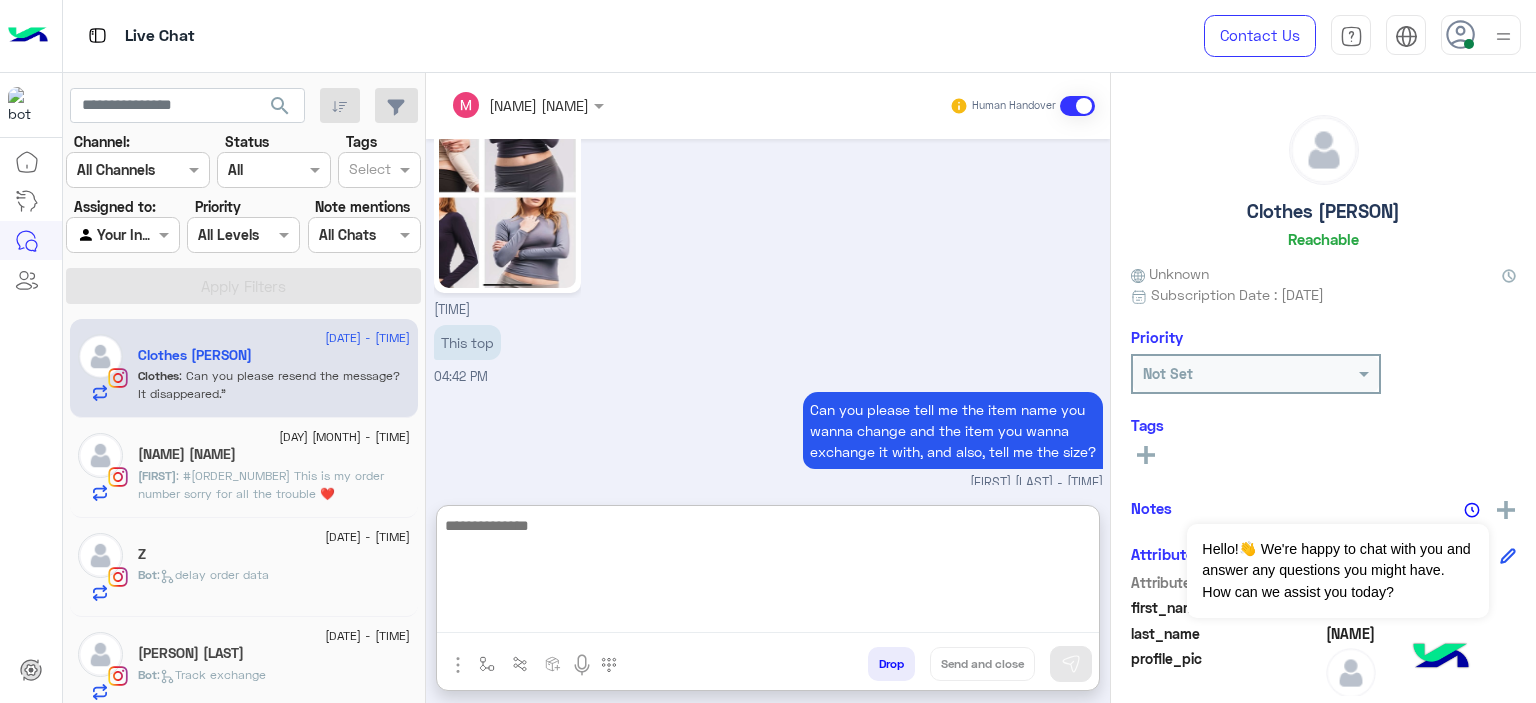 paste on "**********" 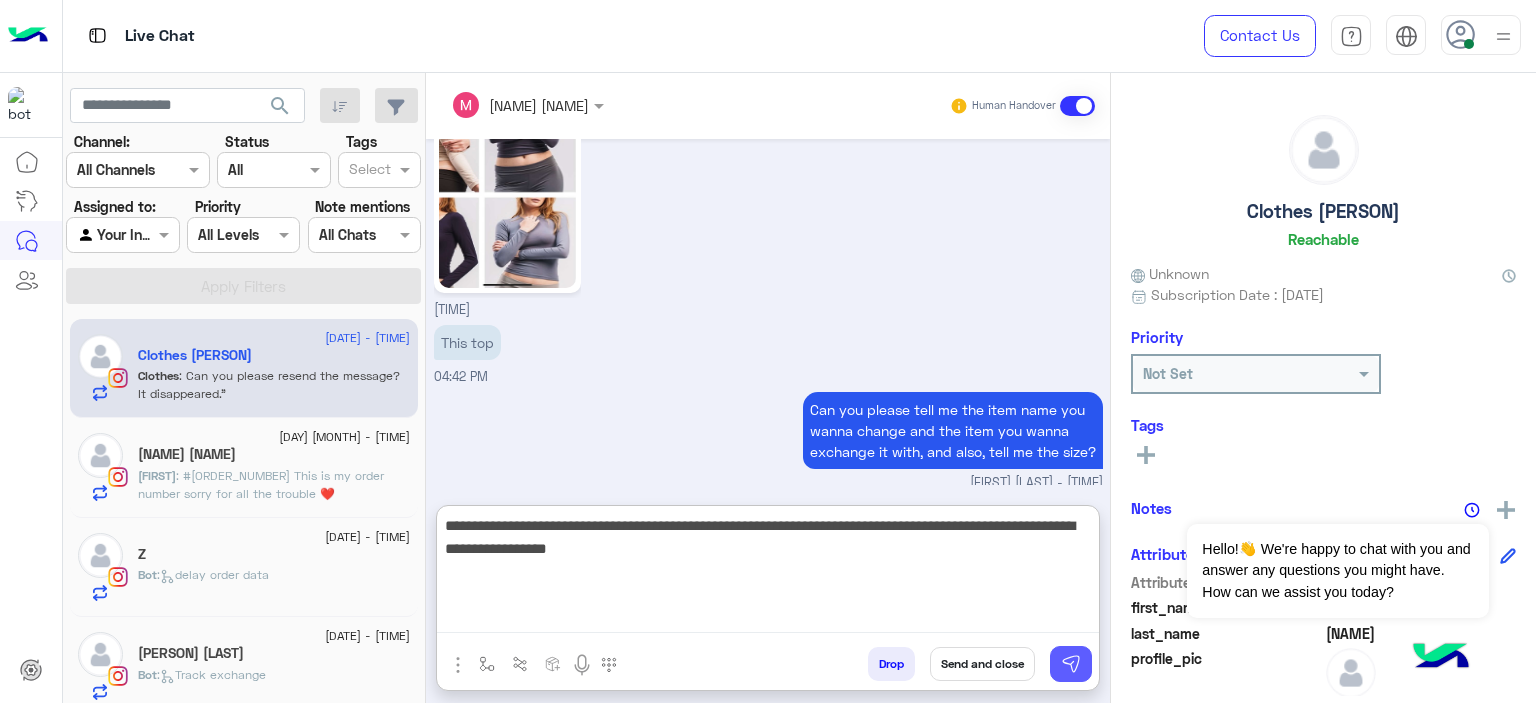 type on "**********" 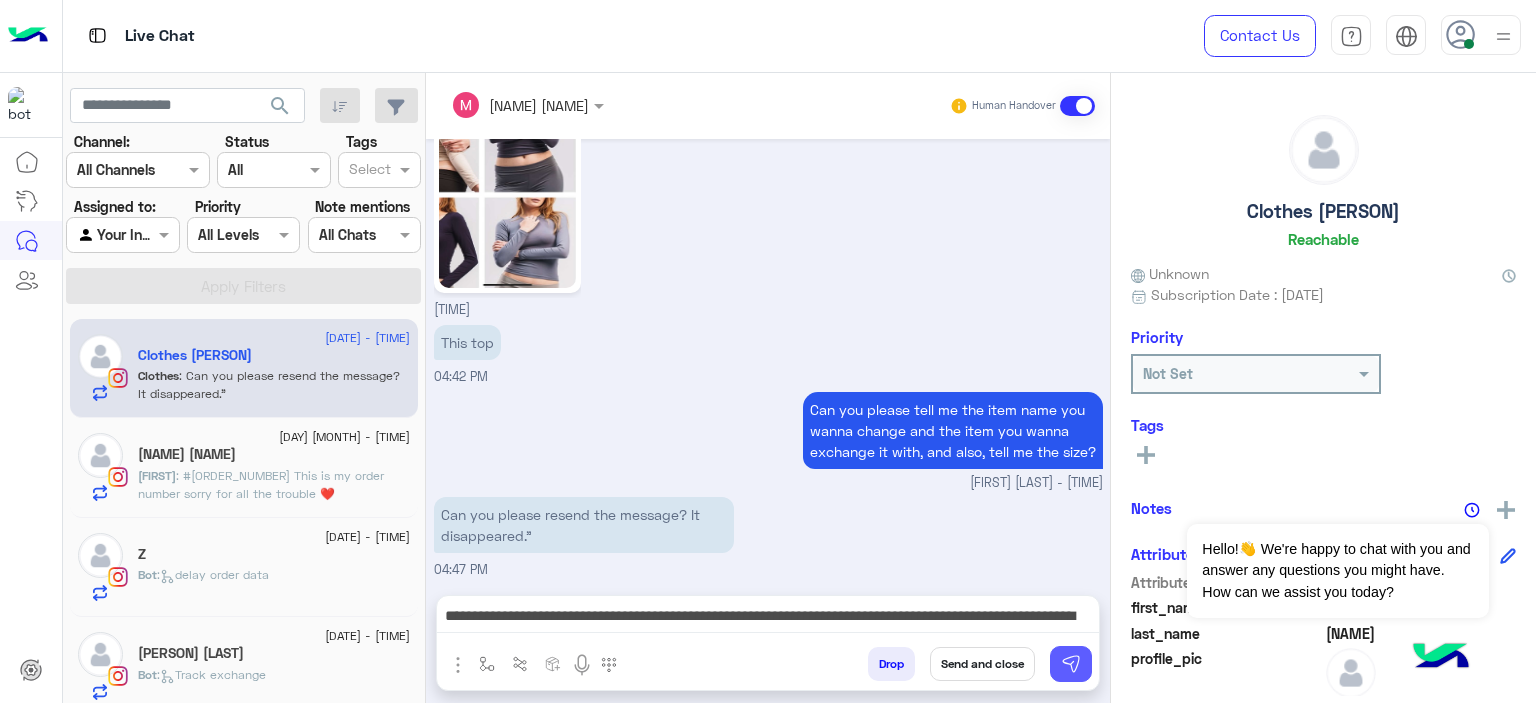 click at bounding box center (1071, 664) 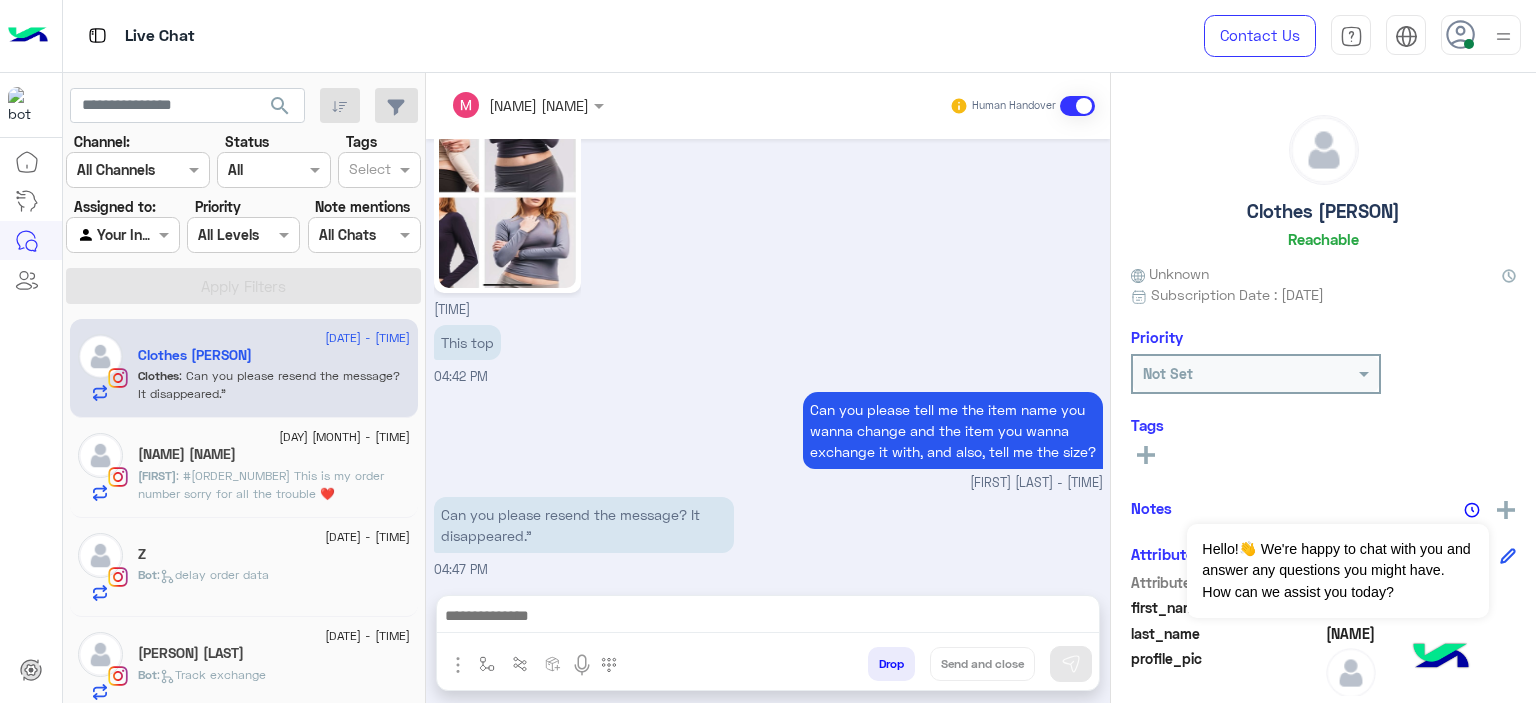 scroll, scrollTop: 2204, scrollLeft: 0, axis: vertical 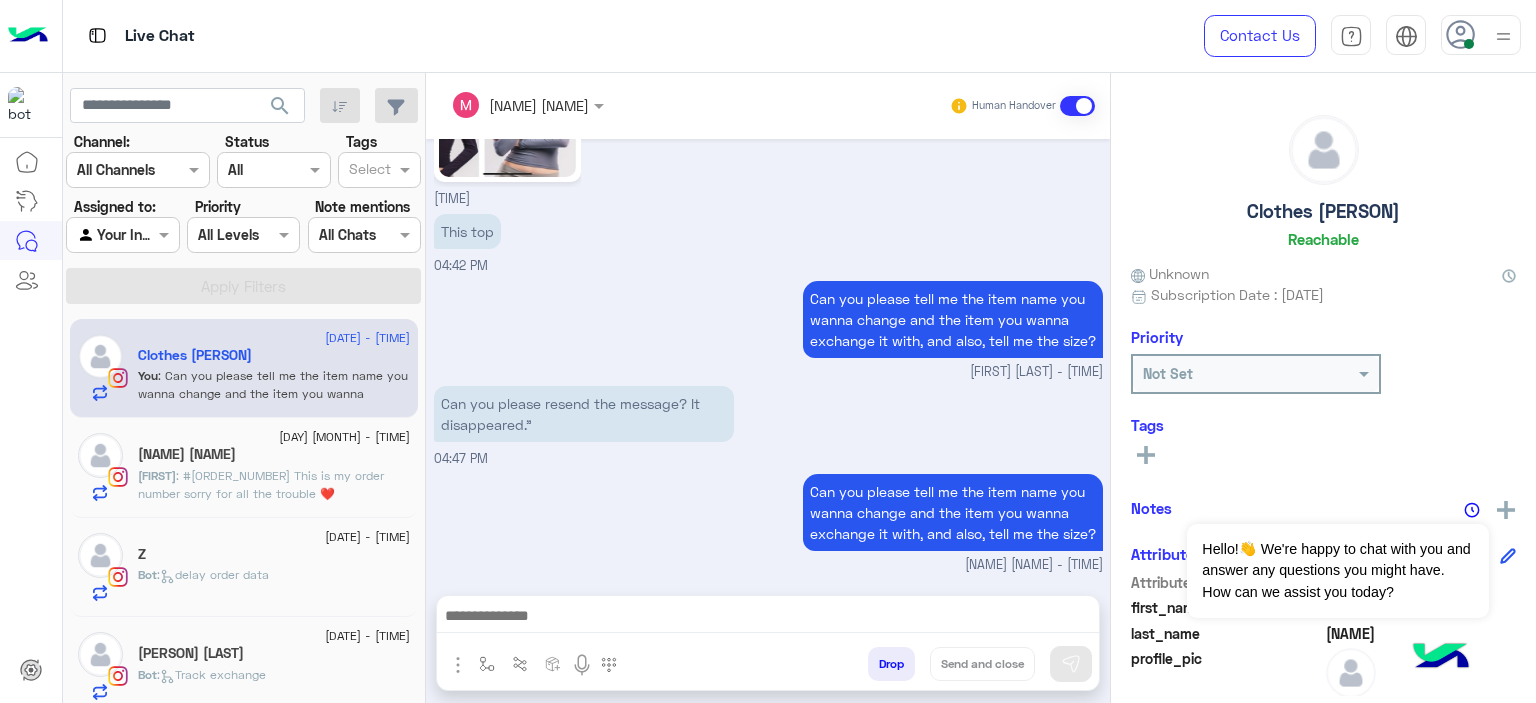 click on "Farah Shawky" 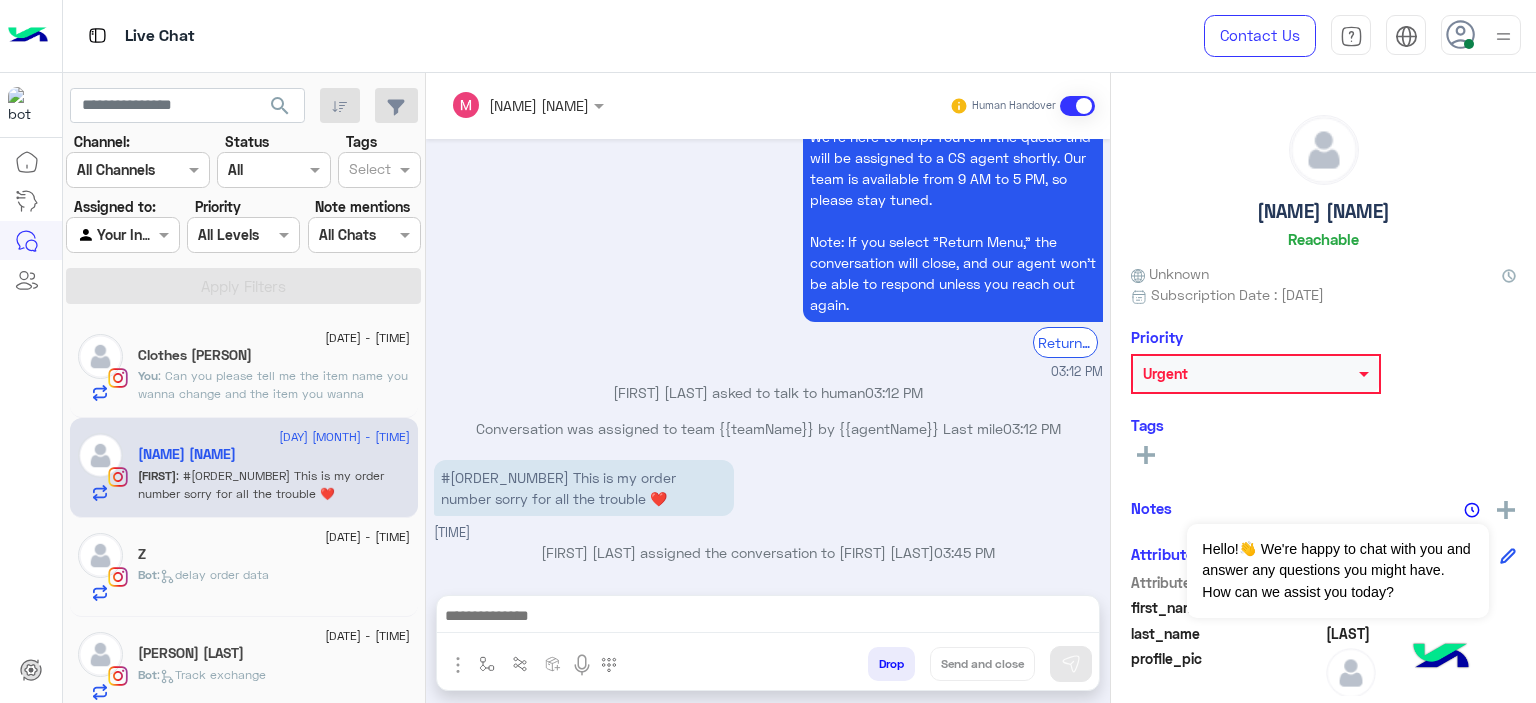 scroll, scrollTop: 1640, scrollLeft: 0, axis: vertical 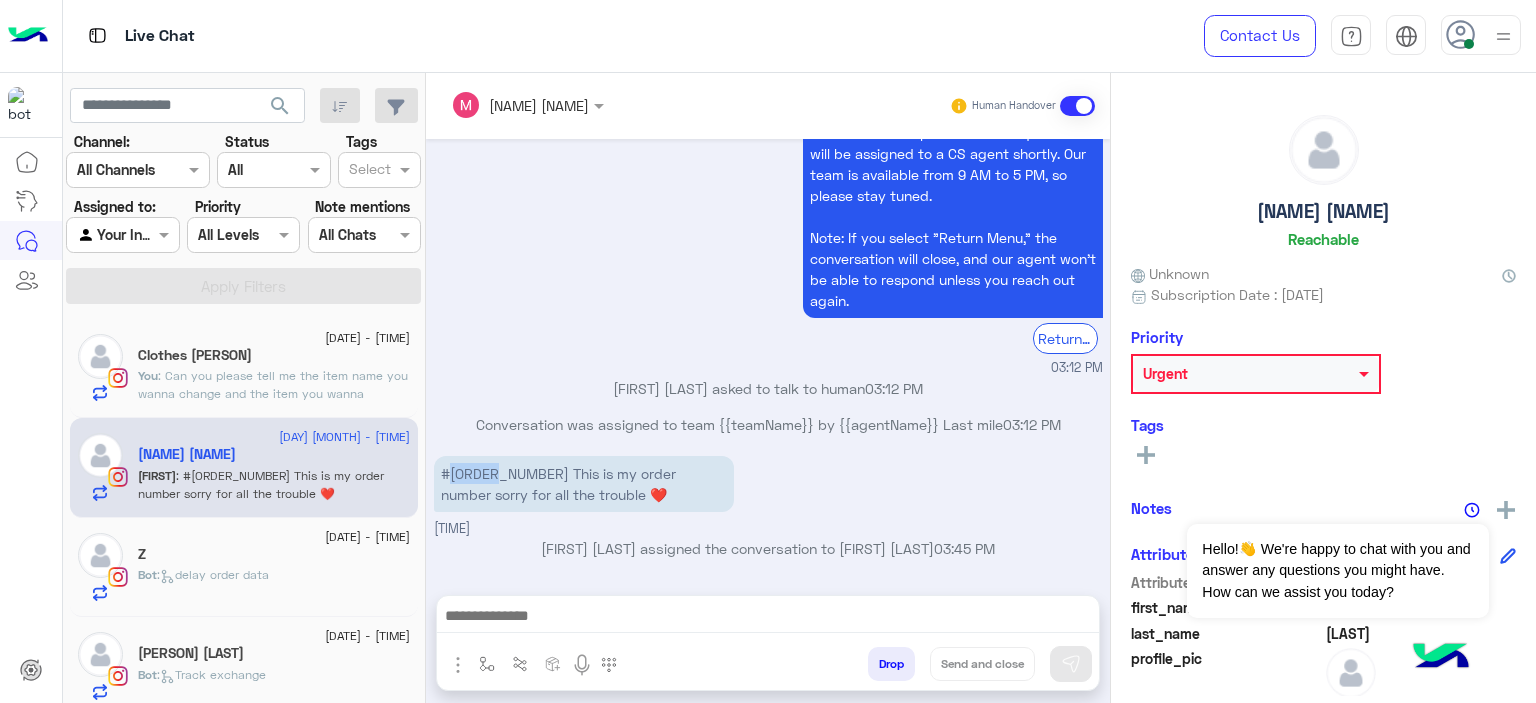 drag, startPoint x: 489, startPoint y: 472, endPoint x: 448, endPoint y: 468, distance: 41.19466 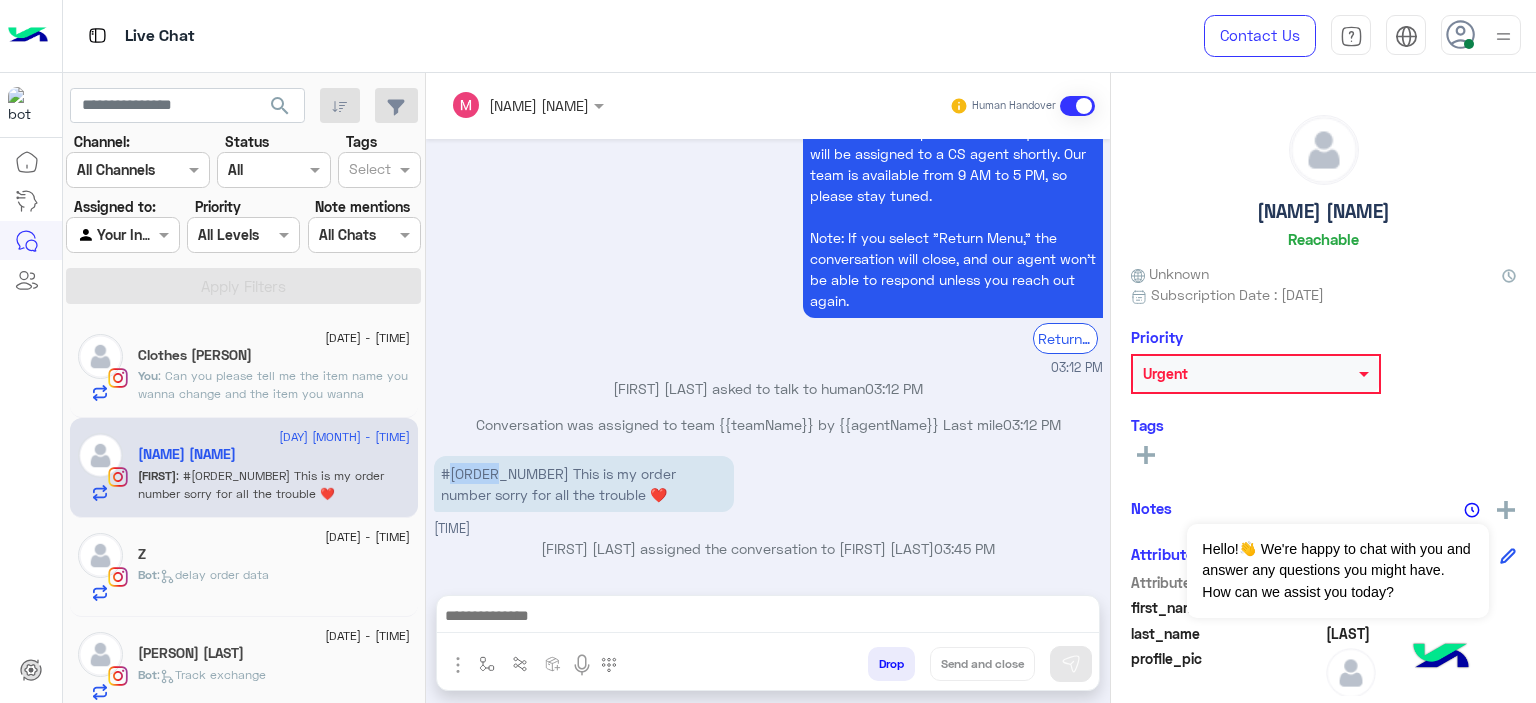 copy on "118072" 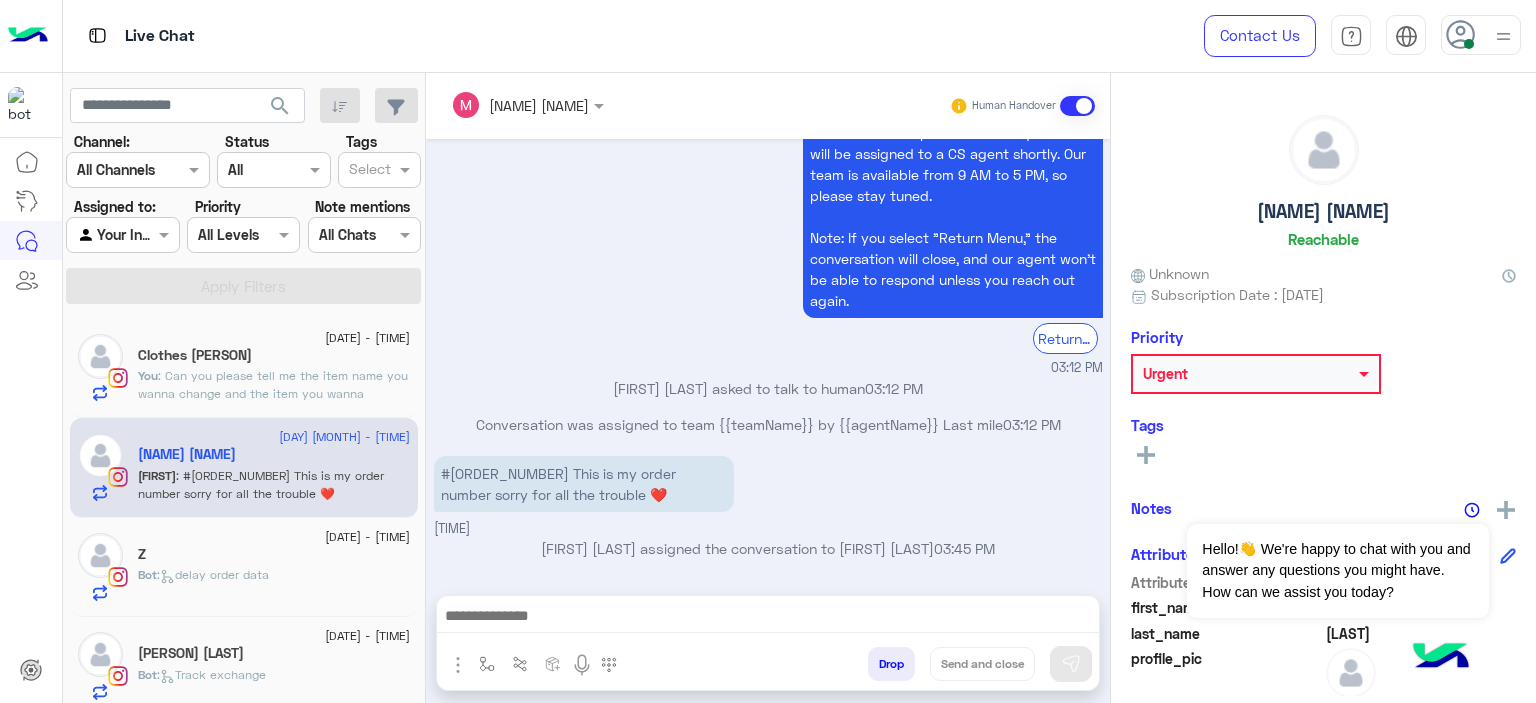 click on "You  : Can you please tell me the item name you wanna change and the item you wanna exchange it with, and also, tell me the size?" 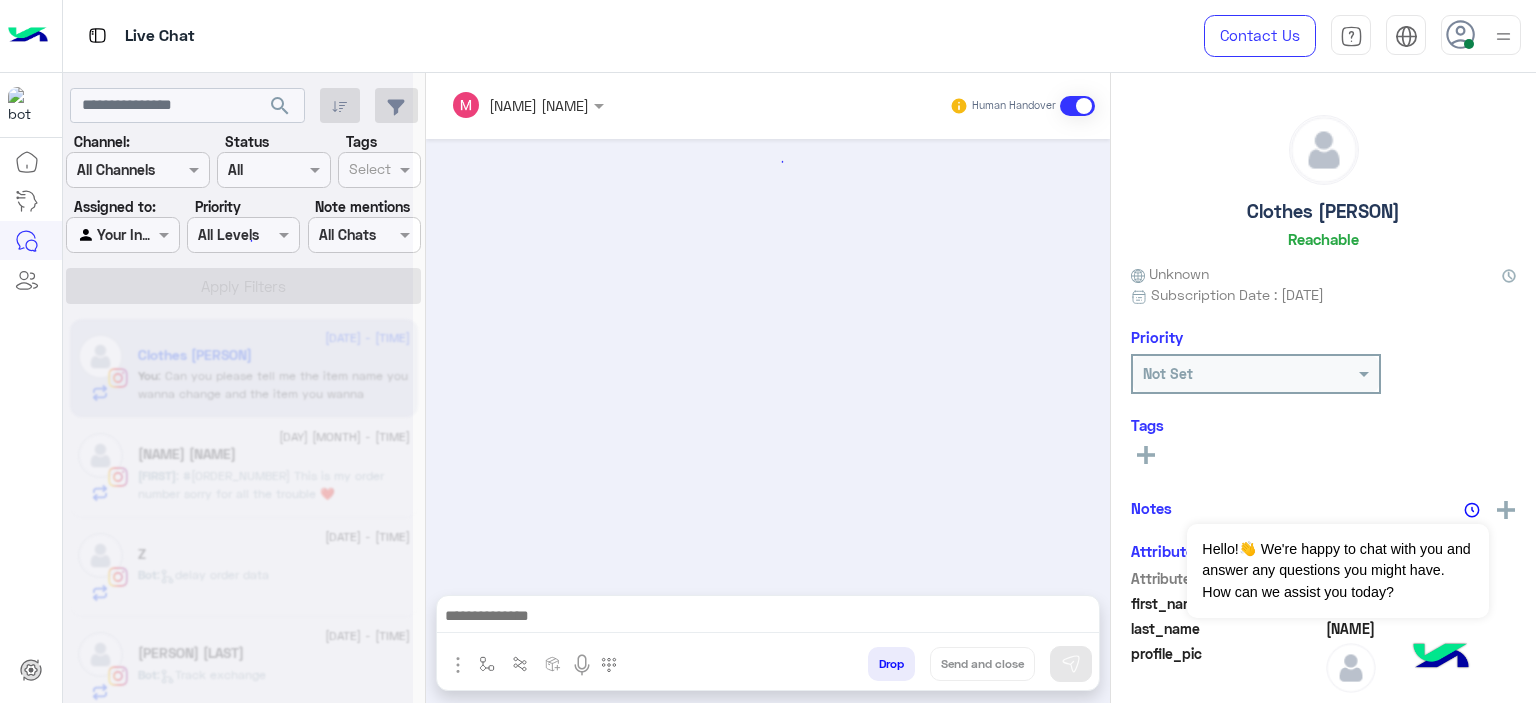 scroll, scrollTop: 2136, scrollLeft: 0, axis: vertical 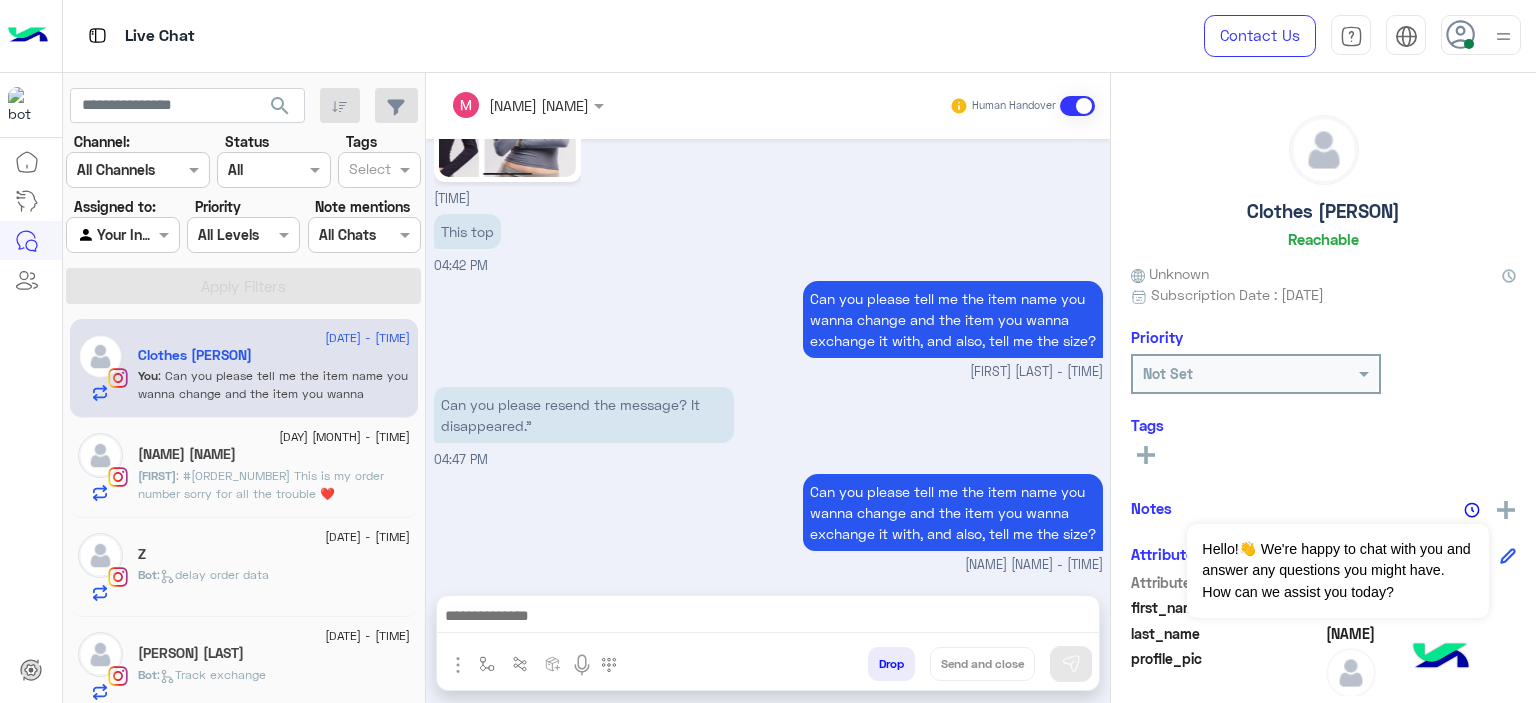 click on "Z" 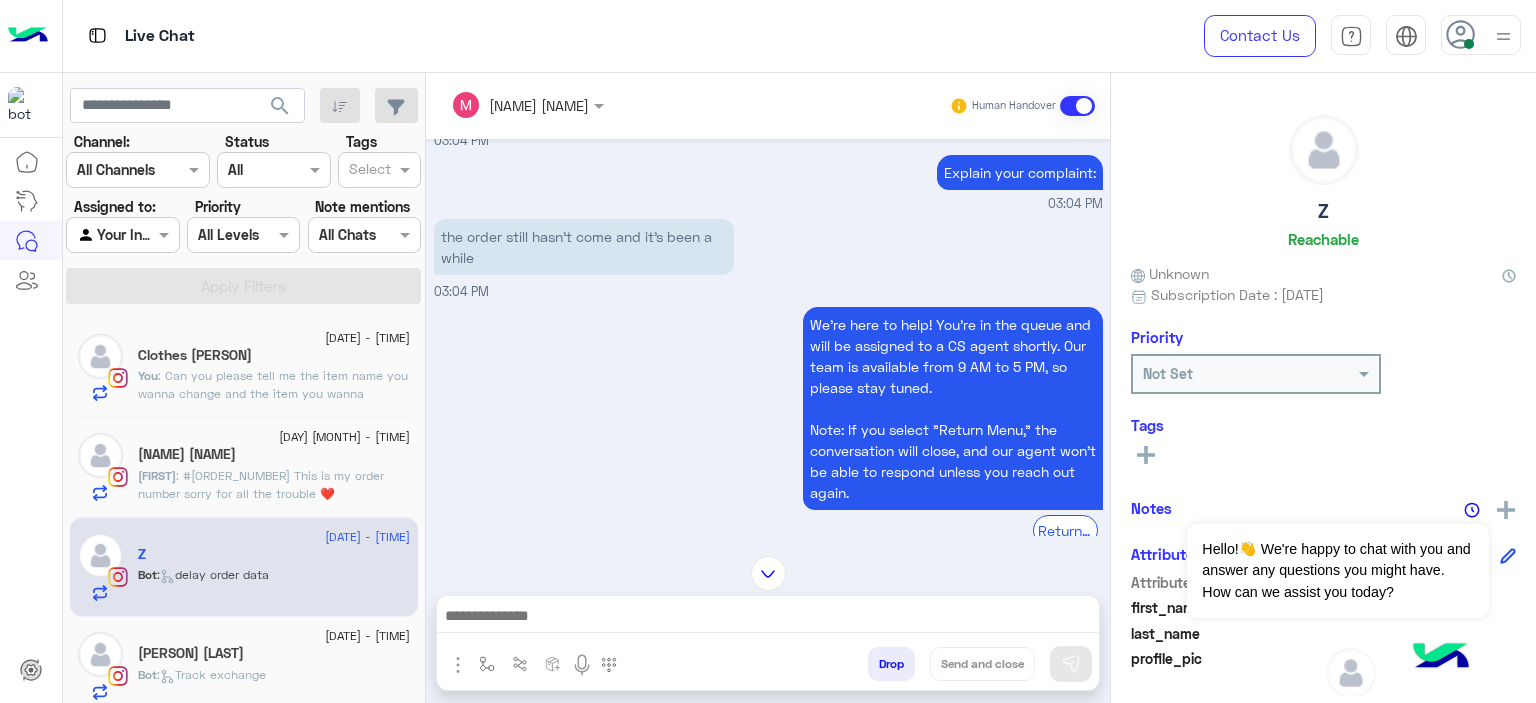 scroll, scrollTop: 2078, scrollLeft: 0, axis: vertical 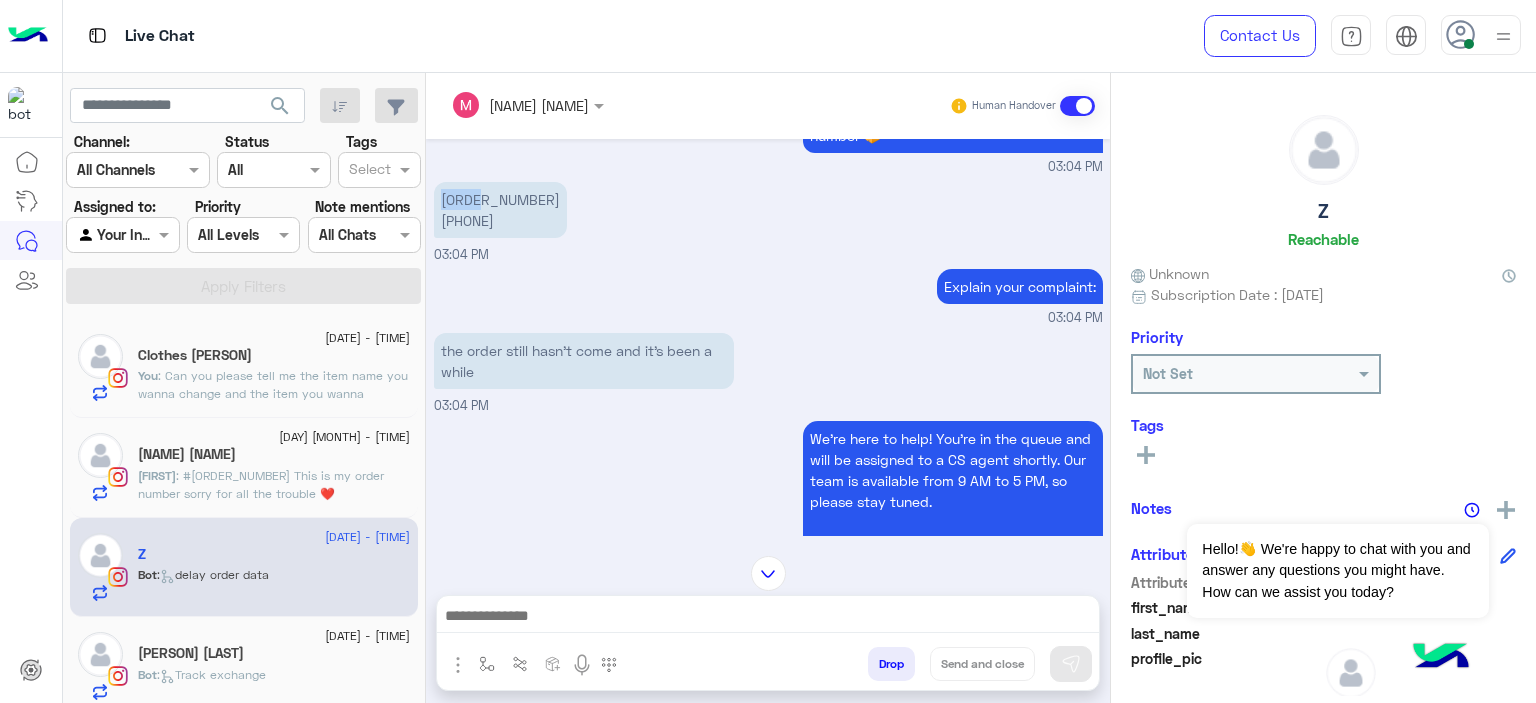 drag, startPoint x: 476, startPoint y: 188, endPoint x: 436, endPoint y: 197, distance: 41 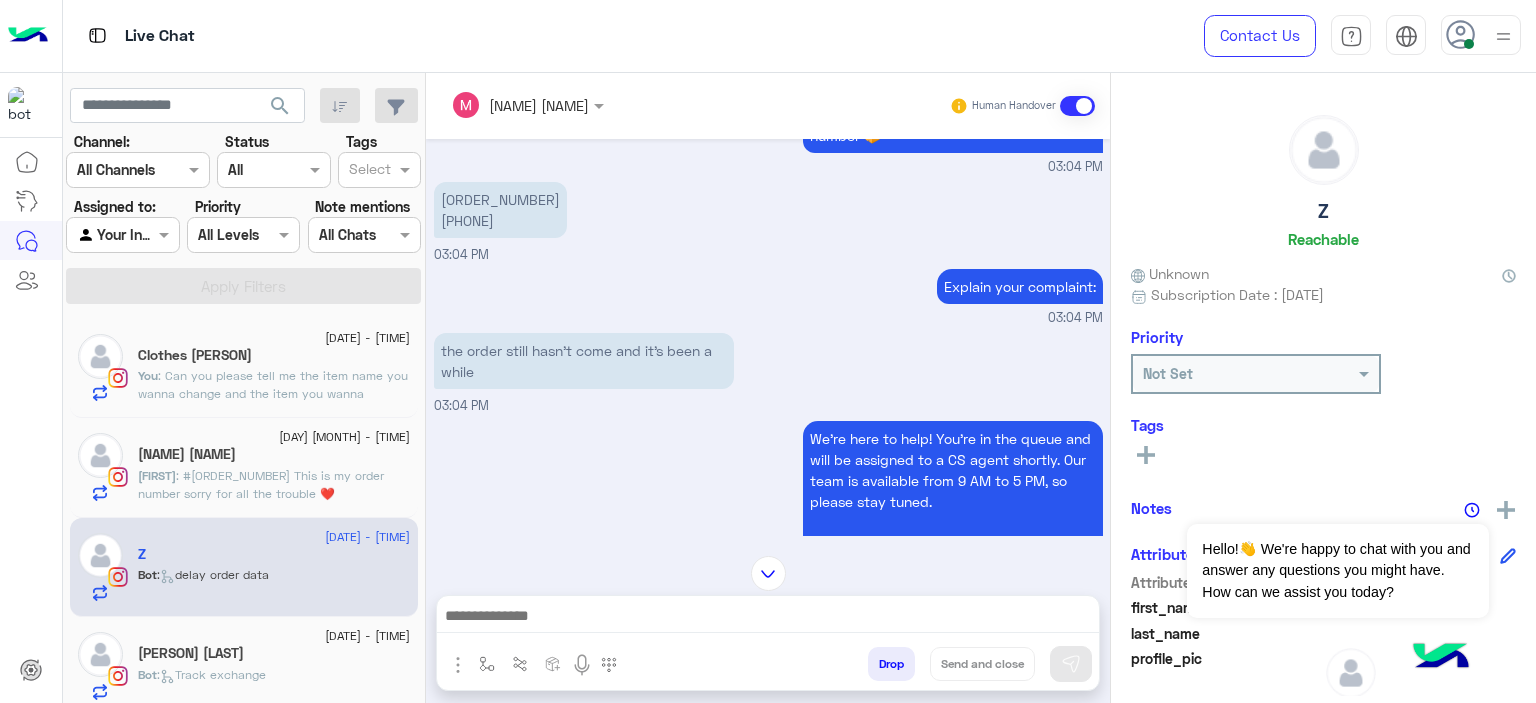 click on "115431 01066891784" at bounding box center (500, 210) 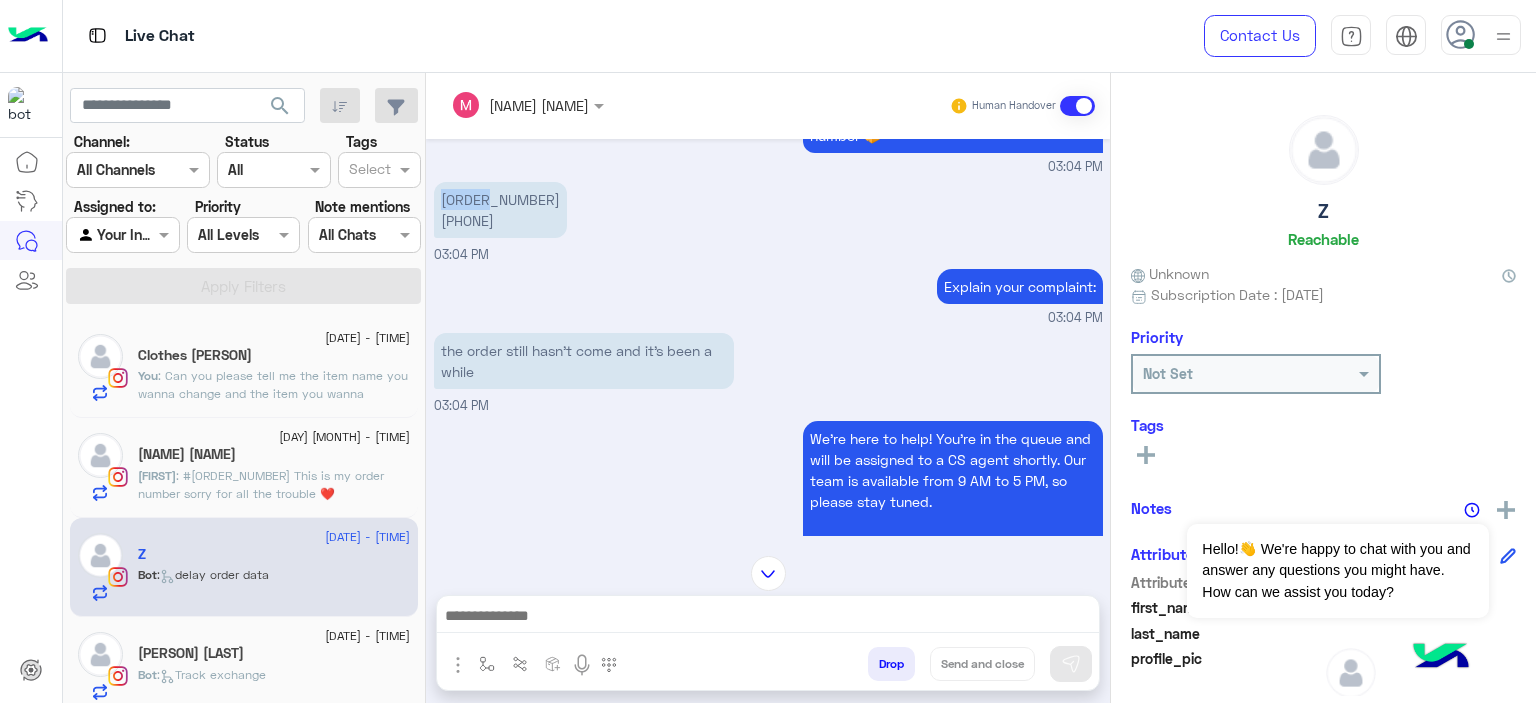 drag, startPoint x: 484, startPoint y: 200, endPoint x: 451, endPoint y: 196, distance: 33.24154 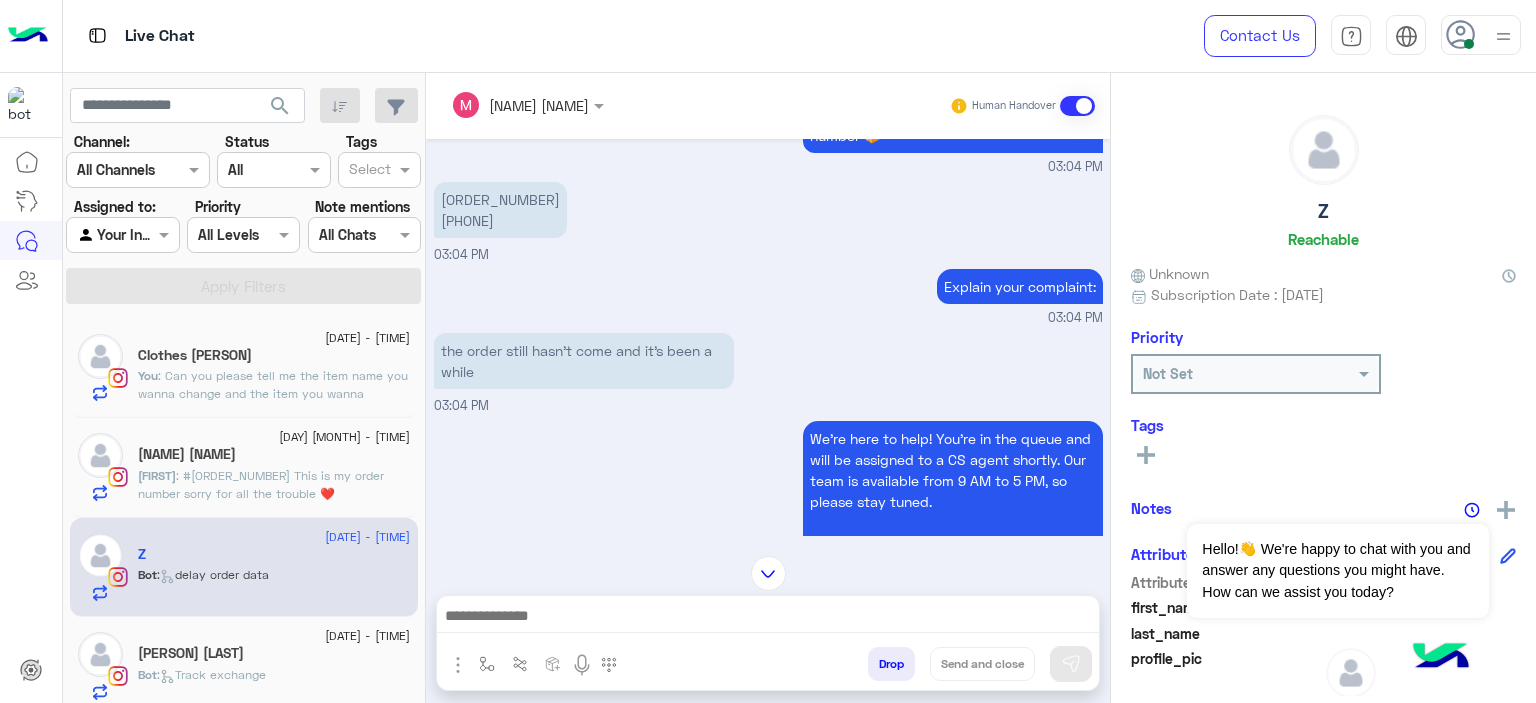 click on "We're here to help! You’re in the queue and will be assigned to a CS agent shortly. Our team is available from 9 AM to 5 PM, so please stay tuned. Note: If you select "Return Menu," the conversation will close, and our agent won’t be able to respond unless you reach out again.  Return to main menu     03:04 PM" at bounding box center [768, 550] 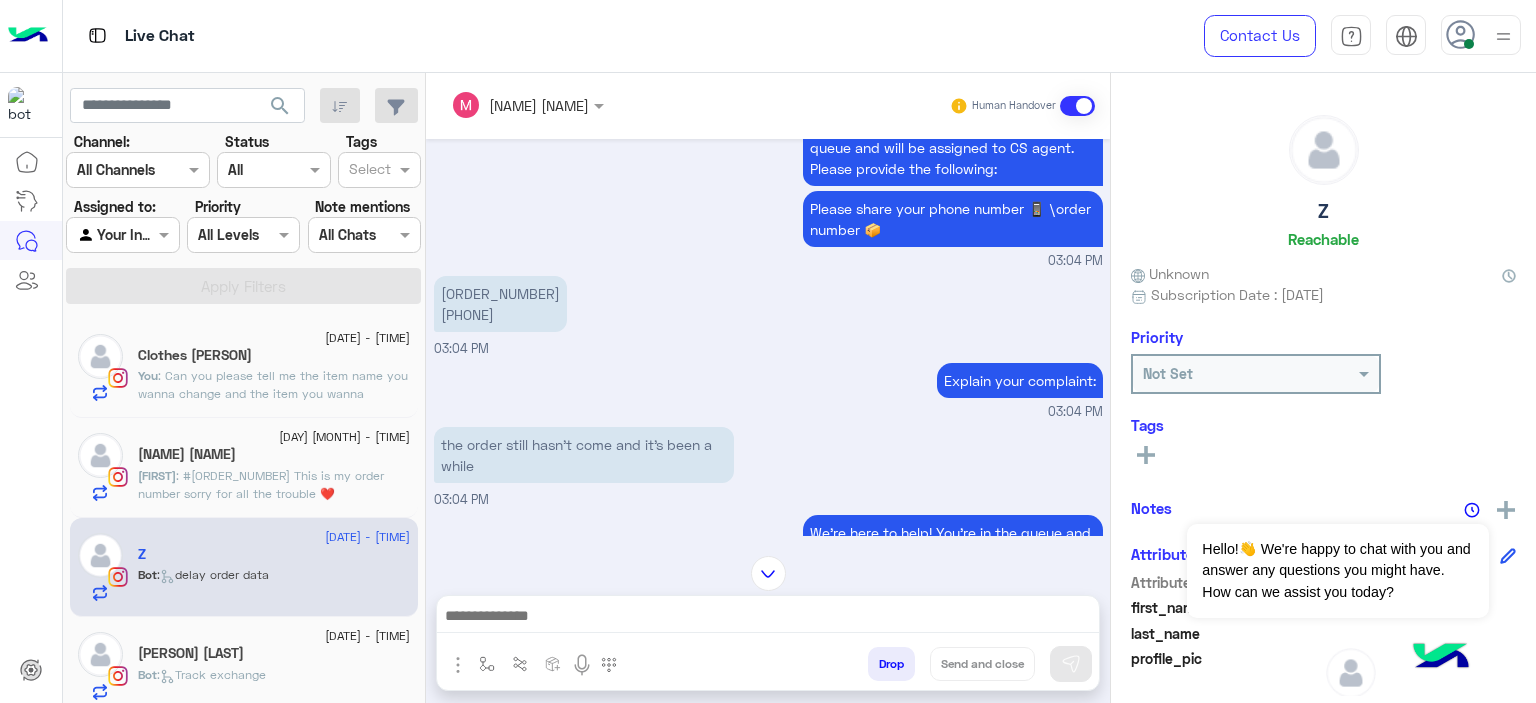 scroll, scrollTop: 2333, scrollLeft: 0, axis: vertical 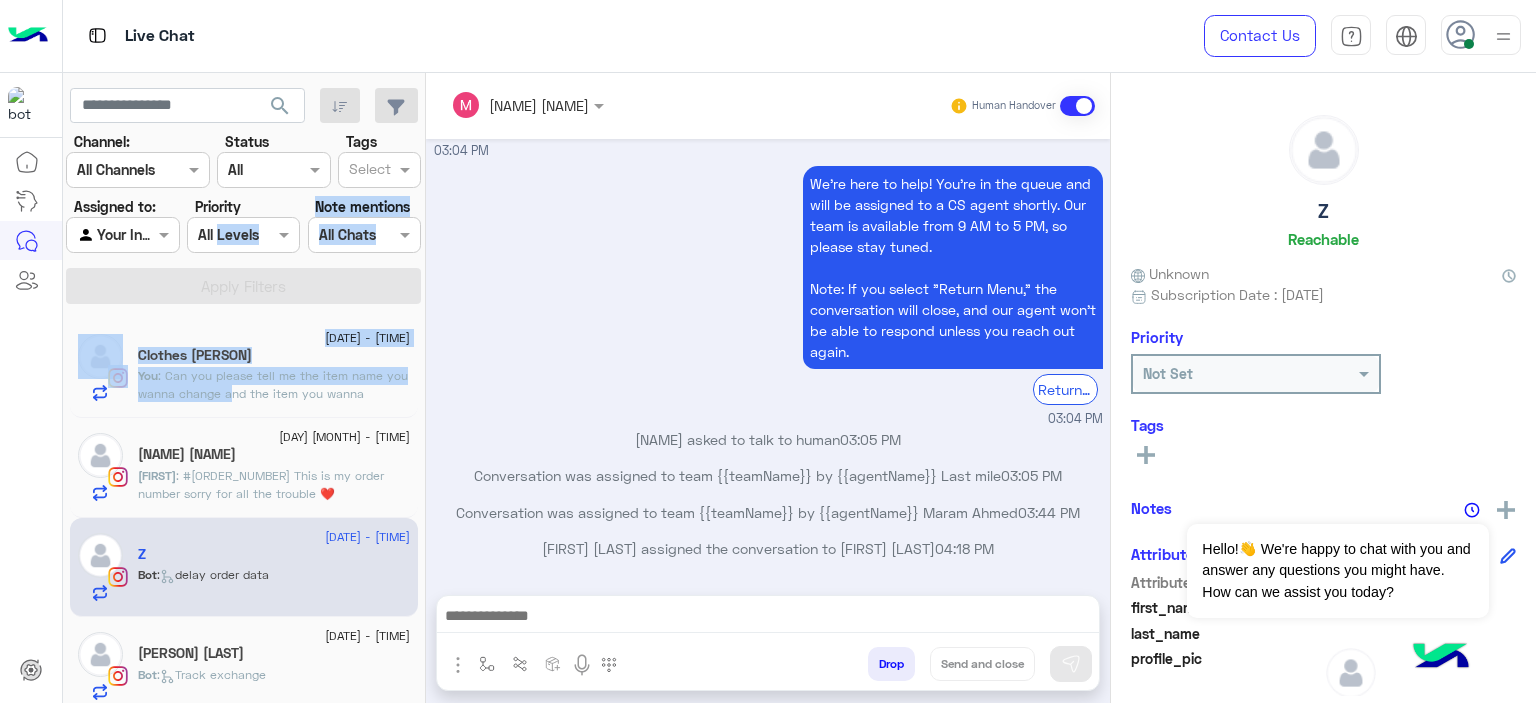 drag, startPoint x: 240, startPoint y: 356, endPoint x: 218, endPoint y: 253, distance: 105.32331 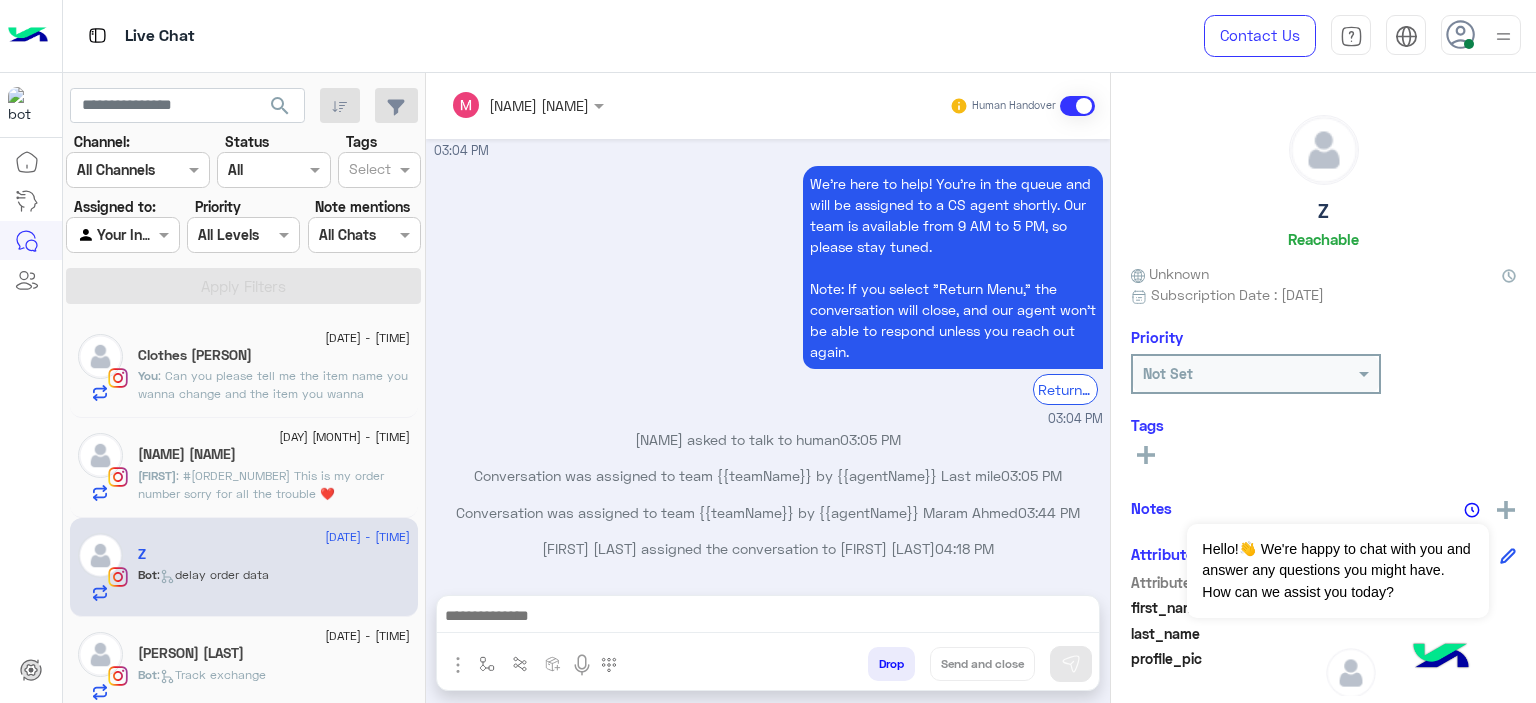 click on "You  : Can you please tell me the item name you wanna change and the item you wanna exchange it with, and also, tell me the size?" 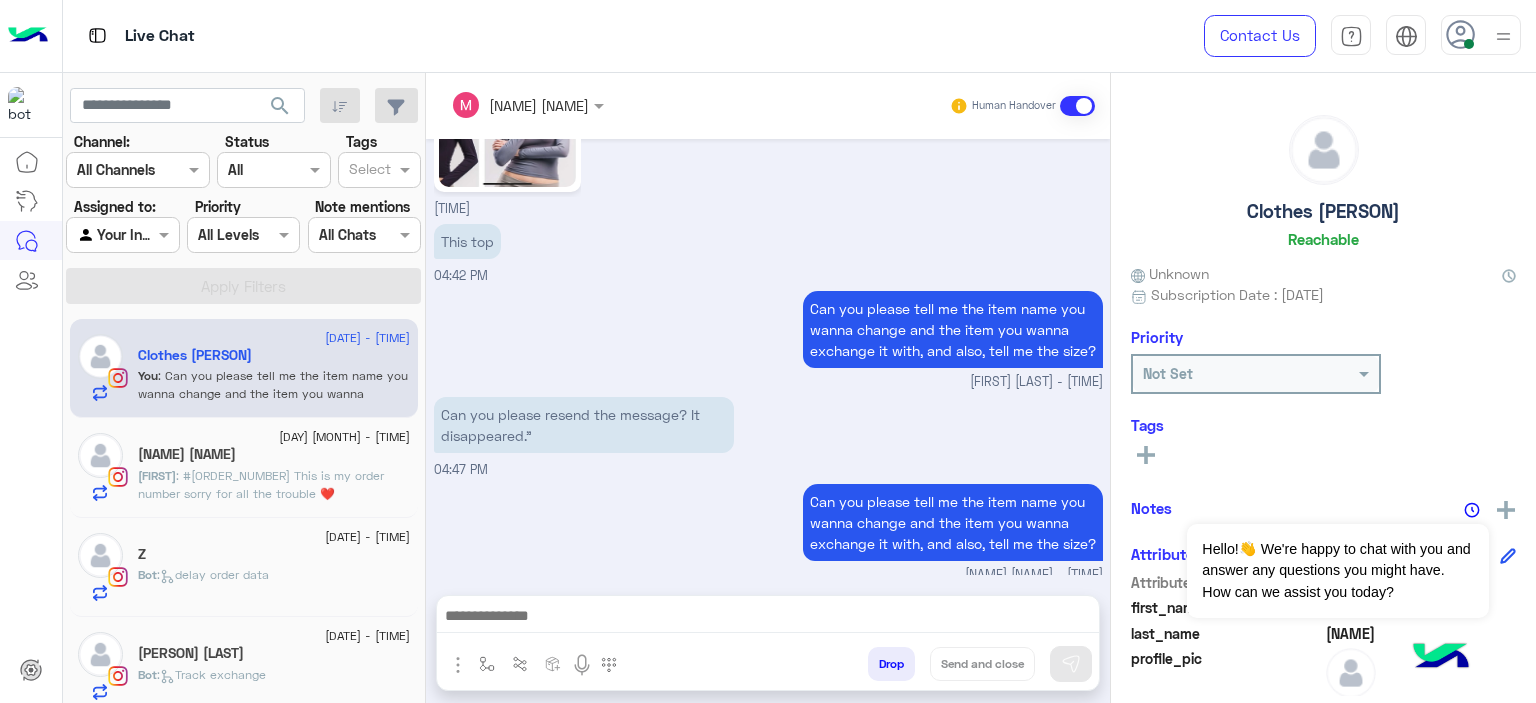 scroll, scrollTop: 2136, scrollLeft: 0, axis: vertical 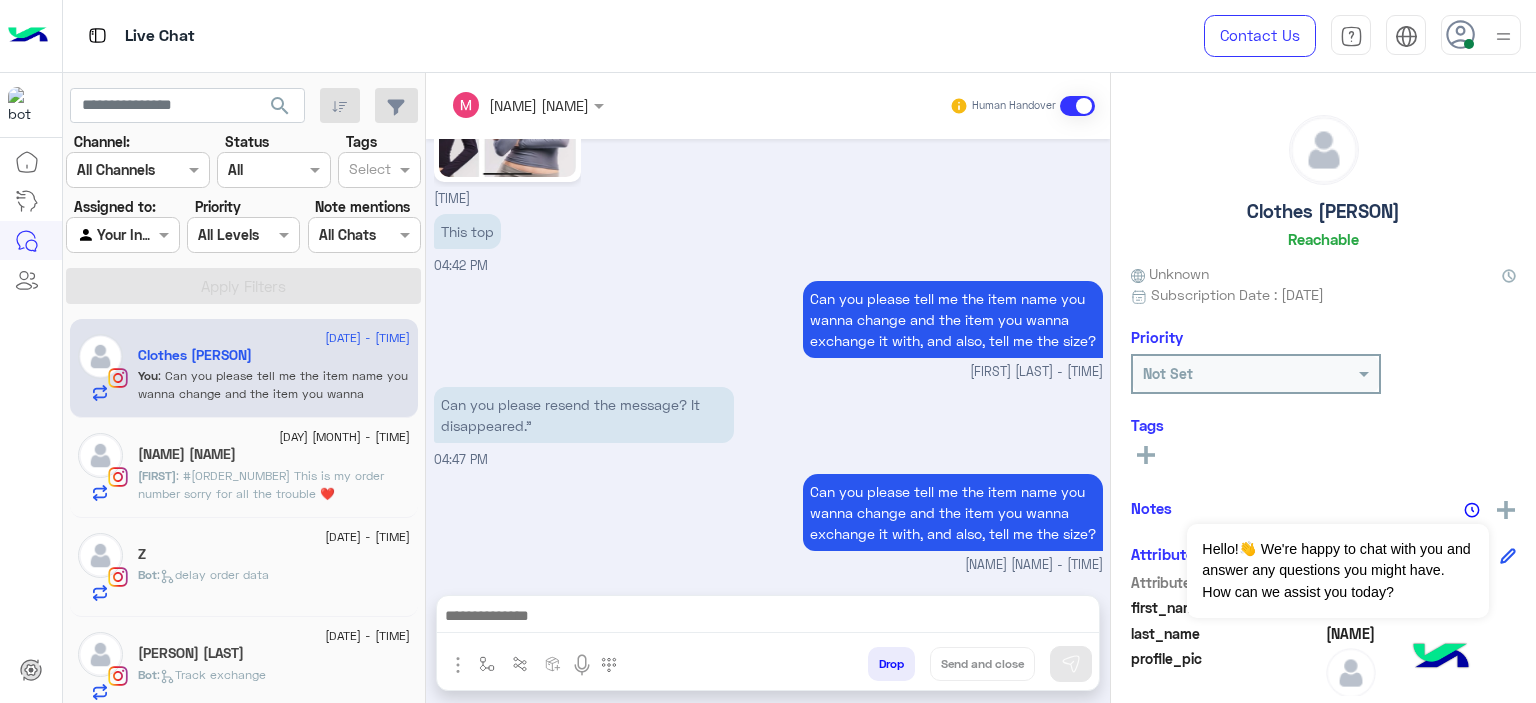 click on ": #118072 This is my order number sorry for all the trouble ❤️" 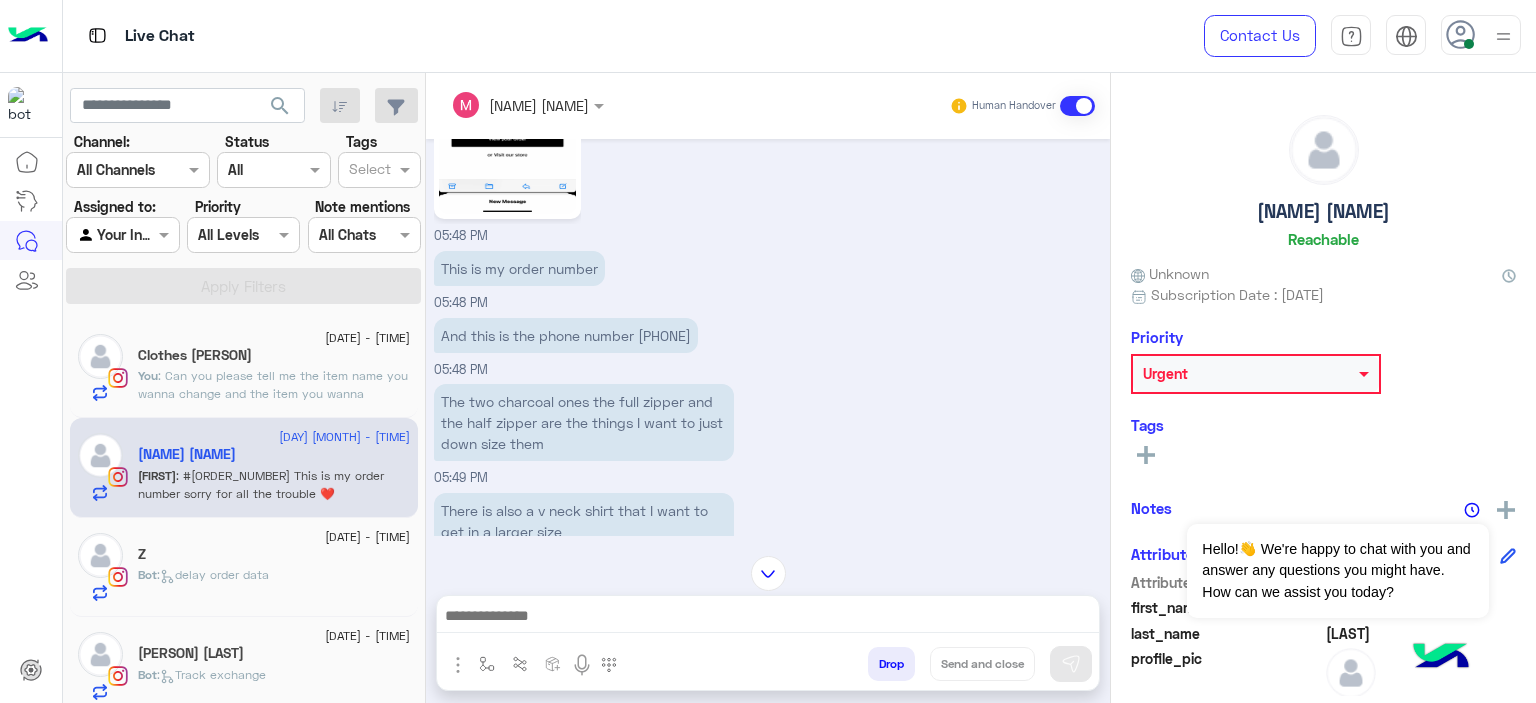 scroll, scrollTop: 1134, scrollLeft: 0, axis: vertical 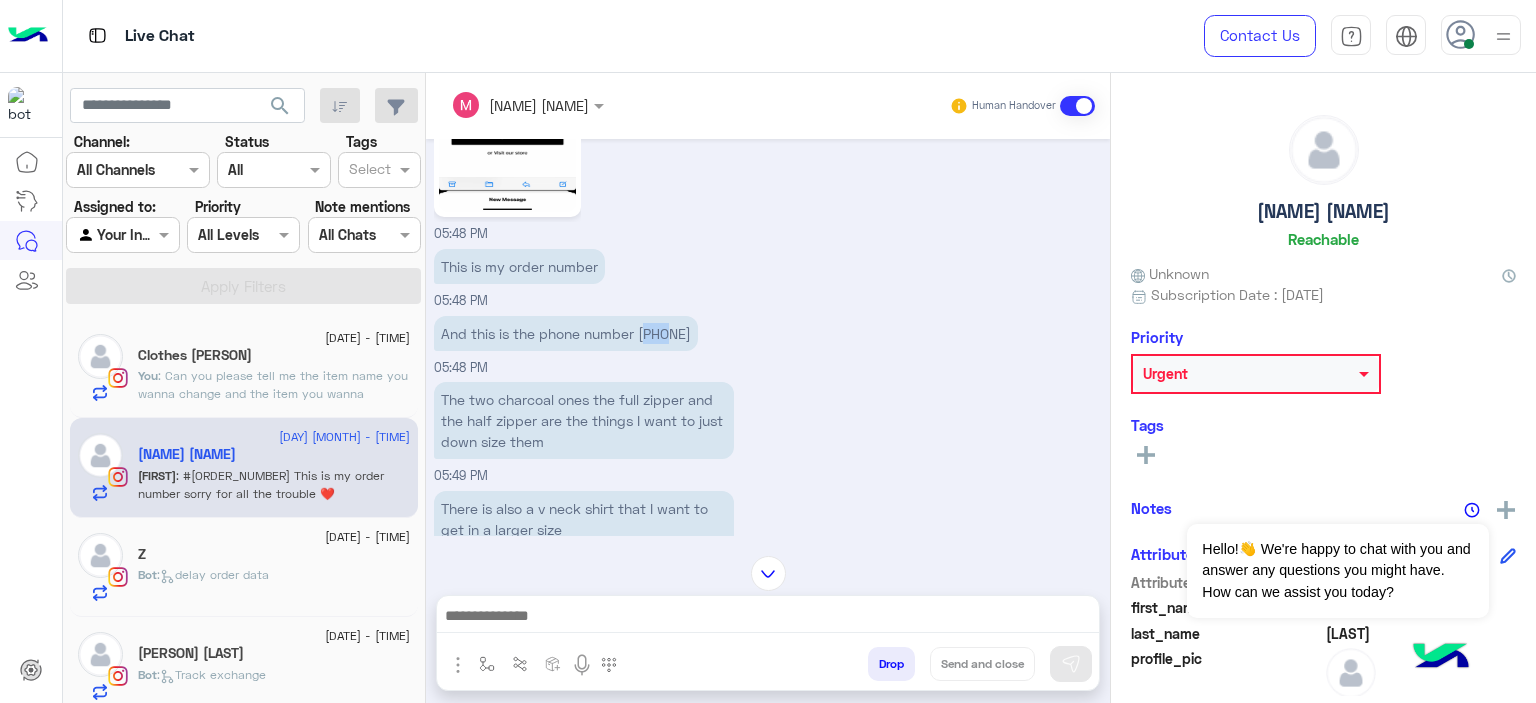 drag, startPoint x: 649, startPoint y: 330, endPoint x: 688, endPoint y: 327, distance: 39.115215 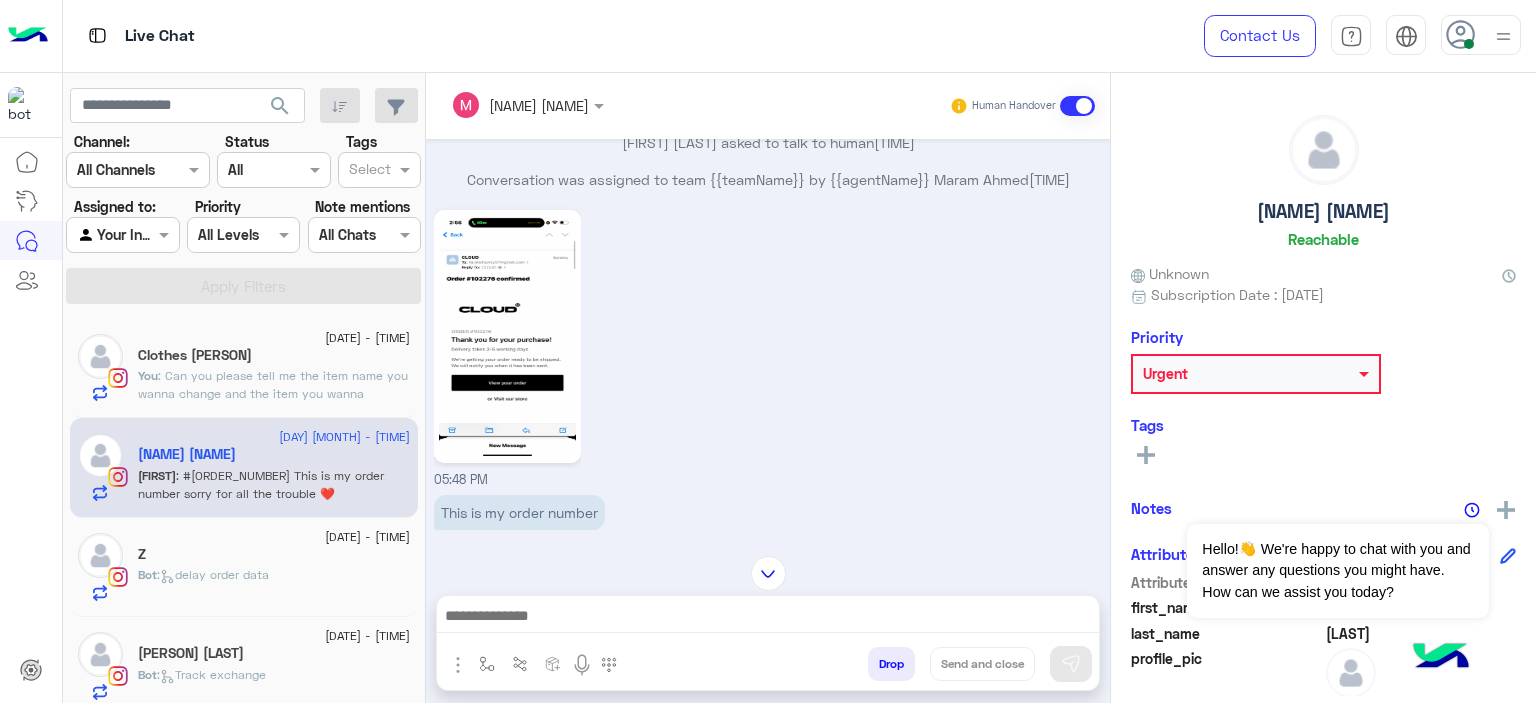 click 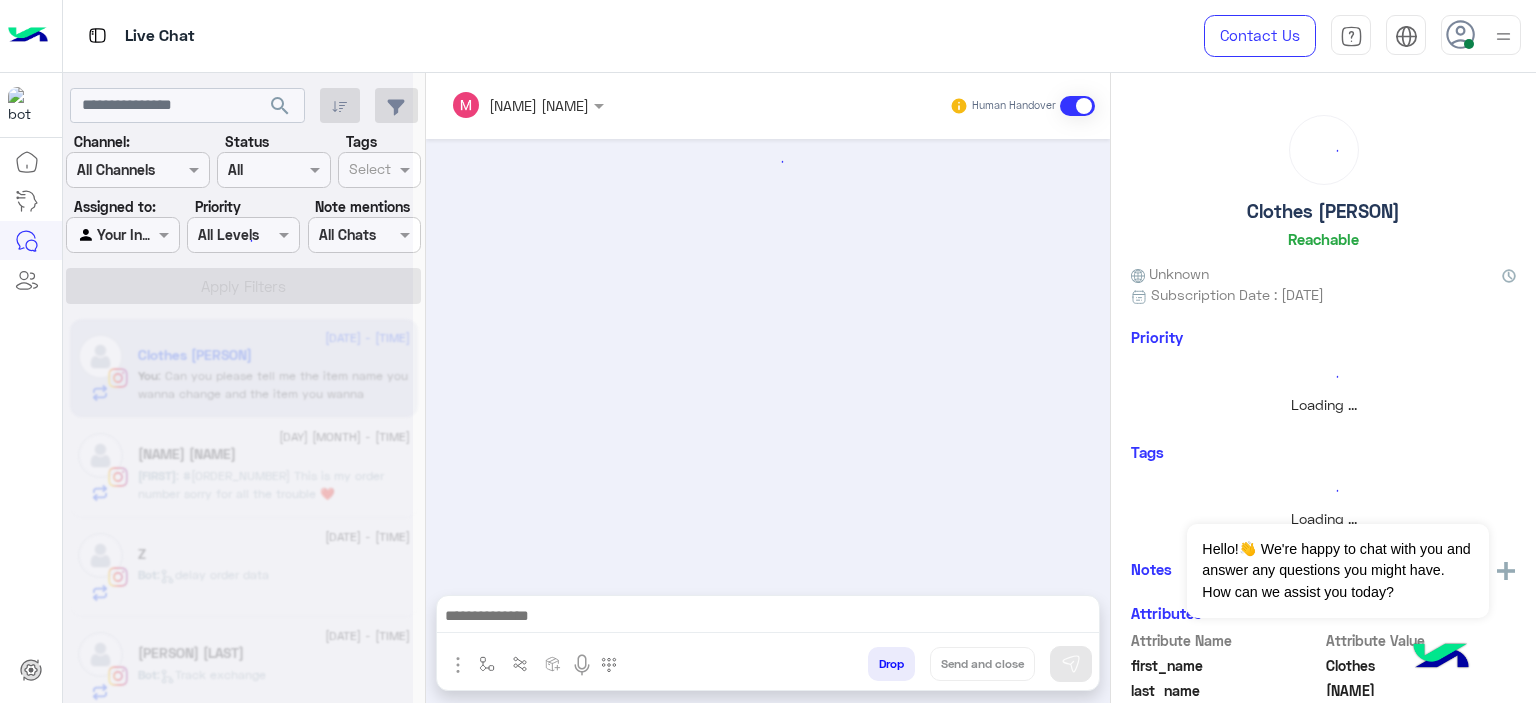 scroll, scrollTop: 0, scrollLeft: 0, axis: both 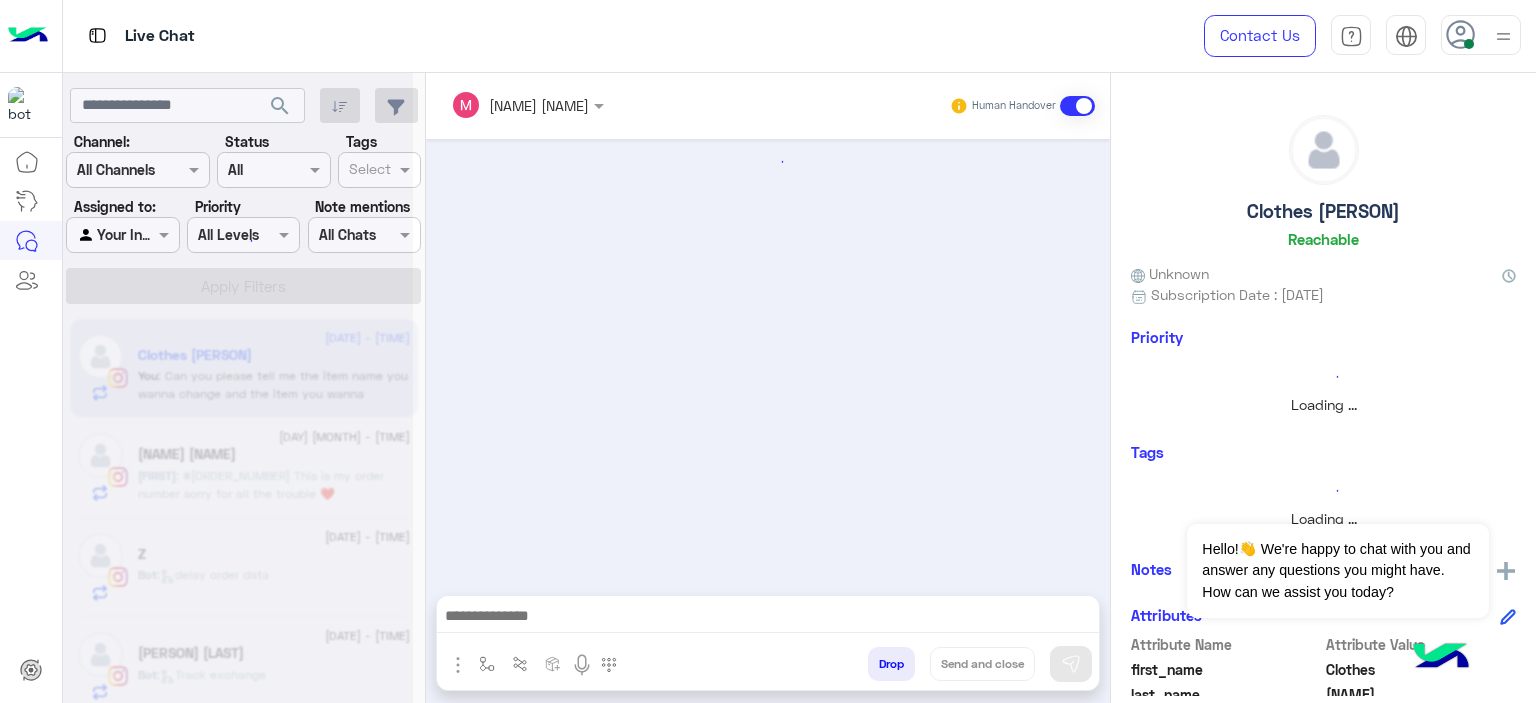 click 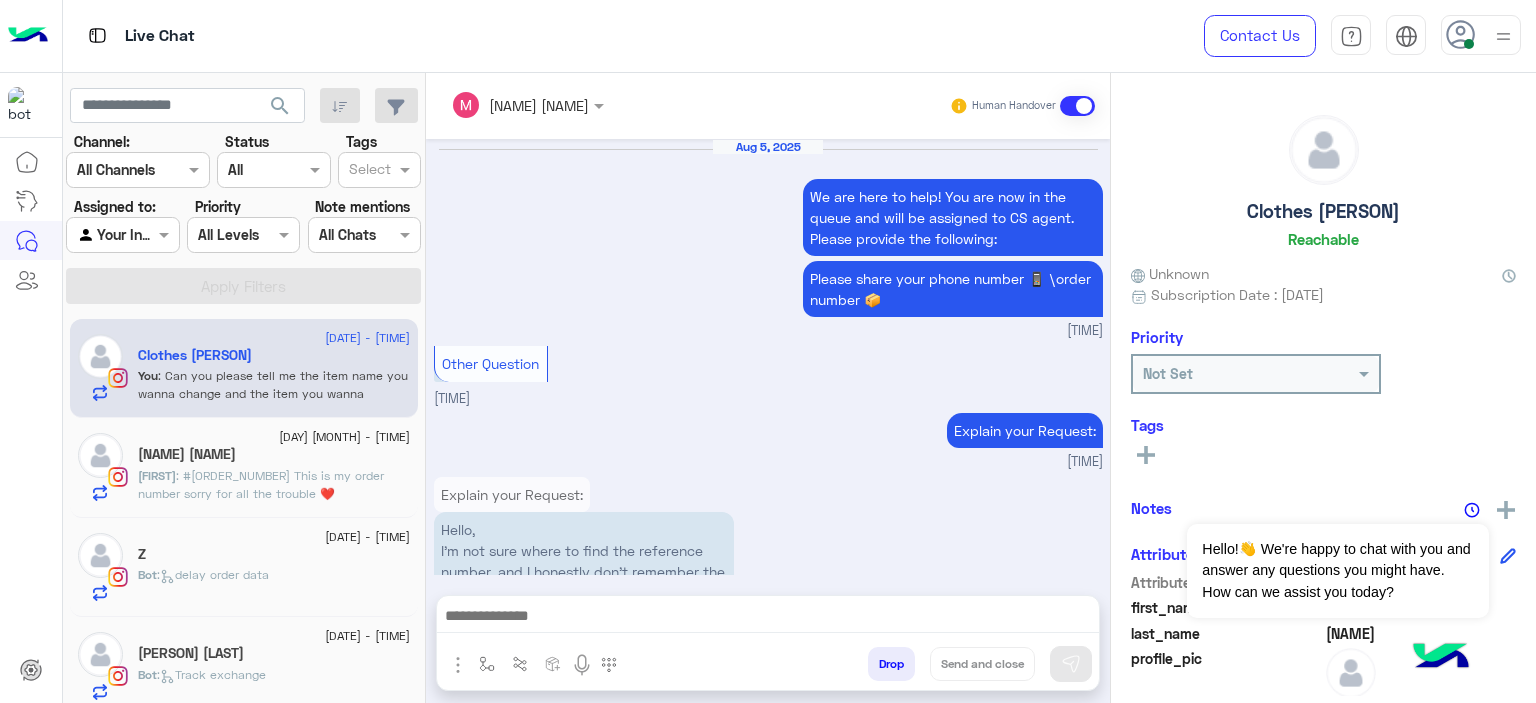 scroll, scrollTop: 2136, scrollLeft: 0, axis: vertical 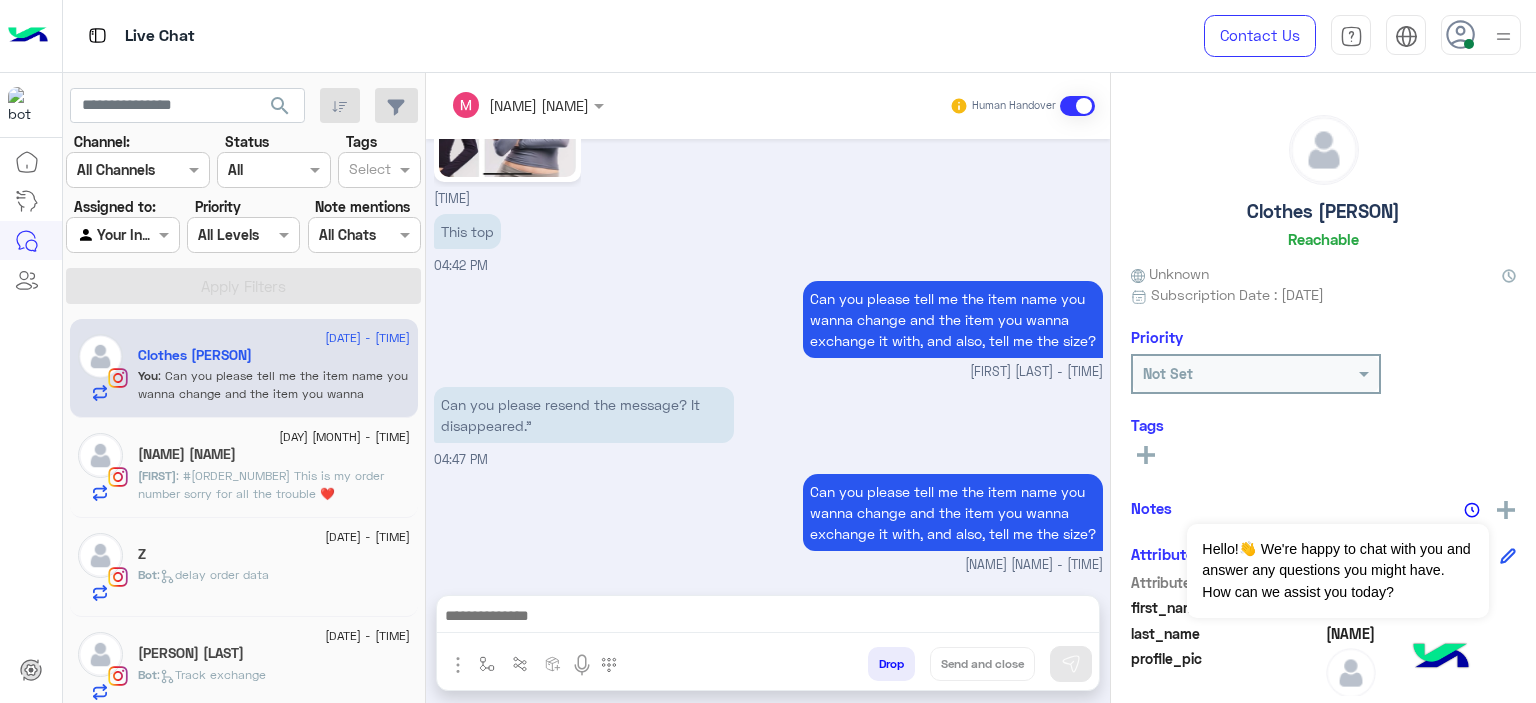 click on ": #118072 This is my order number sorry for all the trouble ❤️" 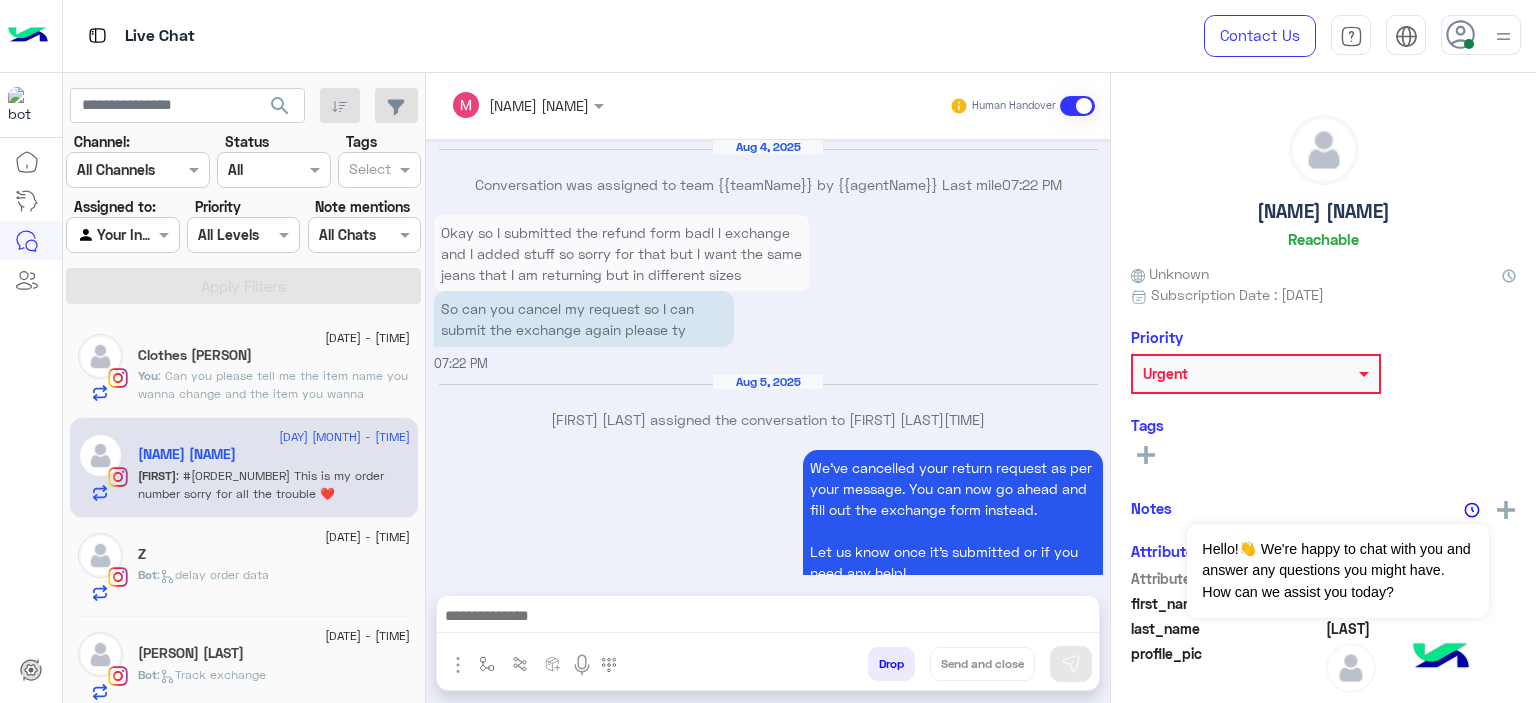 scroll, scrollTop: 1640, scrollLeft: 0, axis: vertical 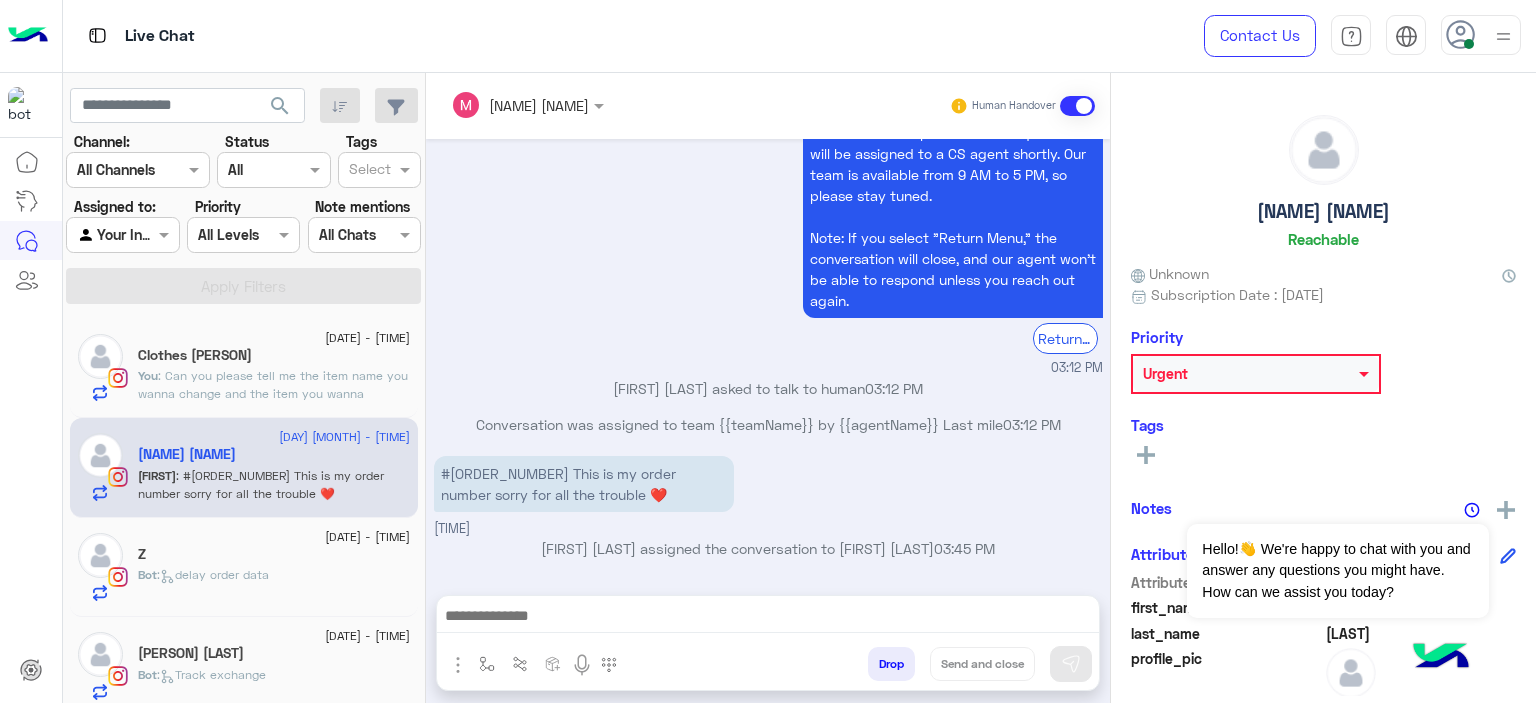 click on "Z" 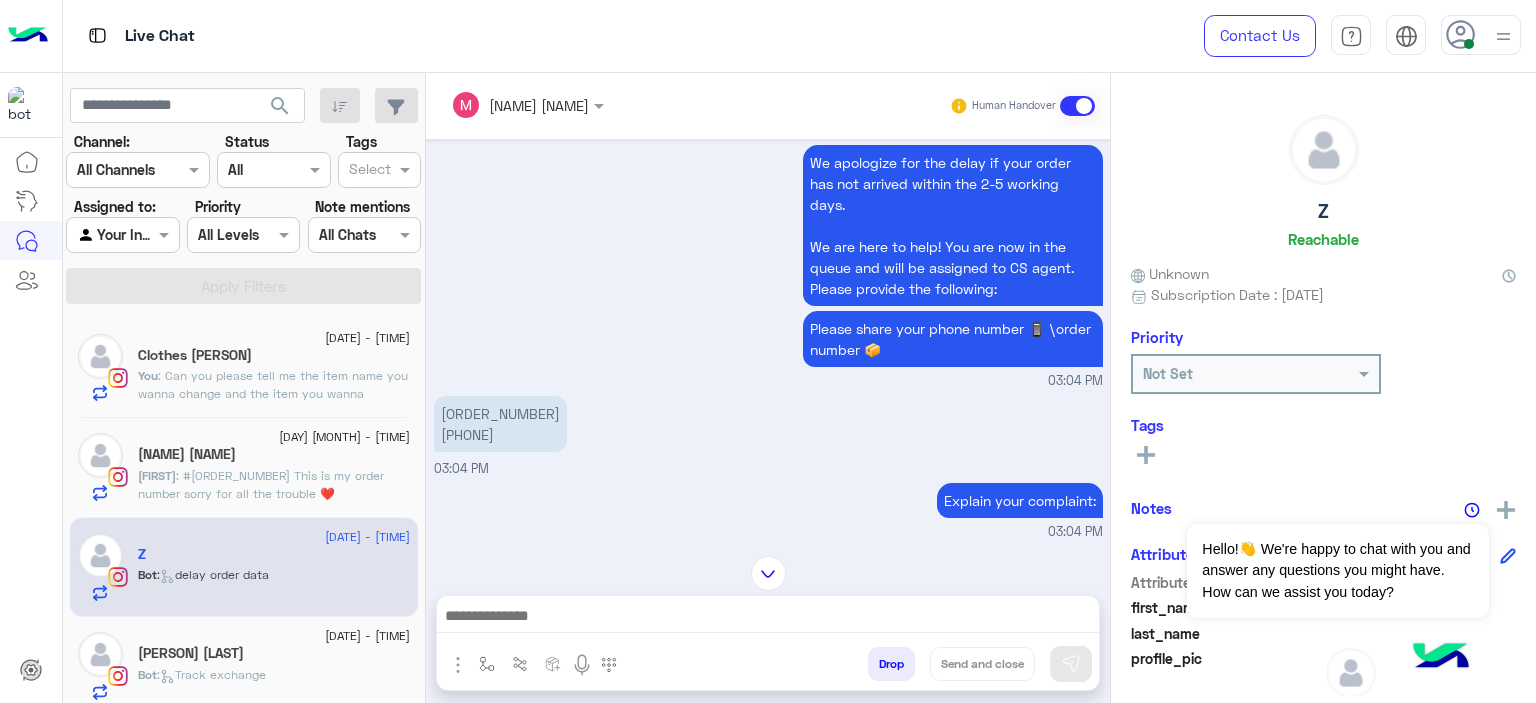scroll, scrollTop: 1860, scrollLeft: 0, axis: vertical 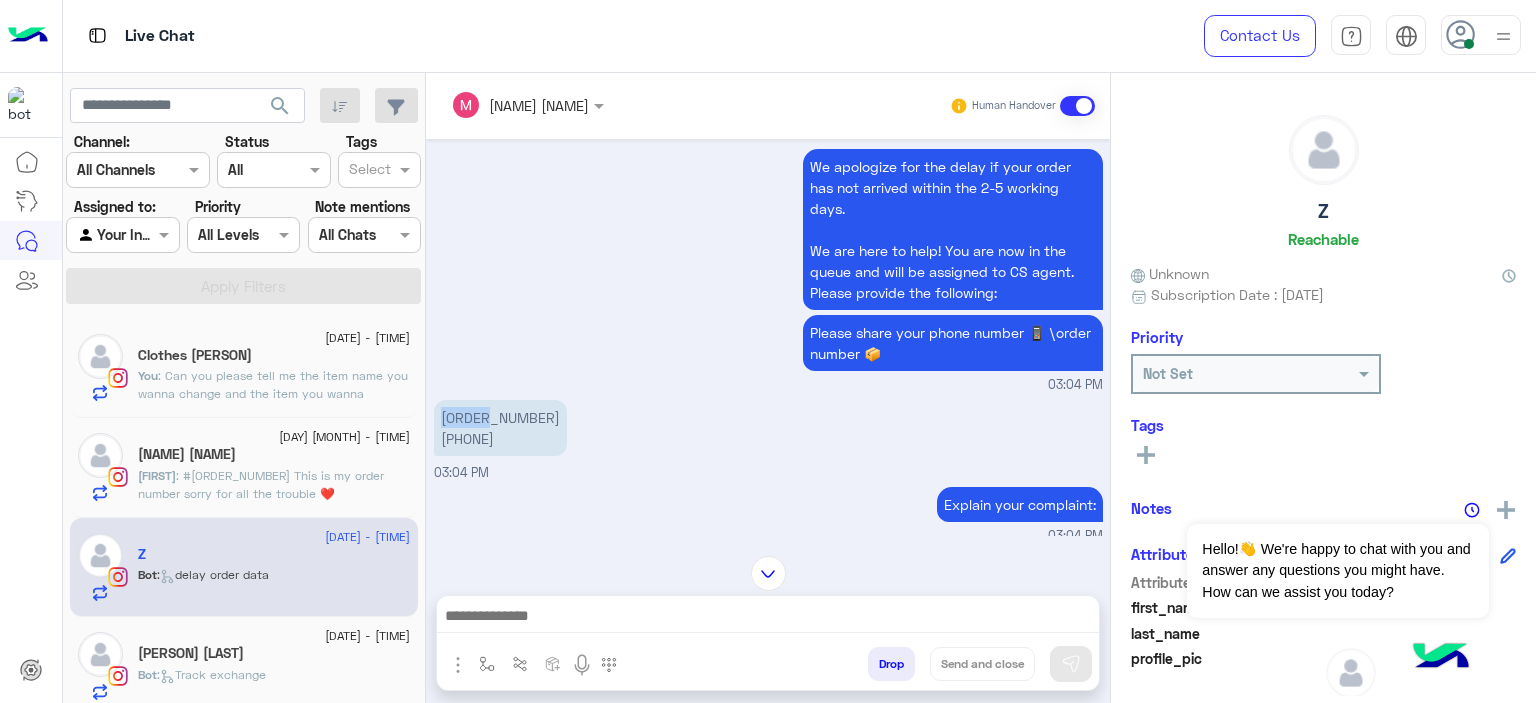 drag, startPoint x: 484, startPoint y: 417, endPoint x: 448, endPoint y: 415, distance: 36.05551 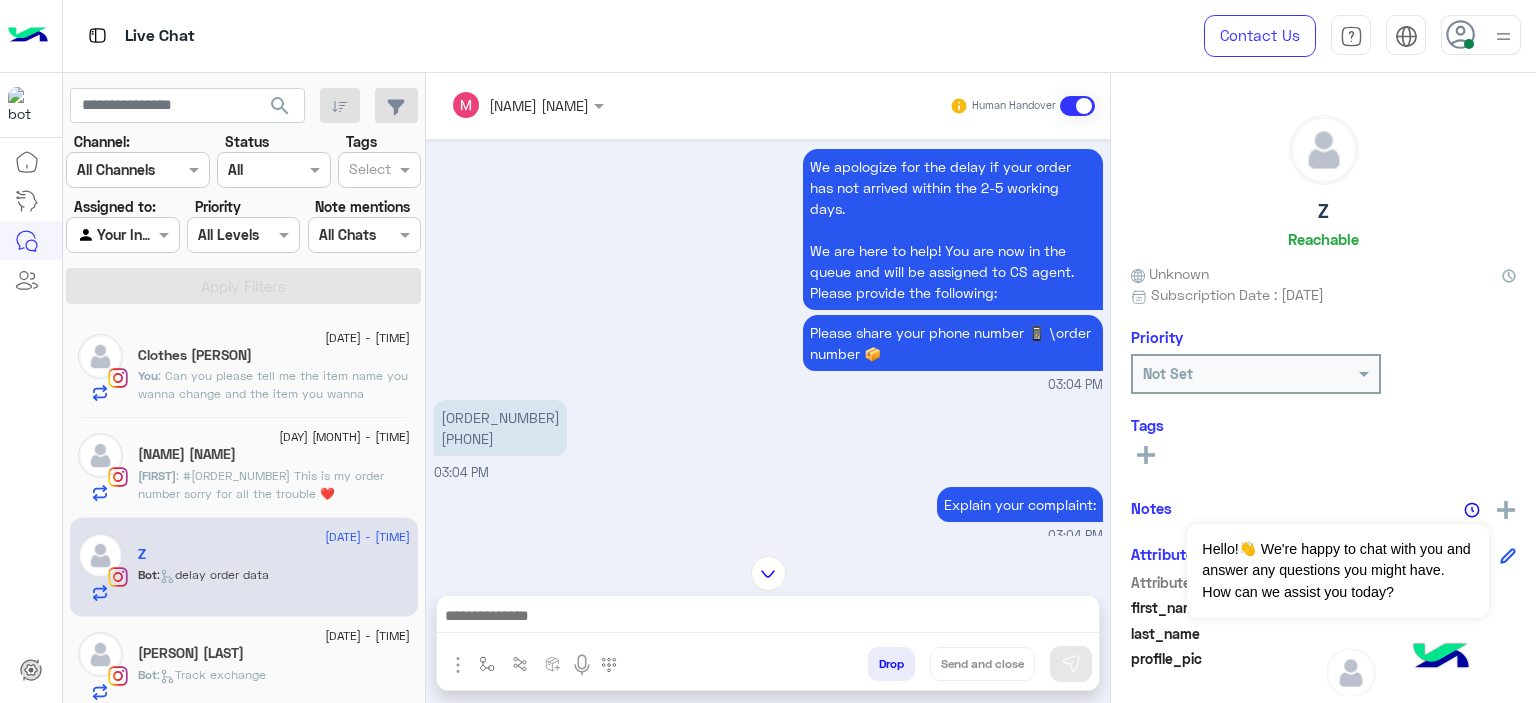 click on "115431 01066891784   03:04 PM" at bounding box center [768, 439] 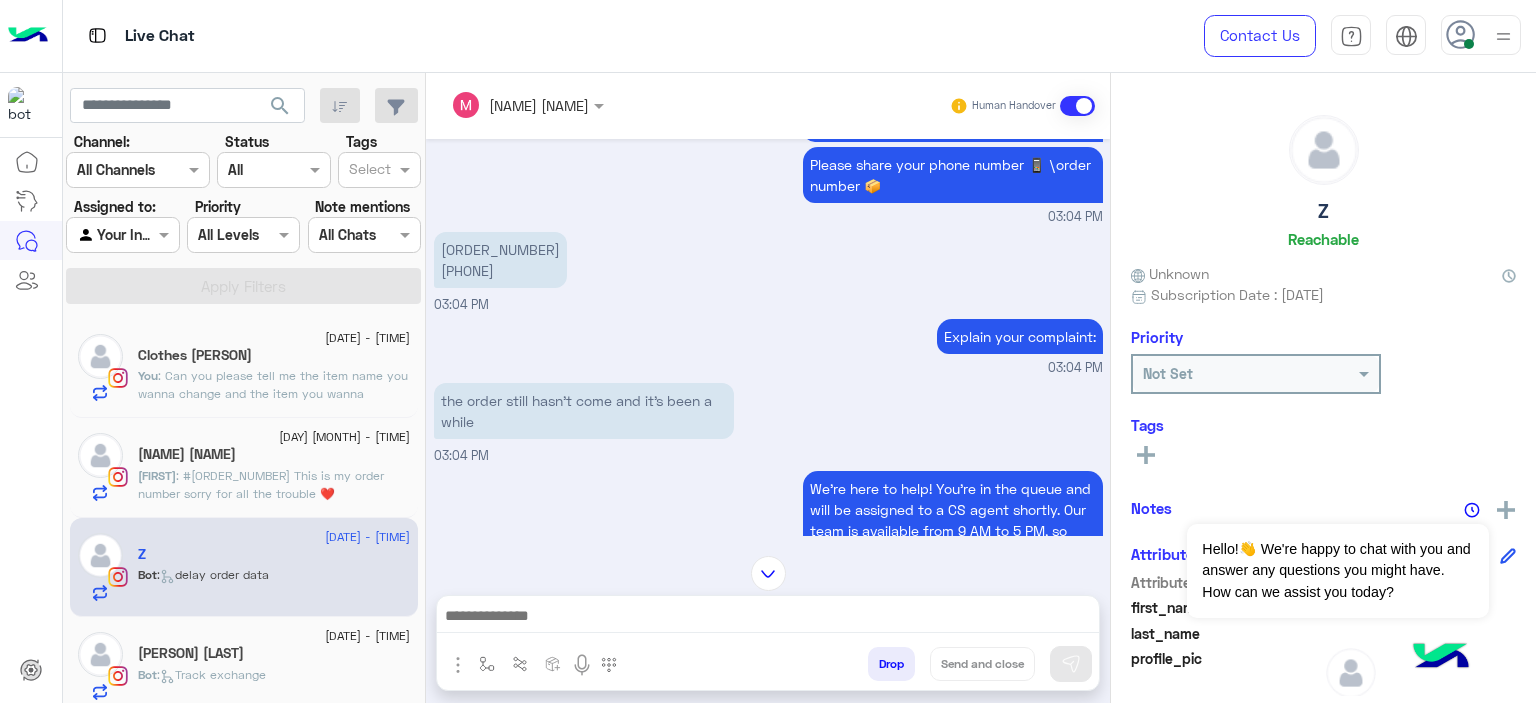 scroll, scrollTop: 1980, scrollLeft: 0, axis: vertical 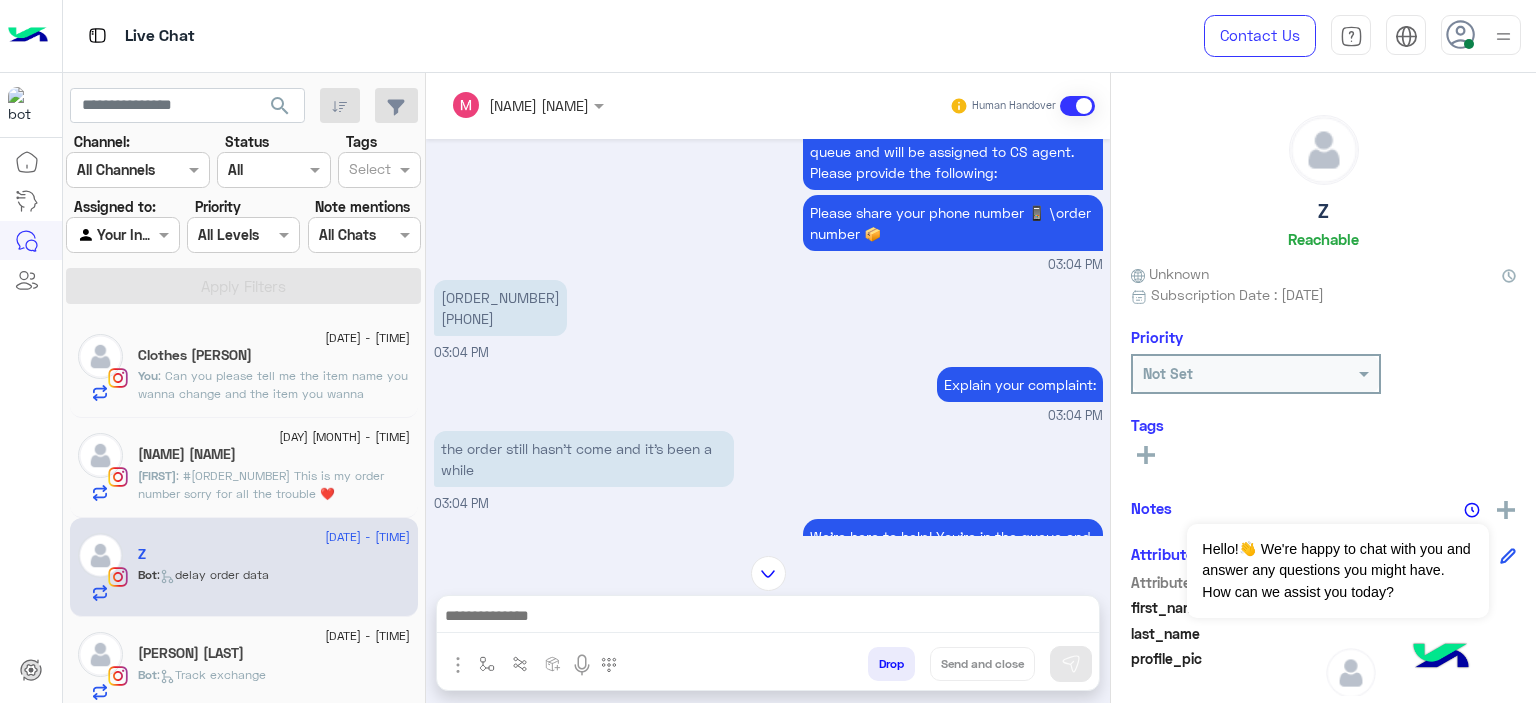click on "Farah Shawky" 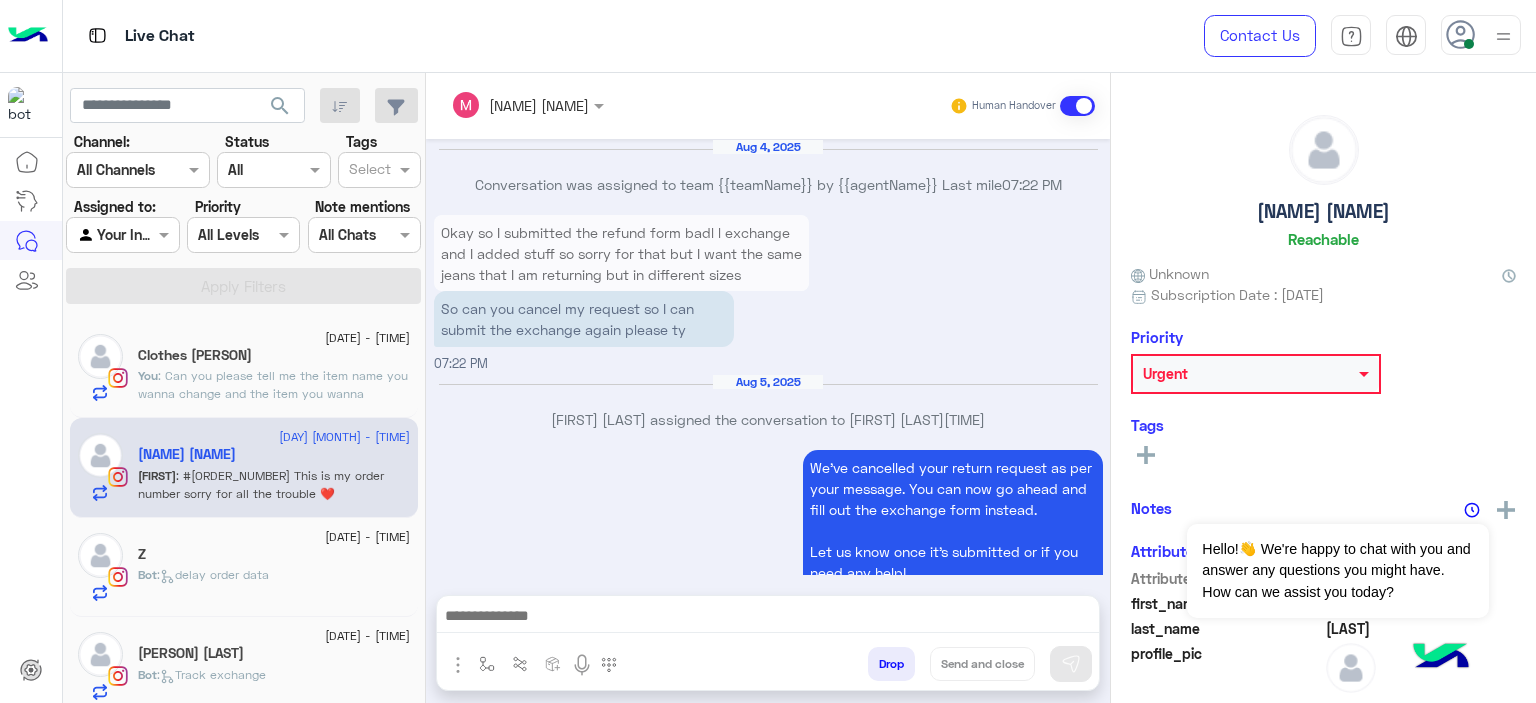 scroll, scrollTop: 1640, scrollLeft: 0, axis: vertical 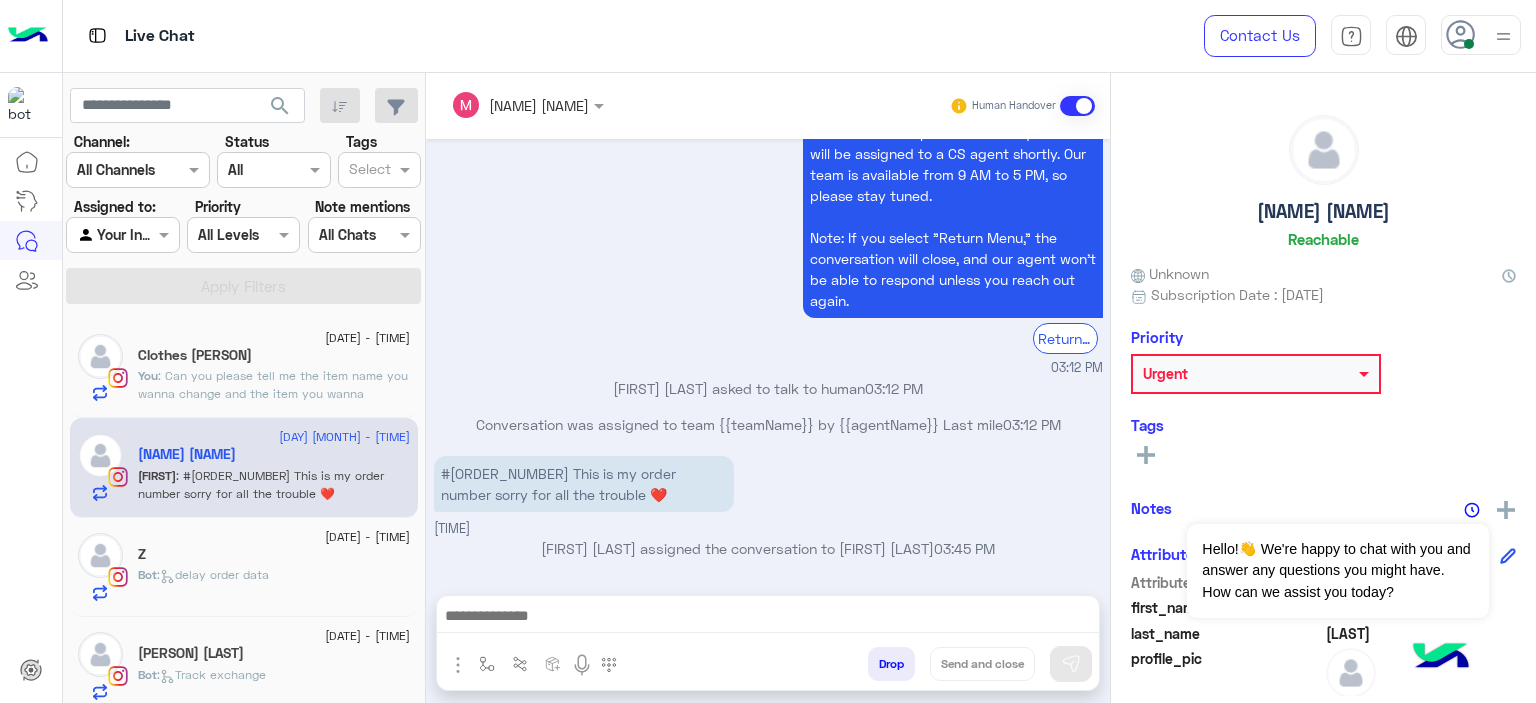 click on "Z" 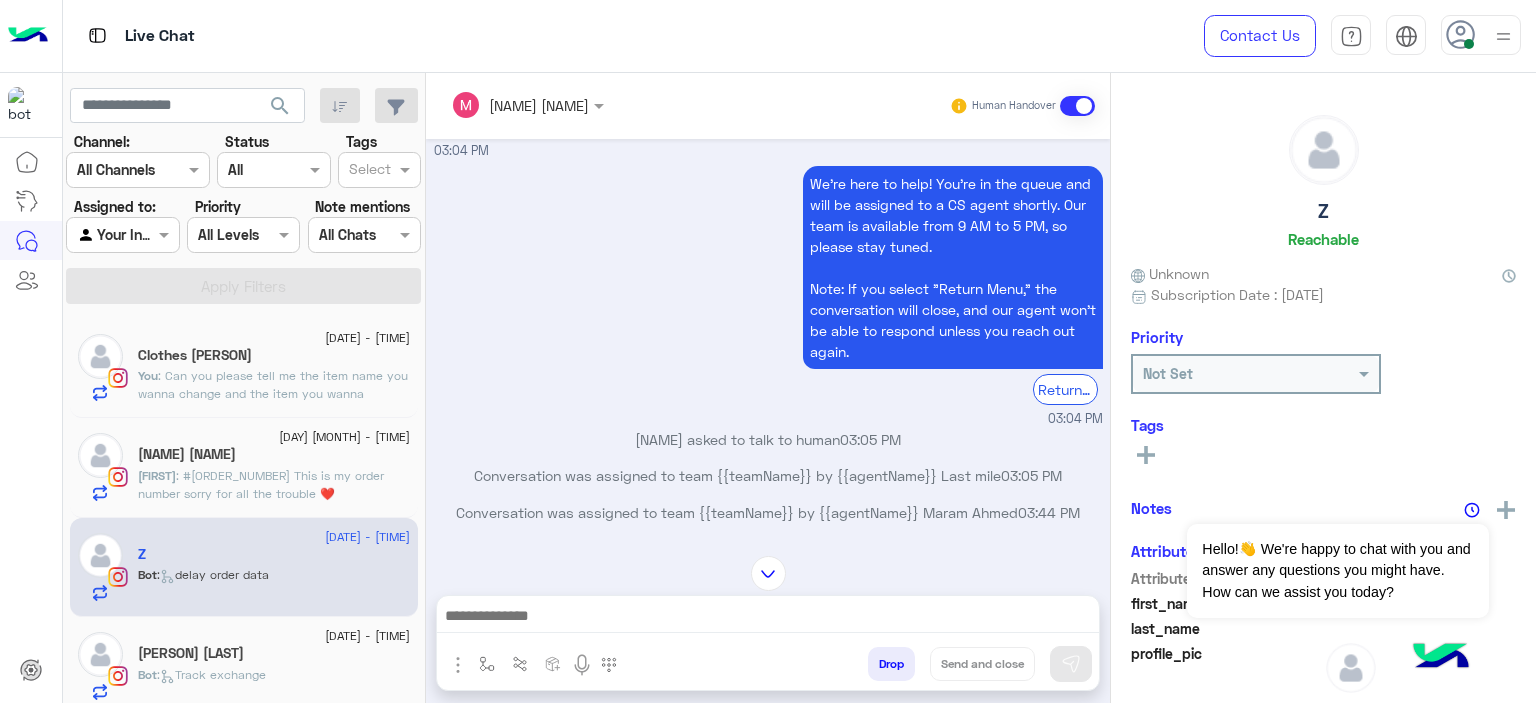 scroll, scrollTop: 1998, scrollLeft: 0, axis: vertical 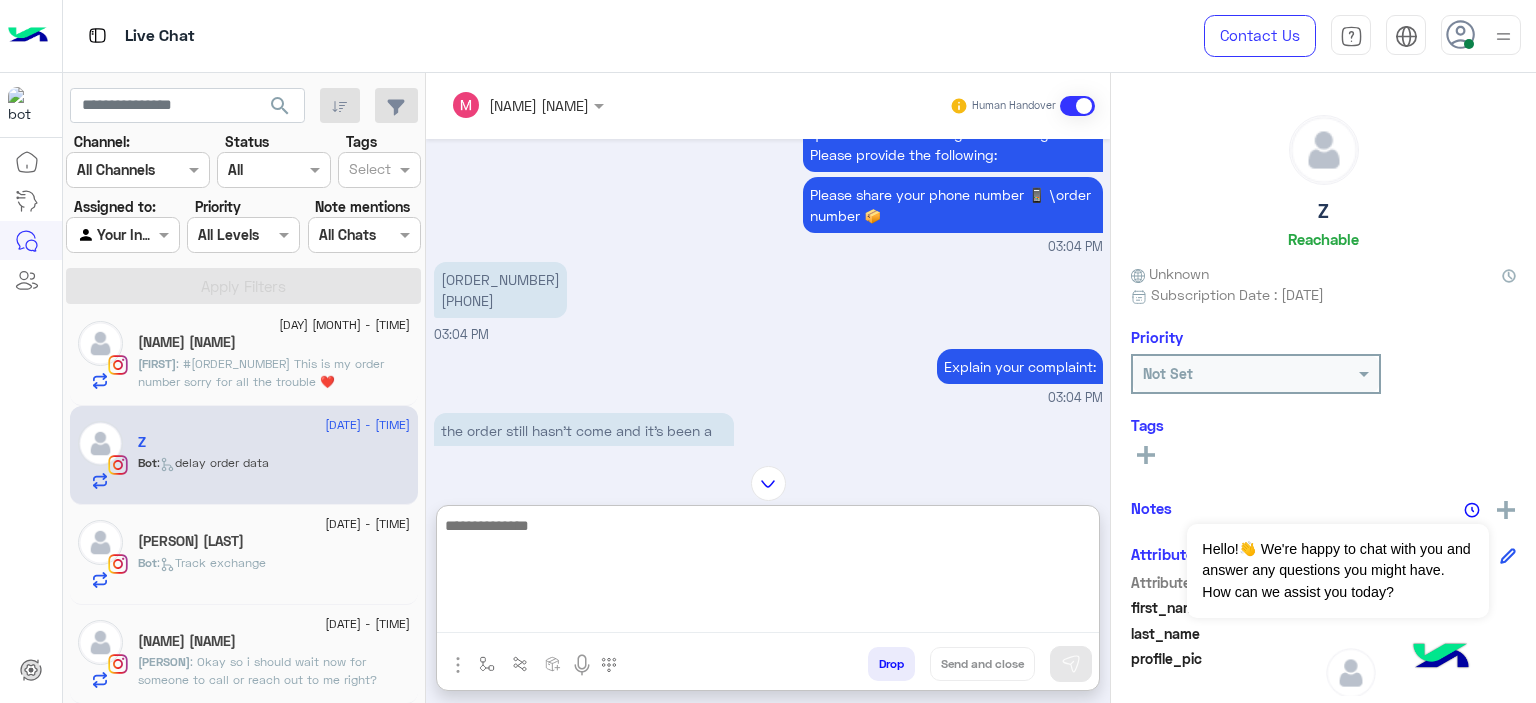 click at bounding box center [768, 573] 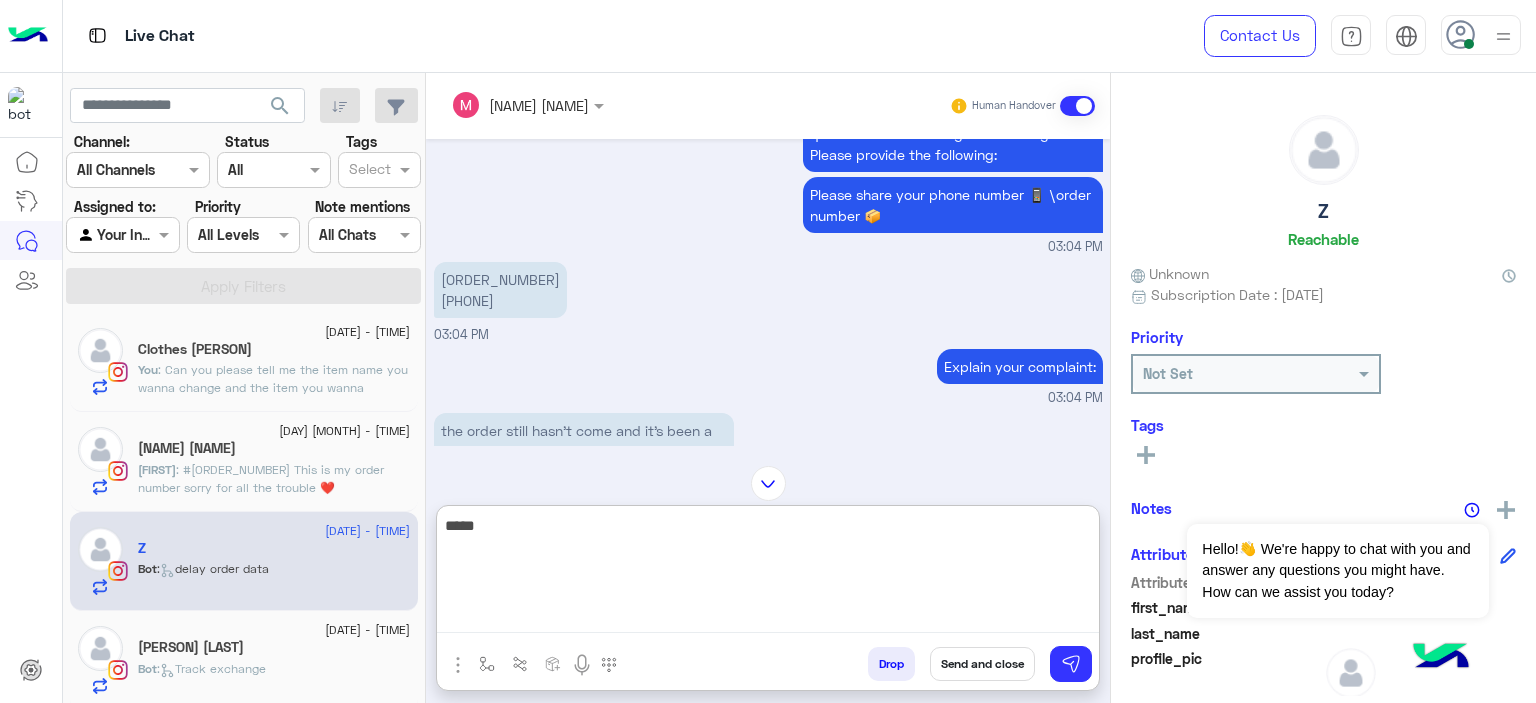 scroll, scrollTop: 7, scrollLeft: 0, axis: vertical 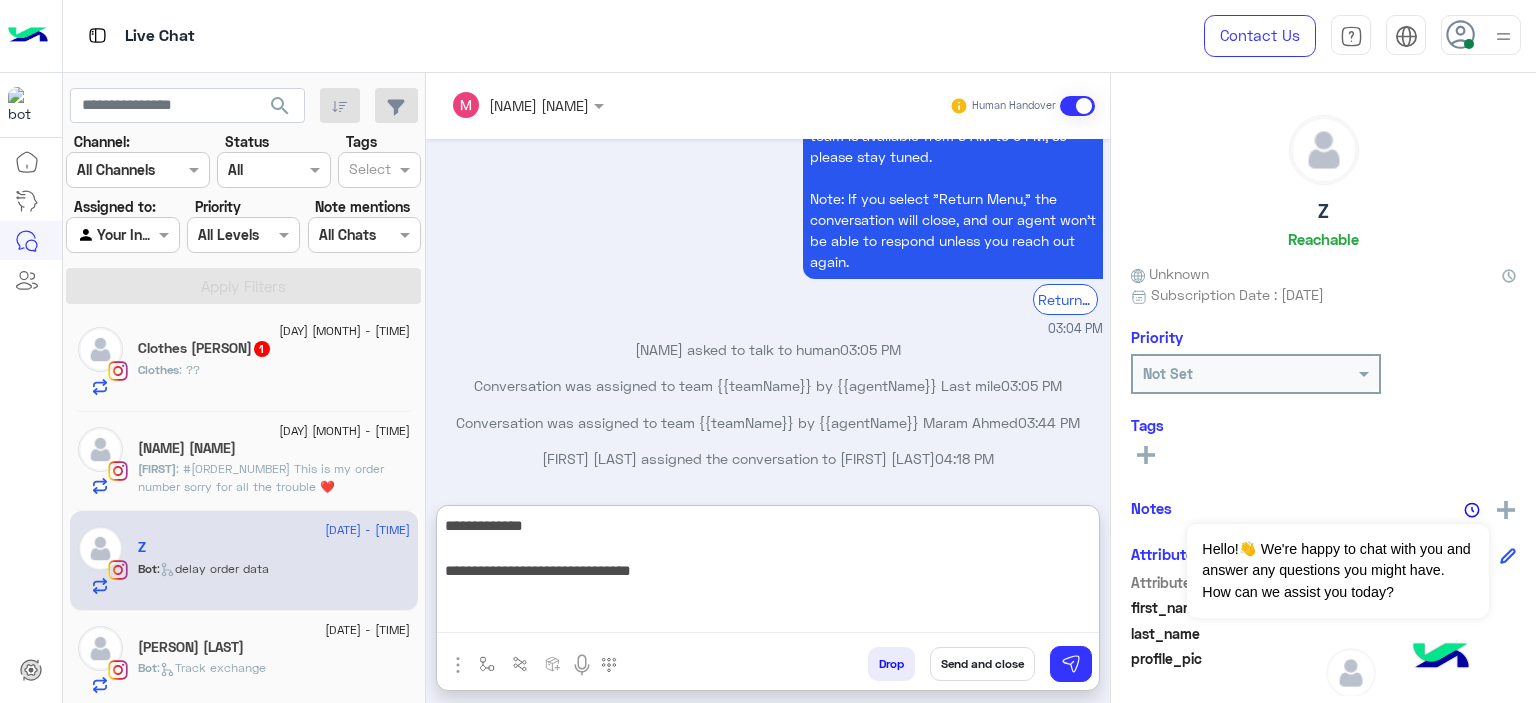 click on "**********" at bounding box center [768, 573] 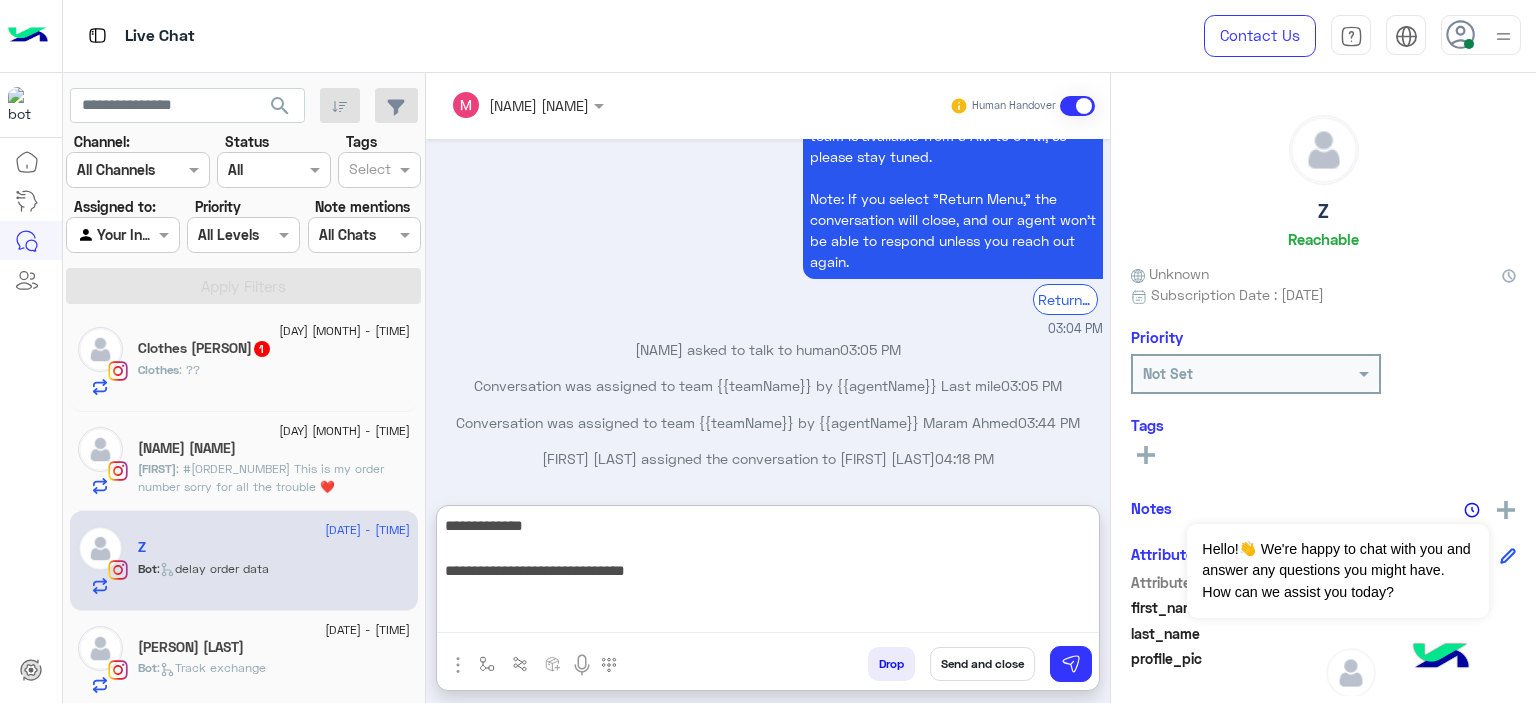click on "**********" at bounding box center [768, 573] 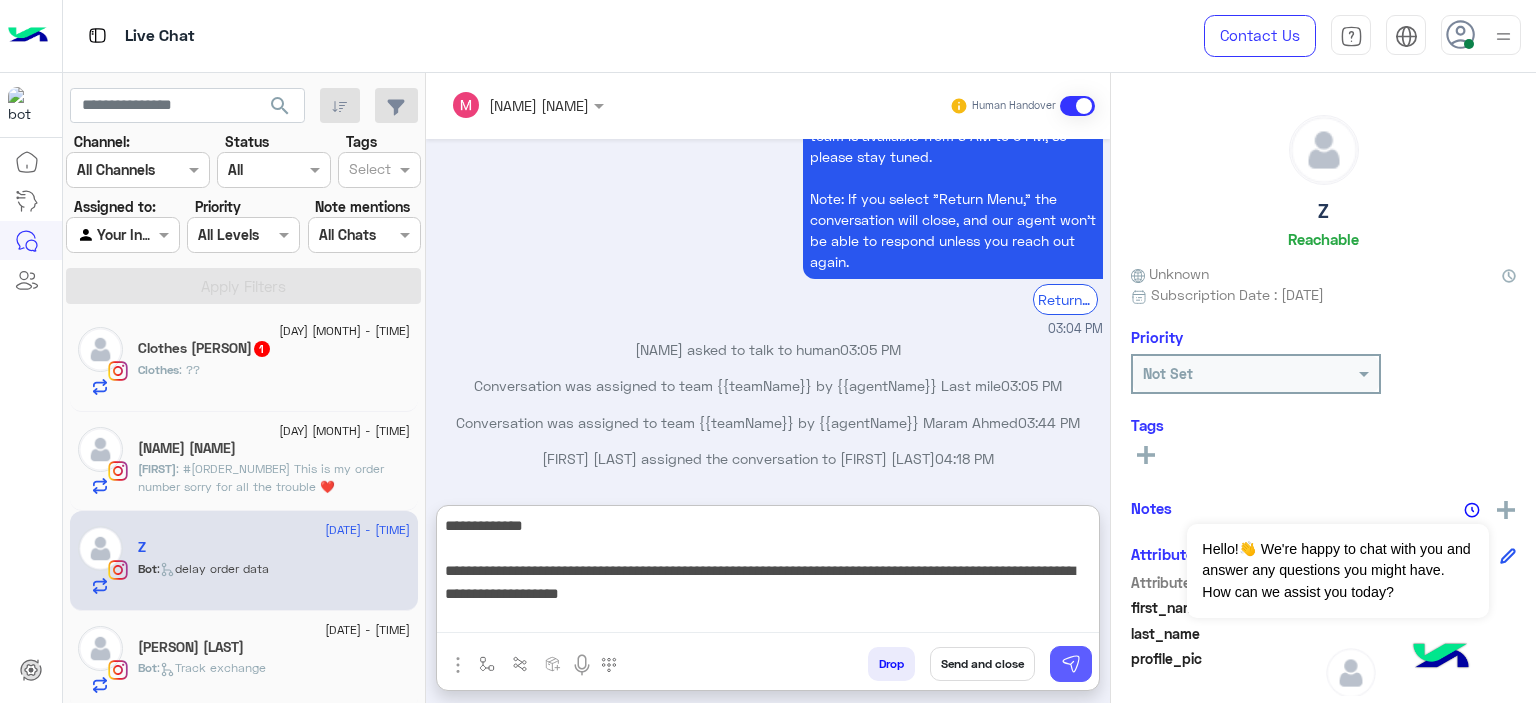 type on "**********" 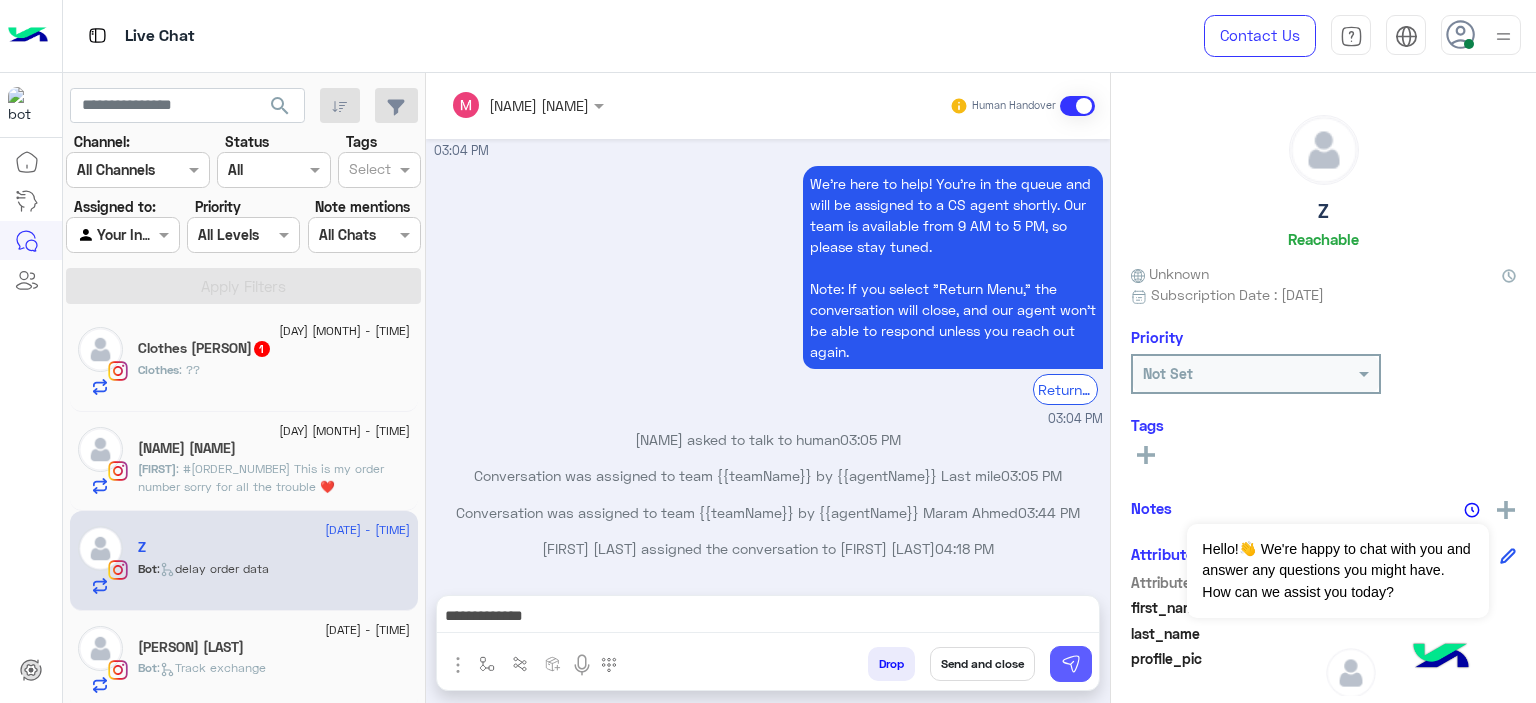 scroll, scrollTop: 2481, scrollLeft: 0, axis: vertical 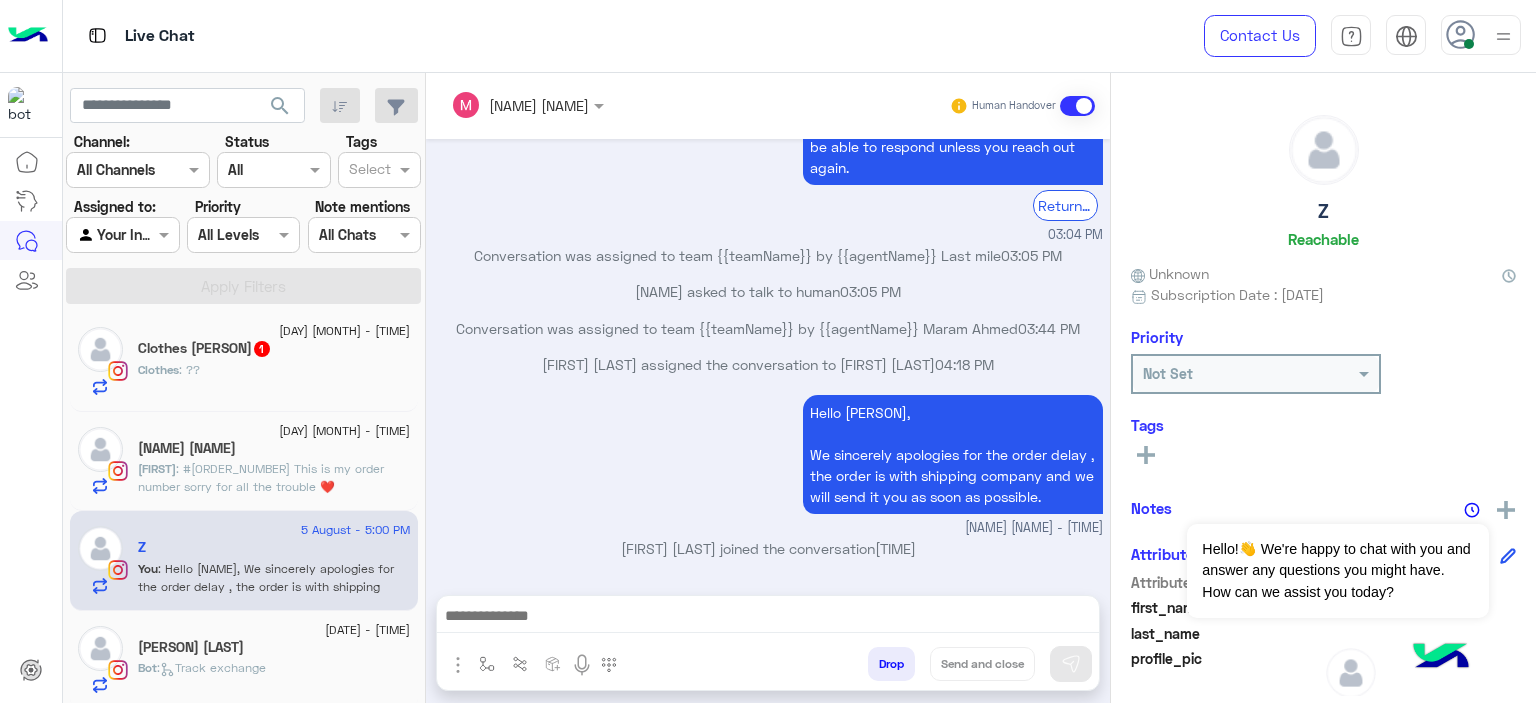 click on "Clothes Amal  1" 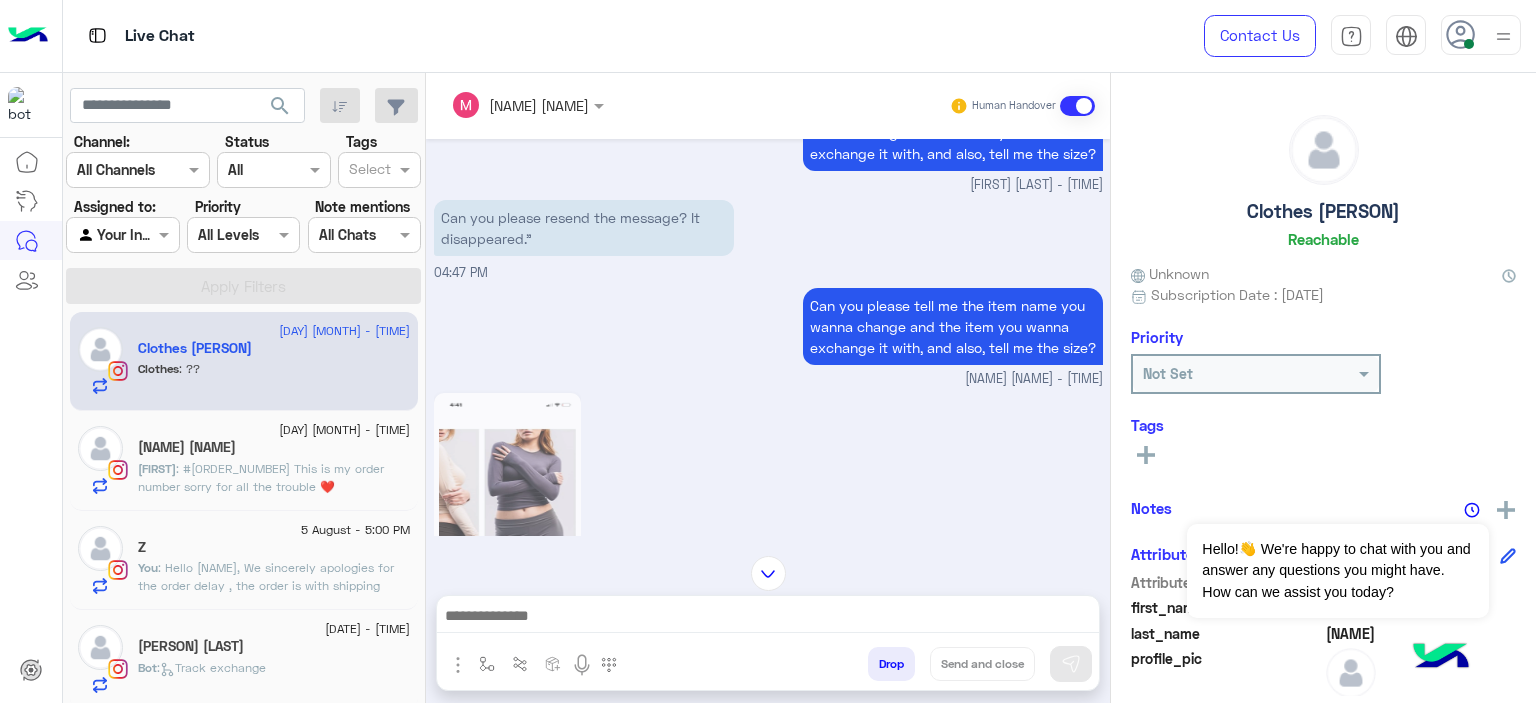 scroll, scrollTop: 2140, scrollLeft: 0, axis: vertical 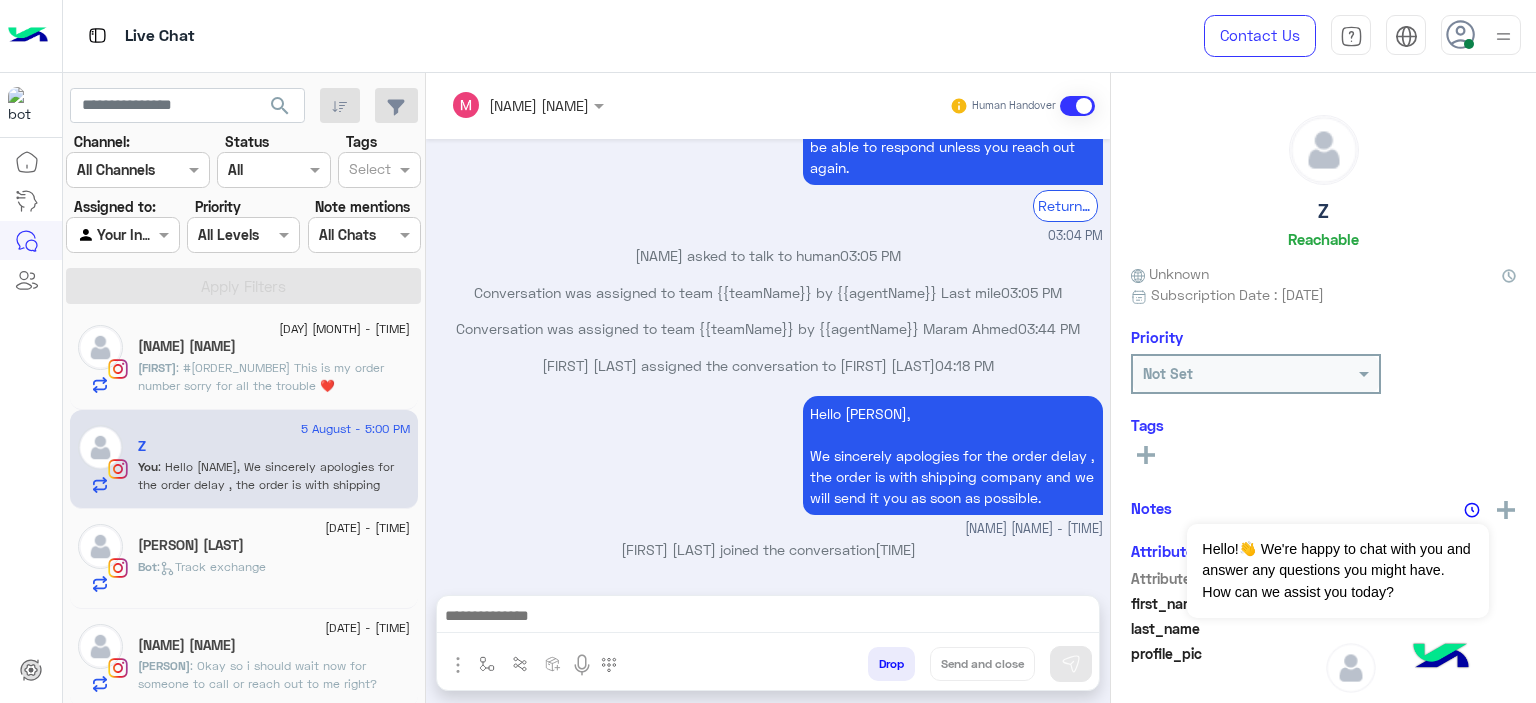 click on "[FIRST] [LAST]" 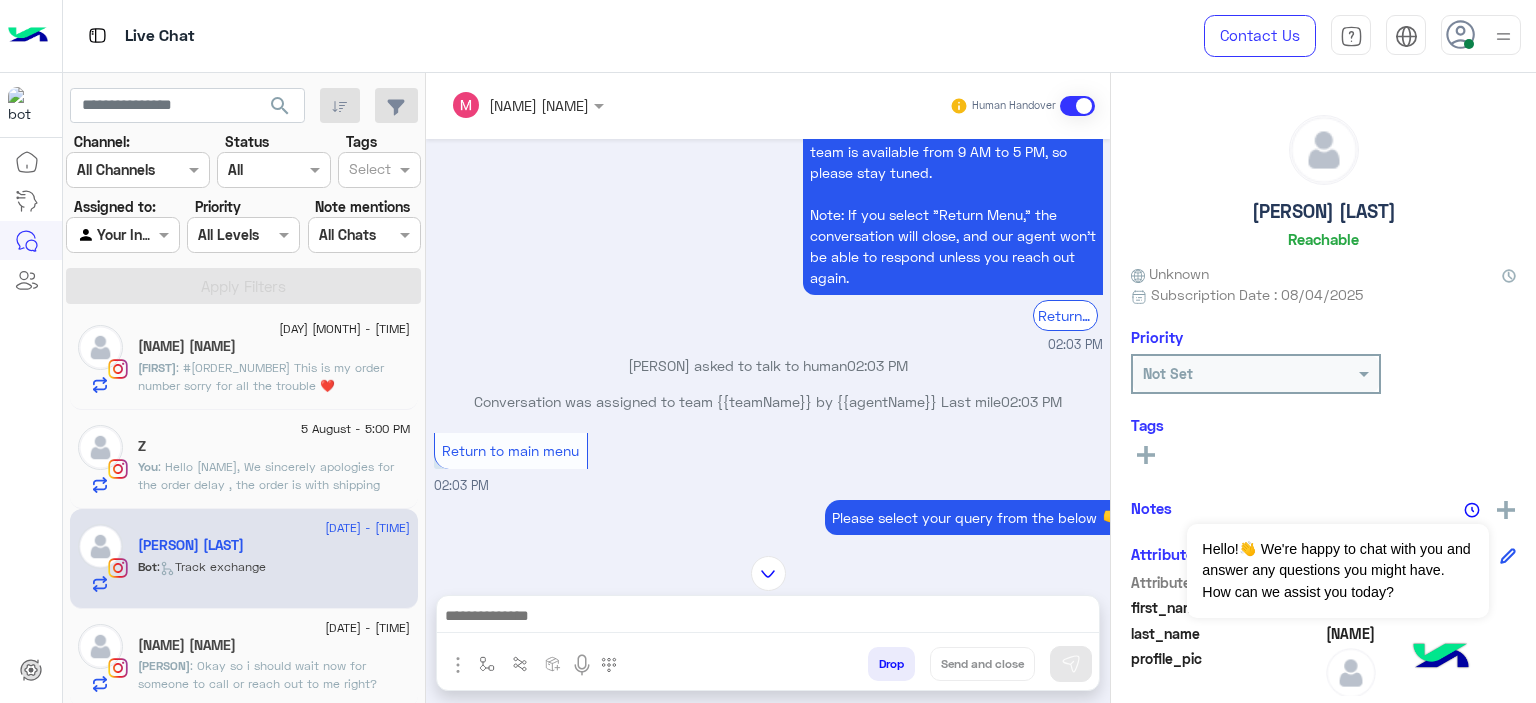 scroll, scrollTop: 1245, scrollLeft: 0, axis: vertical 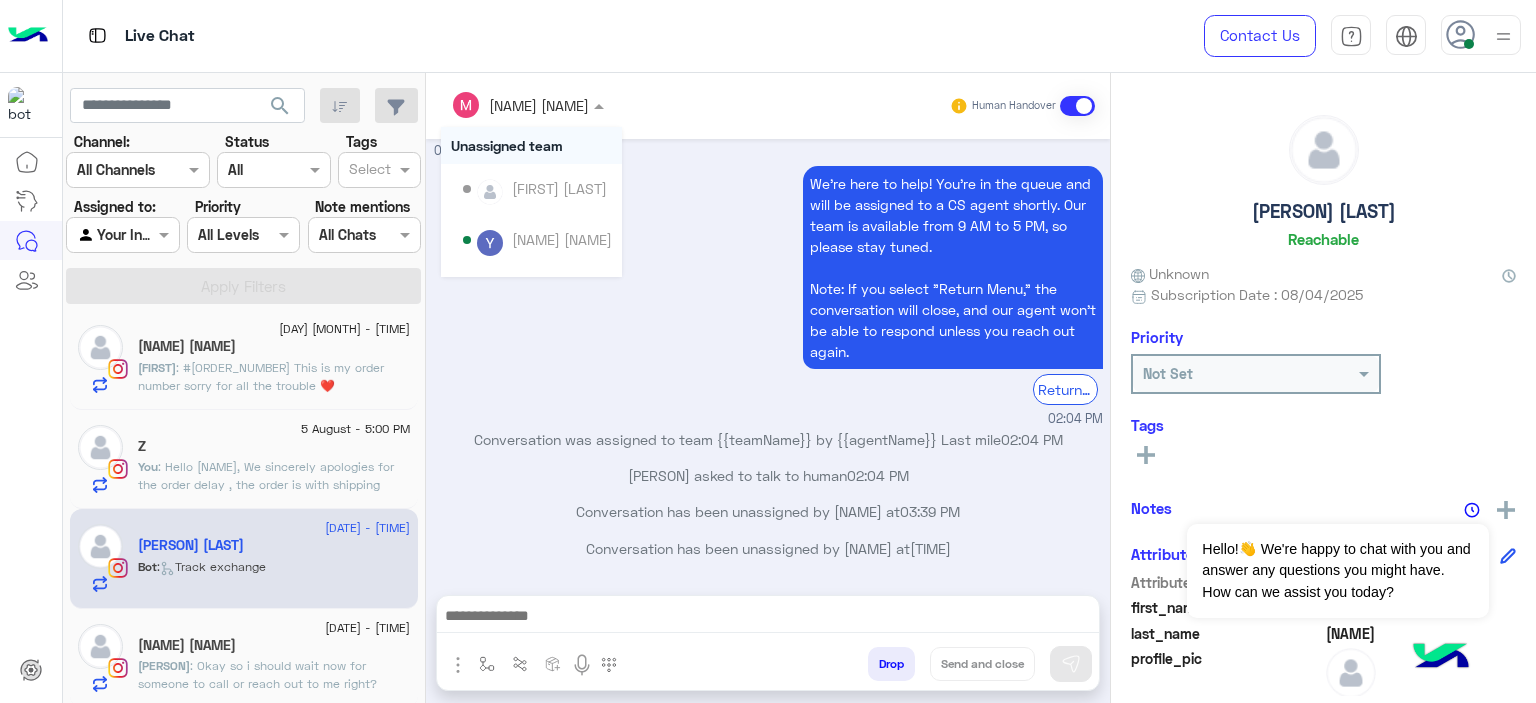 click at bounding box center [527, 104] 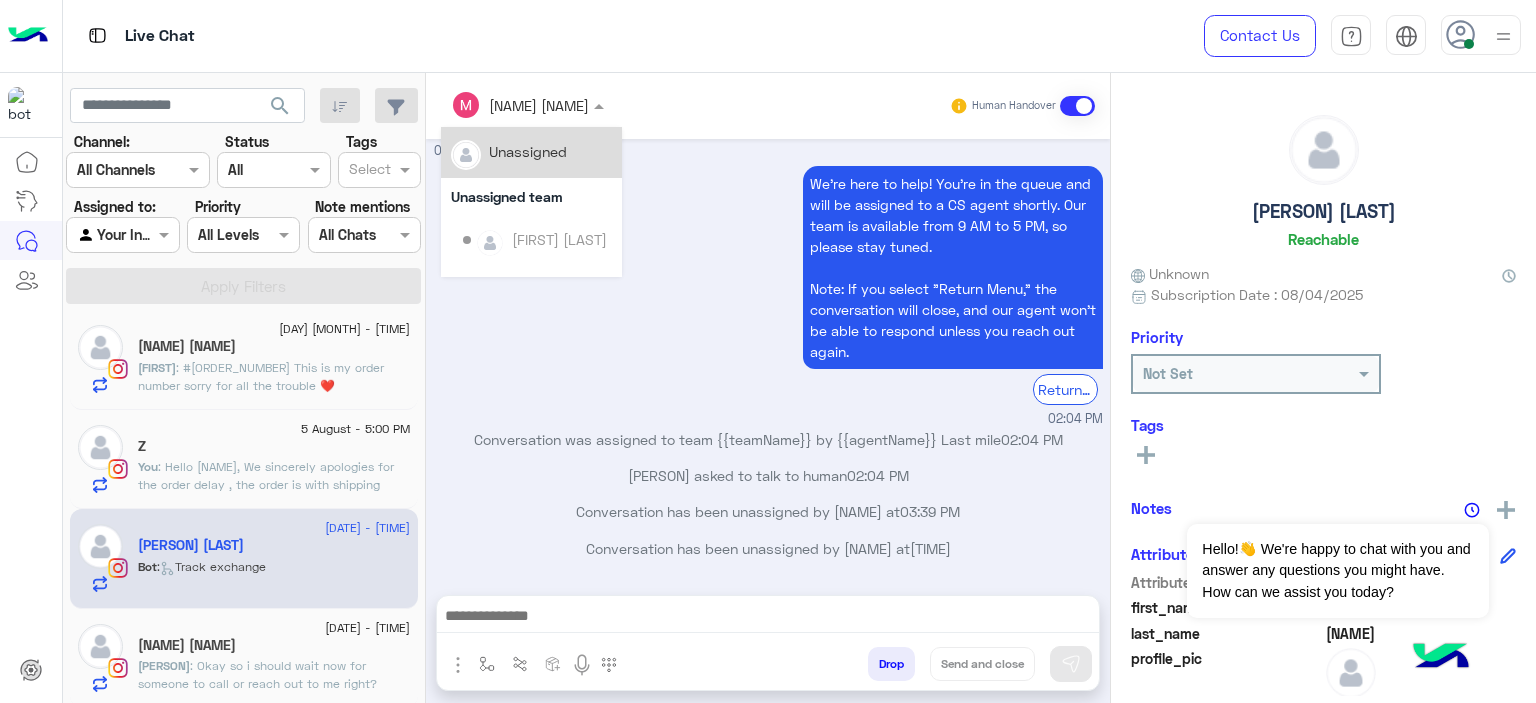click on "Unassigned" at bounding box center [528, 151] 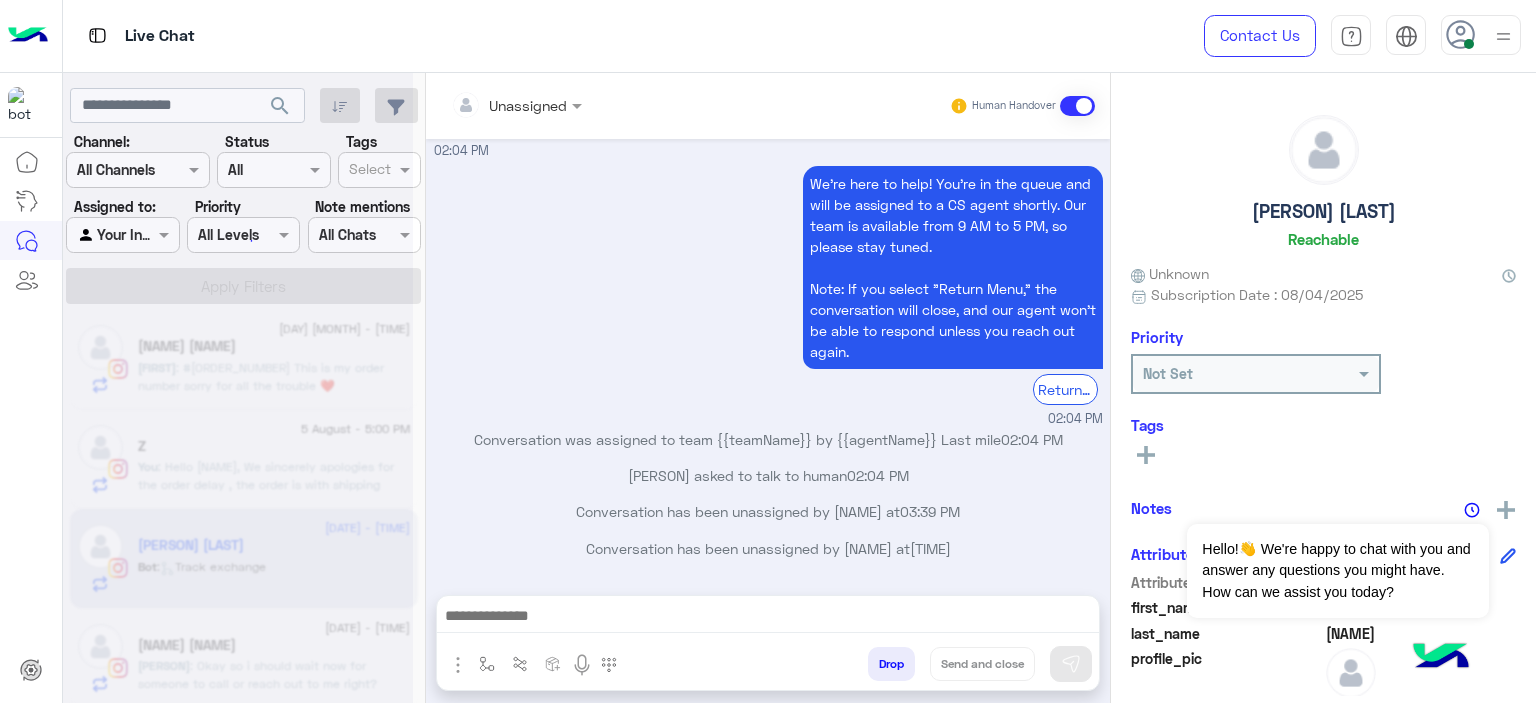 scroll, scrollTop: 1281, scrollLeft: 0, axis: vertical 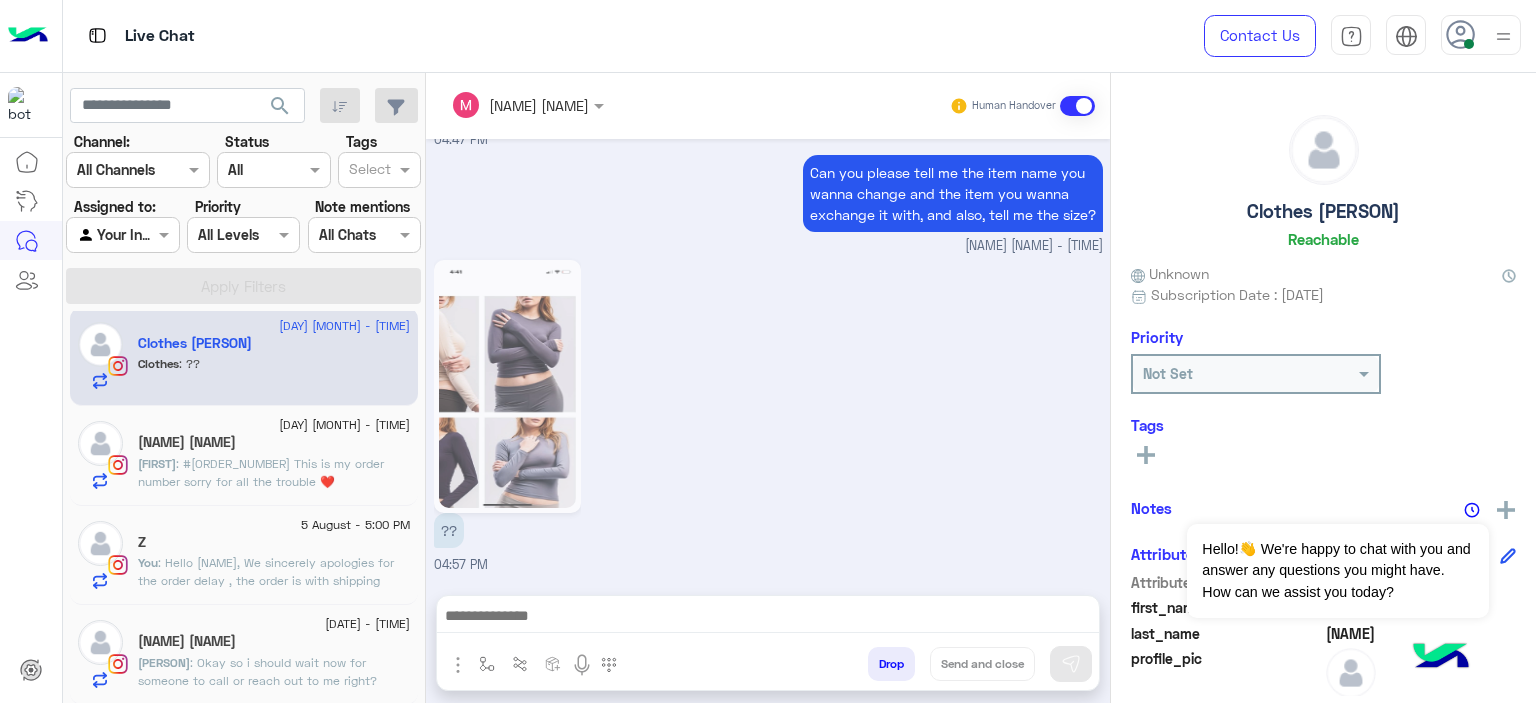 click on "5 August - 1:49 PM" 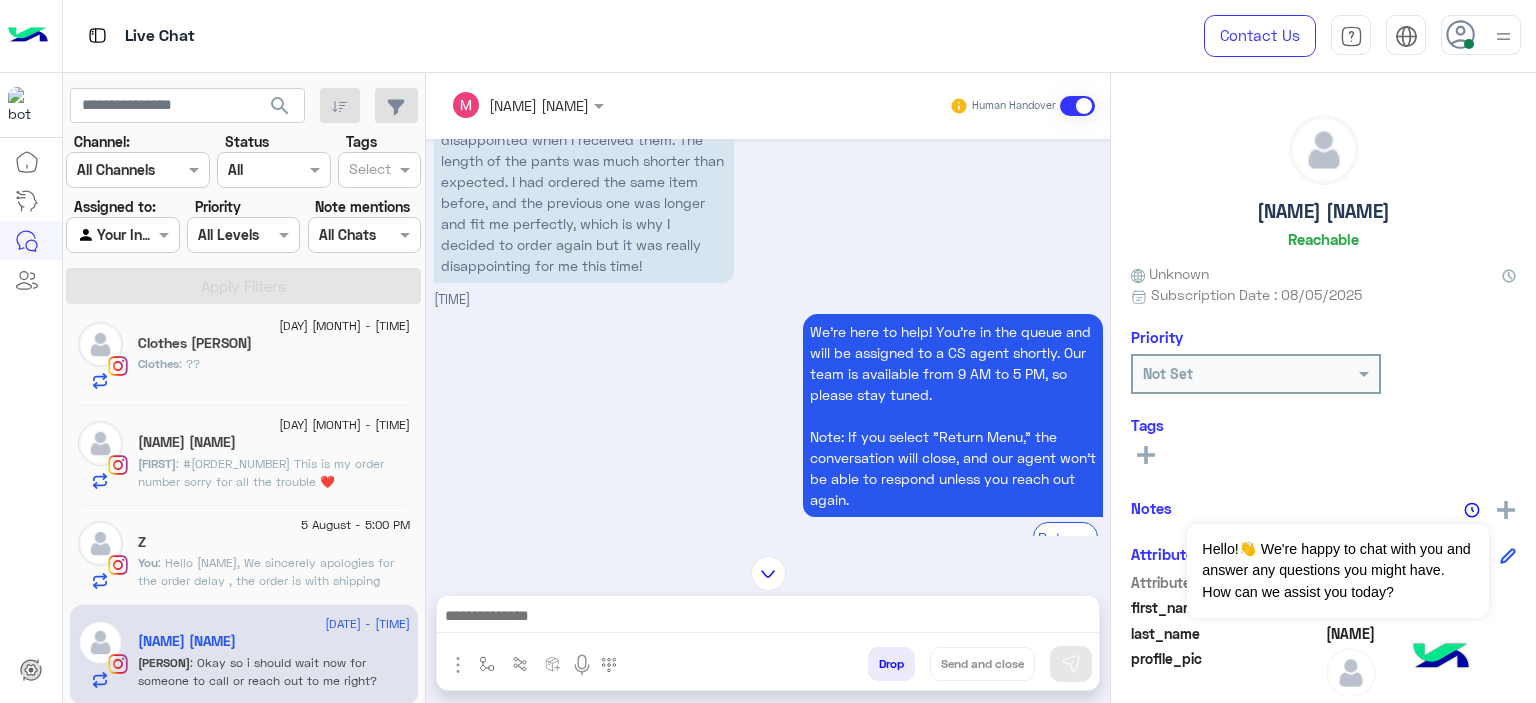 scroll, scrollTop: 1787, scrollLeft: 0, axis: vertical 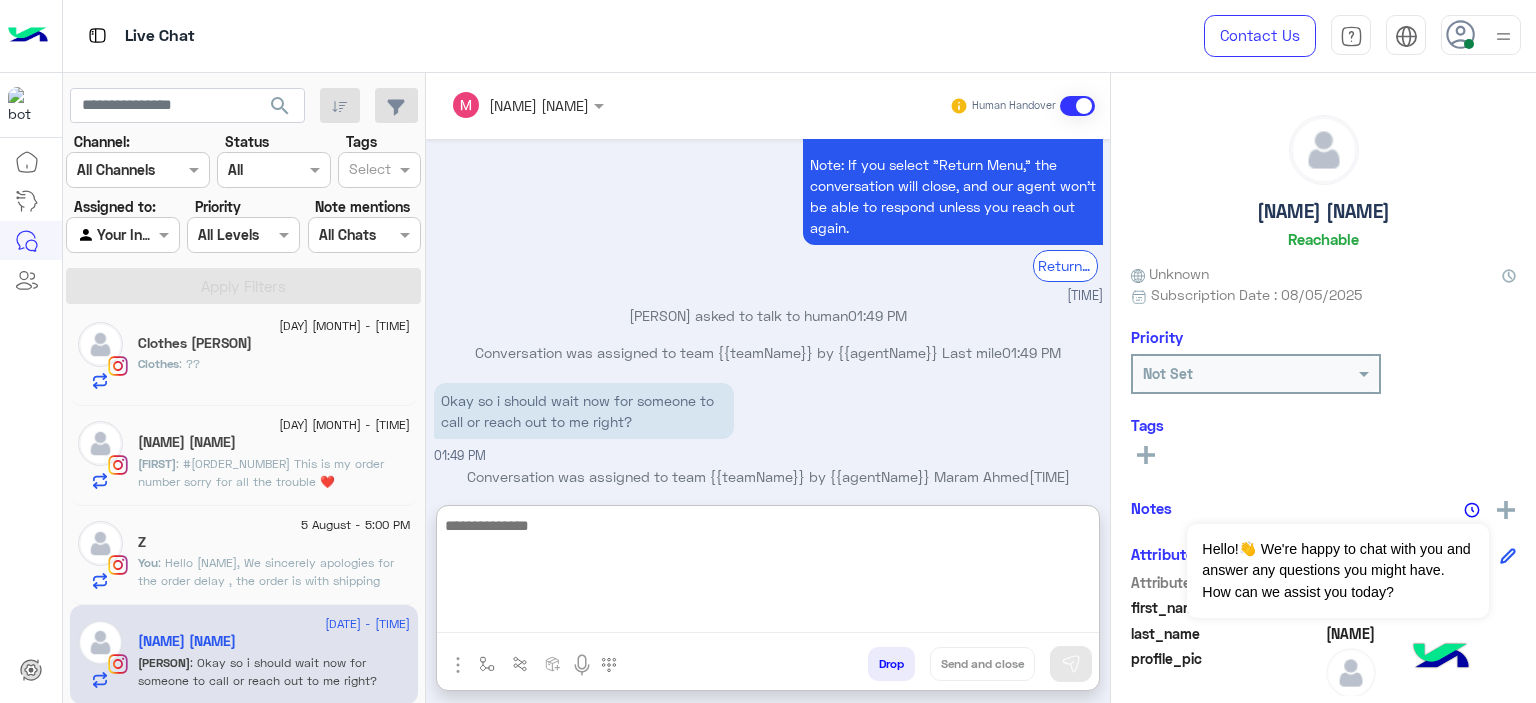 click at bounding box center [768, 573] 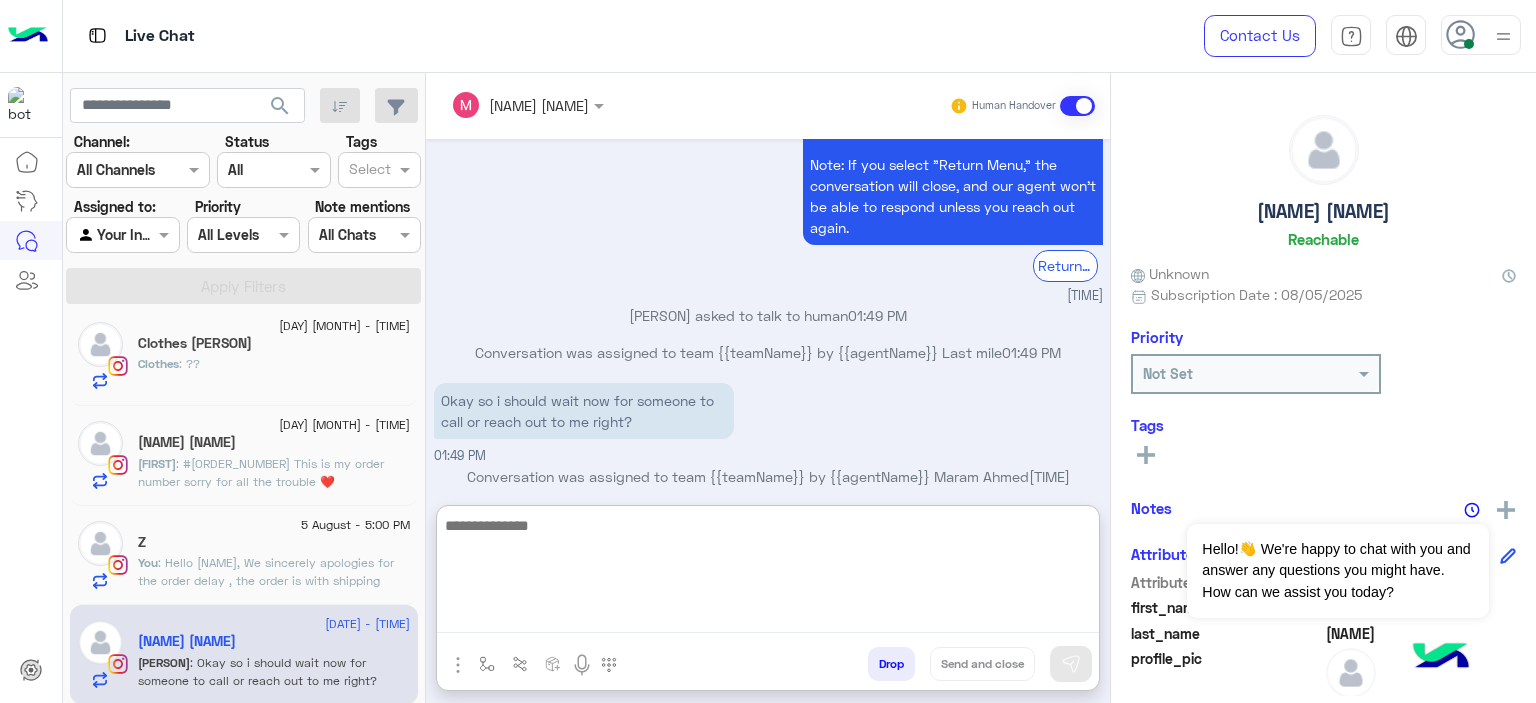 paste on "**********" 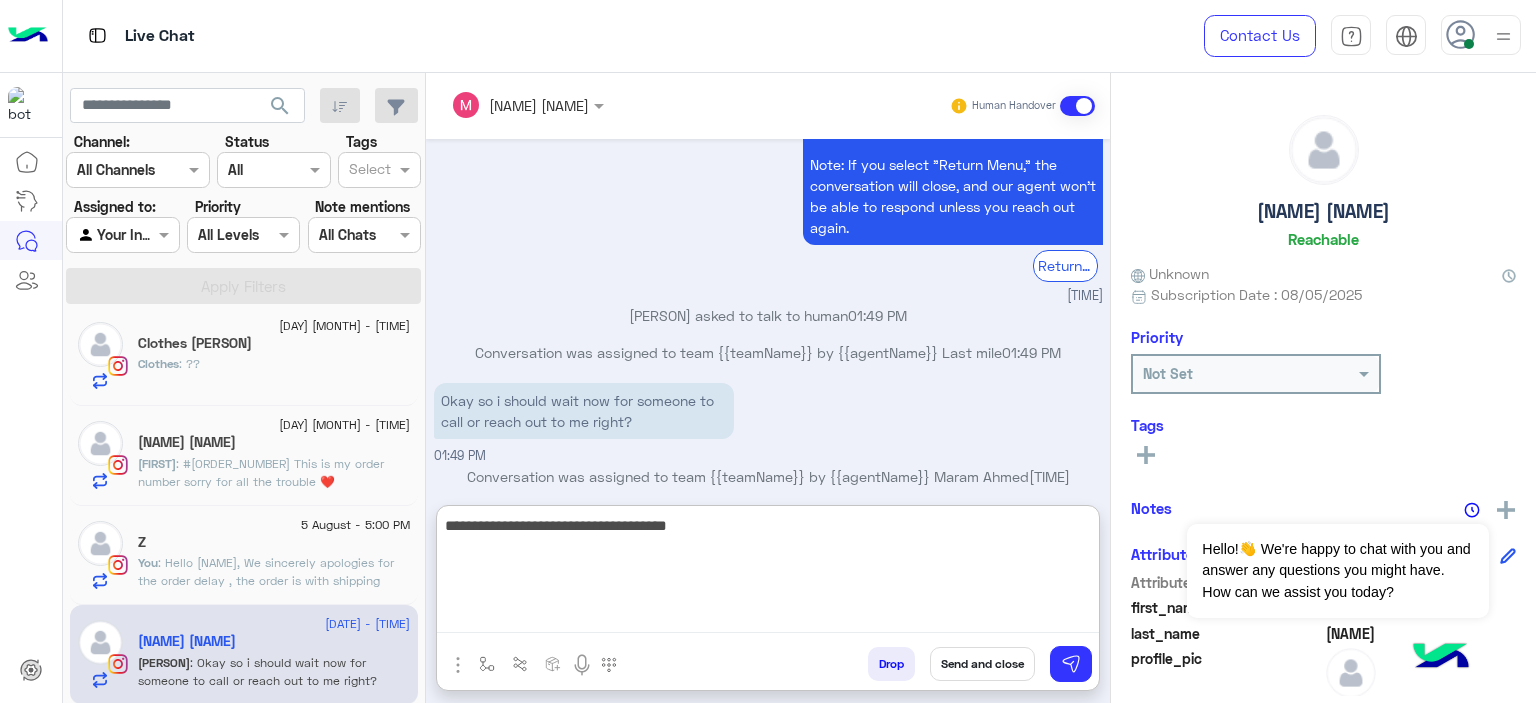 type on "**********" 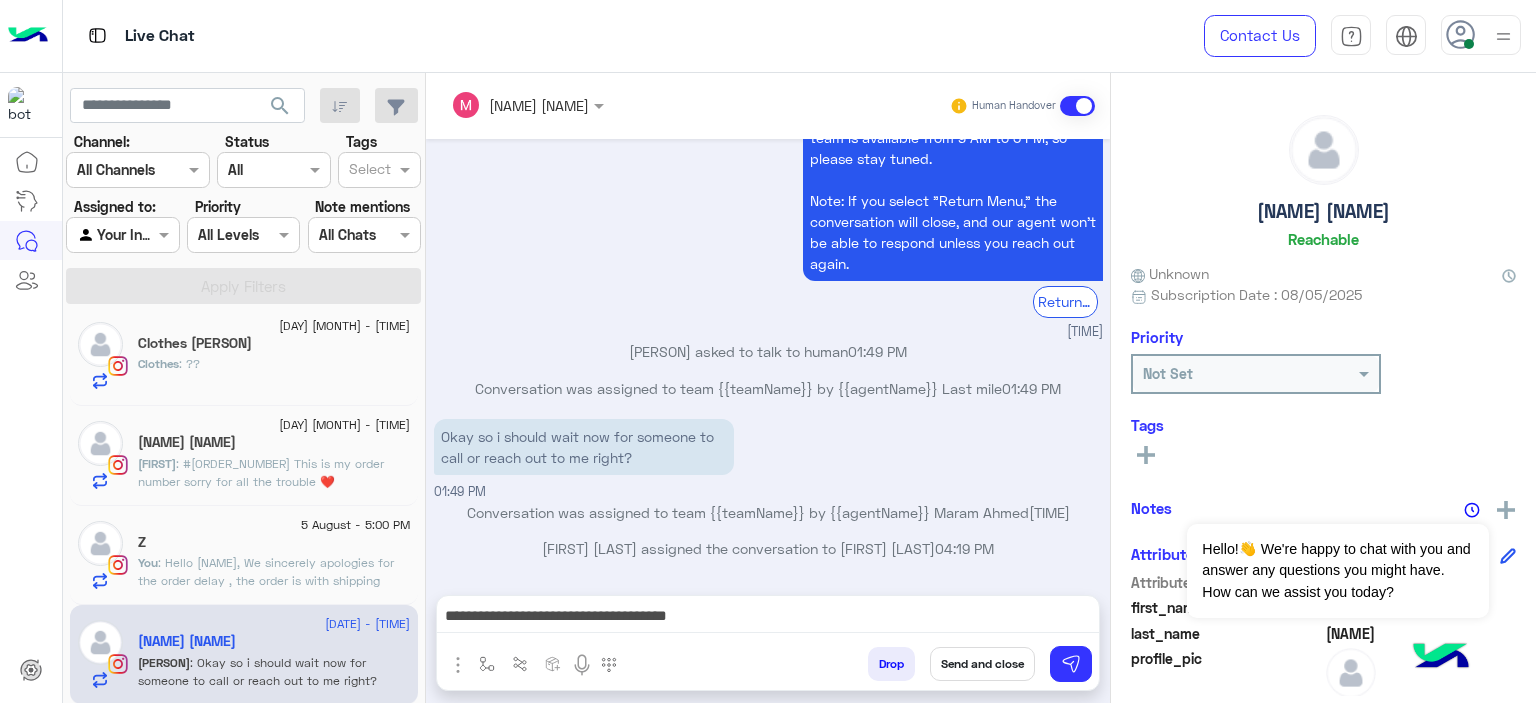 click on "Z" 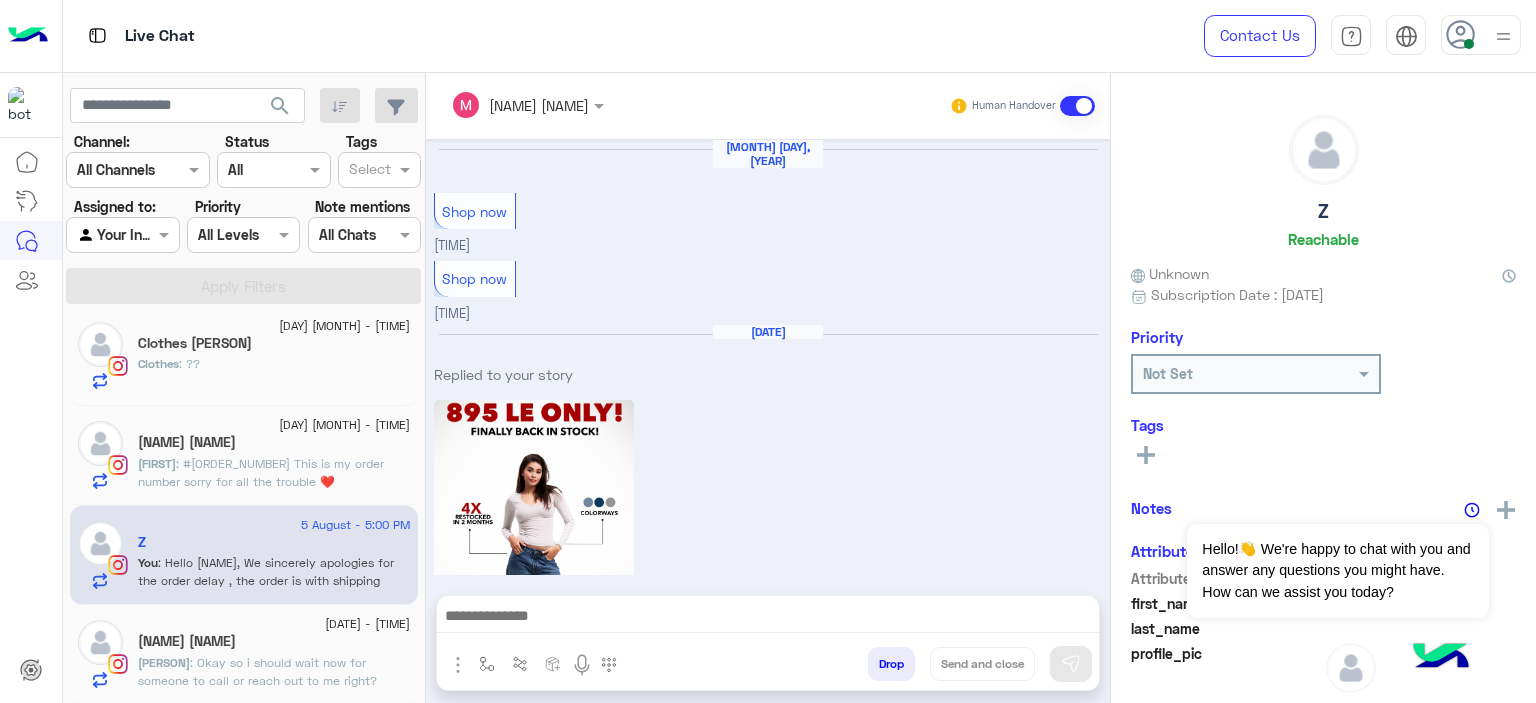 scroll, scrollTop: 2140, scrollLeft: 0, axis: vertical 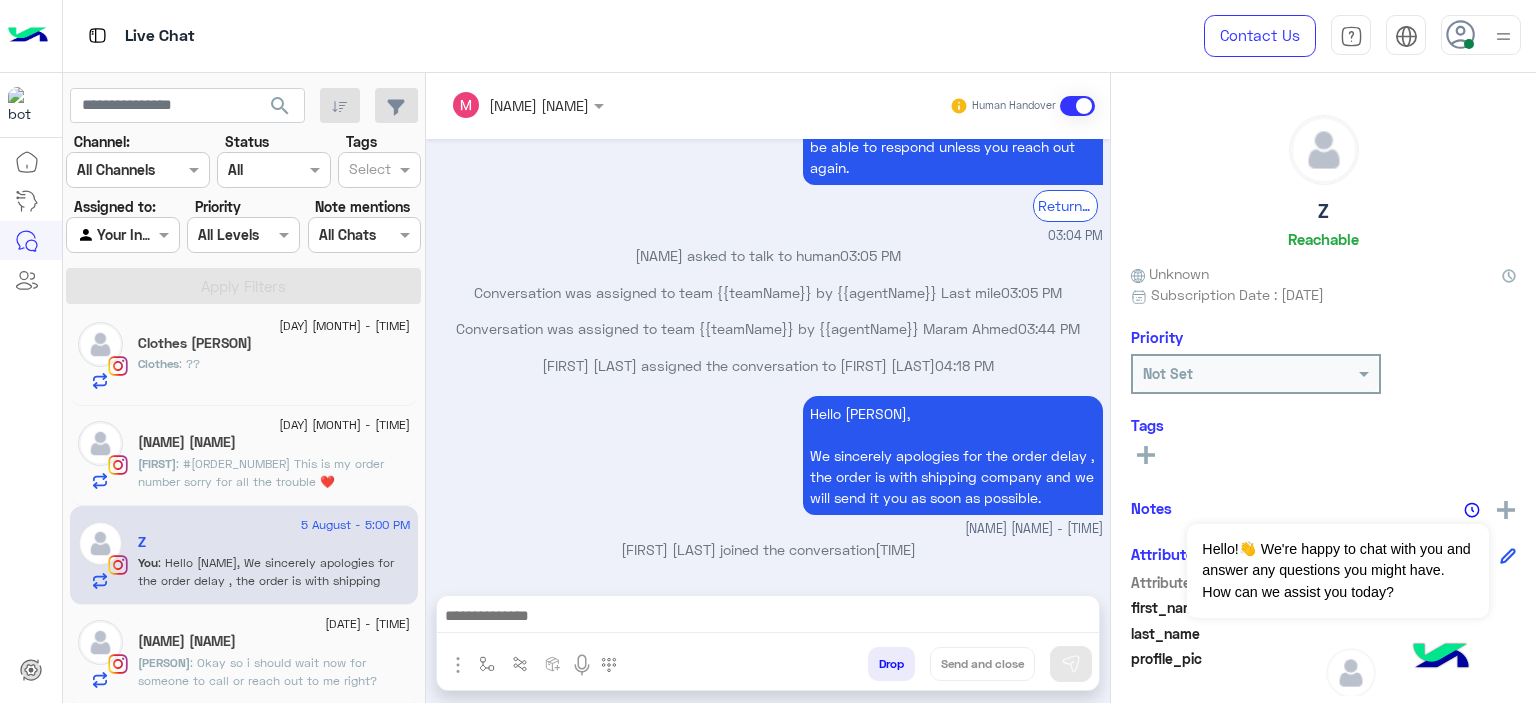 click on "5 August - 4:58 PM" 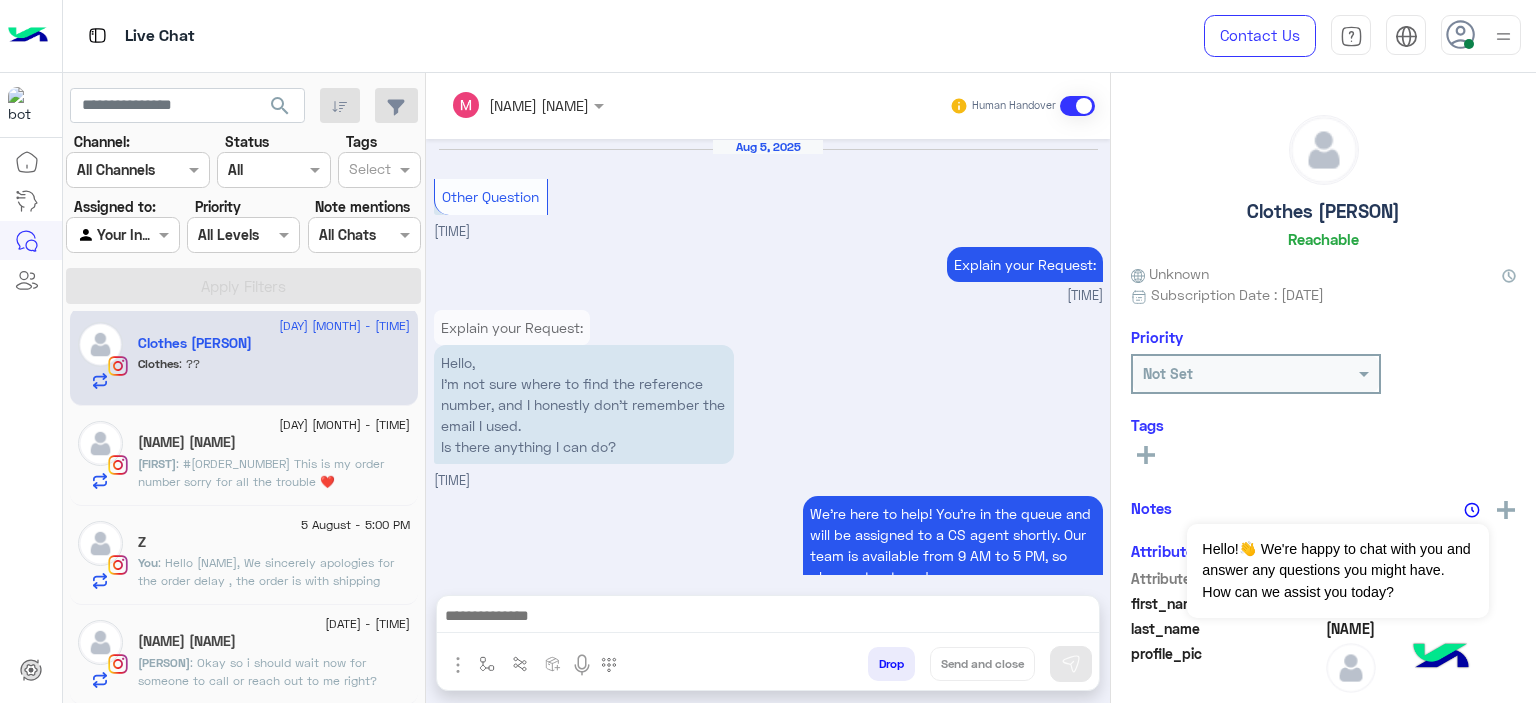 scroll, scrollTop: 2289, scrollLeft: 0, axis: vertical 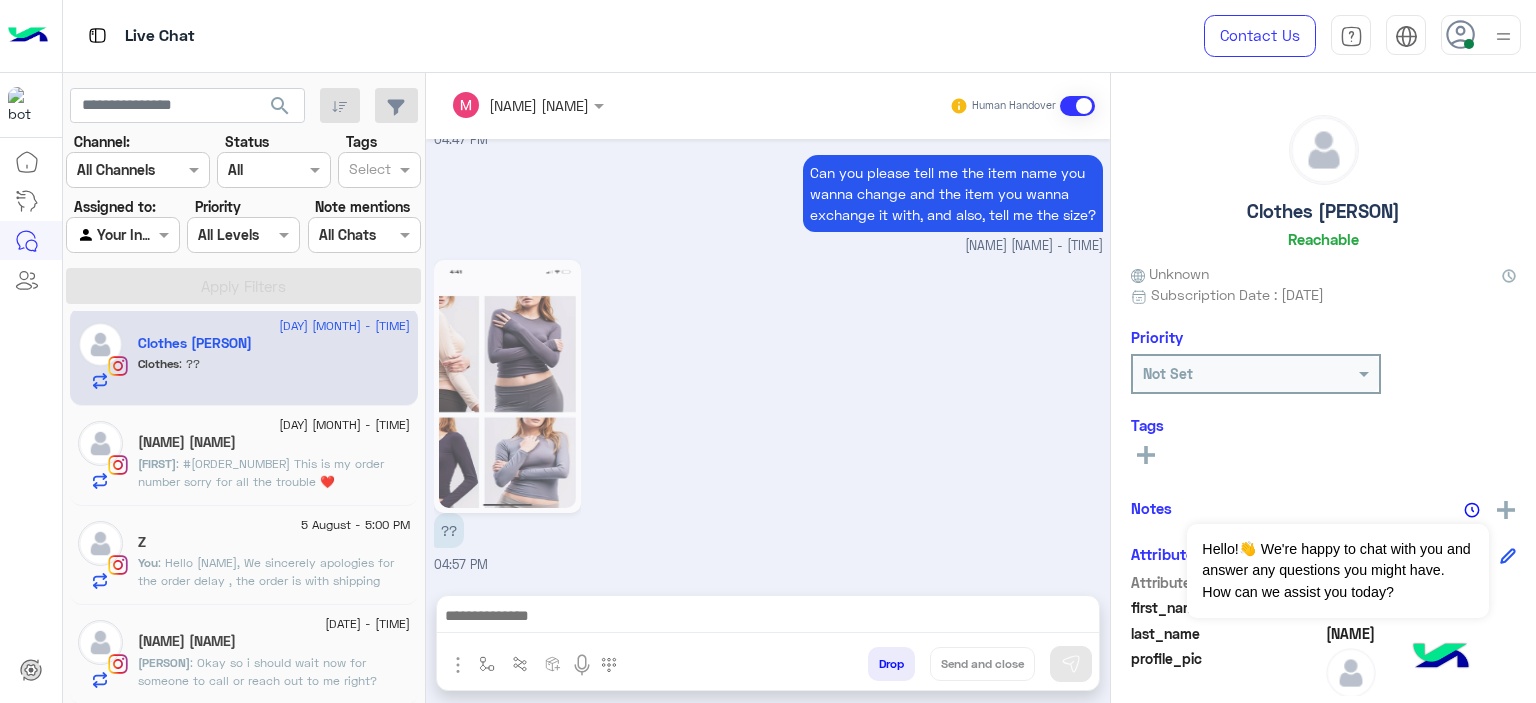 click on ": #118072 This is my order number sorry for all the trouble ❤️" 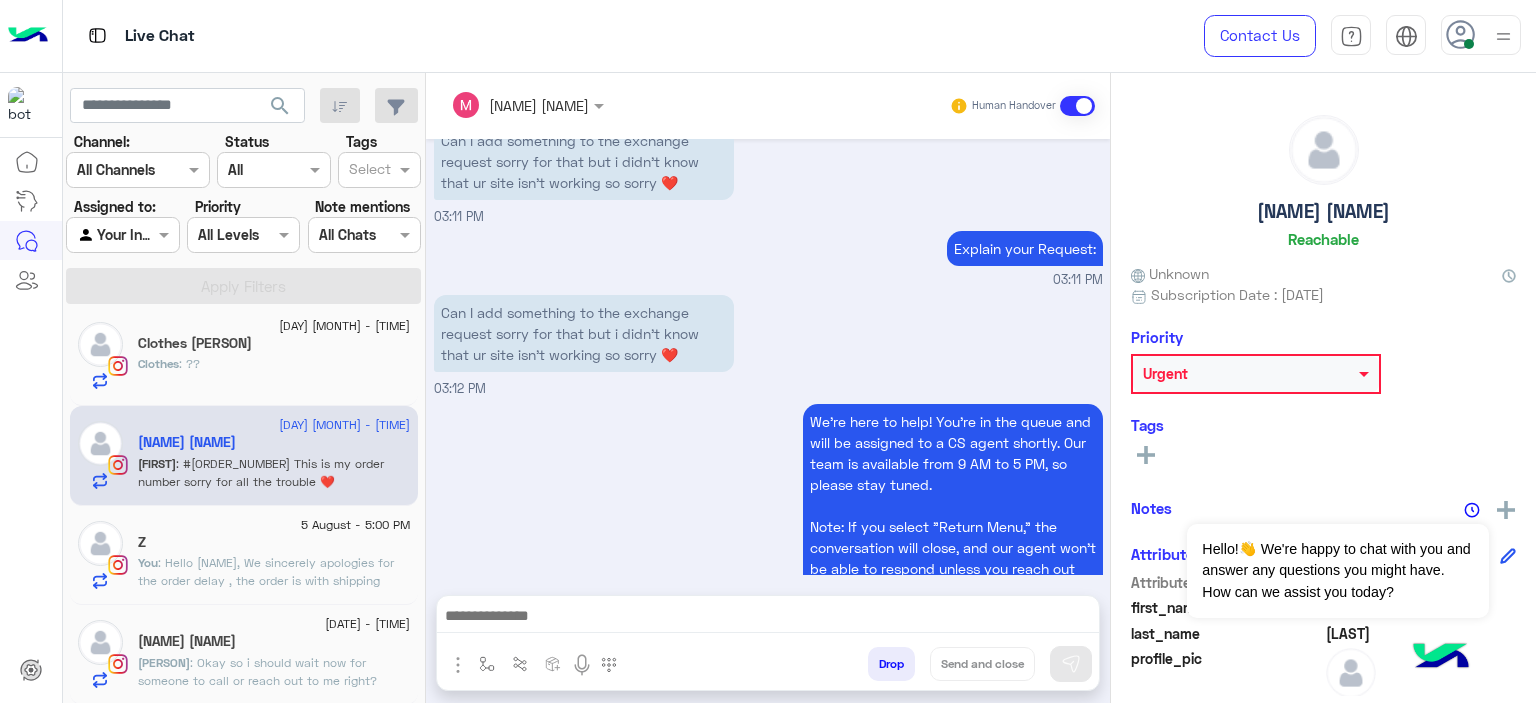 scroll, scrollTop: 1640, scrollLeft: 0, axis: vertical 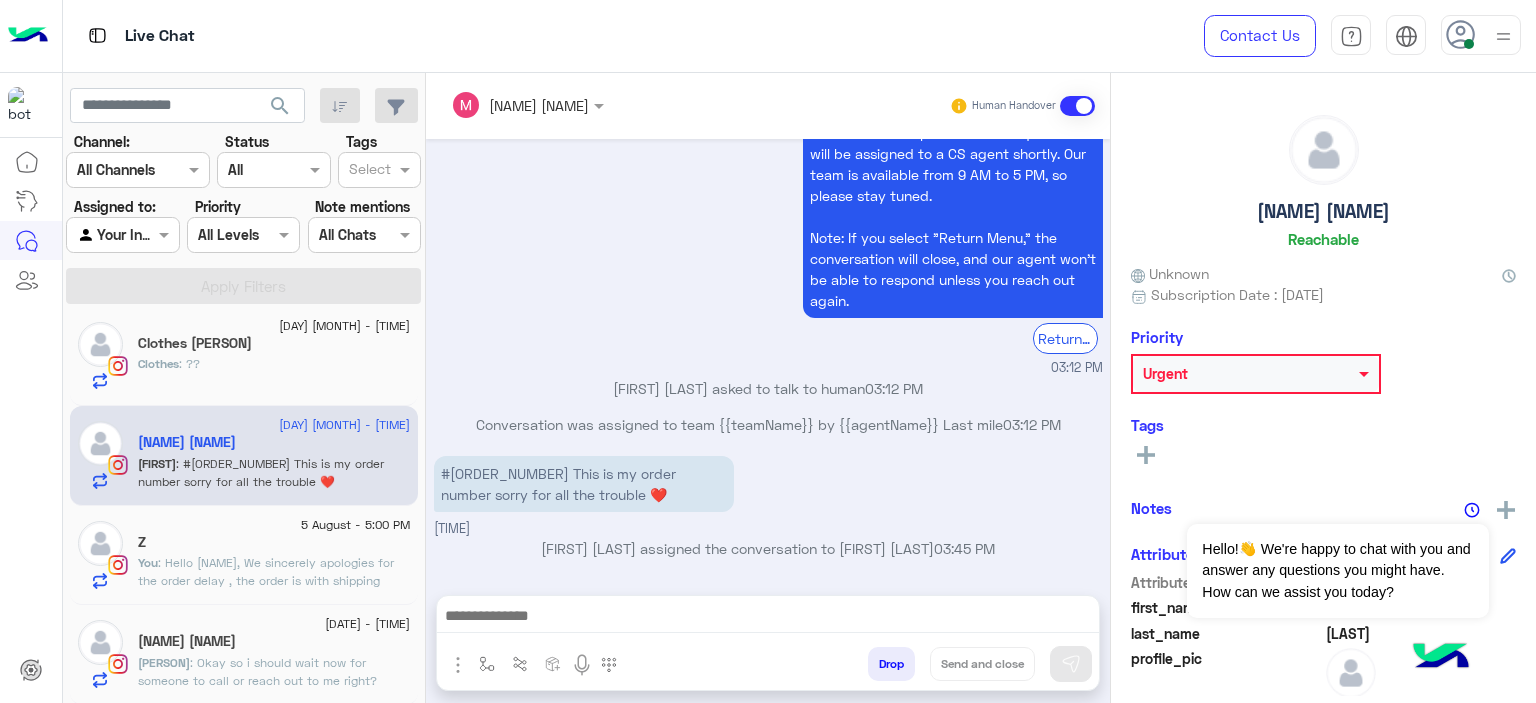 click on "You  : Hello Zeina,
We sincerely apologies for the order delay , the order is with shipping company and we will send it you as soon as possible." 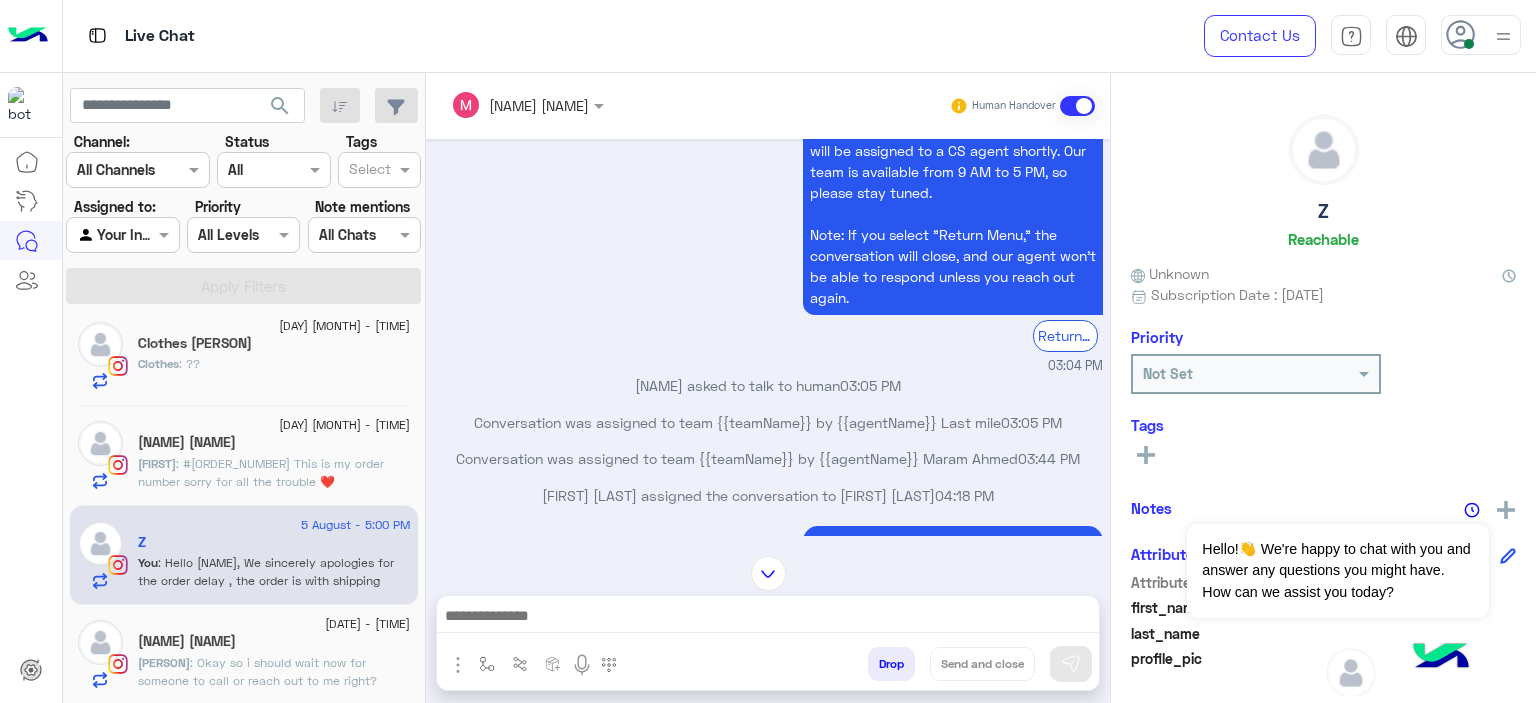 scroll, scrollTop: 2140, scrollLeft: 0, axis: vertical 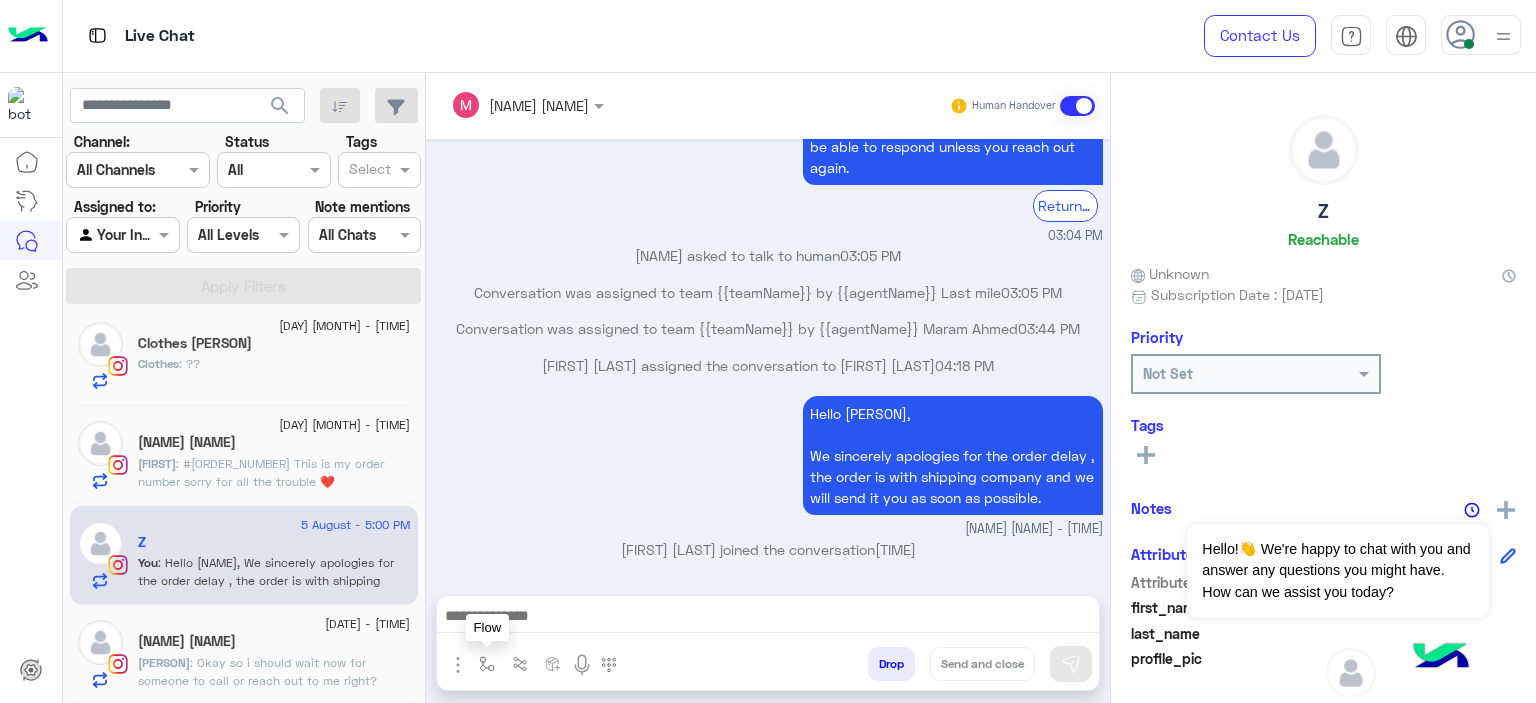 click at bounding box center (487, 664) 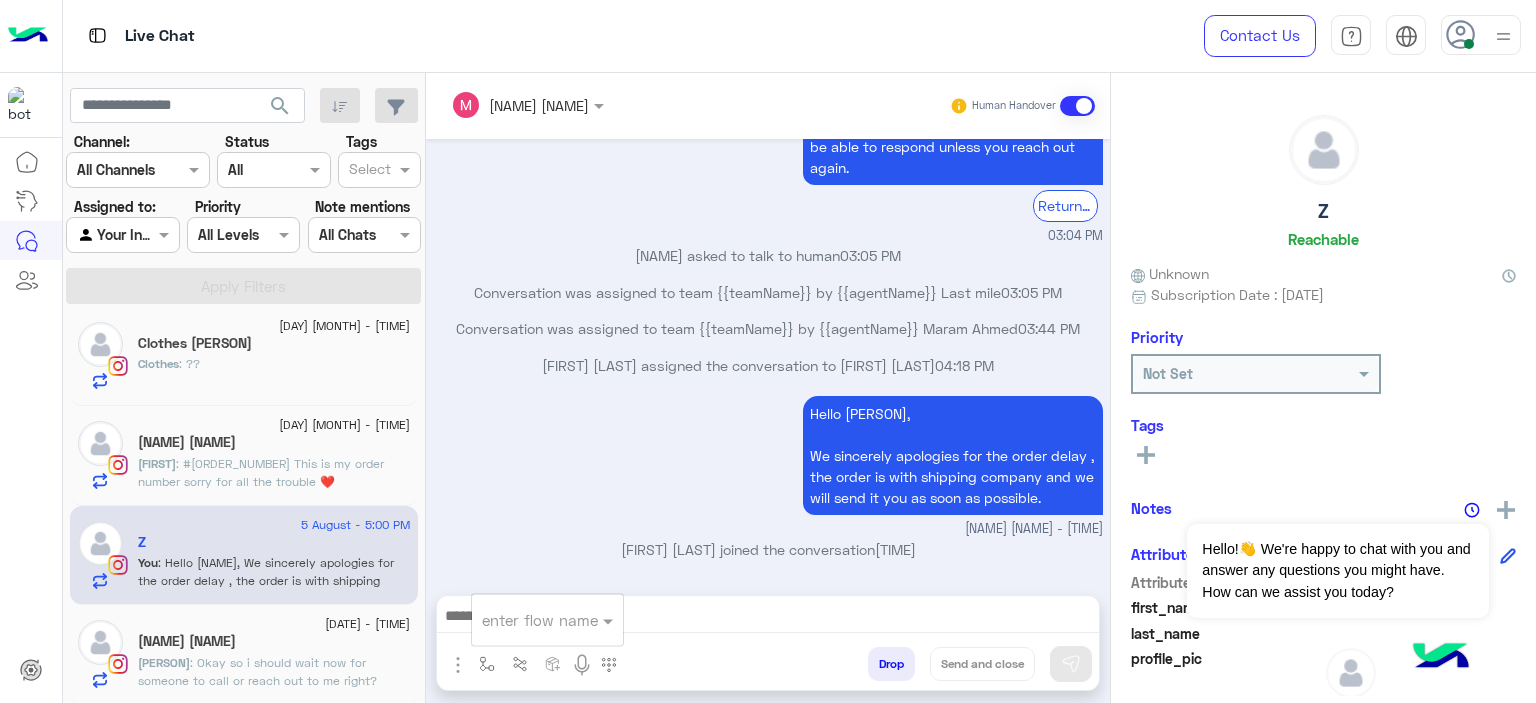 click at bounding box center [523, 620] 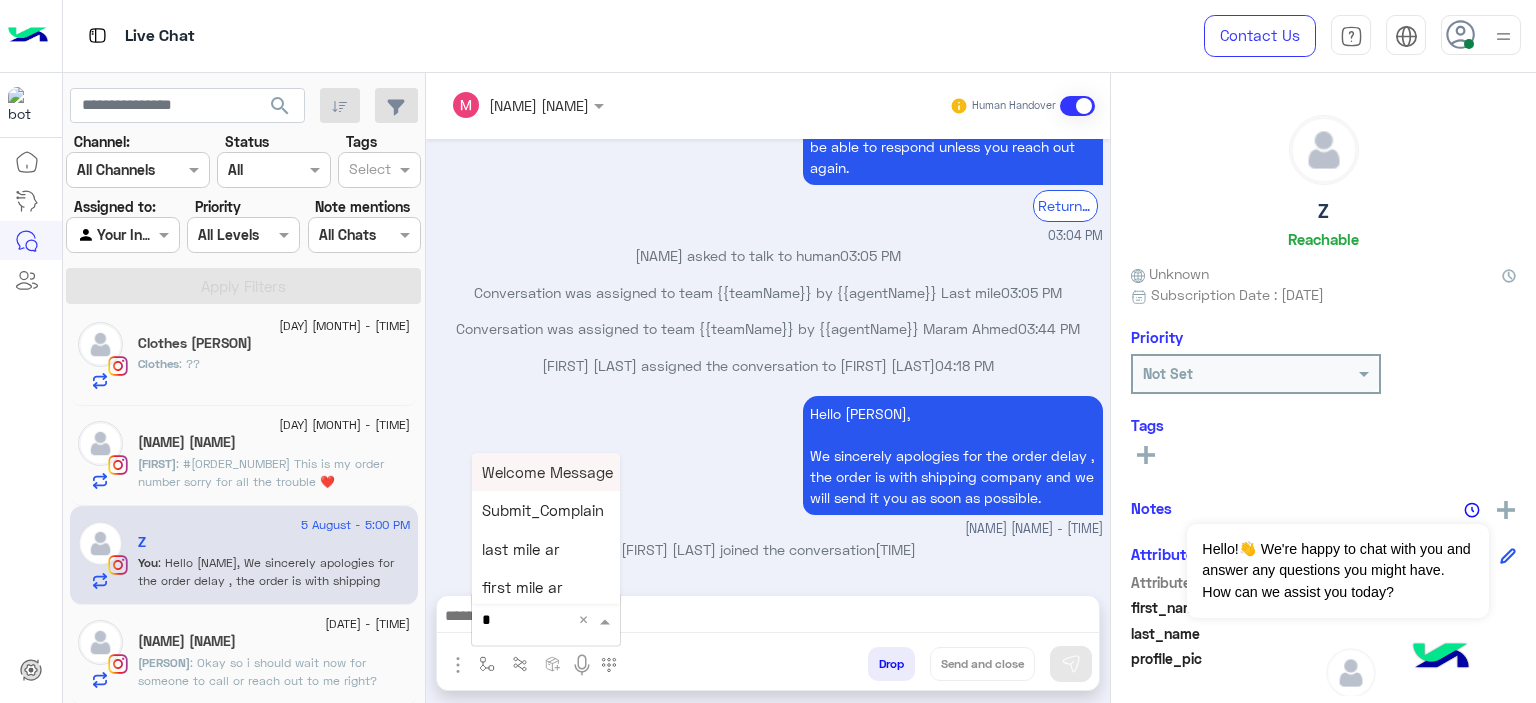 type on "**" 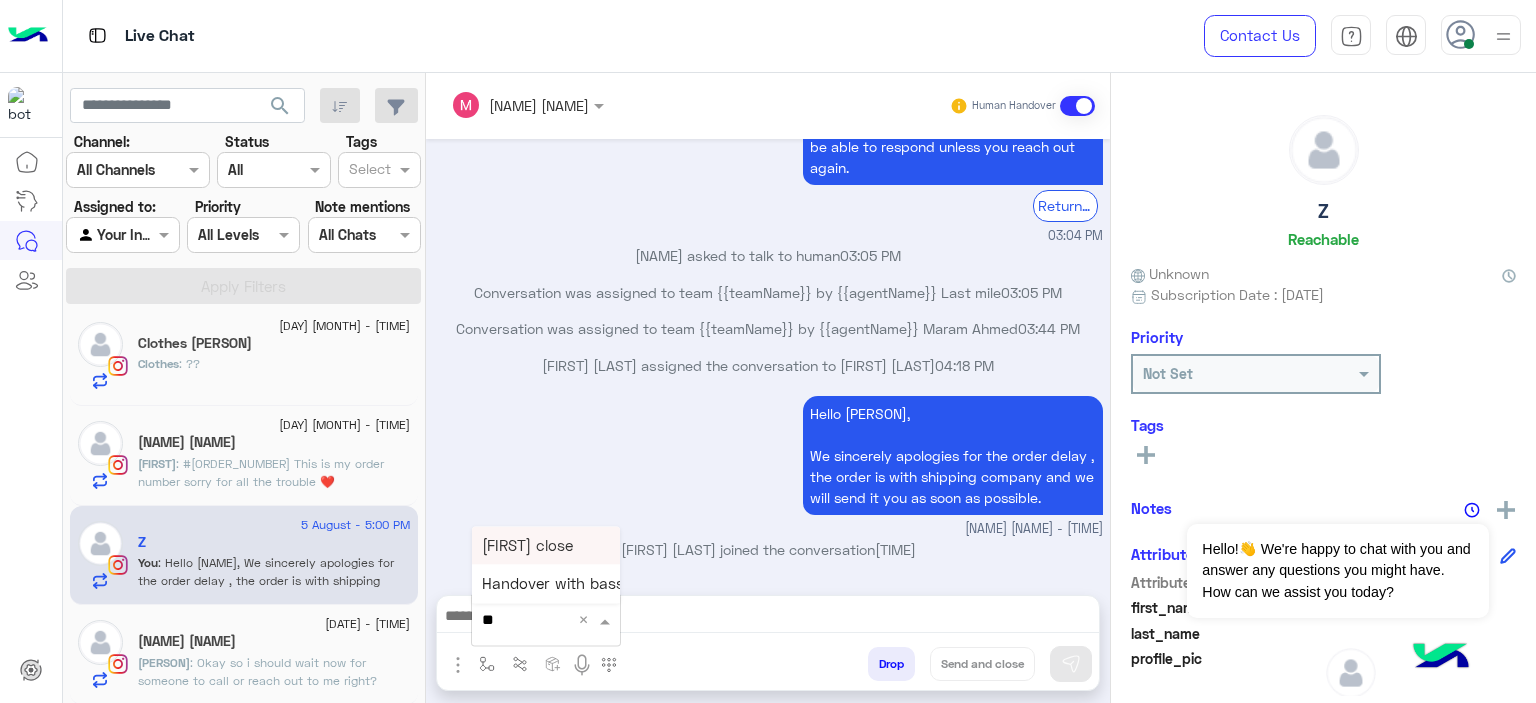 click on "[NAME] close" at bounding box center (527, 545) 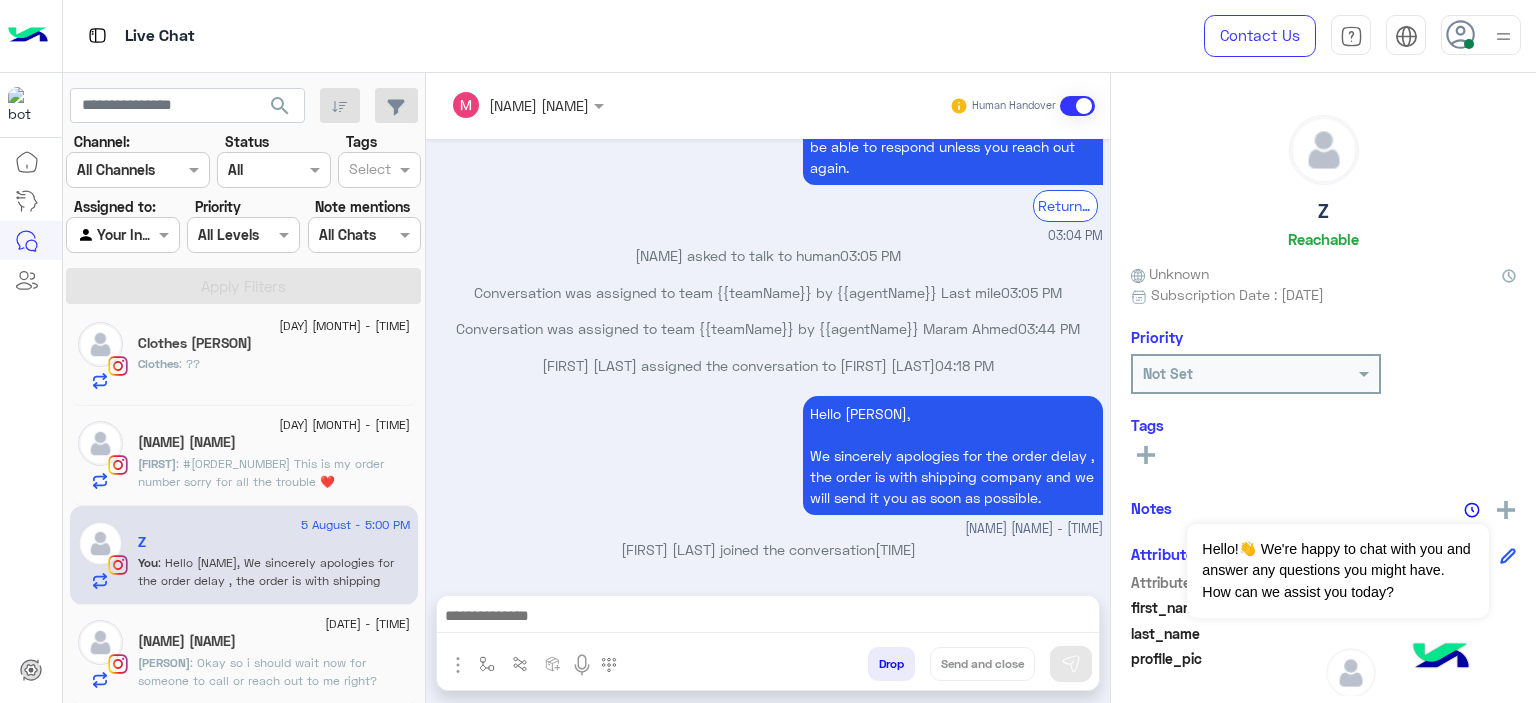 type on "**********" 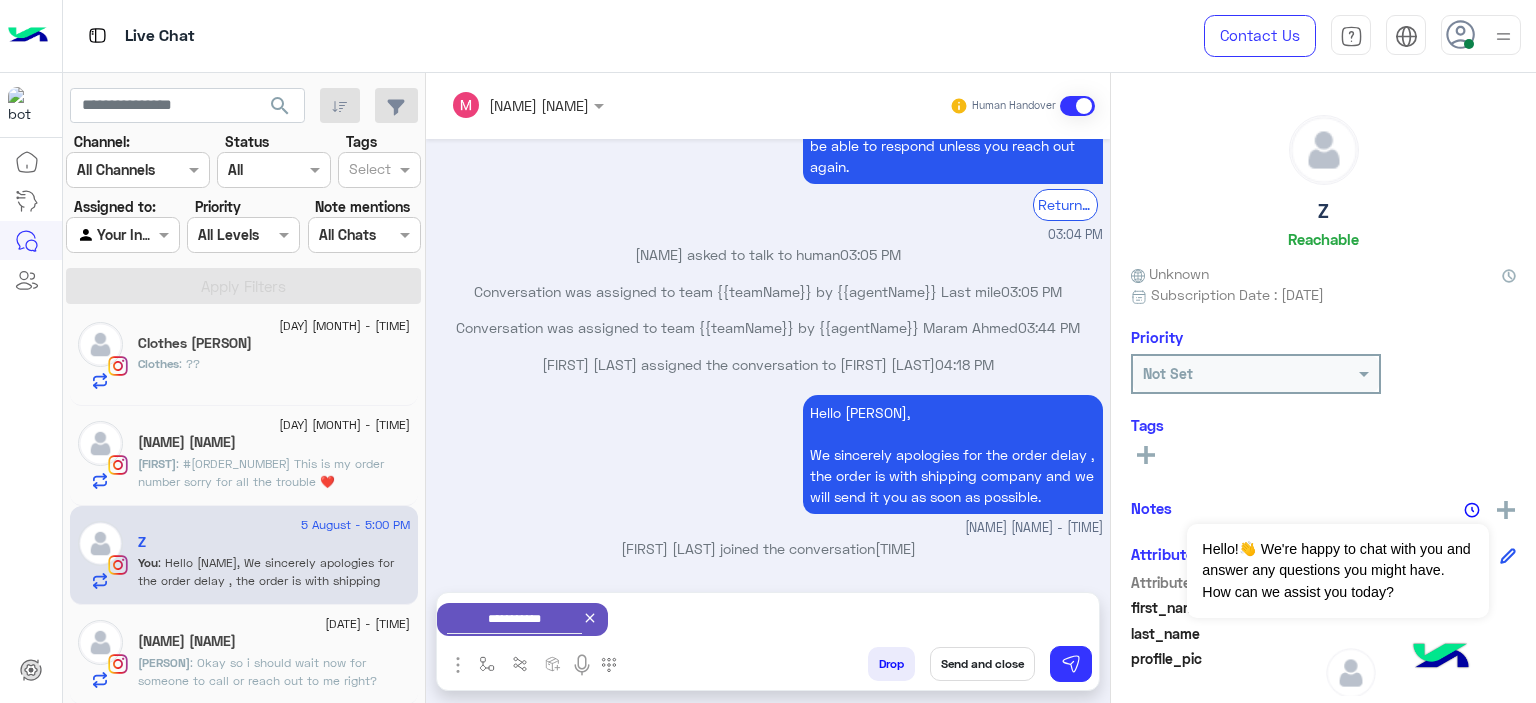 click on "Send and close" at bounding box center [982, 664] 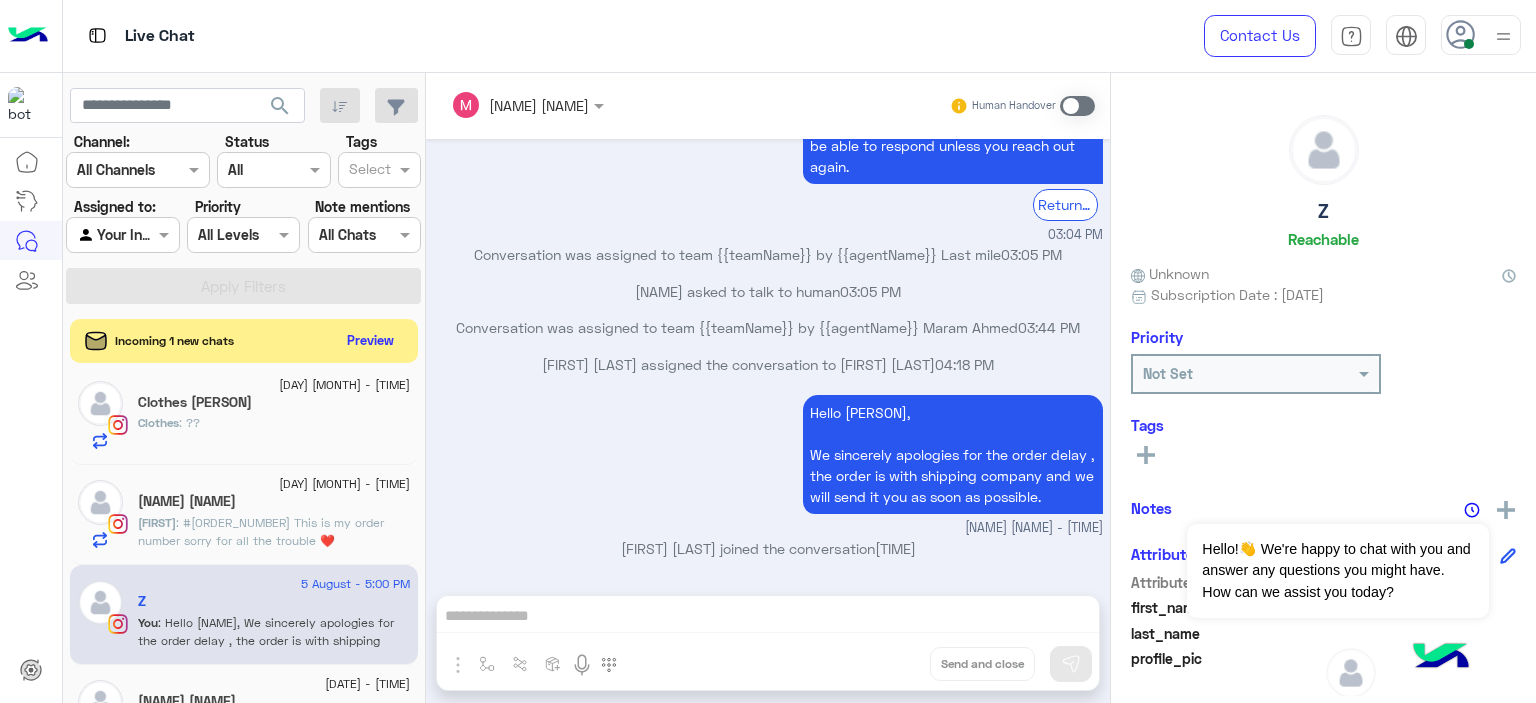 scroll, scrollTop: 2176, scrollLeft: 0, axis: vertical 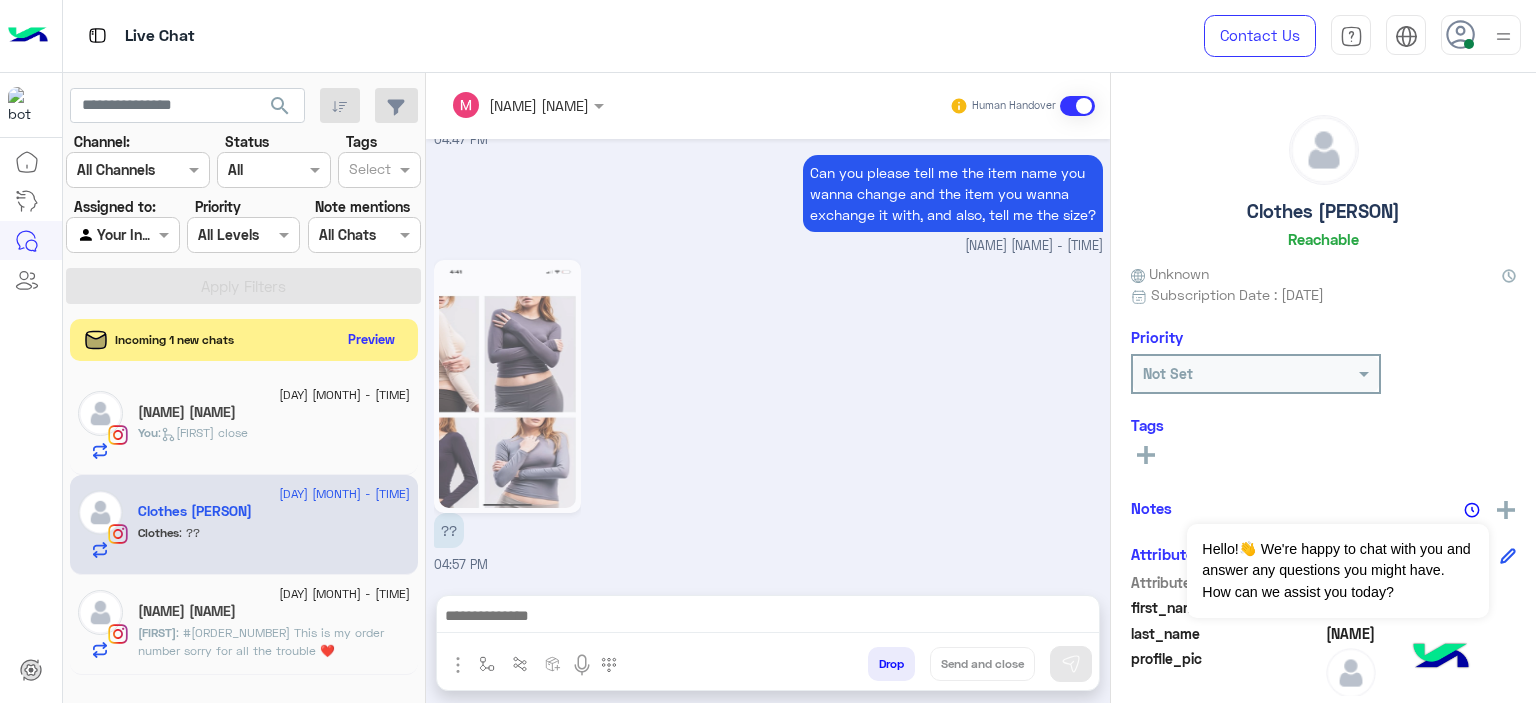 click on "Preview" 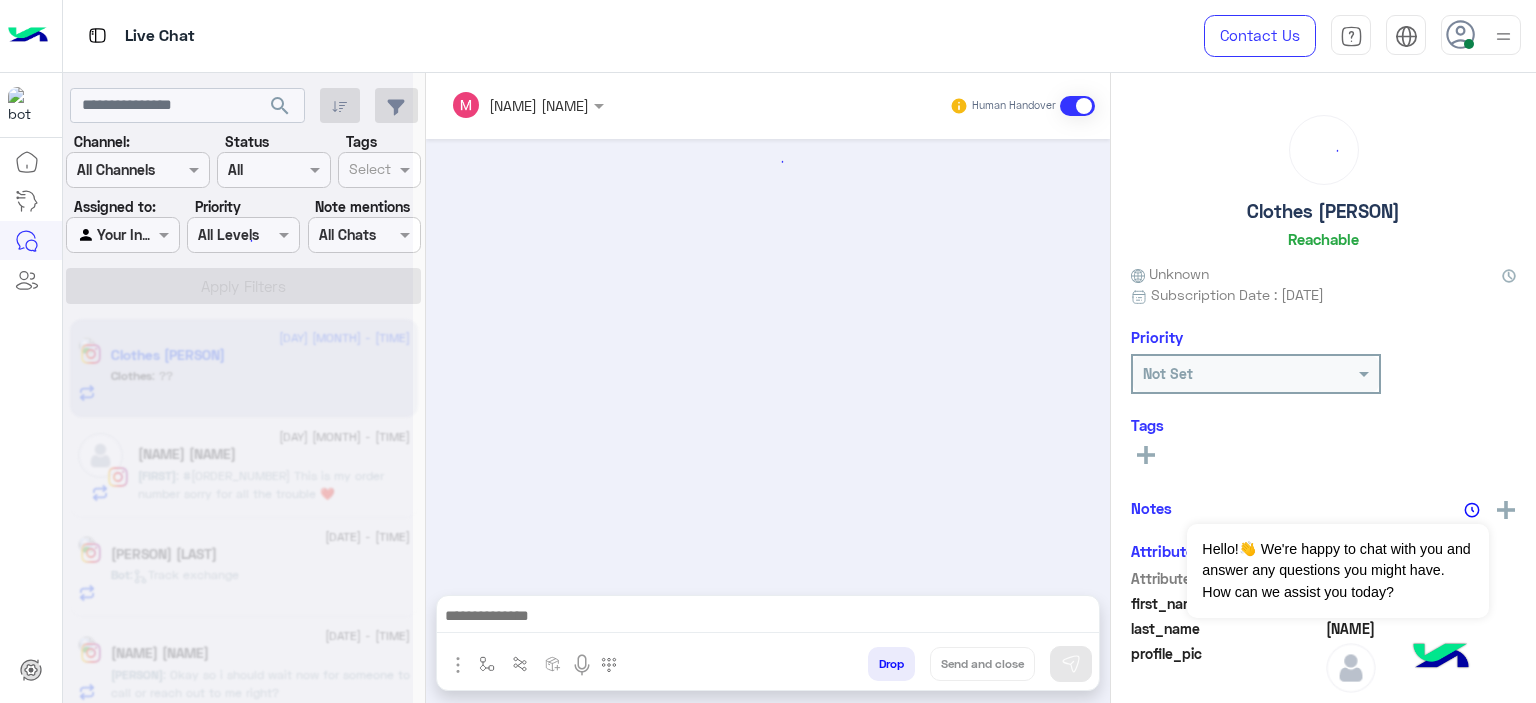 scroll, scrollTop: 2289, scrollLeft: 0, axis: vertical 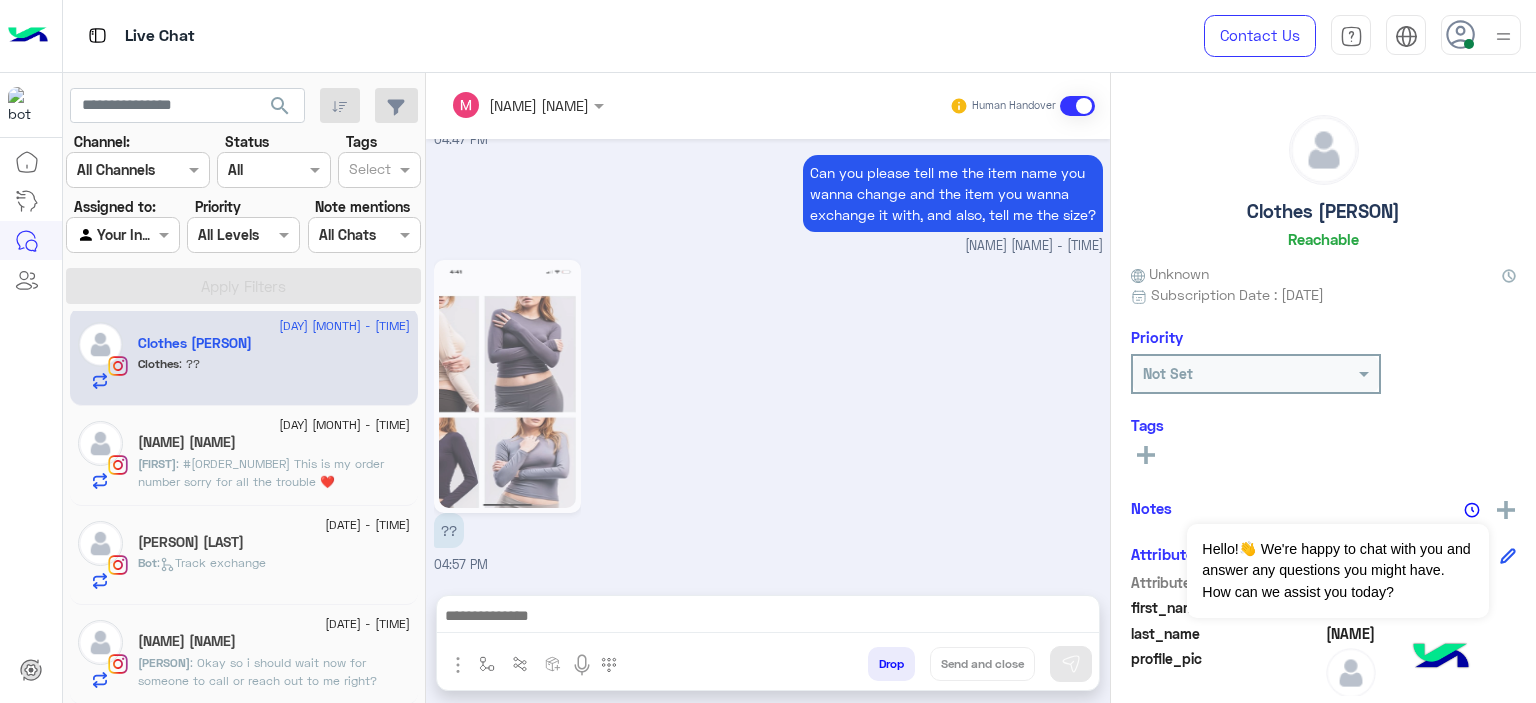 click on "Maivel adel" 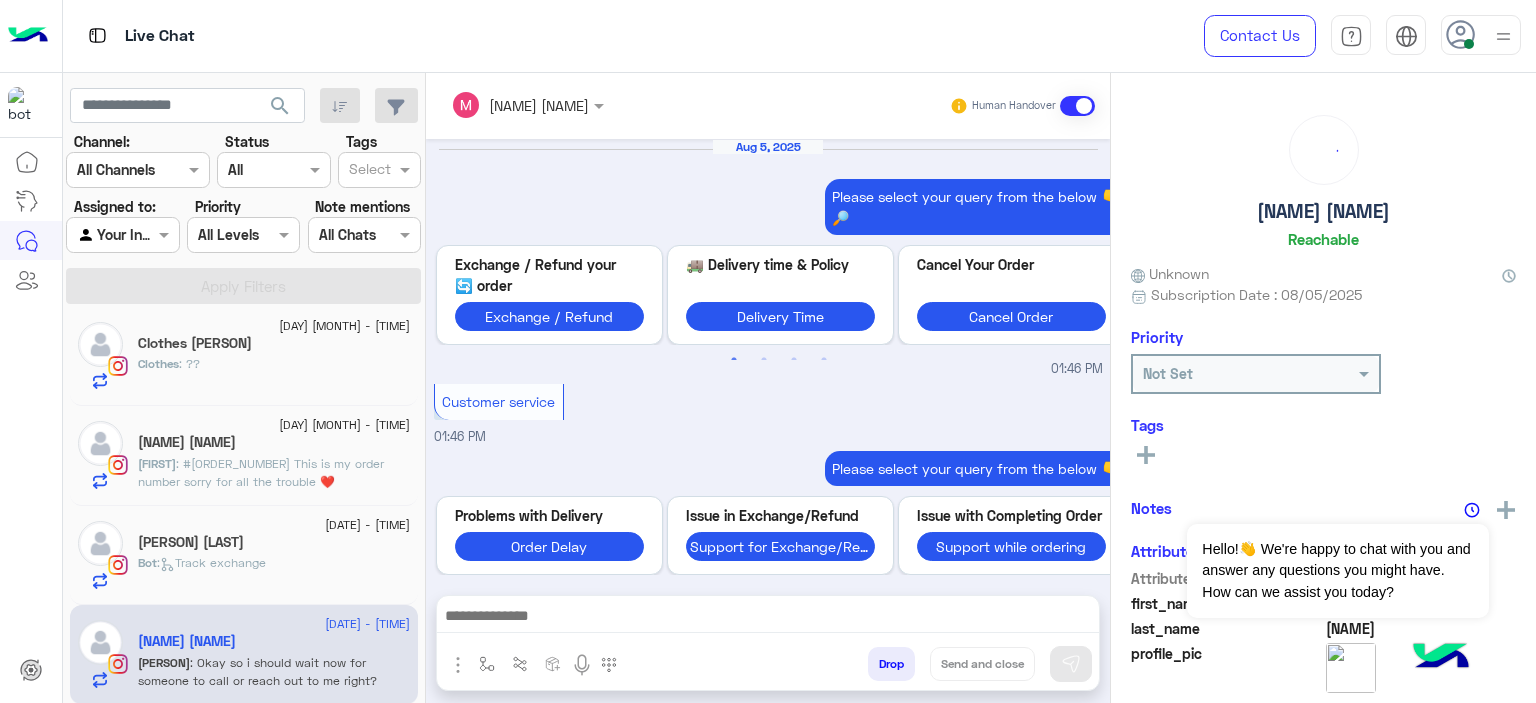 scroll, scrollTop: 1787, scrollLeft: 0, axis: vertical 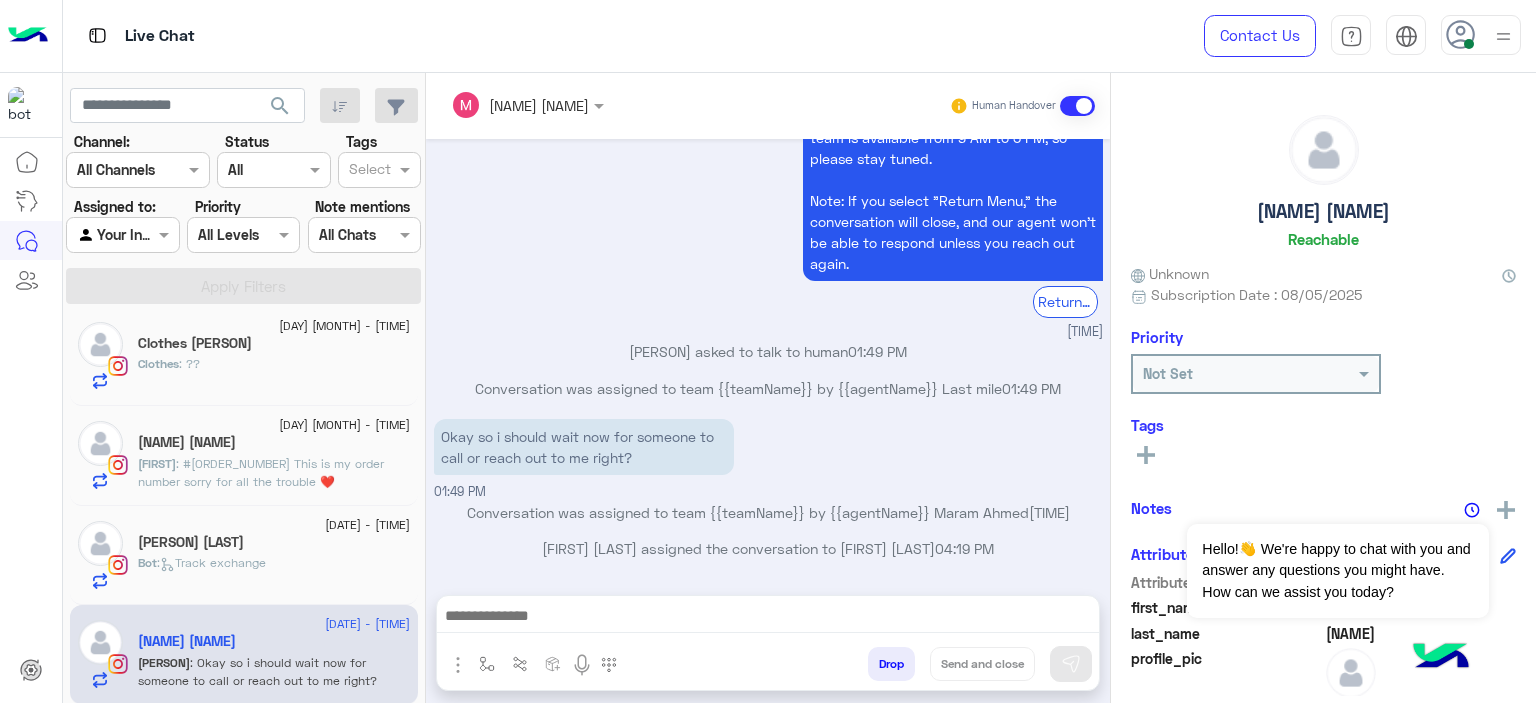 click on "[FIRST] [LAST]" 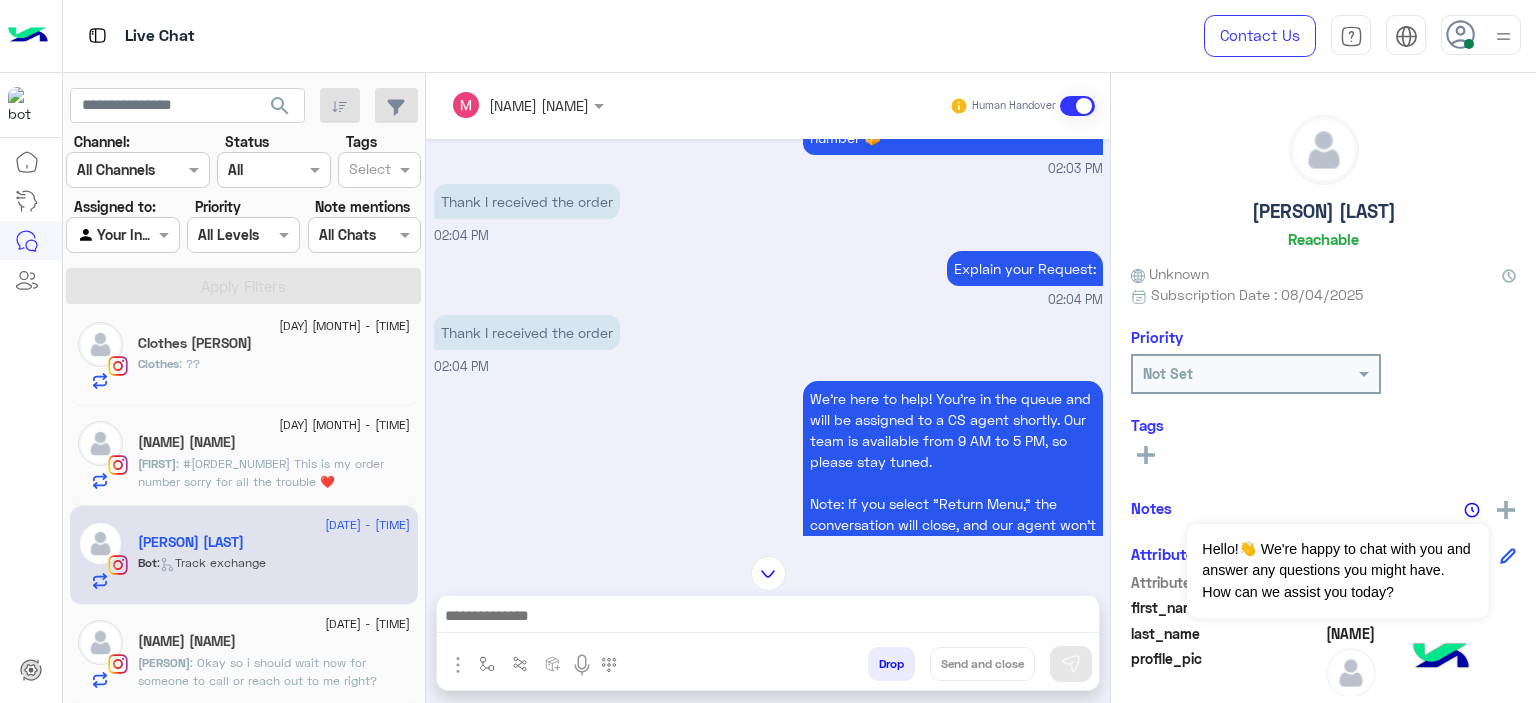scroll, scrollTop: 970, scrollLeft: 0, axis: vertical 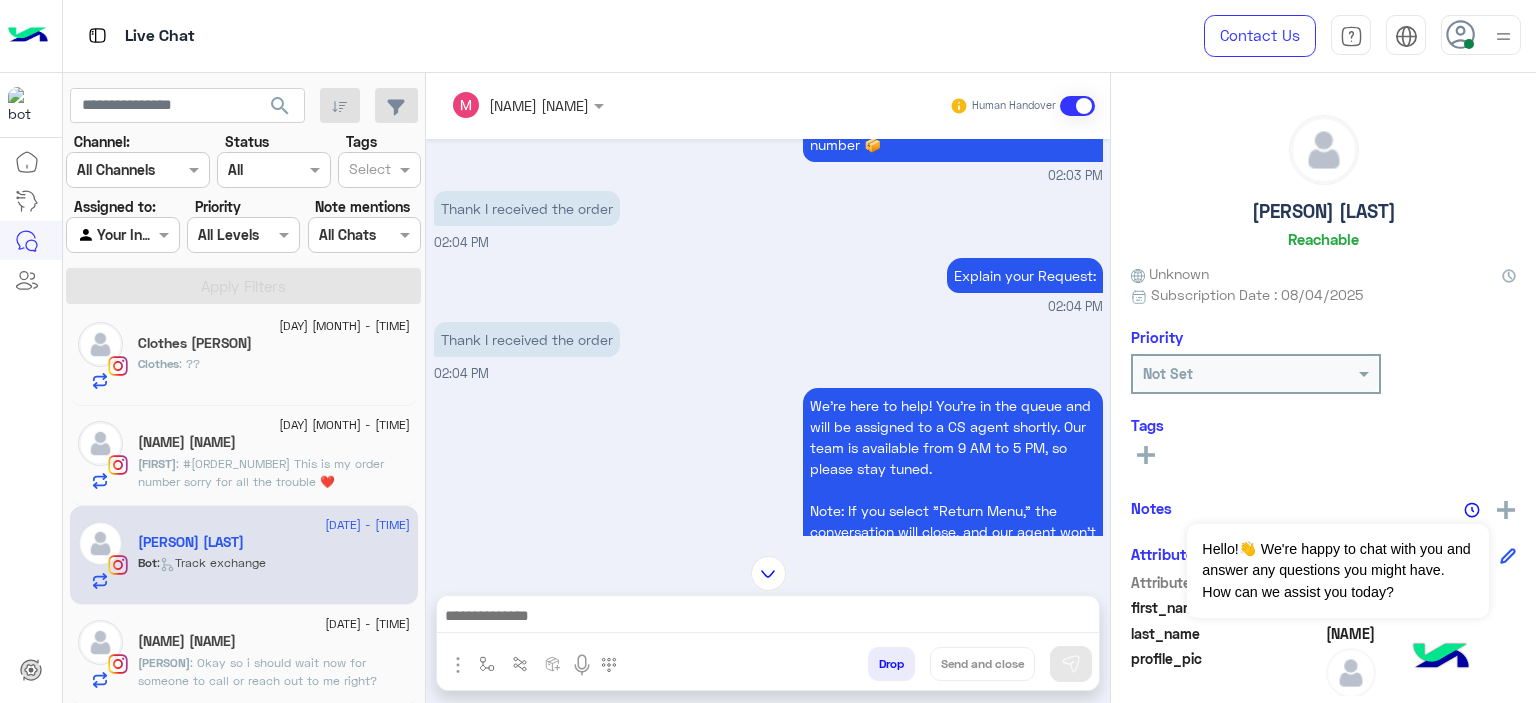 click at bounding box center [501, 105] 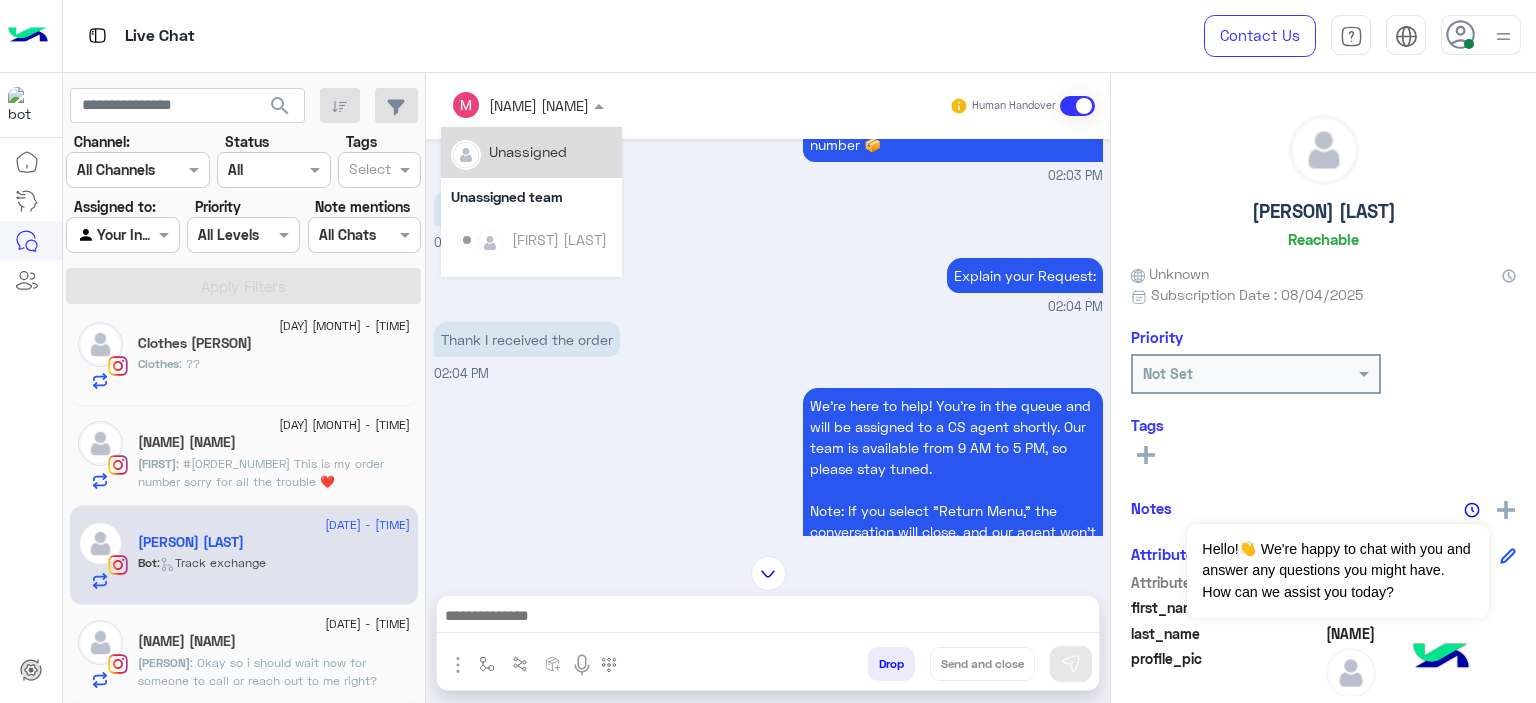 click on "Unassigned" at bounding box center (528, 151) 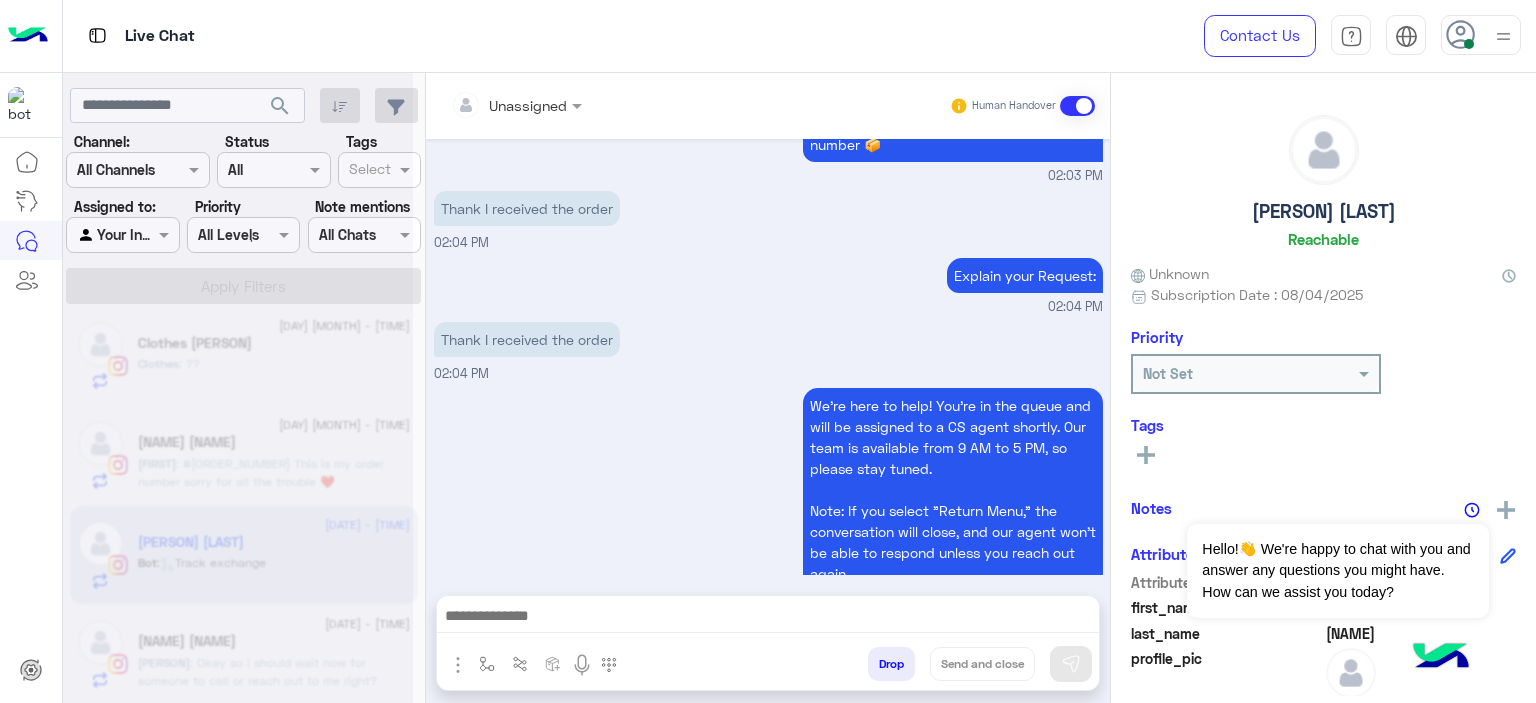 scroll, scrollTop: 1281, scrollLeft: 0, axis: vertical 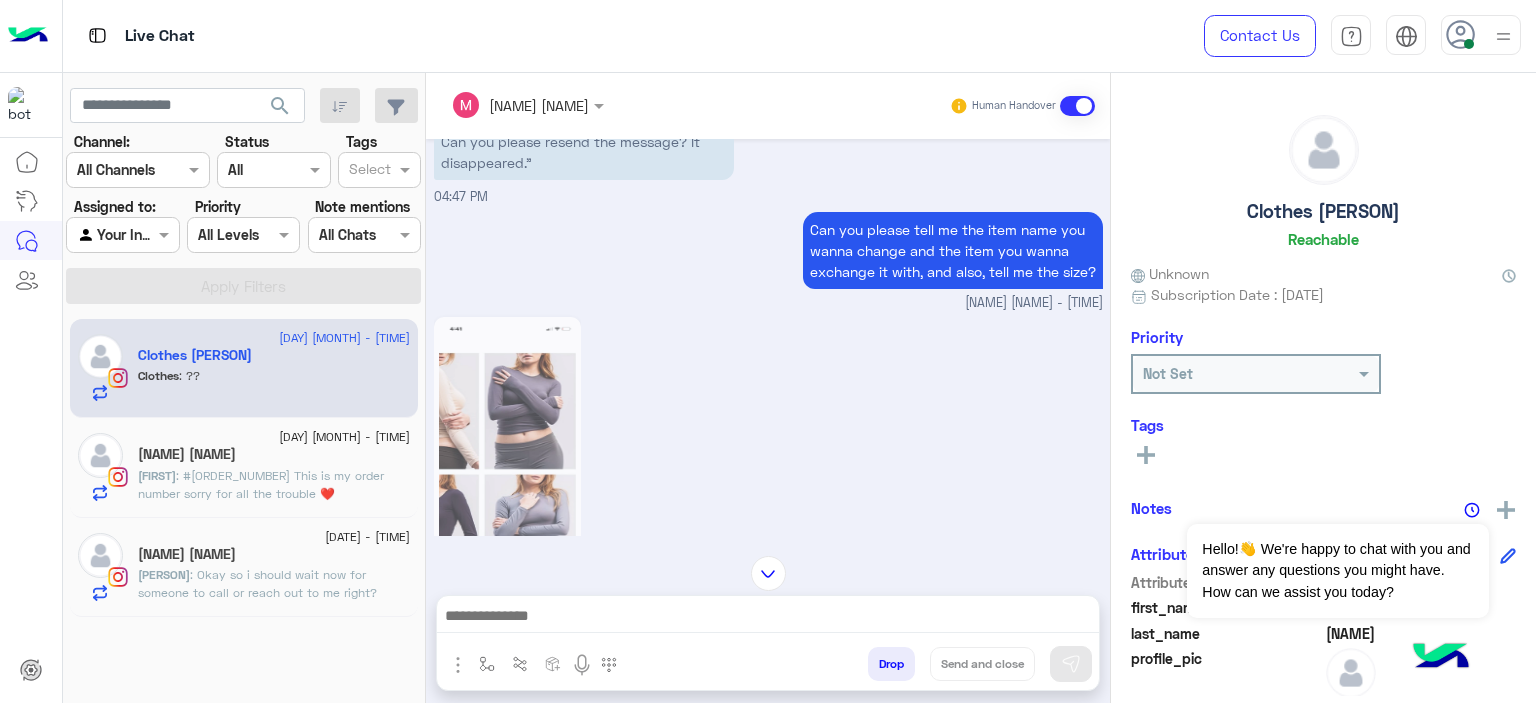 click 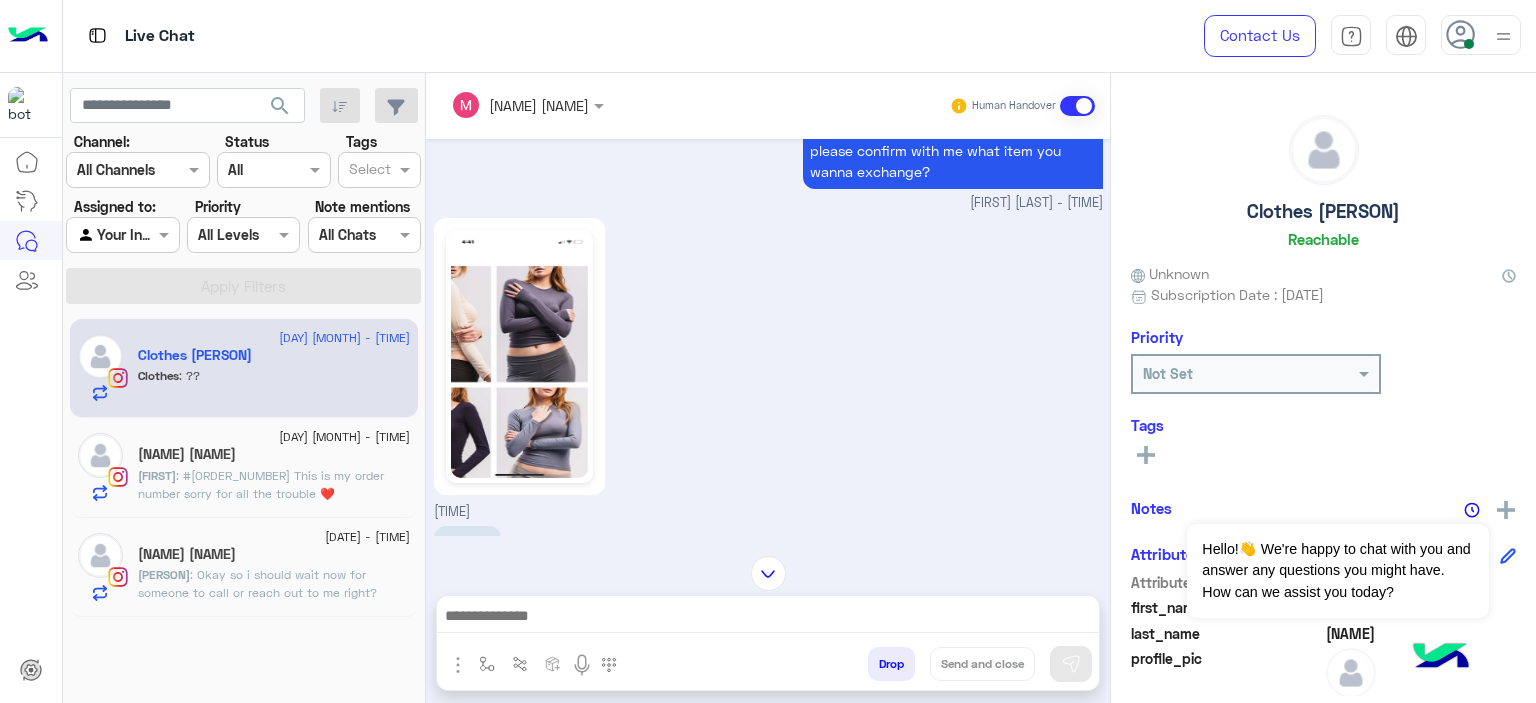 scroll, scrollTop: 1648, scrollLeft: 0, axis: vertical 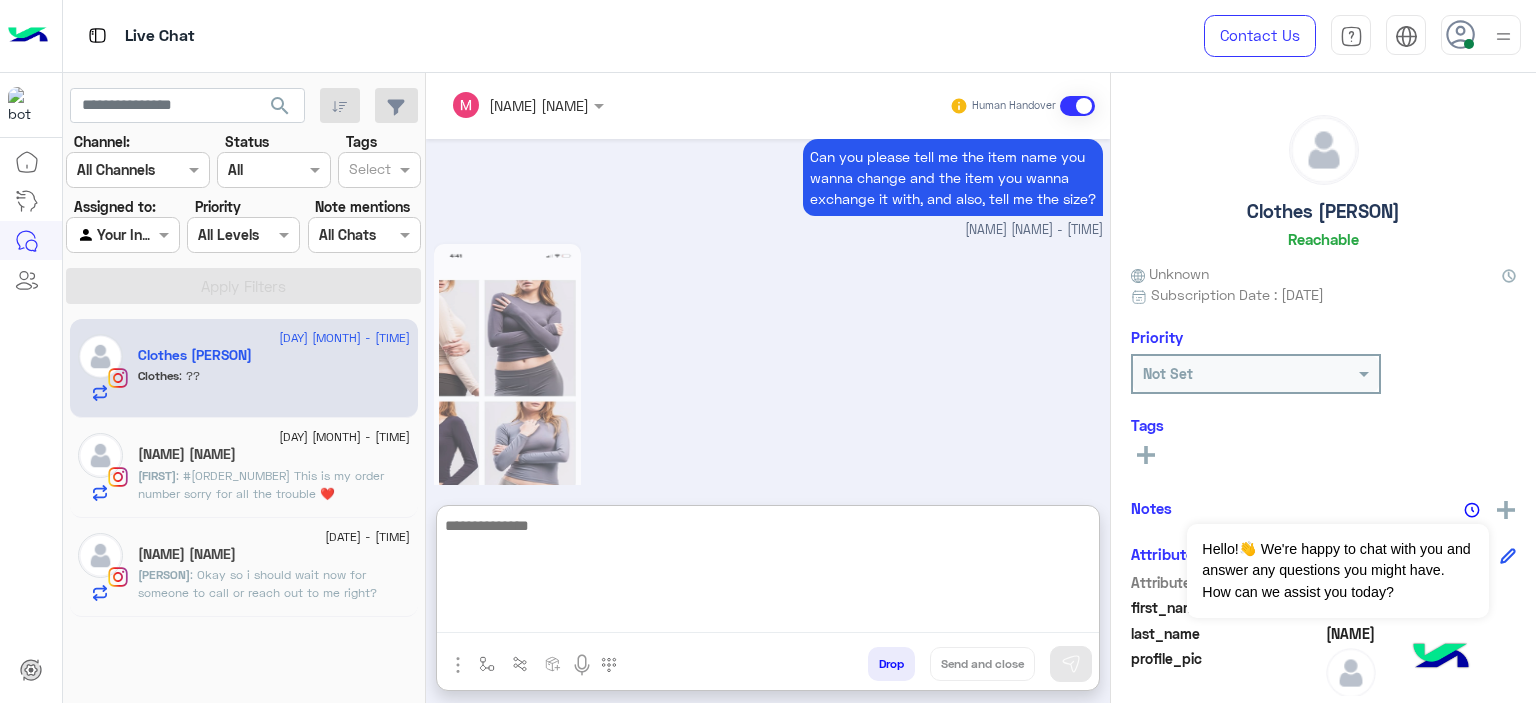 click at bounding box center (768, 573) 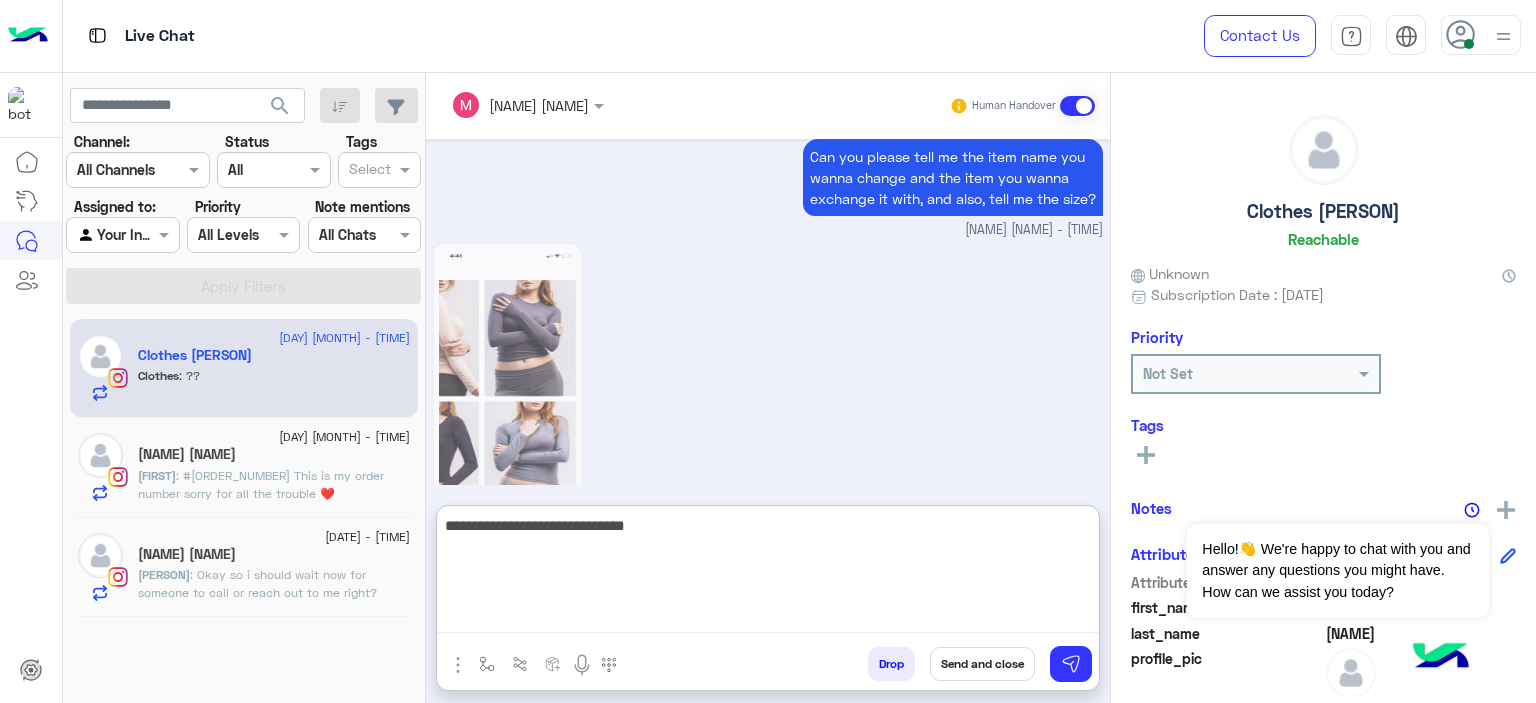 type on "**********" 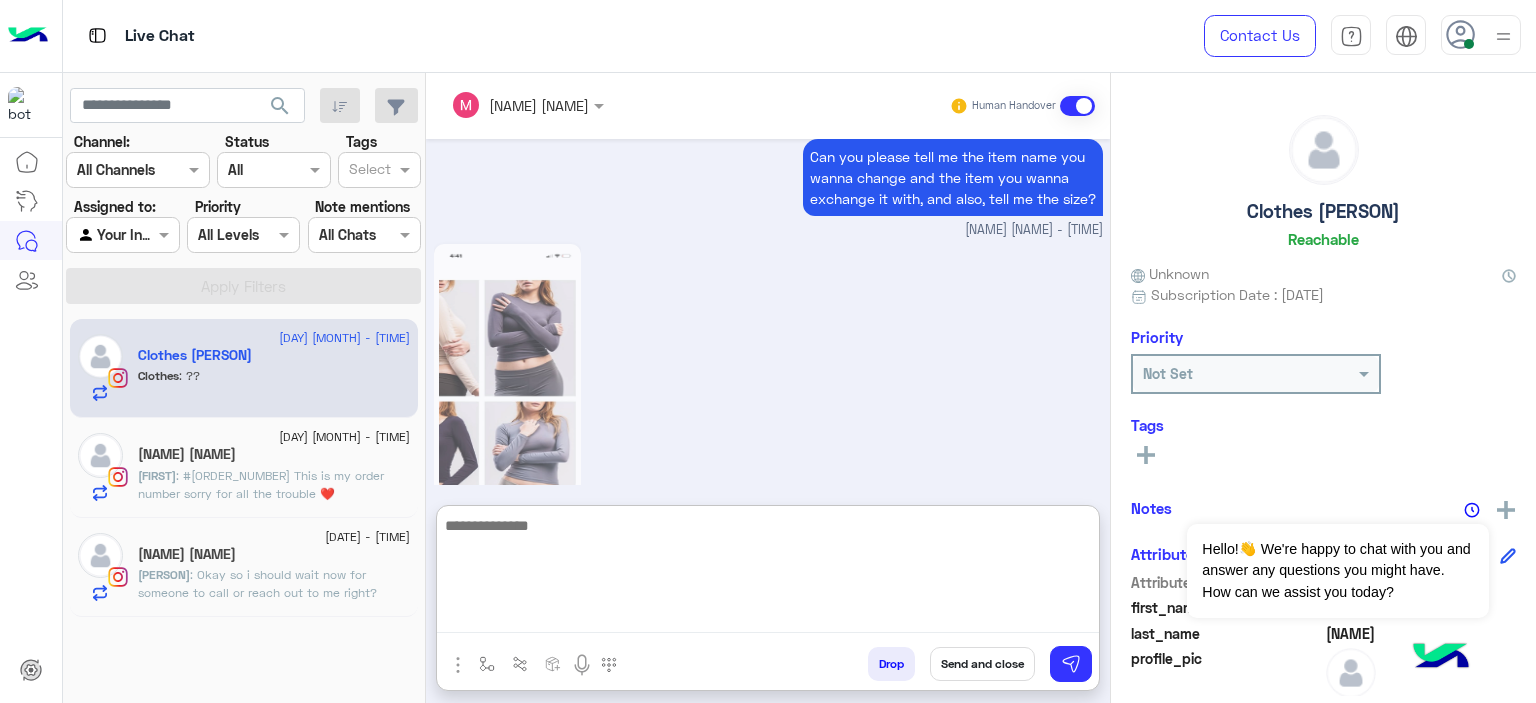 scroll, scrollTop: 2444, scrollLeft: 0, axis: vertical 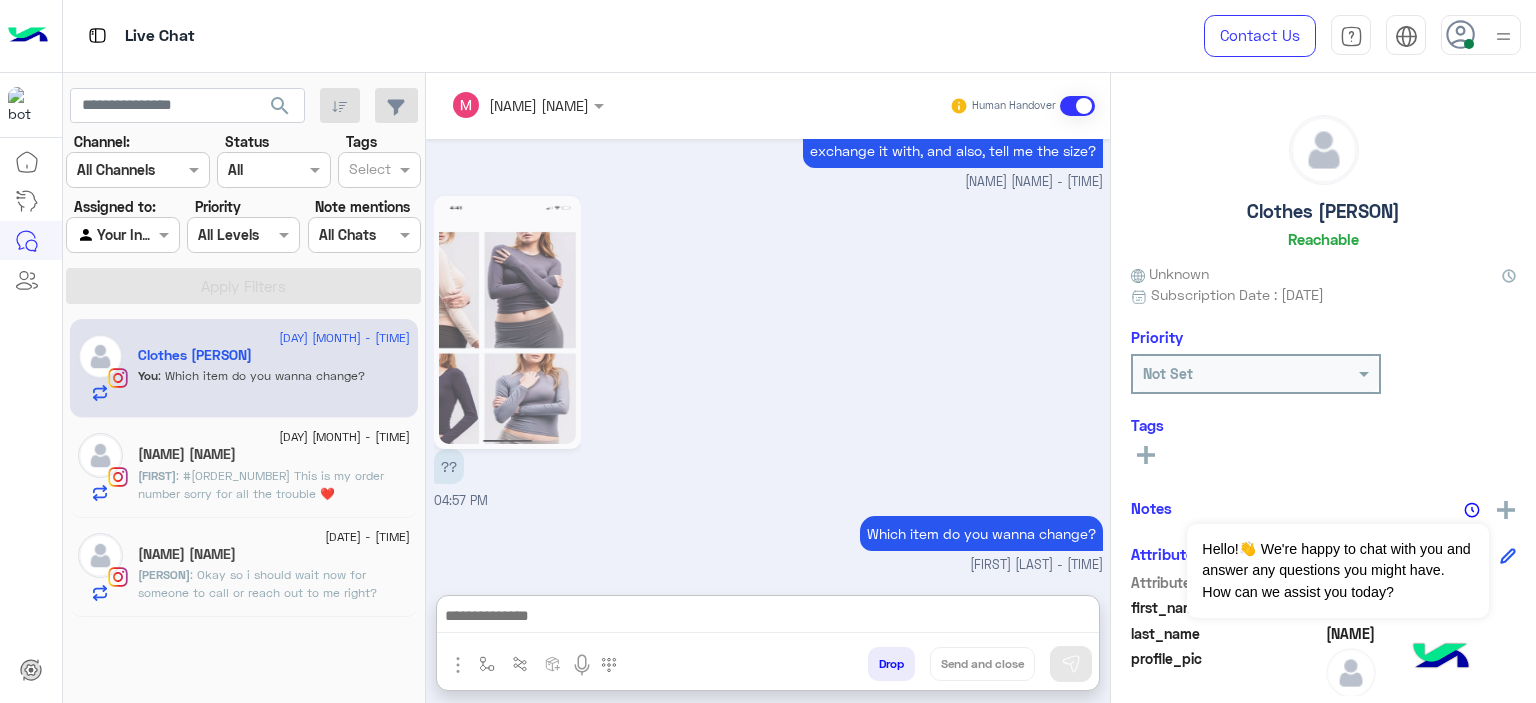 click on ": Okay so i should wait now for someone to call or reach out to me right?" 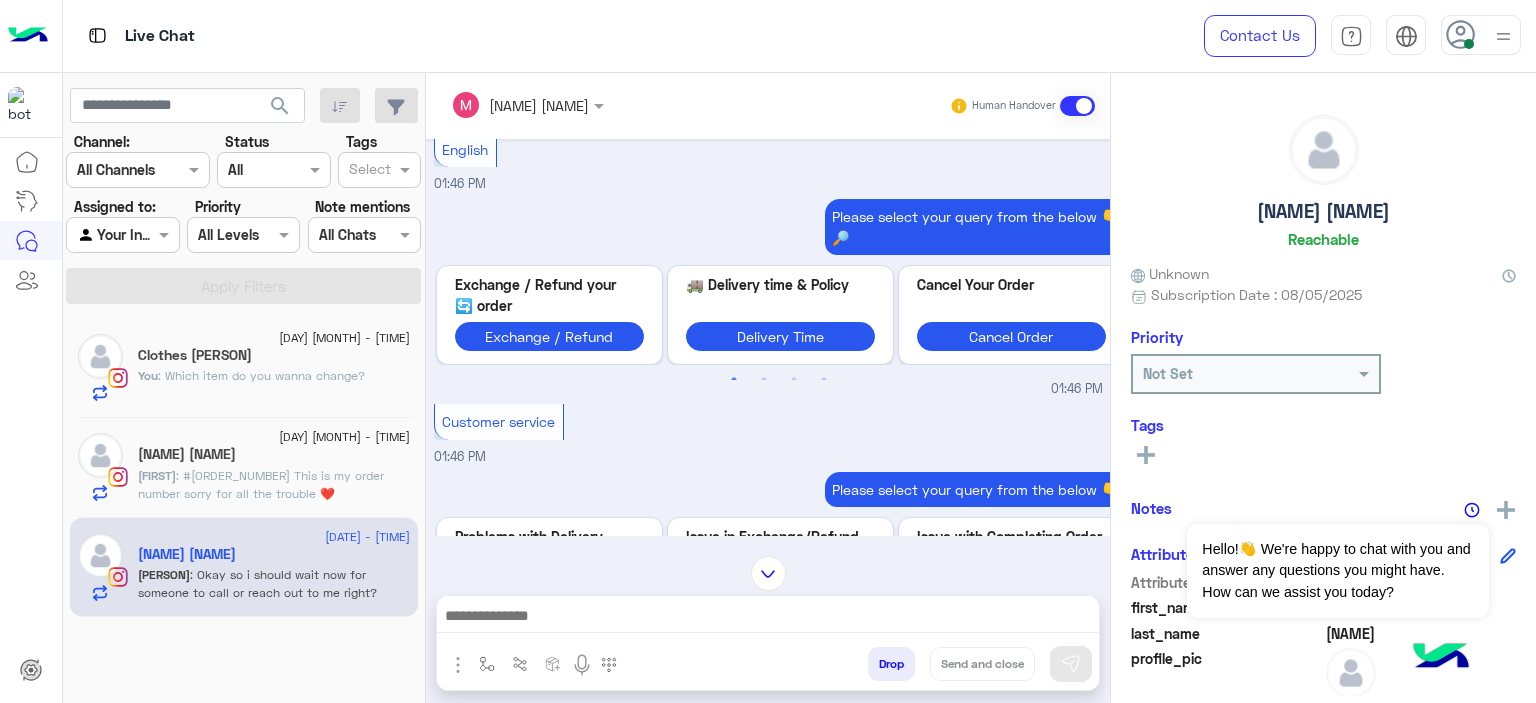 scroll, scrollTop: 489, scrollLeft: 0, axis: vertical 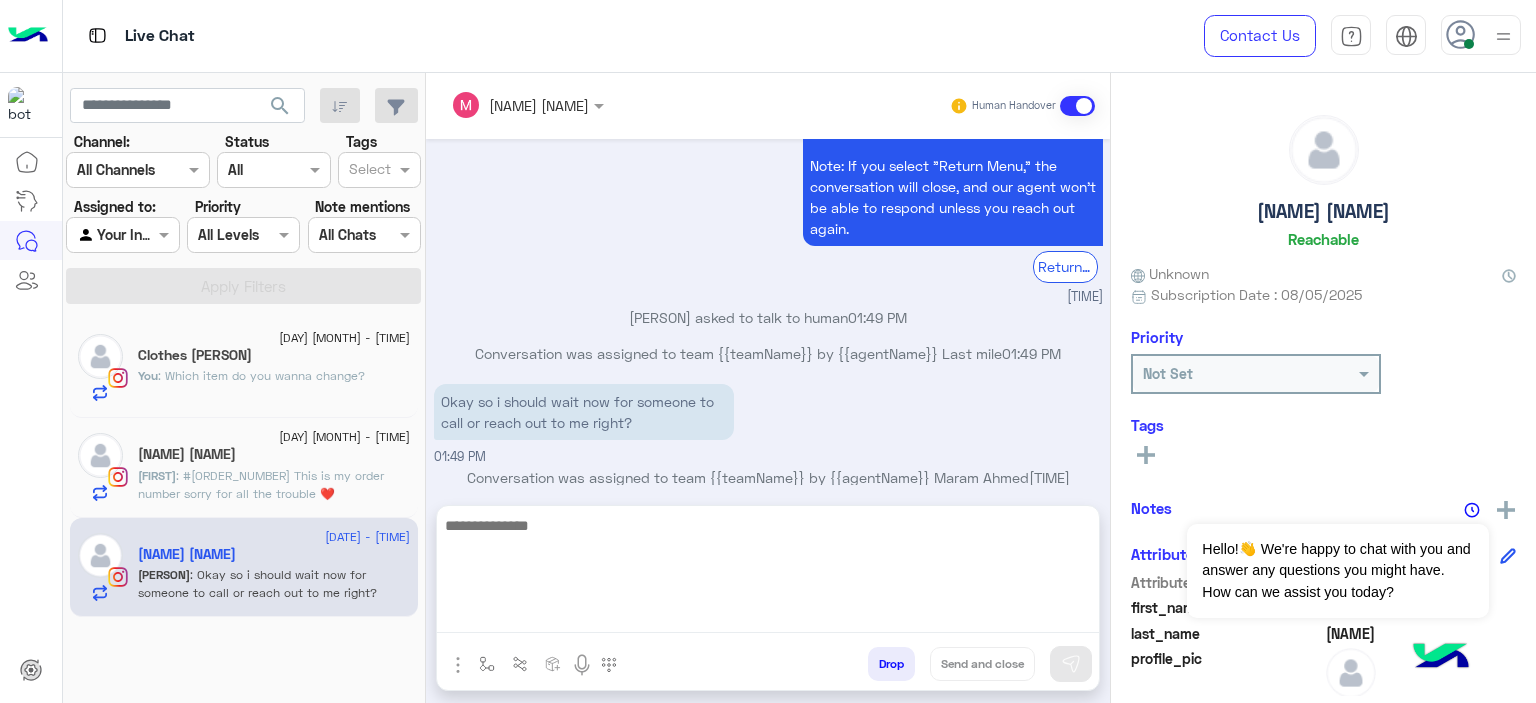 click at bounding box center (768, 573) 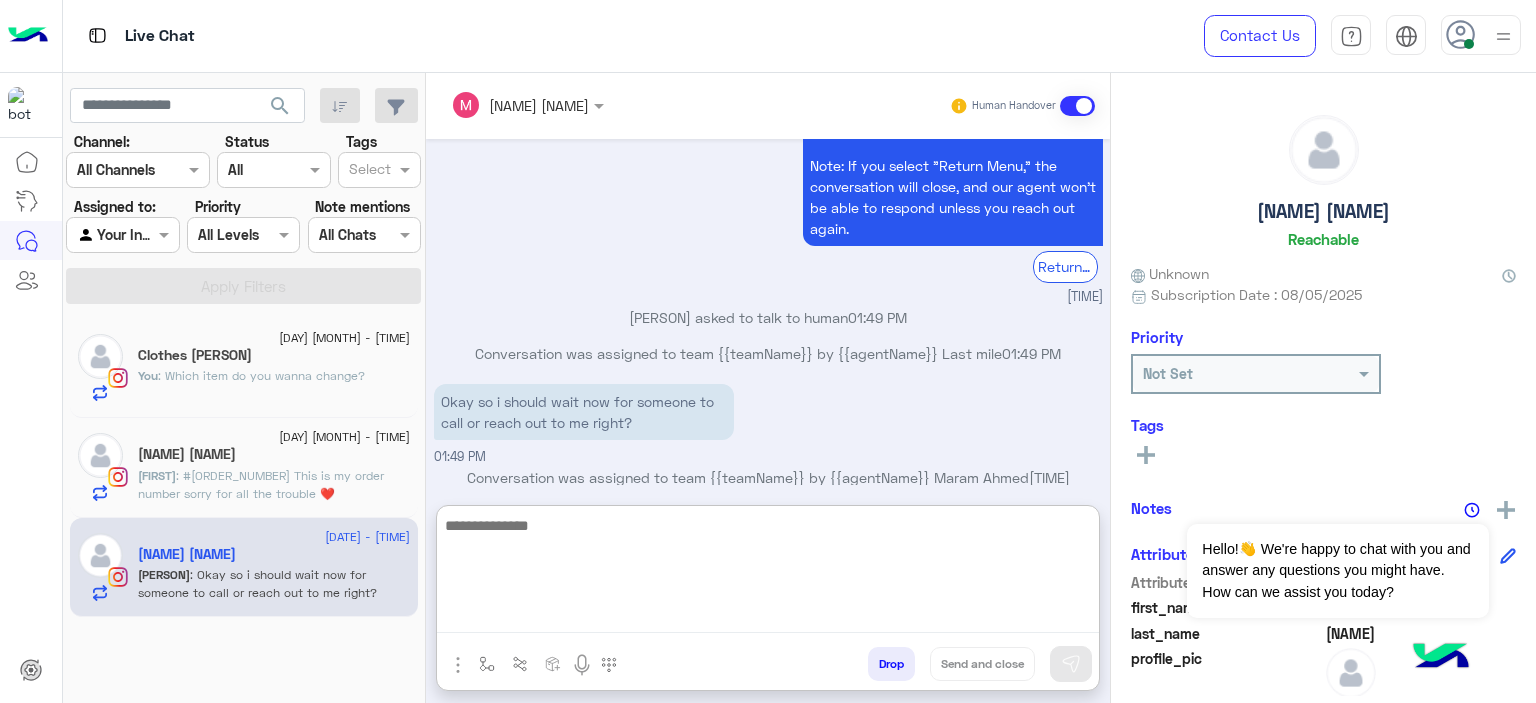 paste on "**********" 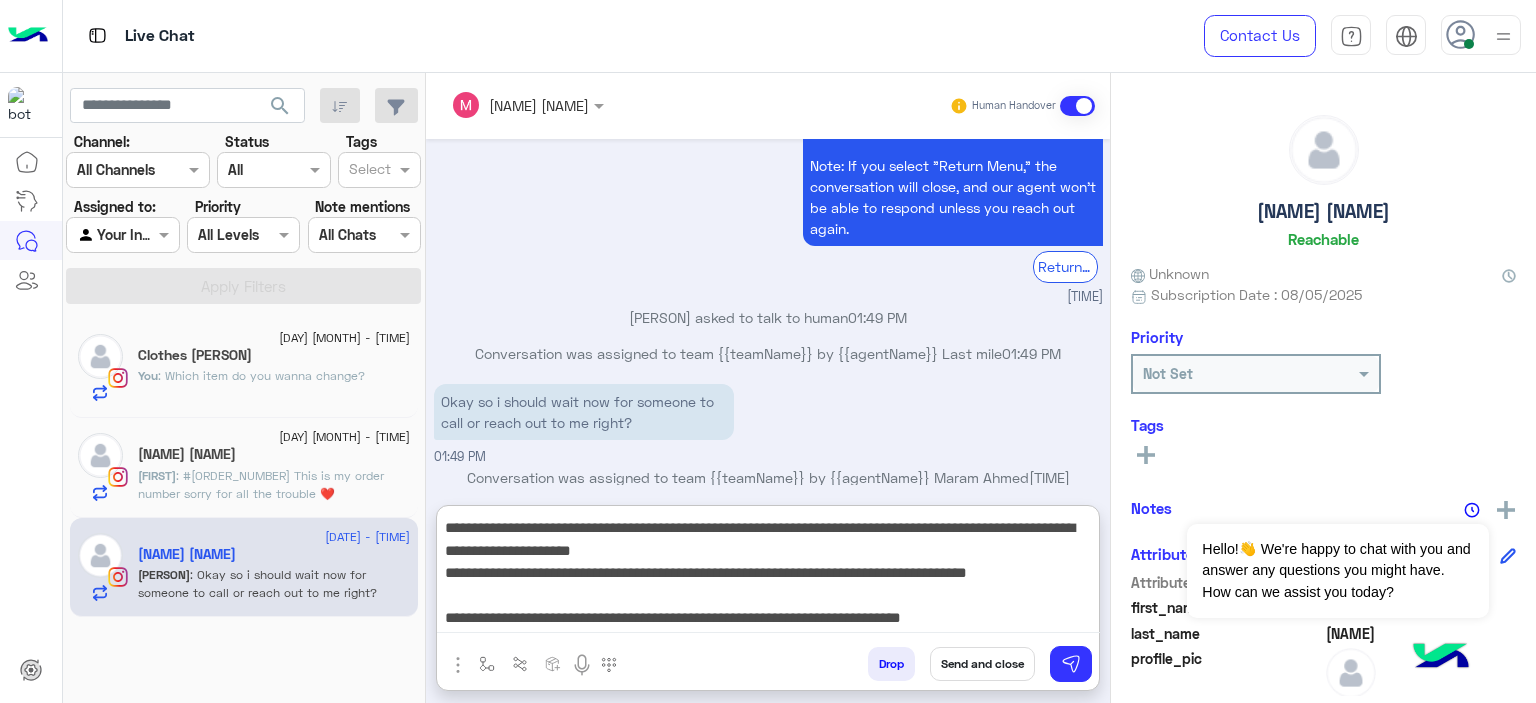 scroll, scrollTop: 0, scrollLeft: 0, axis: both 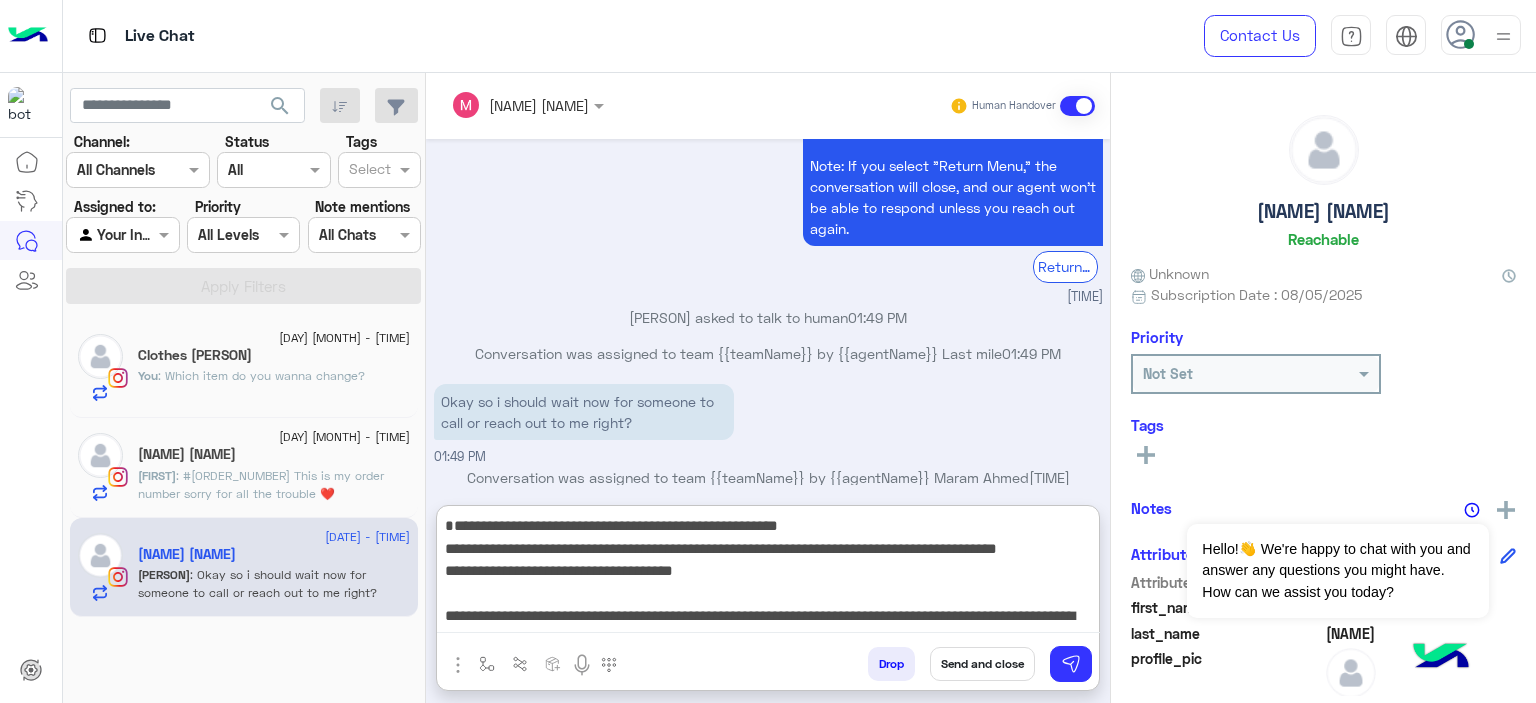 click on "**********" at bounding box center [768, 573] 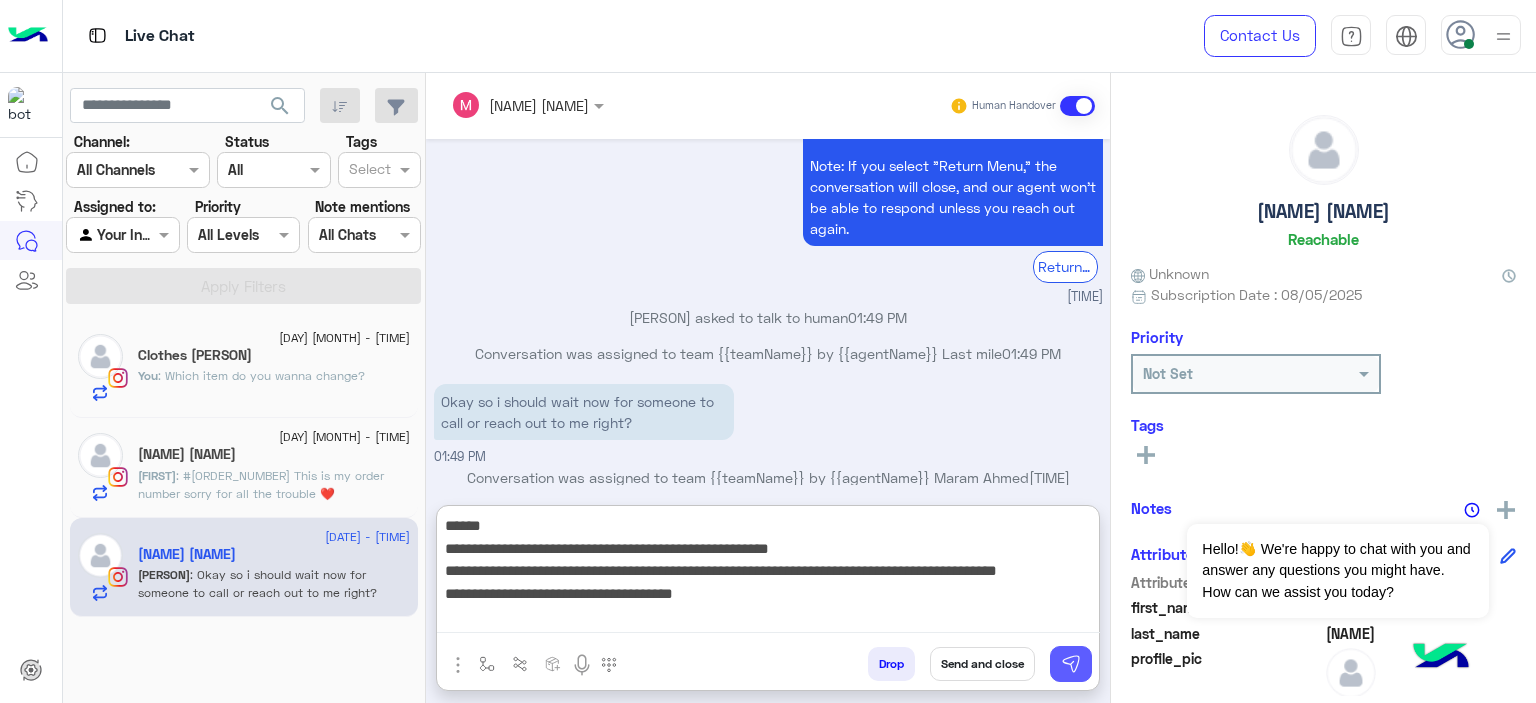 type on "**********" 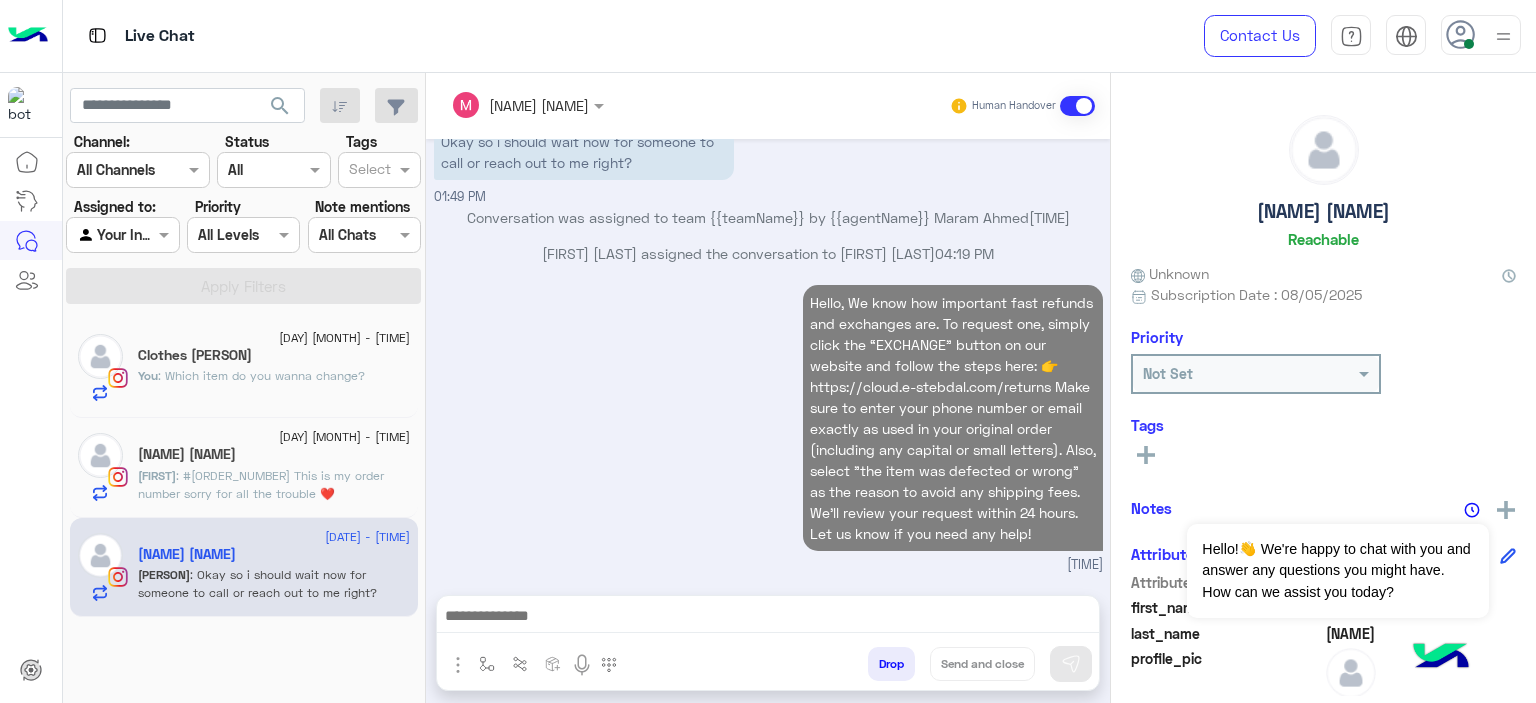scroll, scrollTop: 2603, scrollLeft: 0, axis: vertical 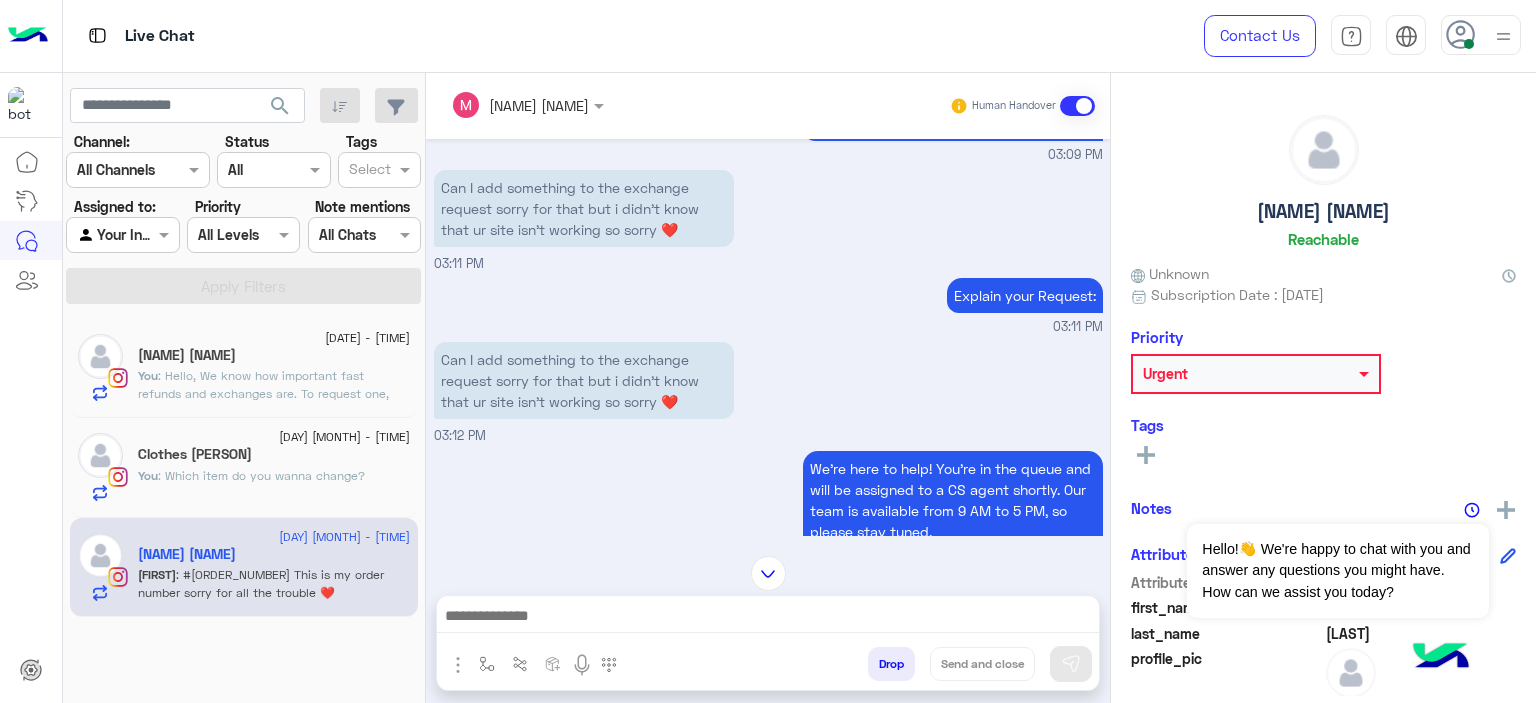 click on "You  : Hello,
We know how important fast refunds and exchanges are.
To request one, simply click the “EXCHANGE” button on our website and follow the steps here:
👉 https://cloud.e-stebdal.com/returns
Make sure to enter your phone number or email exactly as used in your original order (including any capital or small letters).
Also, select "the item was defected or wrong" as the reason to avoid any shipping fees.
We’ll review your request within 24 hours. Let us know if you need any help!" 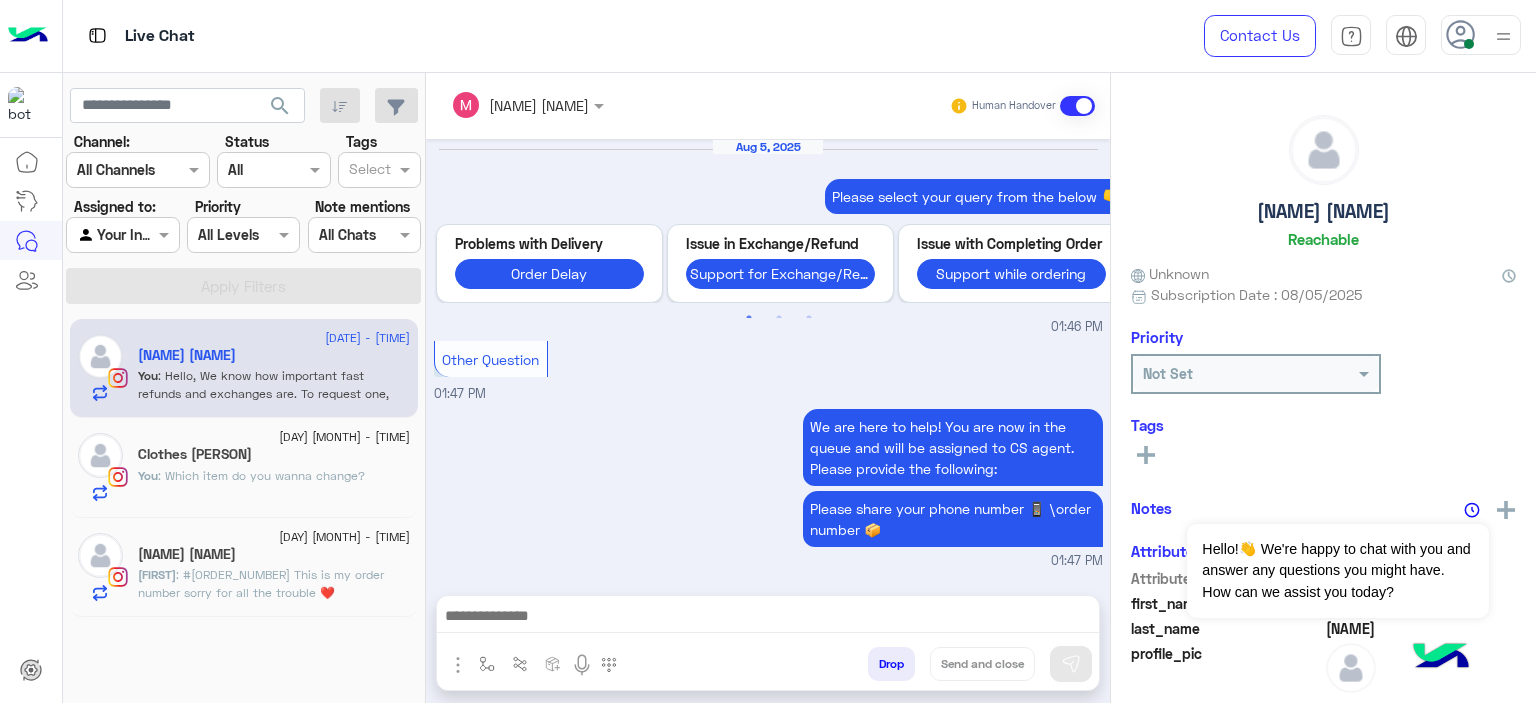 scroll, scrollTop: 1867, scrollLeft: 0, axis: vertical 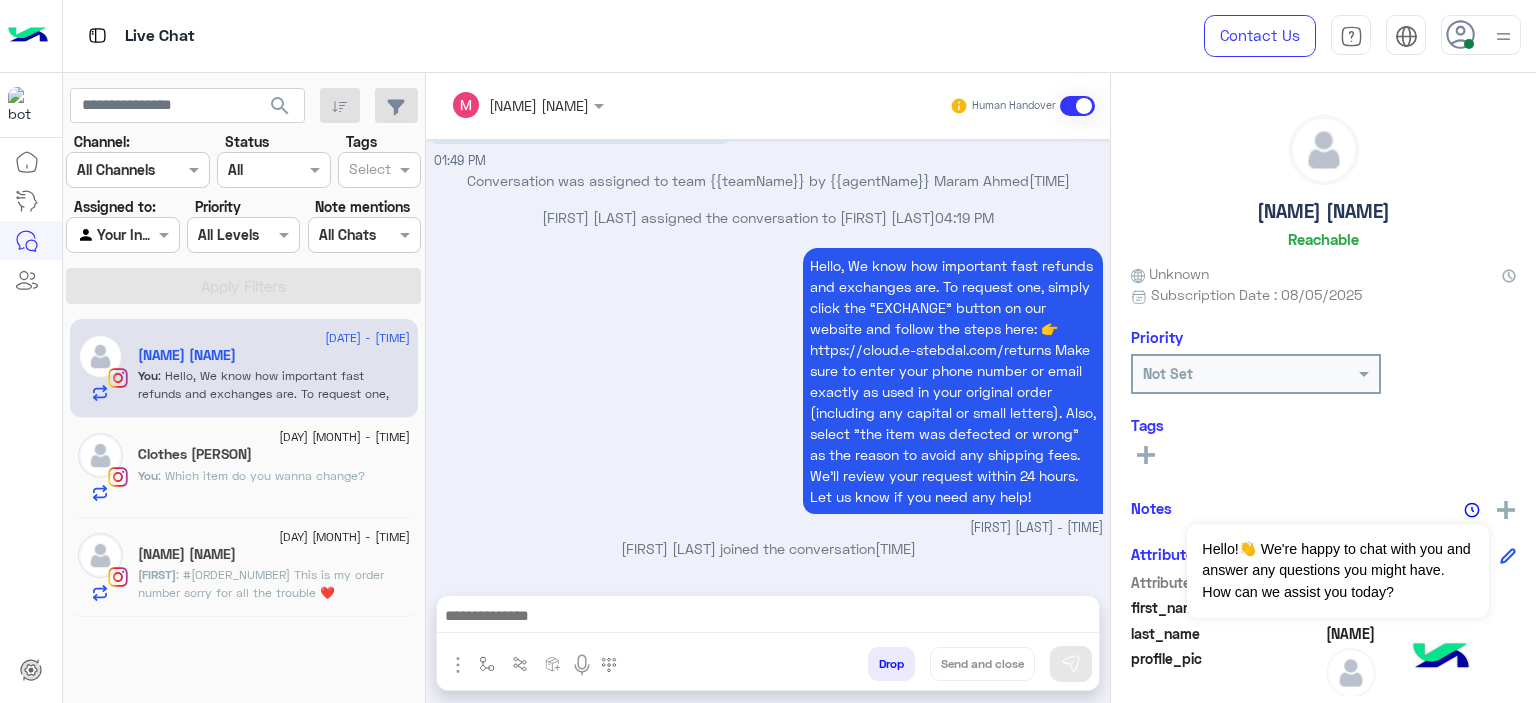 click on ": Which item do you wanna change?" 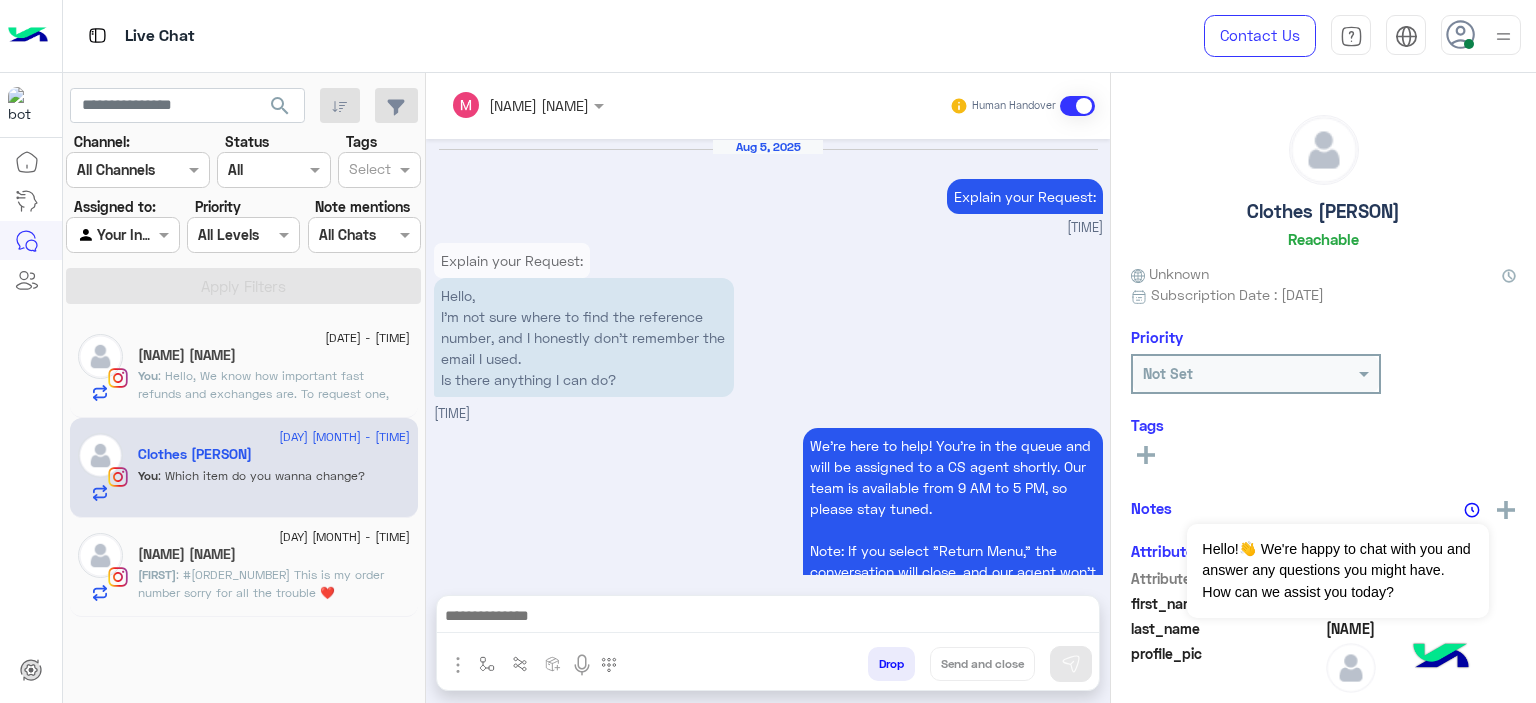 scroll, scrollTop: 2286, scrollLeft: 0, axis: vertical 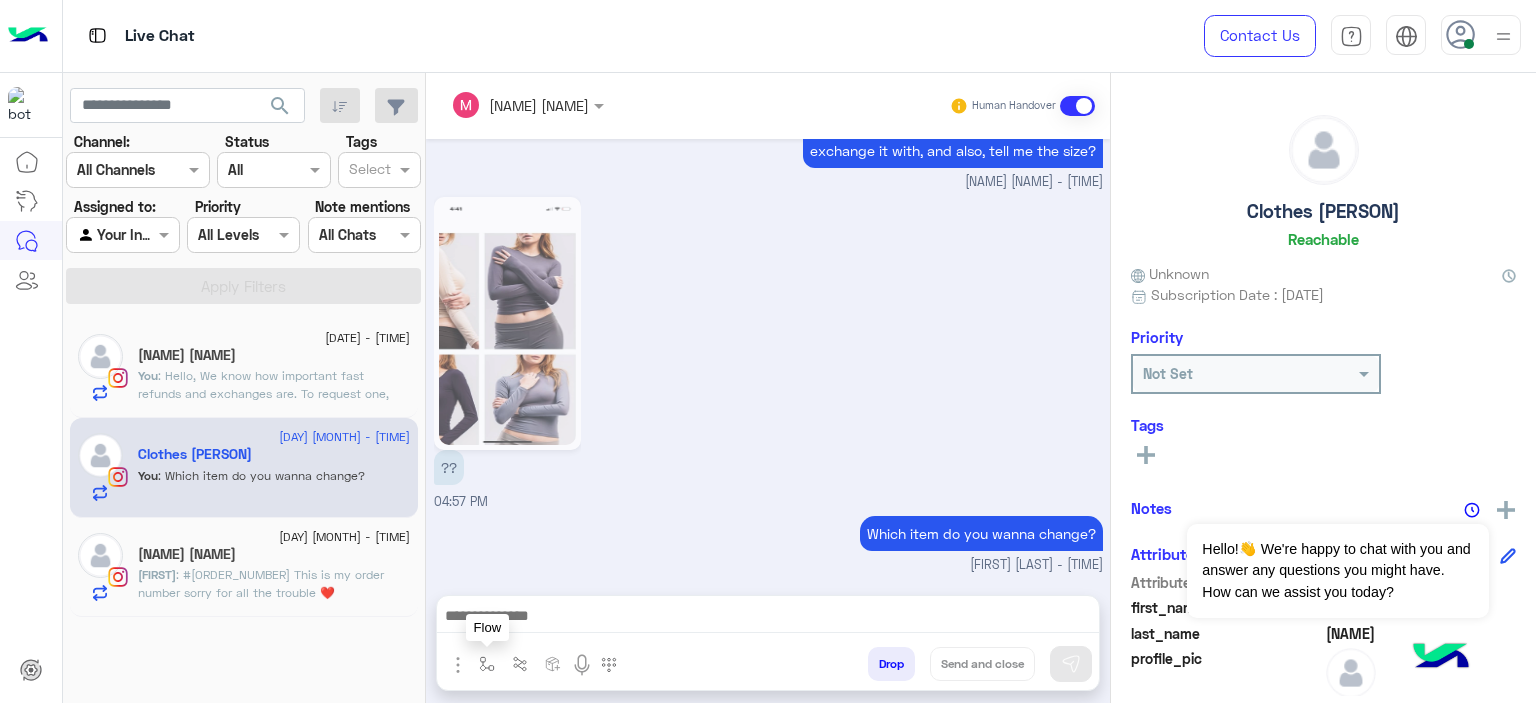 click at bounding box center [487, 664] 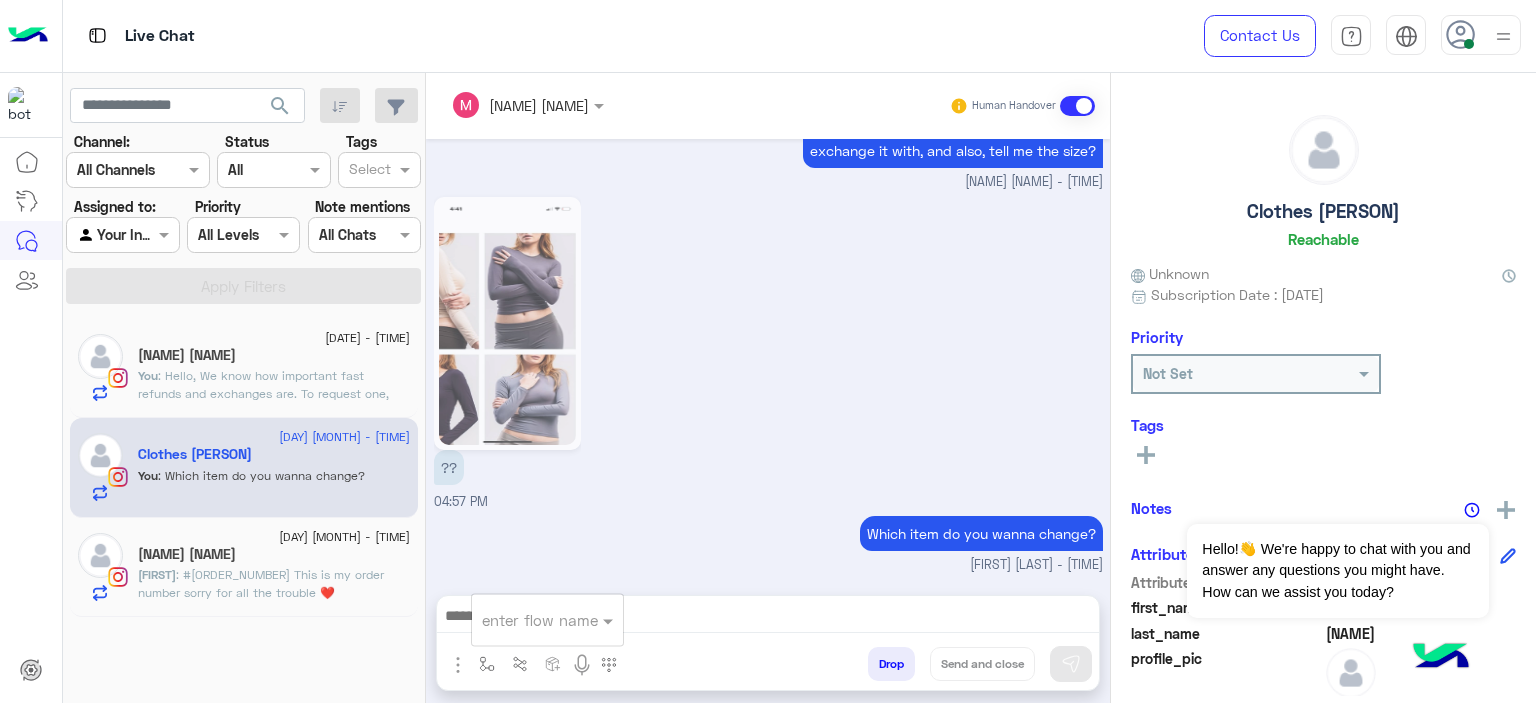 click at bounding box center (523, 620) 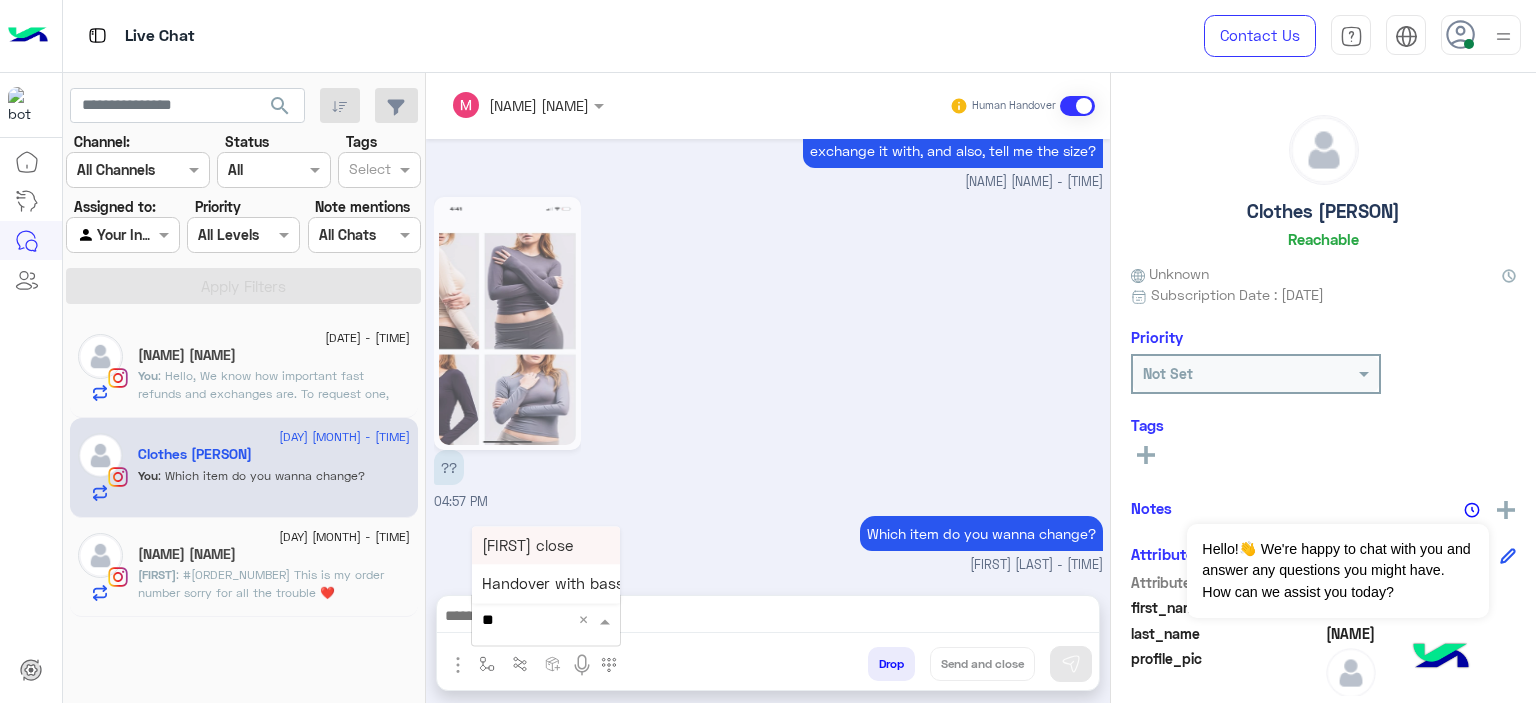 type on "*" 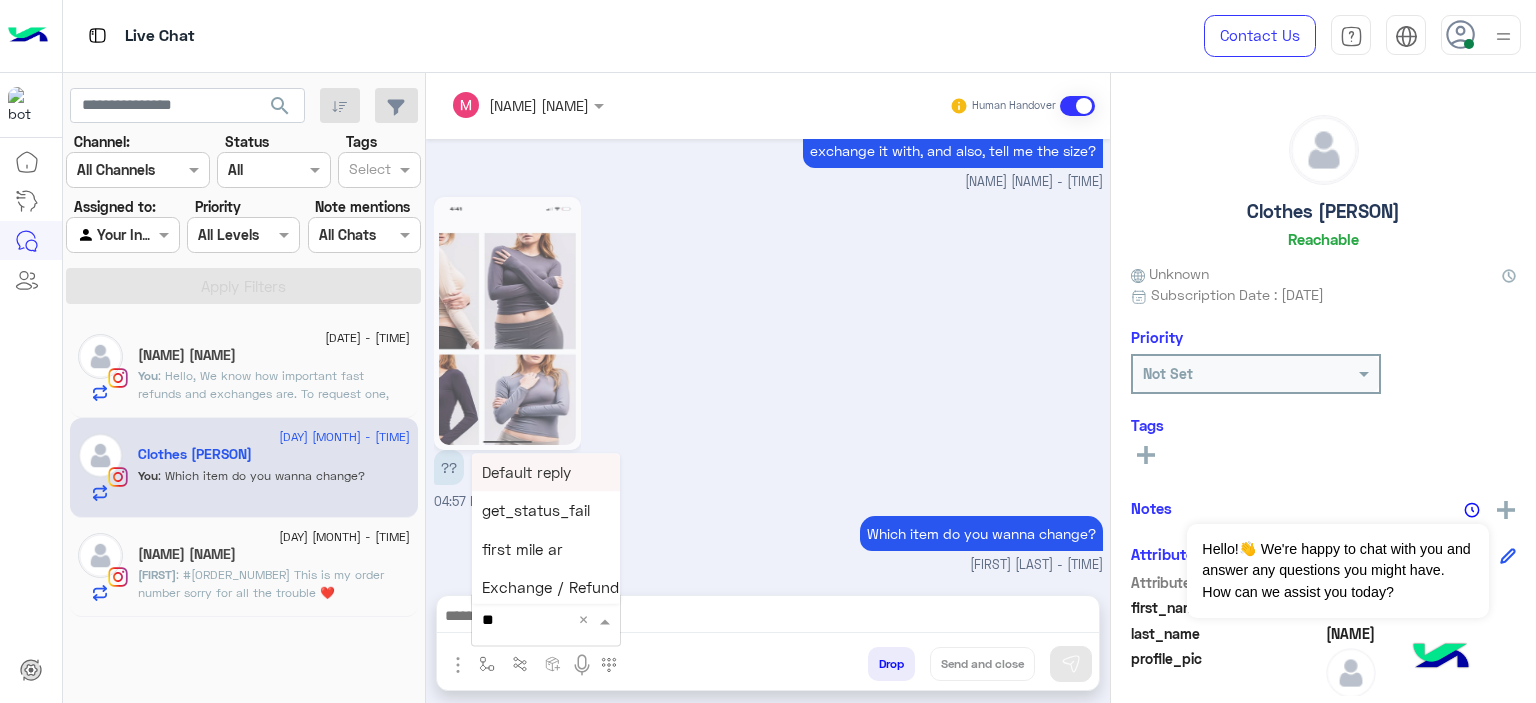 type on "***" 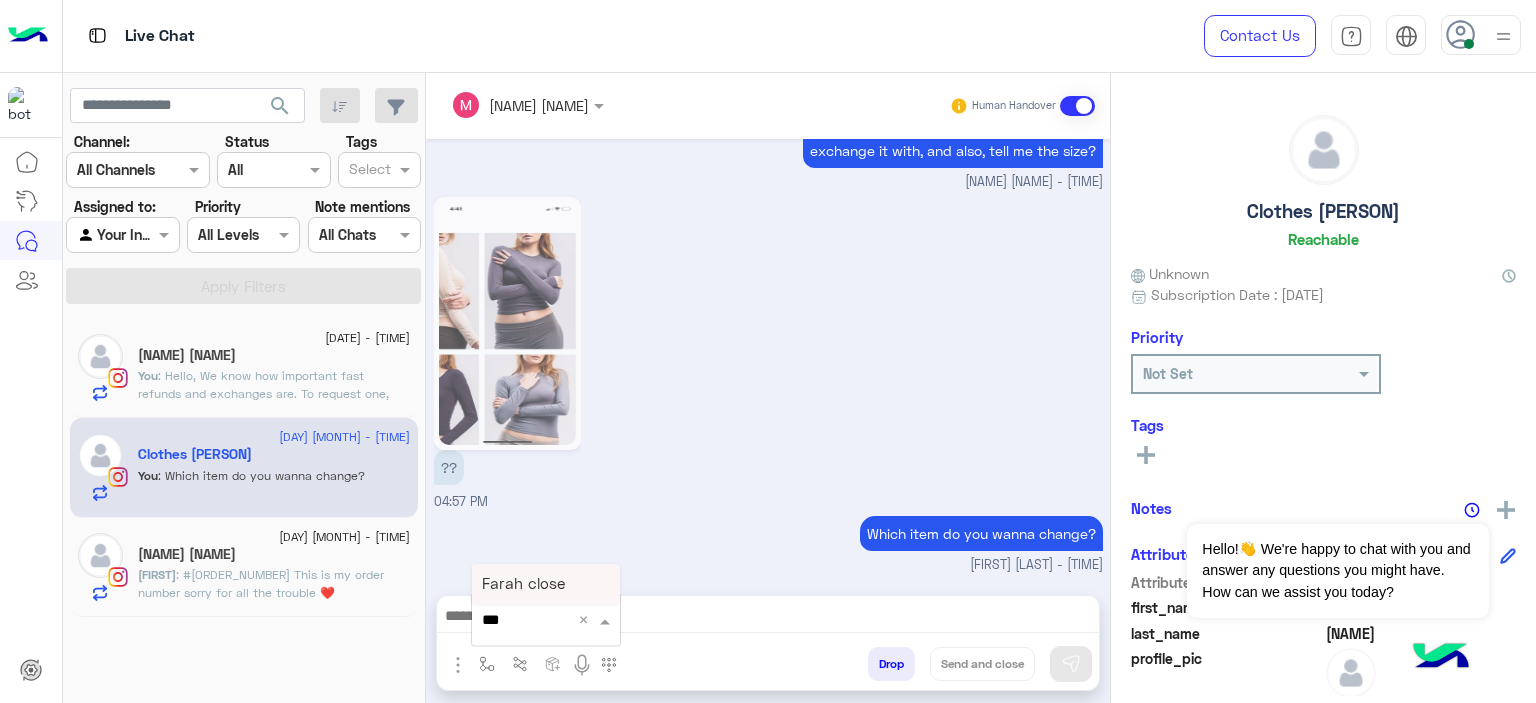 click on "Farah close" at bounding box center (523, 584) 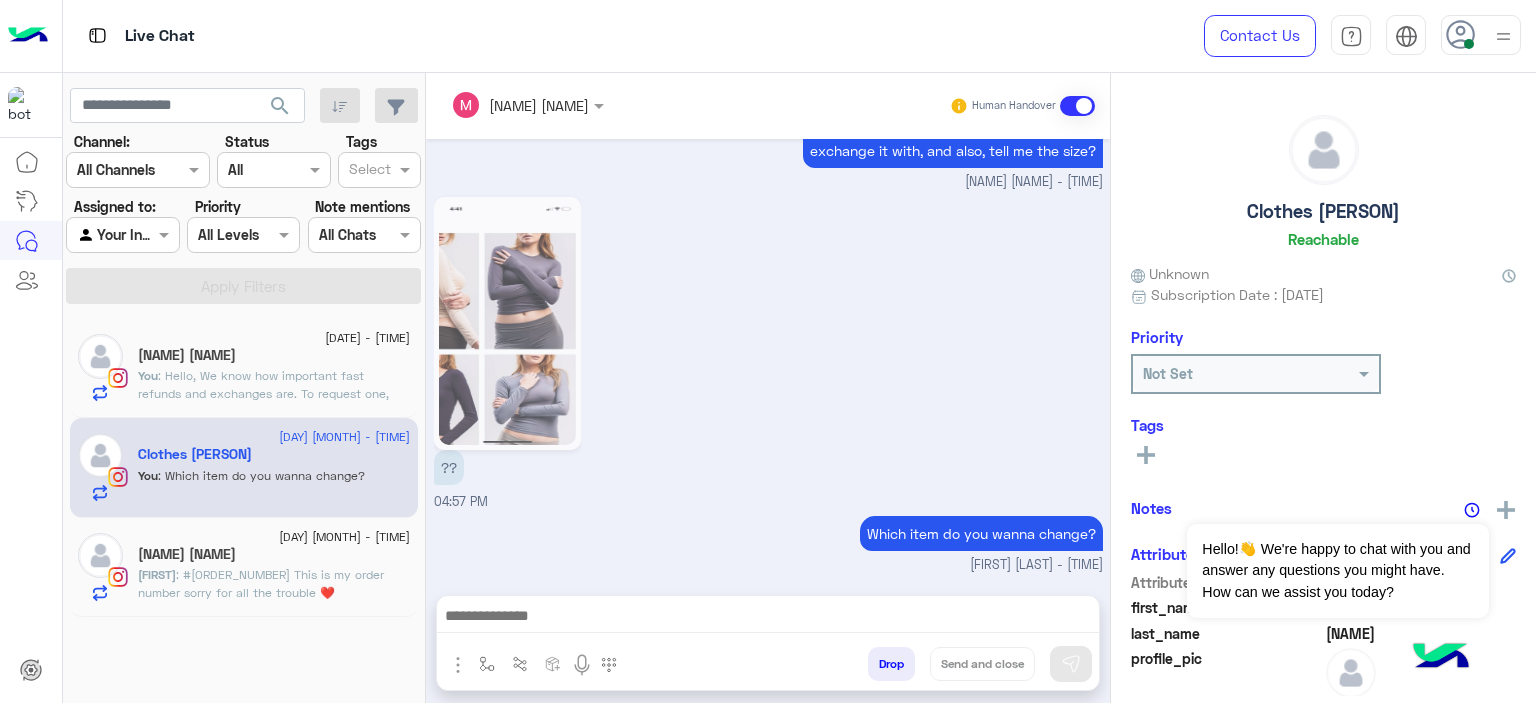 type on "**********" 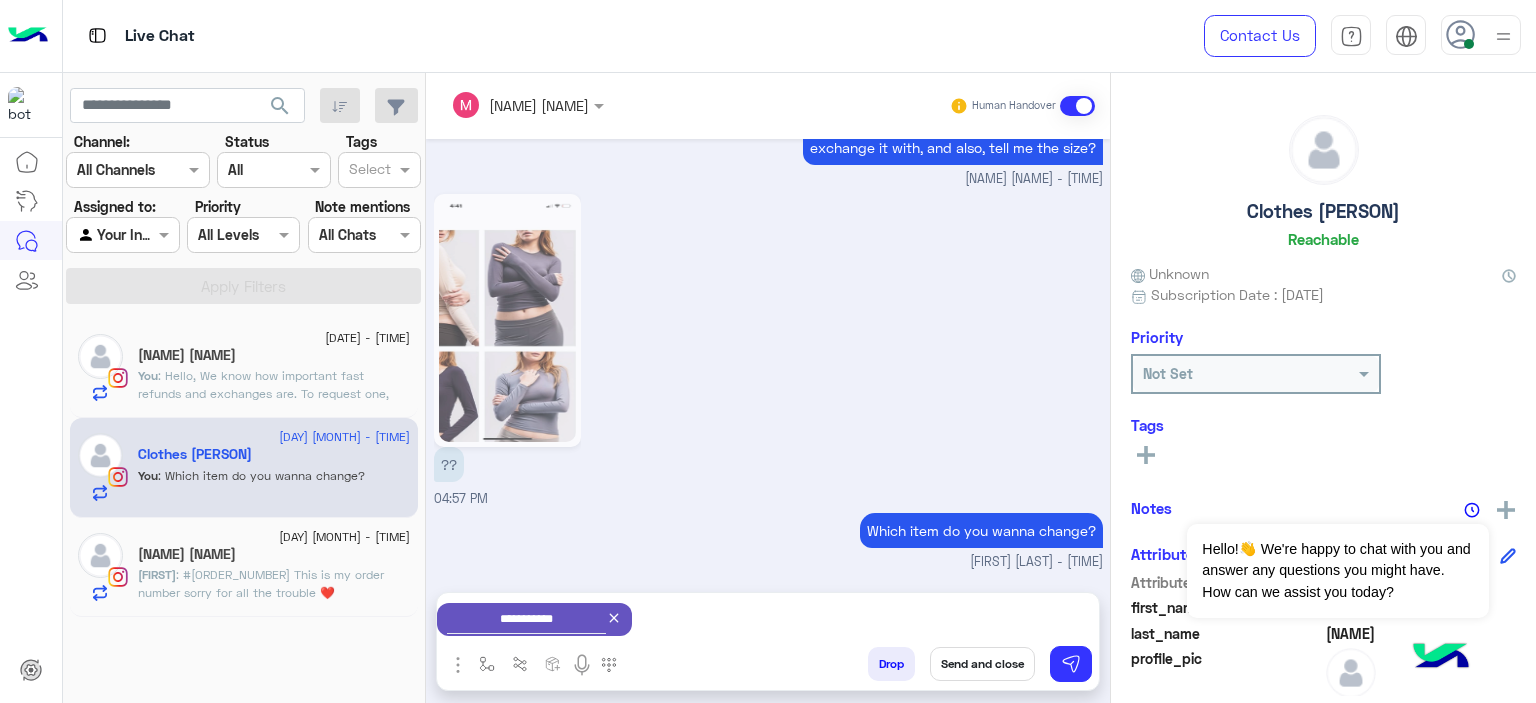 click on "Send and close" at bounding box center [982, 664] 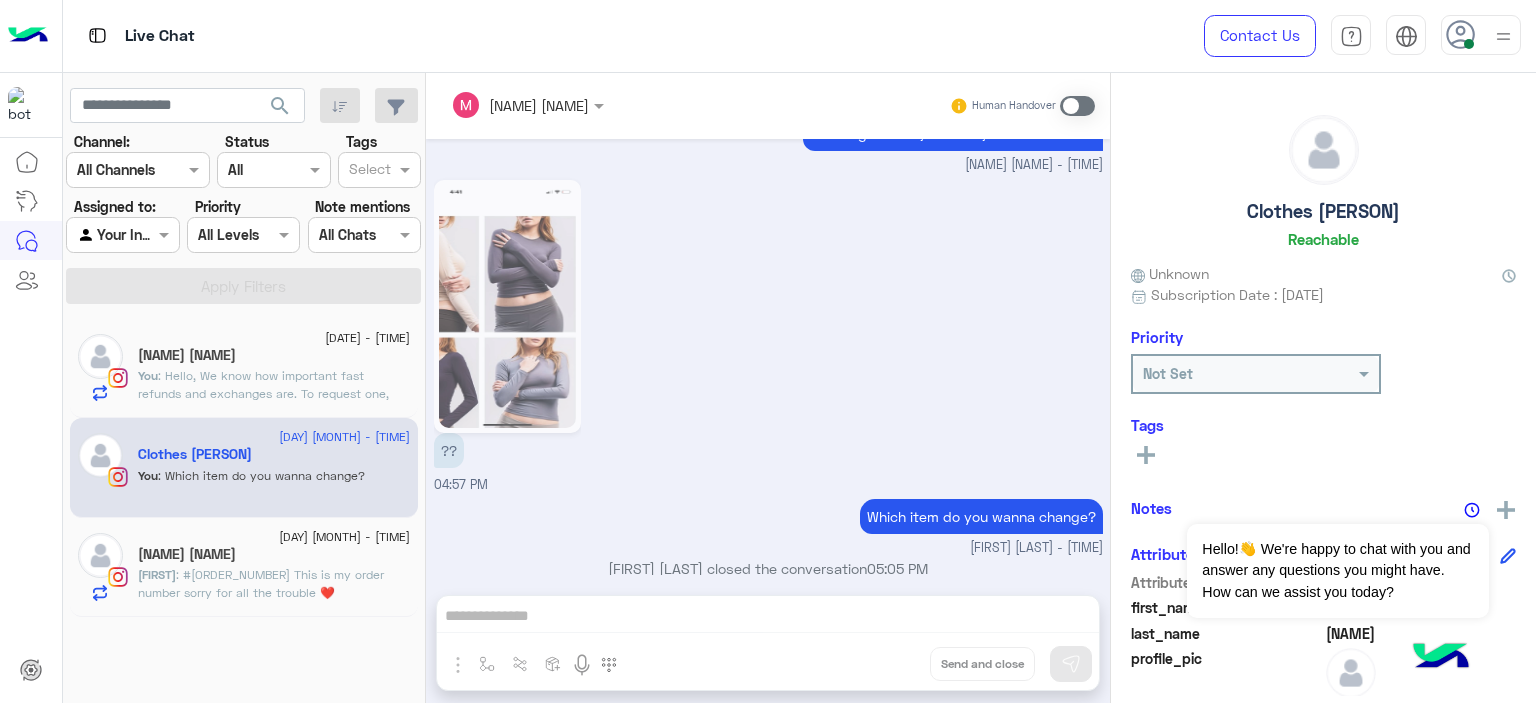 scroll, scrollTop: 2322, scrollLeft: 0, axis: vertical 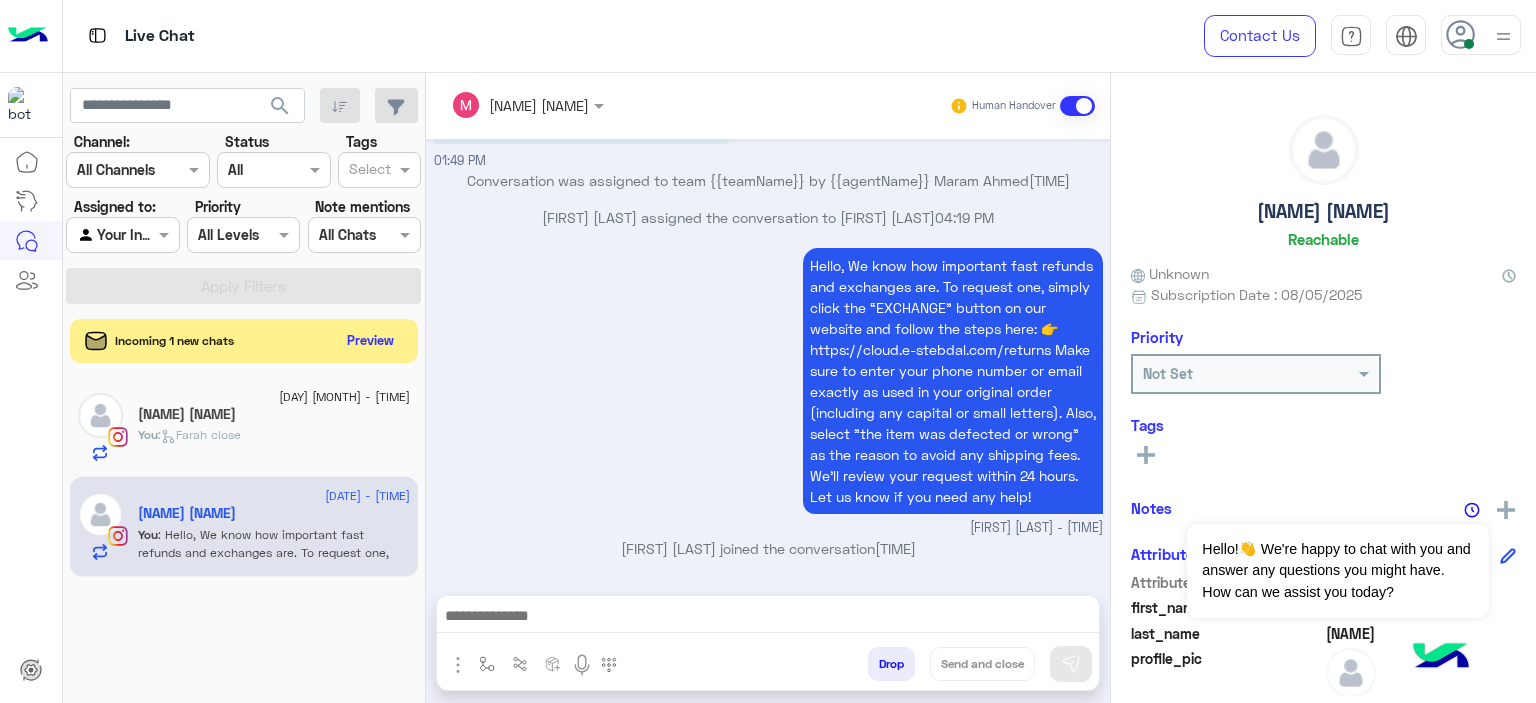 click on "You  :   [NAME] close" 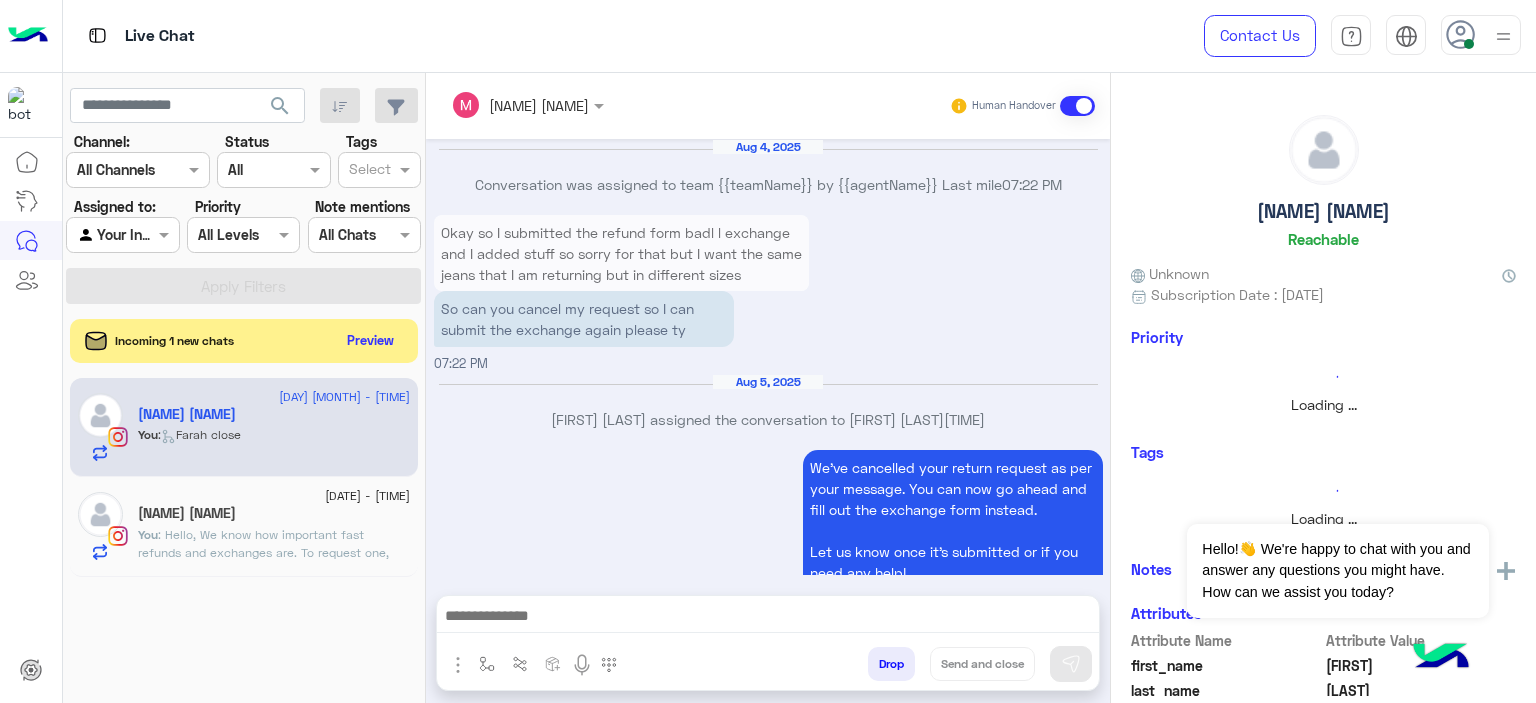 scroll, scrollTop: 1640, scrollLeft: 0, axis: vertical 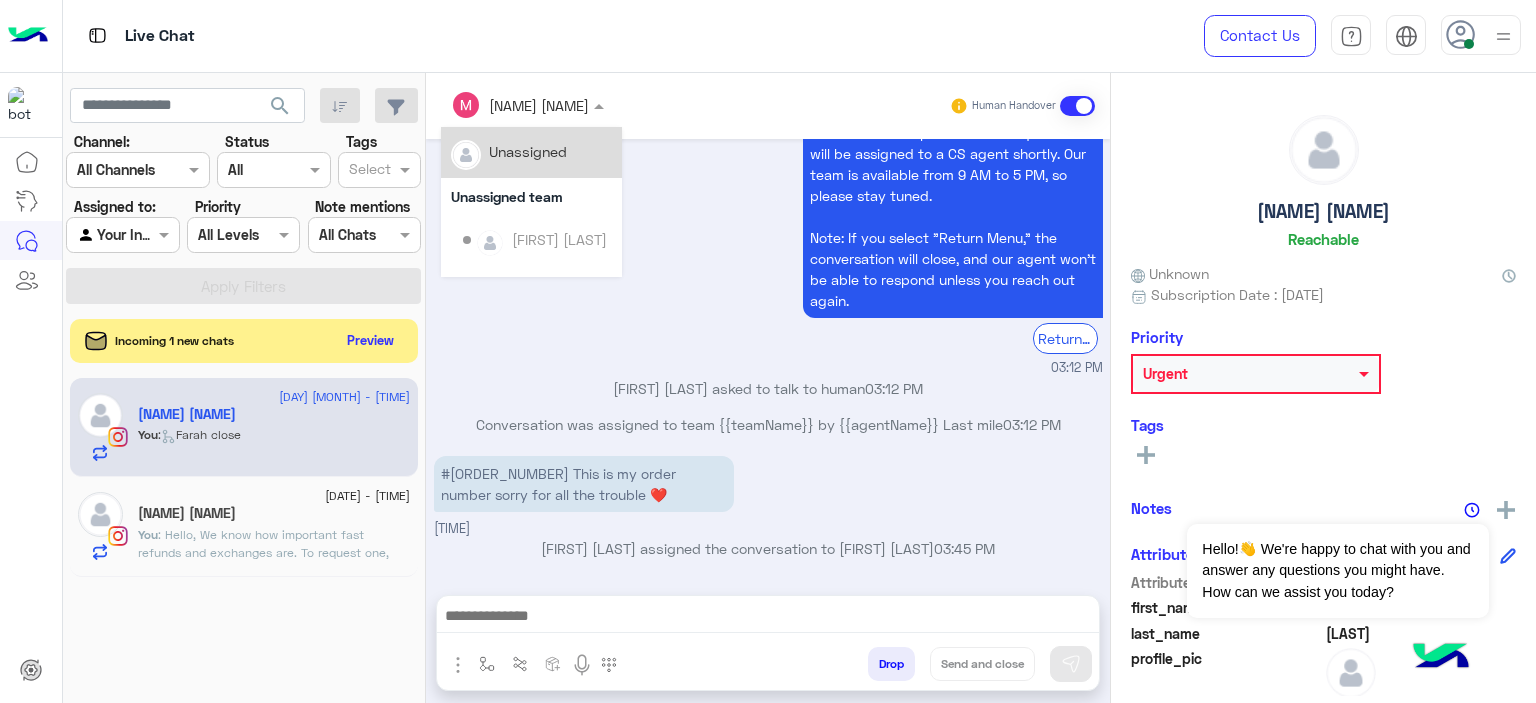 click on "[FIRST] [LAST]" at bounding box center [520, 105] 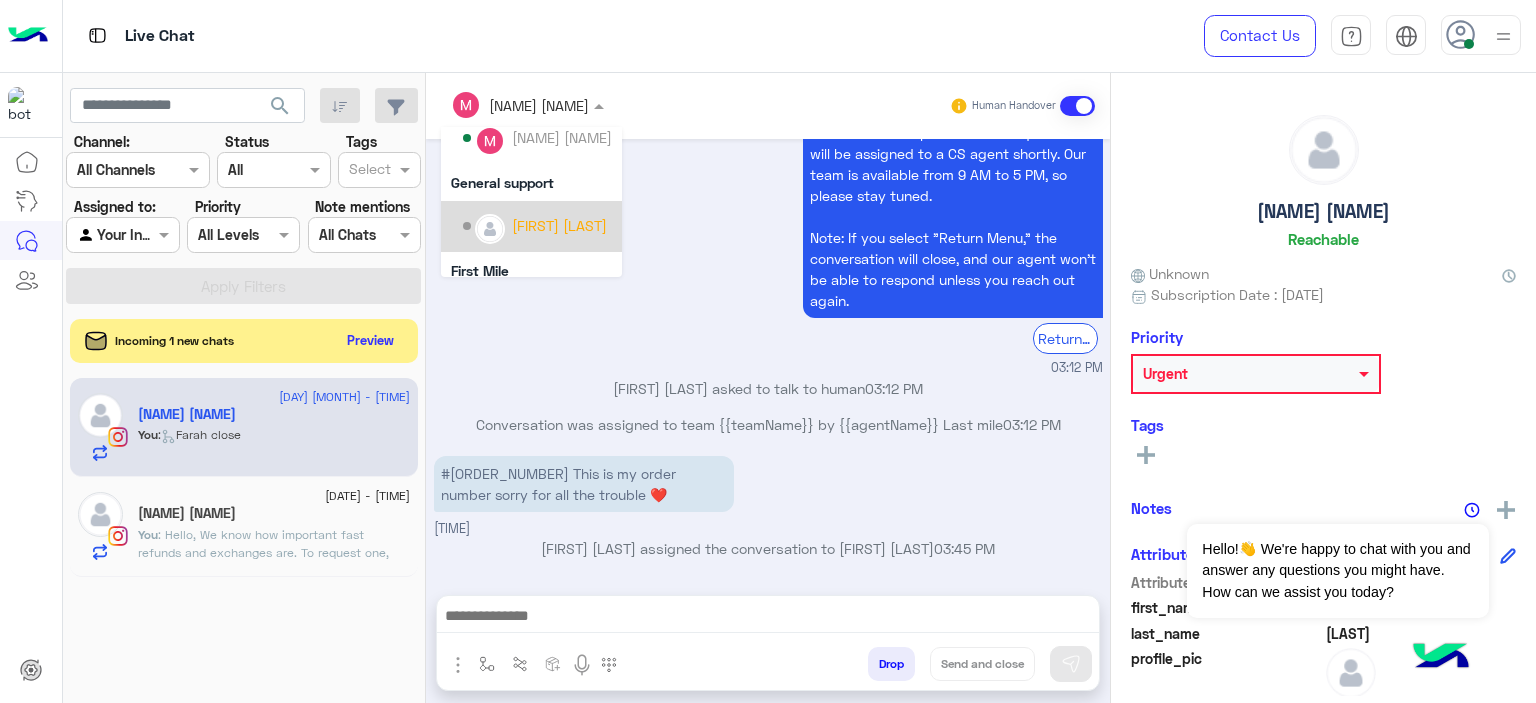 scroll, scrollTop: 255, scrollLeft: 0, axis: vertical 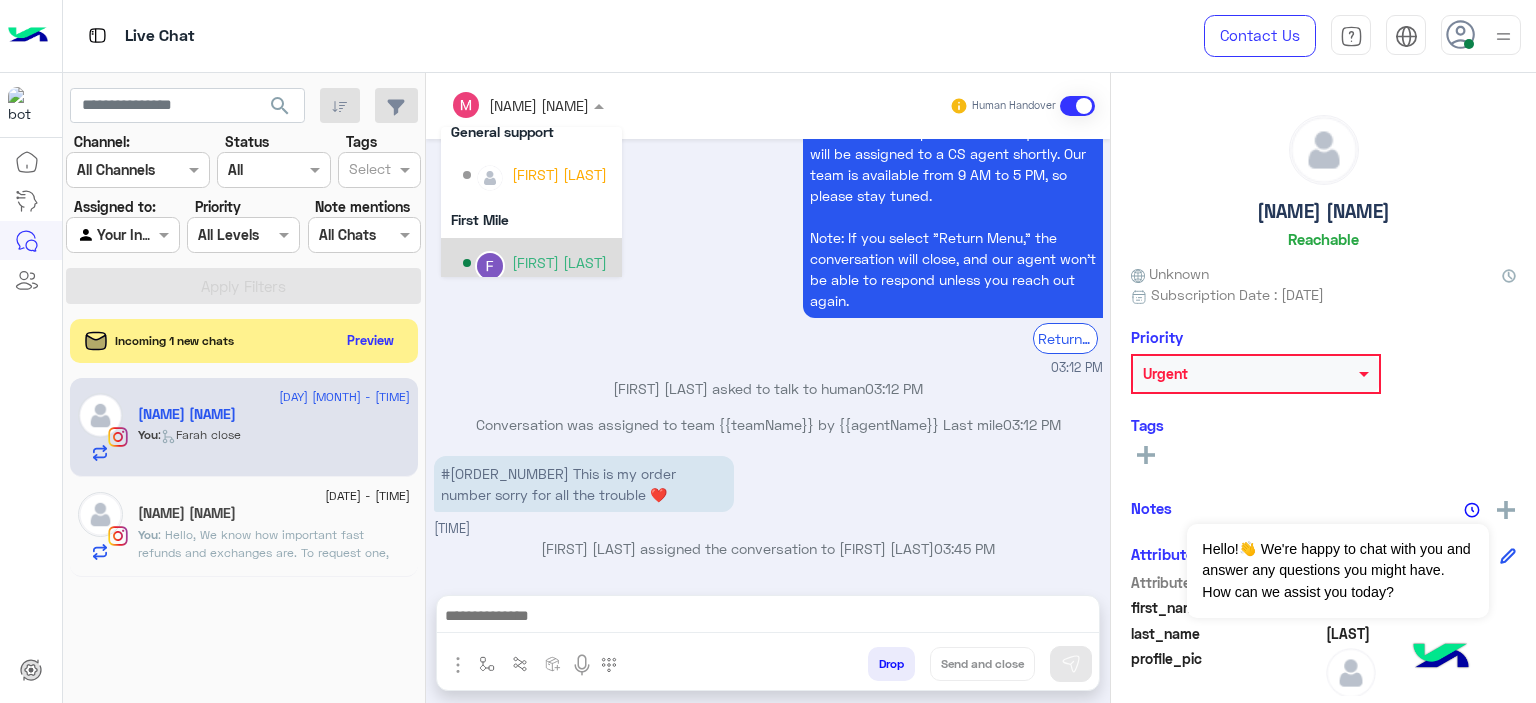 click on "[FIRST]" at bounding box center [559, 262] 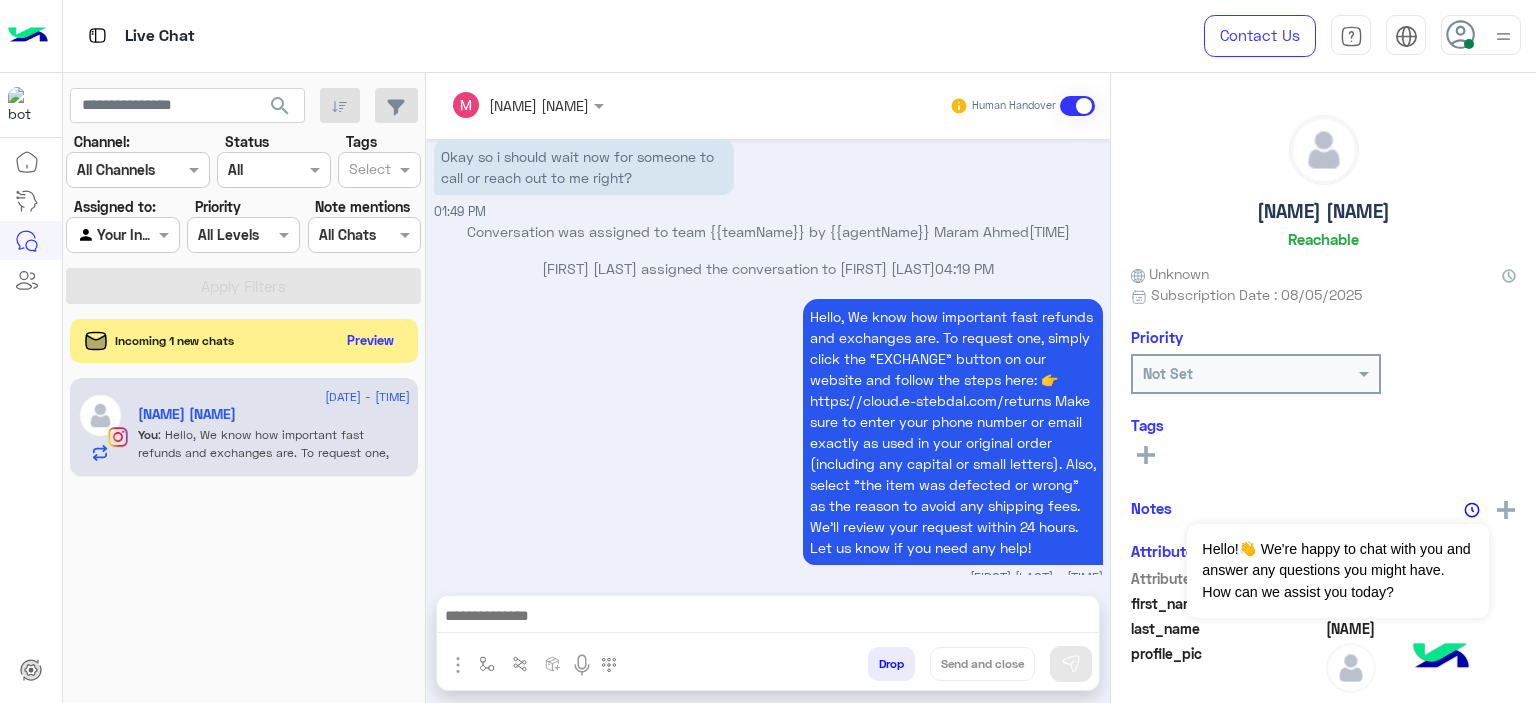 scroll, scrollTop: 1867, scrollLeft: 0, axis: vertical 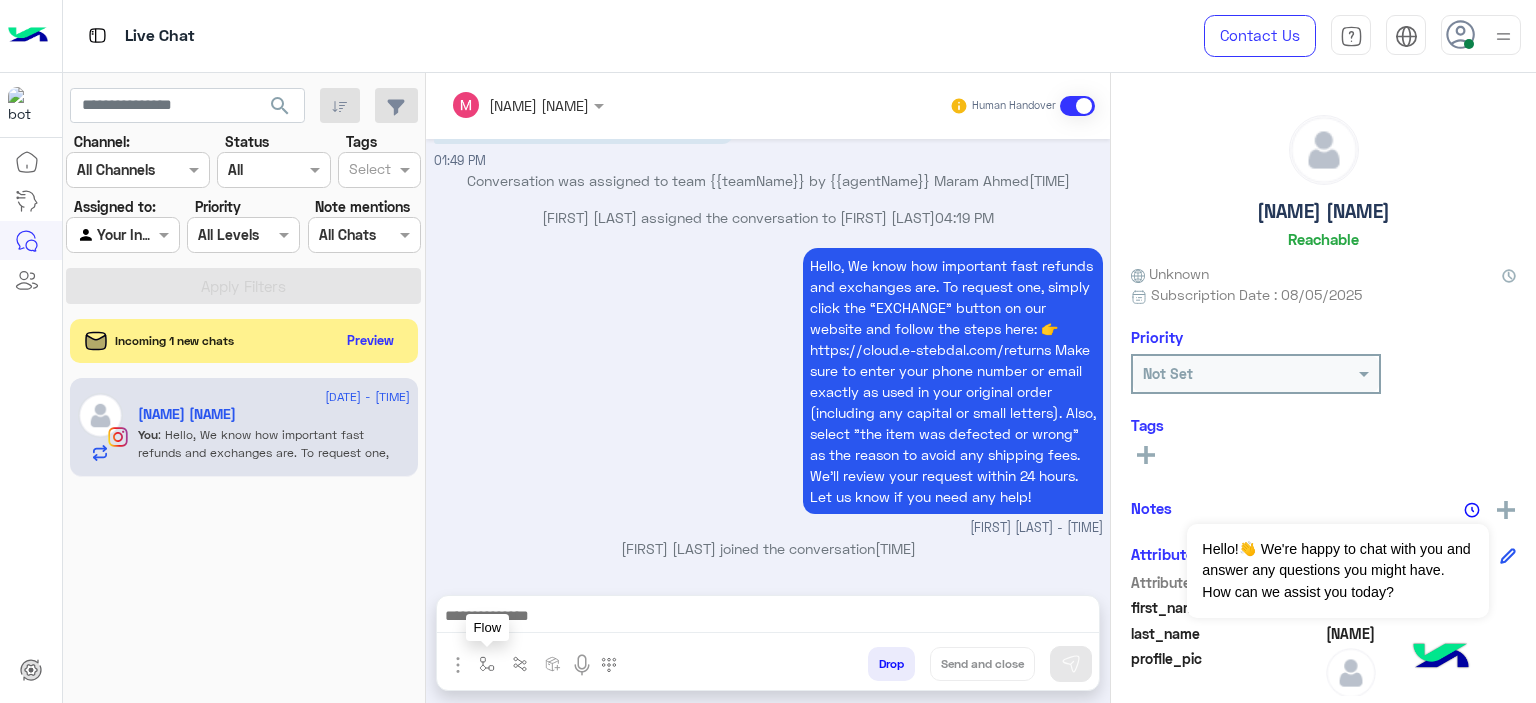 click at bounding box center (487, 664) 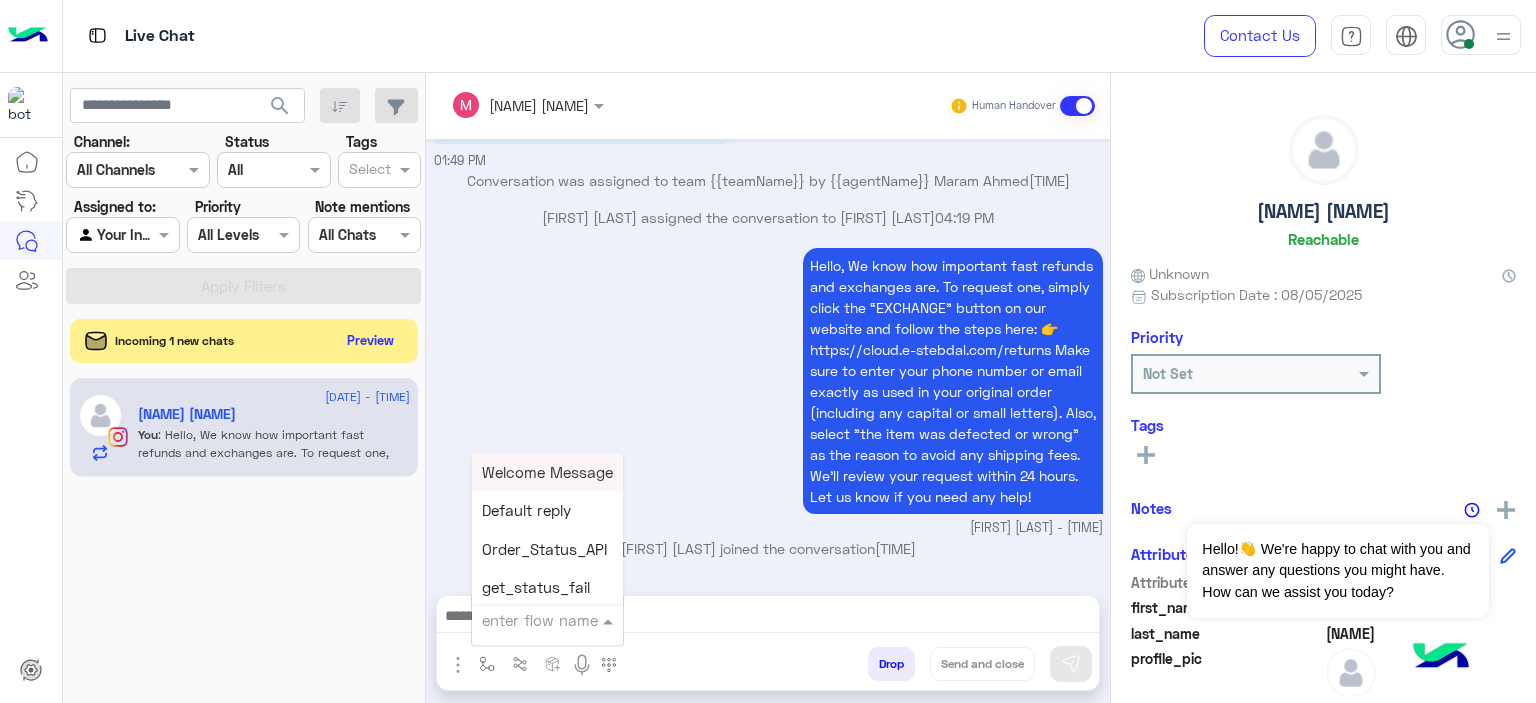 click at bounding box center [523, 620] 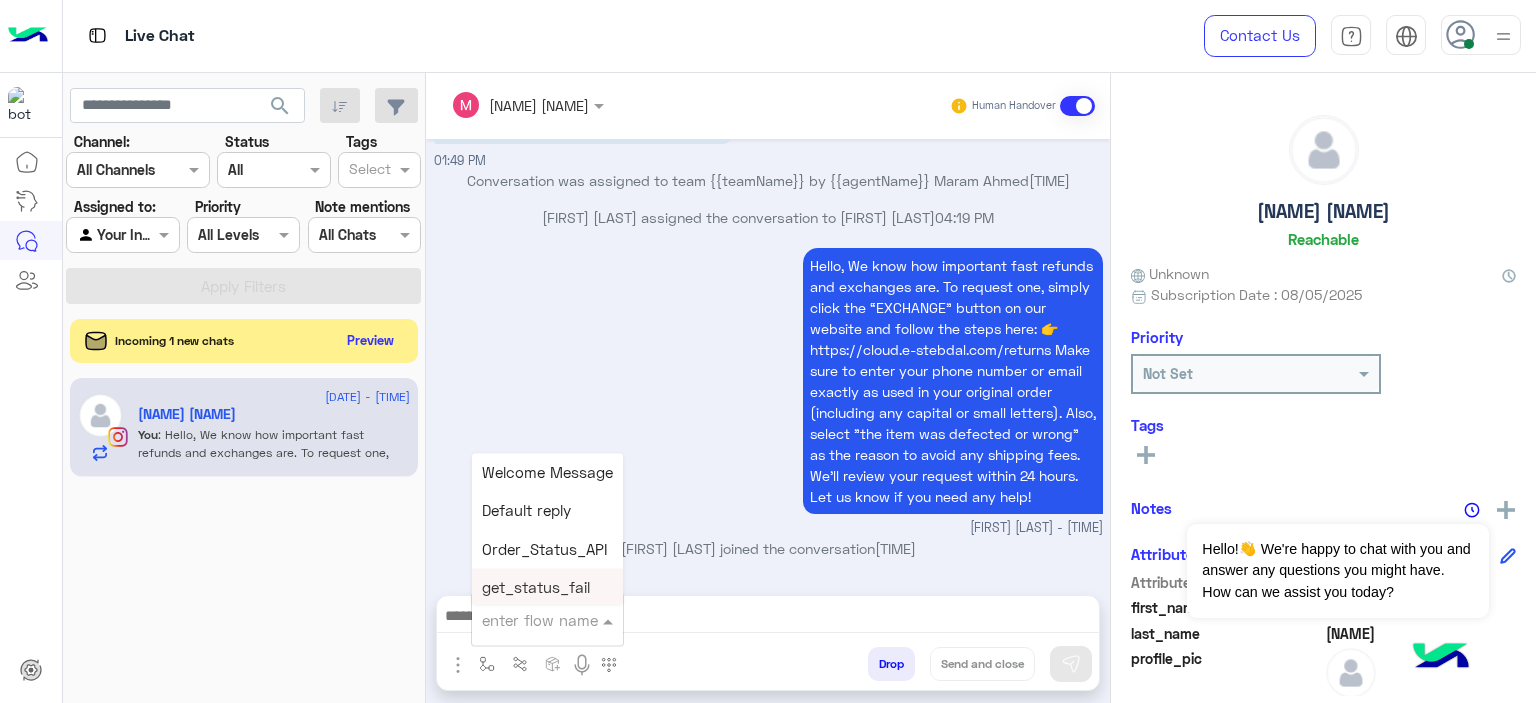 type on "*" 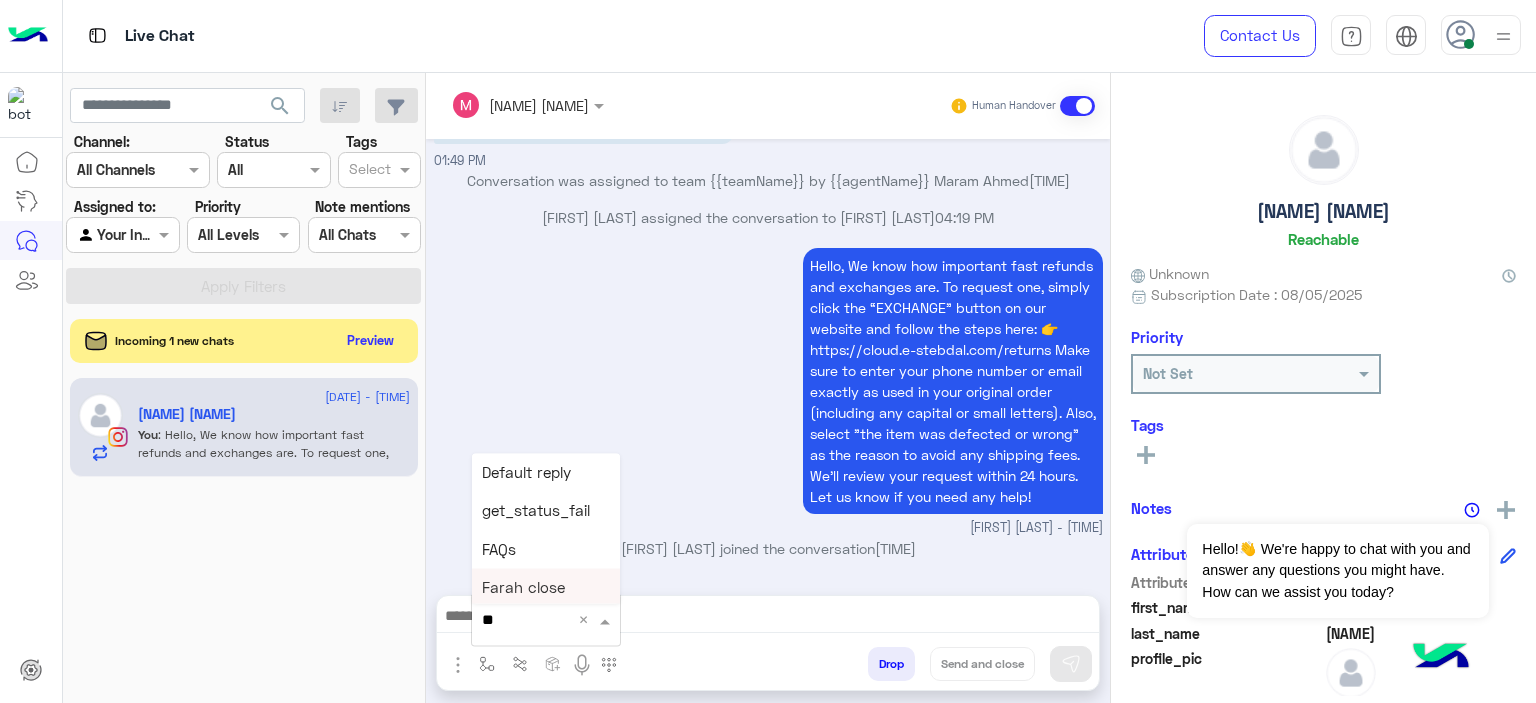 type on "***" 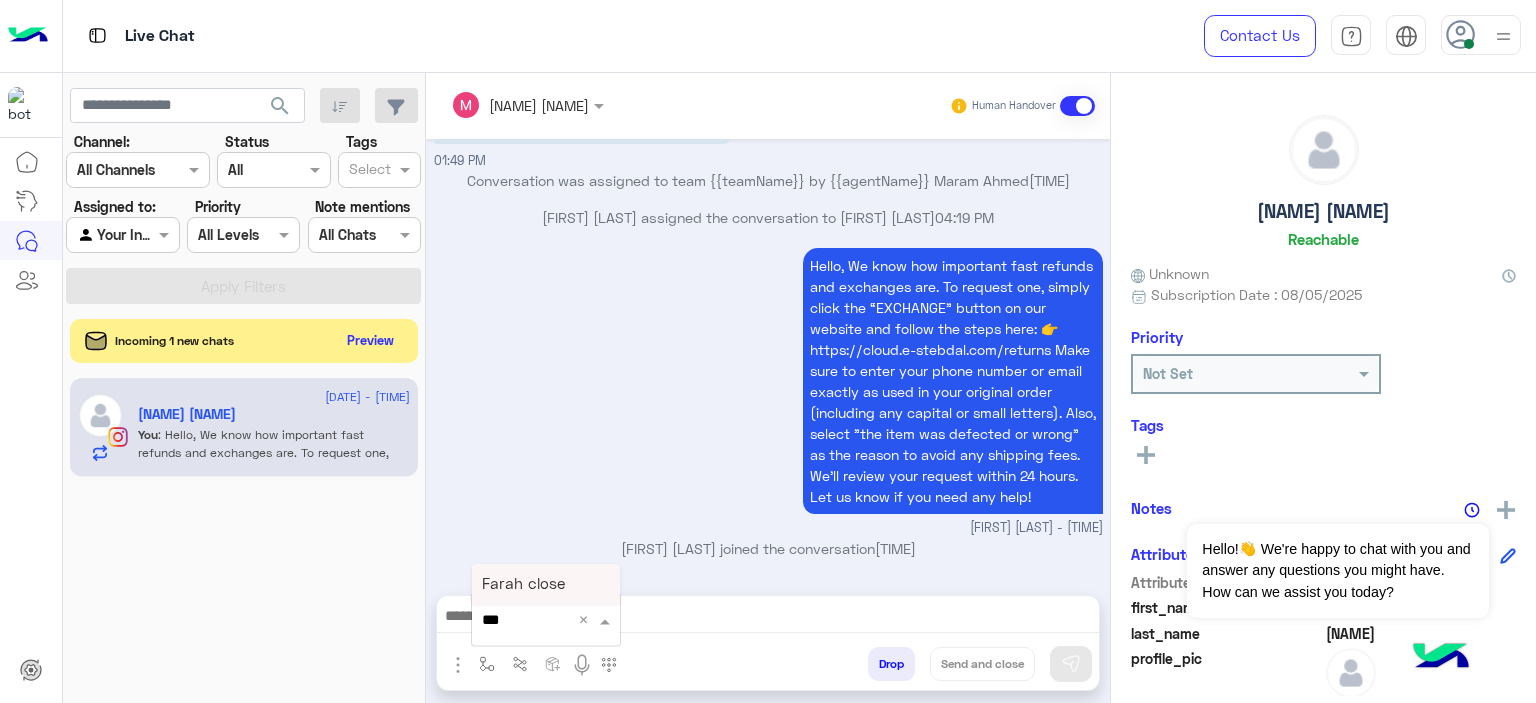 click on "Farah close" at bounding box center (546, 584) 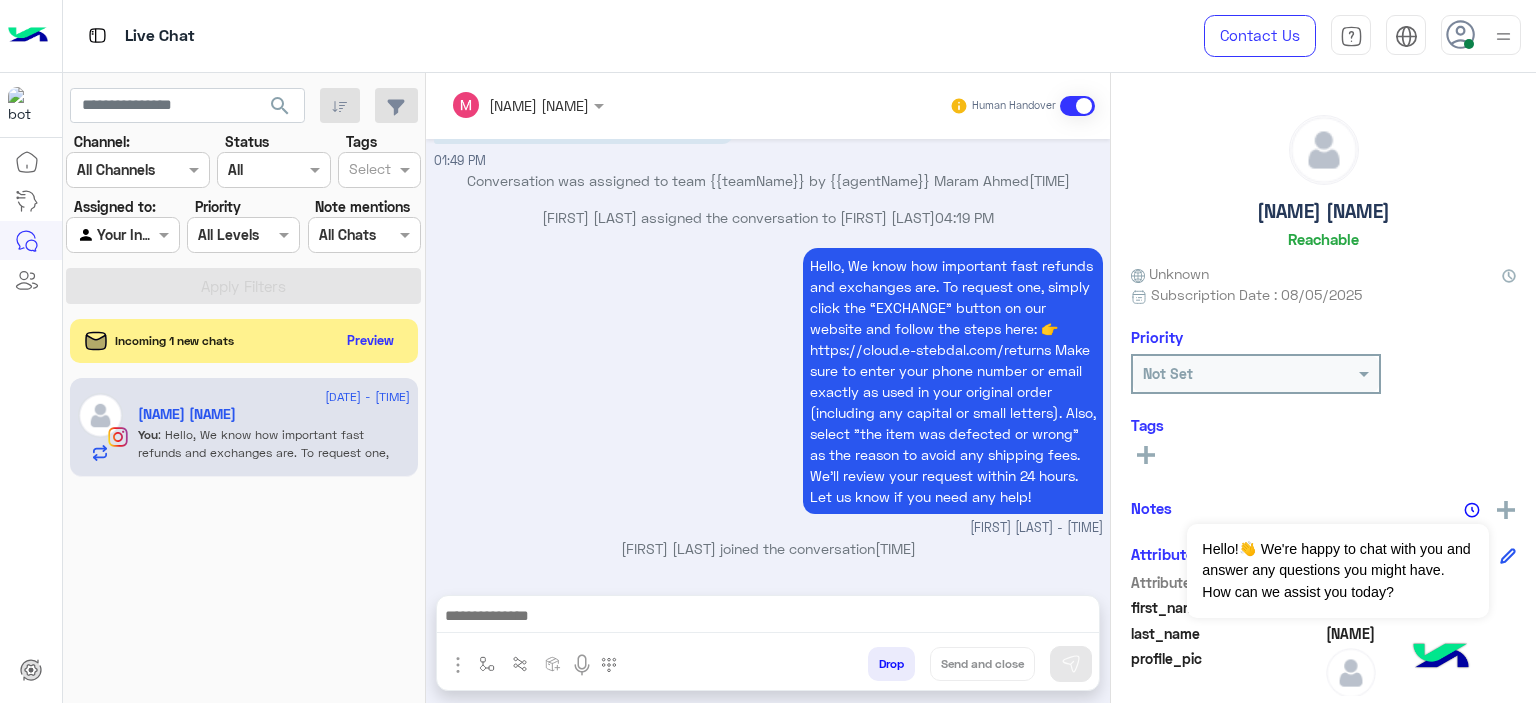 type on "**********" 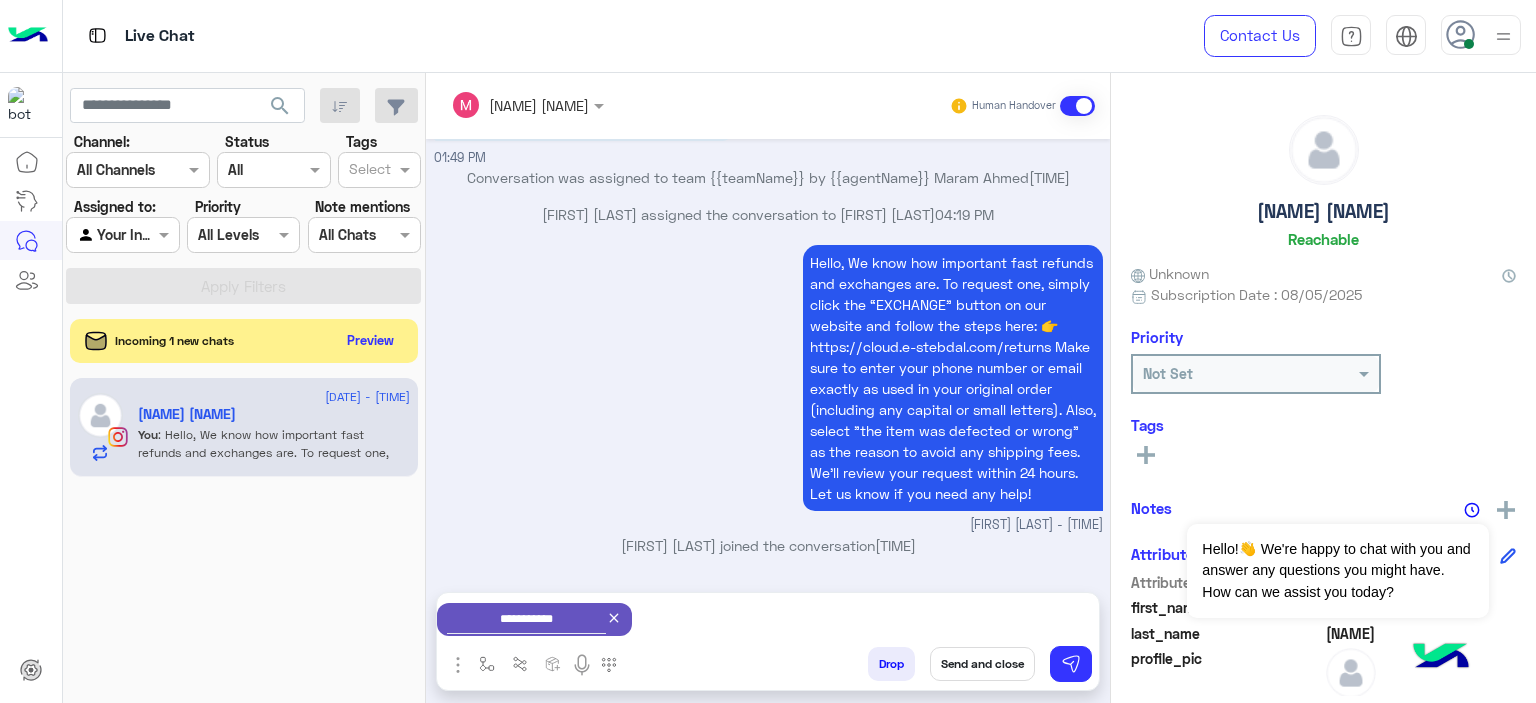 click on "Send and close" at bounding box center [982, 664] 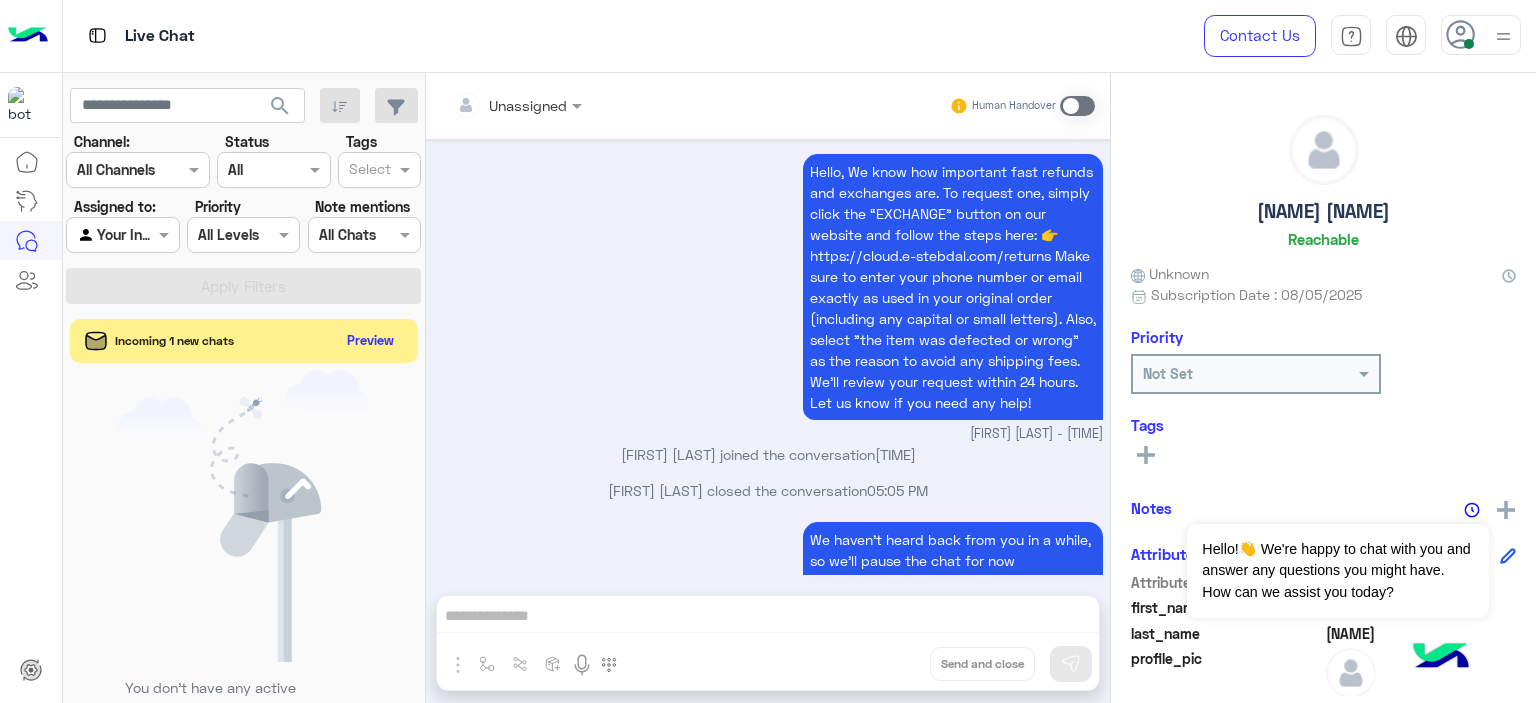 scroll, scrollTop: 2150, scrollLeft: 0, axis: vertical 